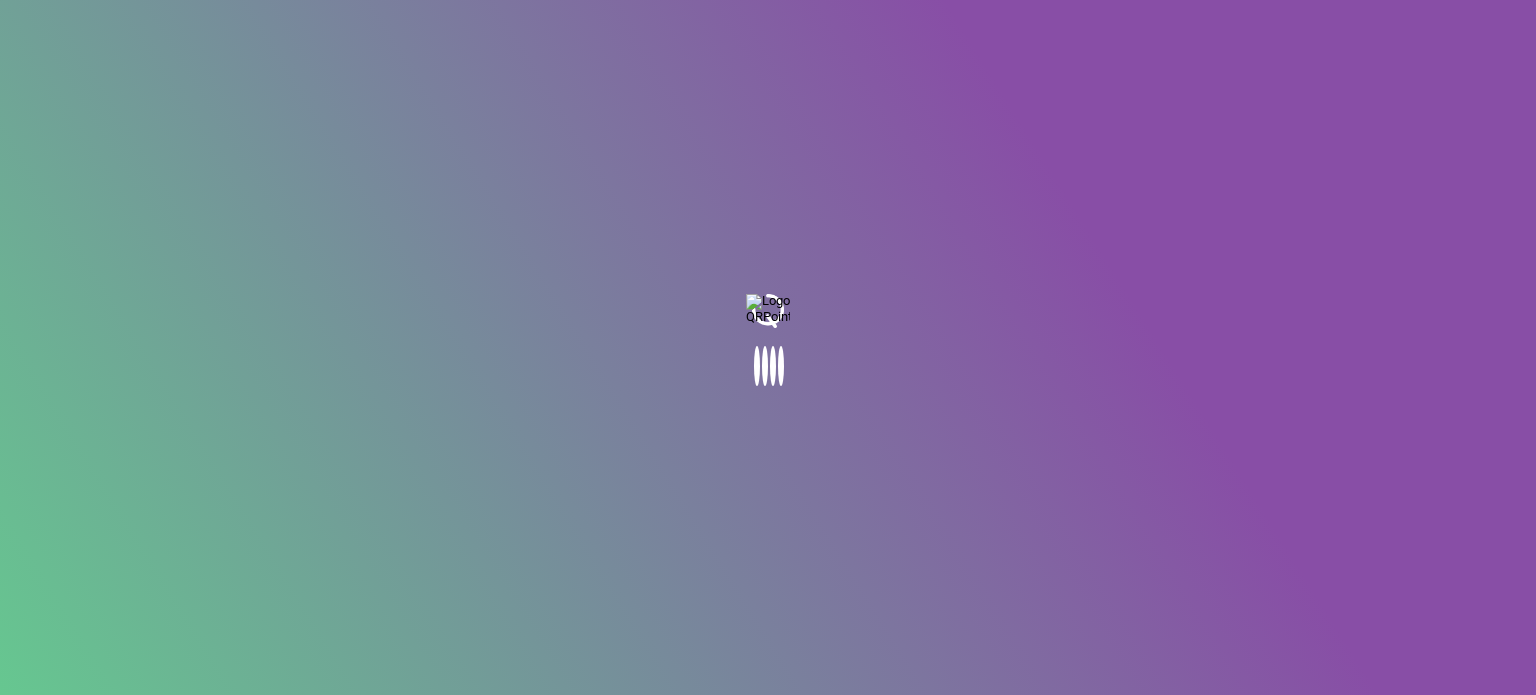 scroll, scrollTop: 0, scrollLeft: 0, axis: both 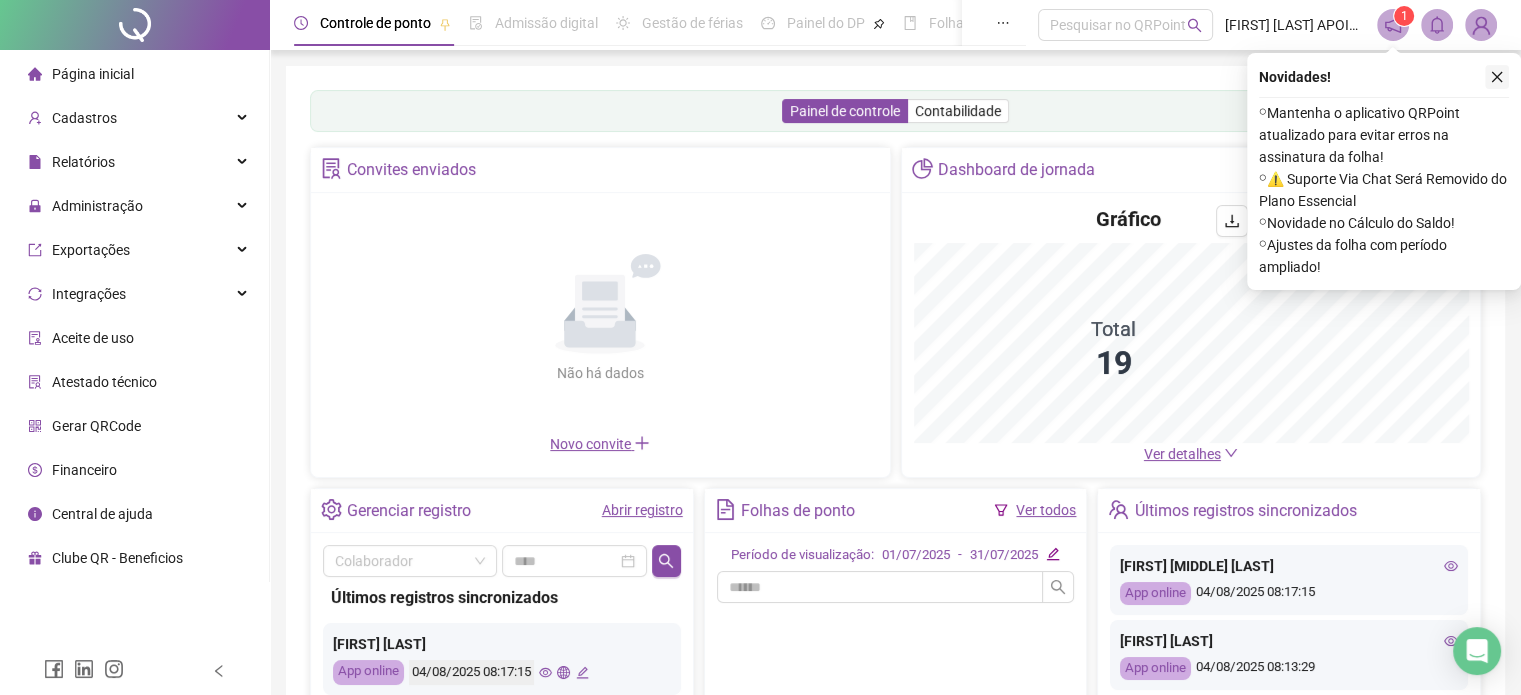 click 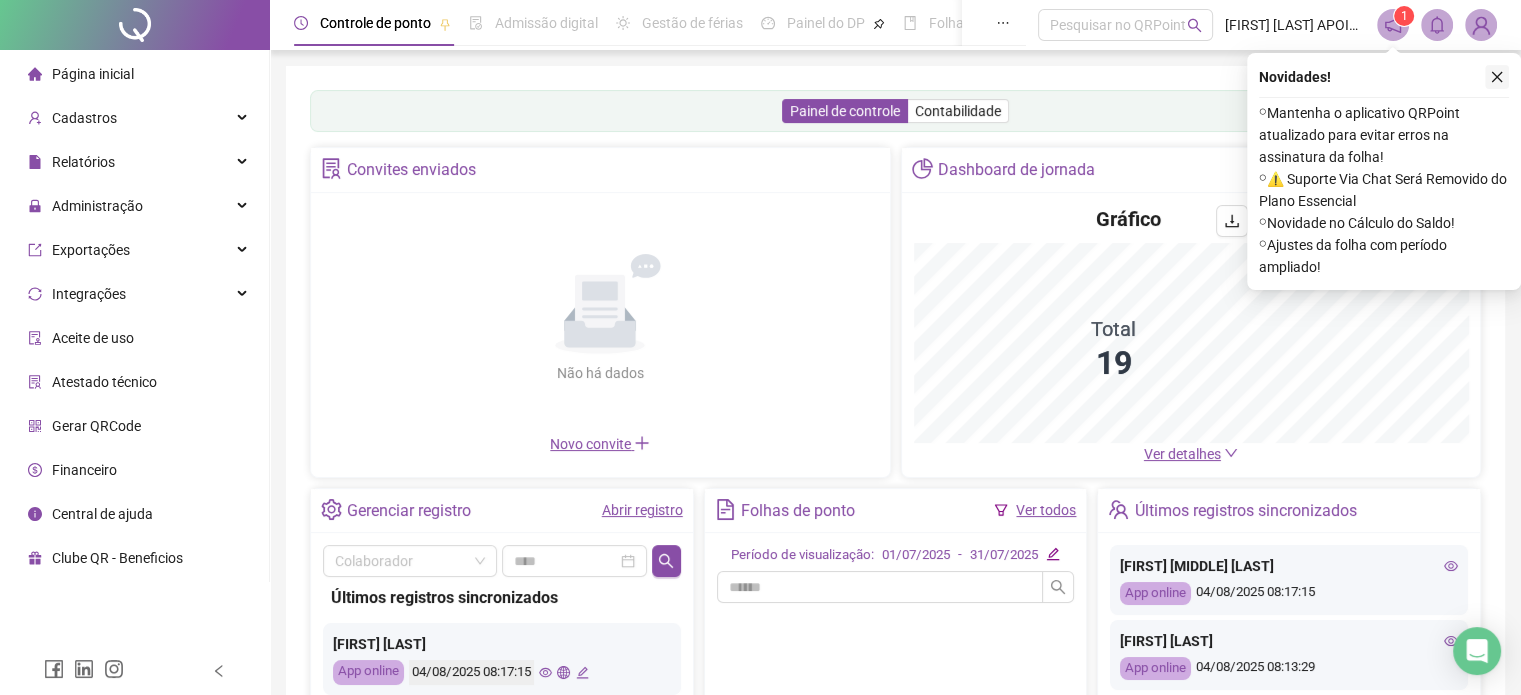 click on "Painel de controle Contabilidade Convites enviados Não há dados Não há dados Novo convite   Dashboard de jornada Gráfico Total 19 Ver detalhes   Gerenciar registro Abrir registro Colaborador Últimos registros sincronizados [FIRST] [LAST] App online 04/08/2025 08:17:15 [FIRST] [LAST] App online 04/08/2025 08:13:29 [FIRST] [LAST] App online 04/08/2025 08:11:04 [FIRST] [LAST] App online 04/08/2025 08:10:35 [FIRST] [LAST] App online 04/08/2025 08:08:57 [FIRST] [LAST] App online 04/08/2025 08:01:45 [FIRST] [LAST] App offline 04/08/2025 08:01:00 [FIRST] [LAST] App online 04/08/2025 08:00:43 [FIRST] [LAST] App online 04/08/2025 08:00:03 [FIRST] [LAST] App online 04/08/2025 07:54:48 [FIRST] [LAST] App online 04/08/2025 07:52:02 [FIRST] [LAST] App online 04/08/2025 07:44:44 [FIRST] [LAST] App online 04/08/2025 07:39:45 [FIRST] [LAST] App online  -" at bounding box center [895, 472] 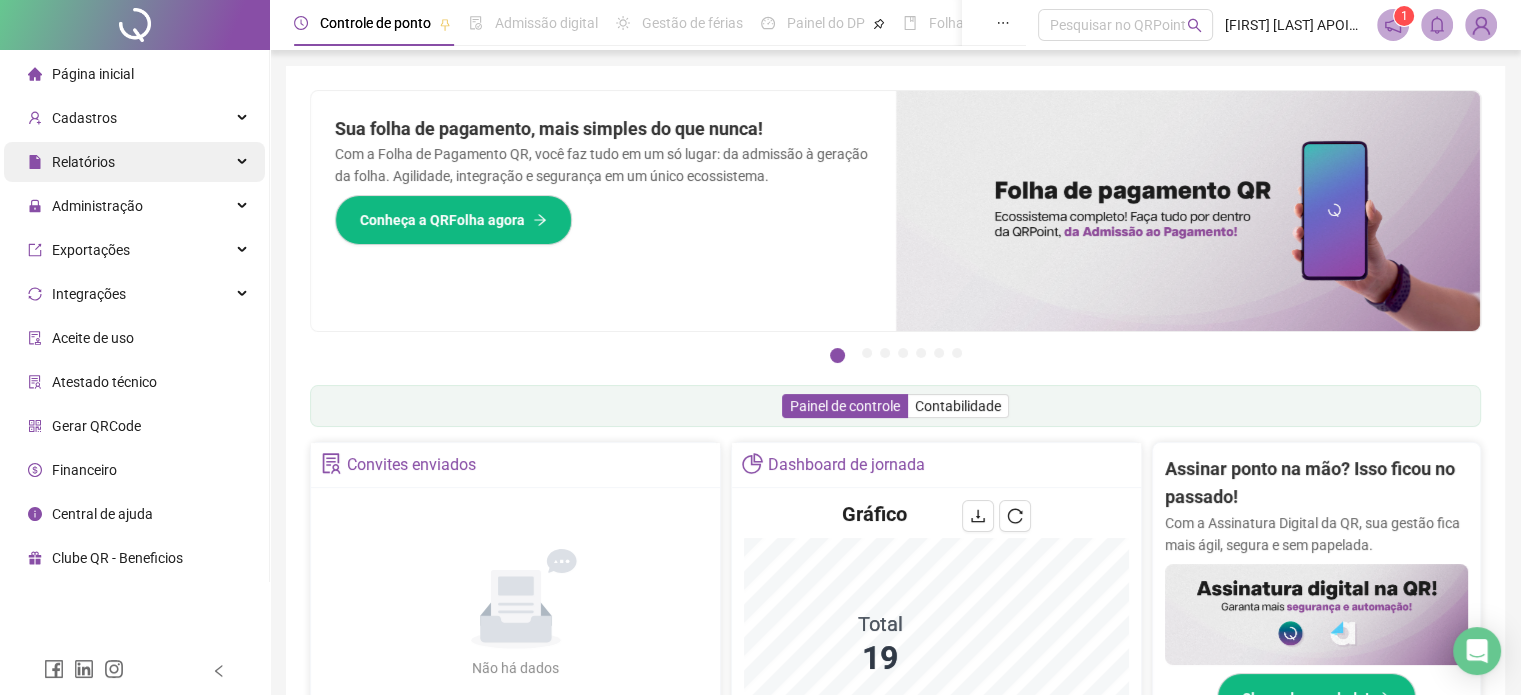 click on "Relatórios" at bounding box center (134, 162) 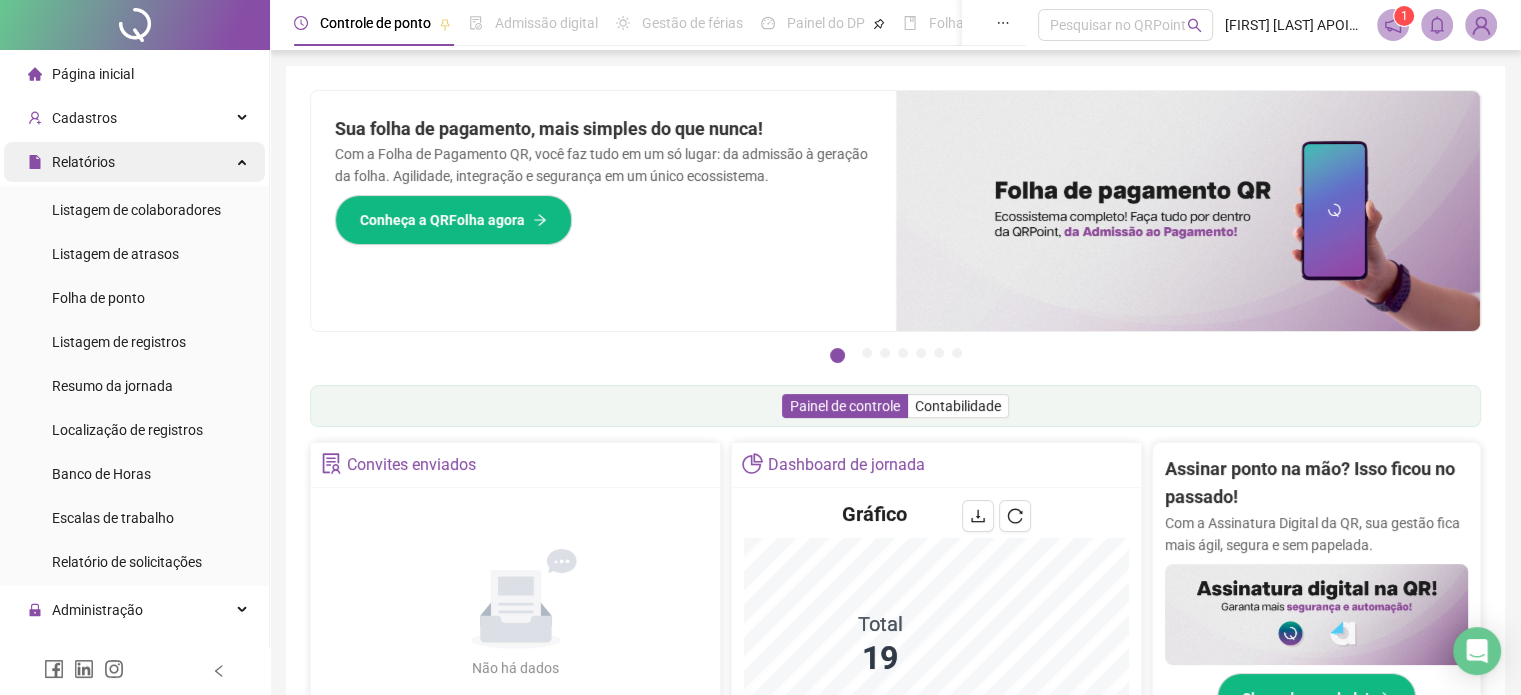click on "Relatórios" at bounding box center (134, 162) 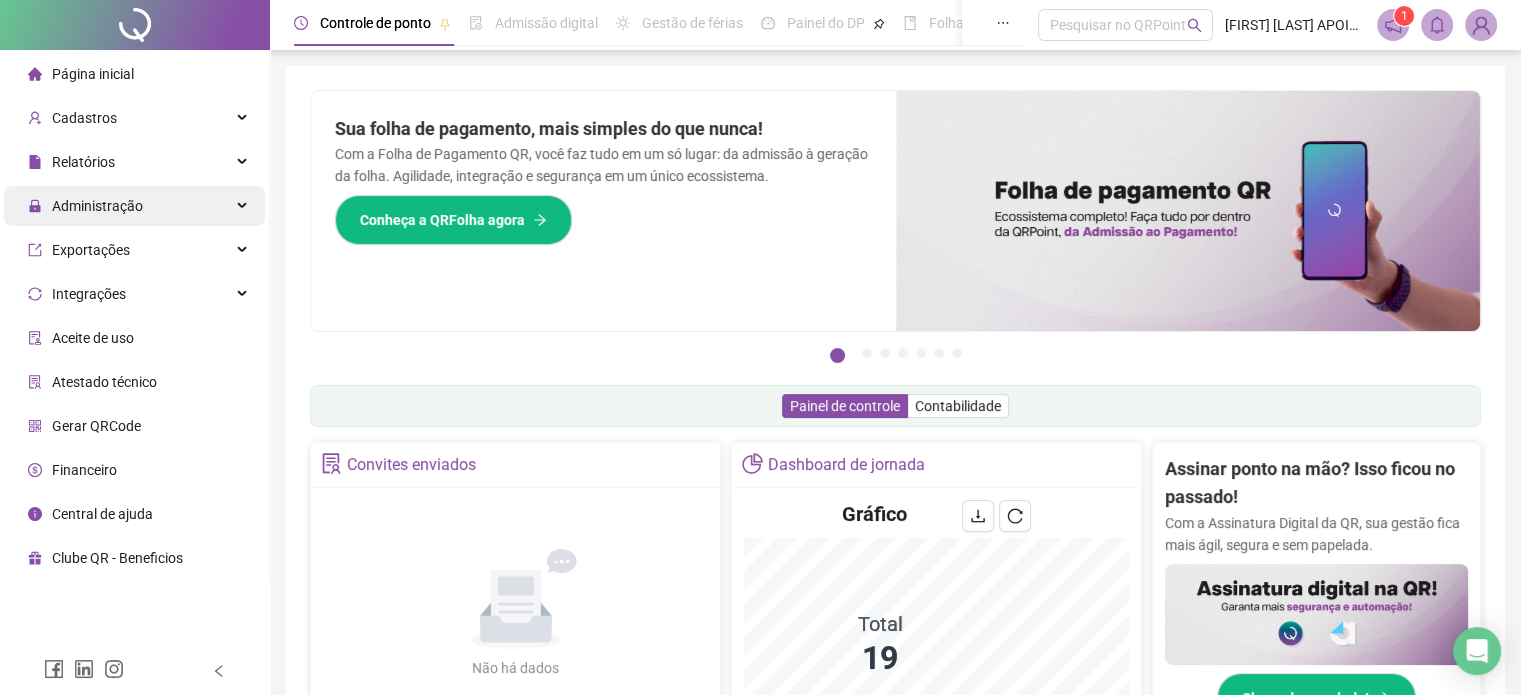 click on "Administração" at bounding box center (134, 206) 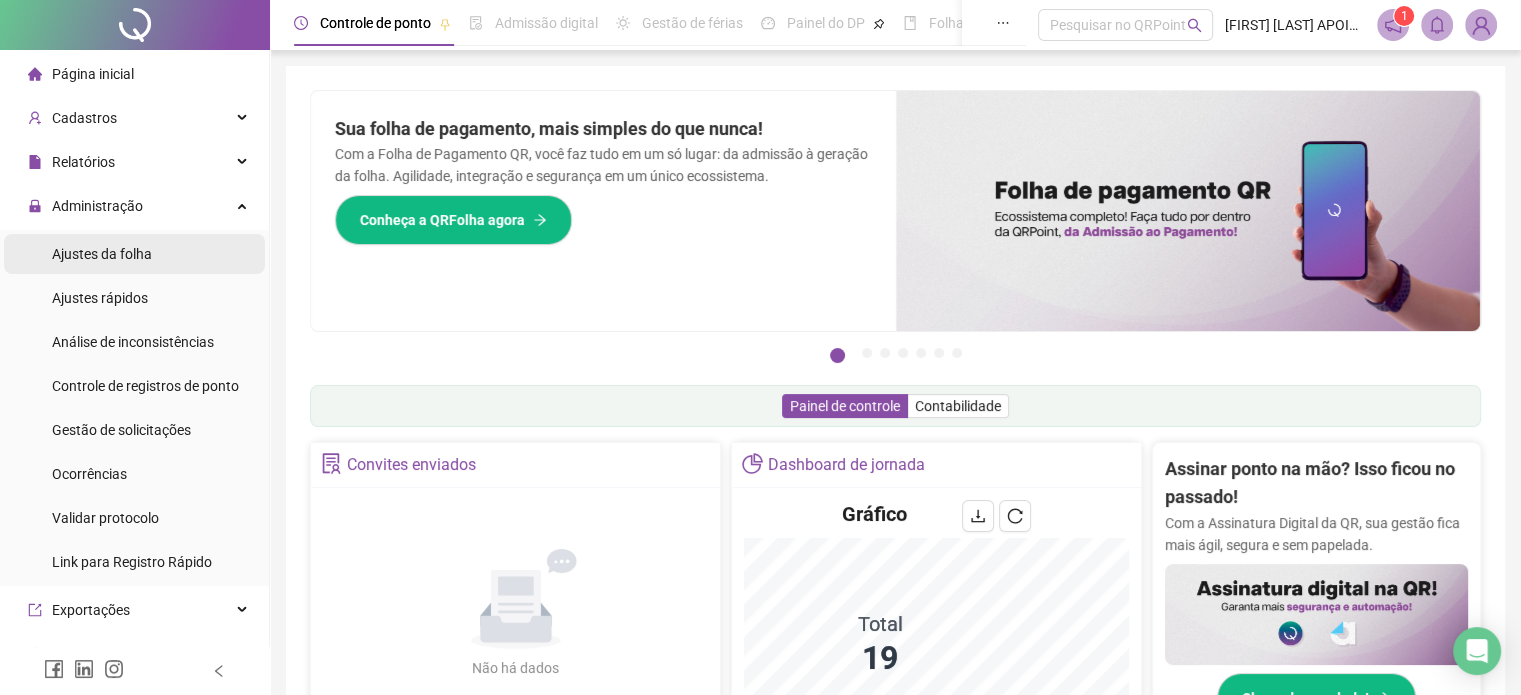 click on "Ajustes da folha" at bounding box center [134, 254] 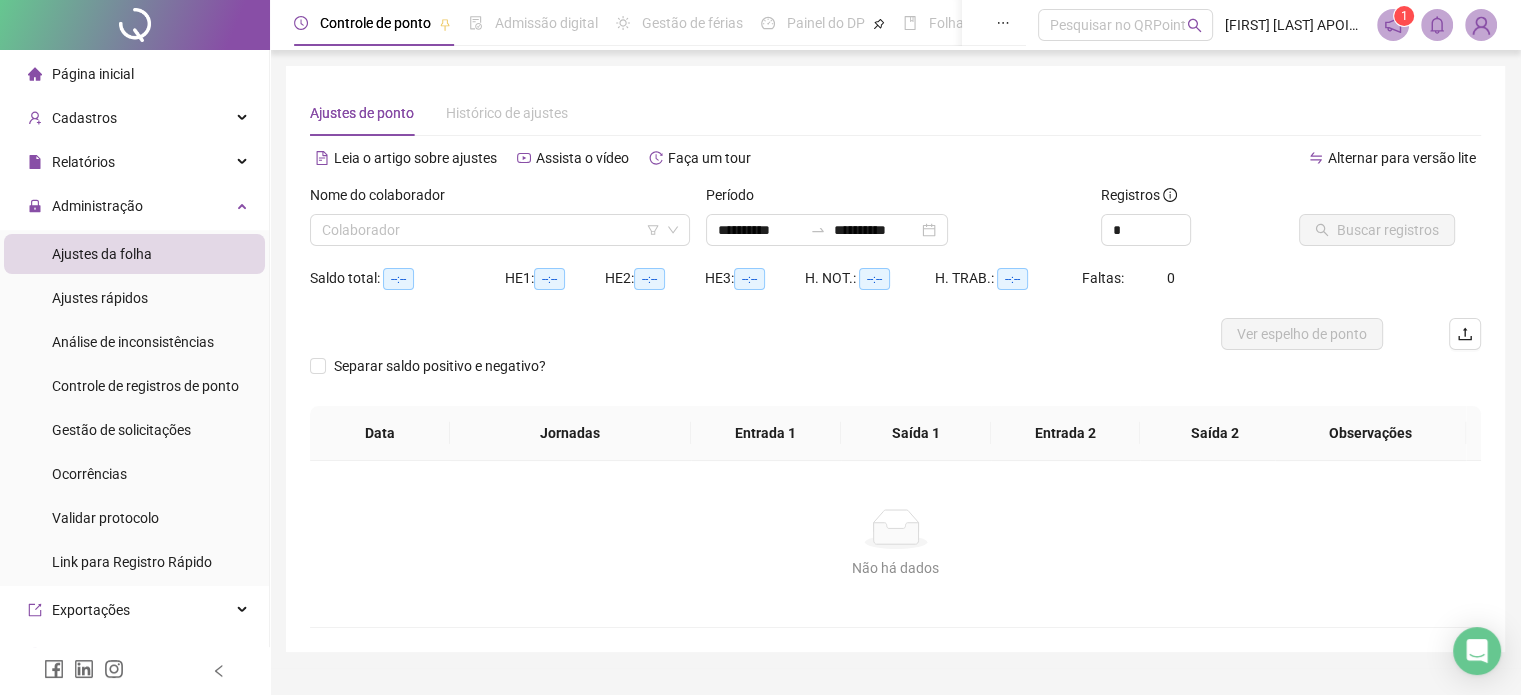 click on "Nome do colaborador" at bounding box center [500, 199] 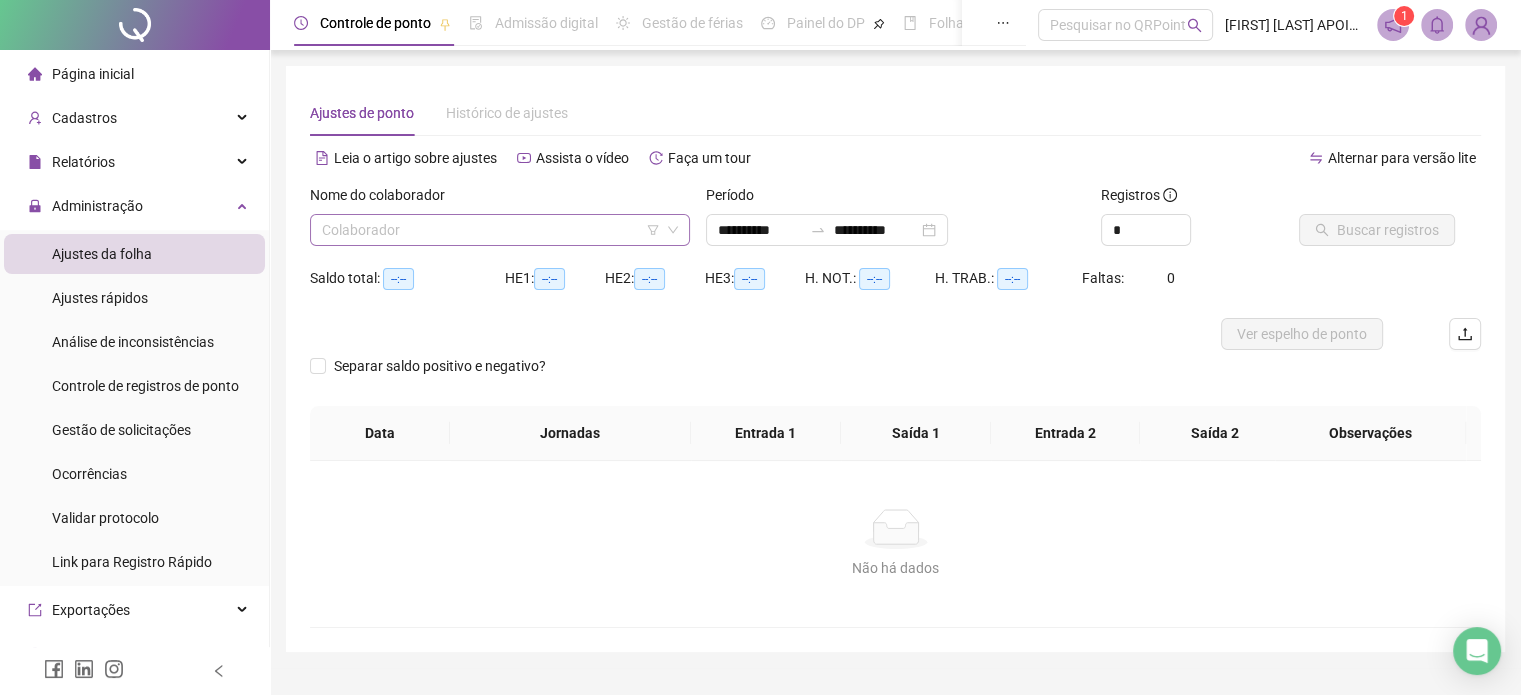 click at bounding box center [491, 230] 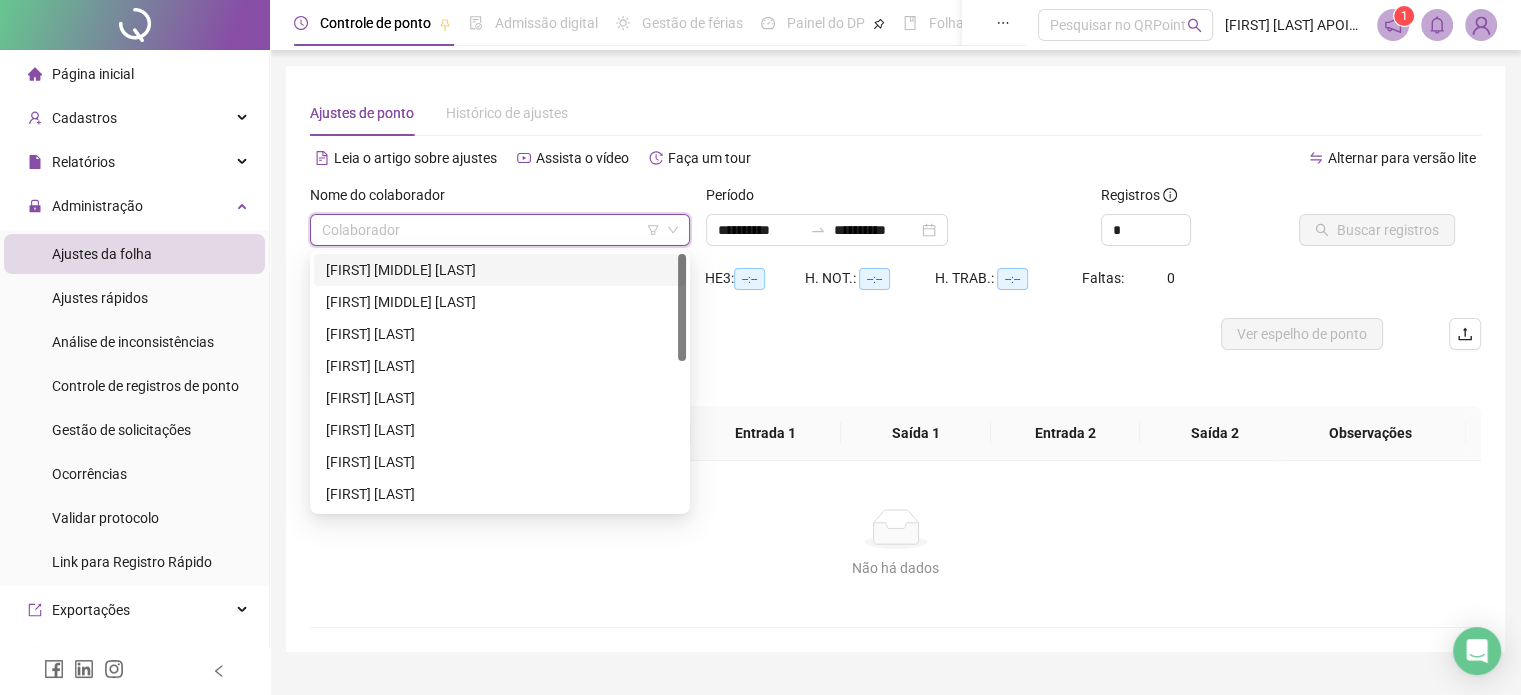 click on "[FIRST] [MIDDLE] [LAST]" at bounding box center (500, 270) 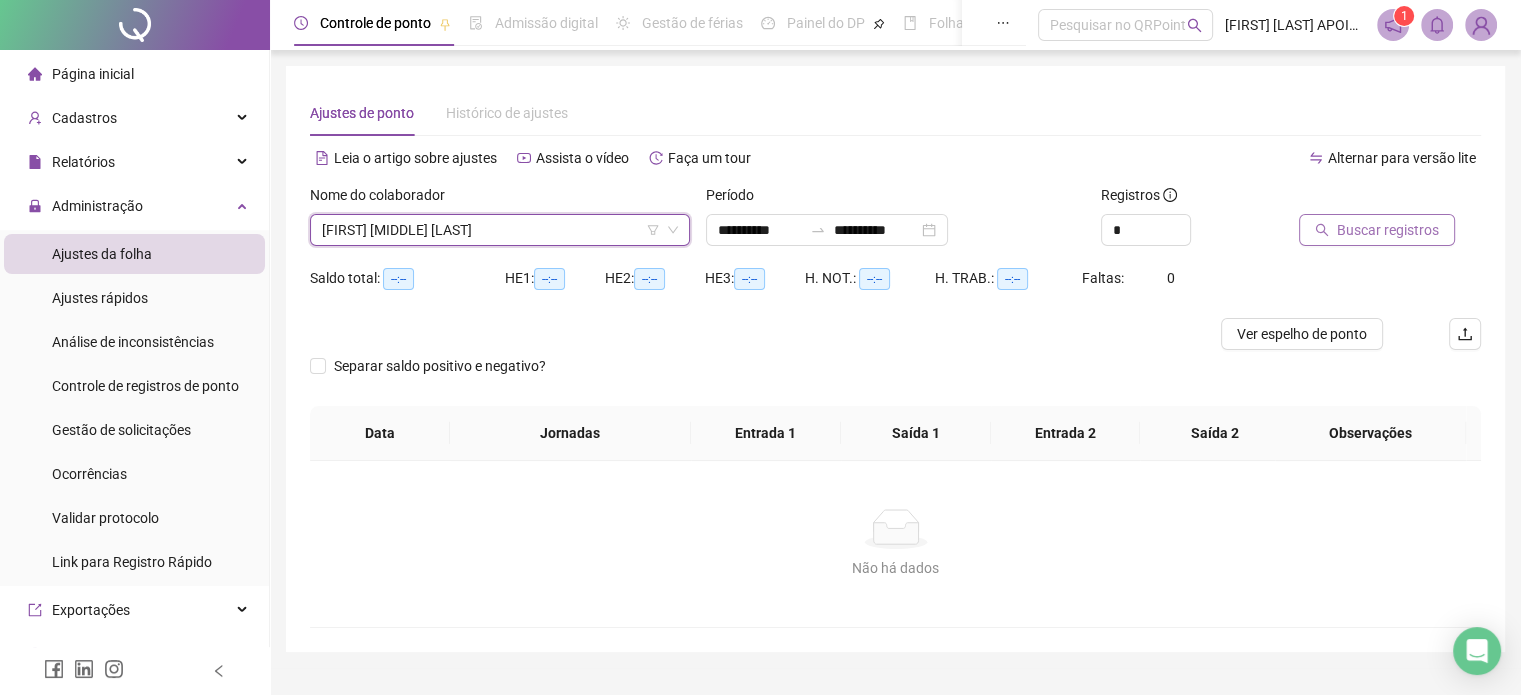 click on "Buscar registros" at bounding box center (1388, 230) 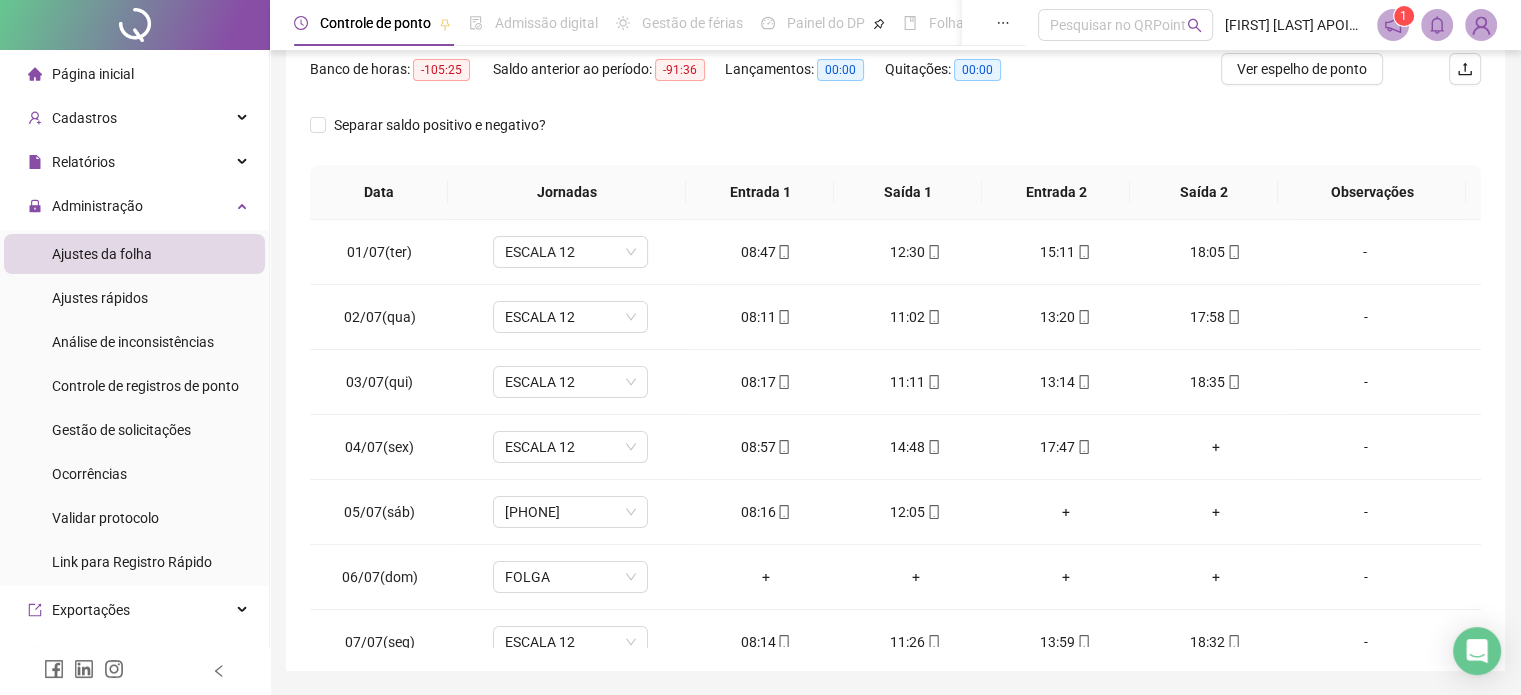 scroll, scrollTop: 300, scrollLeft: 0, axis: vertical 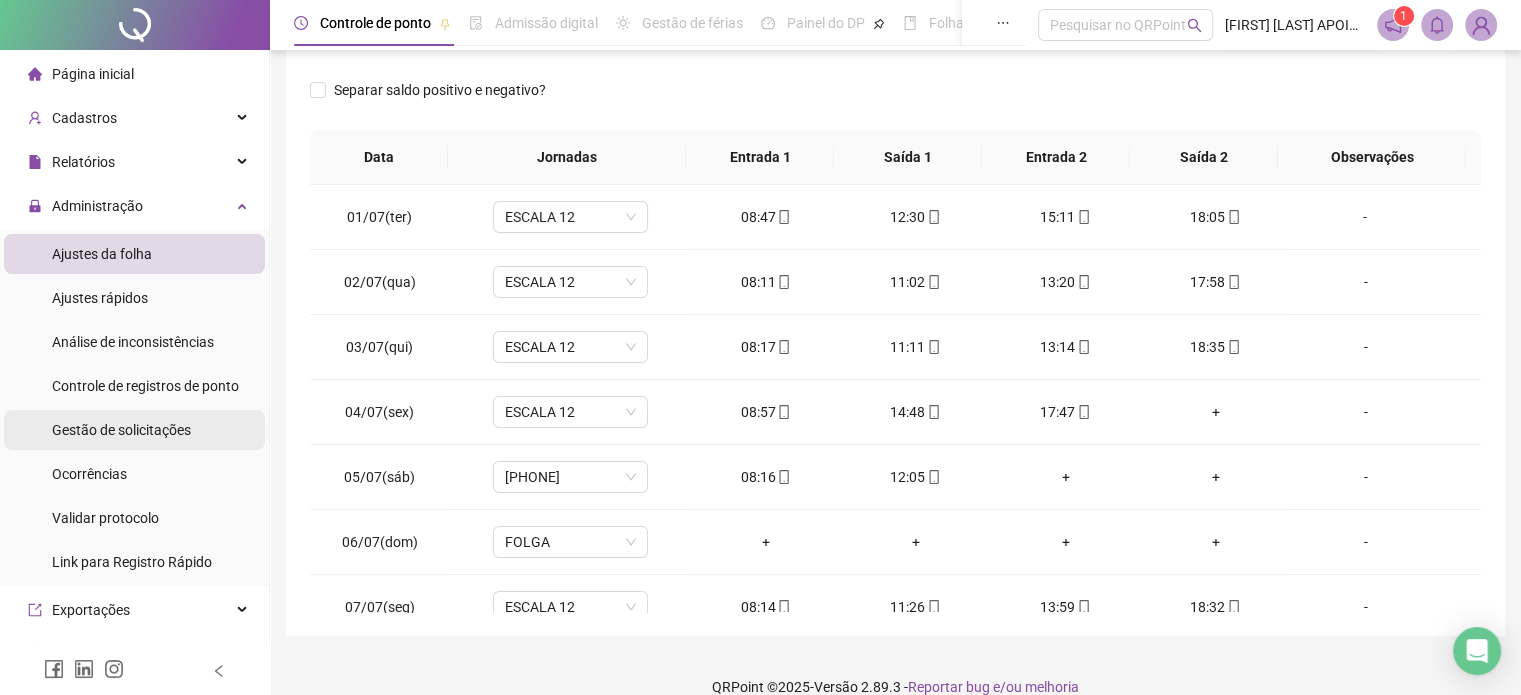 click on "Gestão de solicitações" at bounding box center [121, 430] 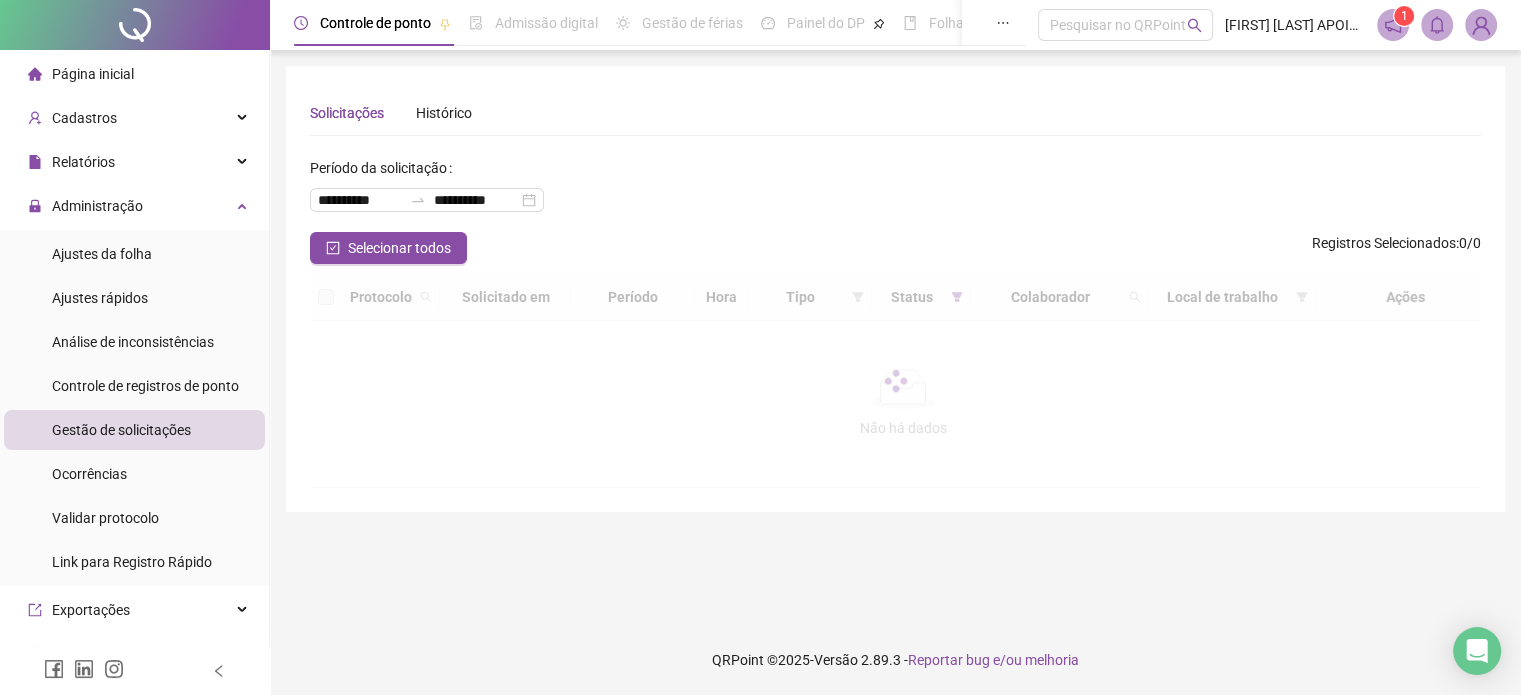 scroll, scrollTop: 0, scrollLeft: 0, axis: both 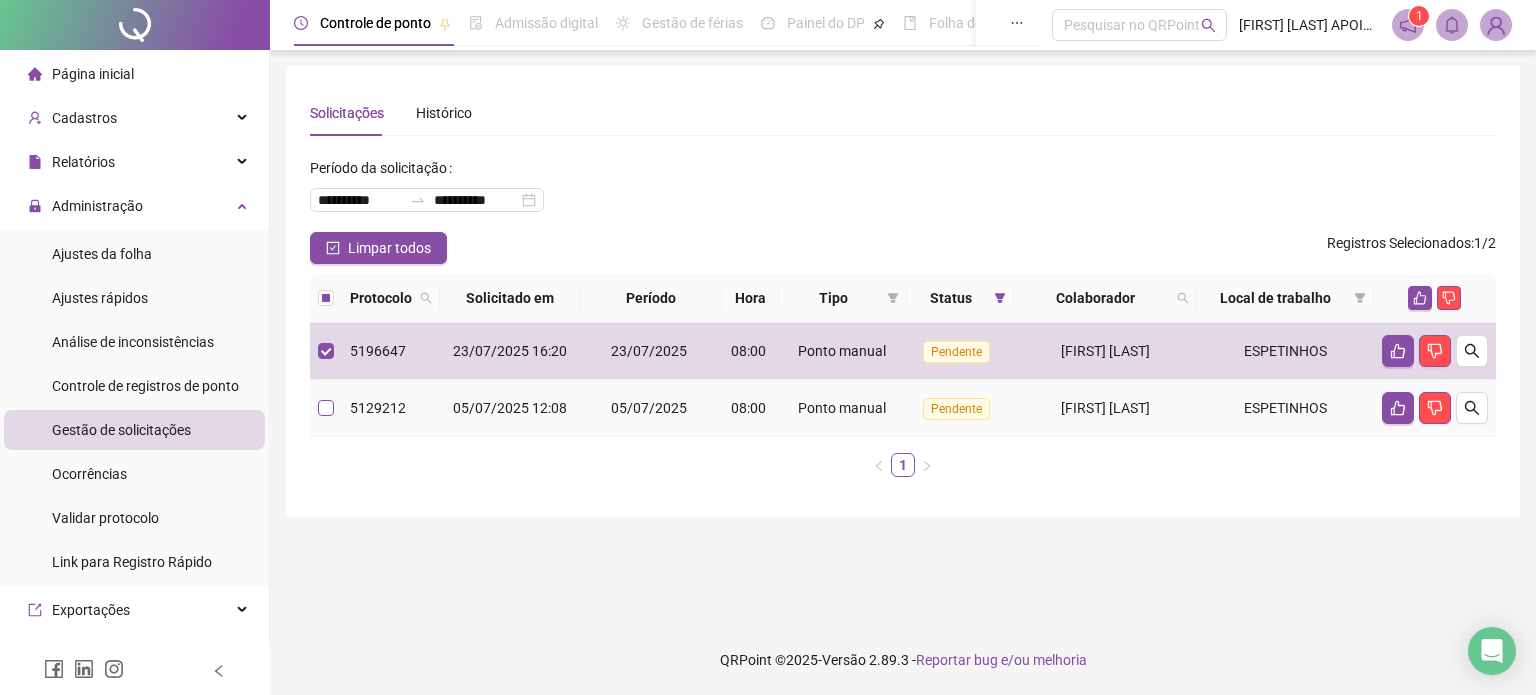 click at bounding box center [326, 408] 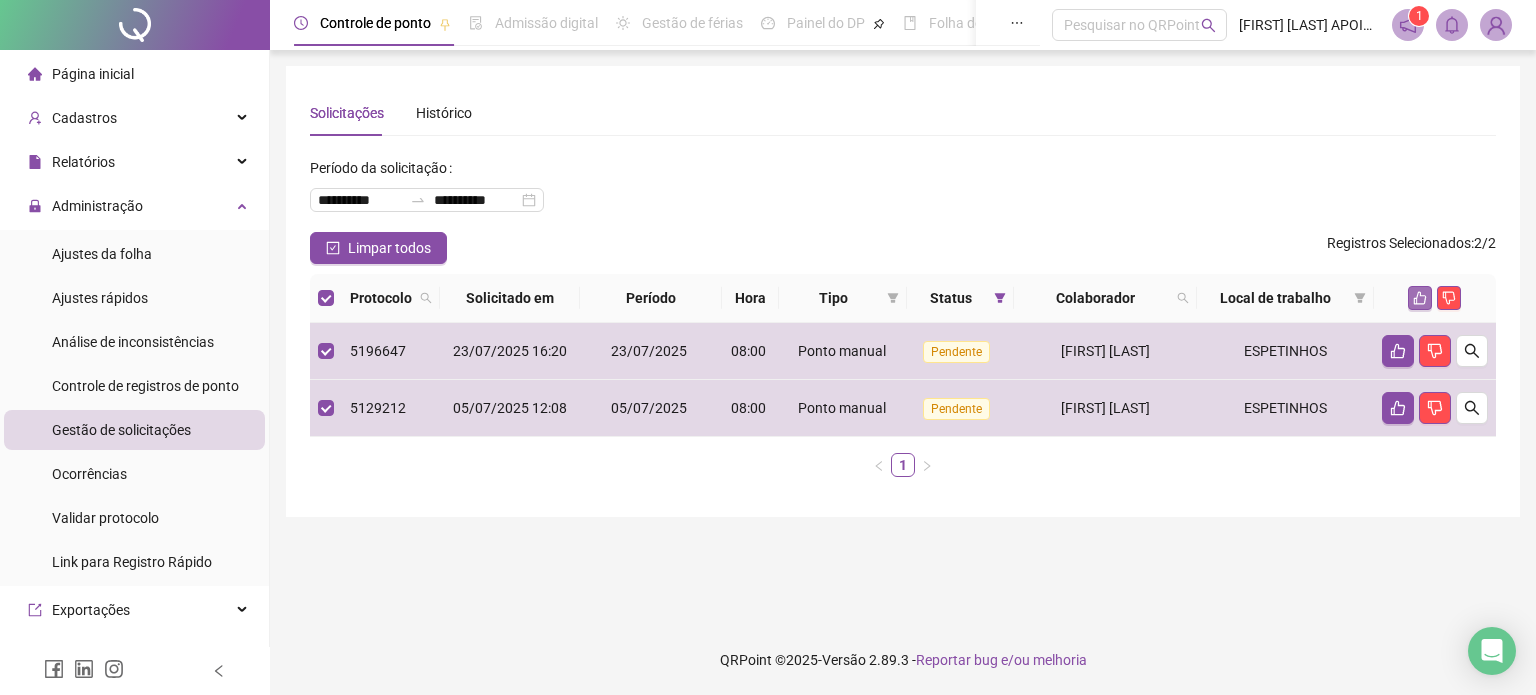 click at bounding box center [1420, 298] 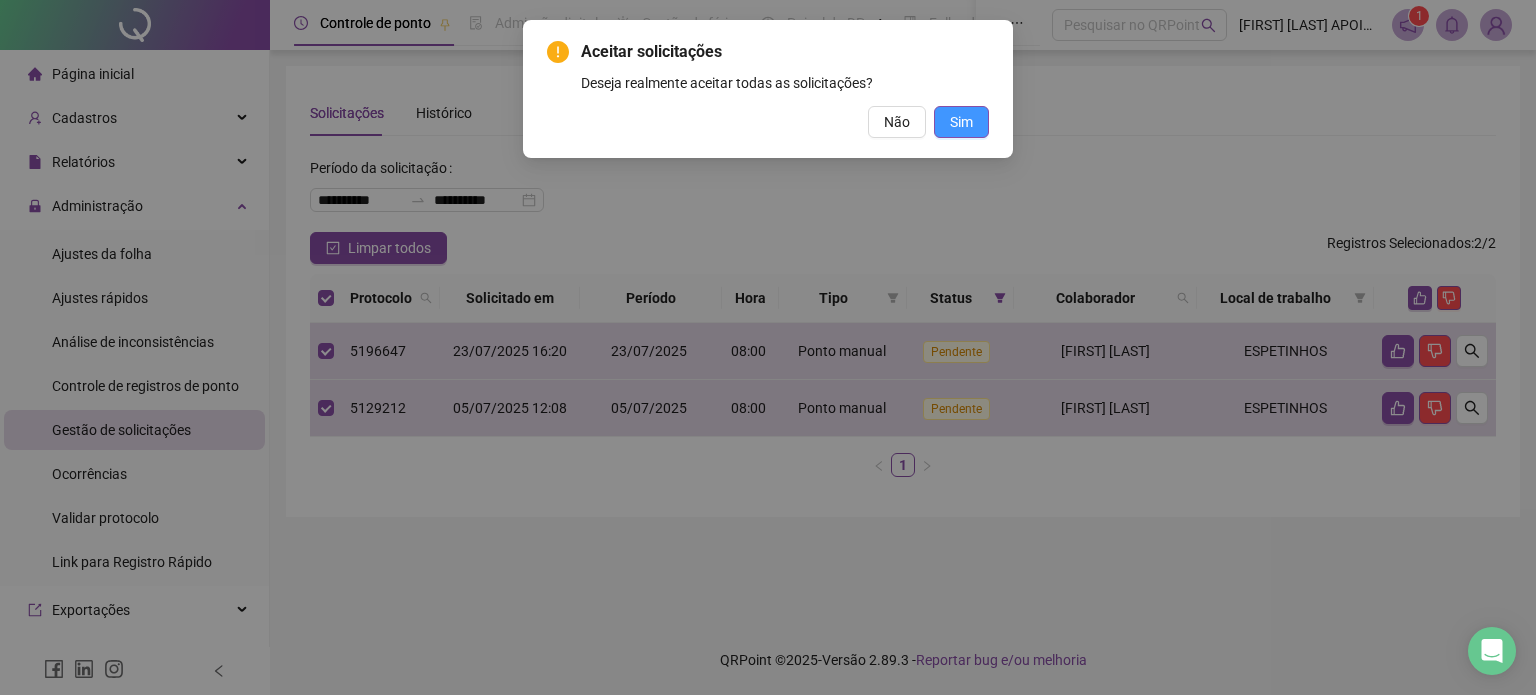 click on "Sim" at bounding box center [961, 122] 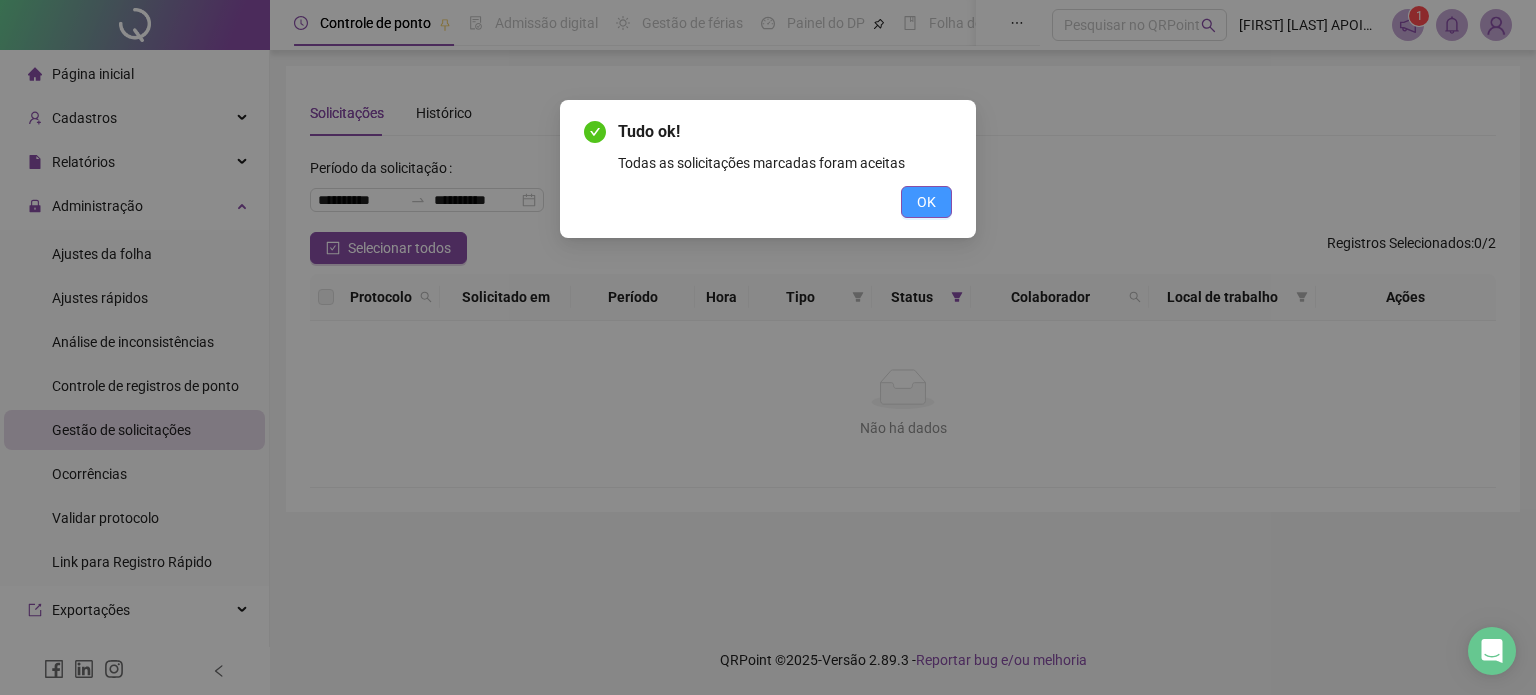 click on "OK" at bounding box center (926, 202) 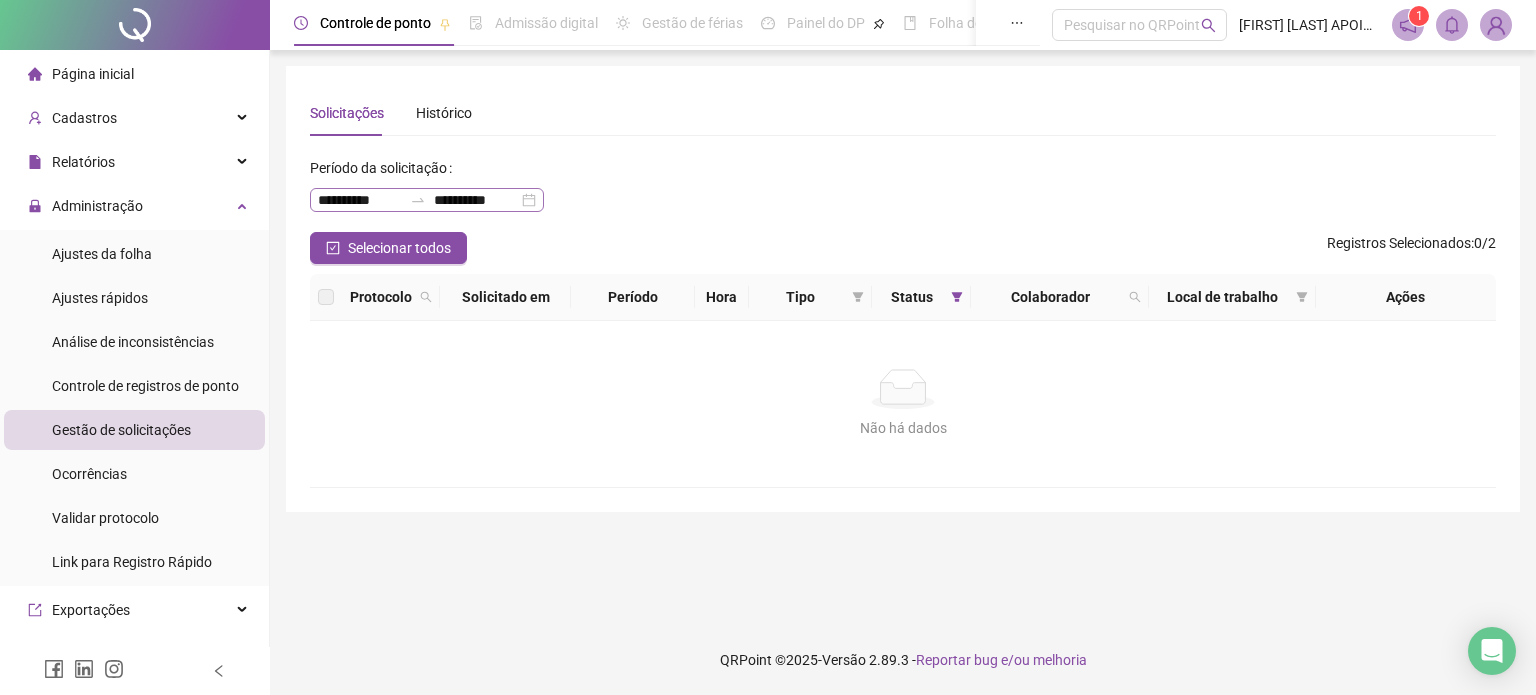 click on "**********" at bounding box center [427, 200] 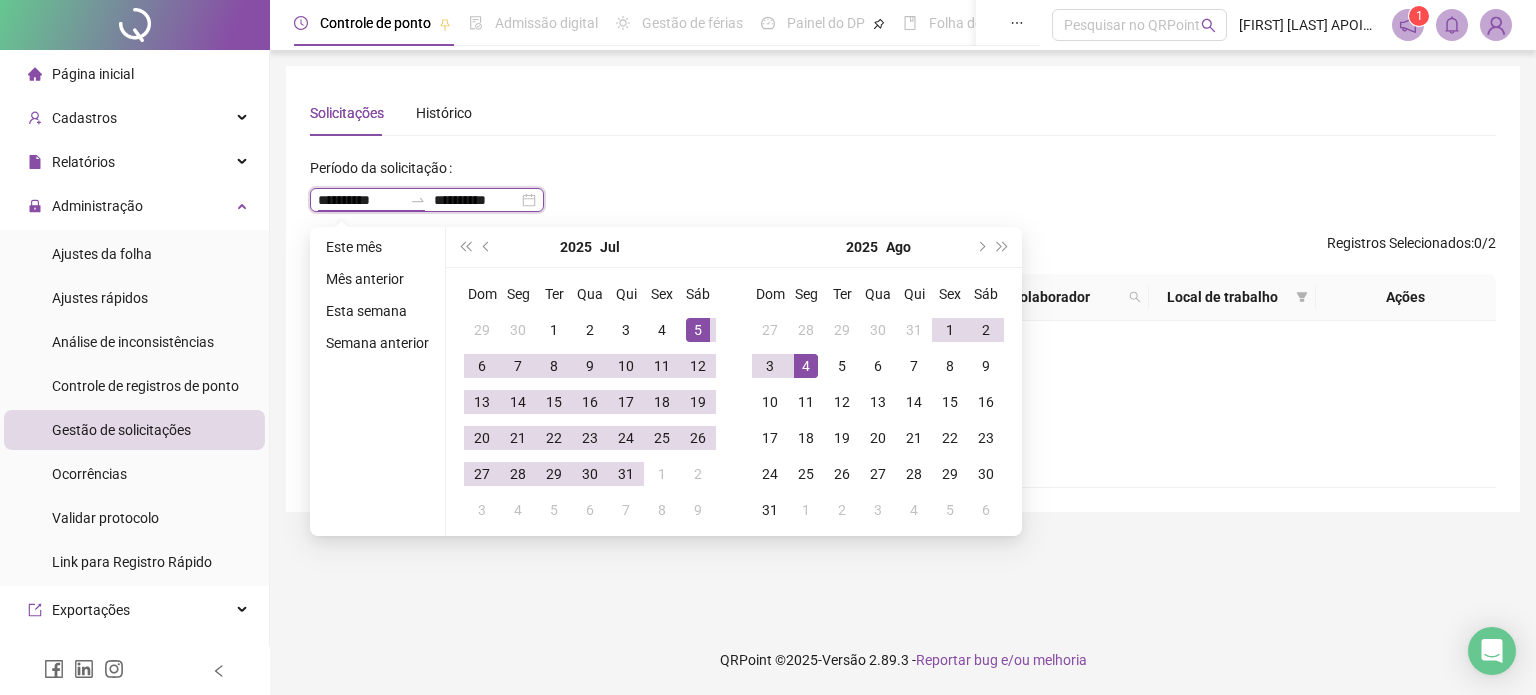 type on "**********" 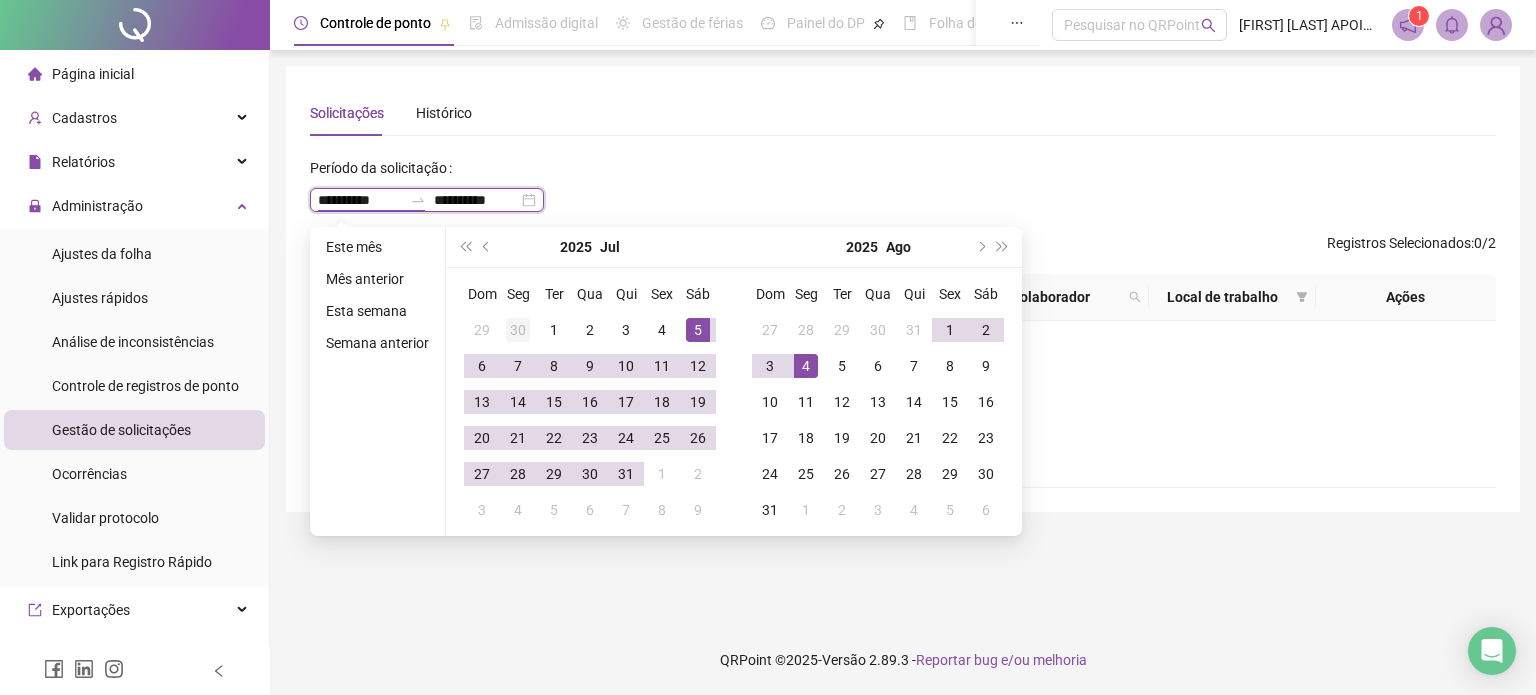 type on "**********" 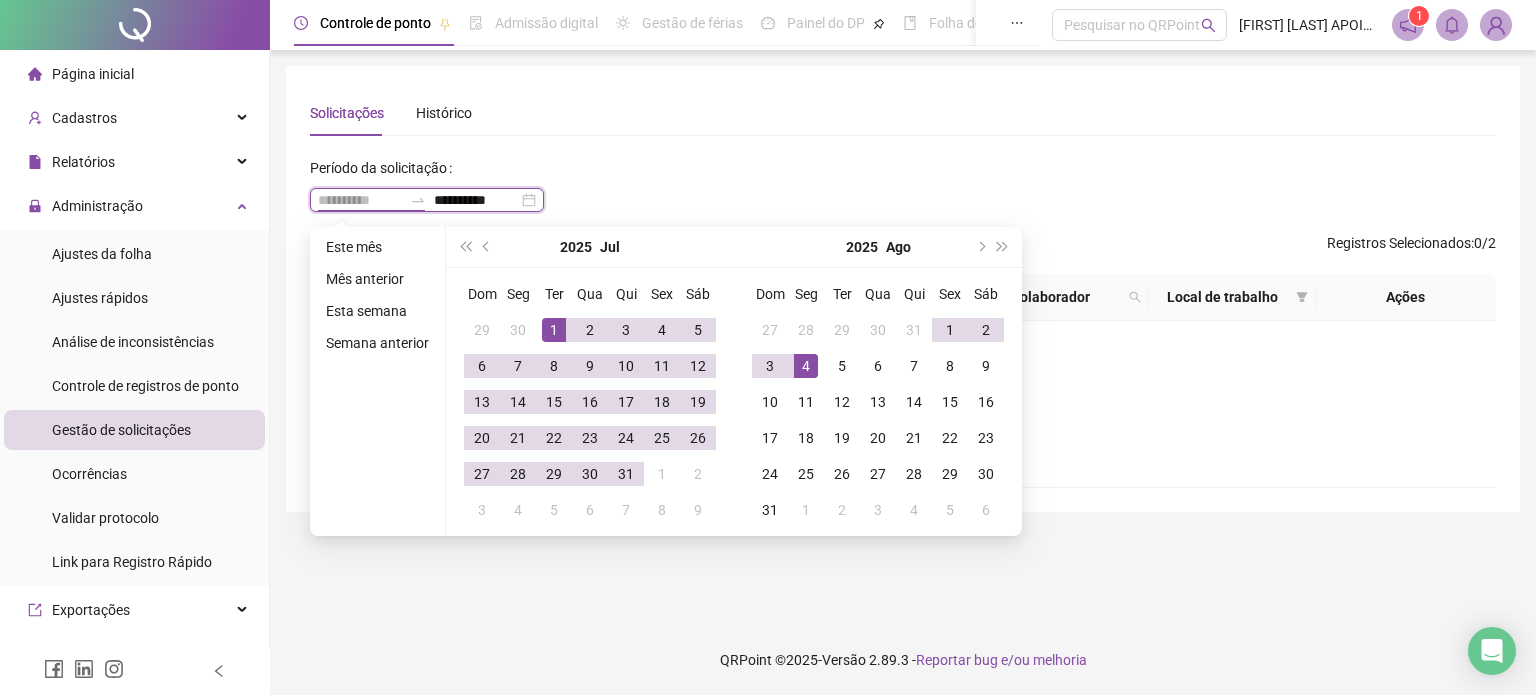 type on "**********" 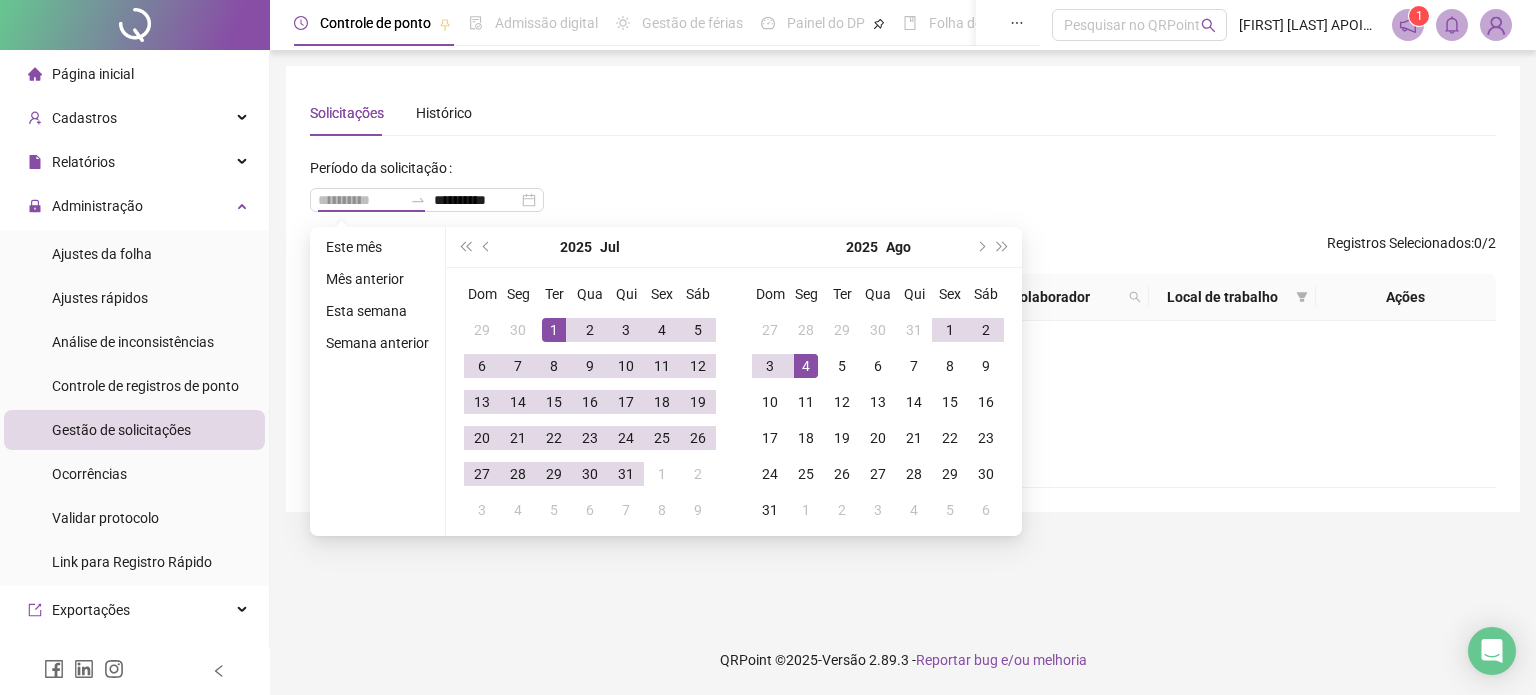 click on "1" at bounding box center (554, 330) 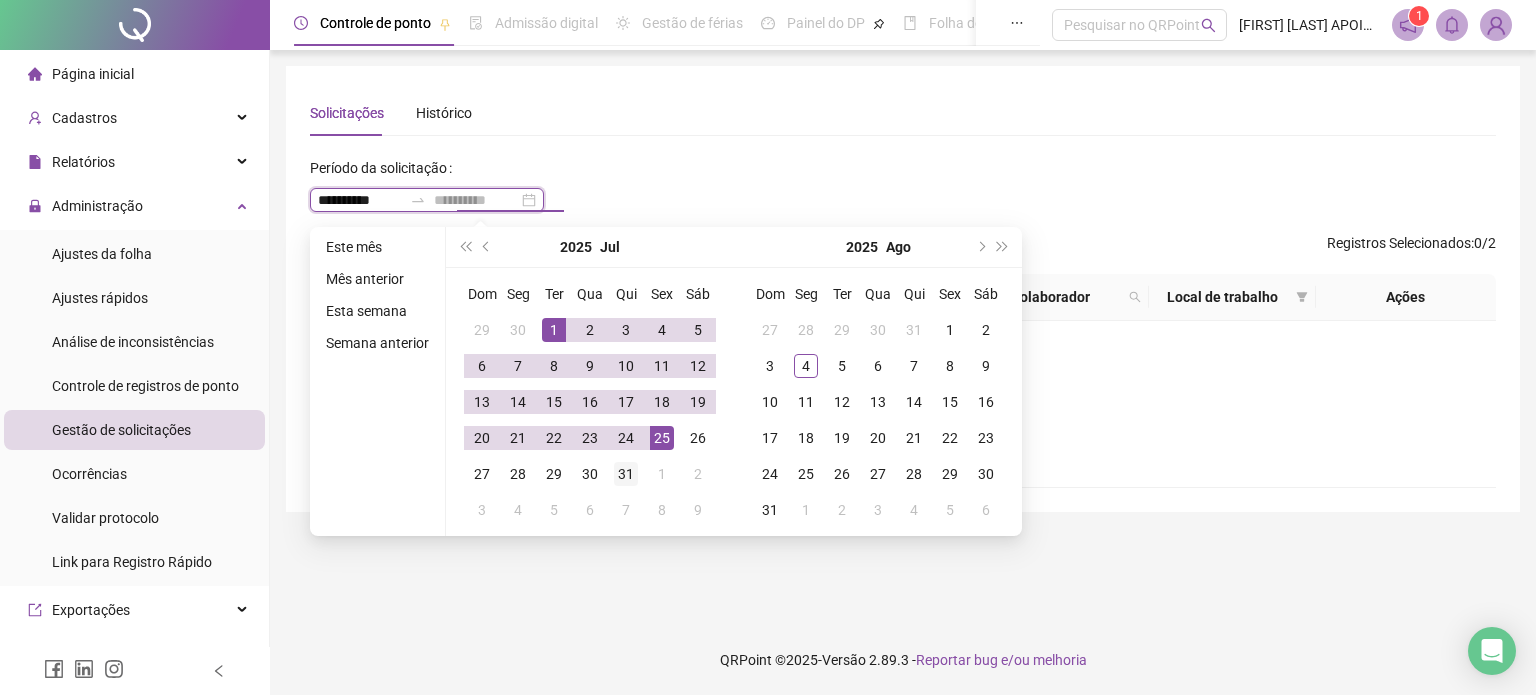 type on "**********" 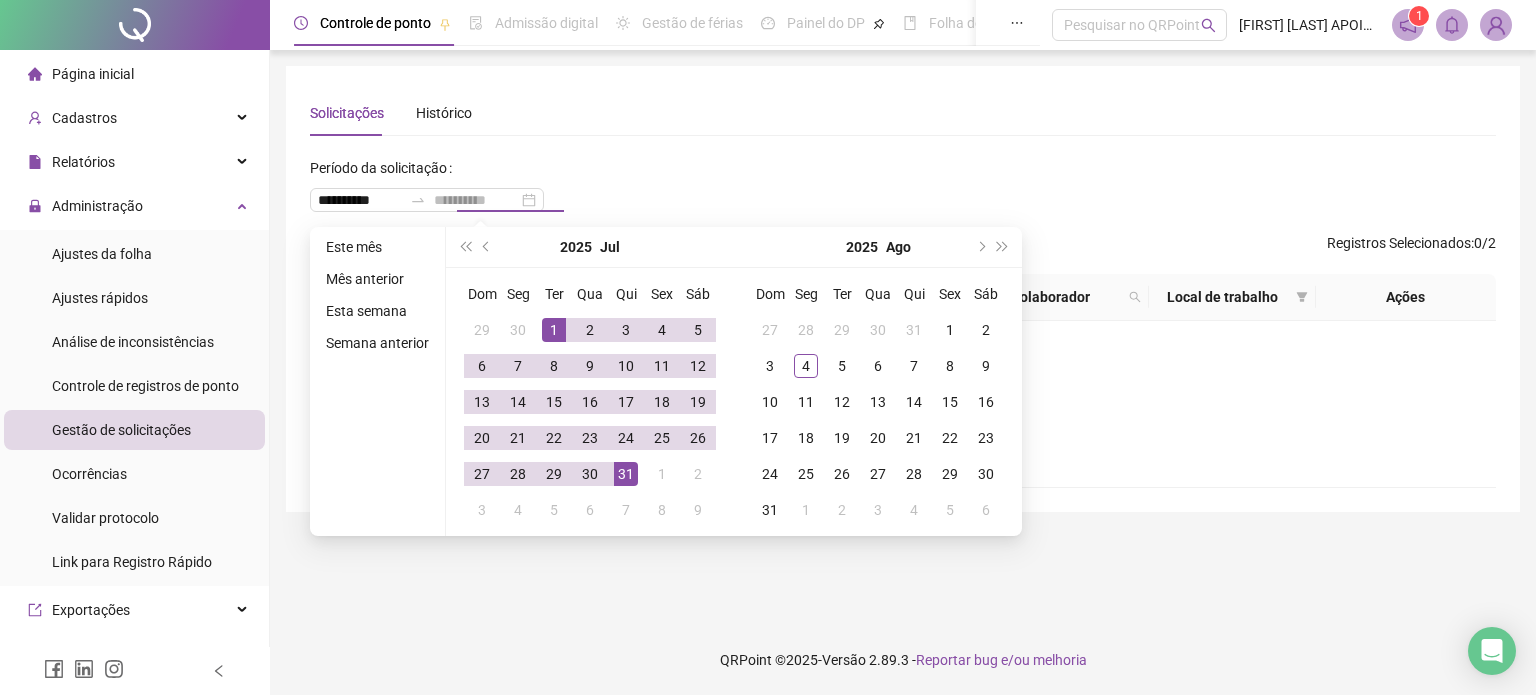 drag, startPoint x: 627, startPoint y: 476, endPoint x: 640, endPoint y: 473, distance: 13.341664 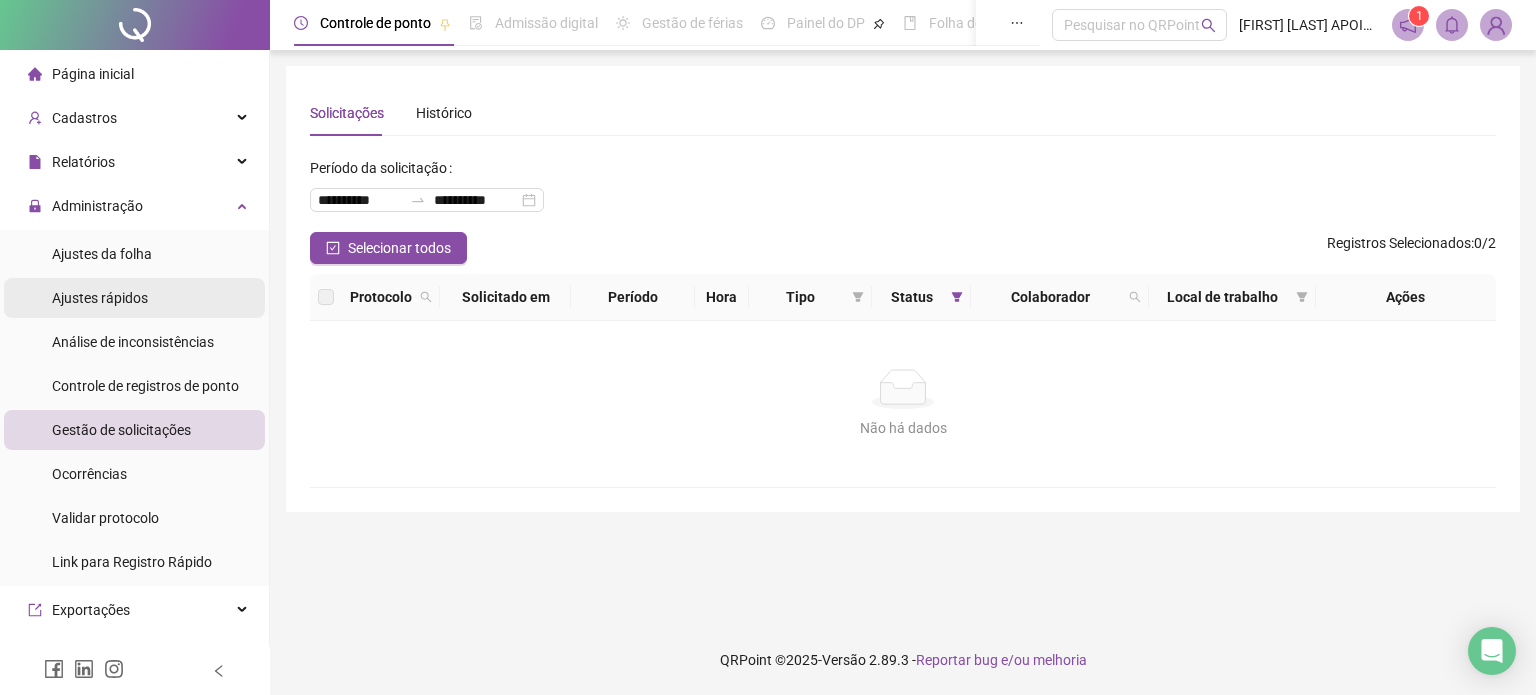 click on "Ajustes rápidos" at bounding box center (134, 298) 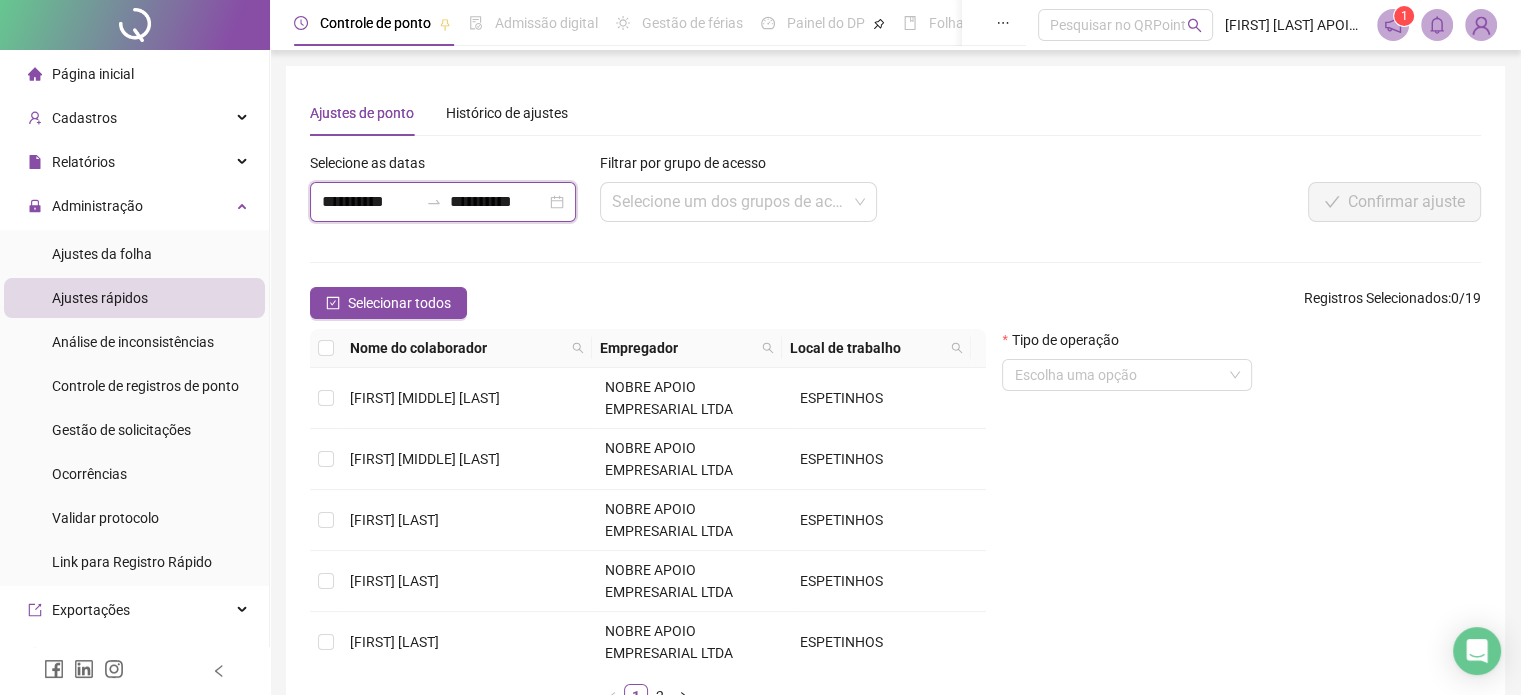 click on "**********" at bounding box center [370, 202] 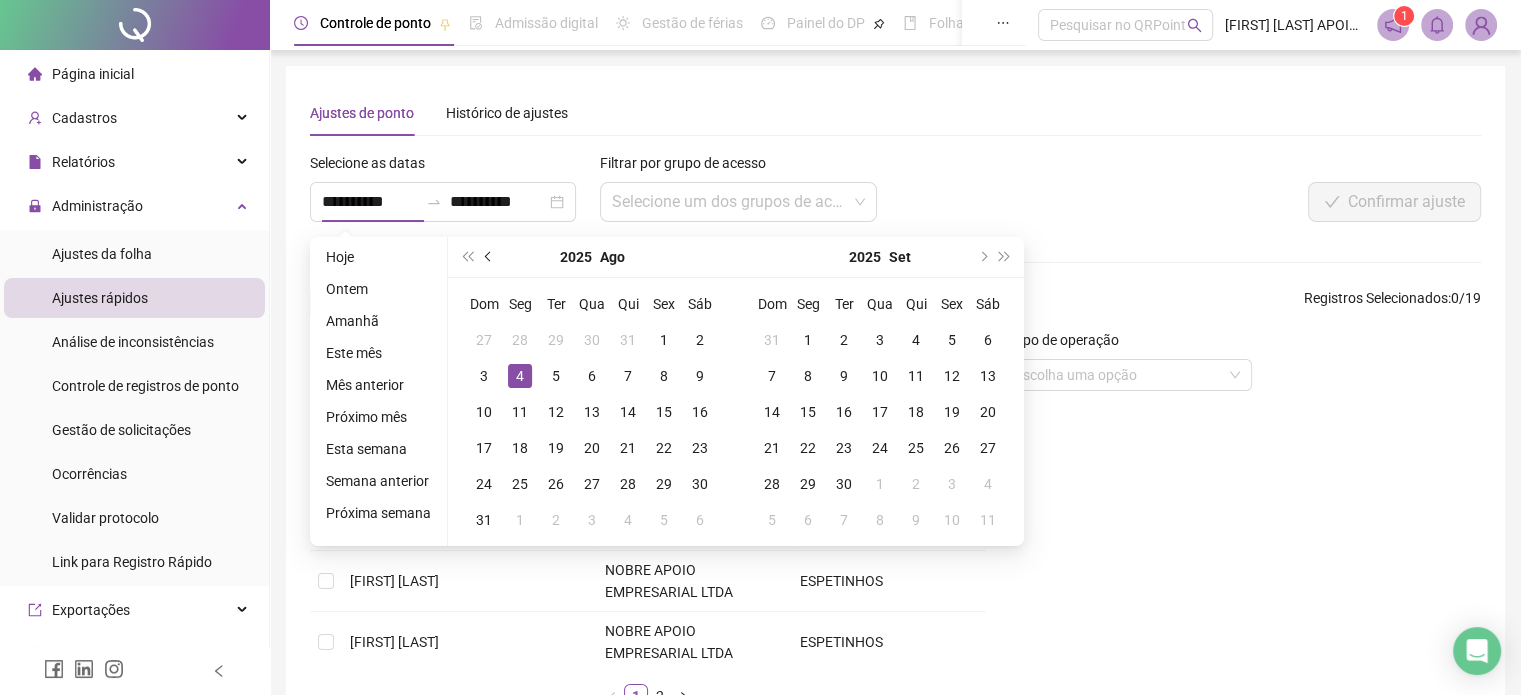 click at bounding box center [490, 257] 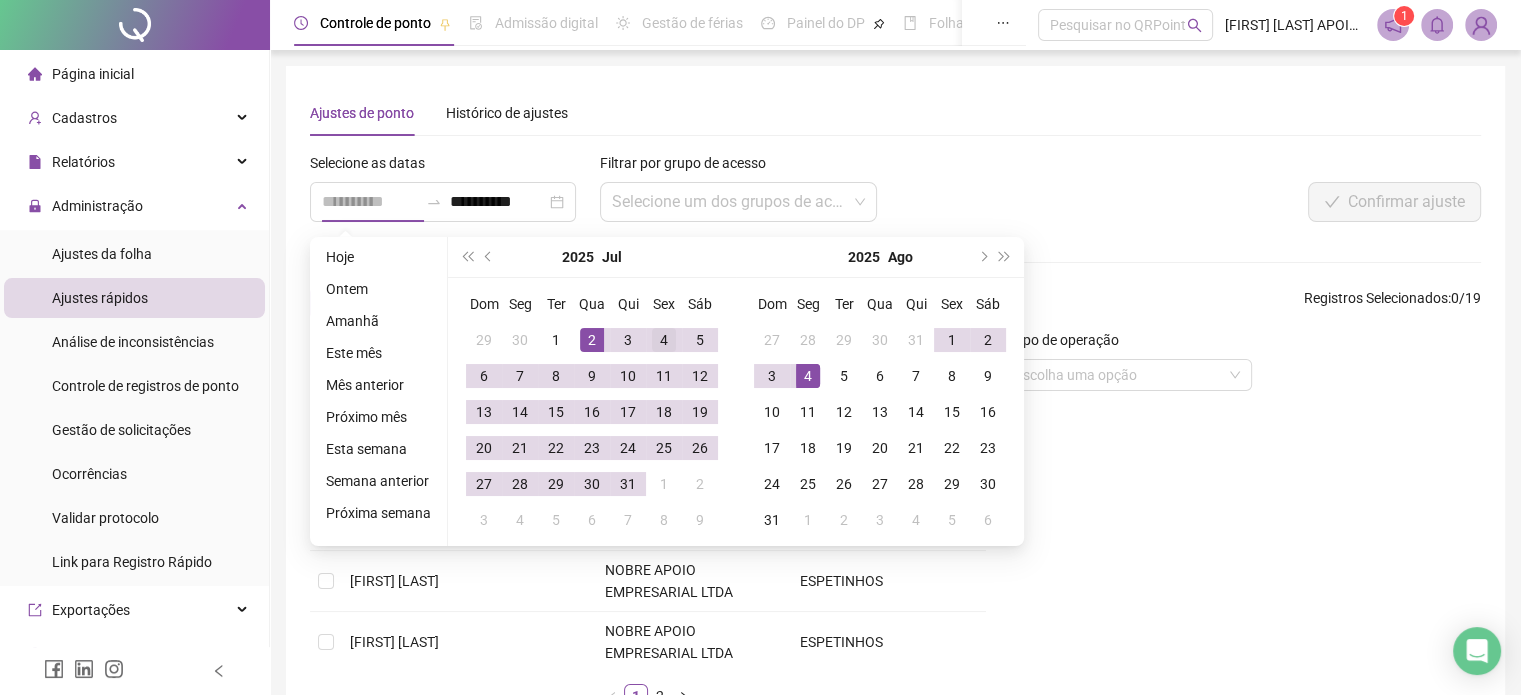type on "**********" 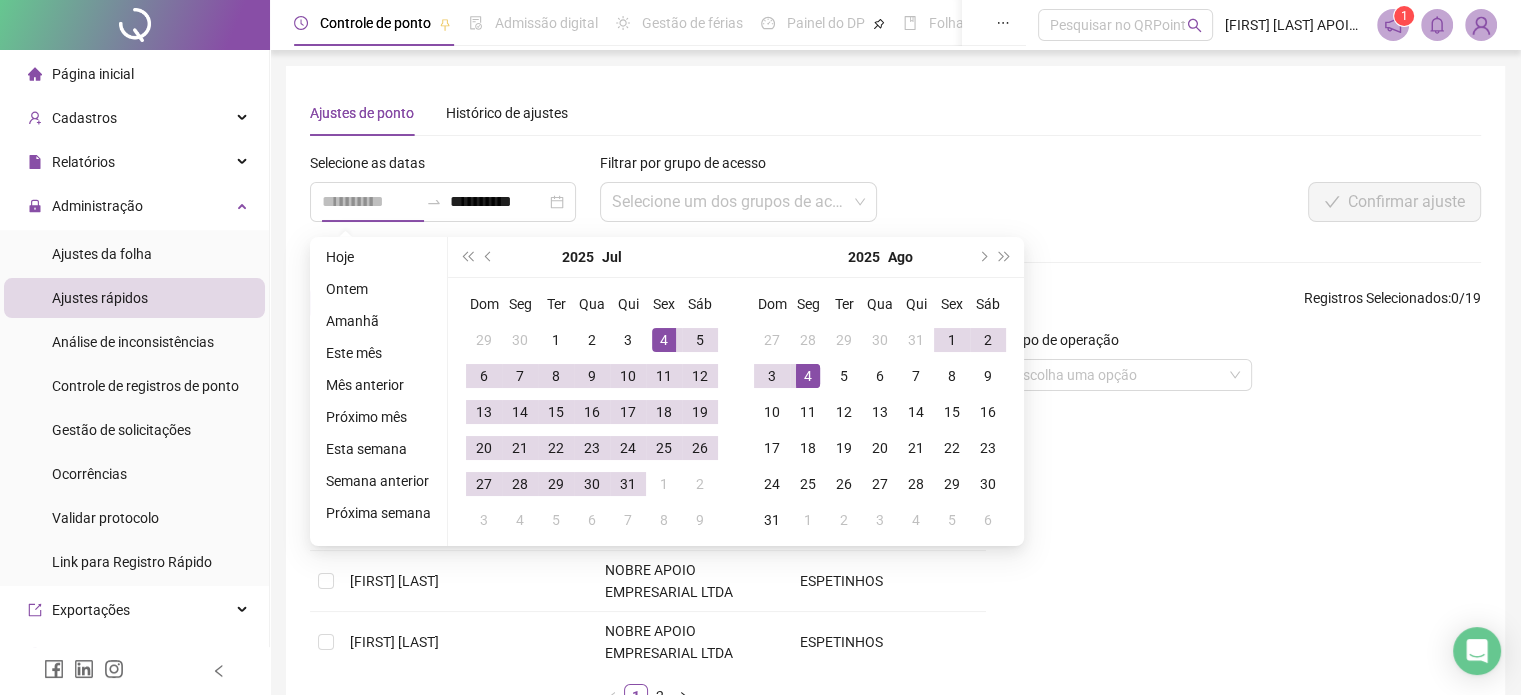 click on "4" at bounding box center [664, 340] 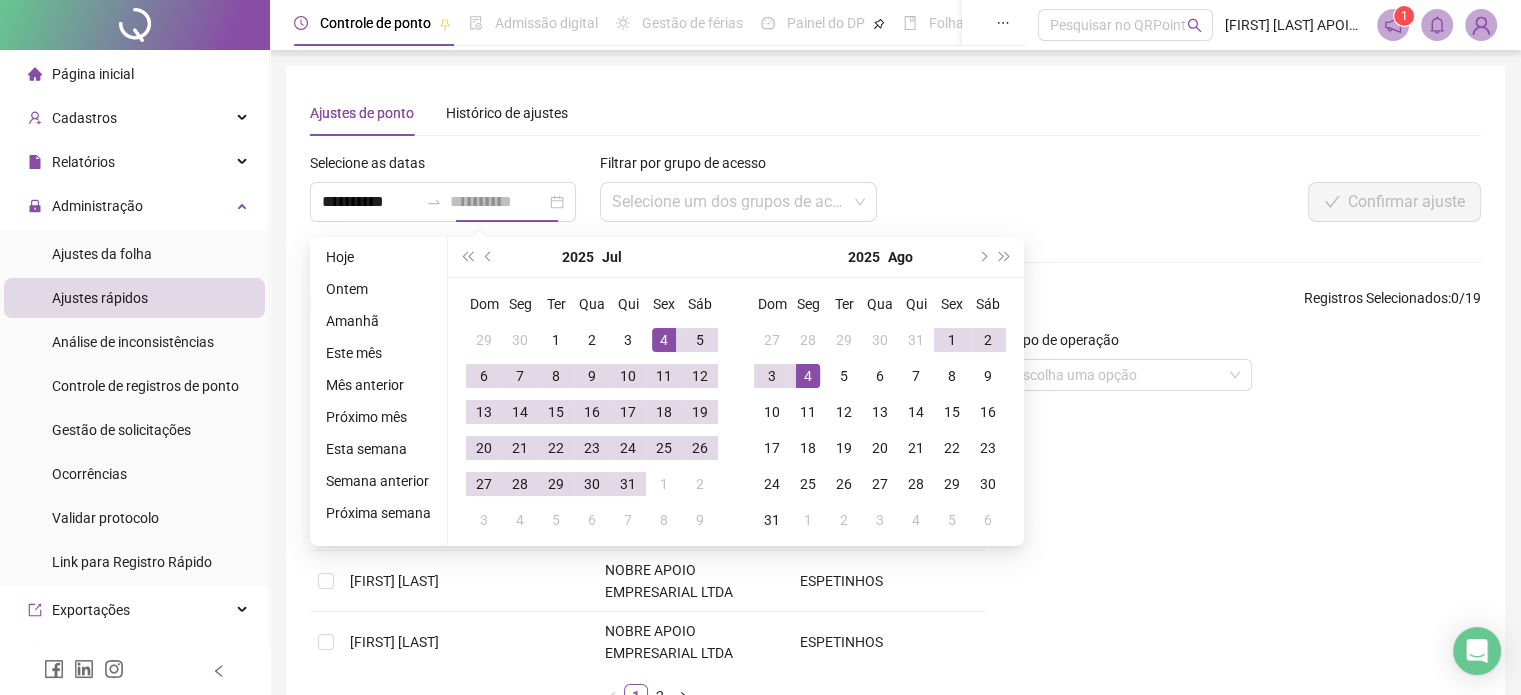 click on "4" at bounding box center [664, 340] 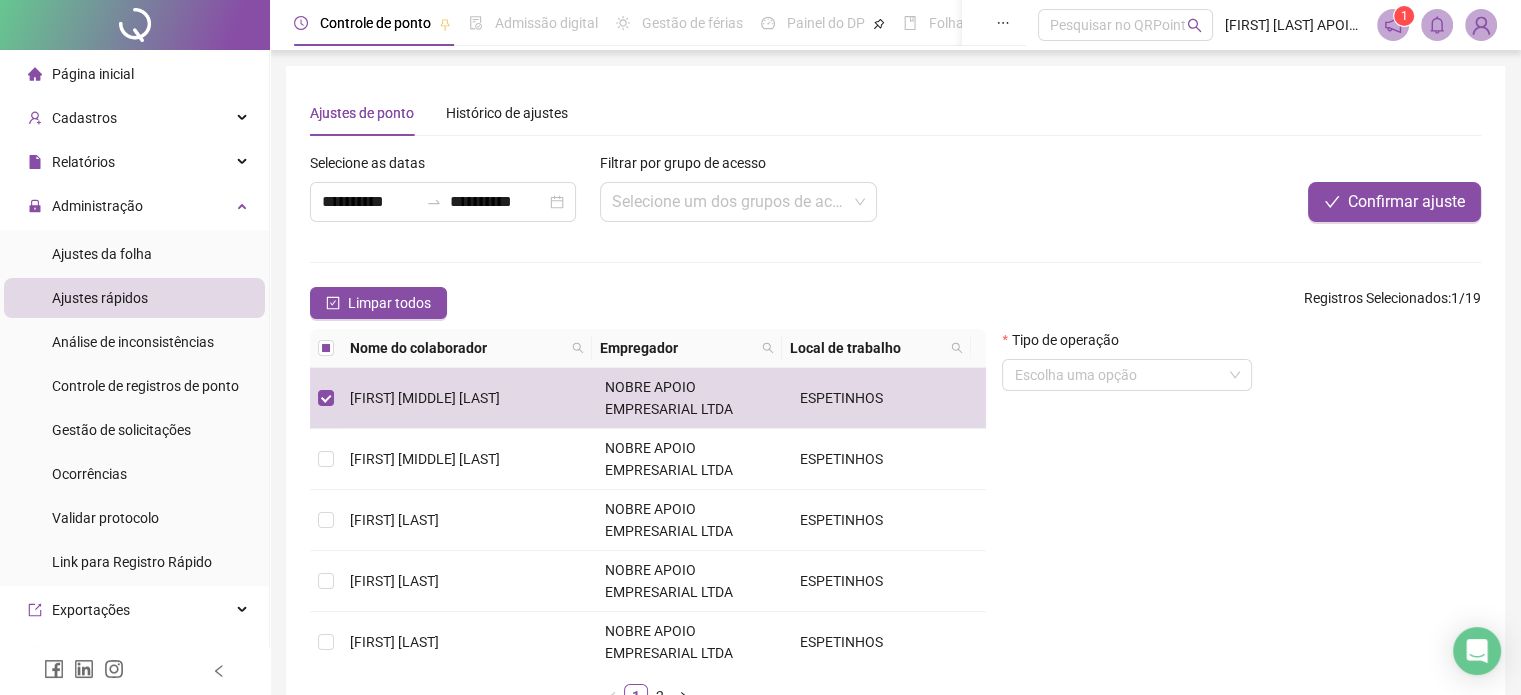 click on "Tipo de operação" at bounding box center [1127, 344] 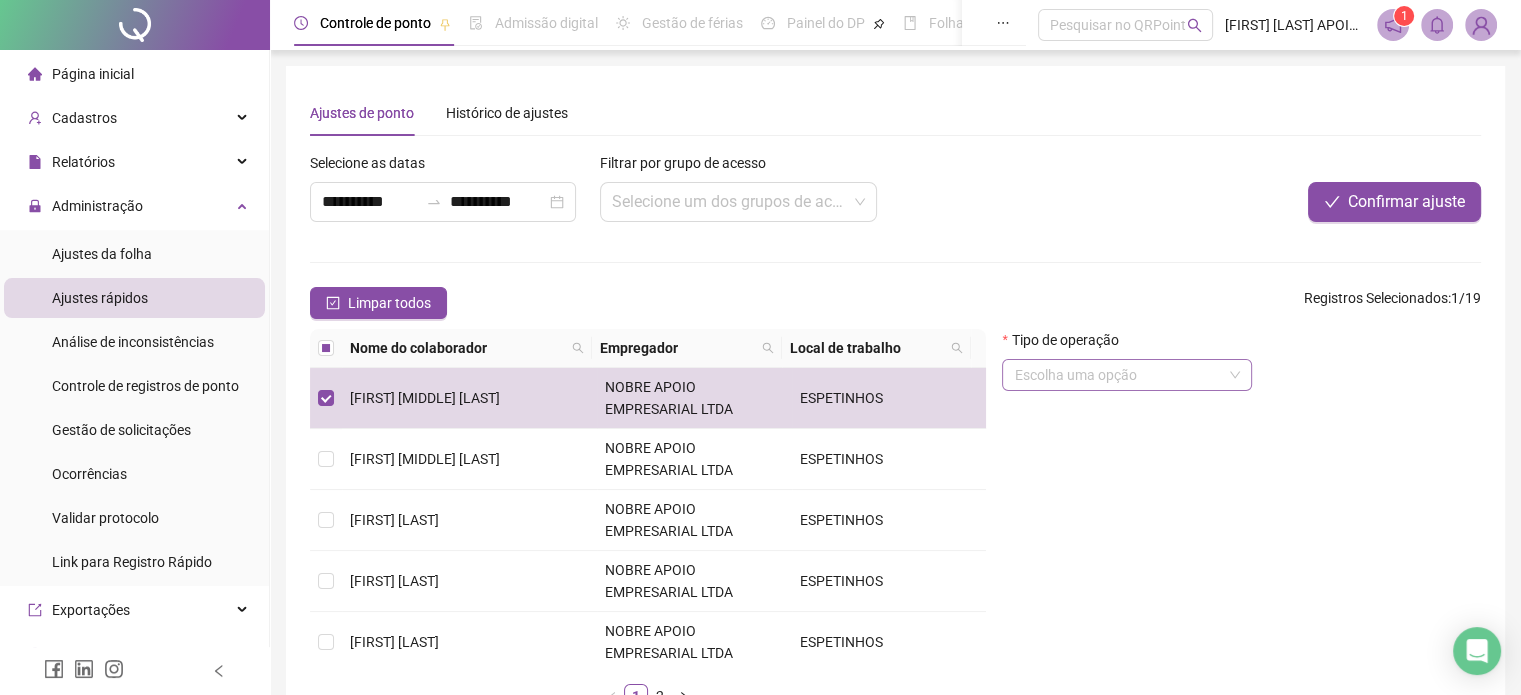 click at bounding box center (1118, 375) 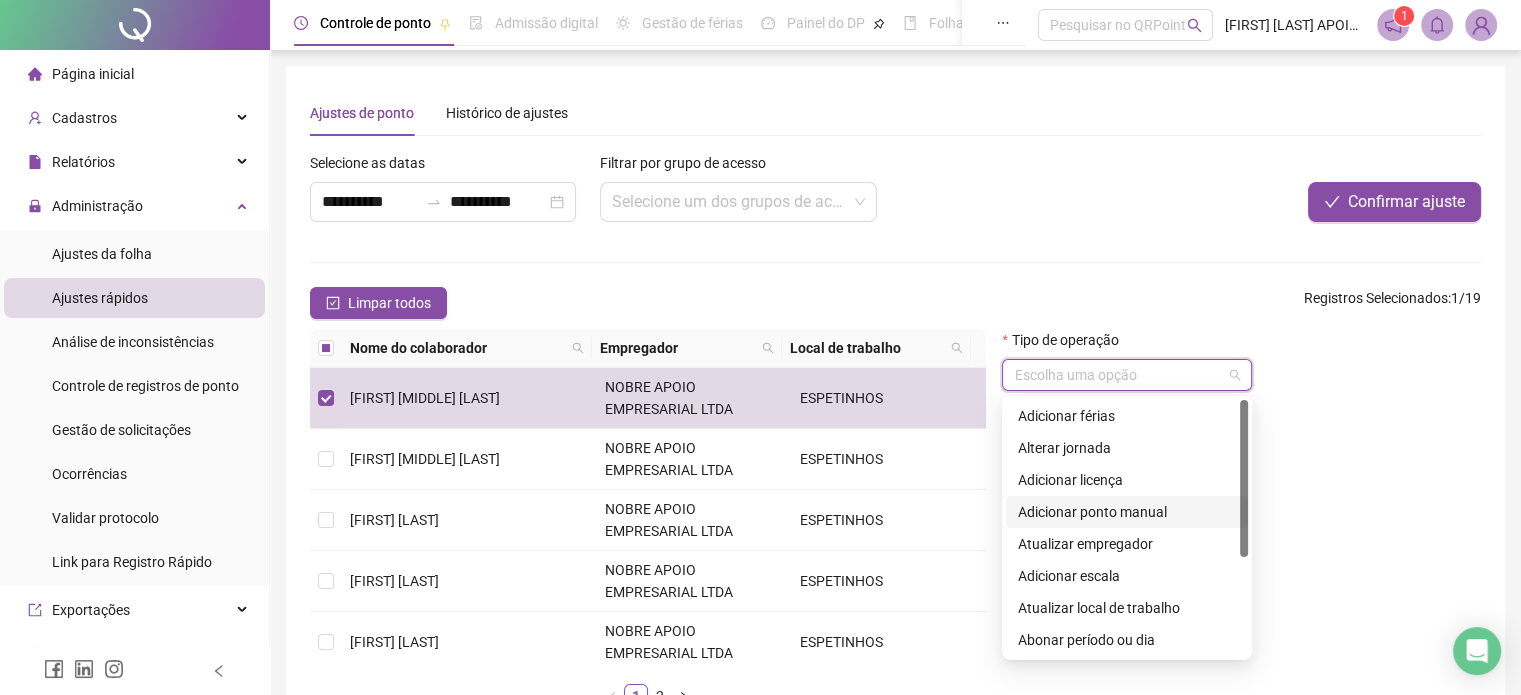 click on "Adicionar ponto manual" at bounding box center [1127, 512] 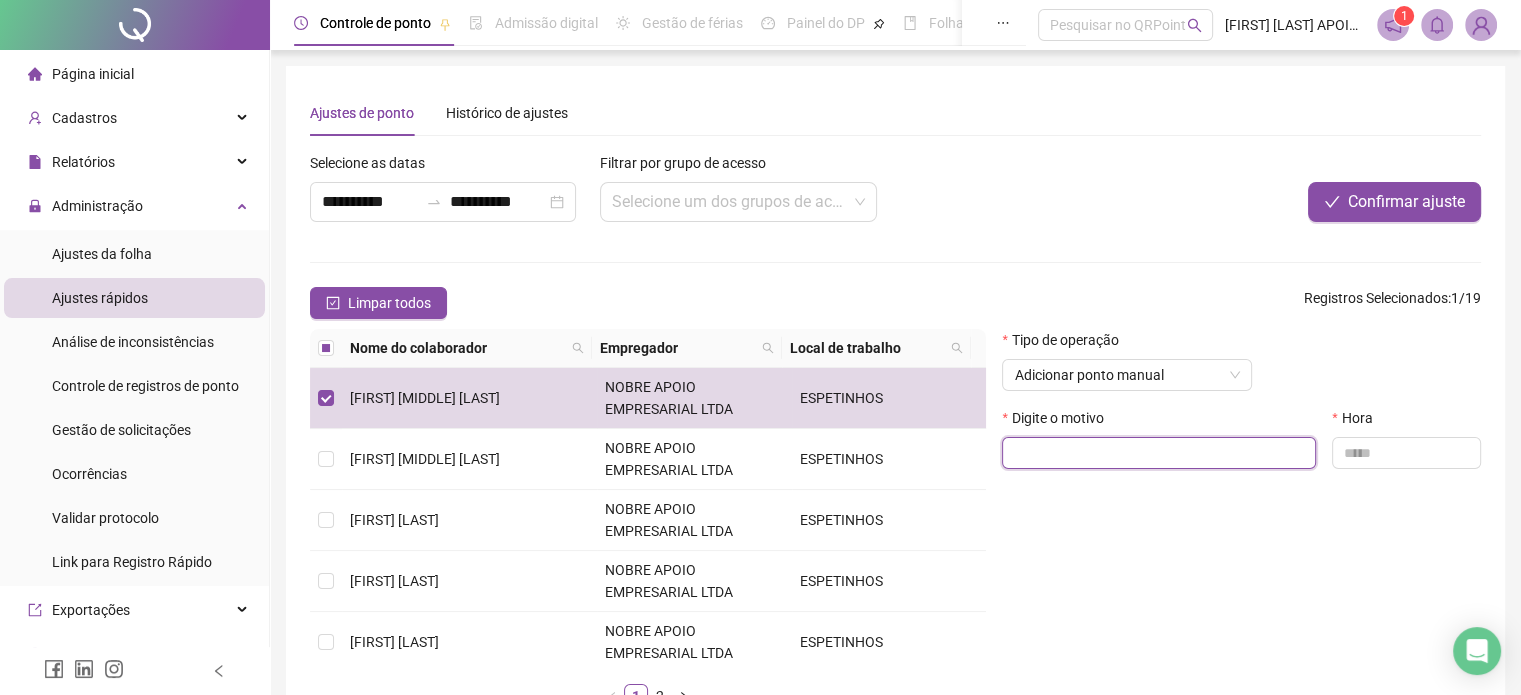 click at bounding box center (1159, 453) 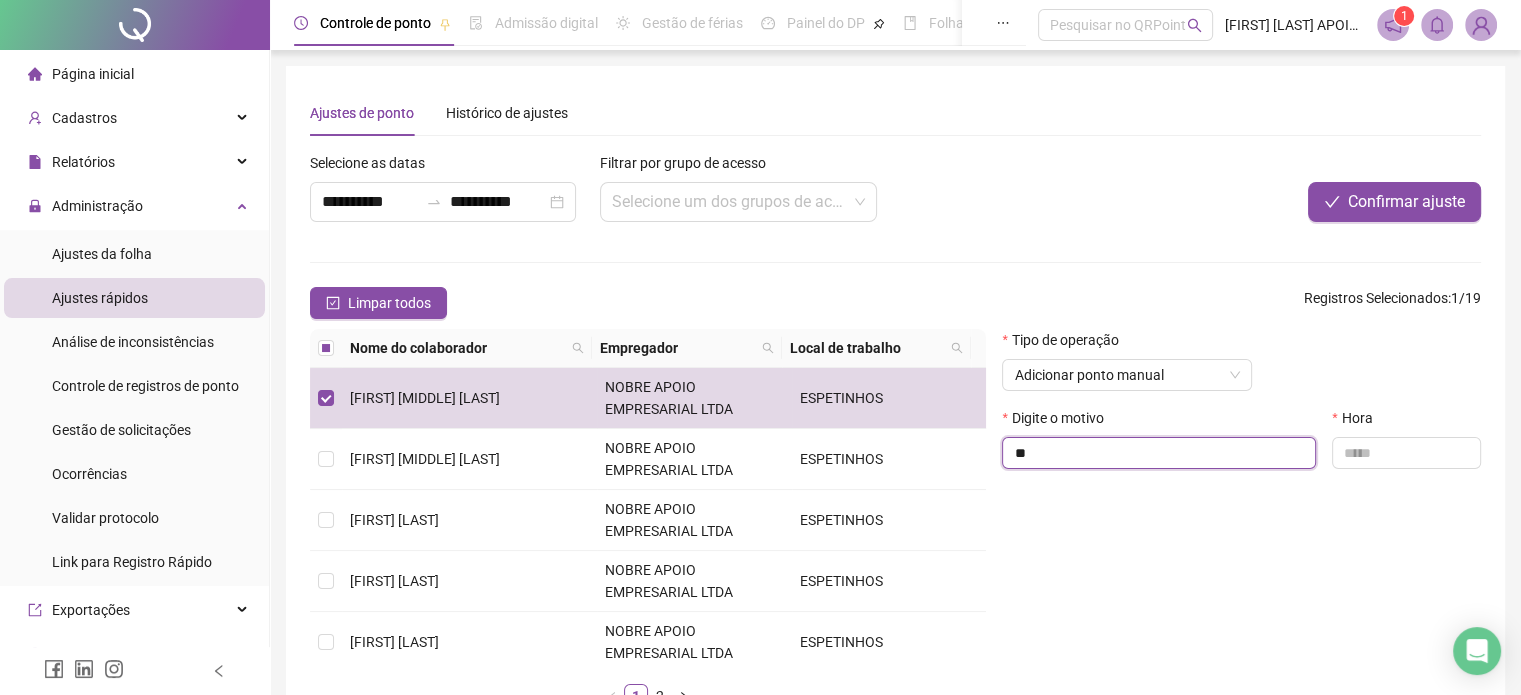 type on "*" 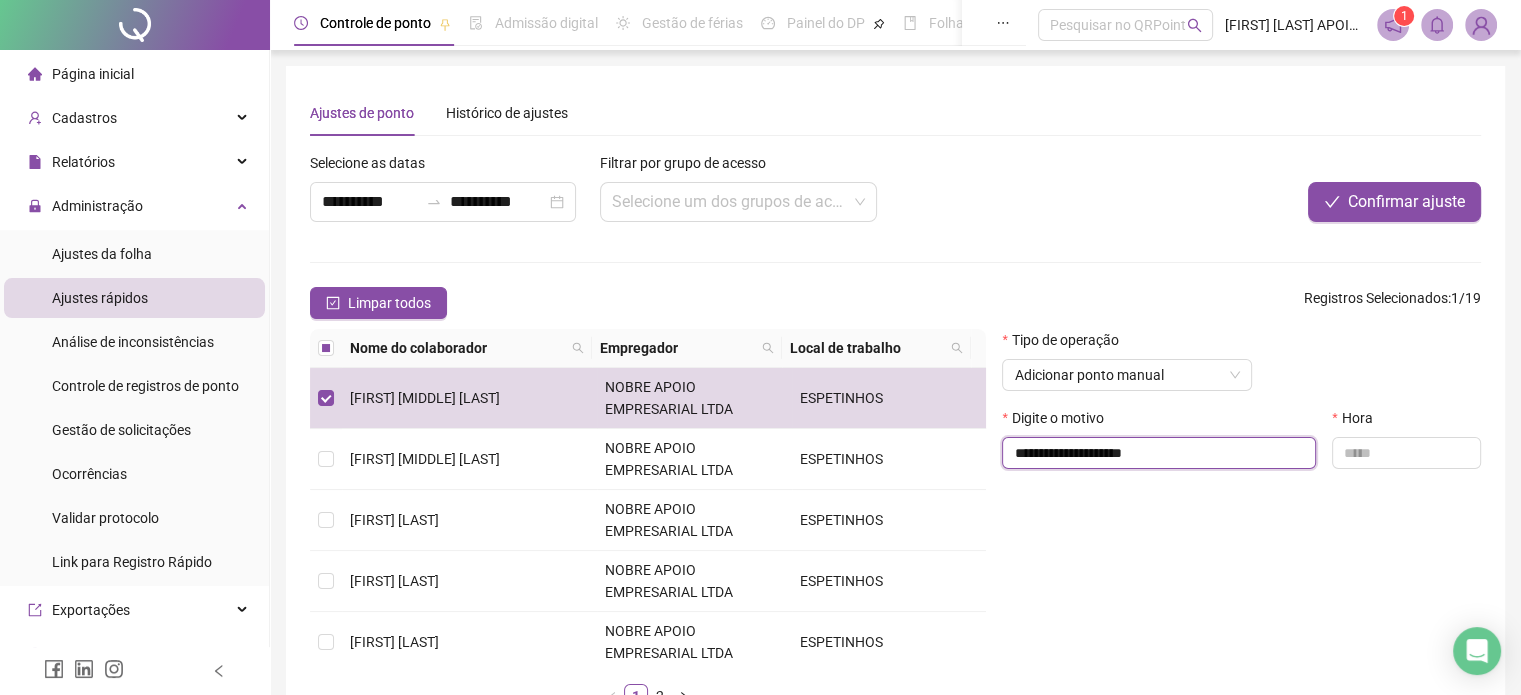type on "**********" 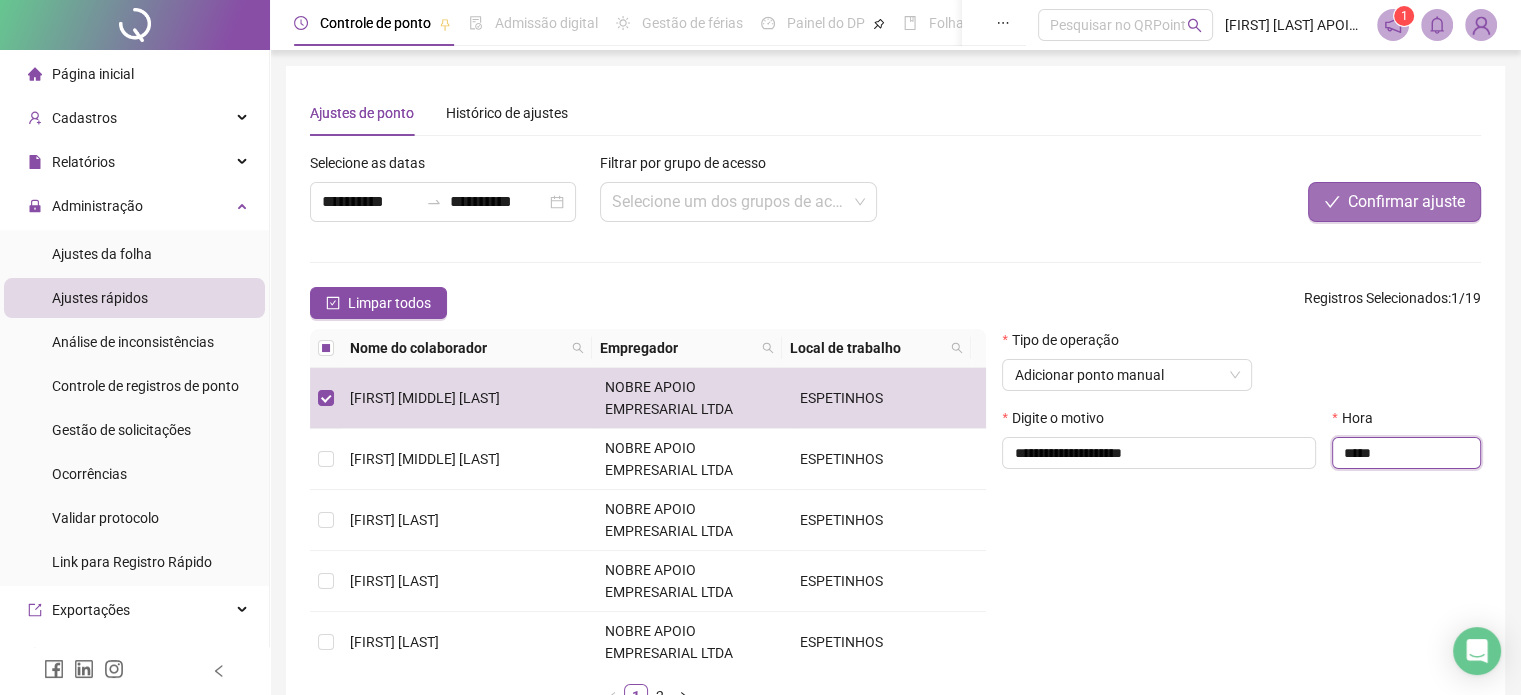 type on "*****" 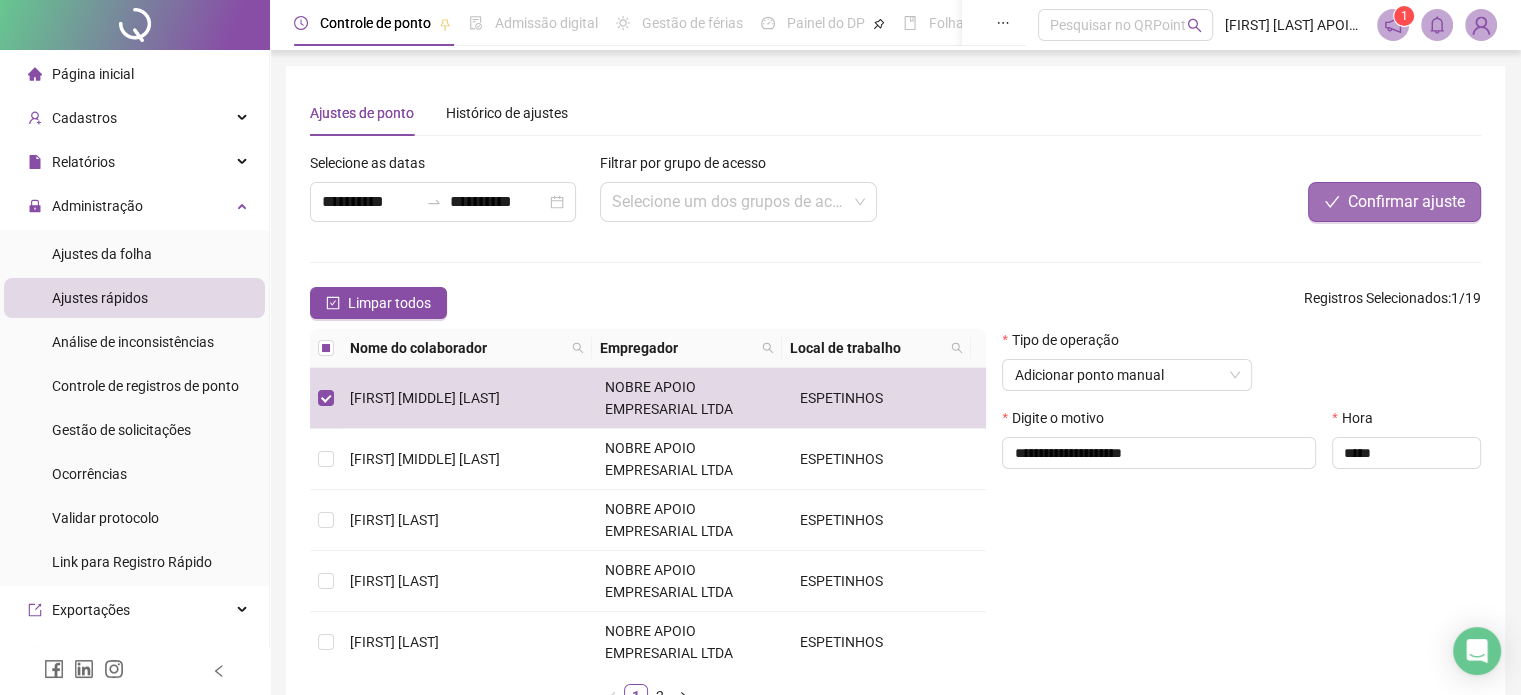 click on "Confirmar ajuste" at bounding box center (1394, 202) 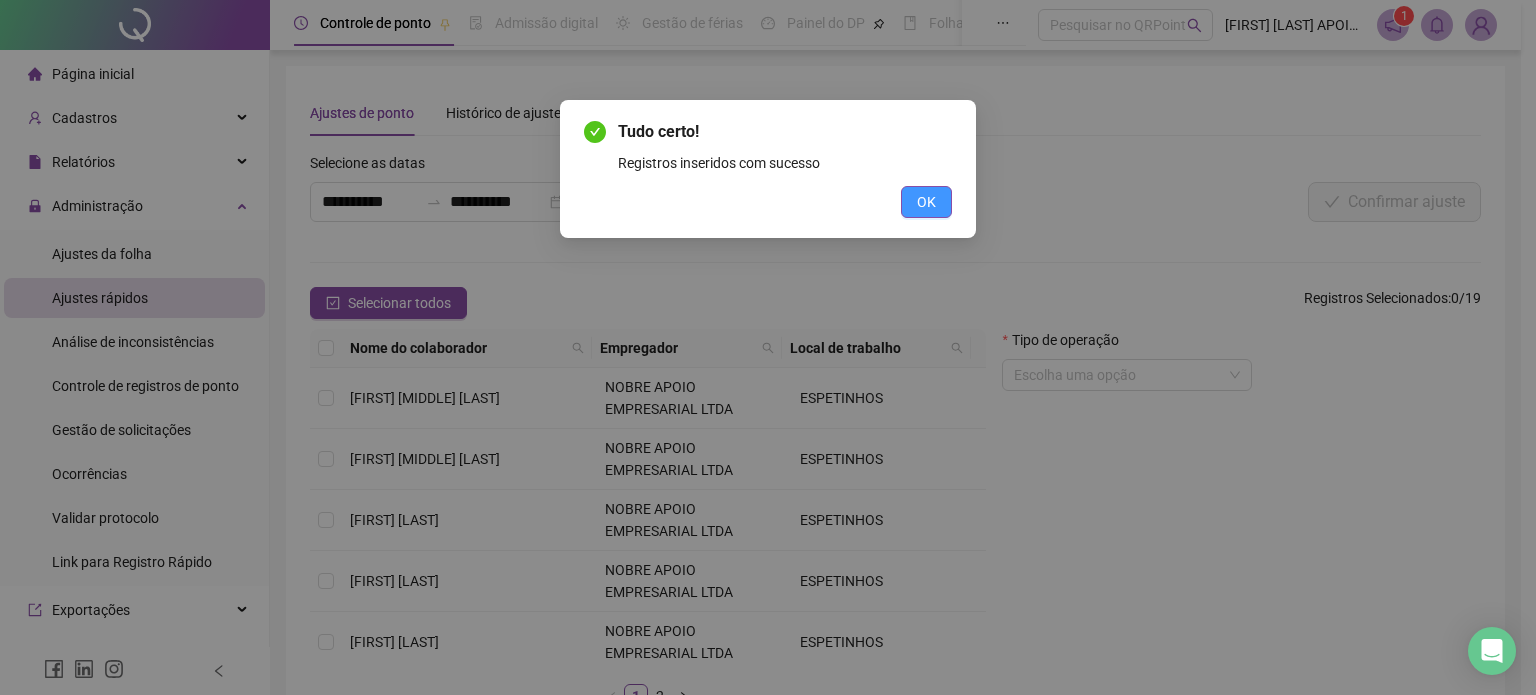 click on "OK" at bounding box center (926, 202) 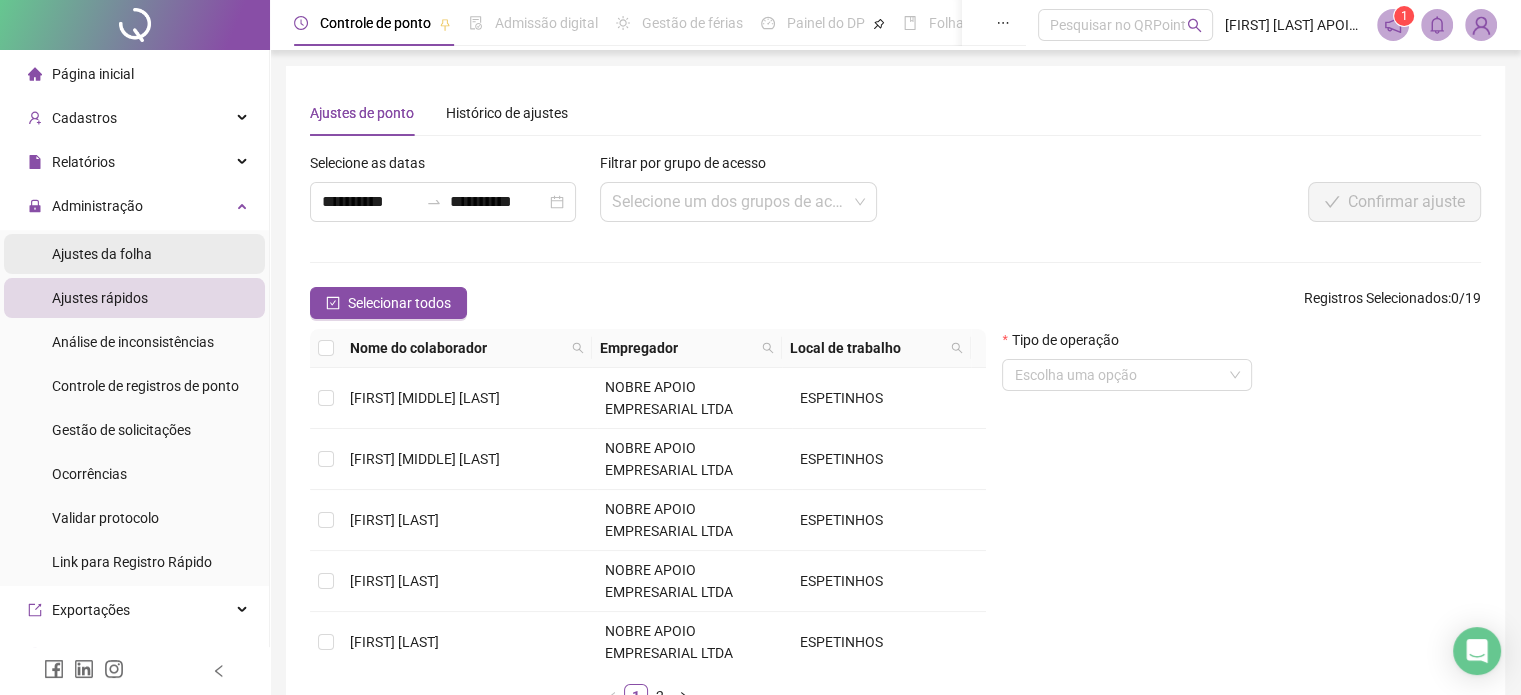 drag, startPoint x: 188, startPoint y: 251, endPoint x: 201, endPoint y: 254, distance: 13.341664 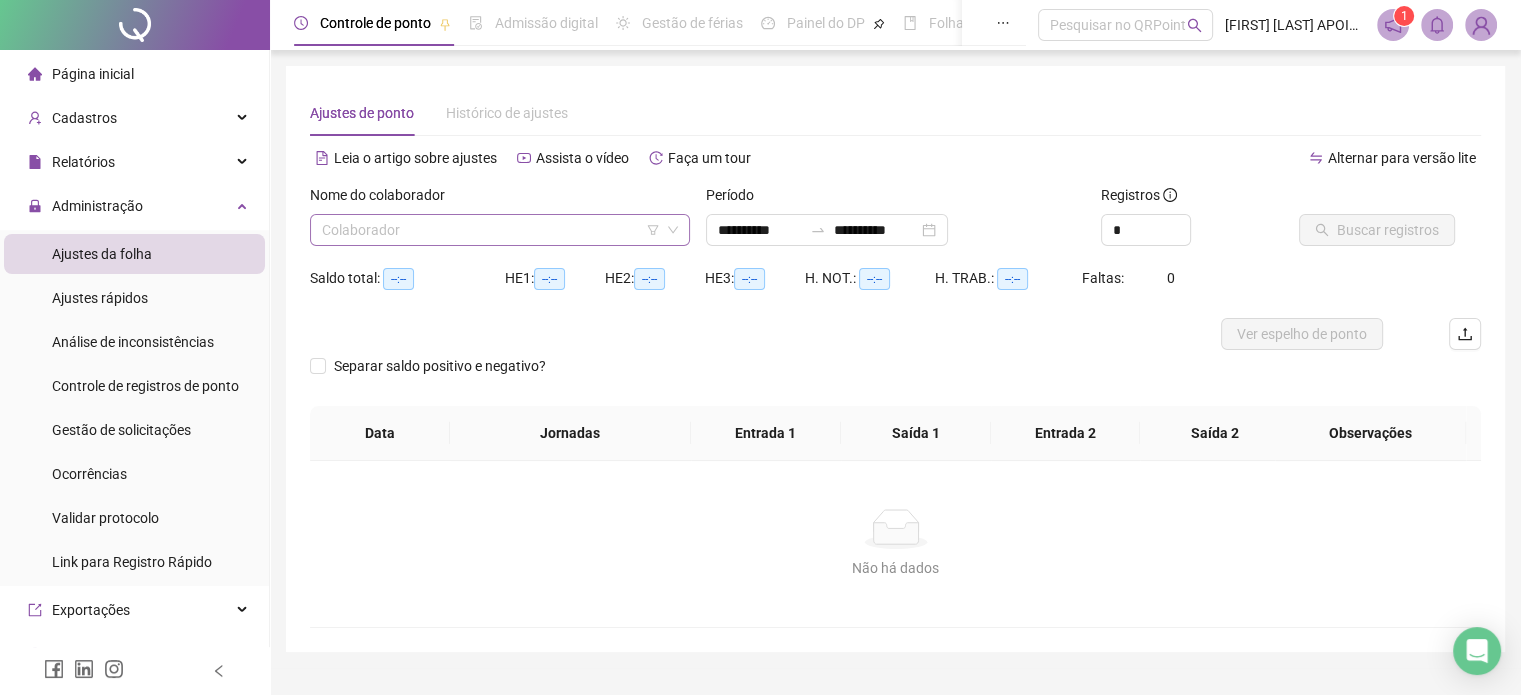 click at bounding box center (491, 230) 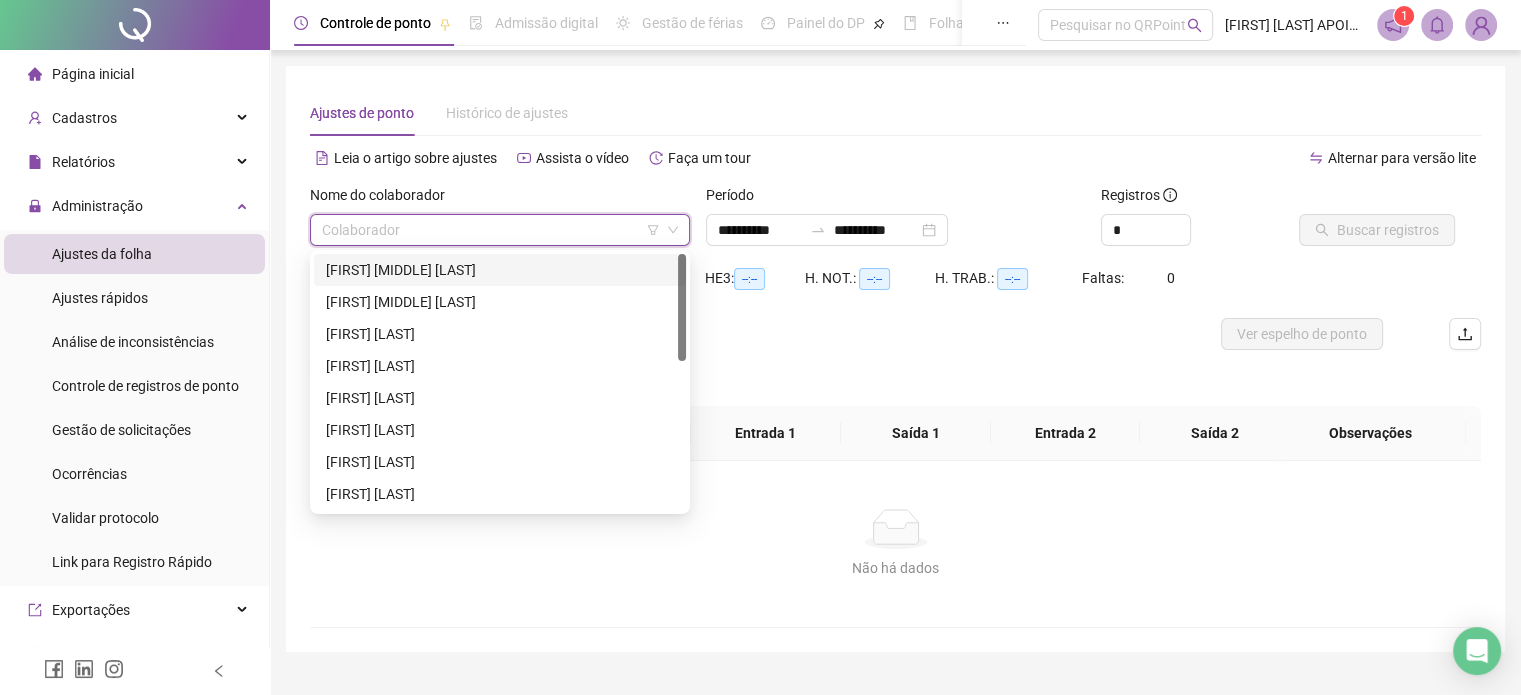 click on "[FIRST] [MIDDLE] [LAST]" at bounding box center [500, 270] 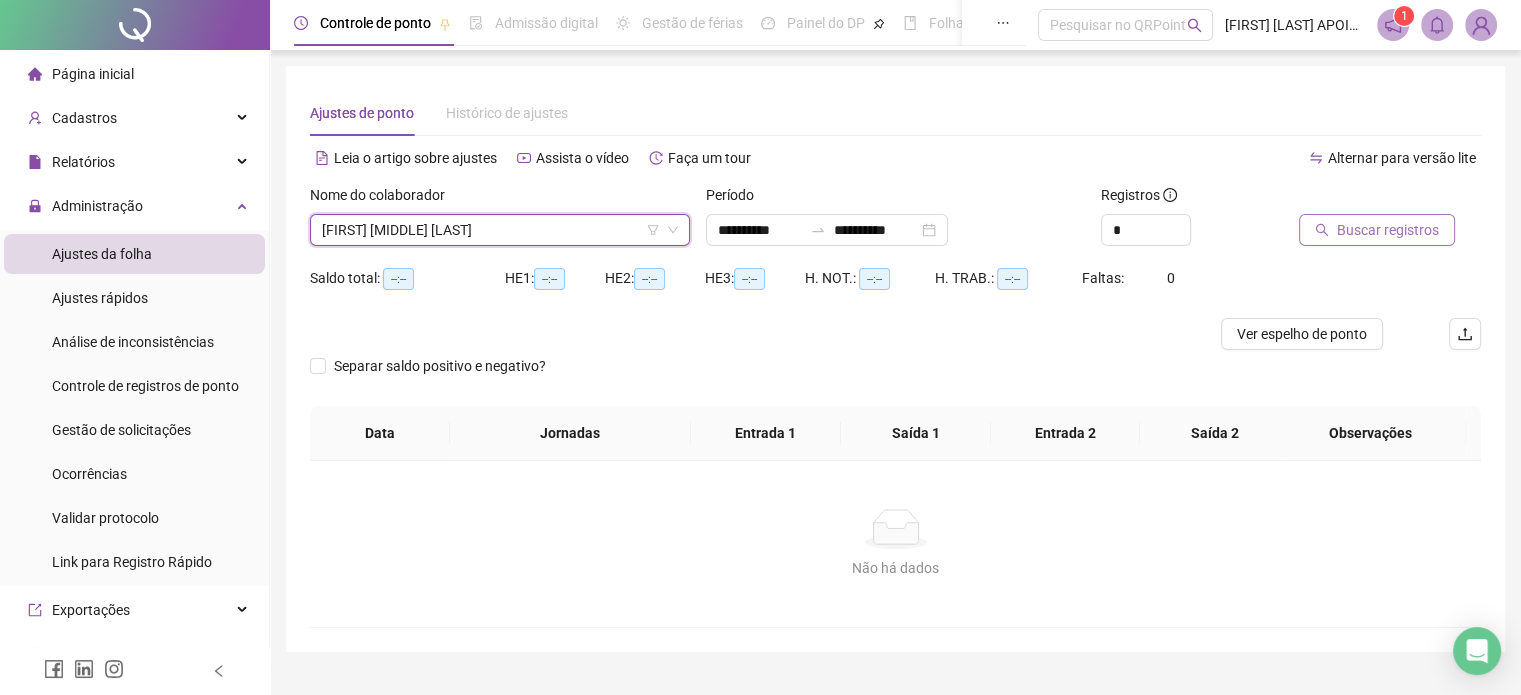 click on "Buscar registros" at bounding box center [1377, 230] 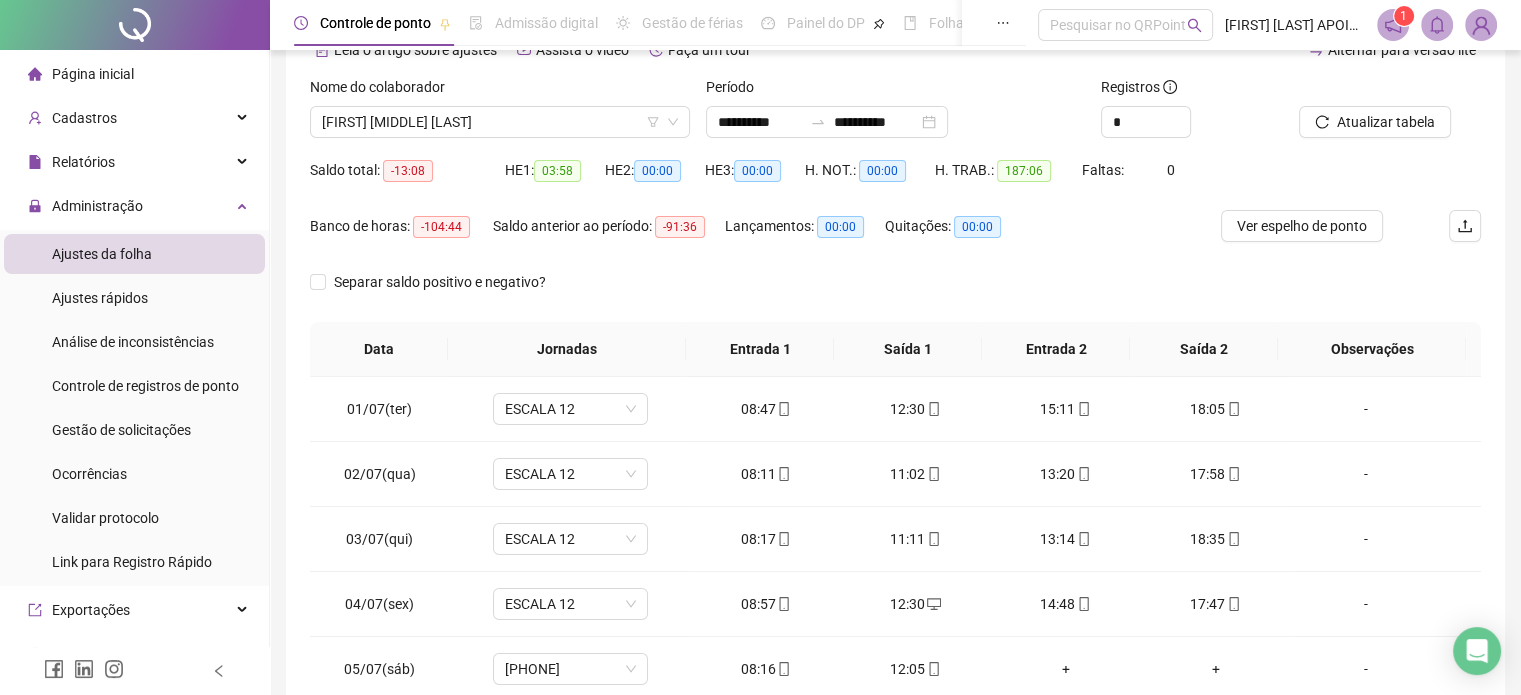 scroll, scrollTop: 200, scrollLeft: 0, axis: vertical 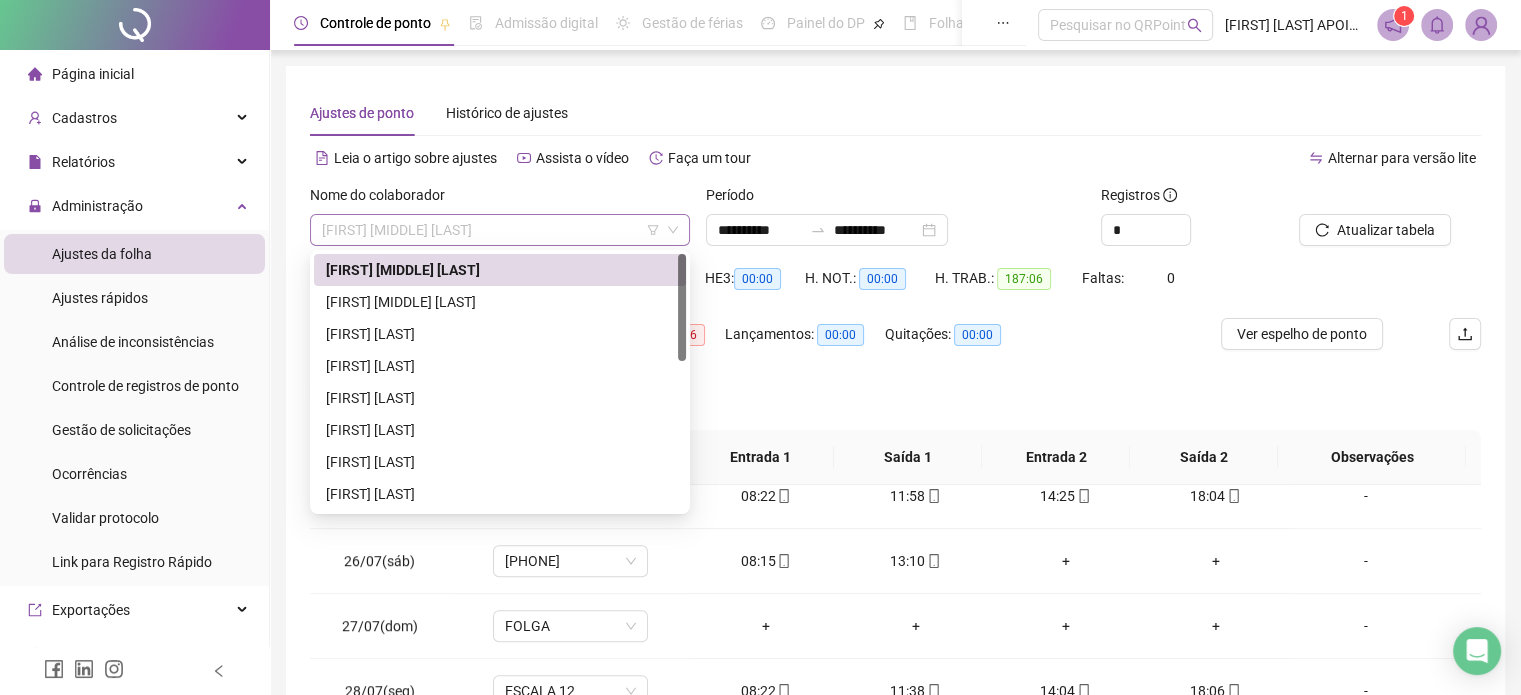 click on "[FIRST] [MIDDLE] [LAST]" at bounding box center (500, 230) 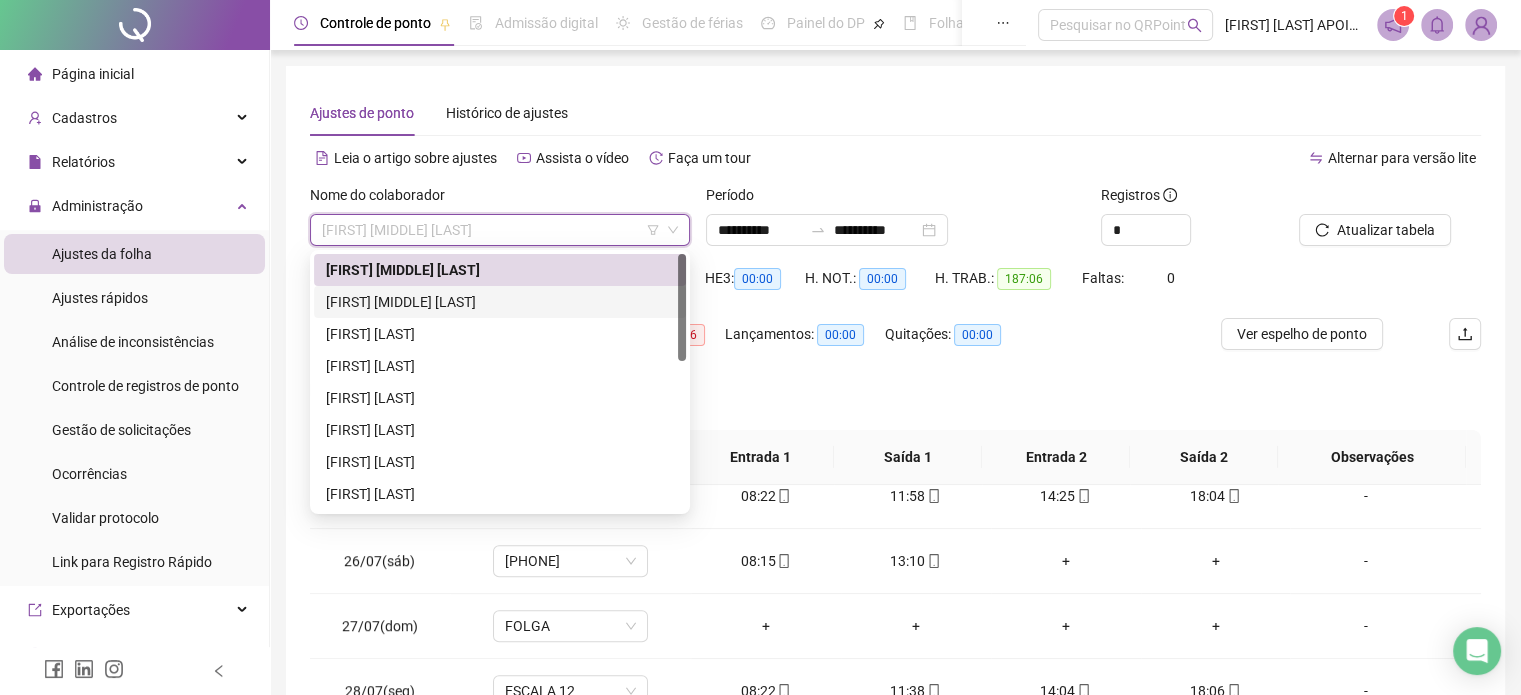 click on "[FIRST] [MIDDLE] [LAST]" at bounding box center [500, 302] 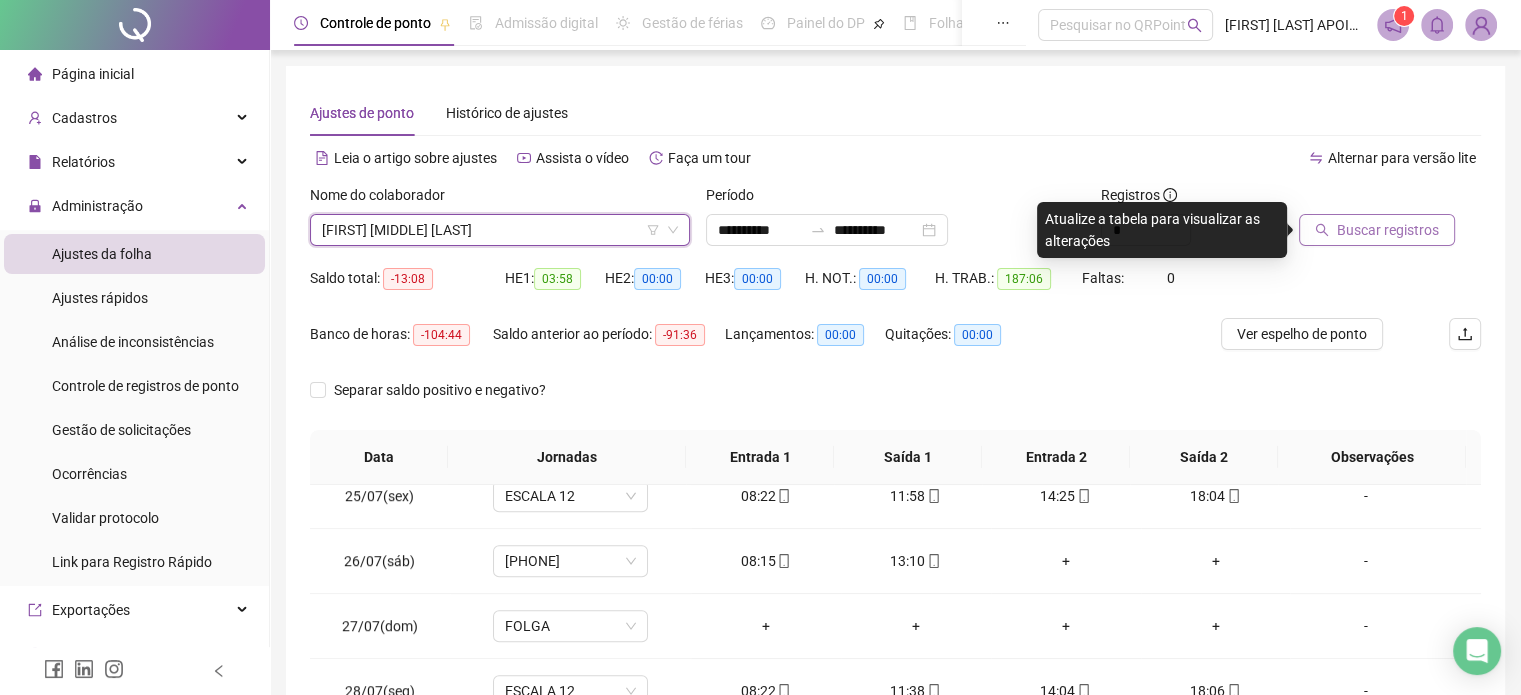 click on "Buscar registros" at bounding box center [1388, 230] 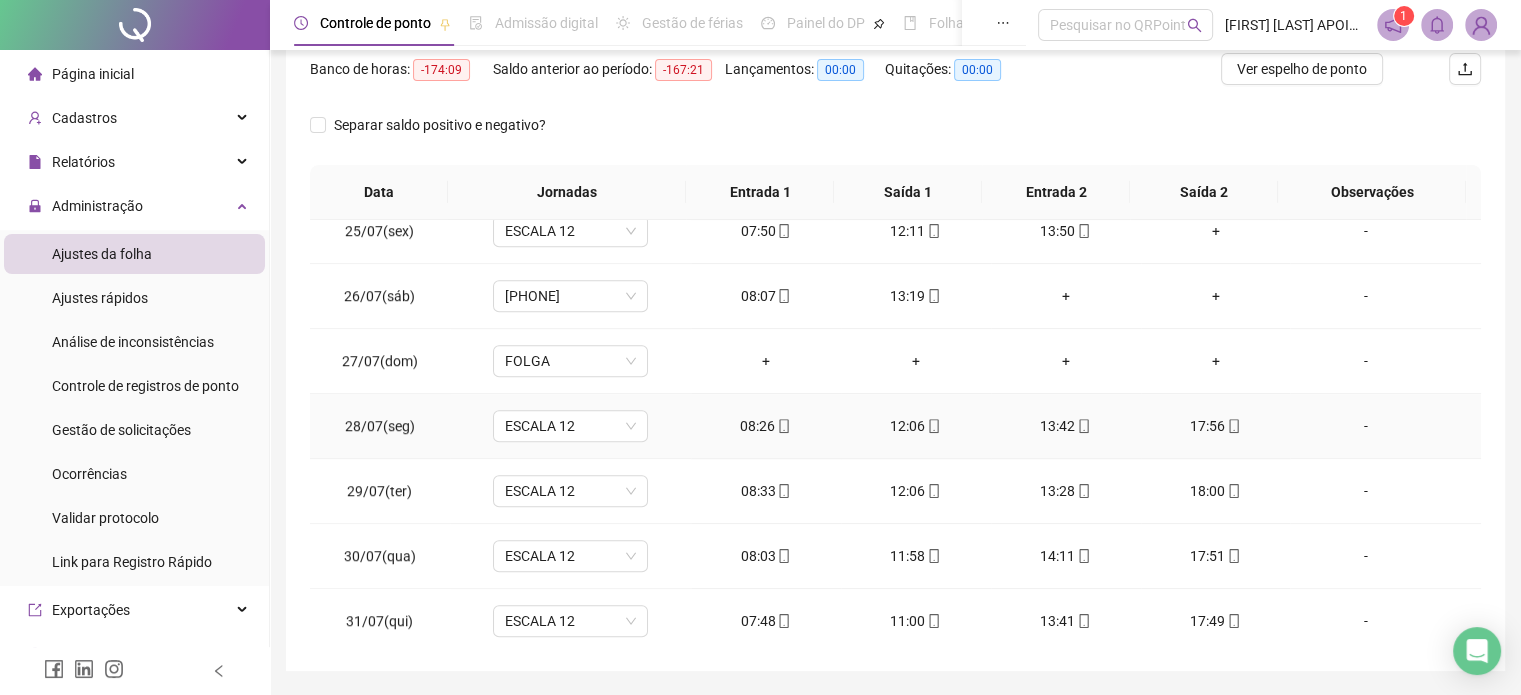 scroll, scrollTop: 300, scrollLeft: 0, axis: vertical 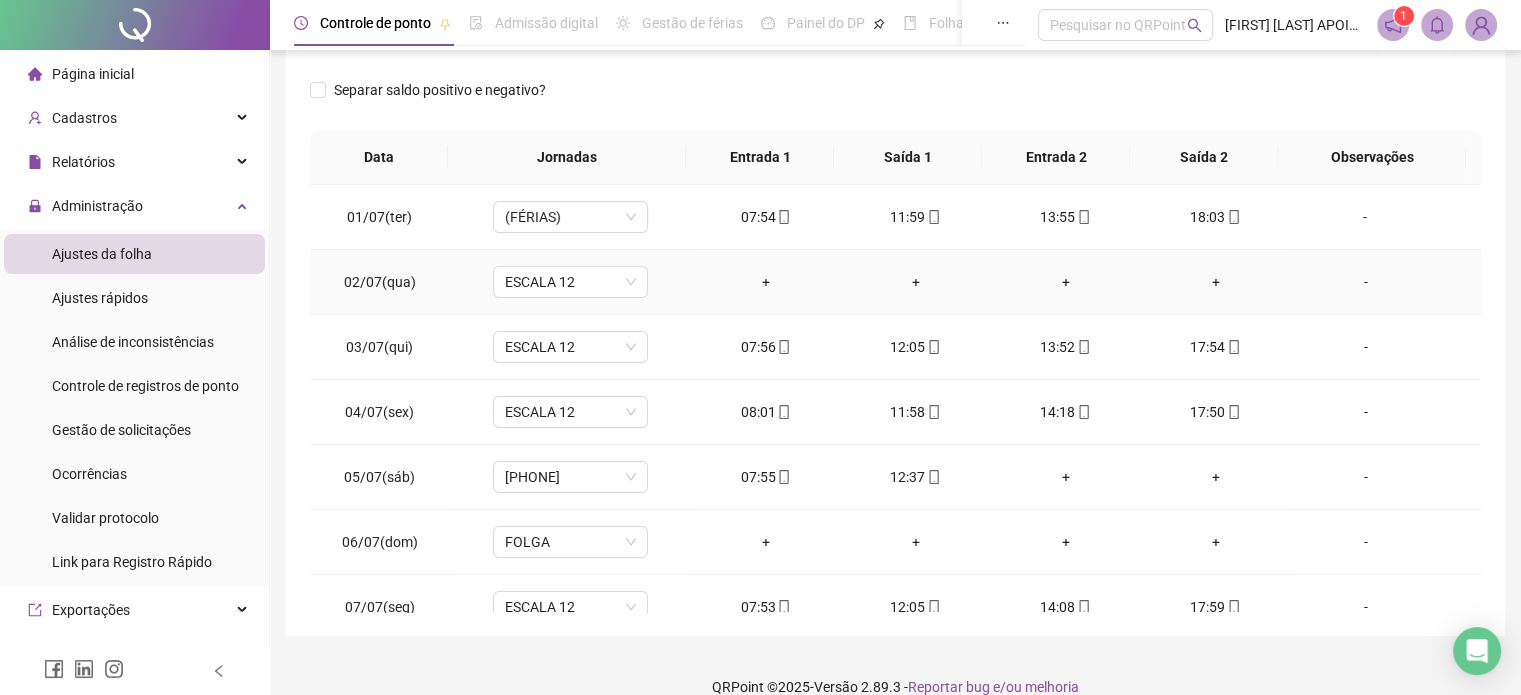 click on "+" at bounding box center [766, 282] 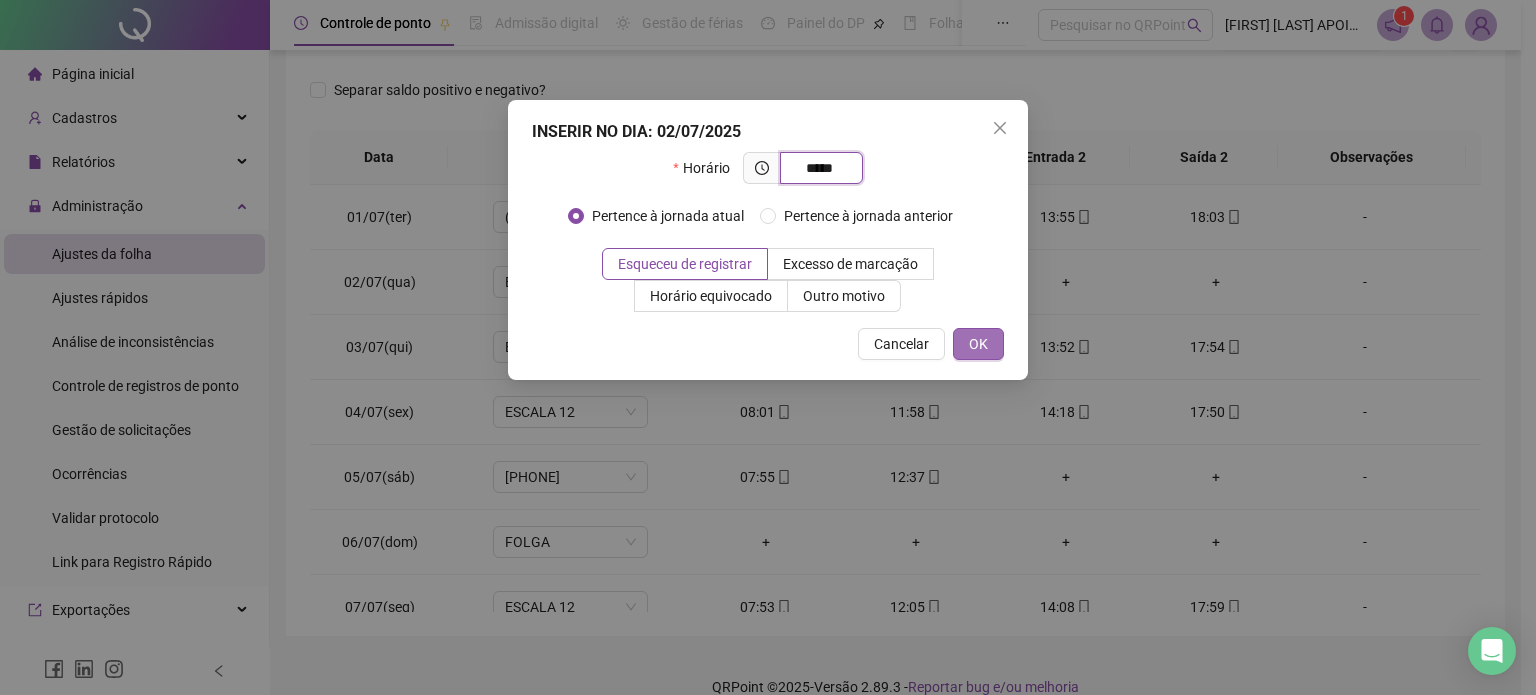 type on "*****" 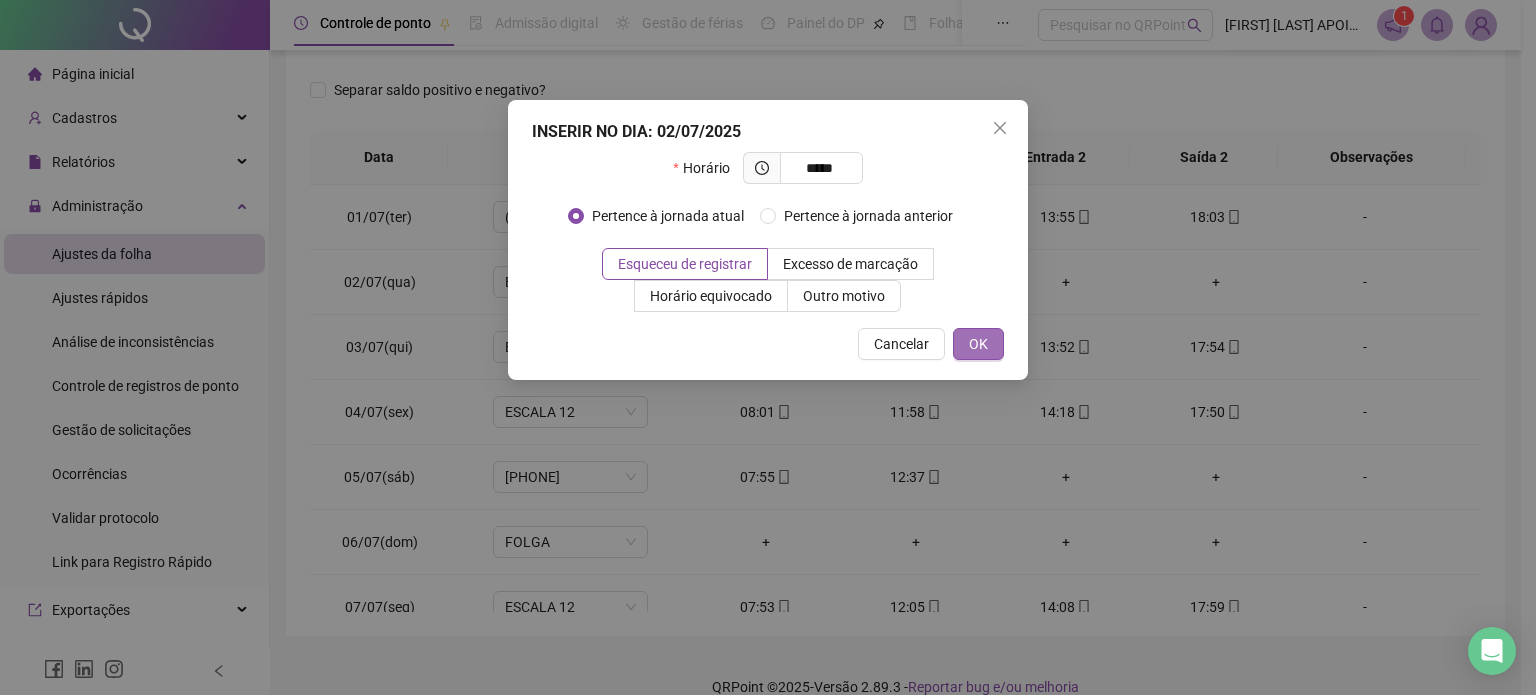 click on "OK" at bounding box center [978, 344] 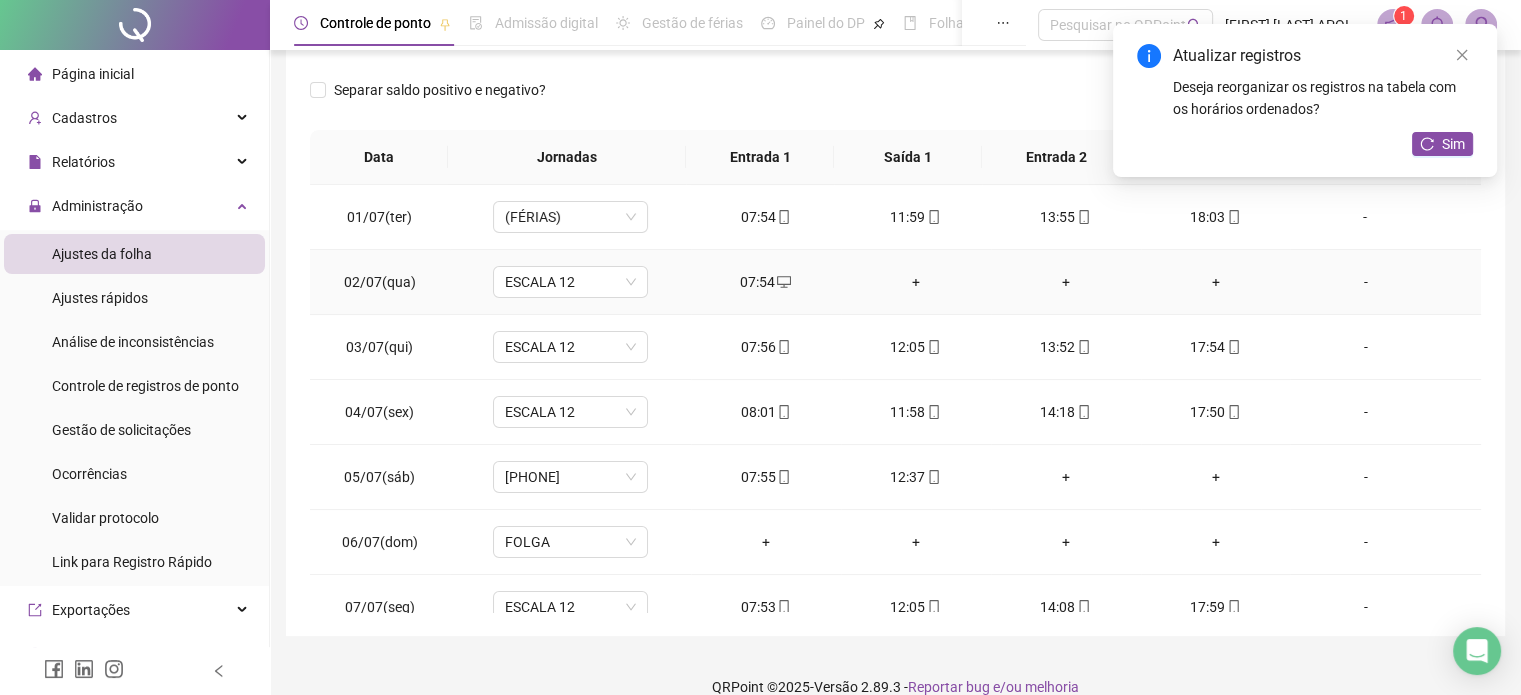 click on "+" at bounding box center (916, 282) 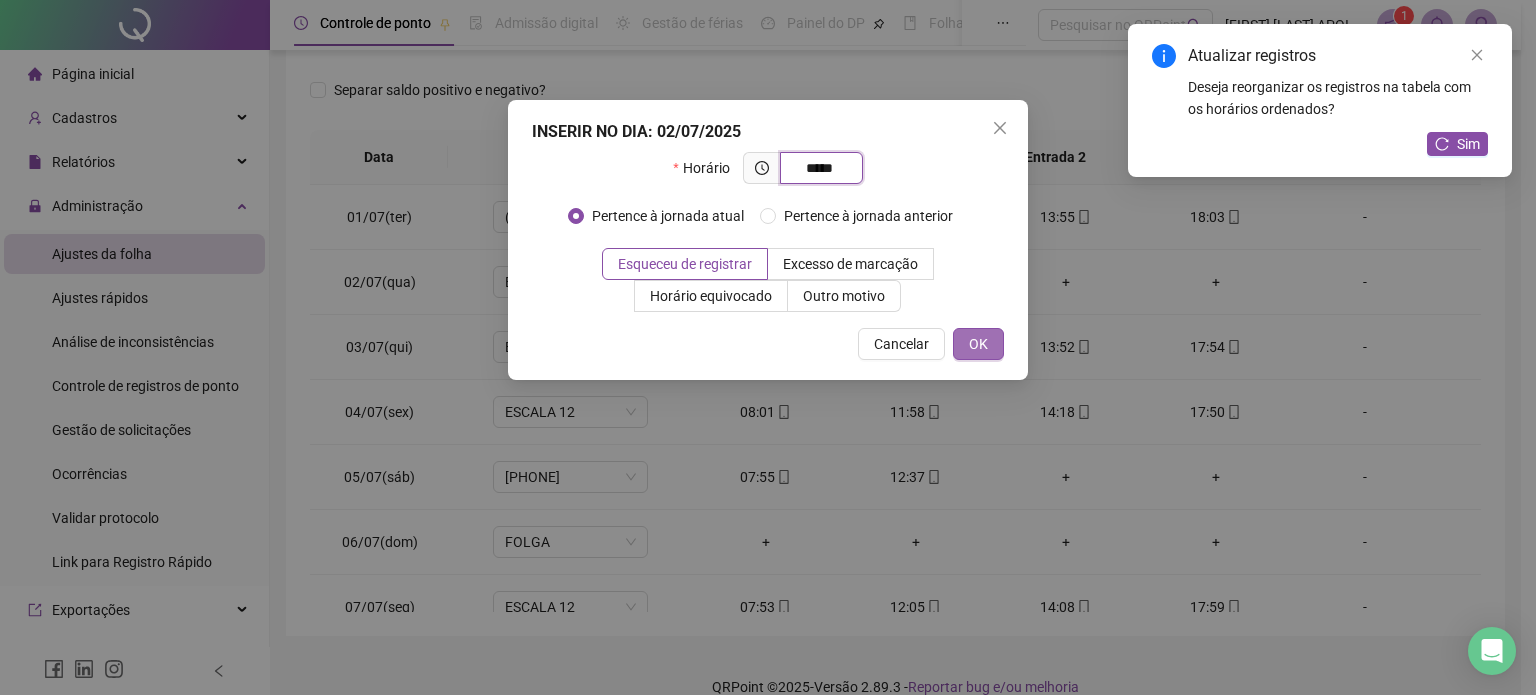 type on "*****" 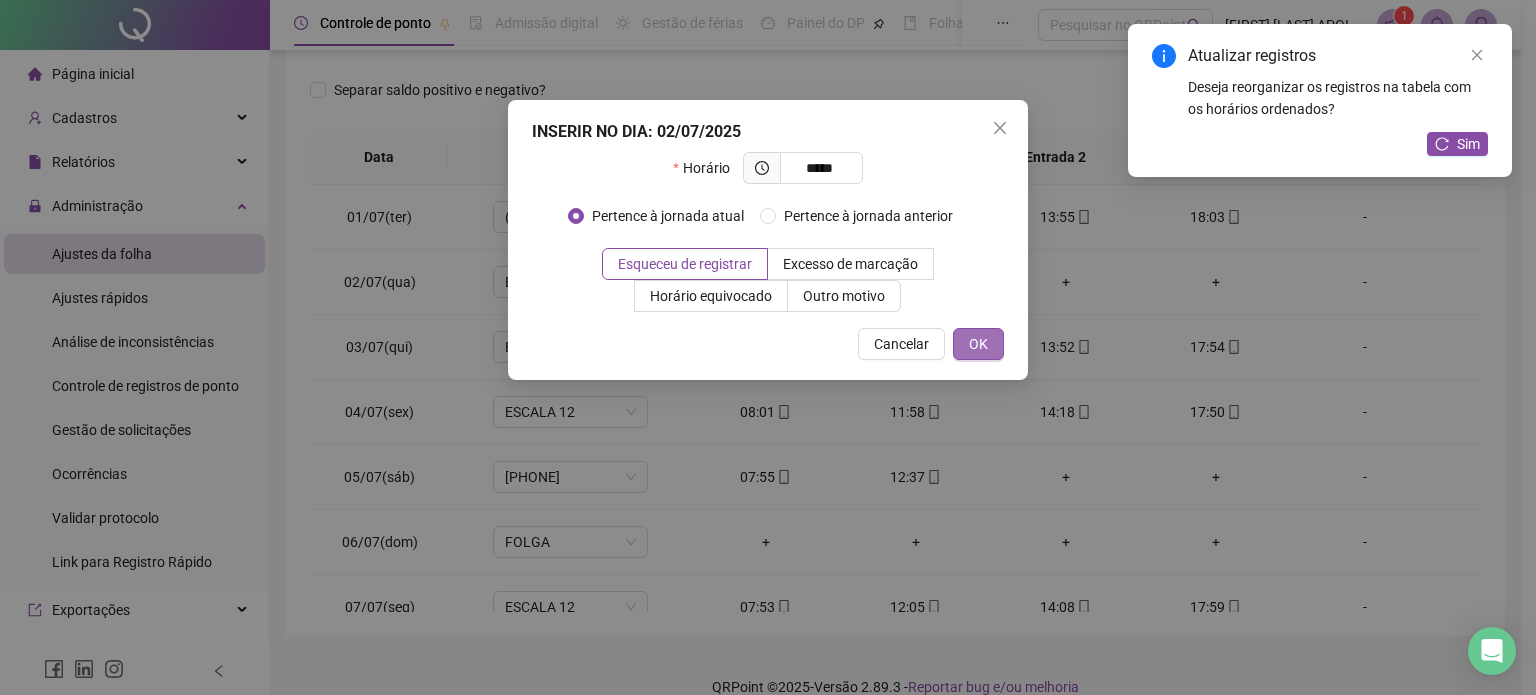 click on "OK" at bounding box center [978, 344] 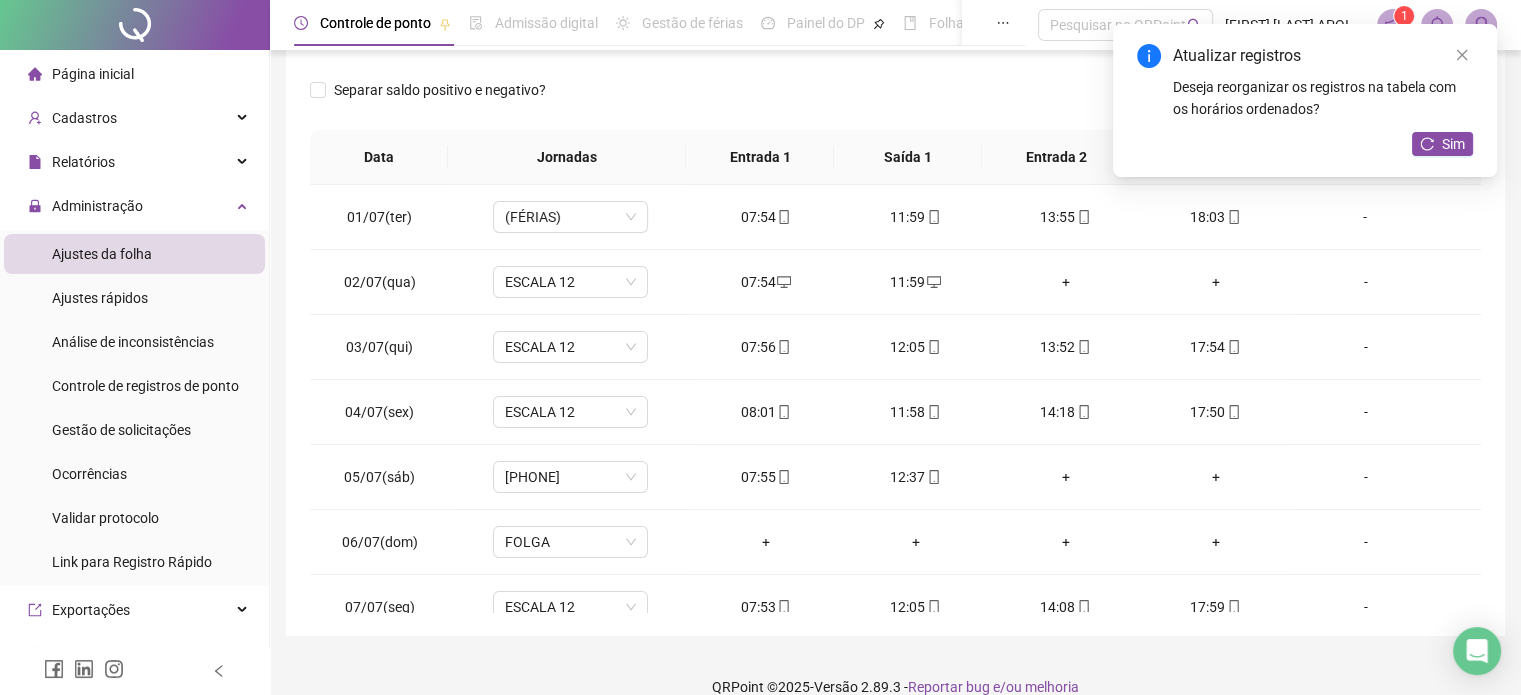 click on "+" at bounding box center [1066, 282] 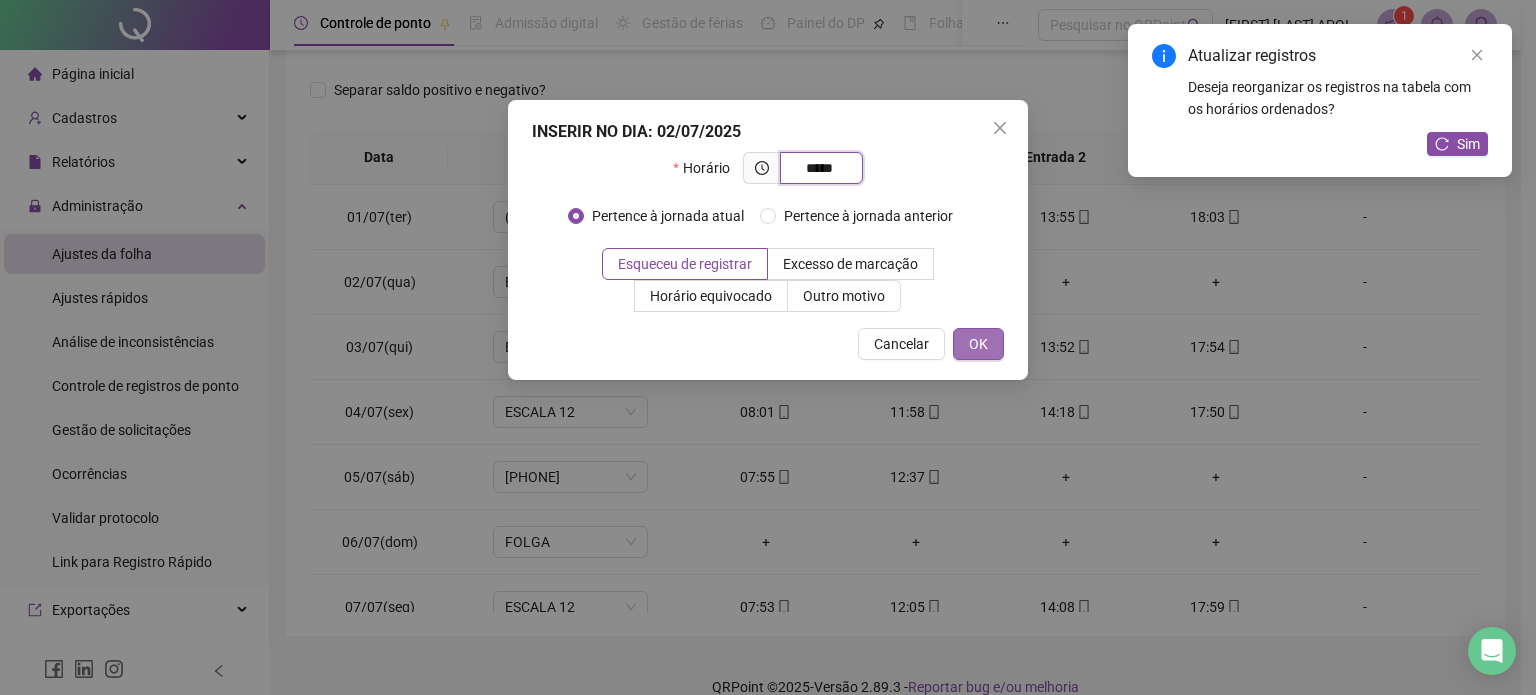 type on "*****" 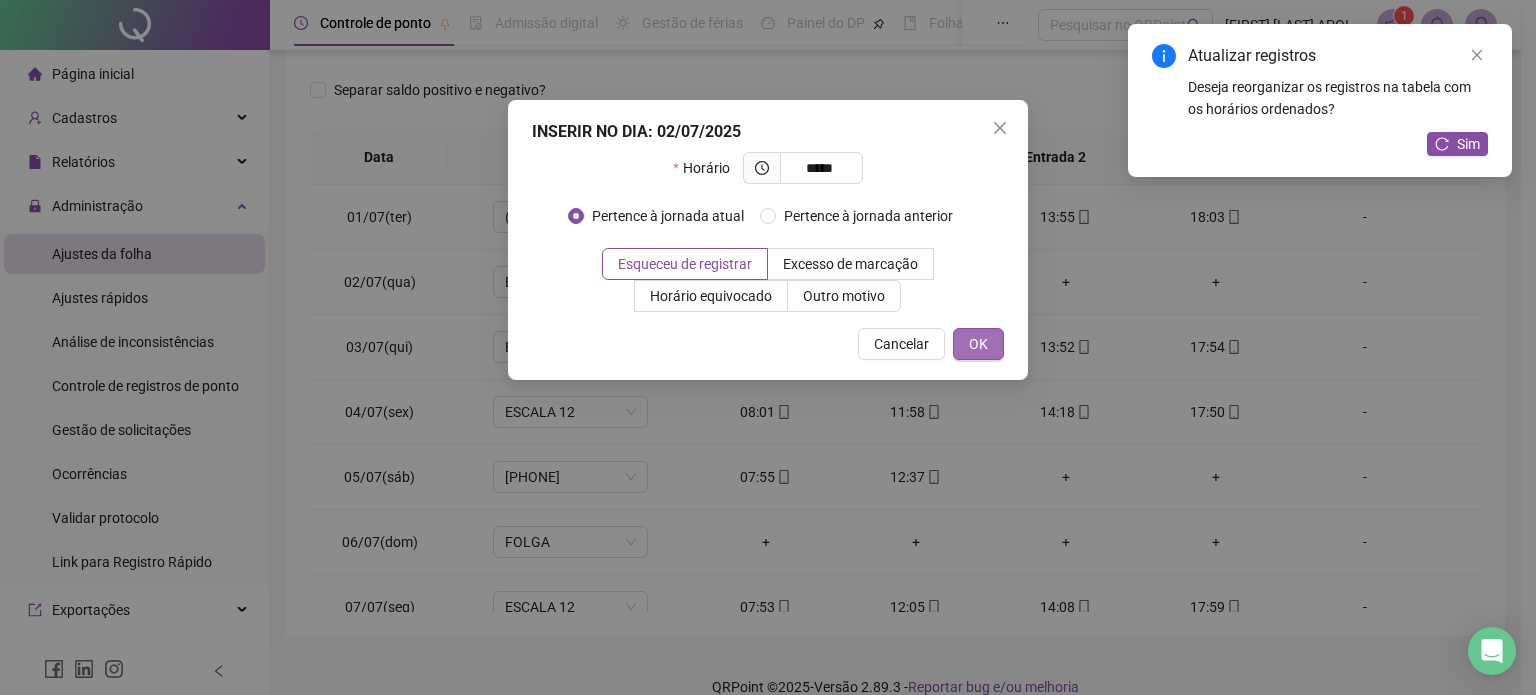 click on "OK" at bounding box center [978, 344] 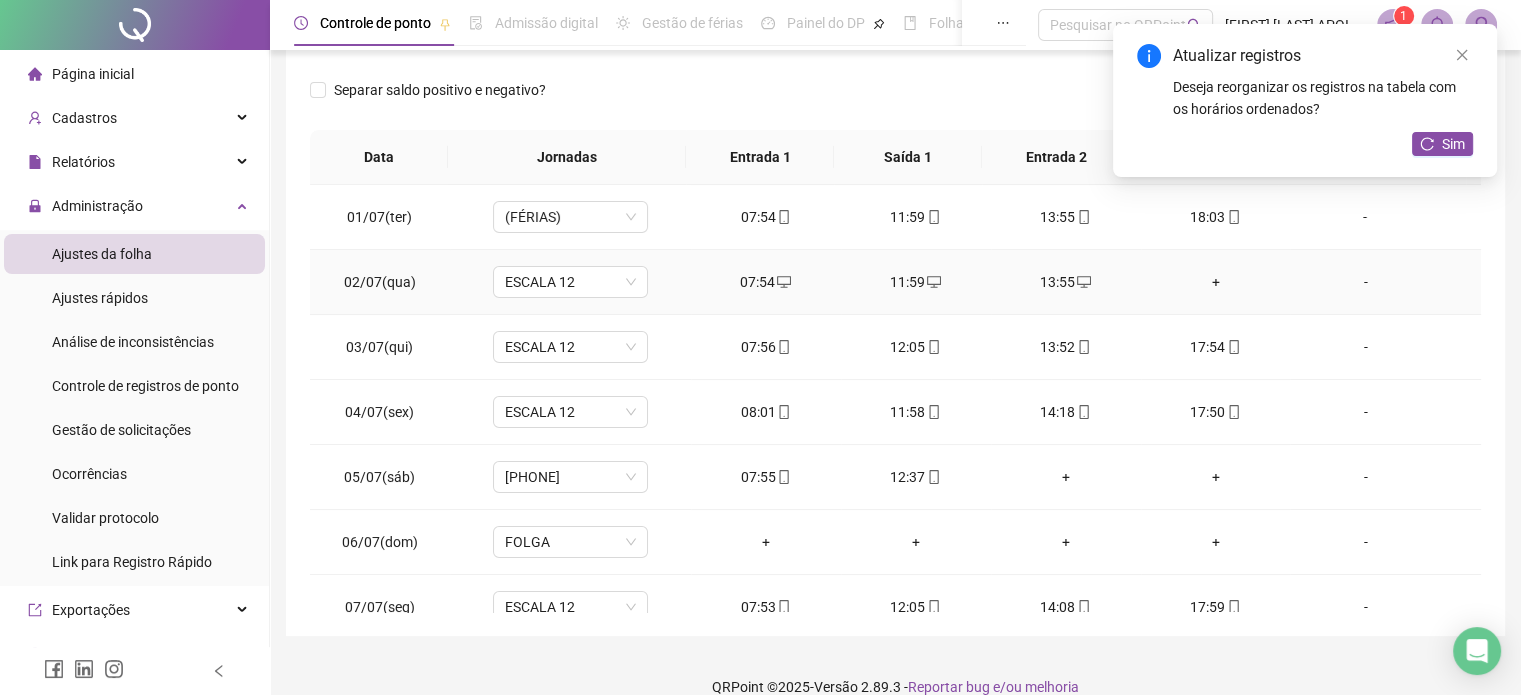 click on "+" at bounding box center (1216, 282) 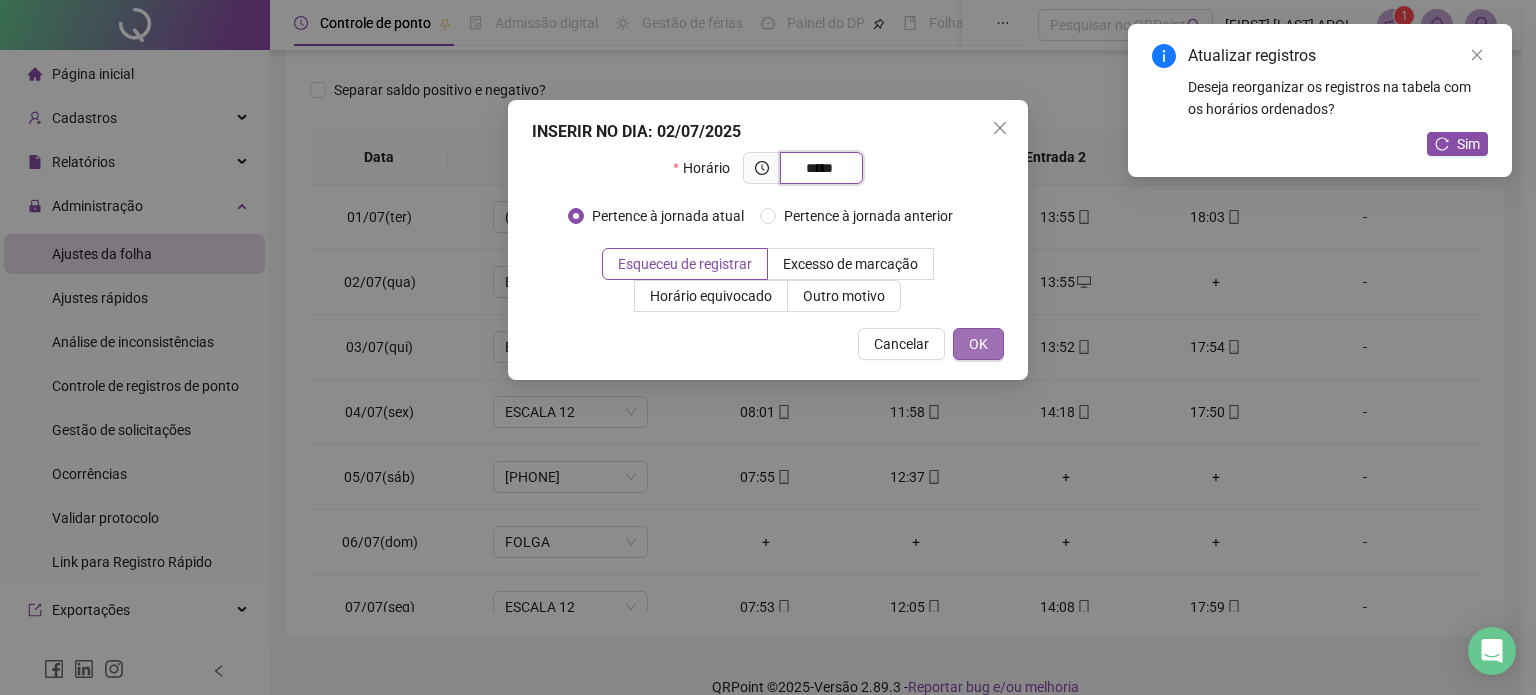 type on "*****" 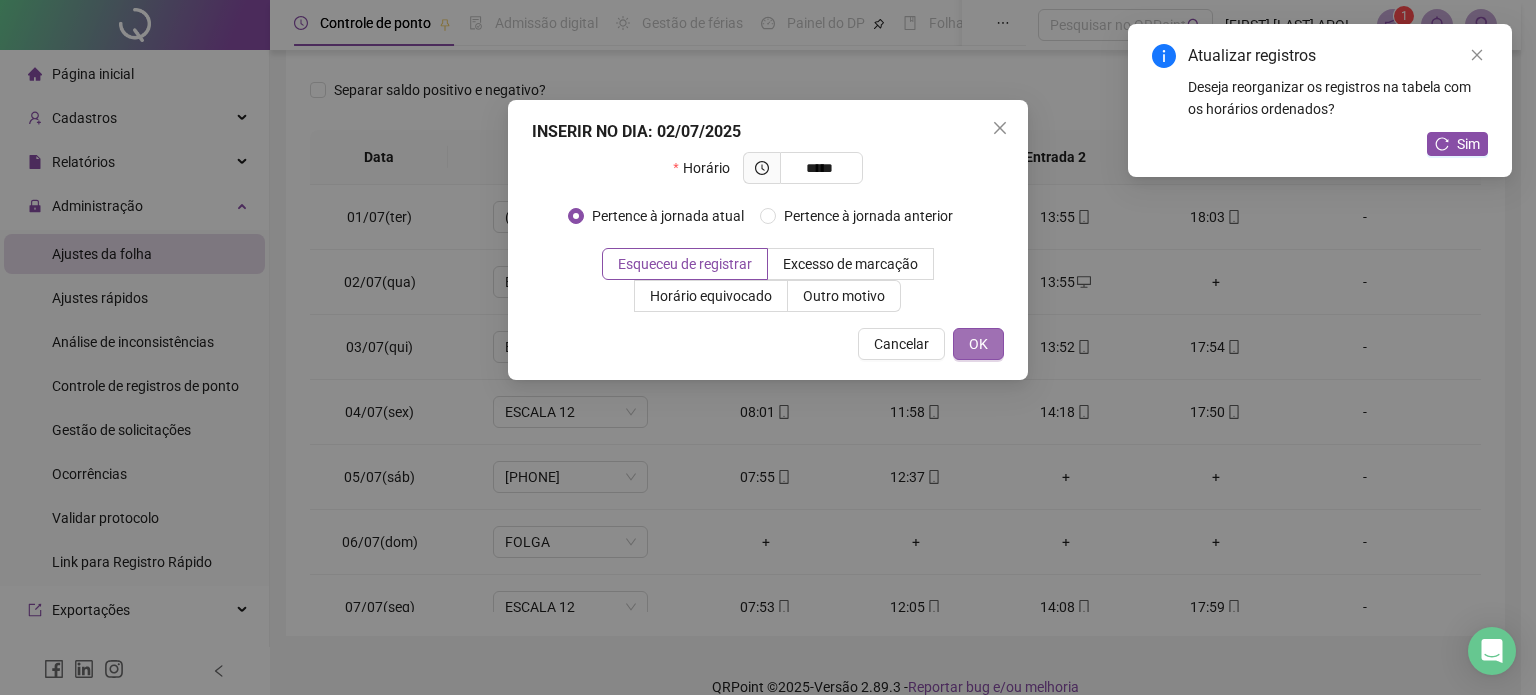 click on "OK" at bounding box center (978, 344) 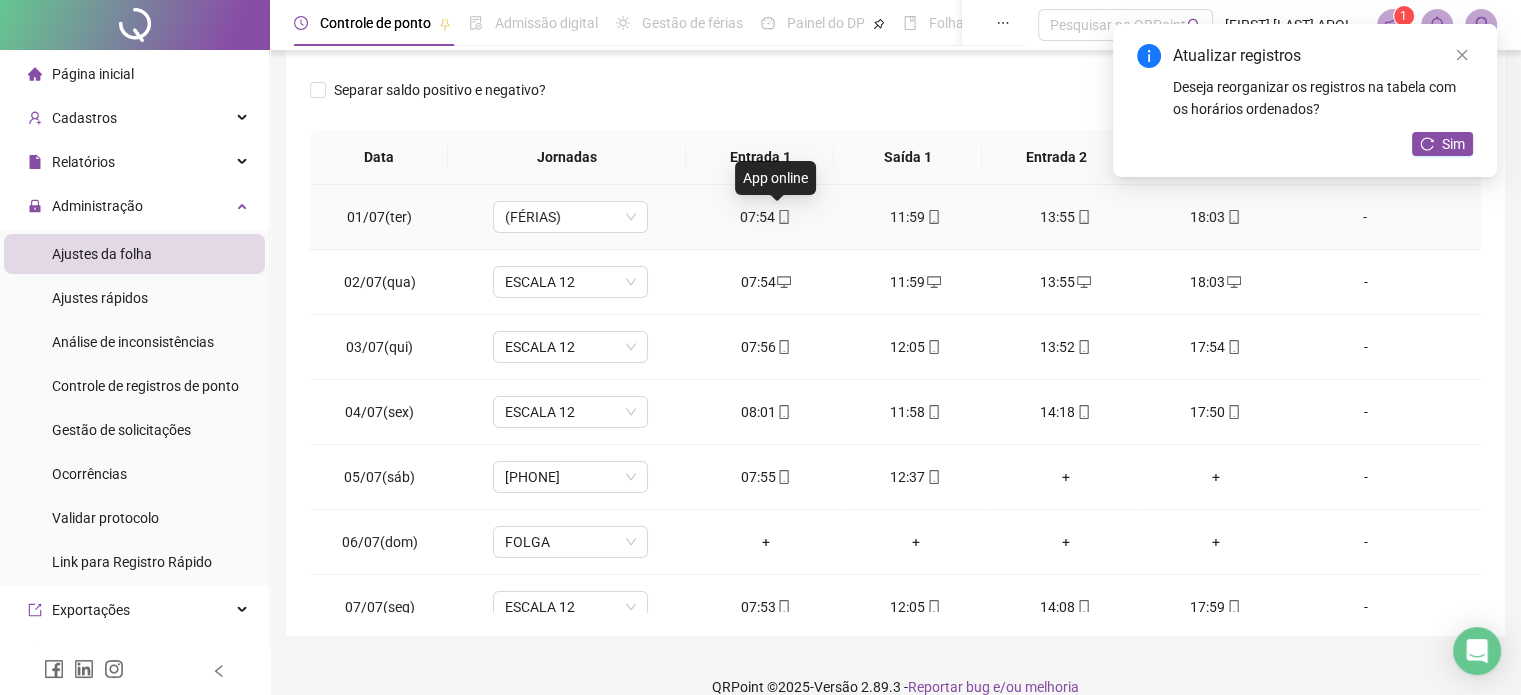 click 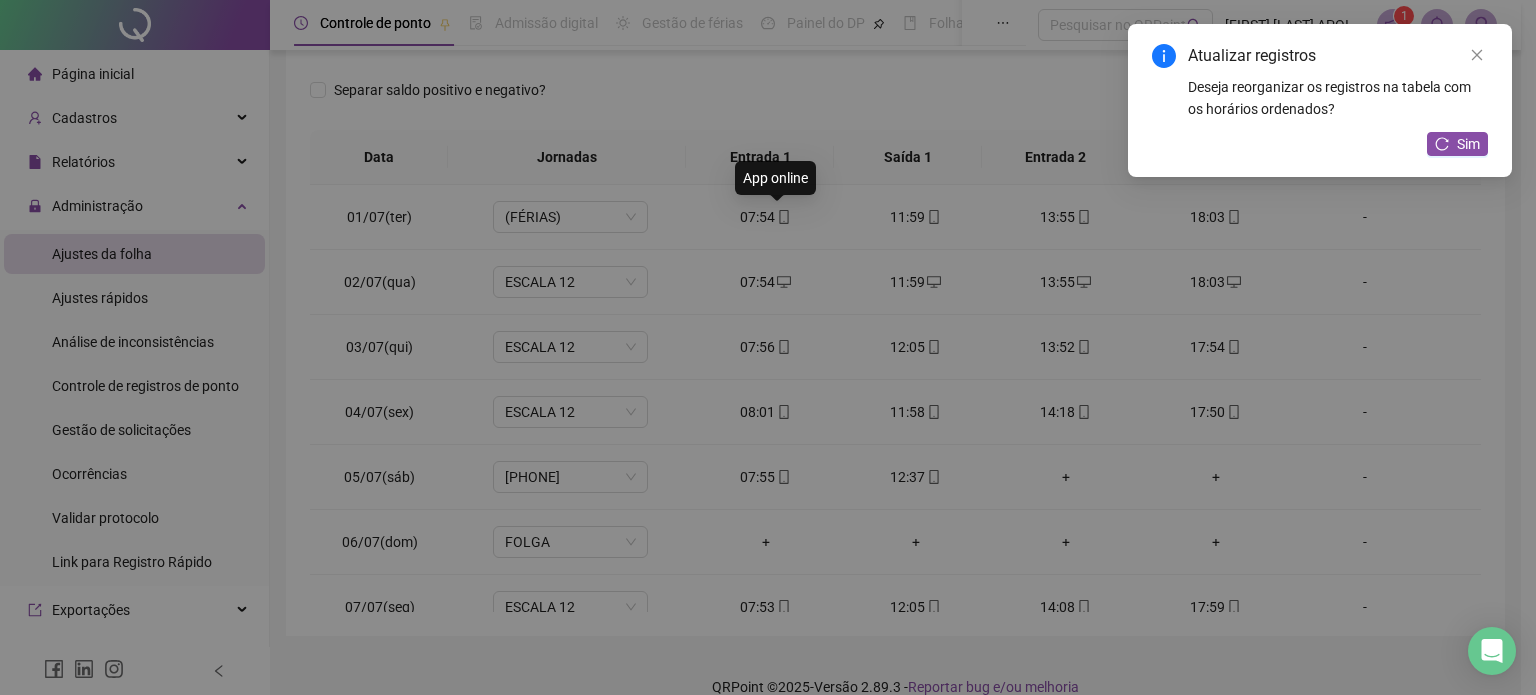 type on "**********" 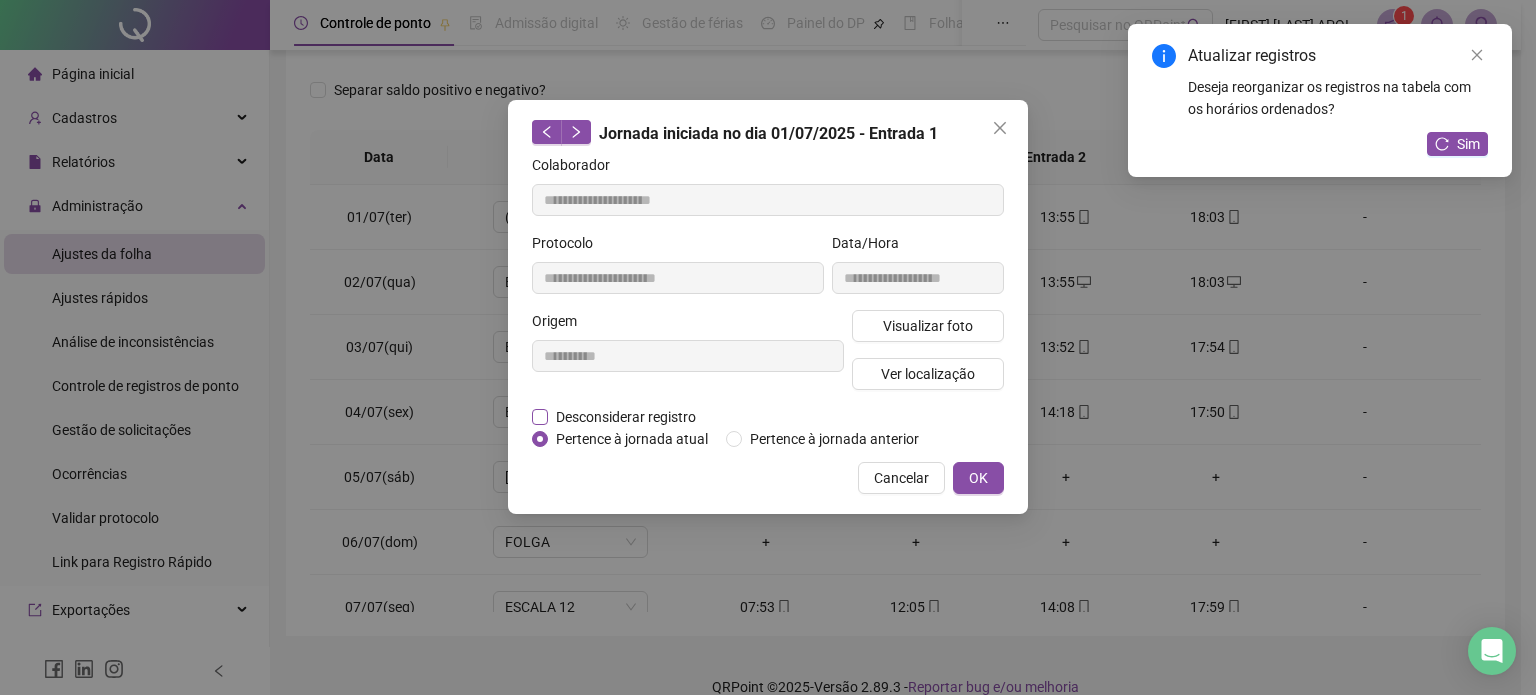 click on "Desconsiderar registro" at bounding box center (626, 417) 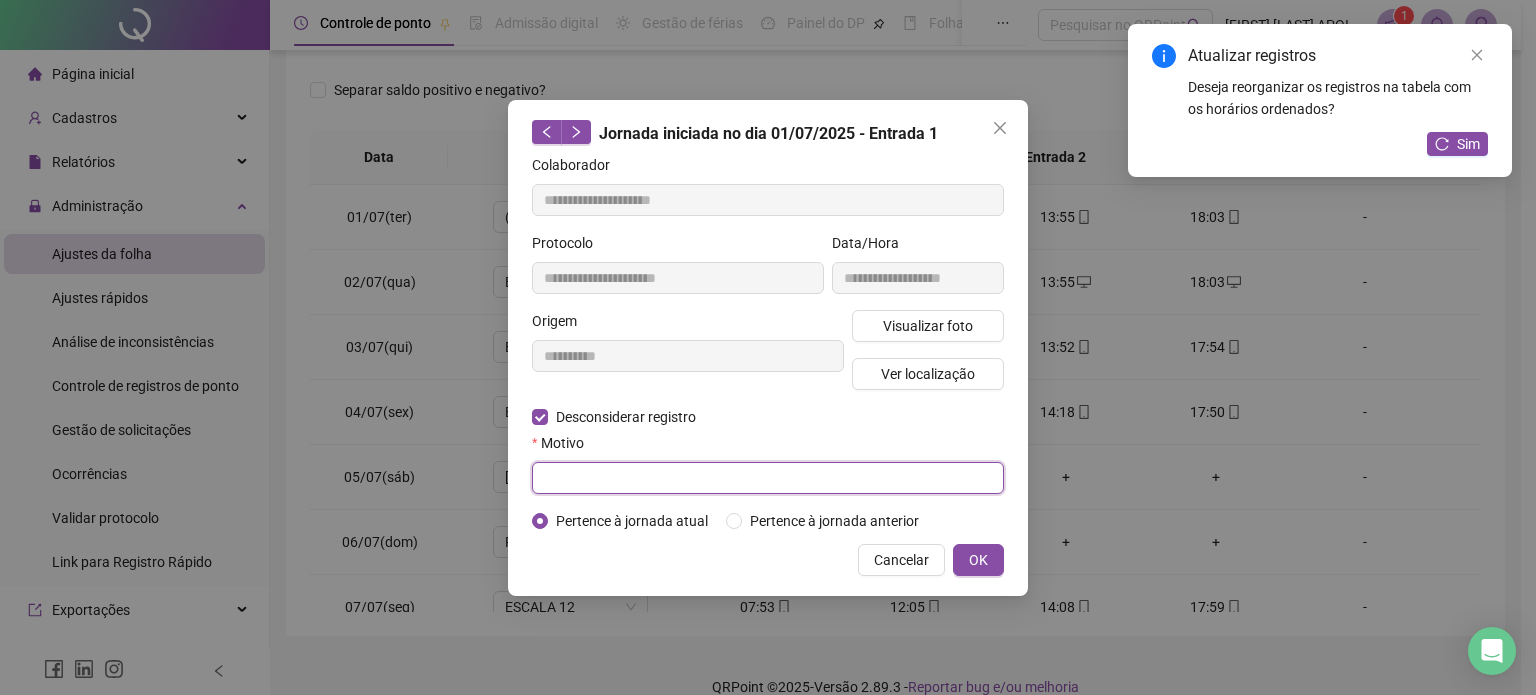 click at bounding box center [768, 478] 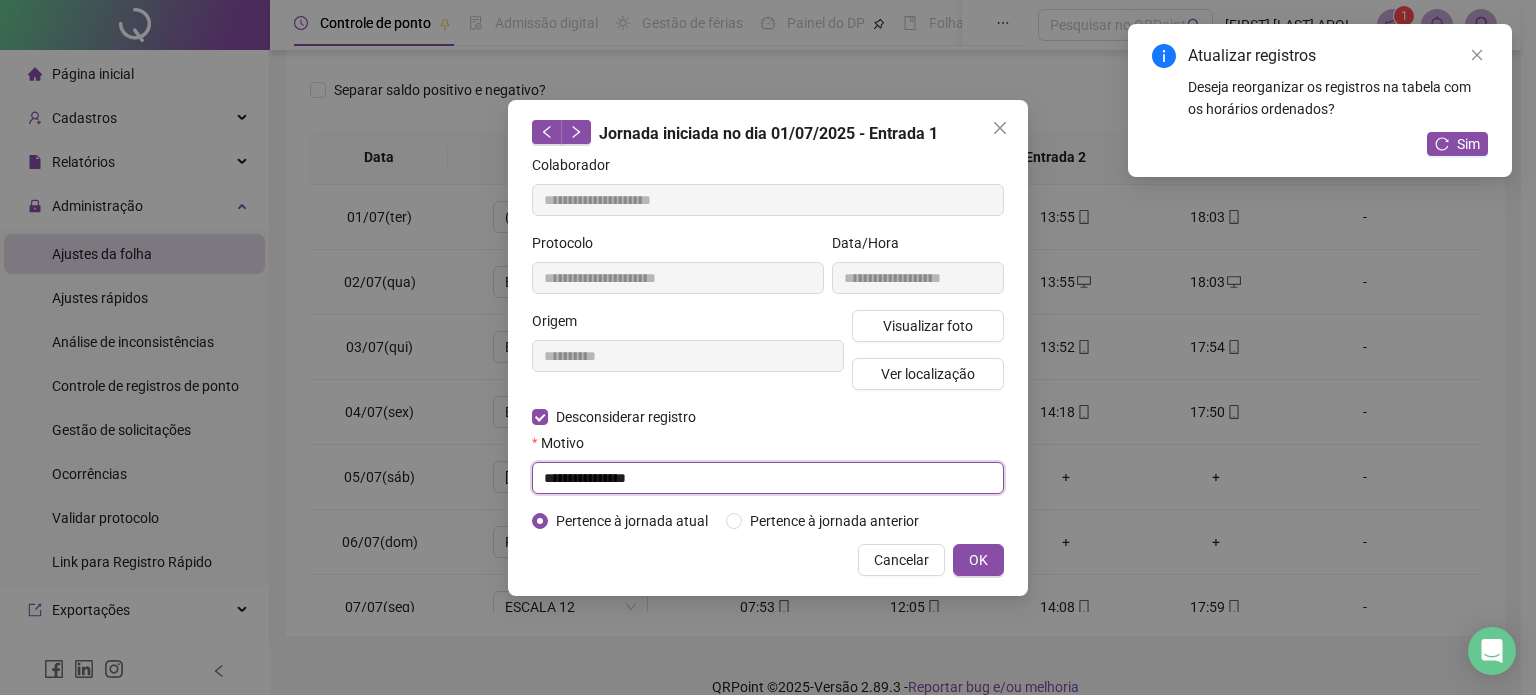 drag, startPoint x: 683, startPoint y: 477, endPoint x: 540, endPoint y: 489, distance: 143.50261 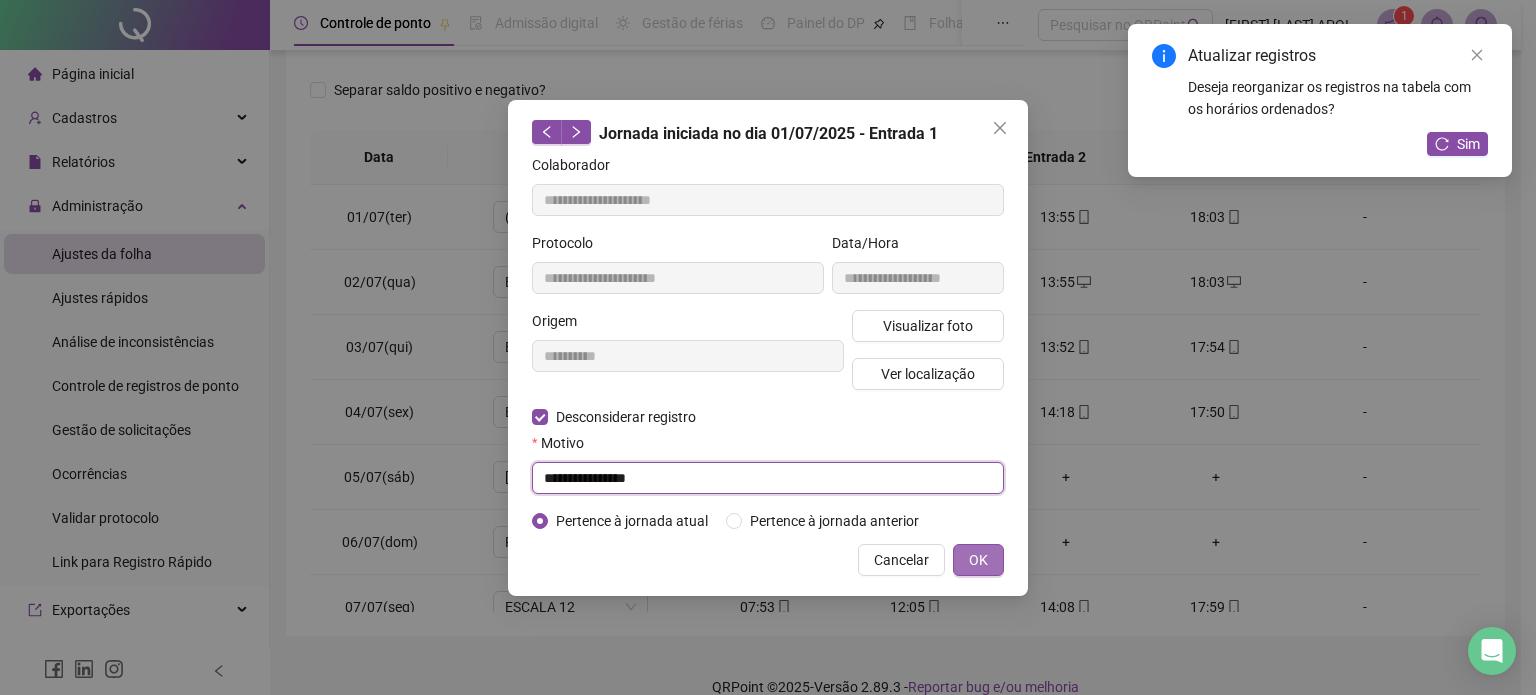 type on "**********" 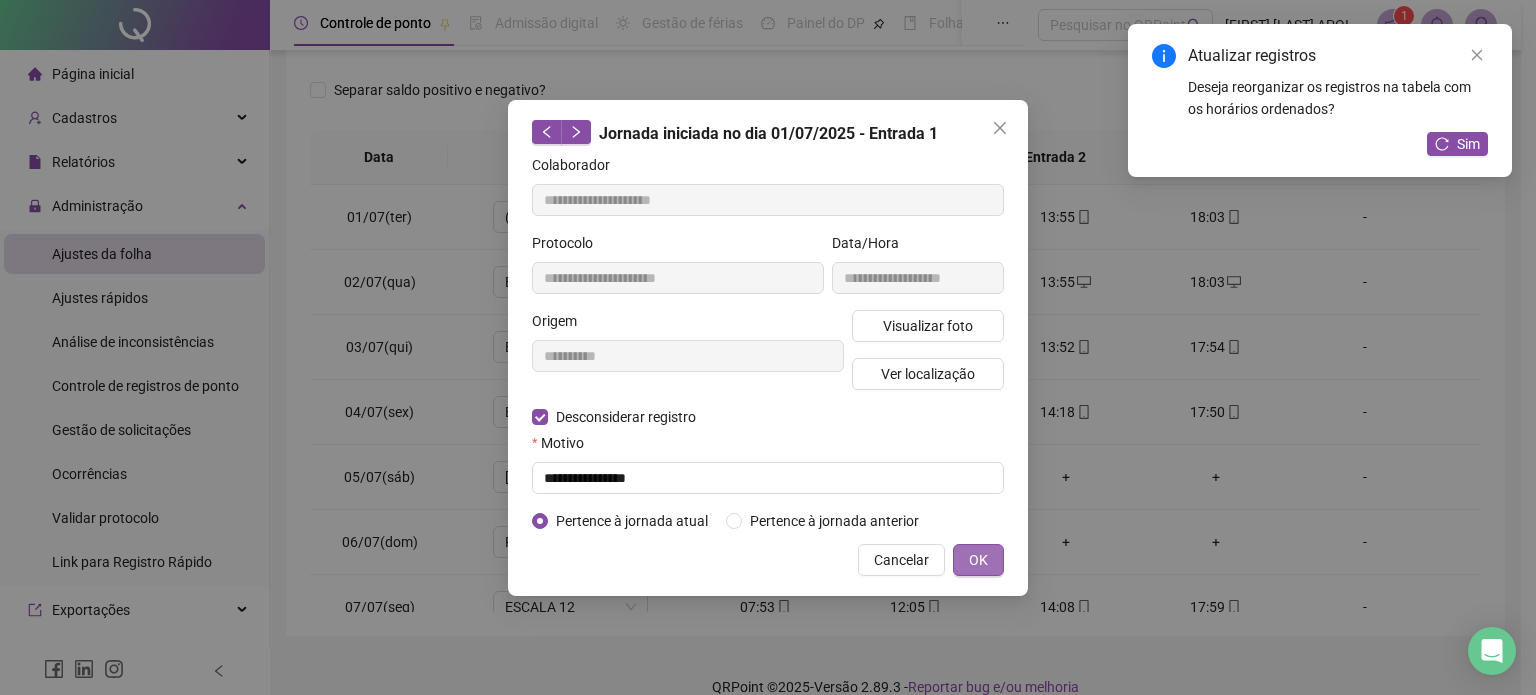 click on "OK" at bounding box center (978, 560) 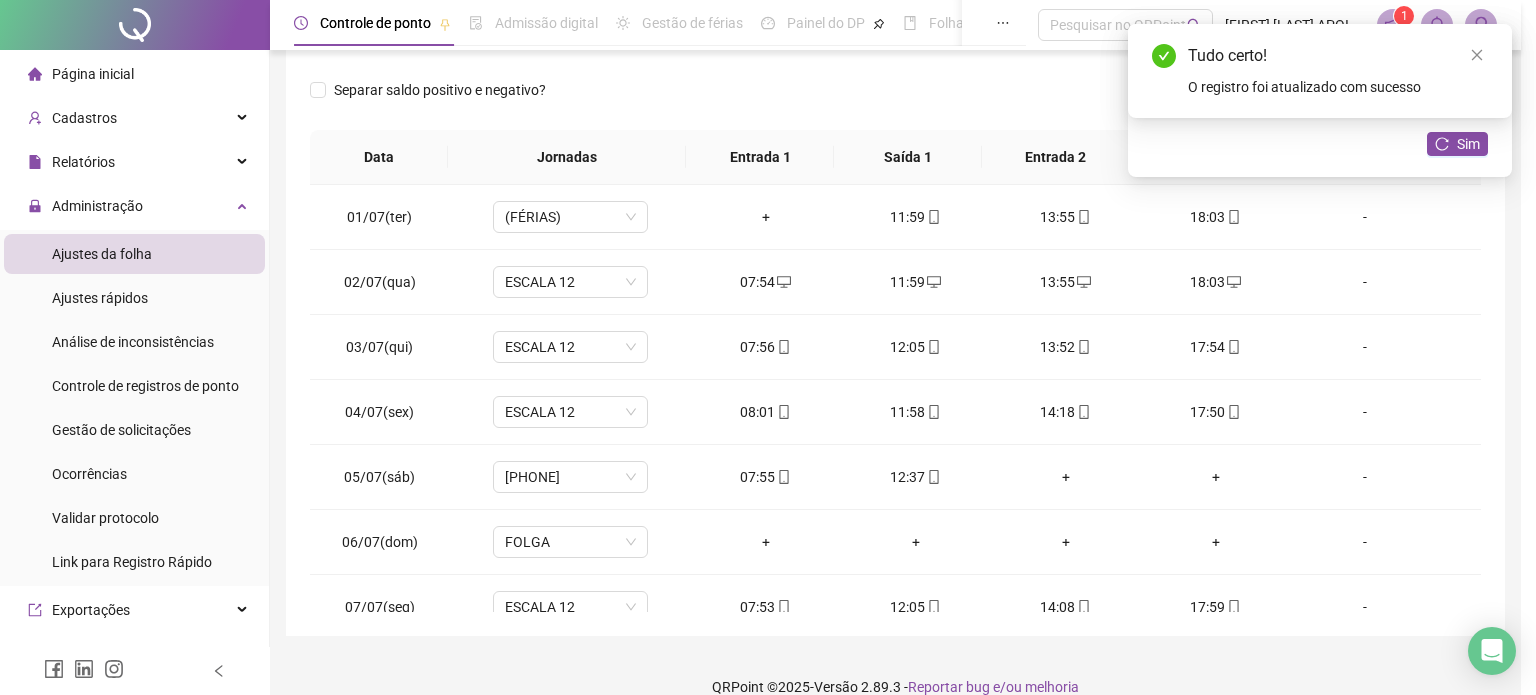 click on "**********" at bounding box center [768, 347] 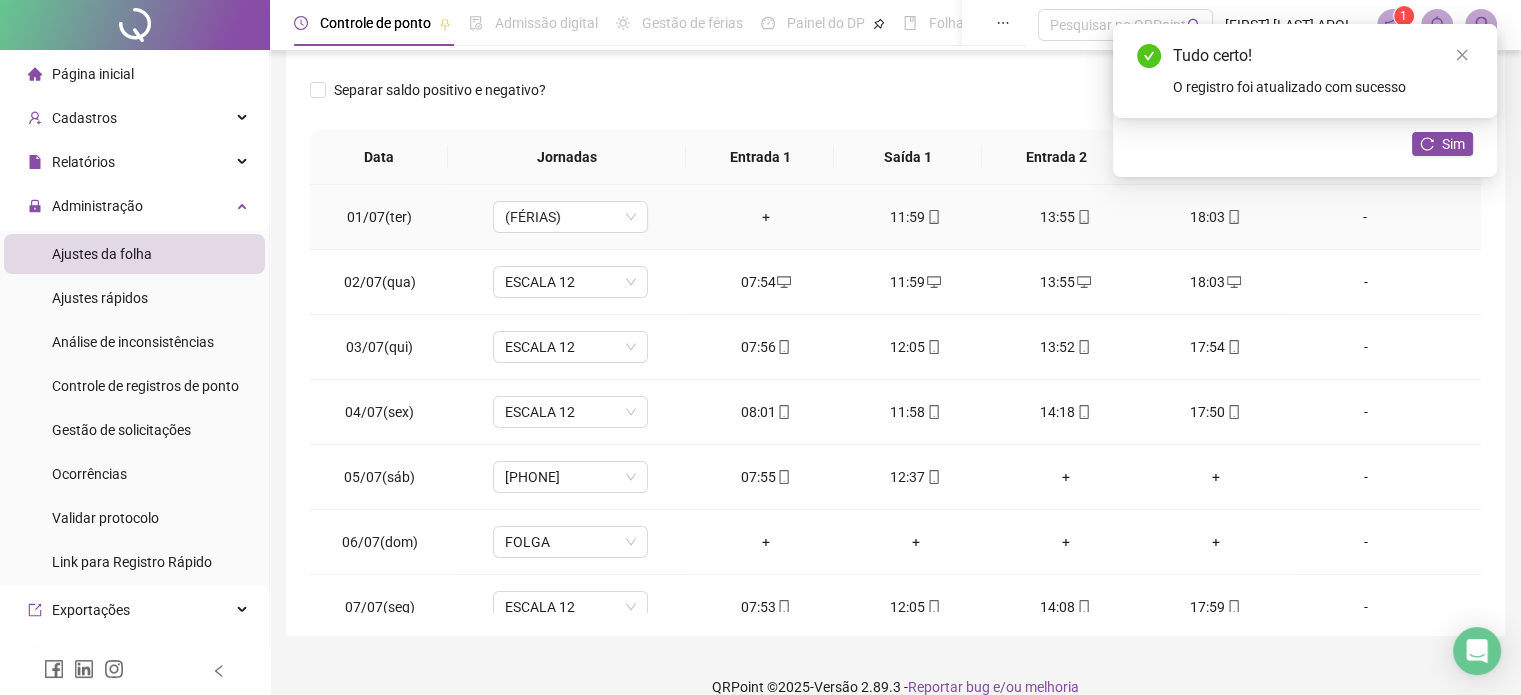 click on "11:59" at bounding box center (916, 217) 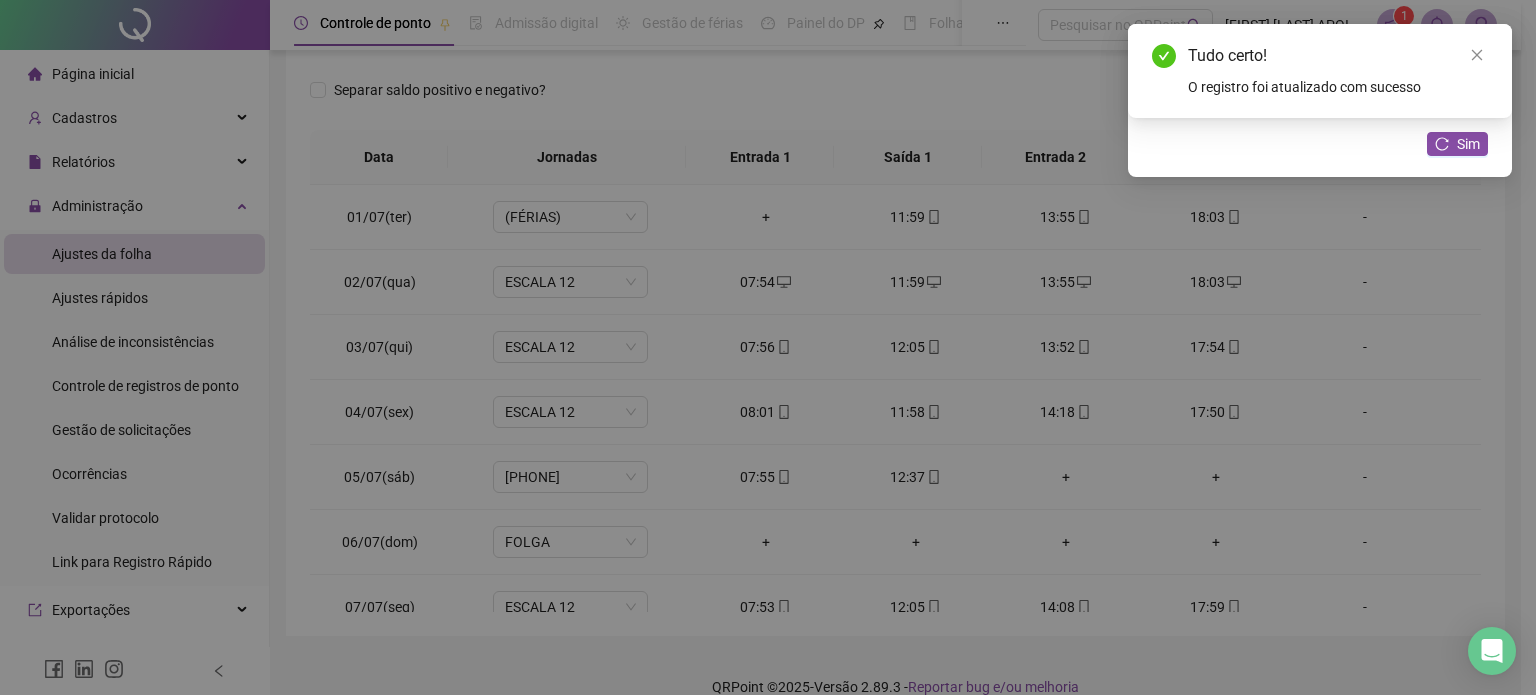 type on "**********" 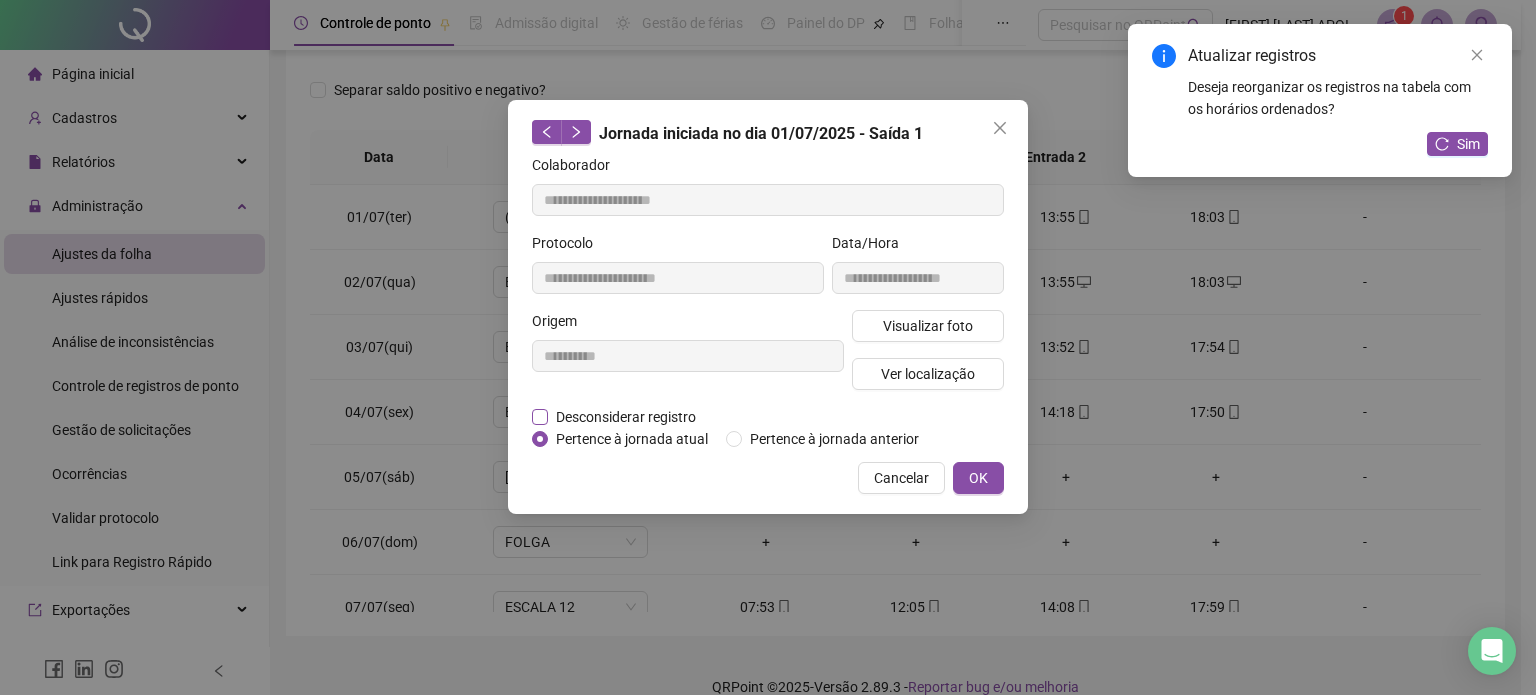 click on "Desconsiderar registro" at bounding box center (626, 417) 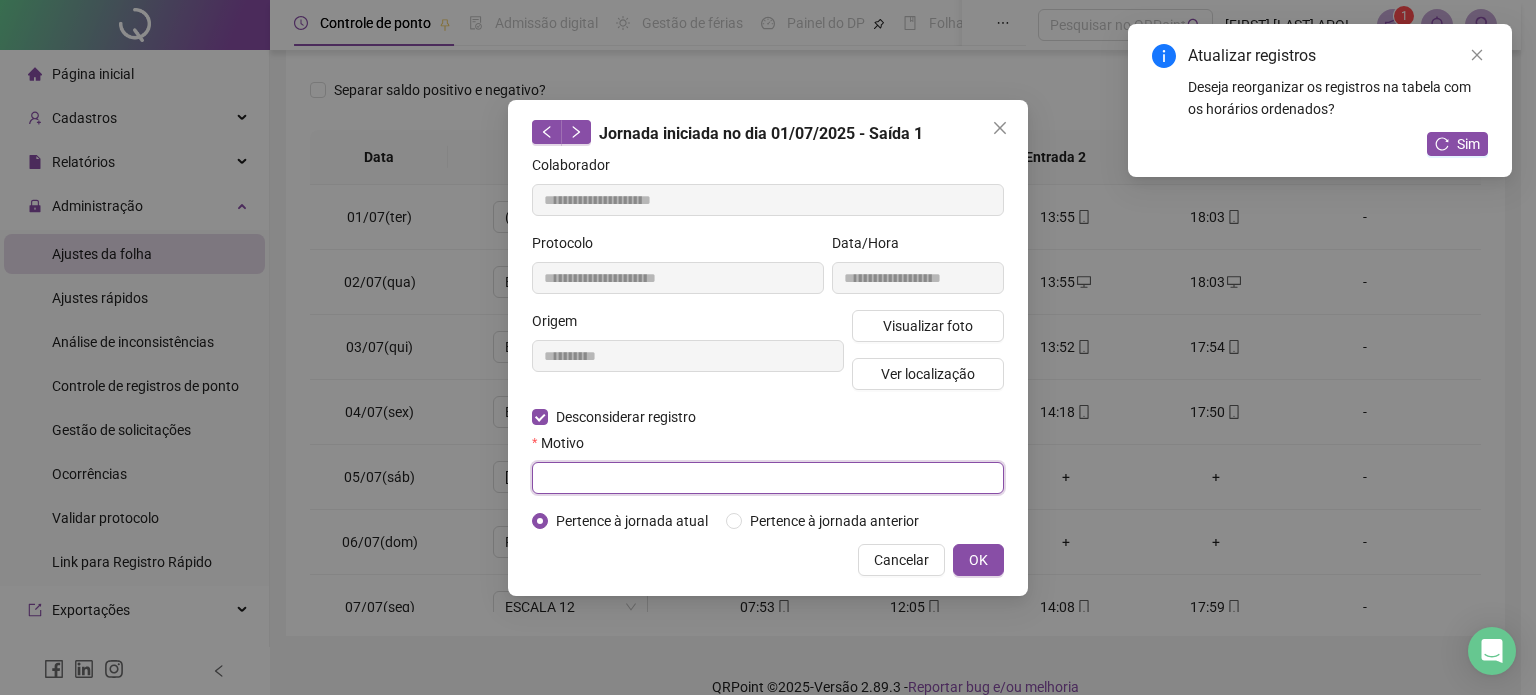 click at bounding box center (768, 478) 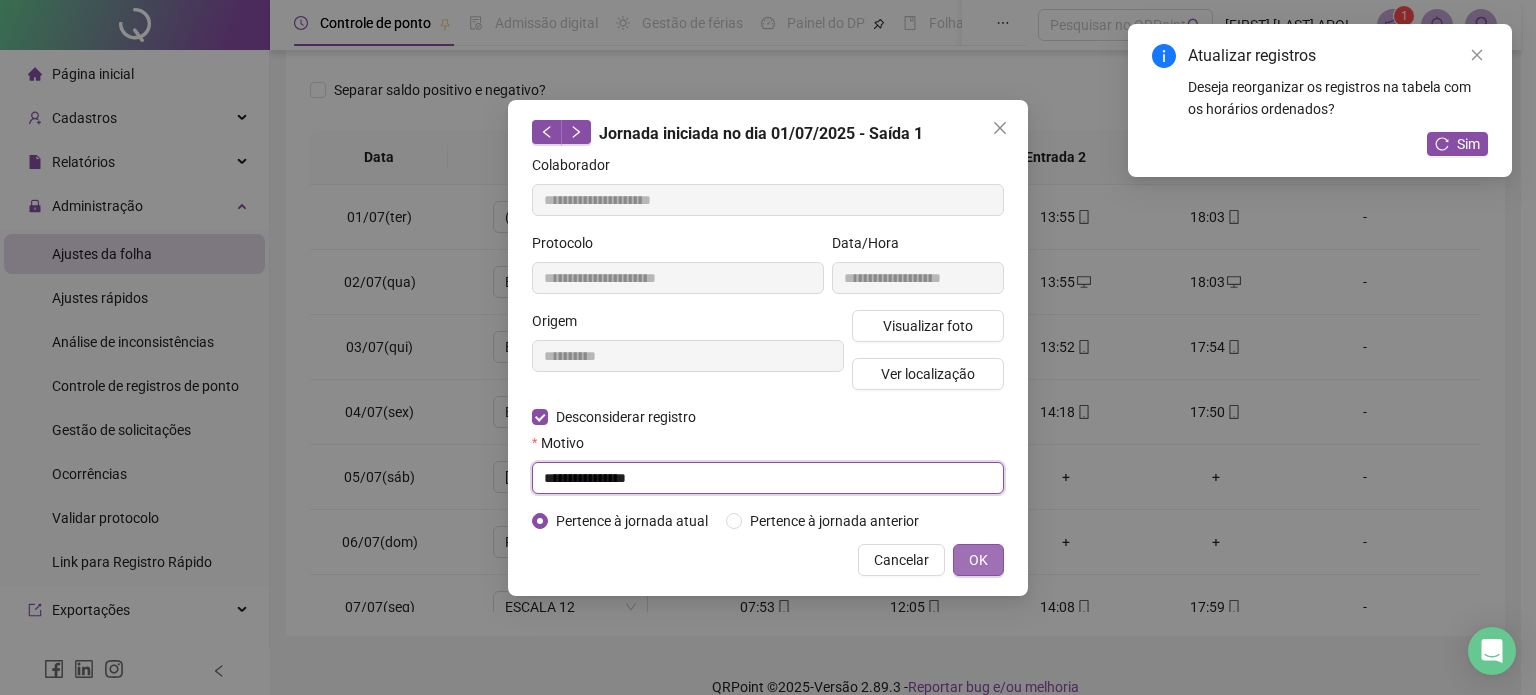 type on "**********" 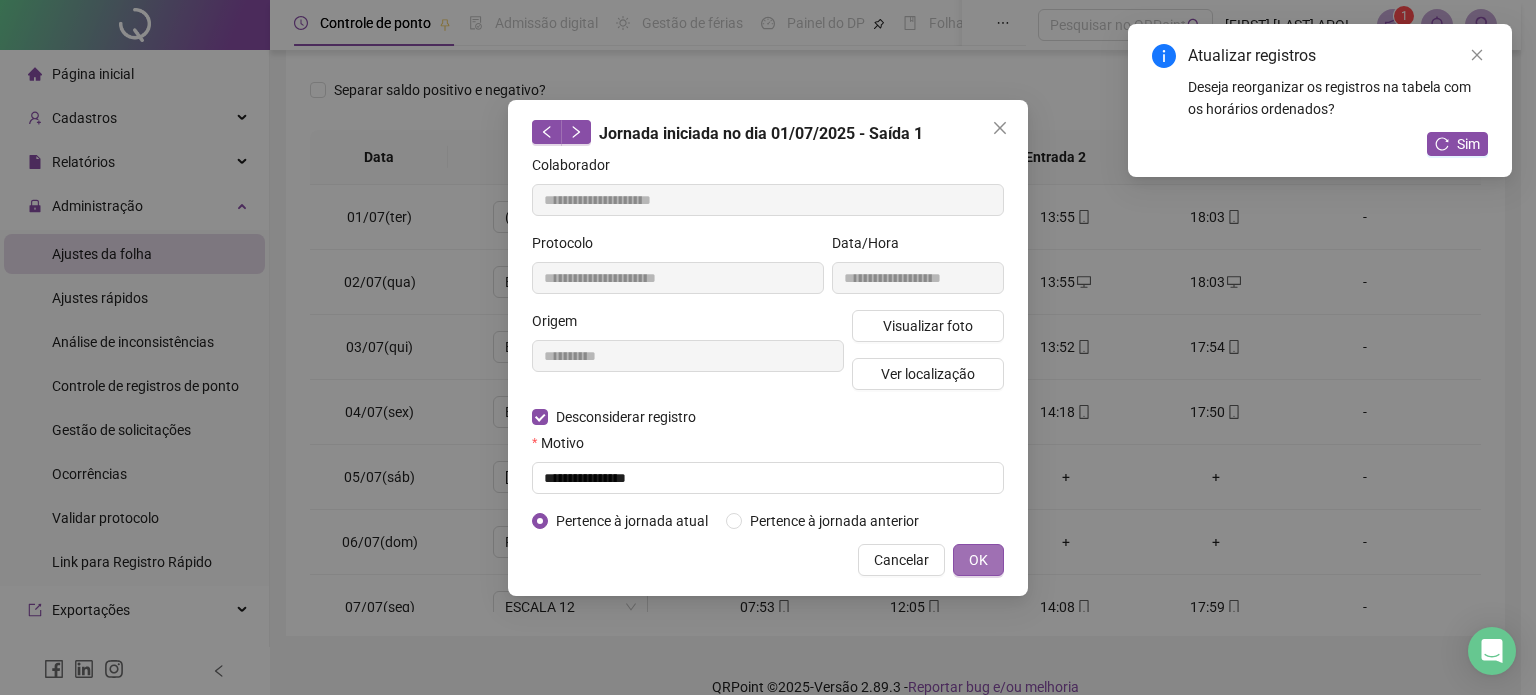click on "OK" at bounding box center [978, 560] 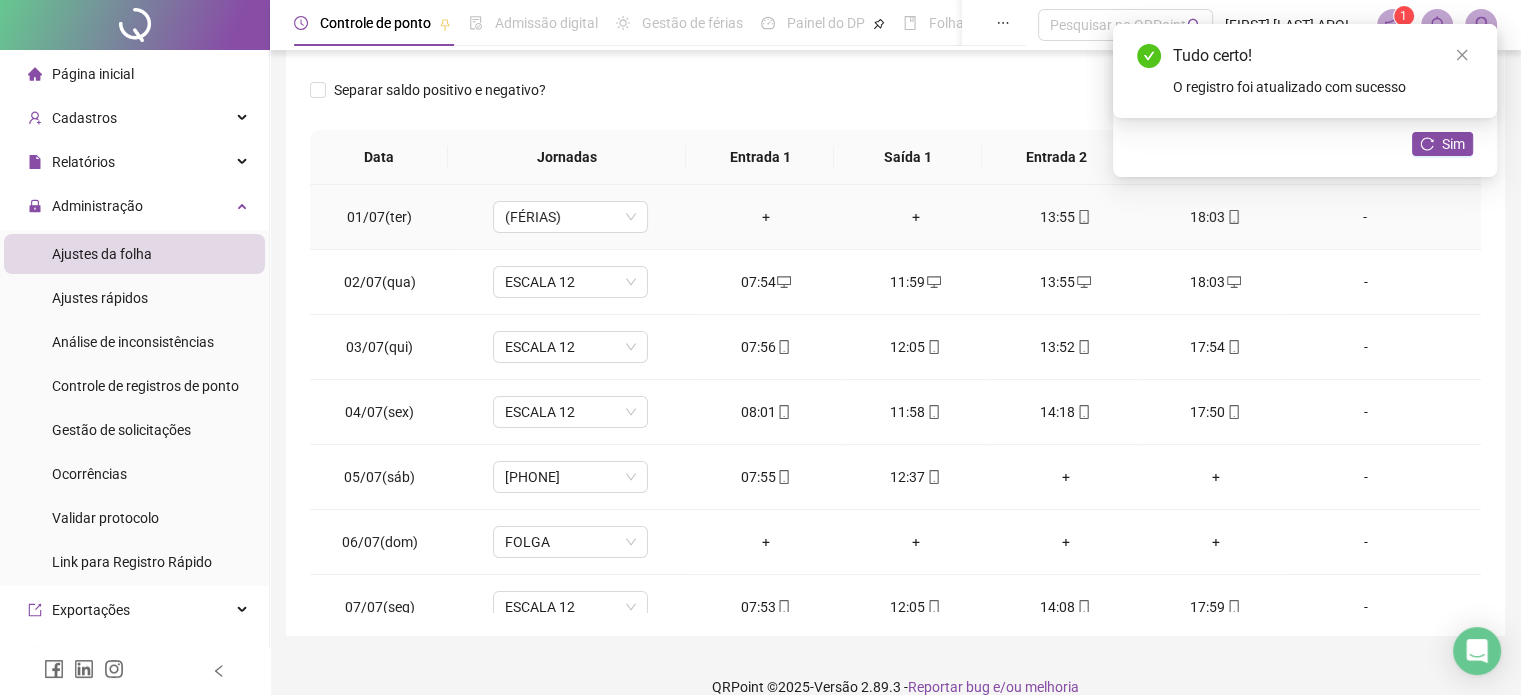 click 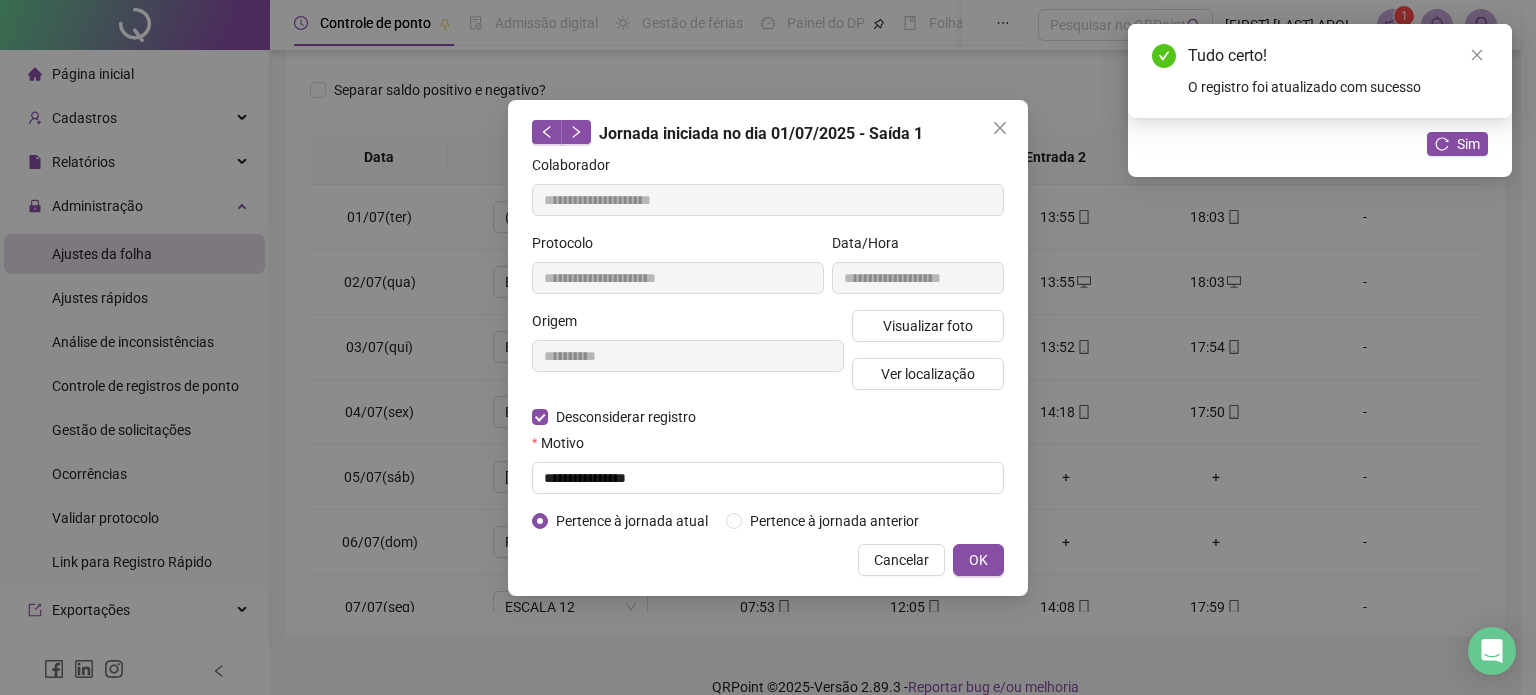 type on "**********" 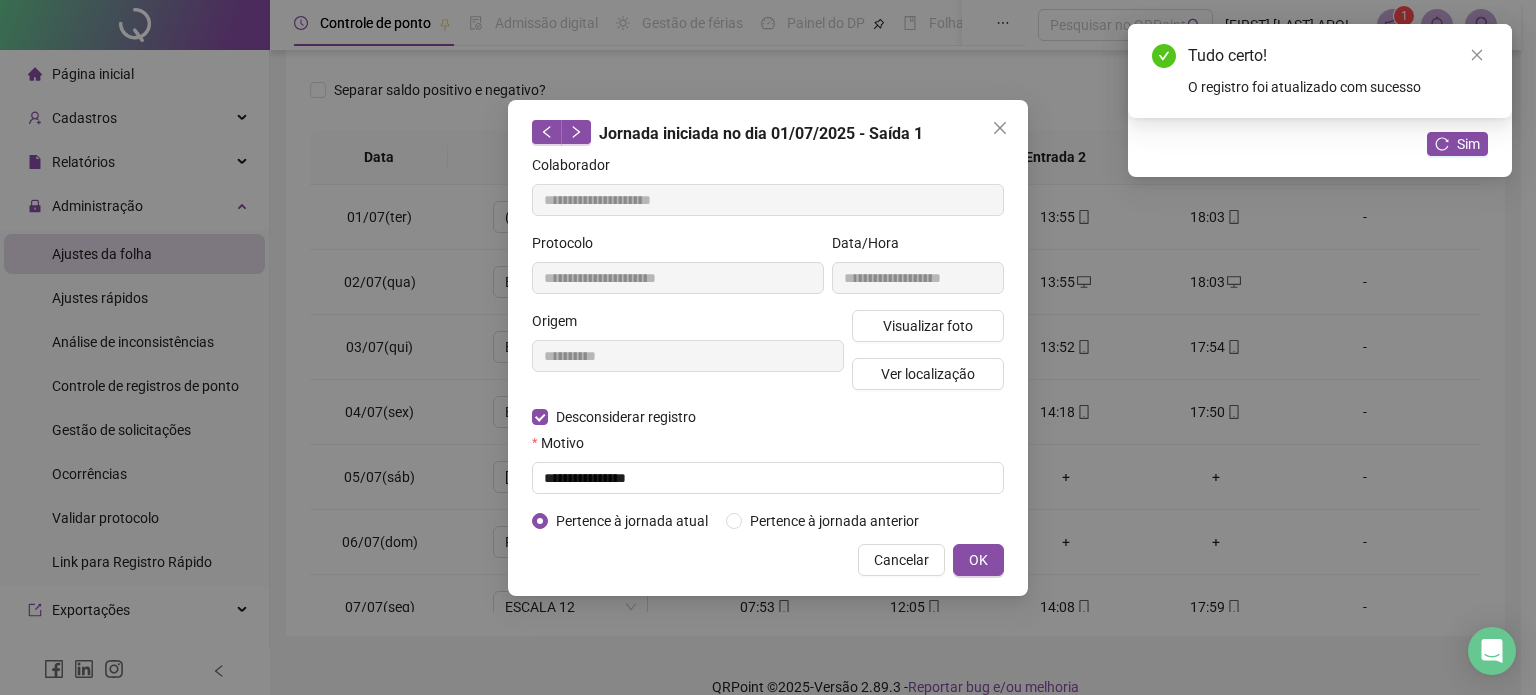 type on "**********" 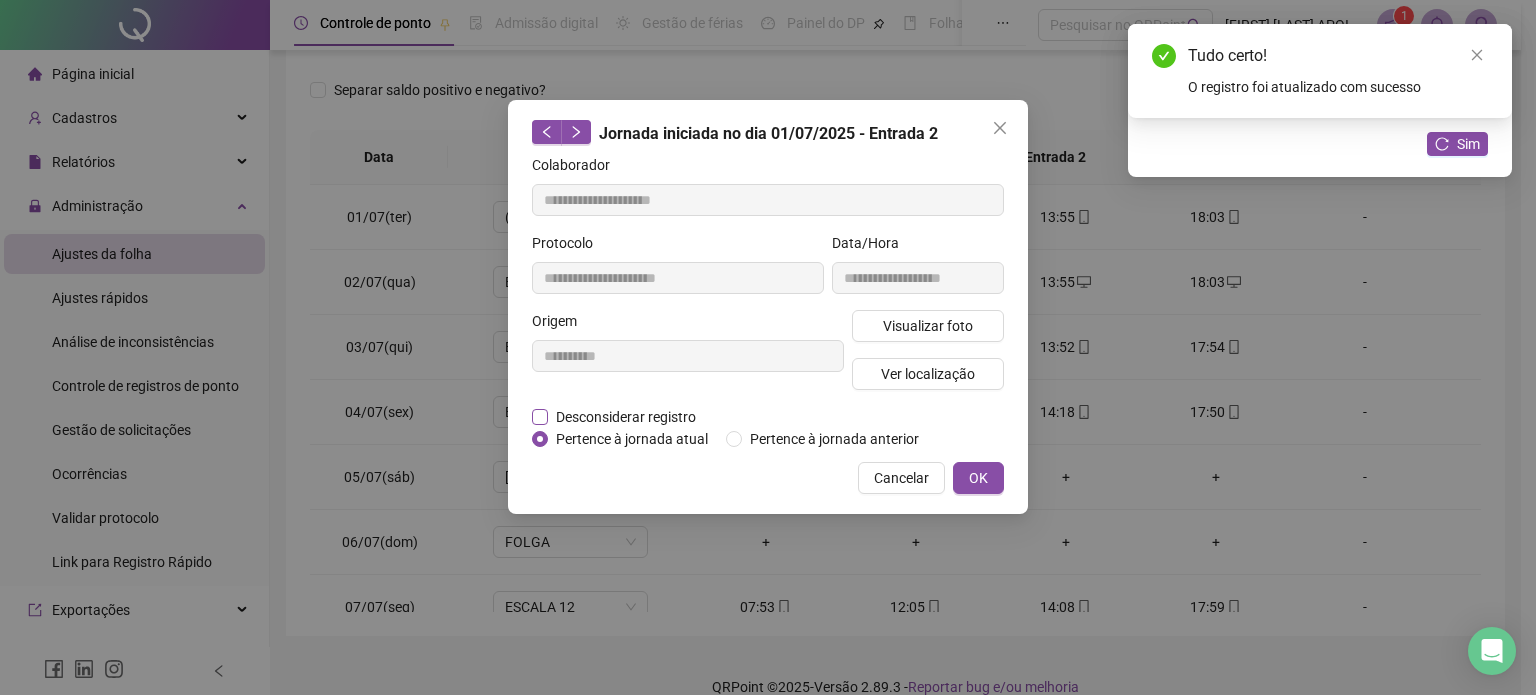 click on "Desconsiderar registro" at bounding box center (626, 417) 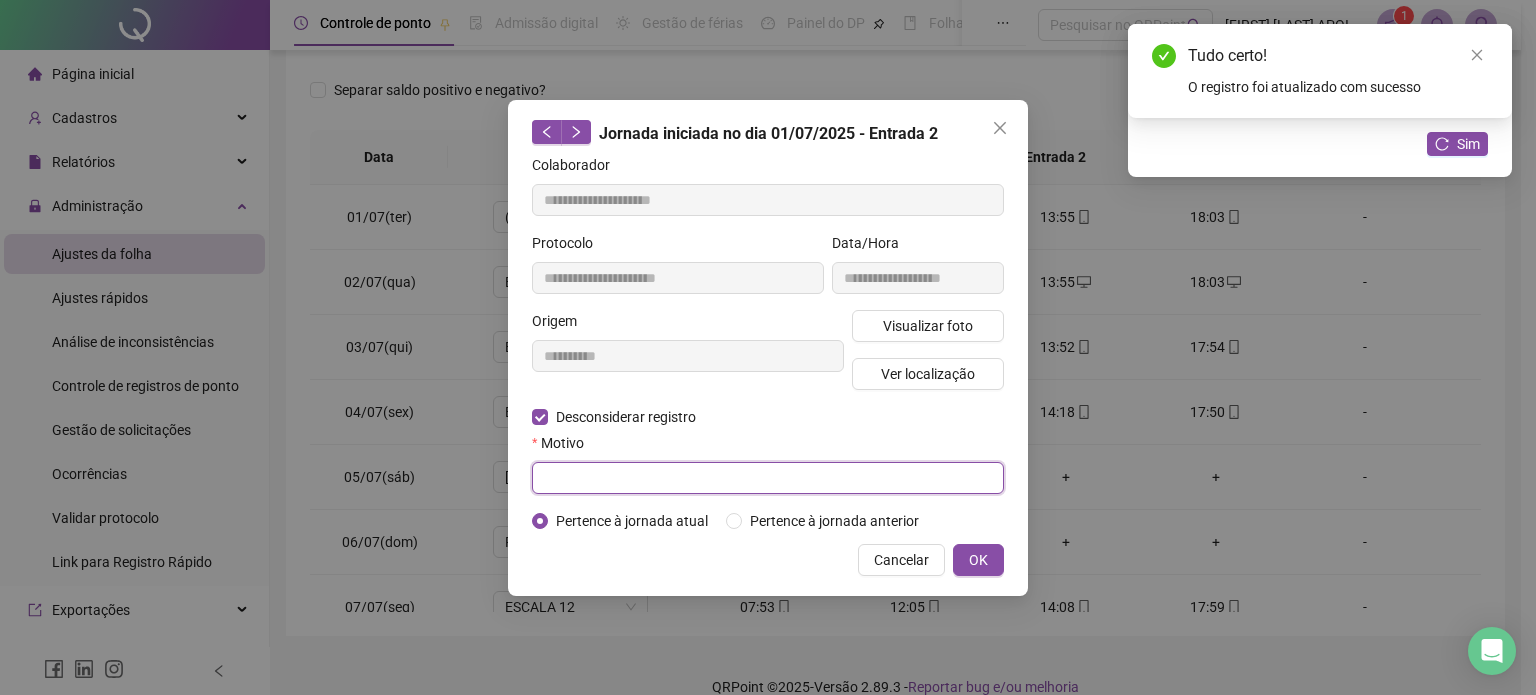 click at bounding box center (768, 478) 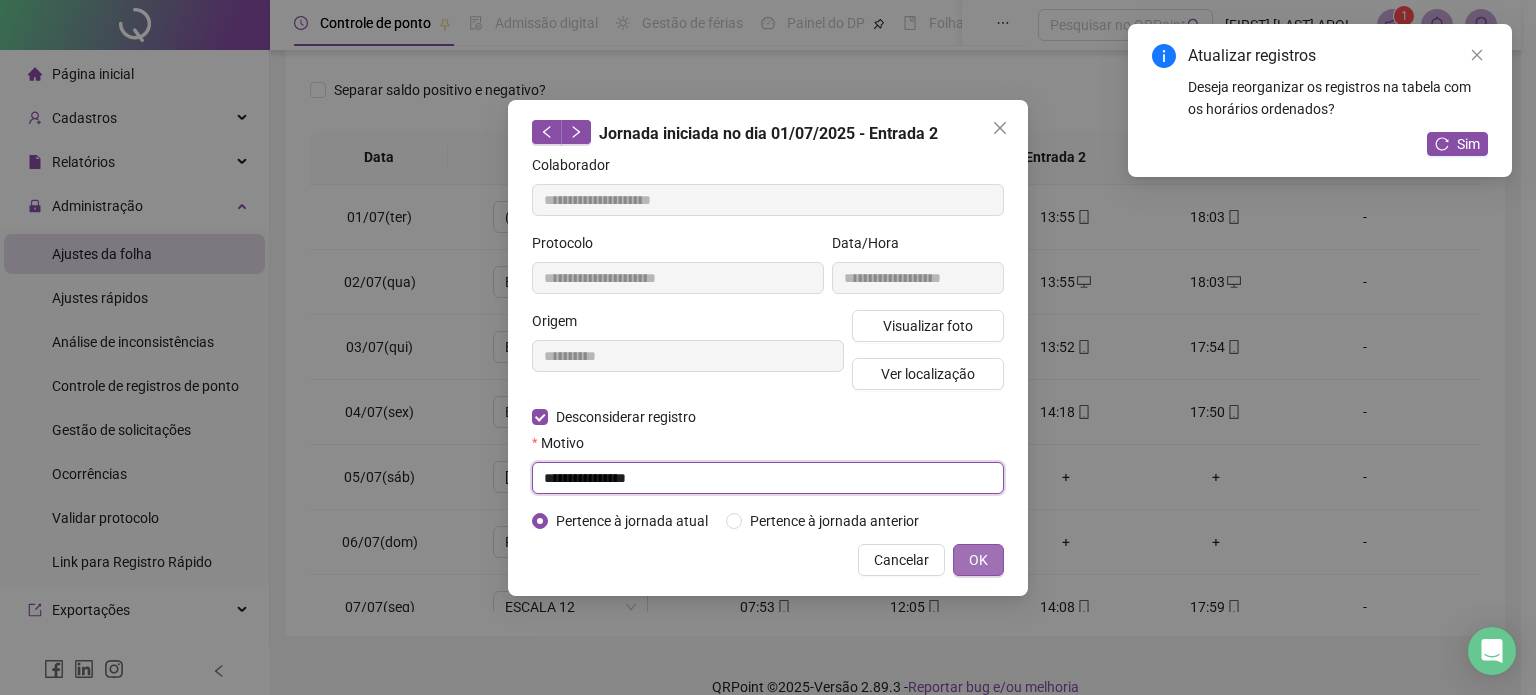type on "**********" 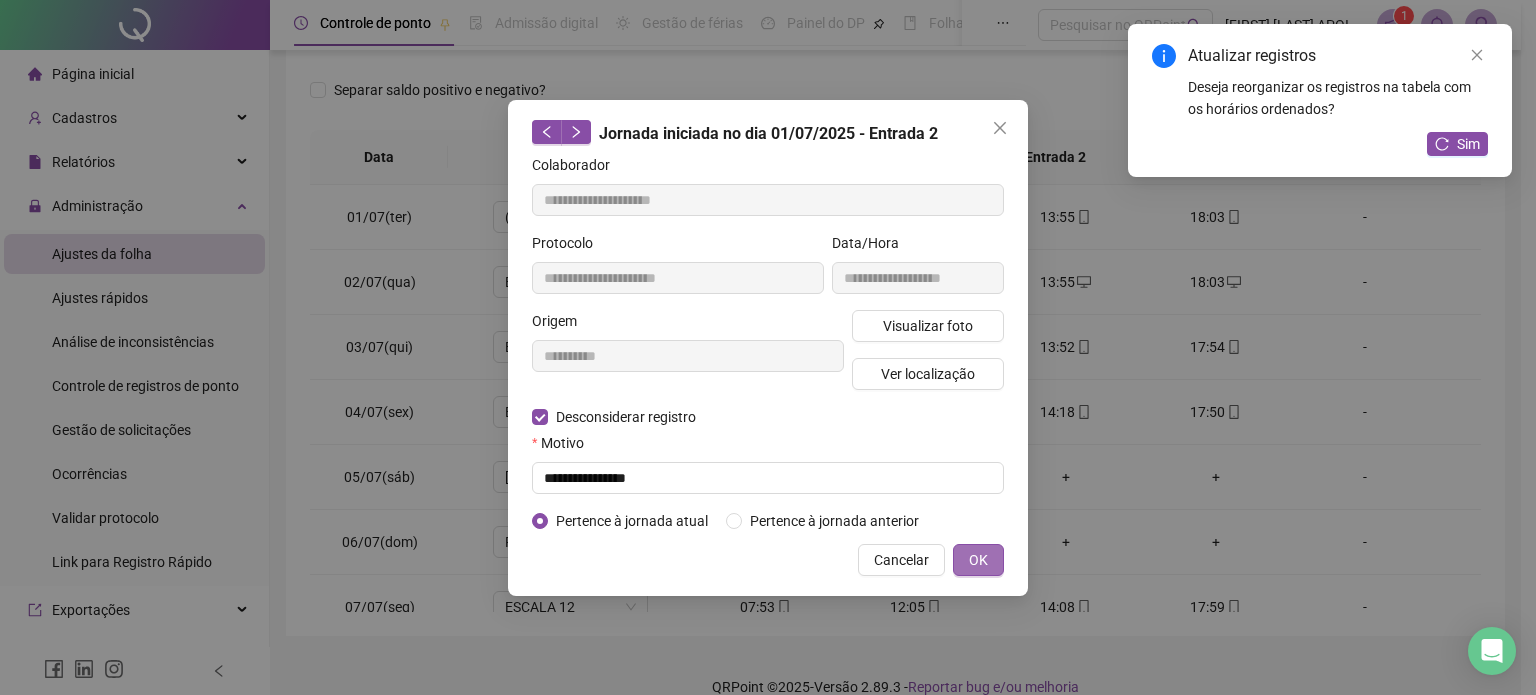 click on "OK" at bounding box center [978, 560] 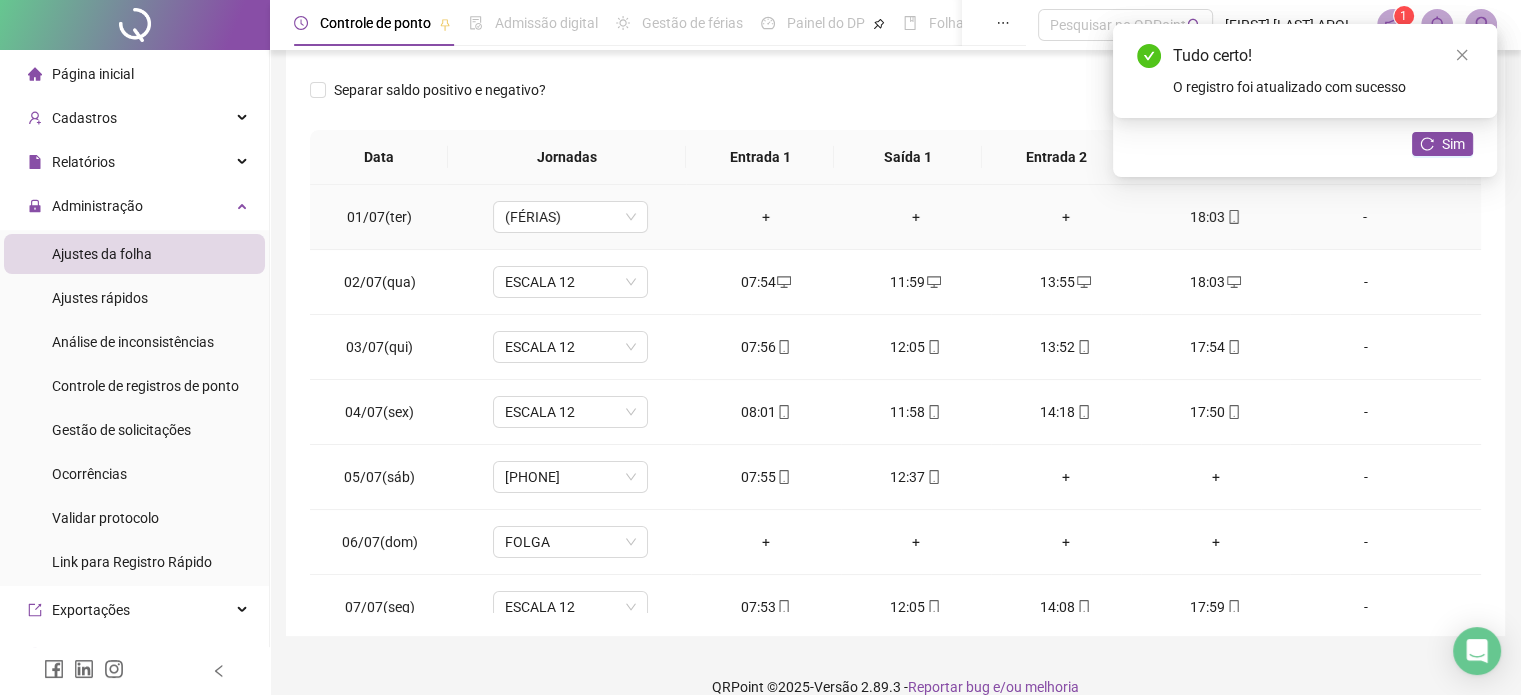 click 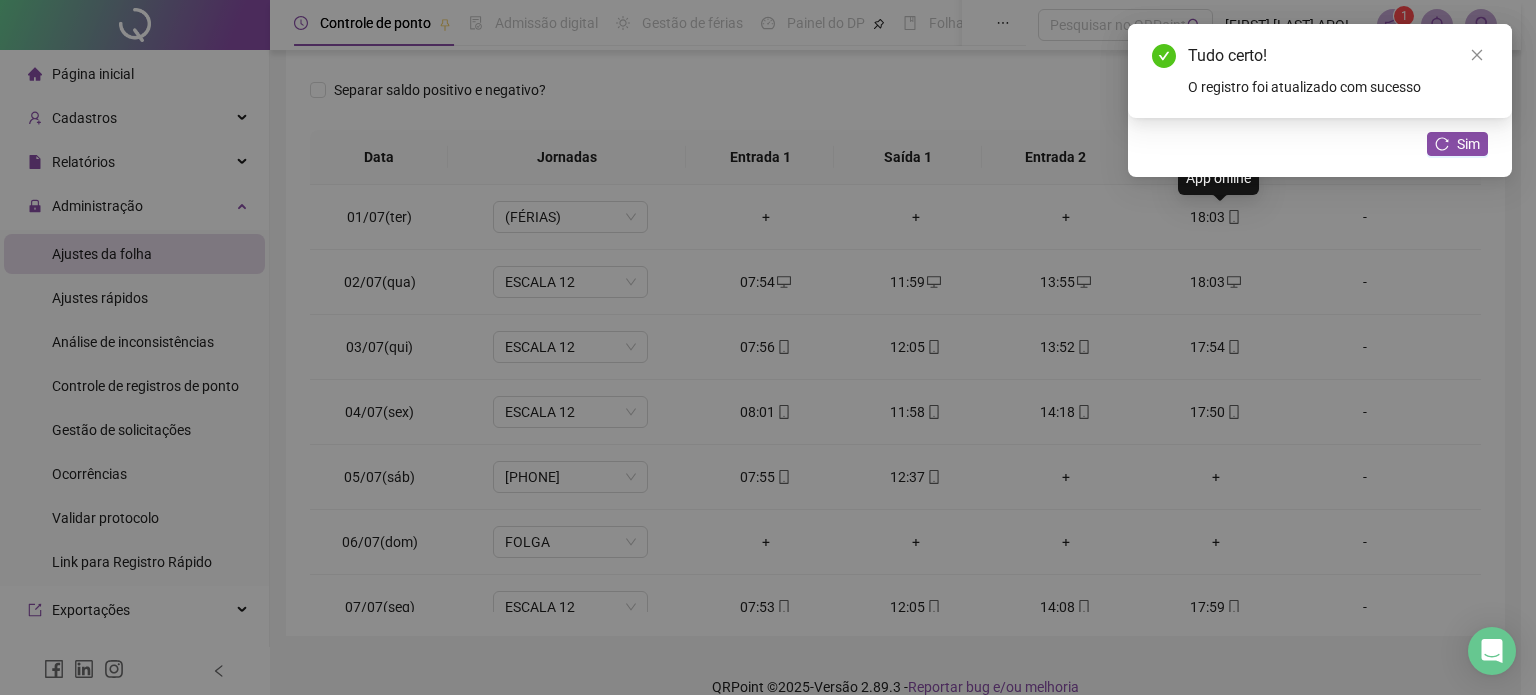 type on "**********" 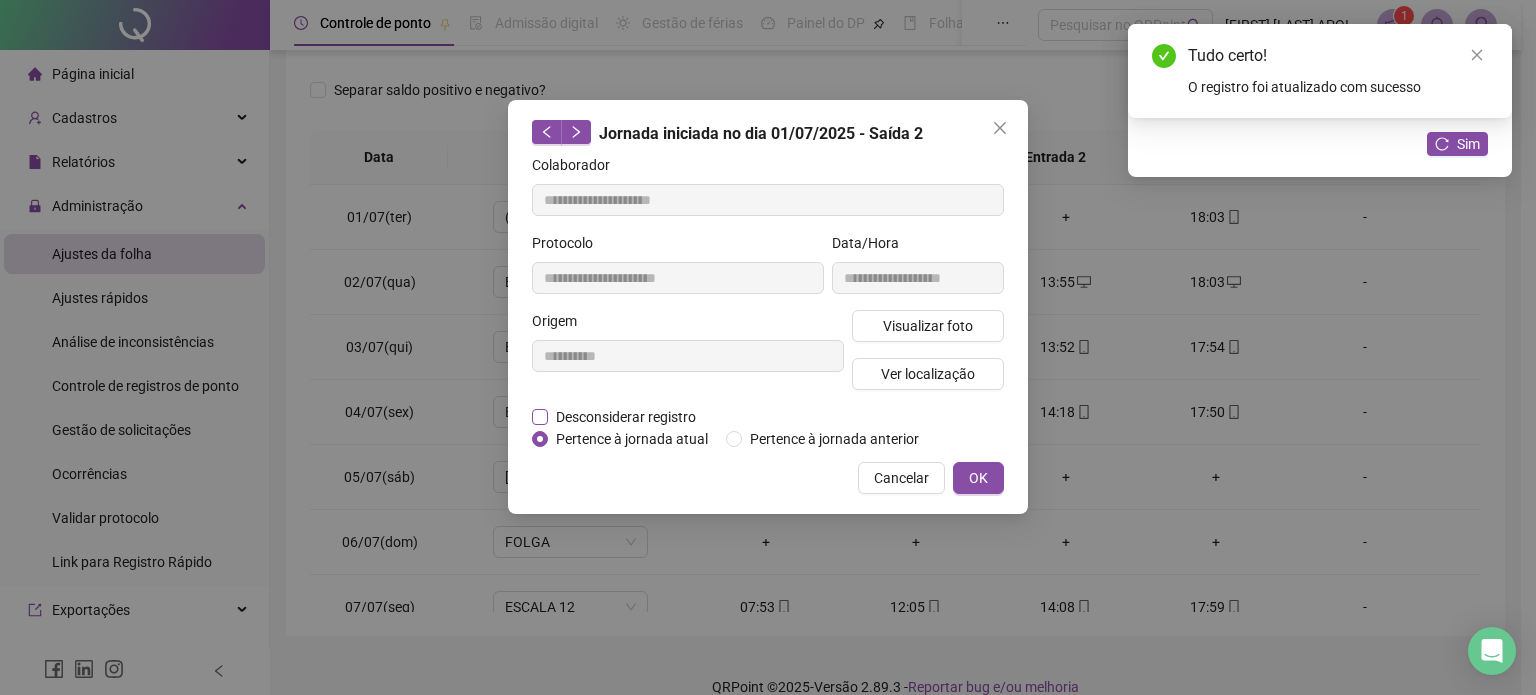 click on "Desconsiderar registro" at bounding box center [626, 417] 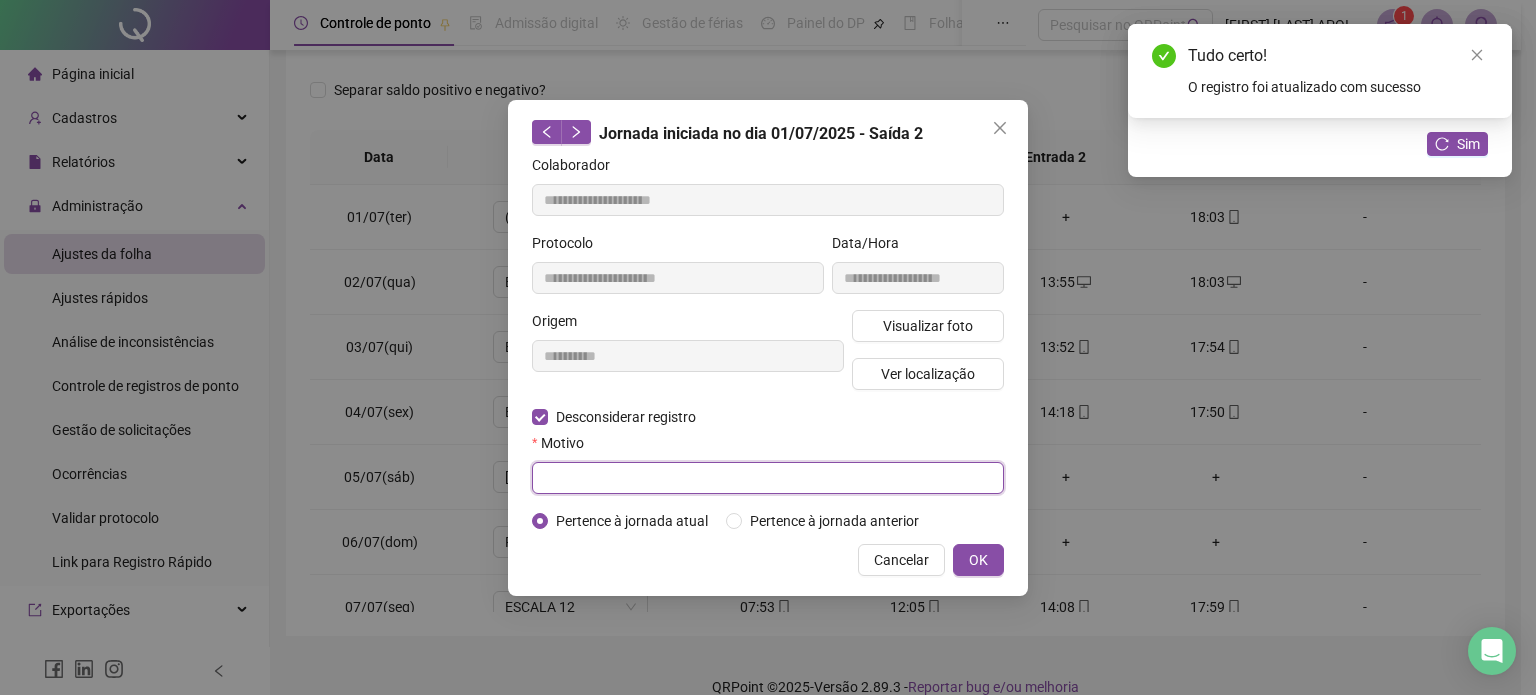 click at bounding box center [768, 478] 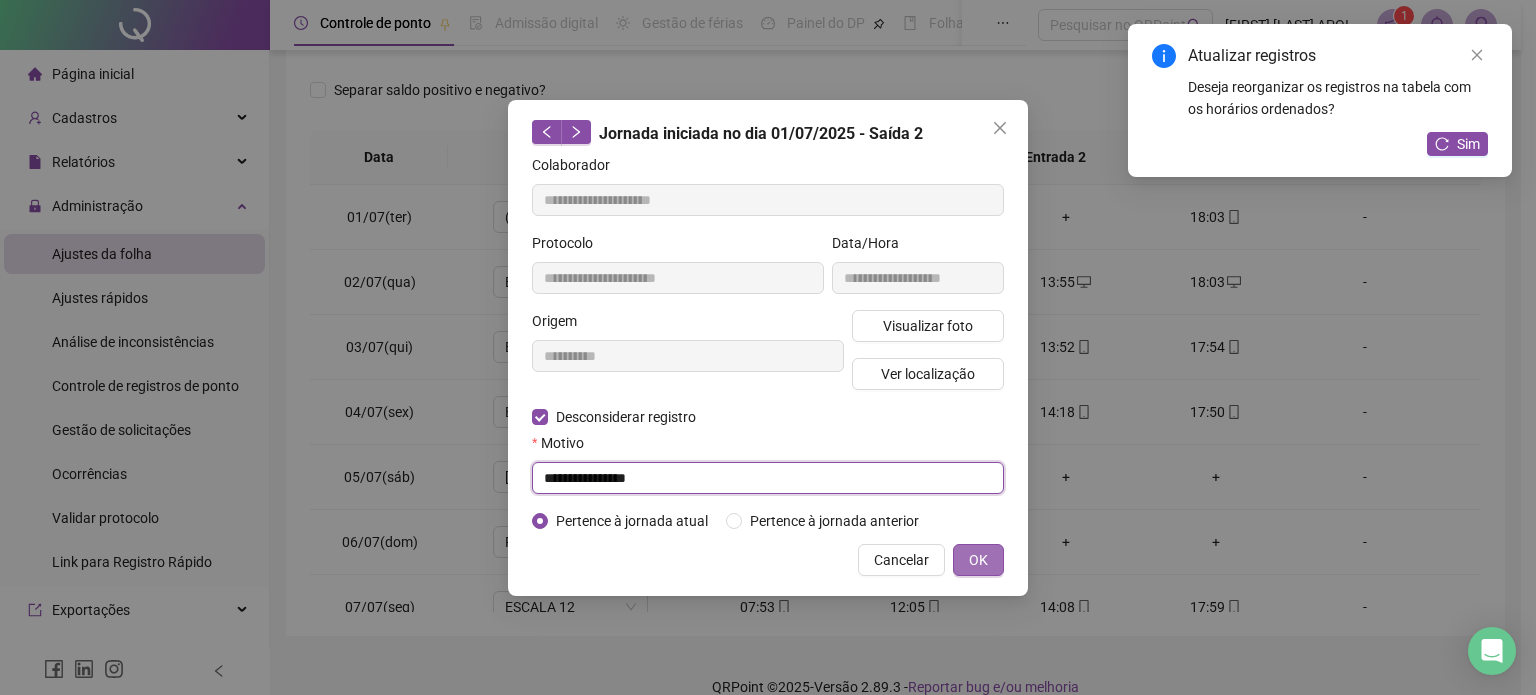type on "**********" 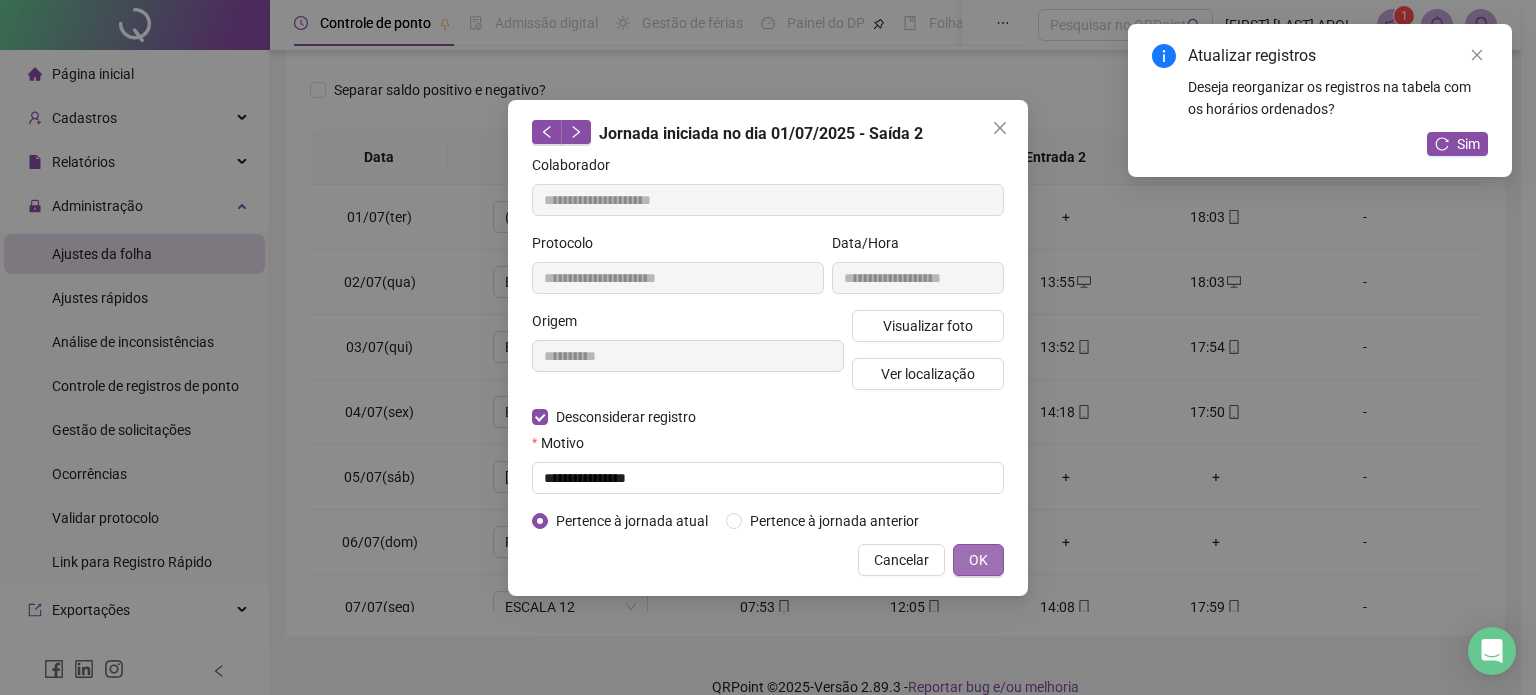 click on "OK" at bounding box center (978, 560) 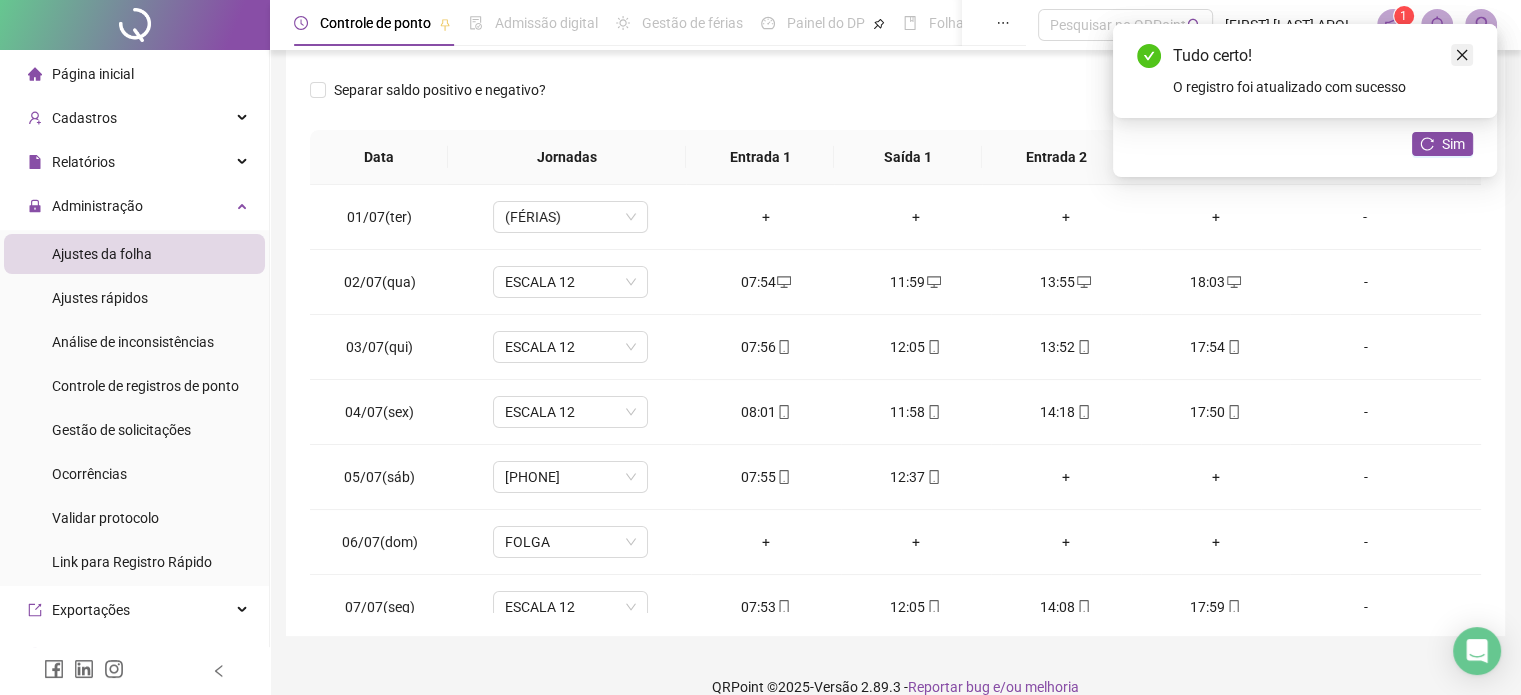 click 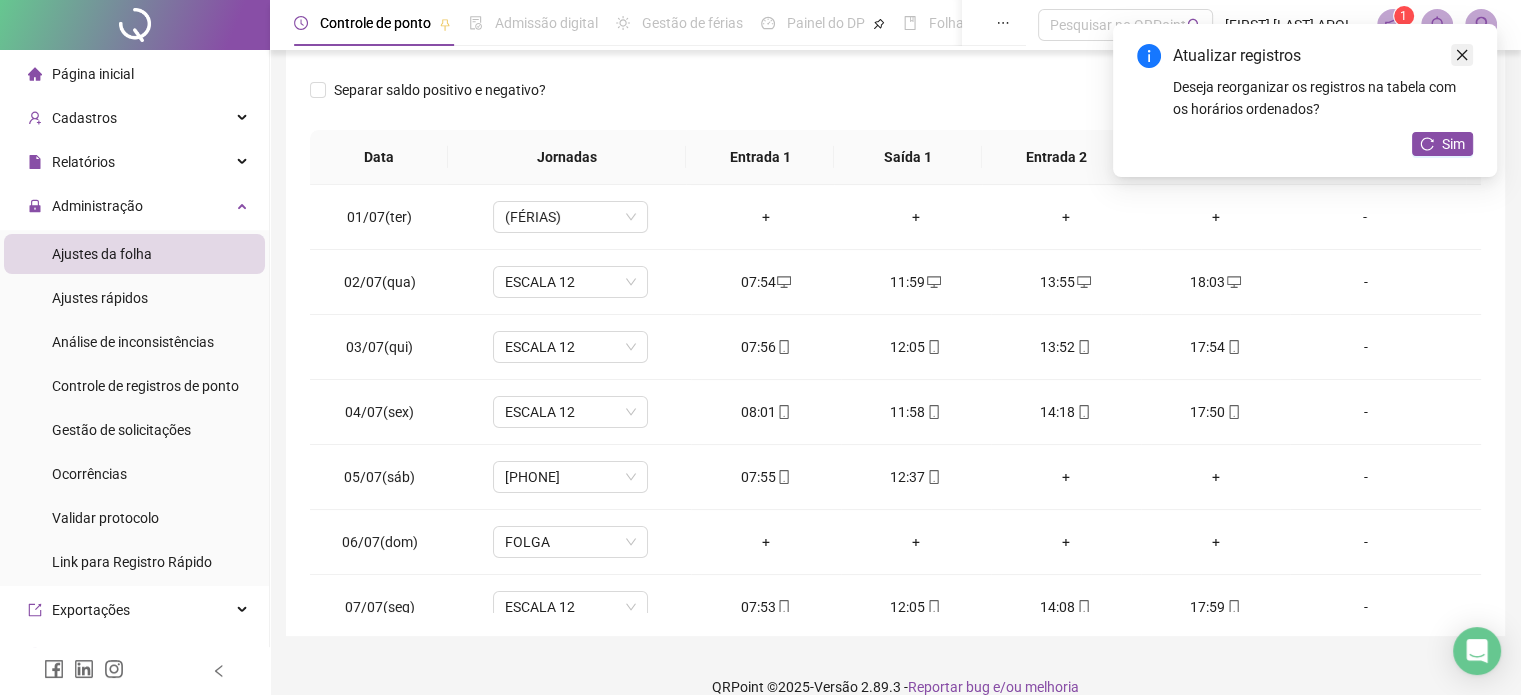 click 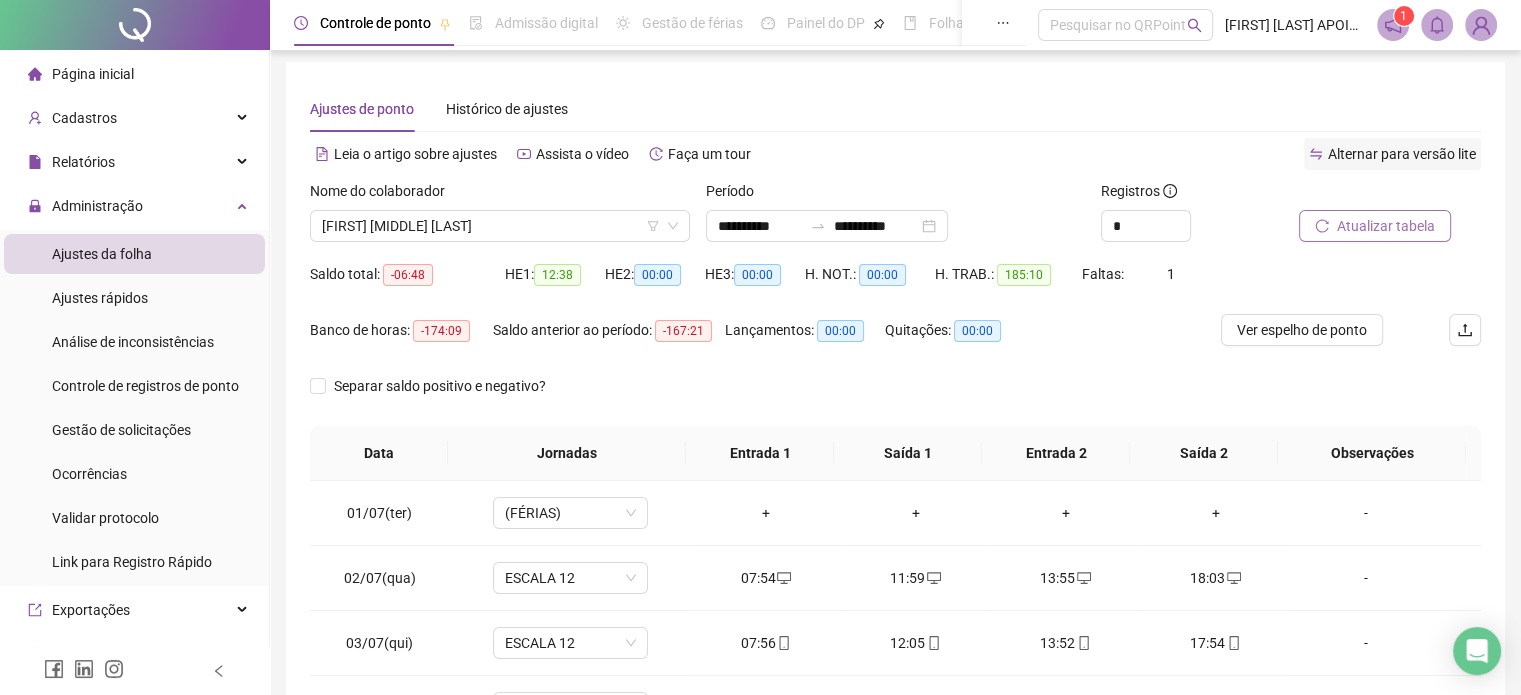 scroll, scrollTop: 0, scrollLeft: 0, axis: both 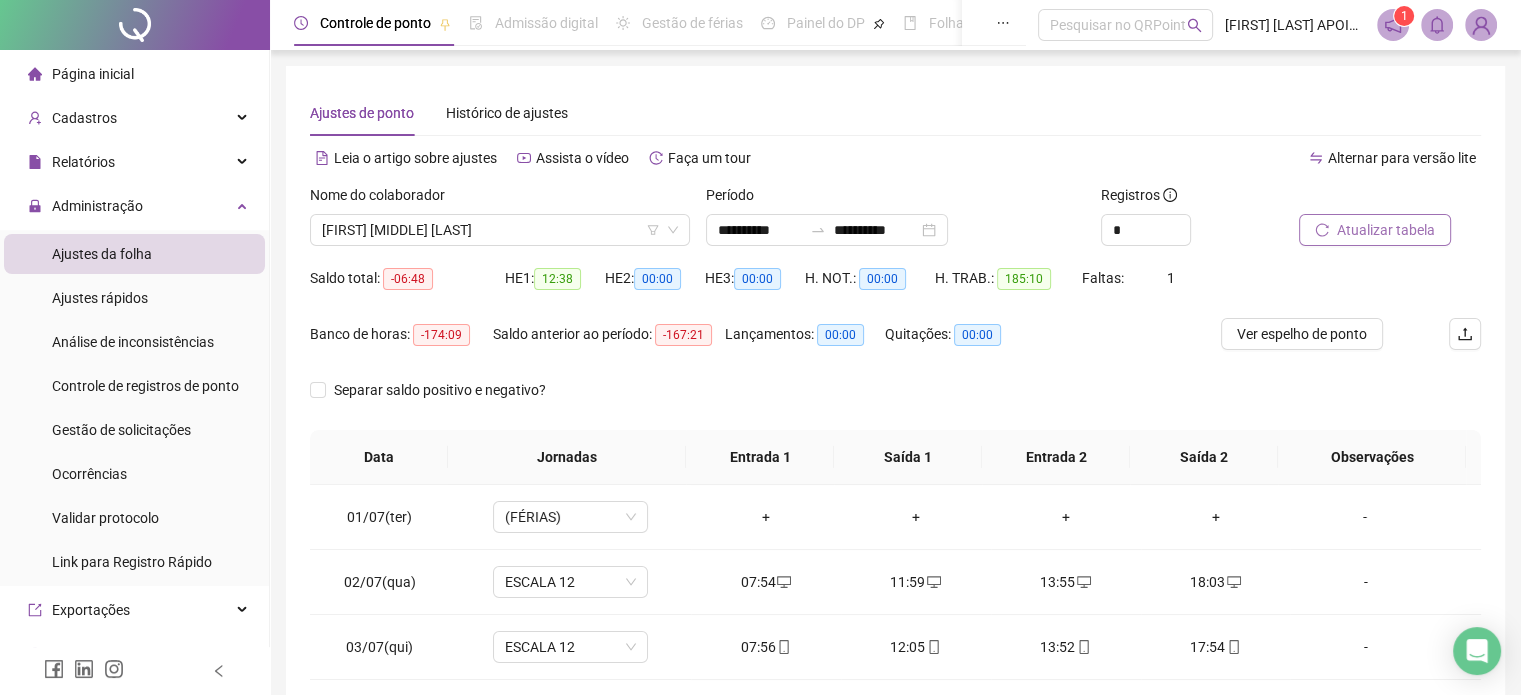 click on "Atualizar tabela" at bounding box center (1375, 230) 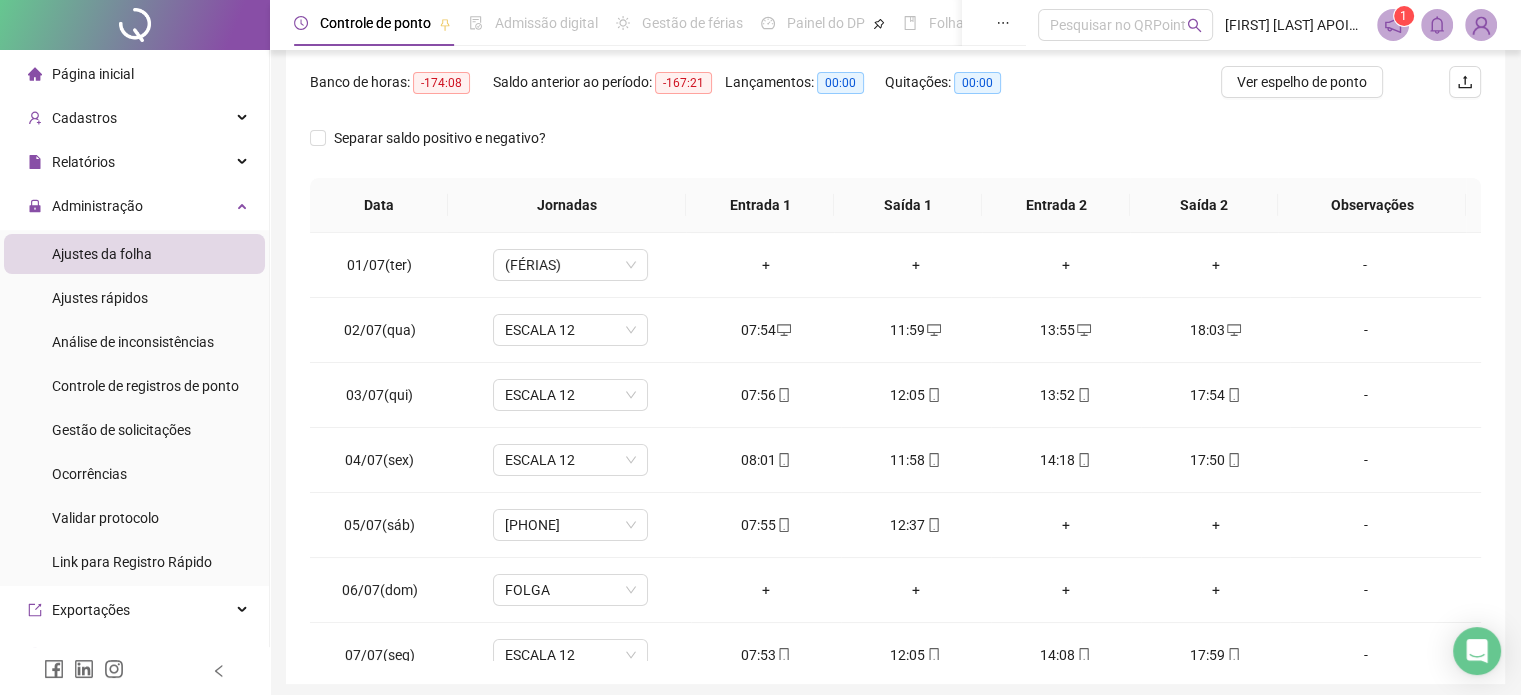 scroll, scrollTop: 300, scrollLeft: 0, axis: vertical 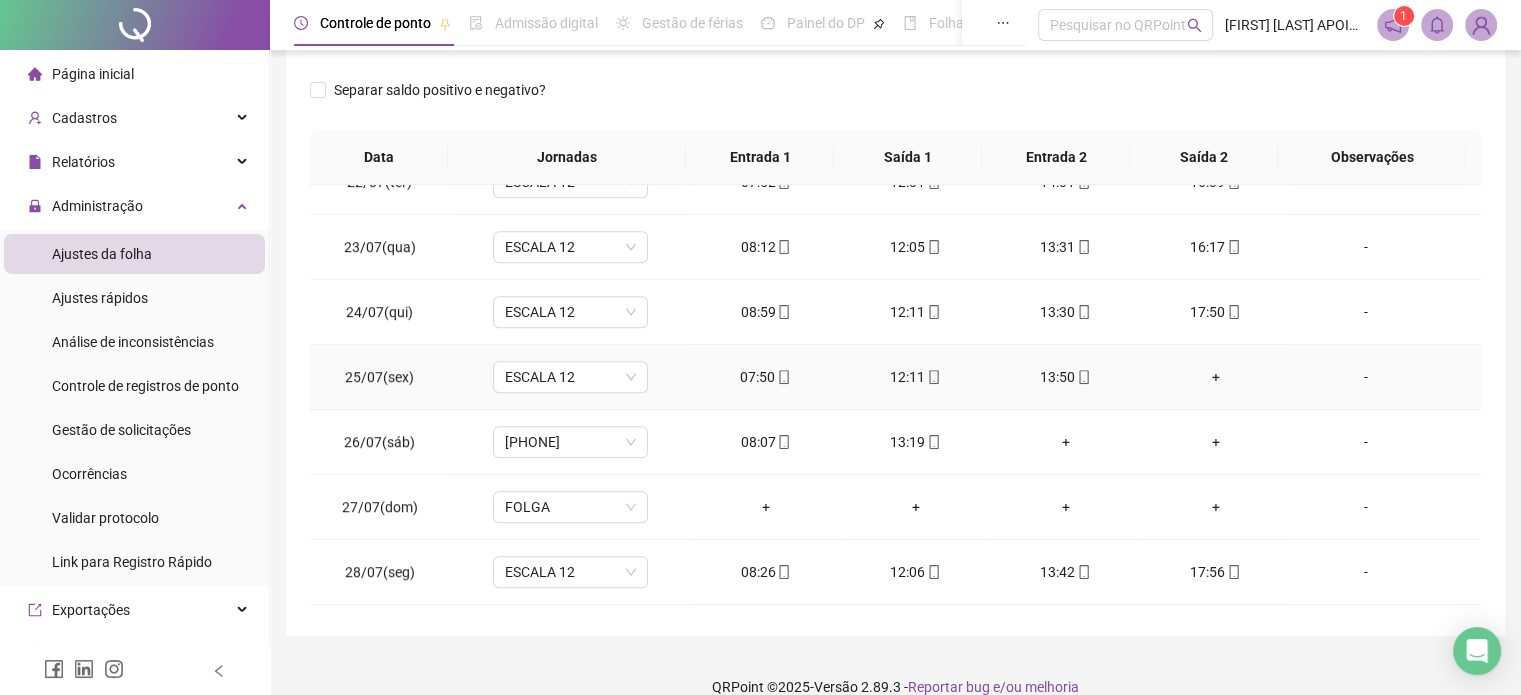 click on "+" at bounding box center [1216, 377] 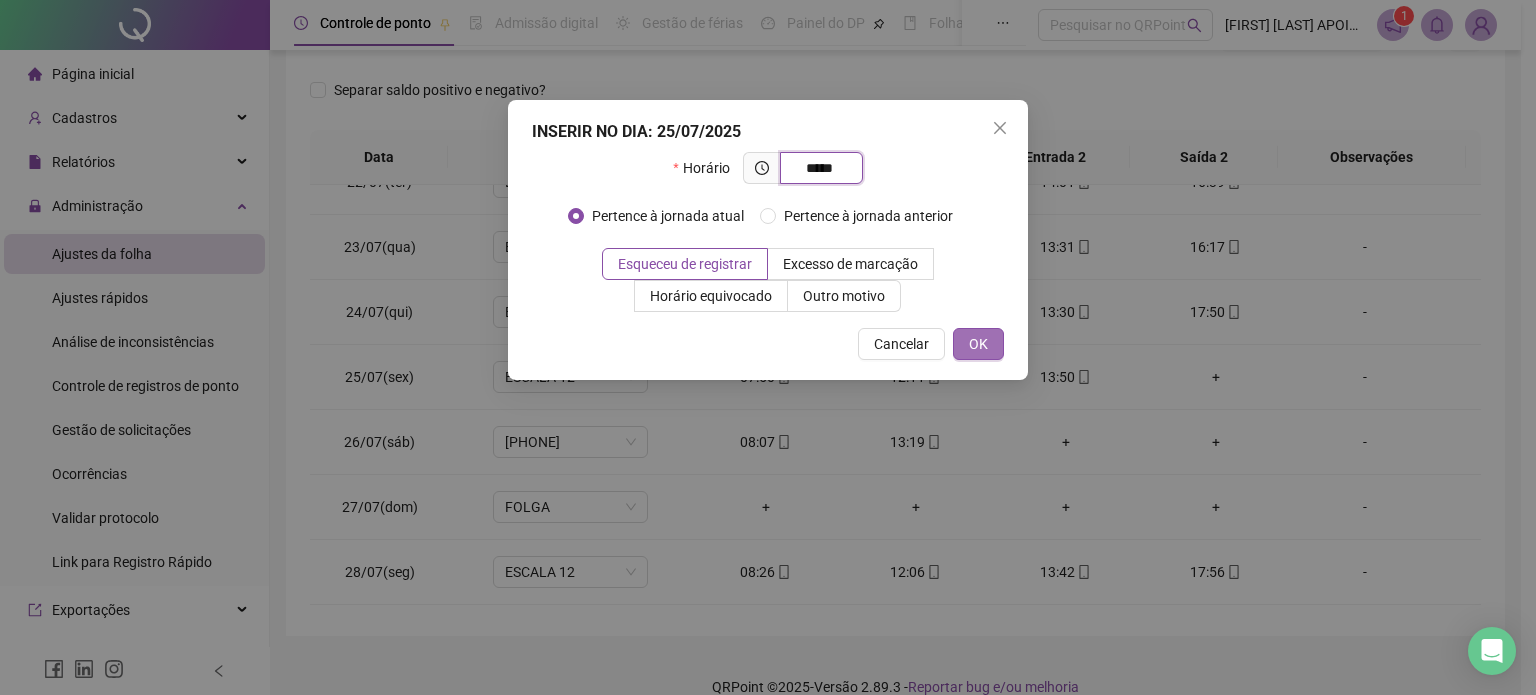 type on "*****" 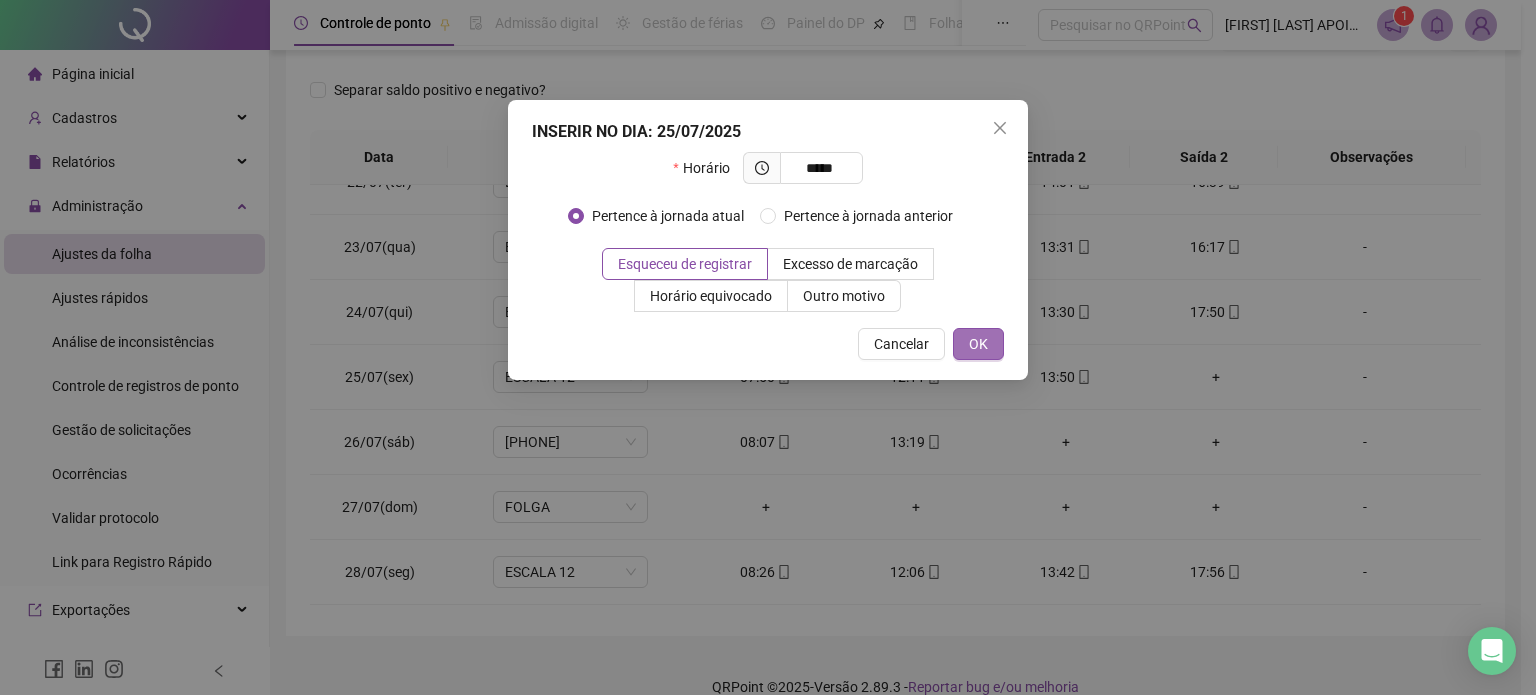 click on "OK" at bounding box center (978, 344) 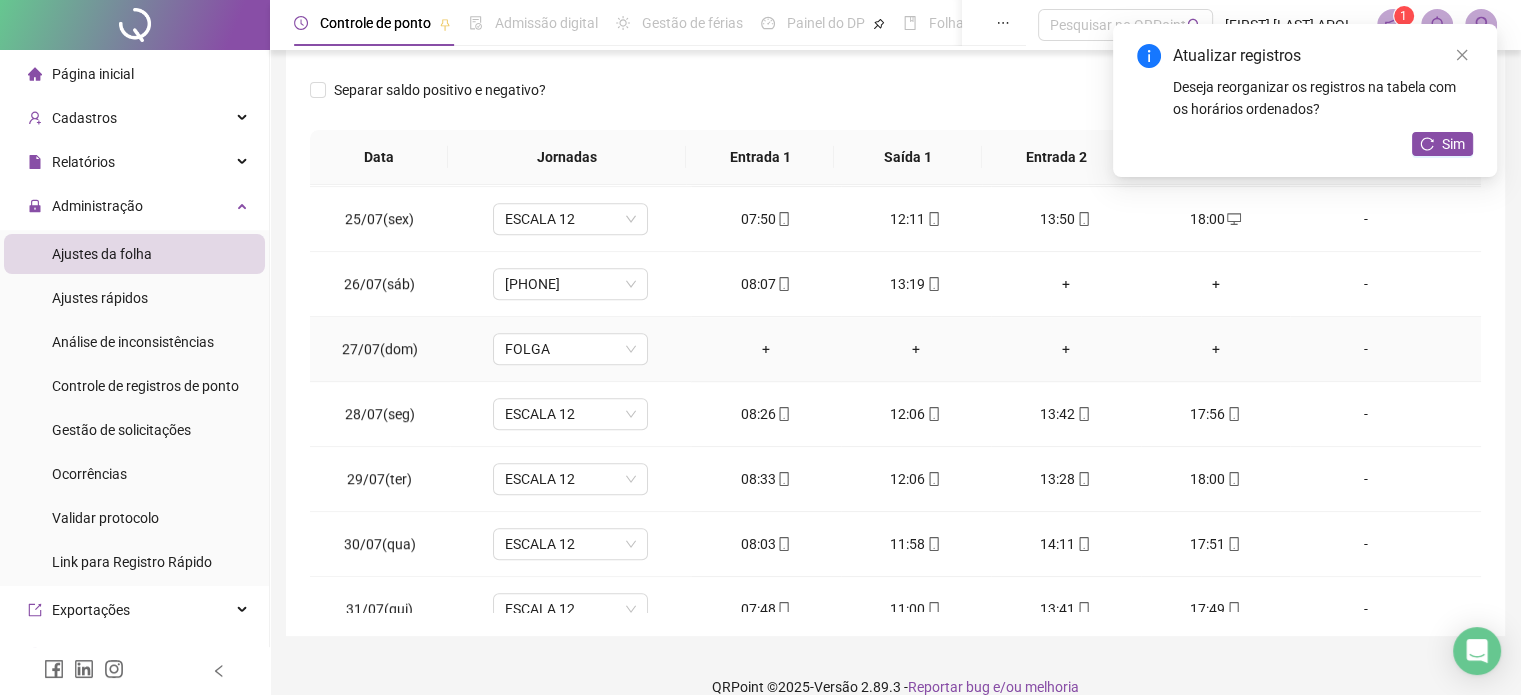 scroll, scrollTop: 1581, scrollLeft: 0, axis: vertical 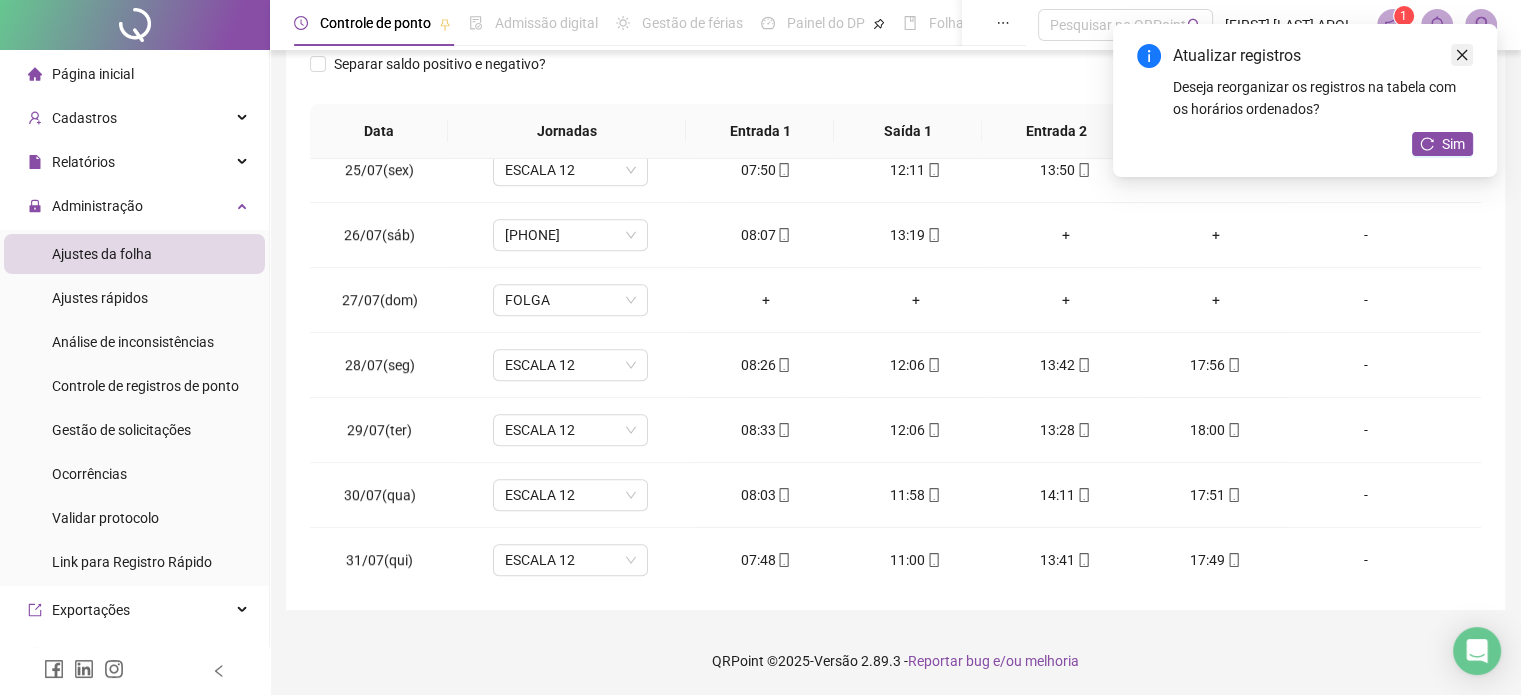 click at bounding box center [1462, 55] 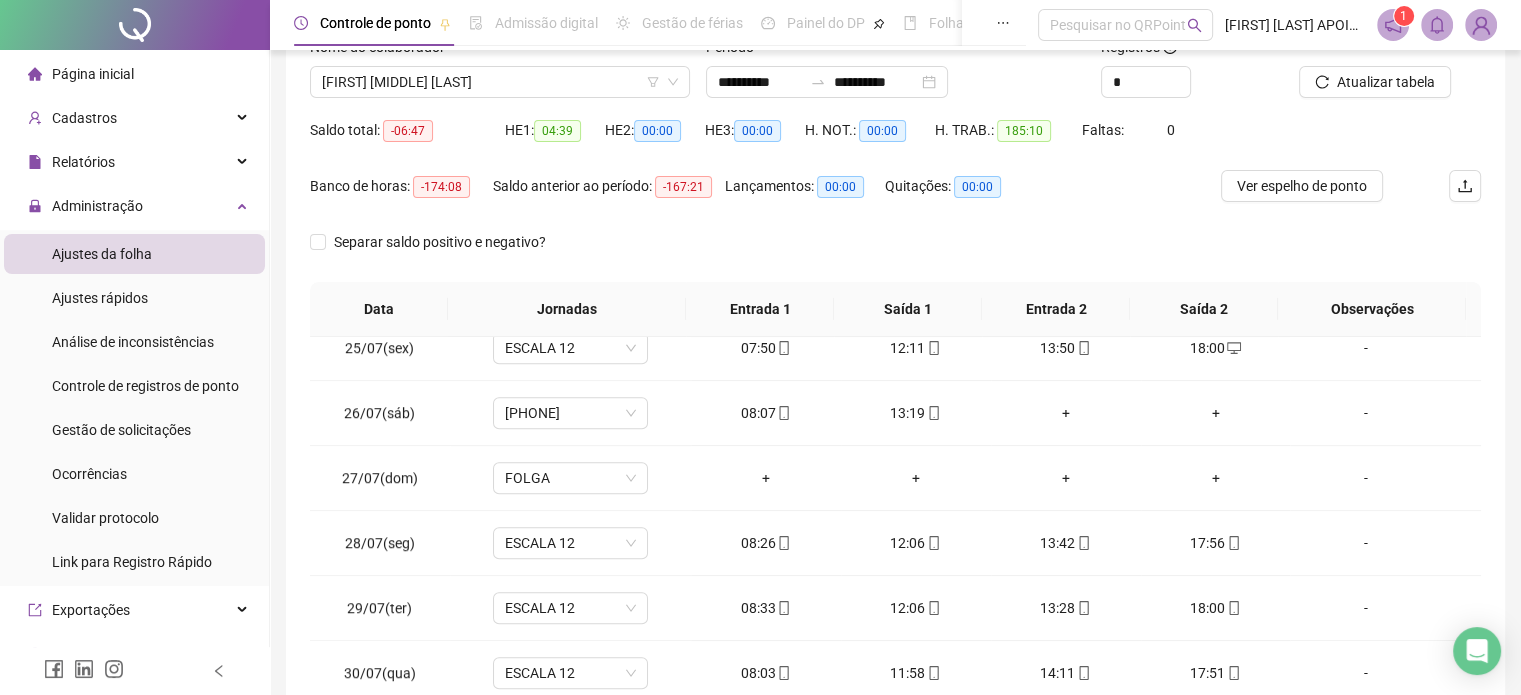 scroll, scrollTop: 26, scrollLeft: 0, axis: vertical 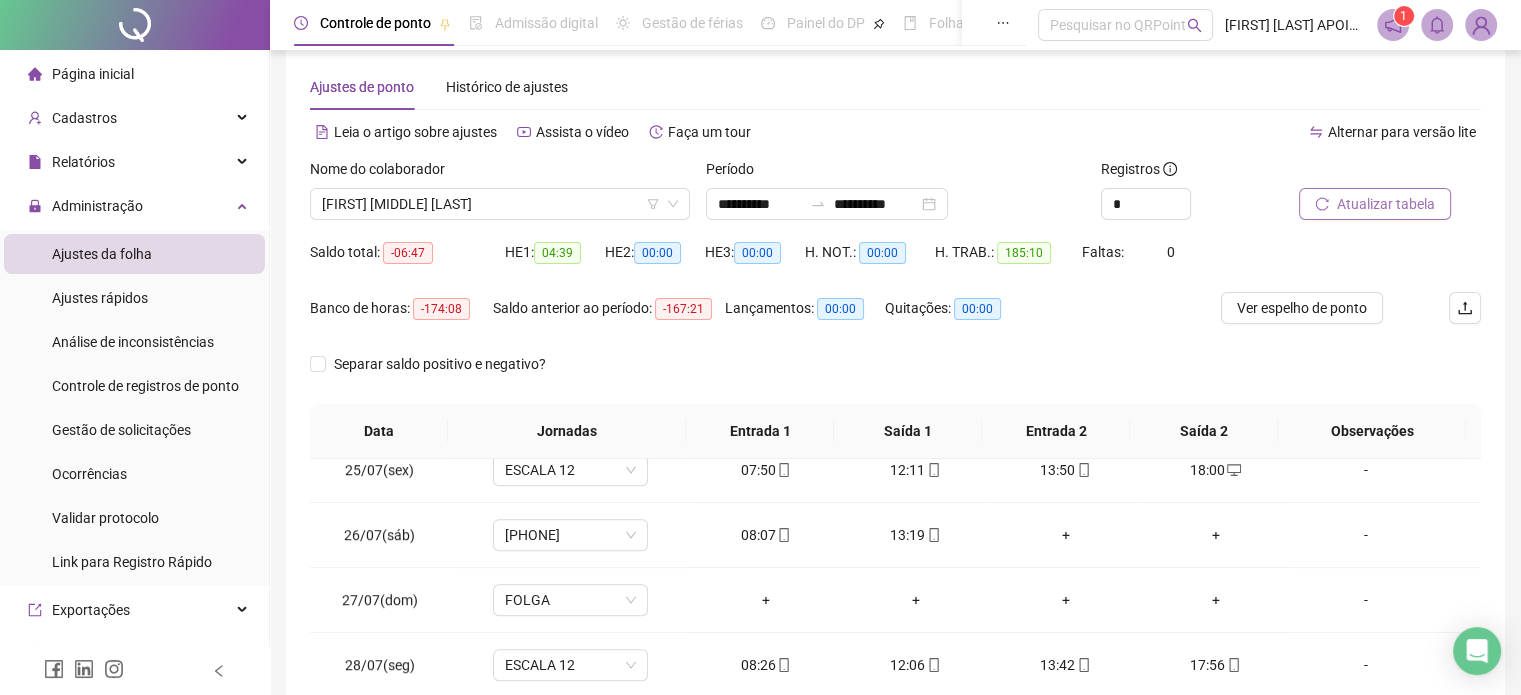 click on "Atualizar tabela" at bounding box center [1386, 204] 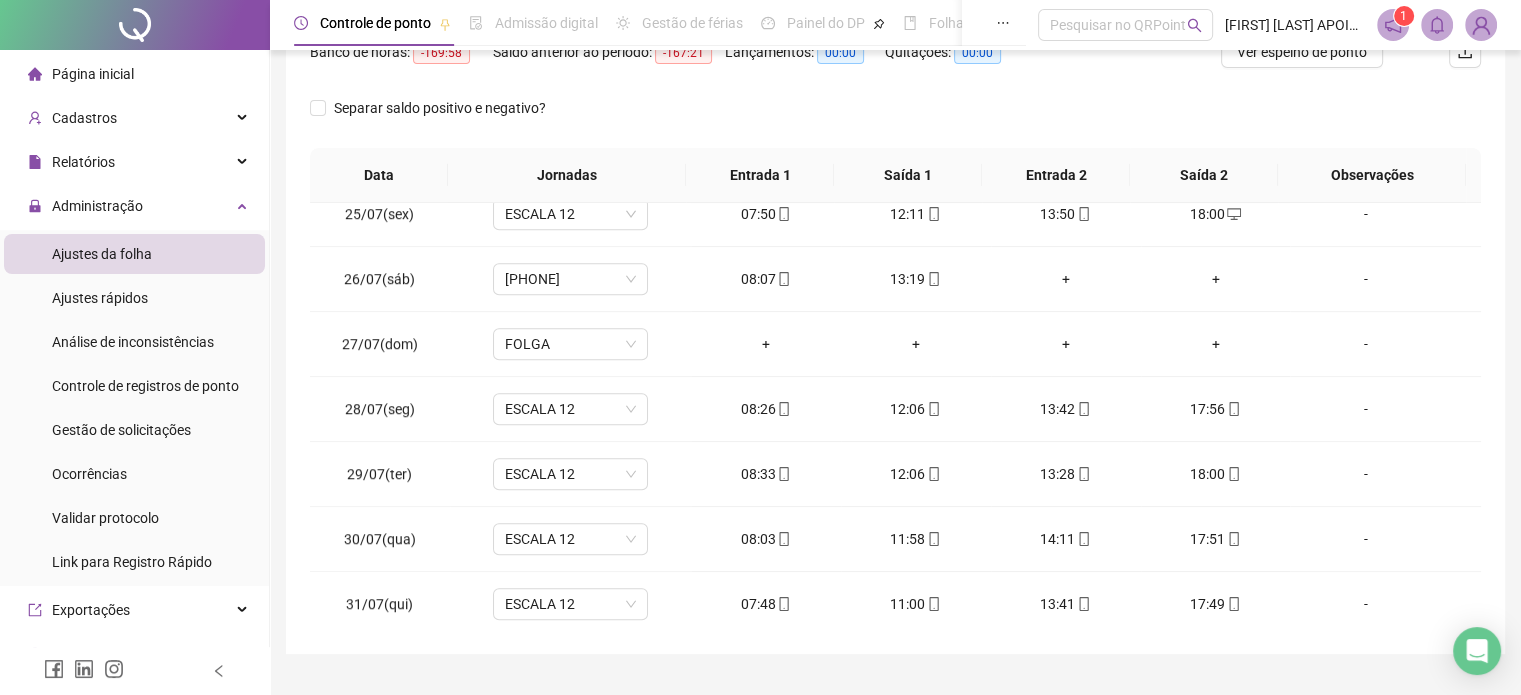 scroll, scrollTop: 326, scrollLeft: 0, axis: vertical 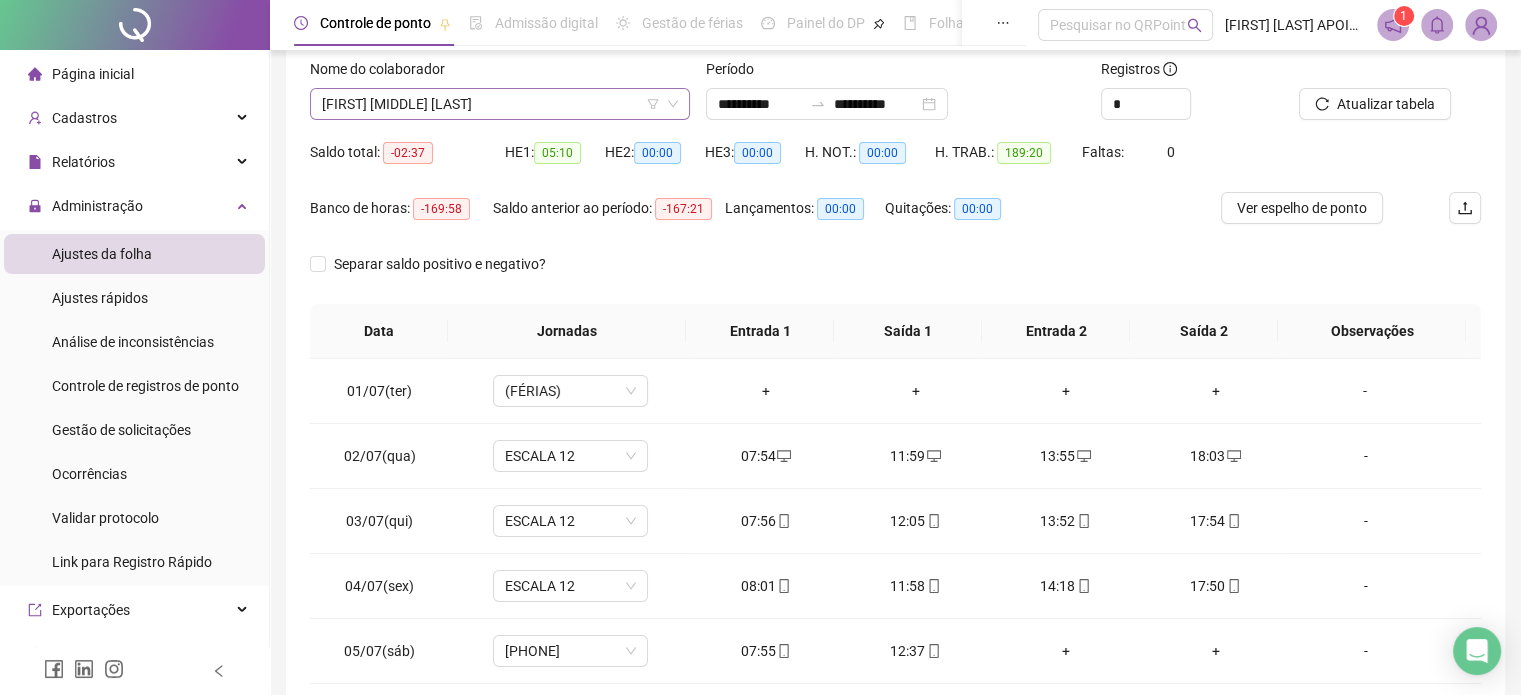 click on "[FIRST] [MIDDLE] [LAST]" at bounding box center [500, 104] 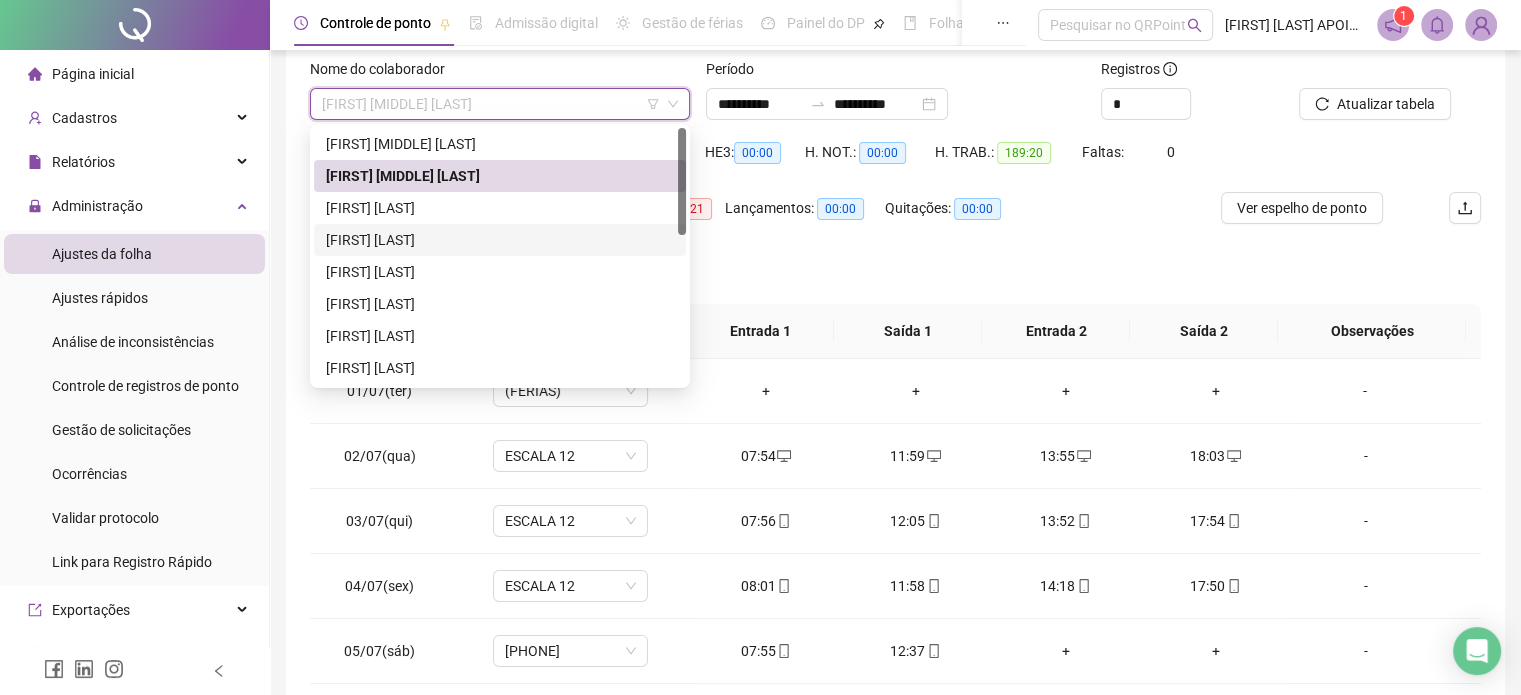 click on "[FIRST] [LAST]" at bounding box center [500, 240] 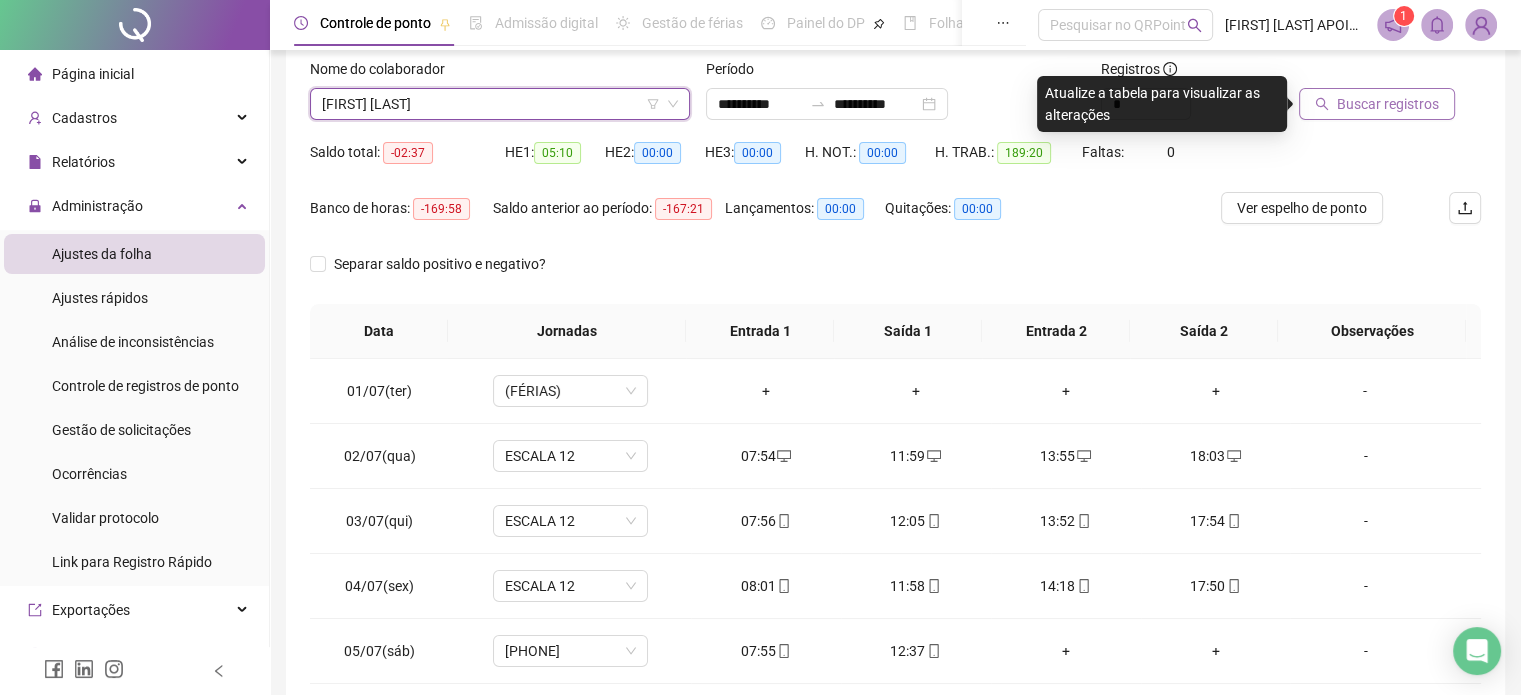 click on "Buscar registros" at bounding box center [1377, 104] 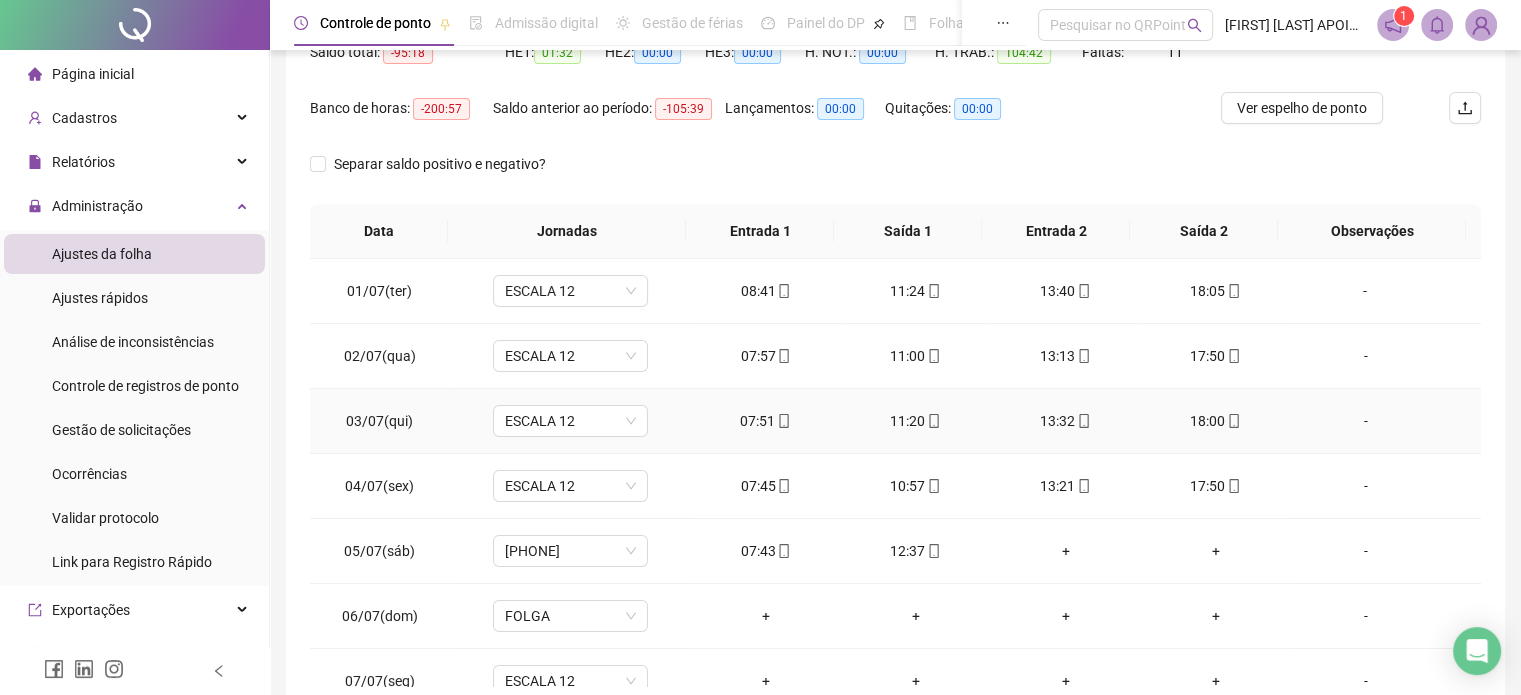 scroll, scrollTop: 326, scrollLeft: 0, axis: vertical 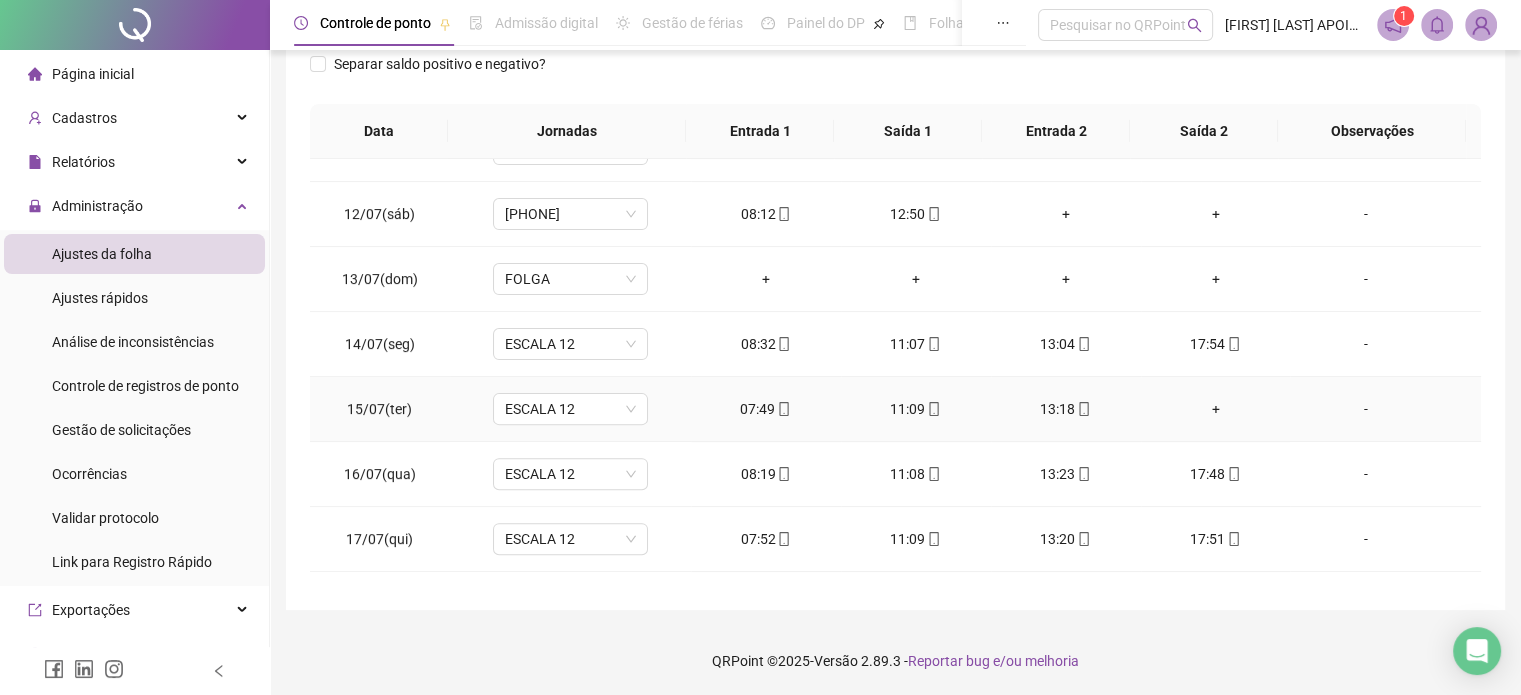click on "+" at bounding box center [1216, 409] 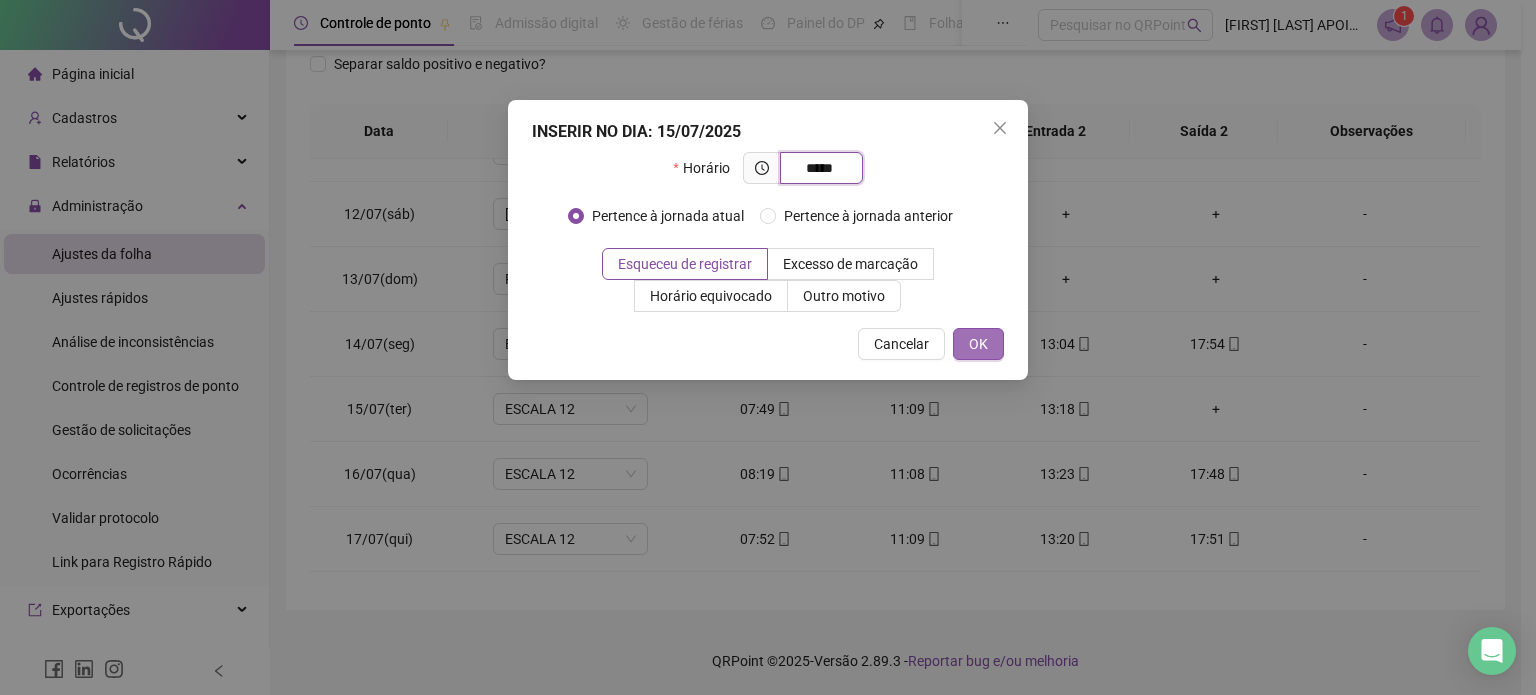type on "*****" 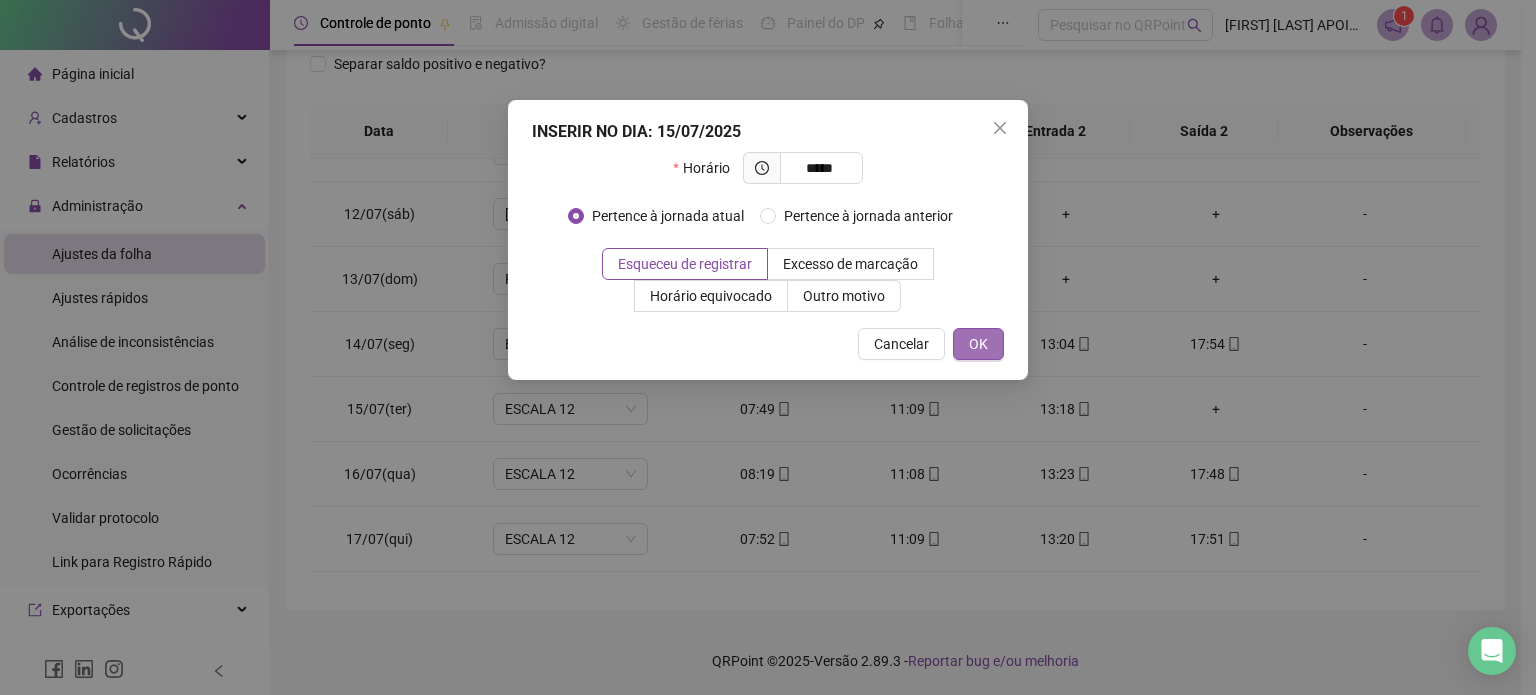 click on "OK" at bounding box center [978, 344] 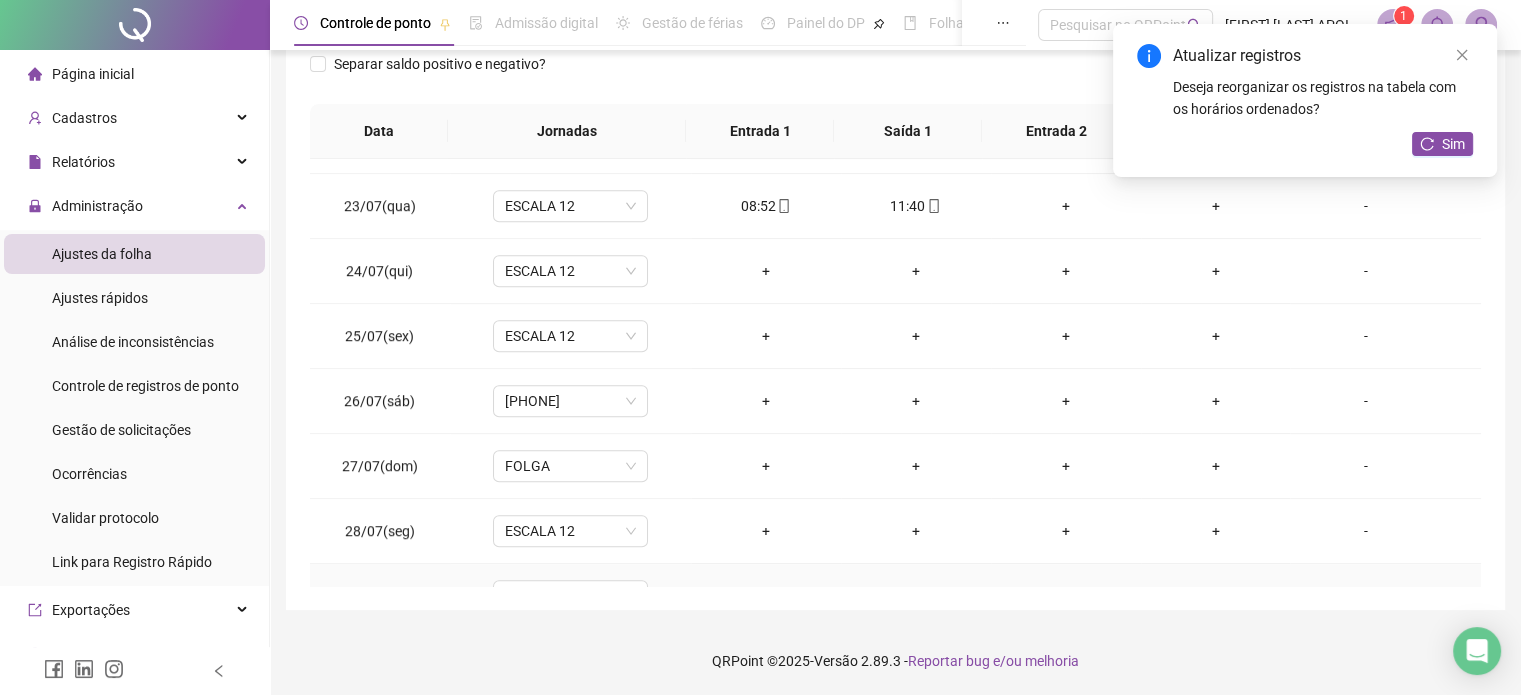 scroll, scrollTop: 1381, scrollLeft: 0, axis: vertical 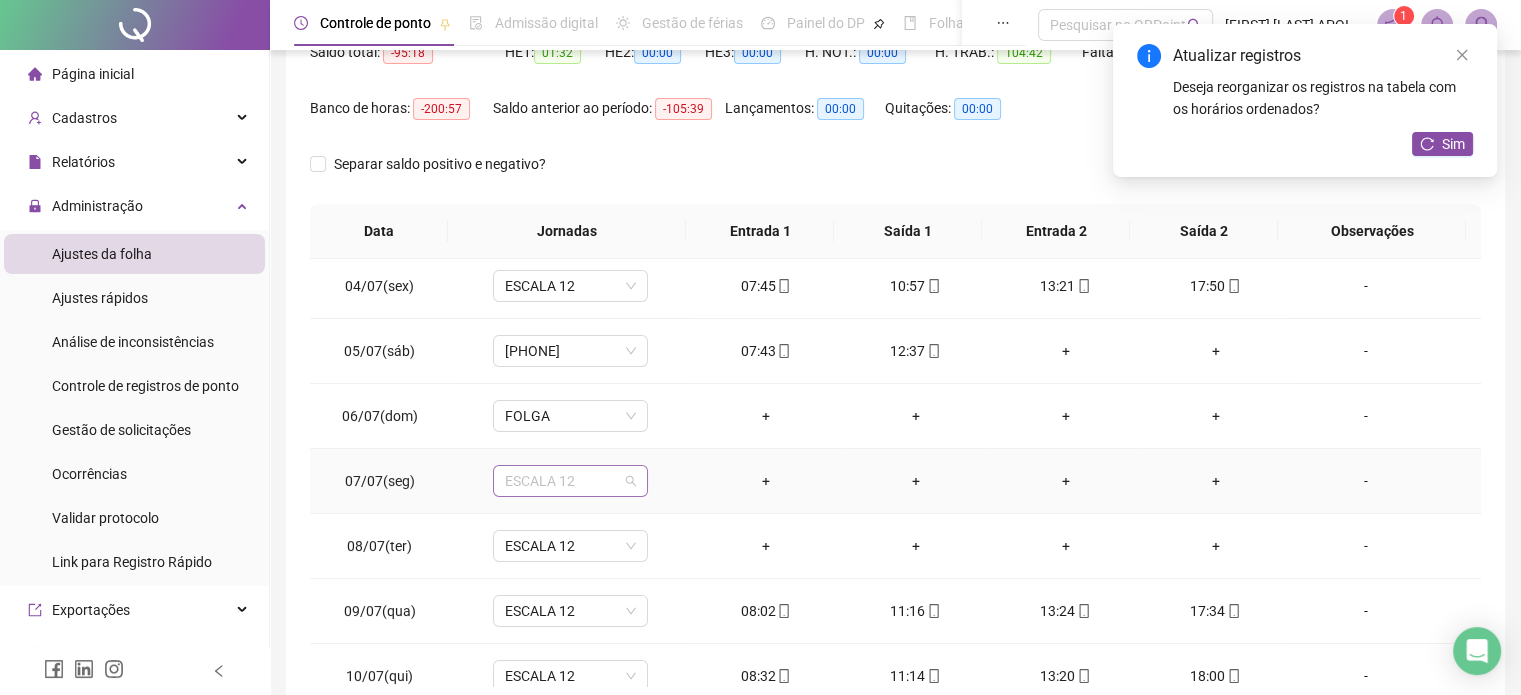 click on "ESCALA 12" at bounding box center [570, 481] 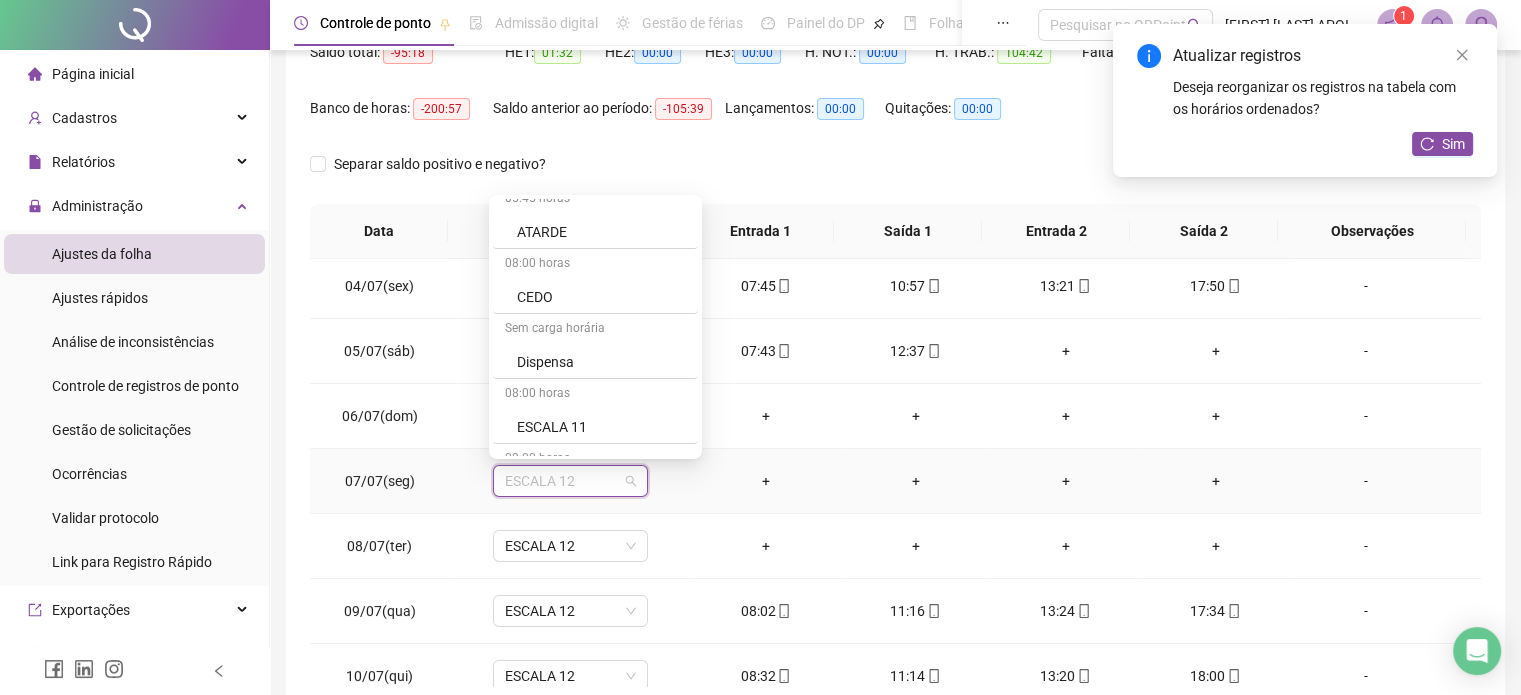 scroll, scrollTop: 700, scrollLeft: 0, axis: vertical 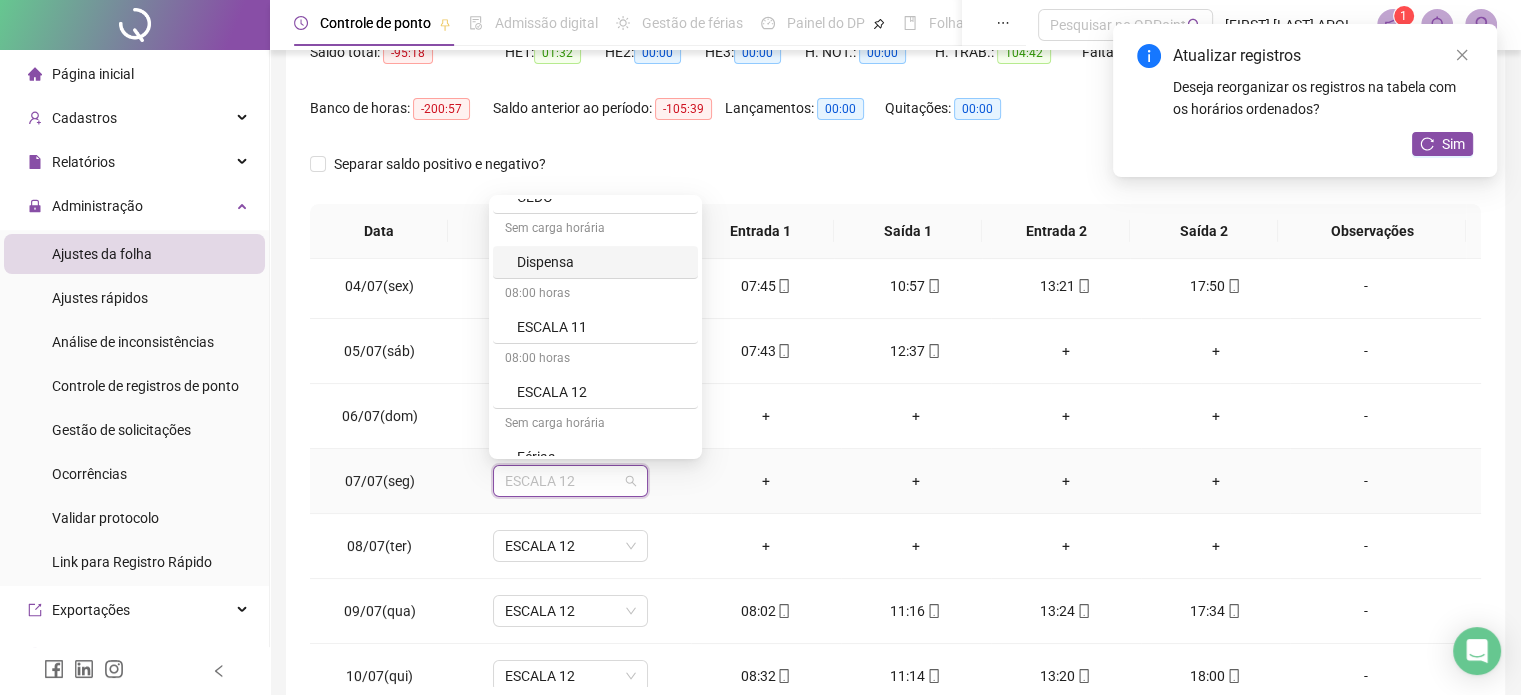 click on "Dispensa" at bounding box center (601, 262) 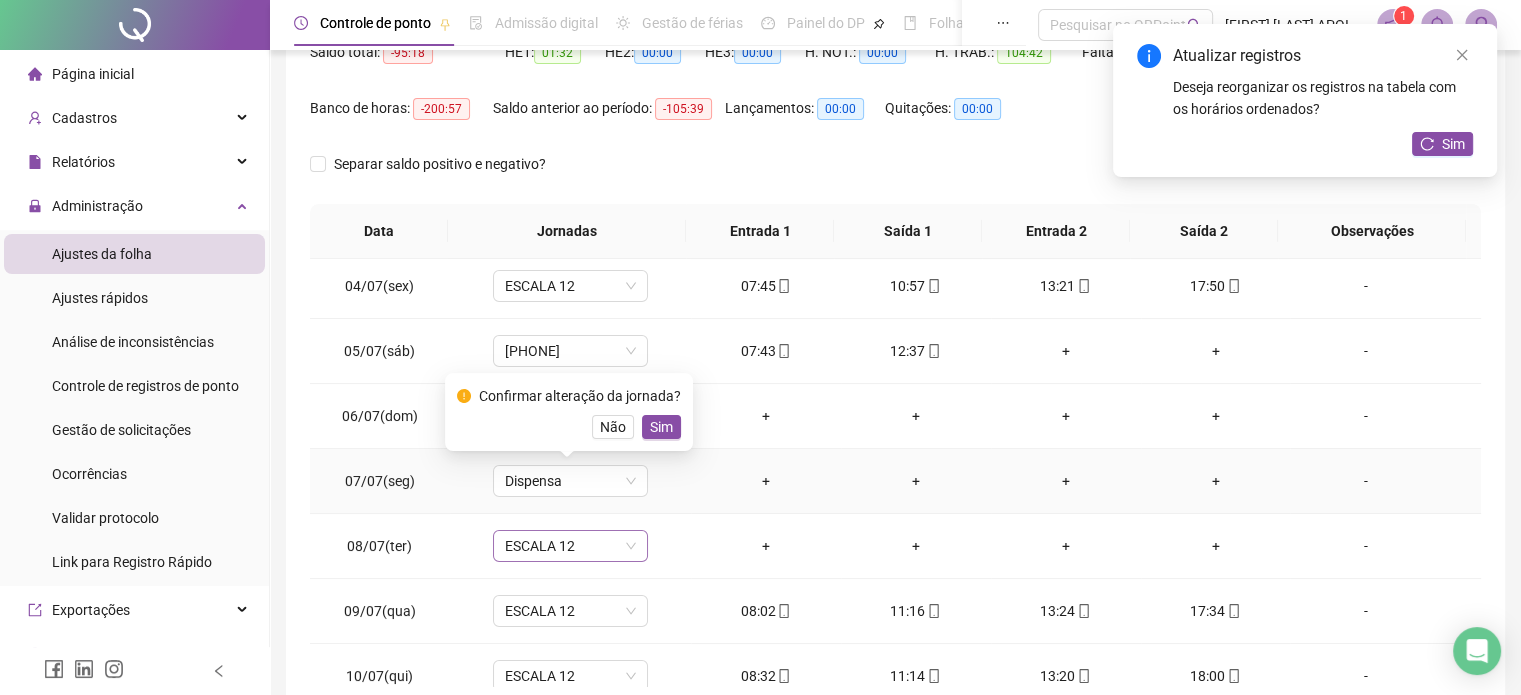 drag, startPoint x: 659, startPoint y: 426, endPoint x: 627, endPoint y: 531, distance: 109.76794 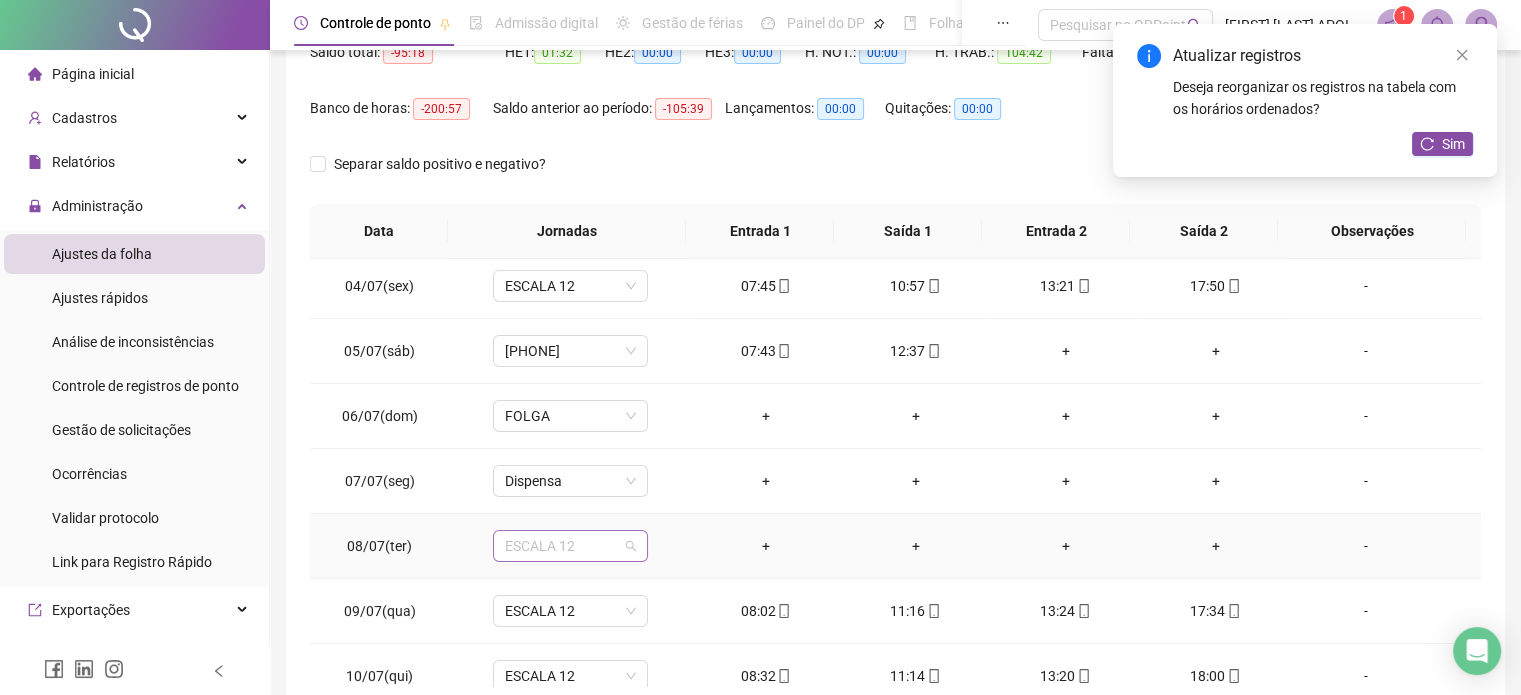 click on "ESCALA 12" at bounding box center (570, 546) 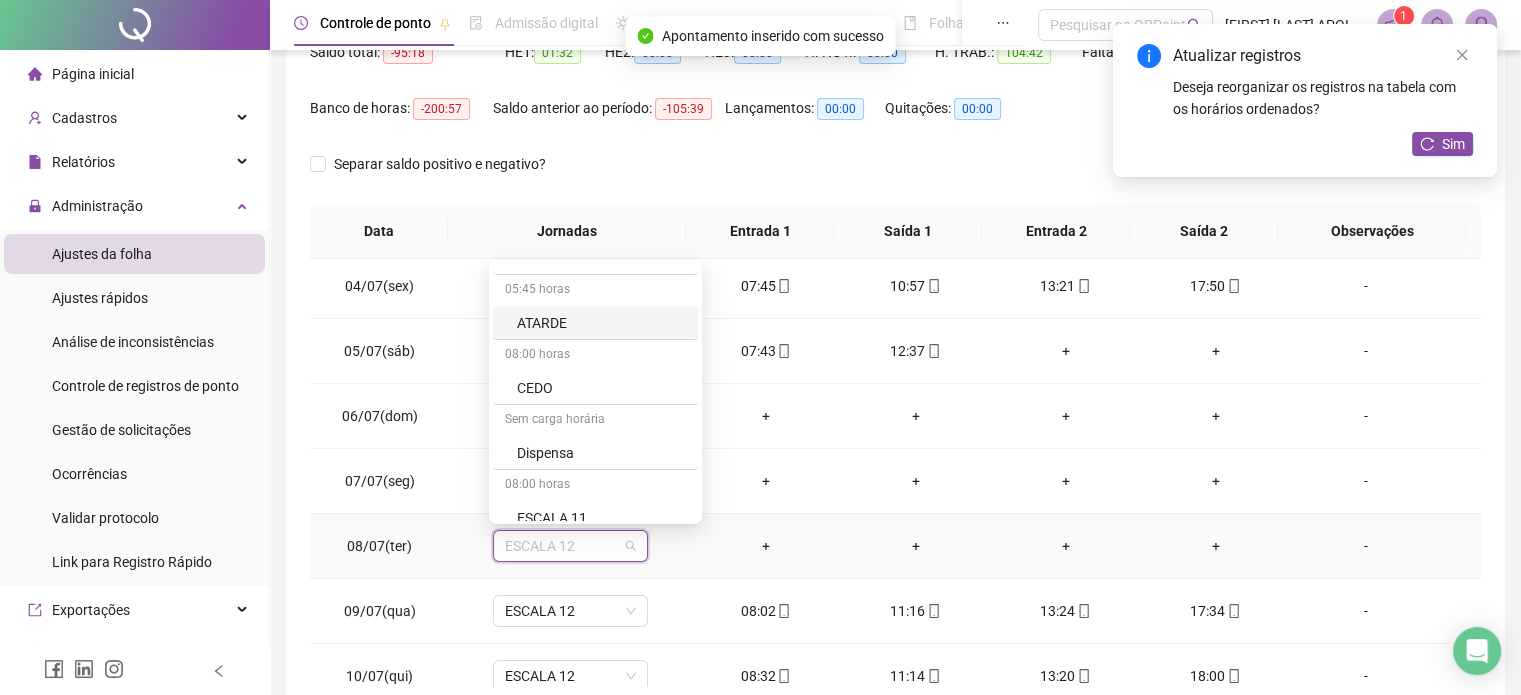 scroll, scrollTop: 600, scrollLeft: 0, axis: vertical 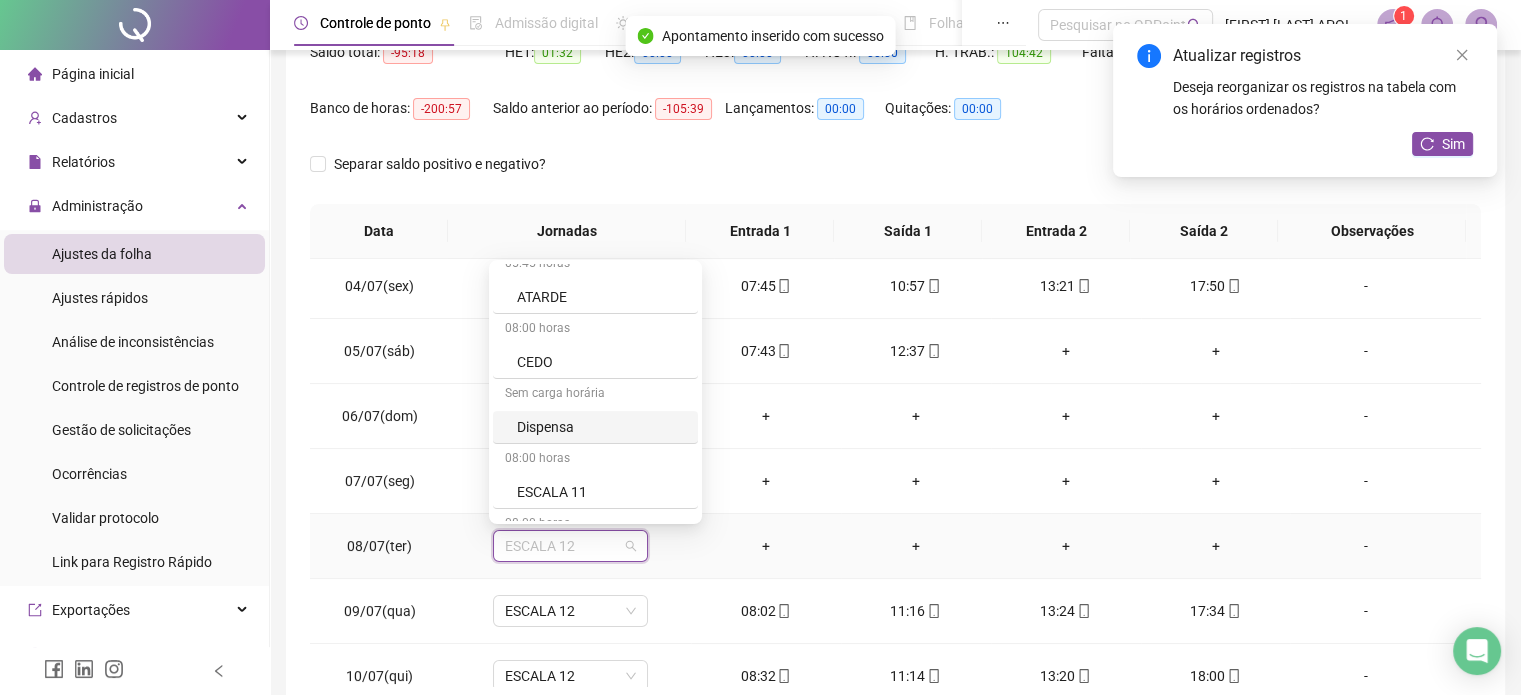 click on "Dispensa" at bounding box center (601, 427) 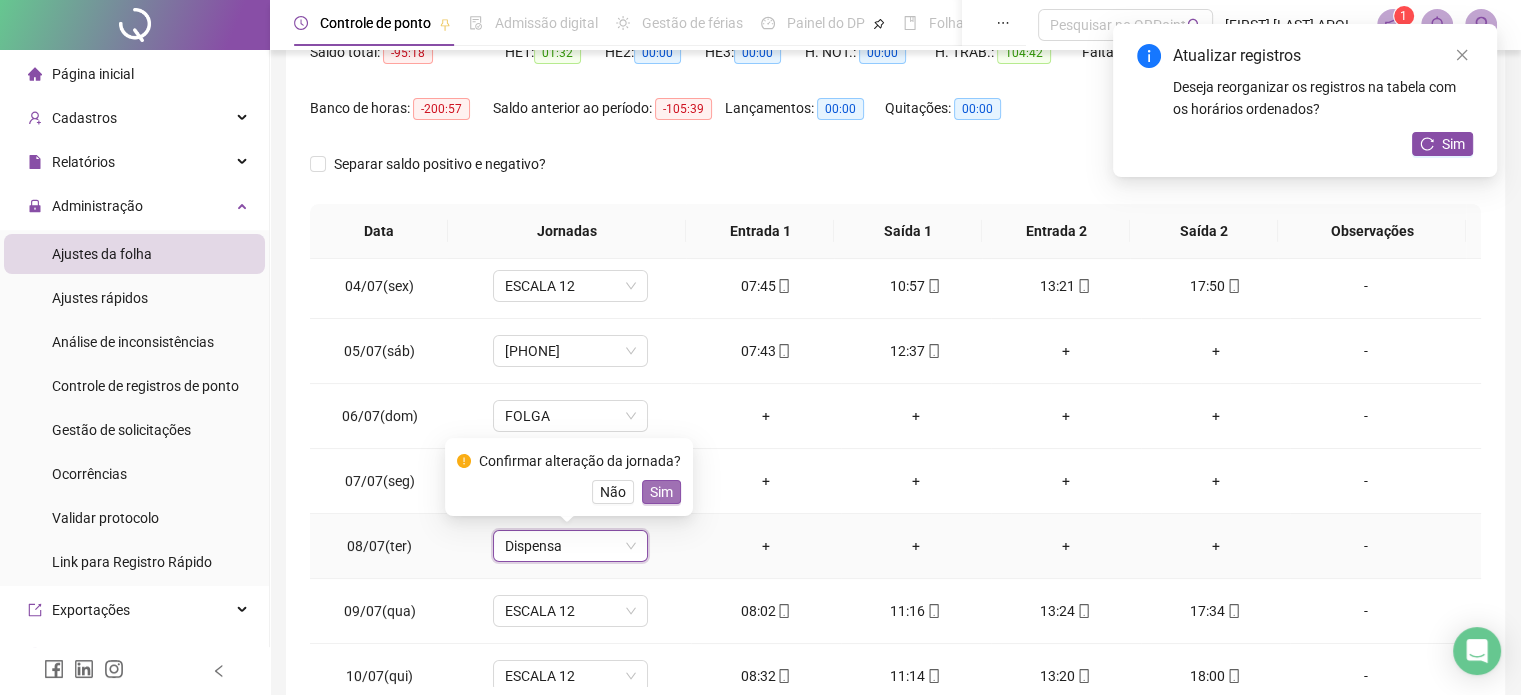 click on "Sim" at bounding box center [661, 492] 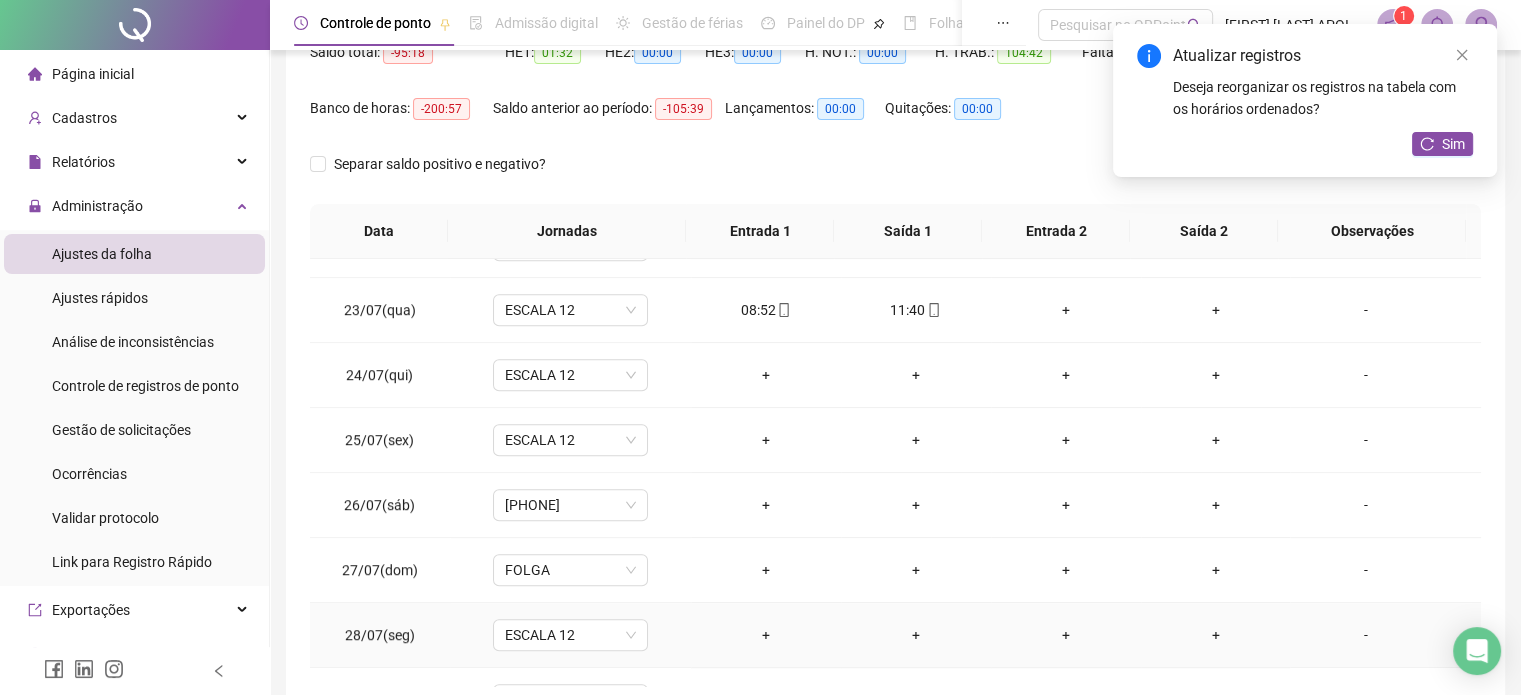 scroll, scrollTop: 1381, scrollLeft: 0, axis: vertical 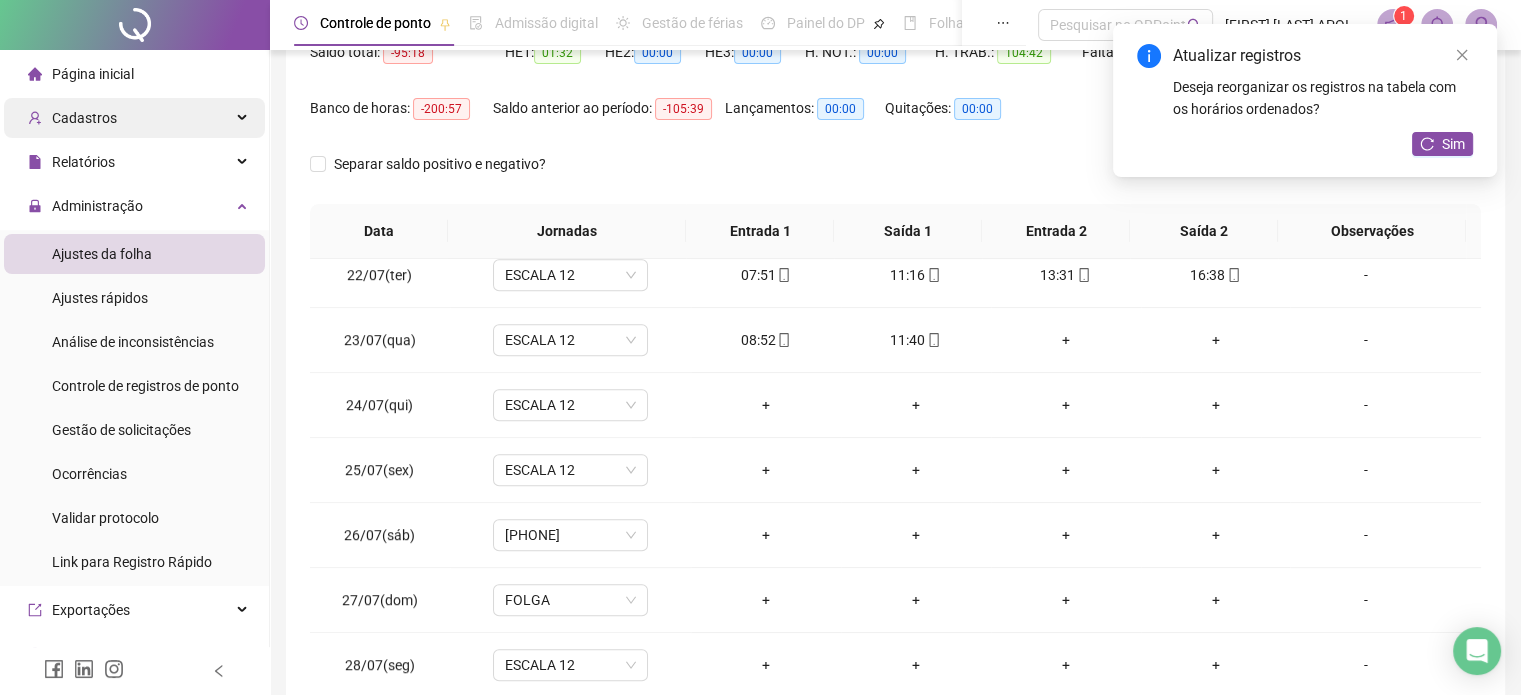 click on "Cadastros" at bounding box center [84, 118] 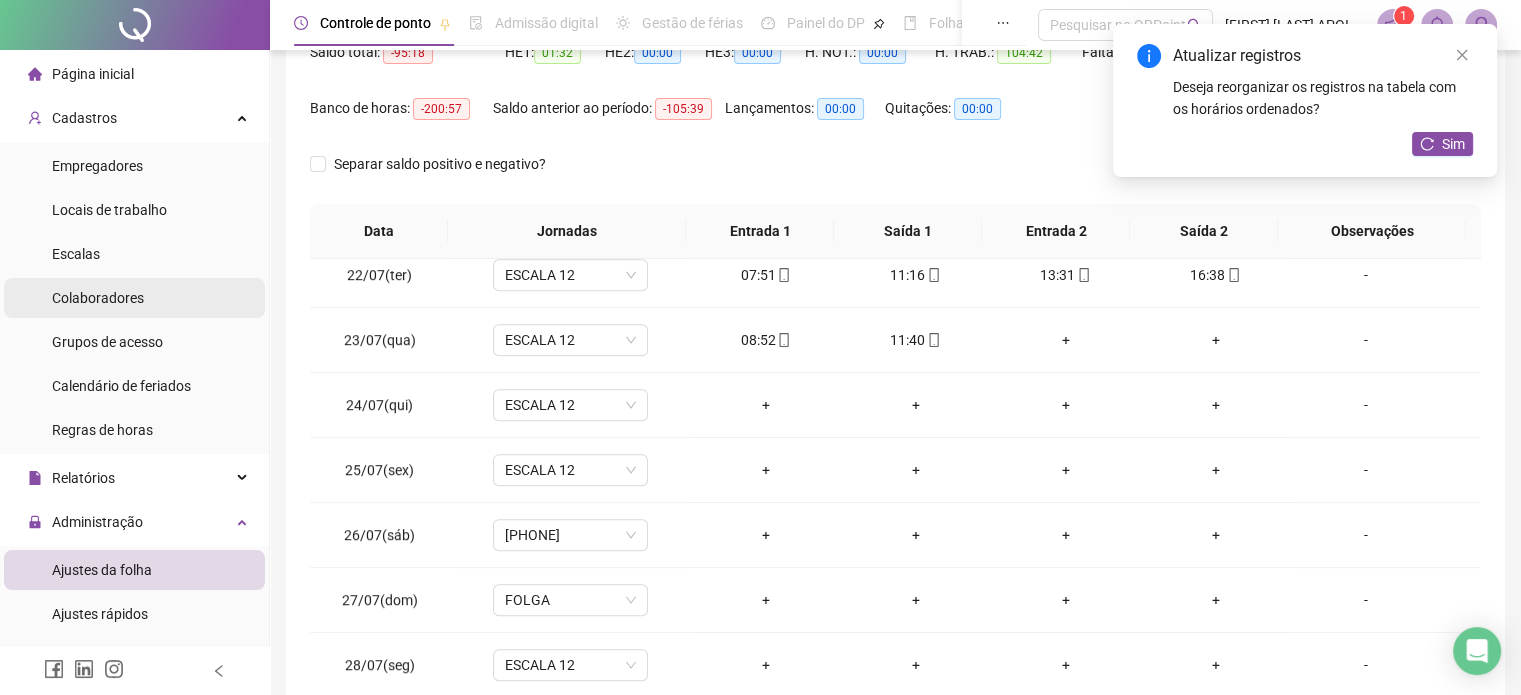 click on "Colaboradores" at bounding box center [98, 298] 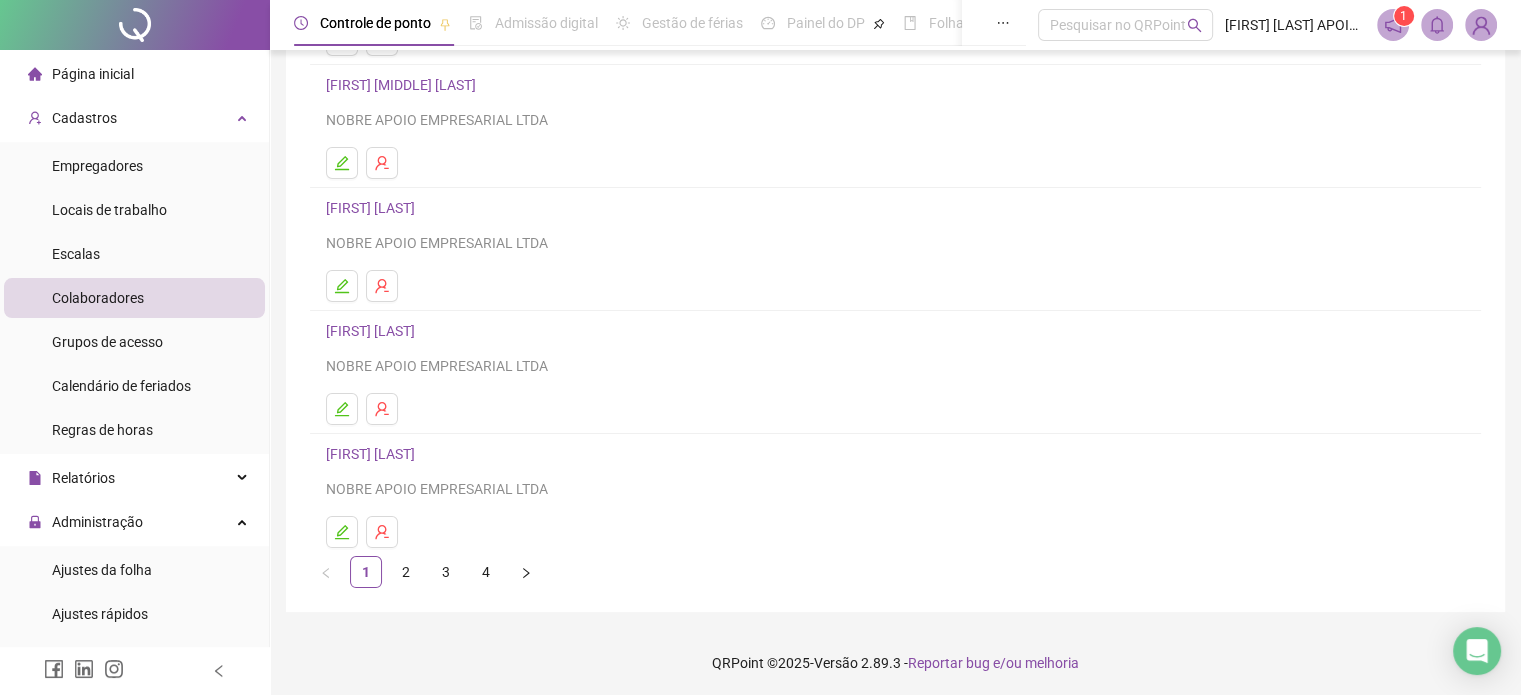 scroll, scrollTop: 271, scrollLeft: 0, axis: vertical 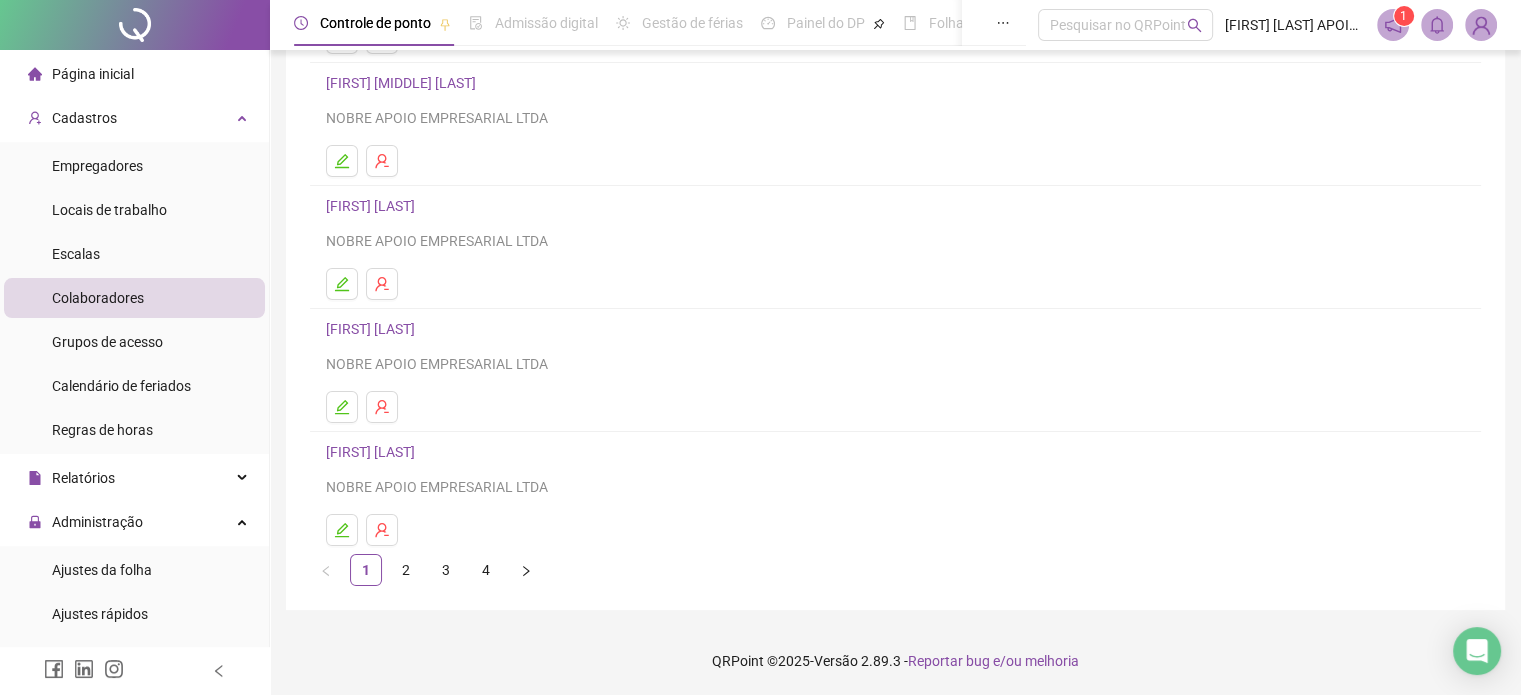 click on "[FIRST] [LAST]" at bounding box center [373, 329] 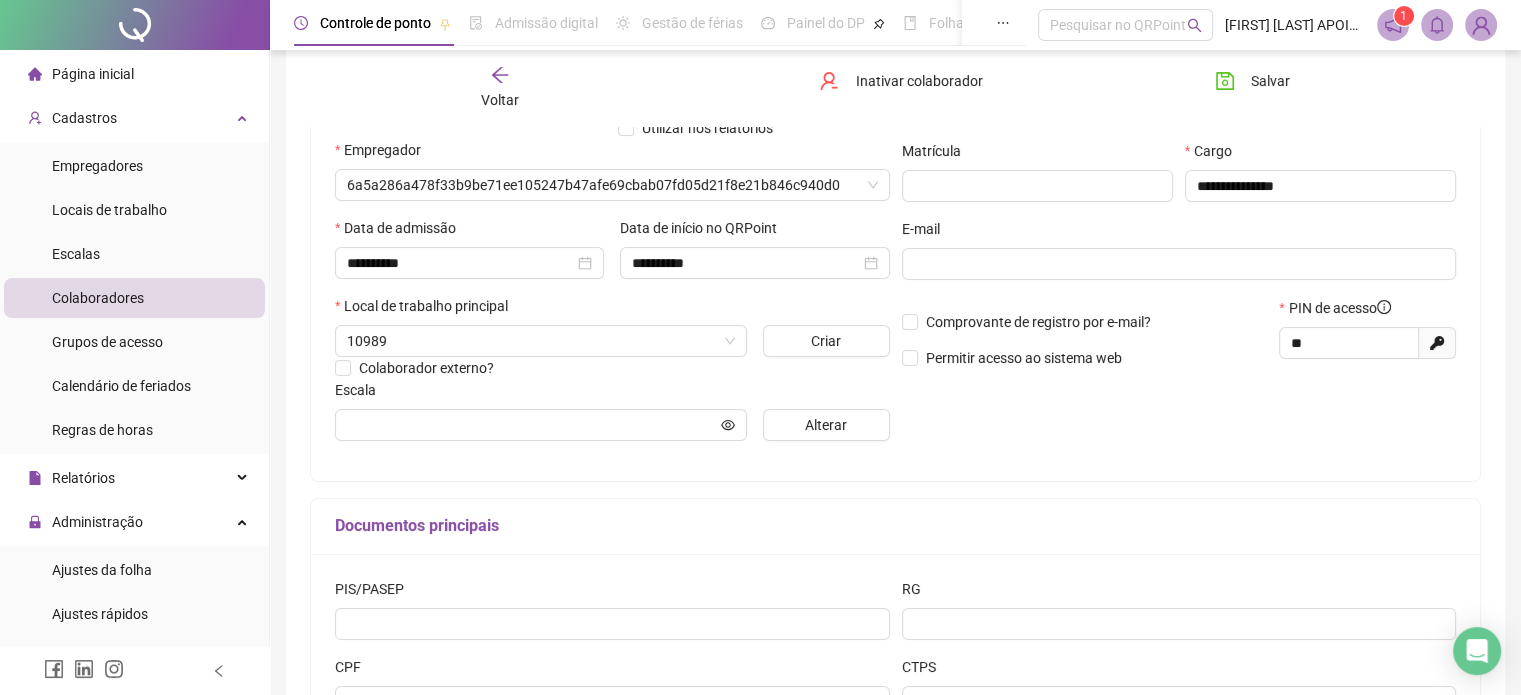 scroll, scrollTop: 281, scrollLeft: 0, axis: vertical 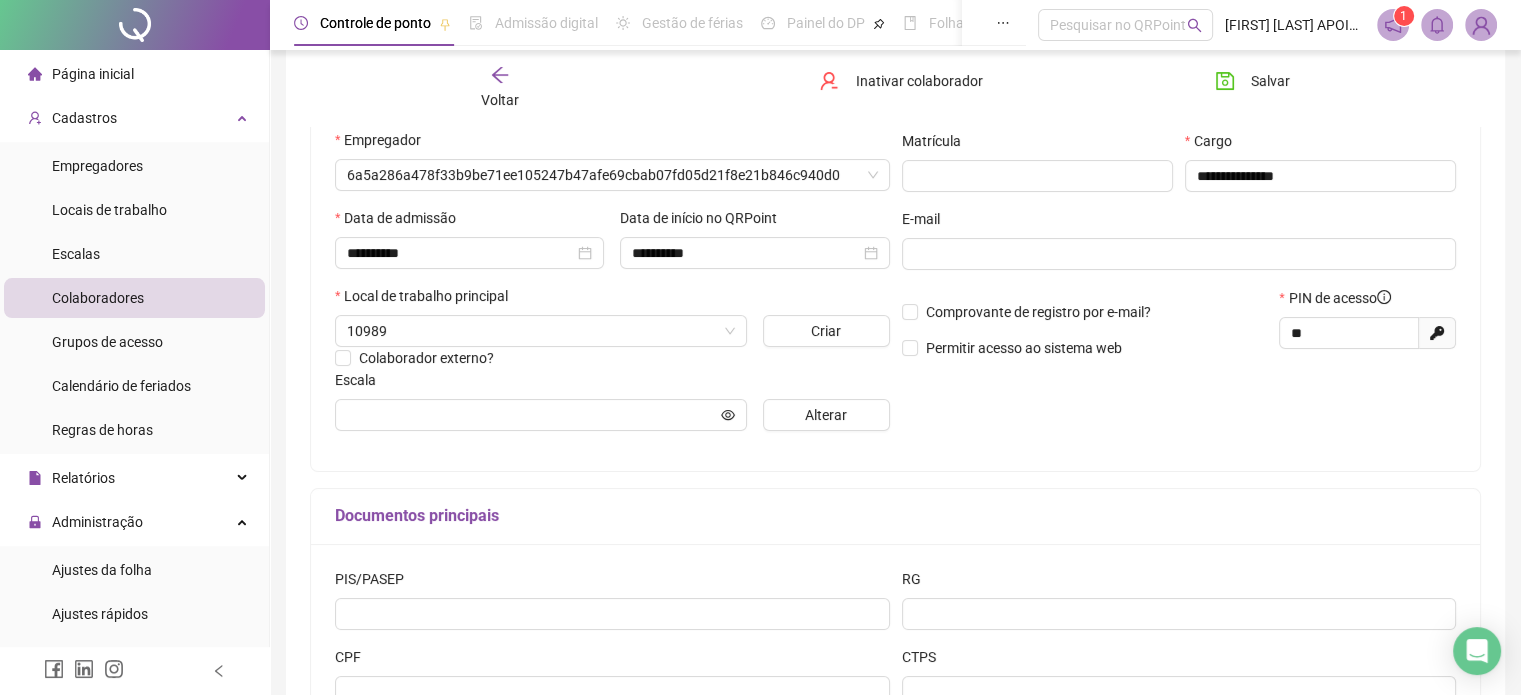 type on "**********" 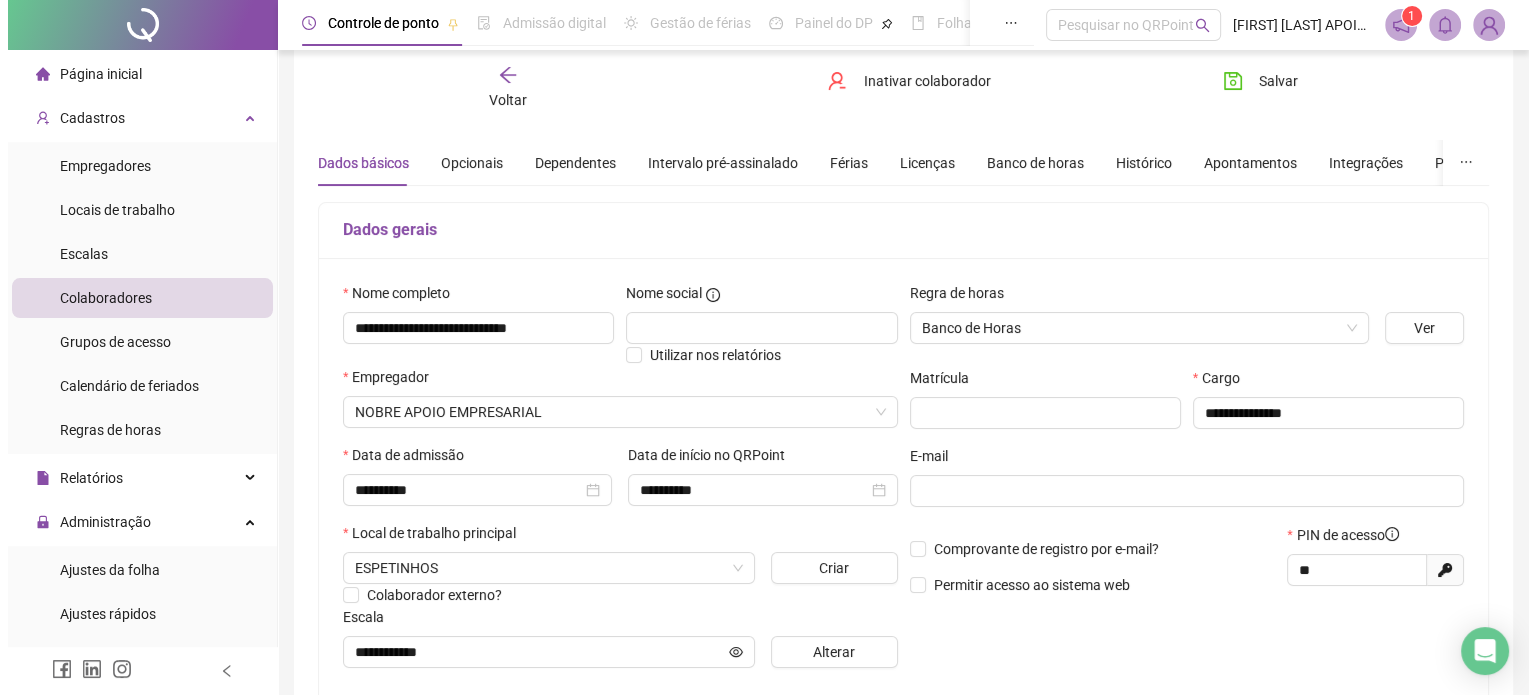 scroll, scrollTop: 0, scrollLeft: 0, axis: both 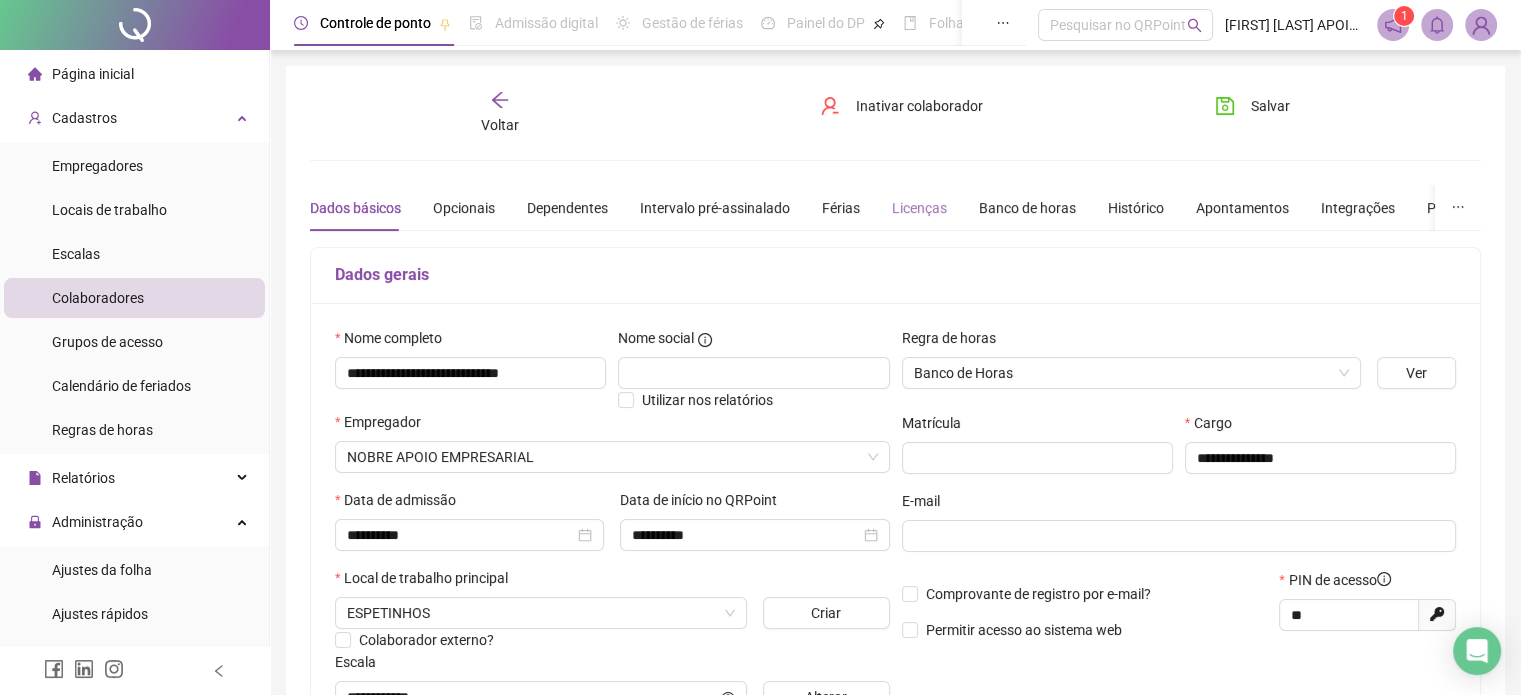 click on "Licenças" at bounding box center [919, 208] 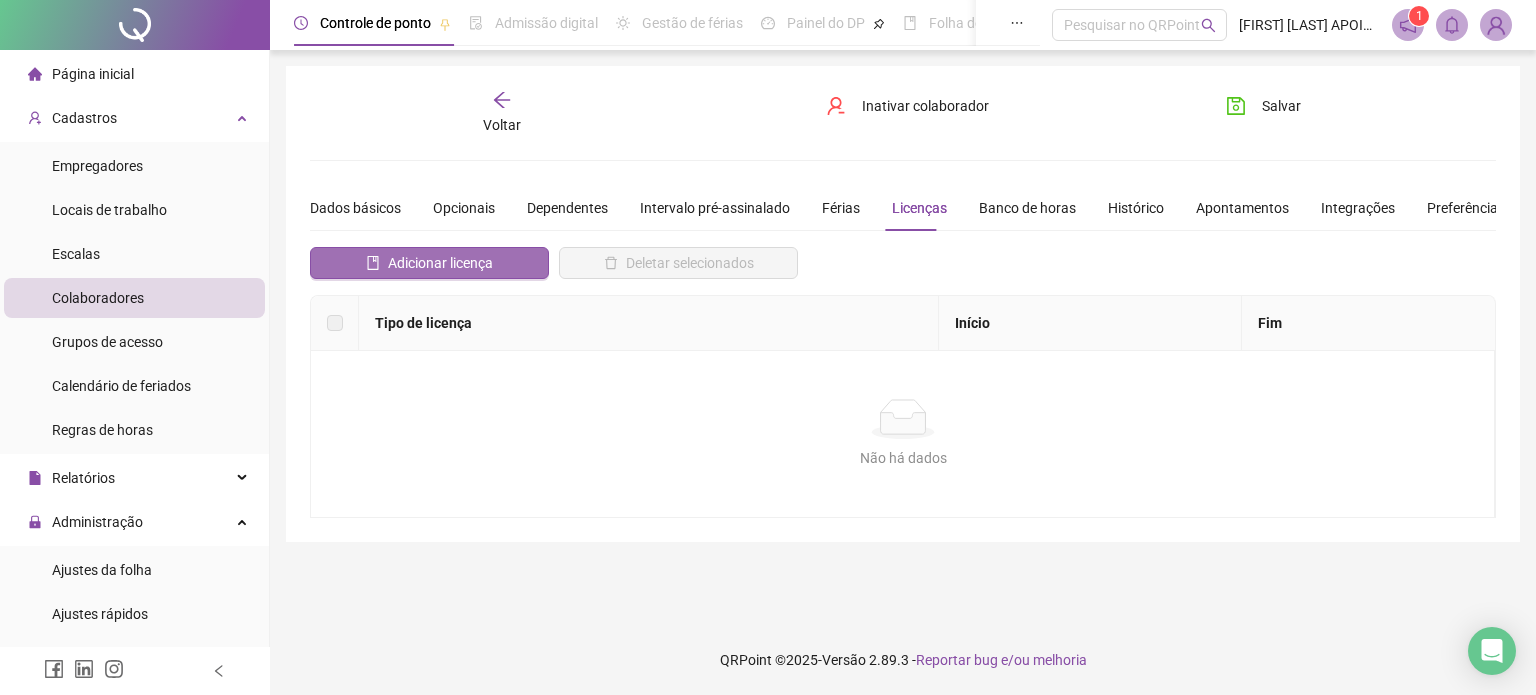 click on "Adicionar licença" at bounding box center [440, 263] 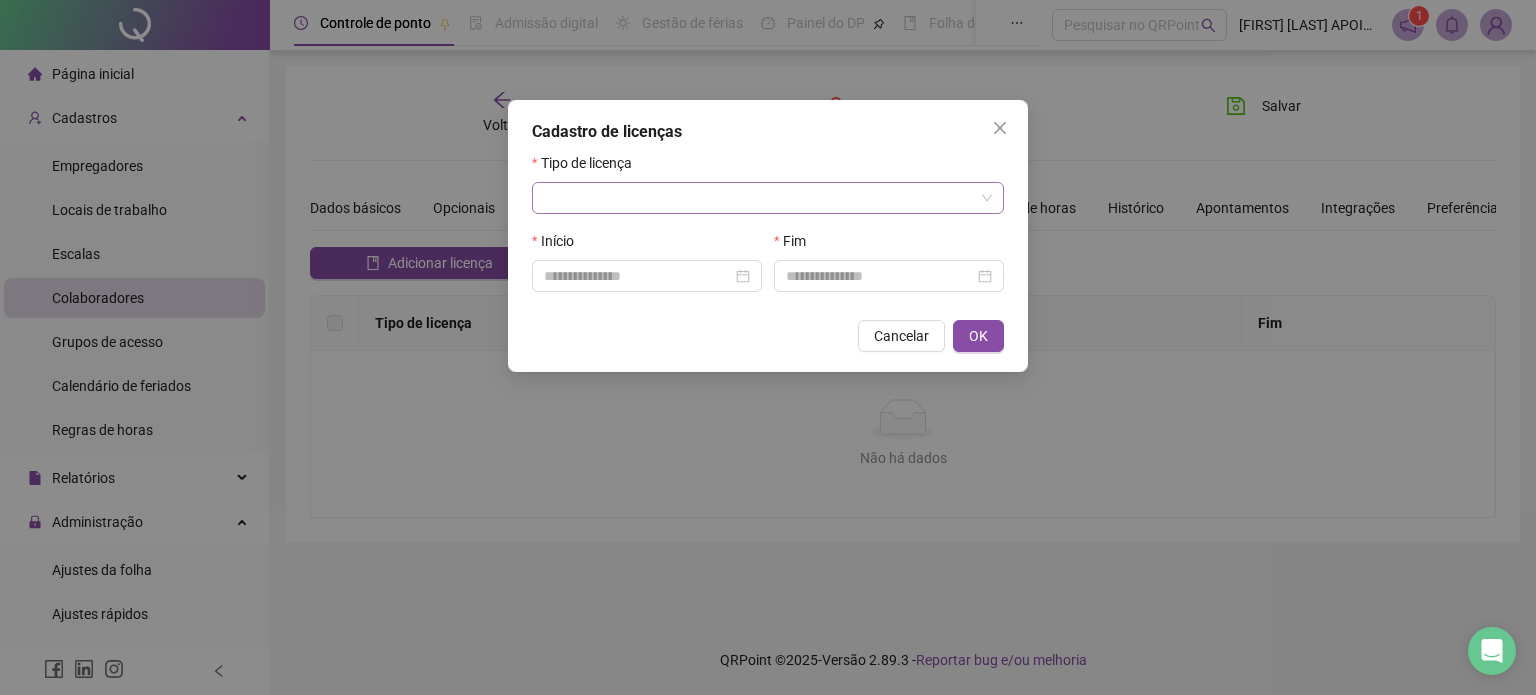 click at bounding box center [759, 198] 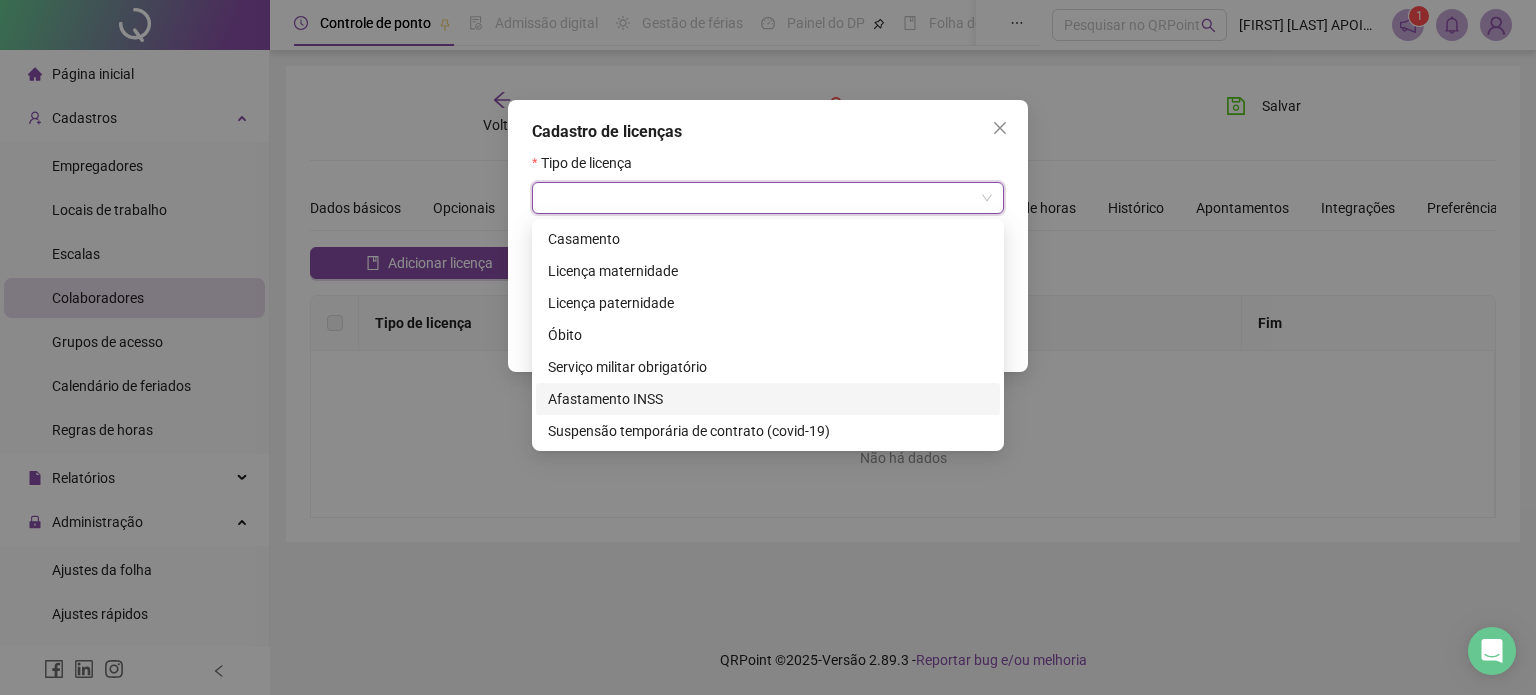 click on "Afastamento INSS" at bounding box center [768, 399] 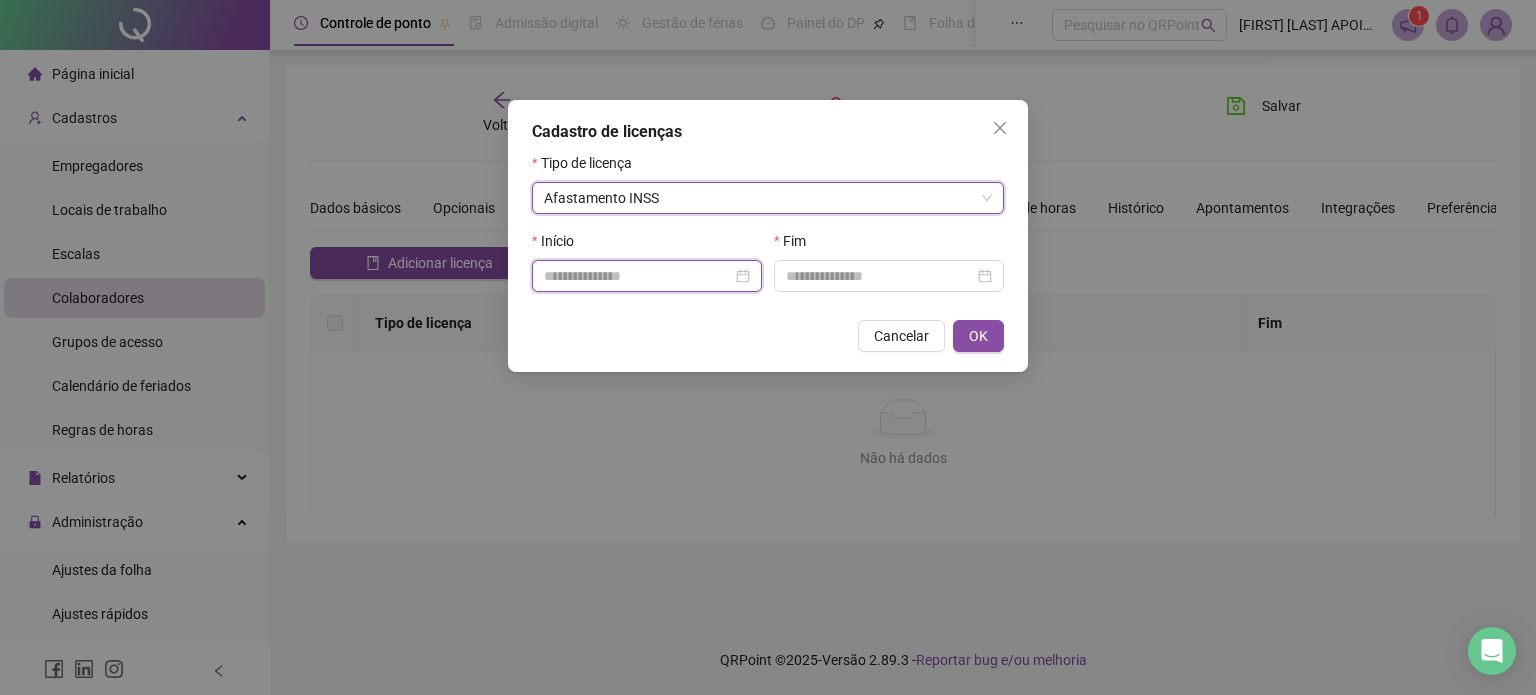 click at bounding box center (638, 276) 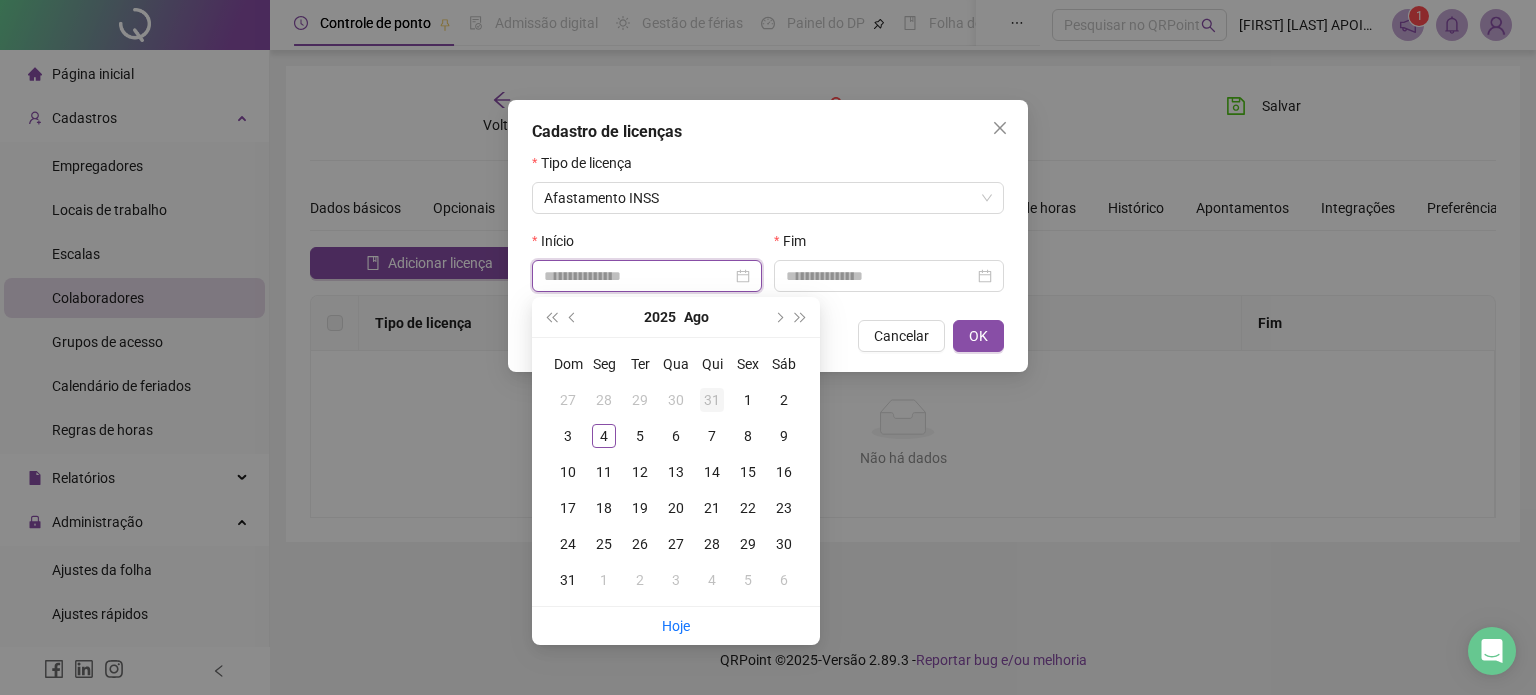 type on "**********" 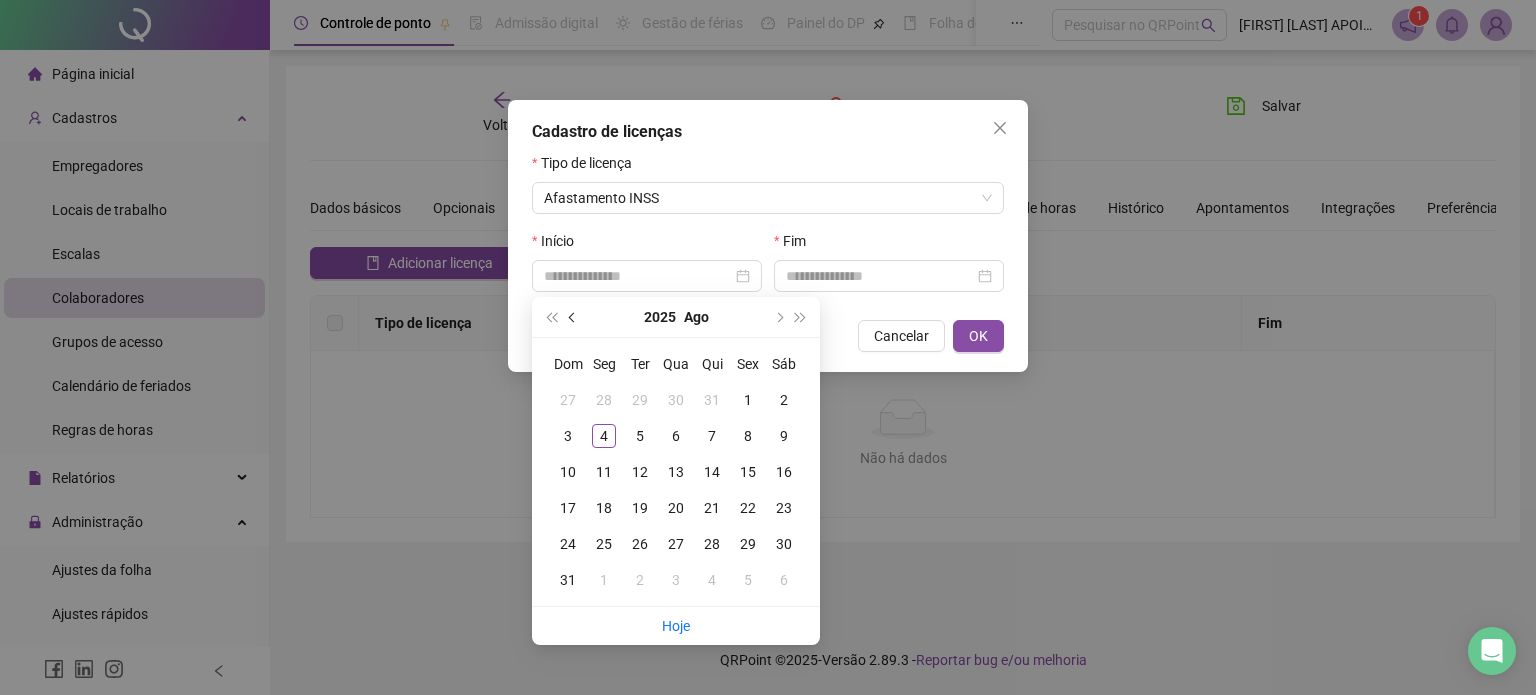 click at bounding box center (573, 317) 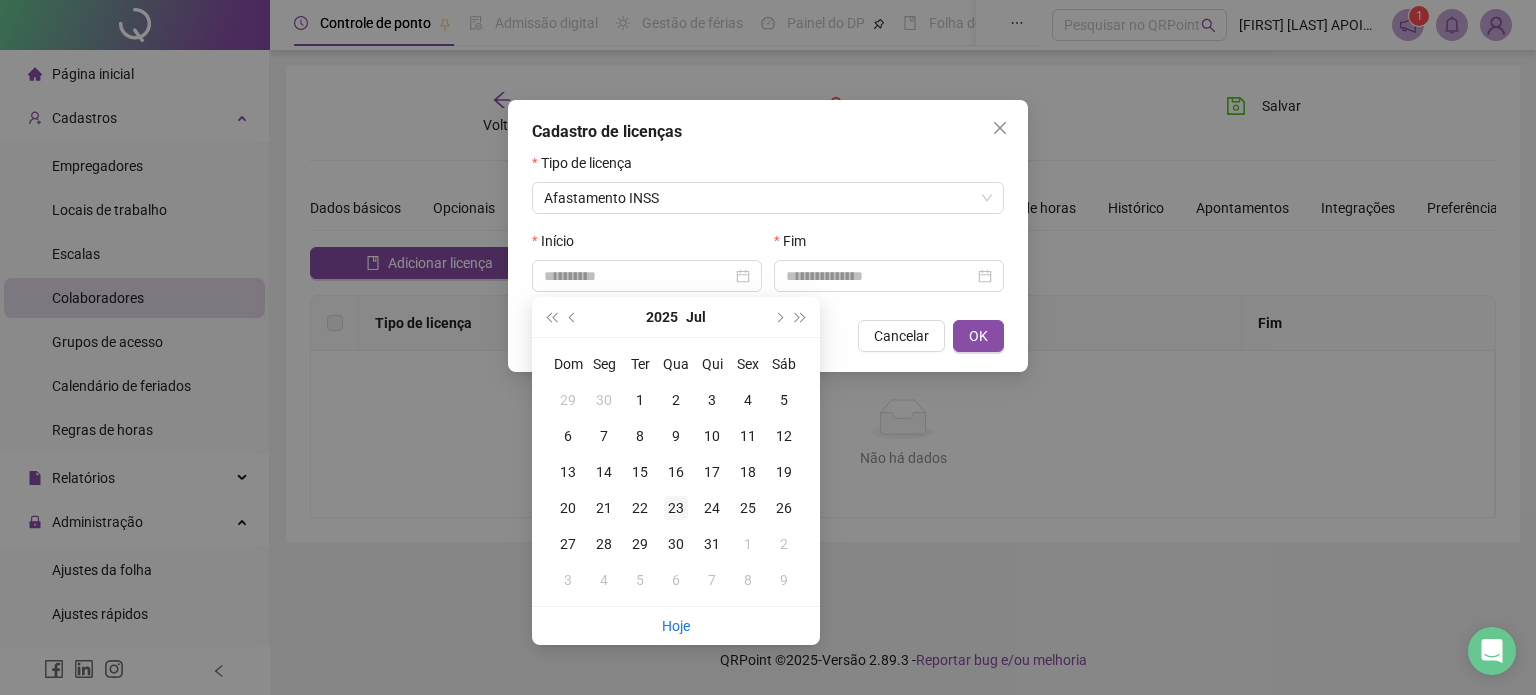 type on "**********" 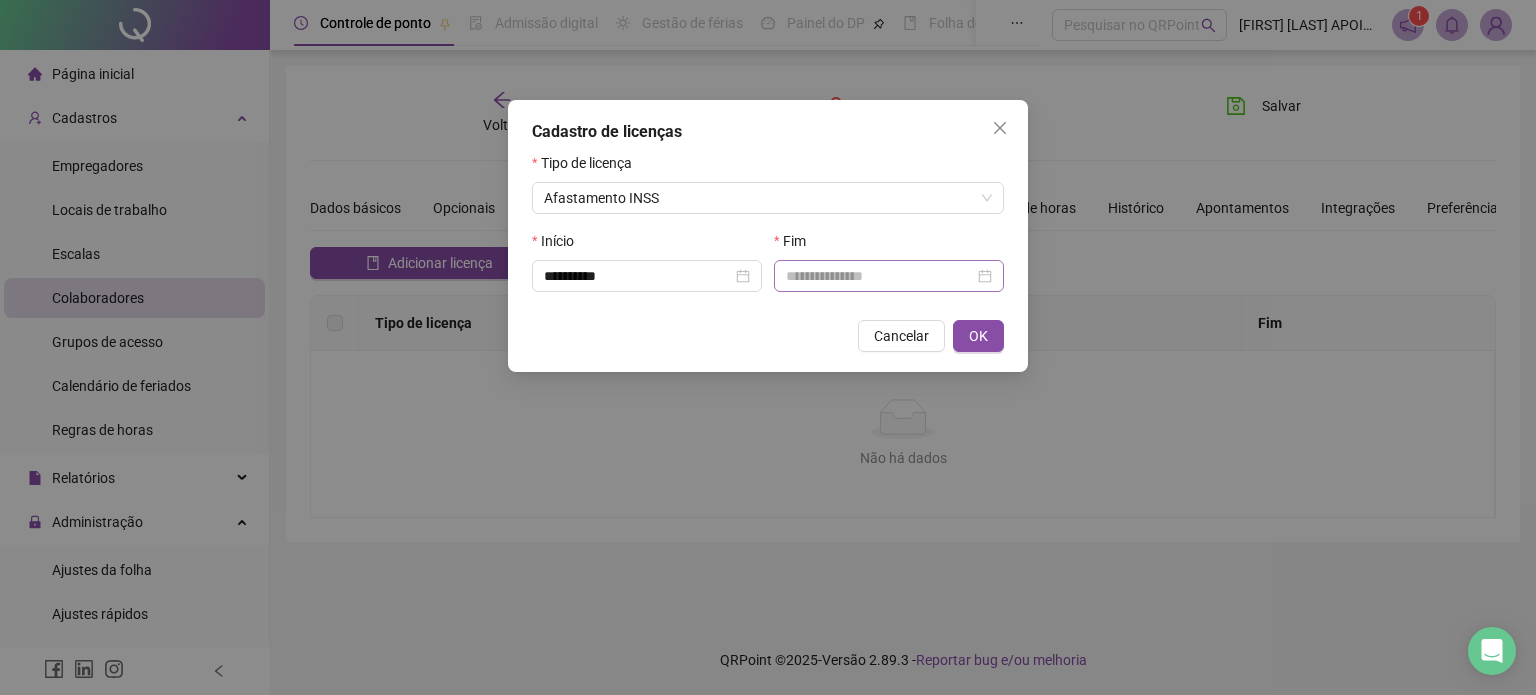click at bounding box center [889, 276] 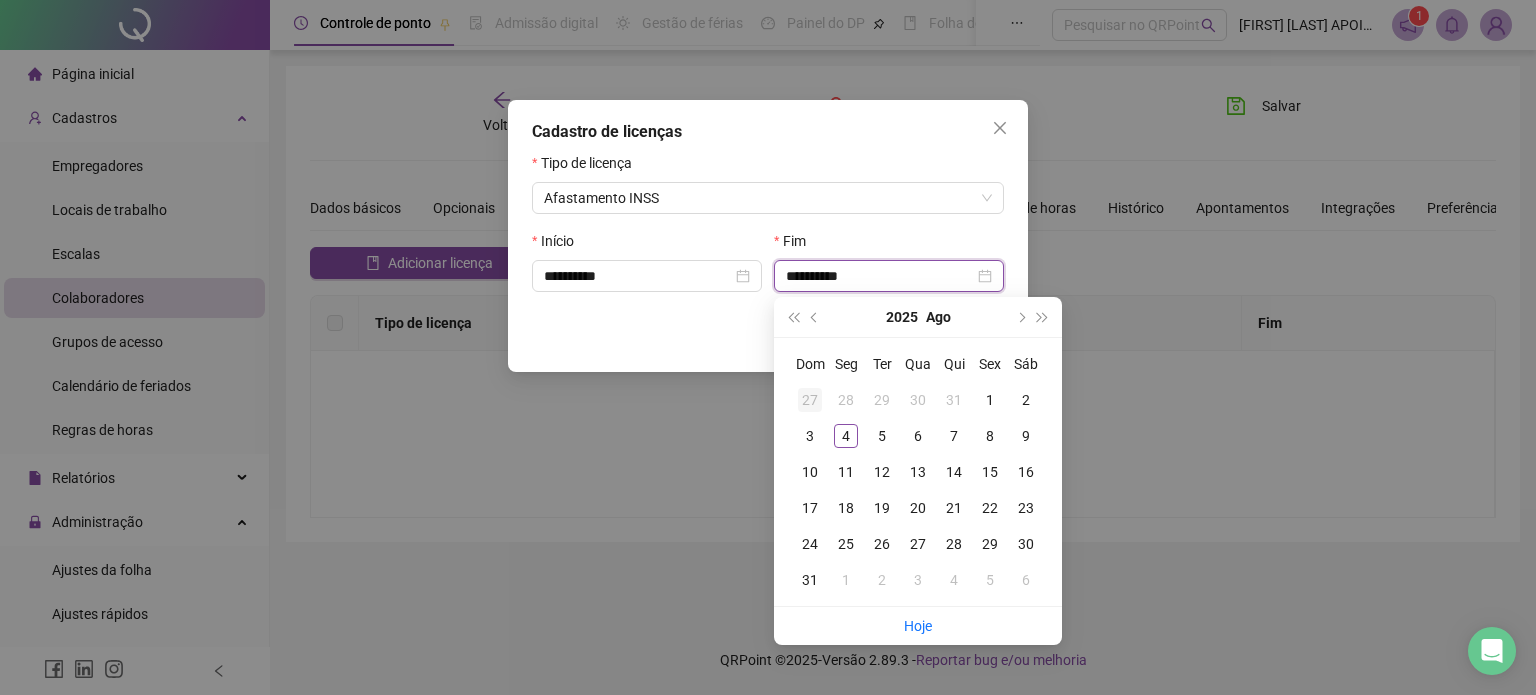 type on "**********" 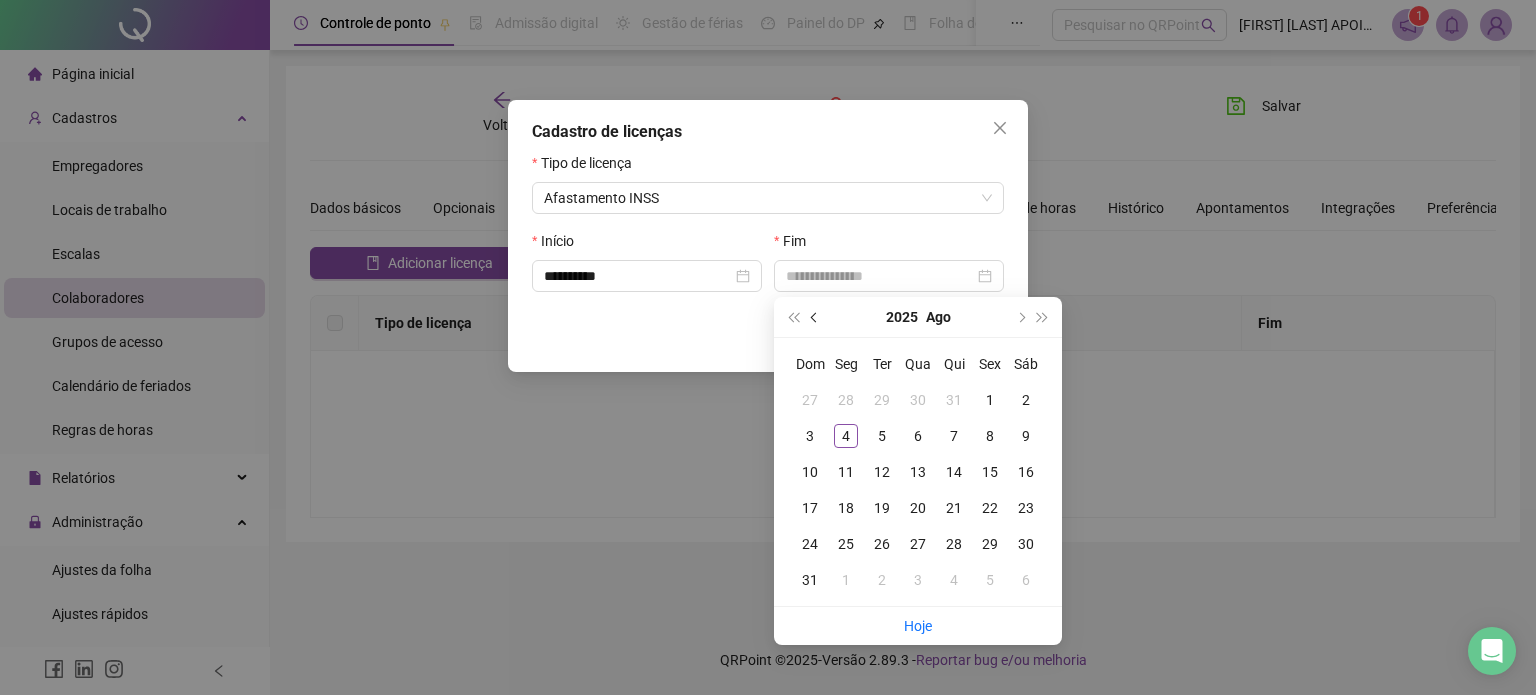 click at bounding box center (816, 317) 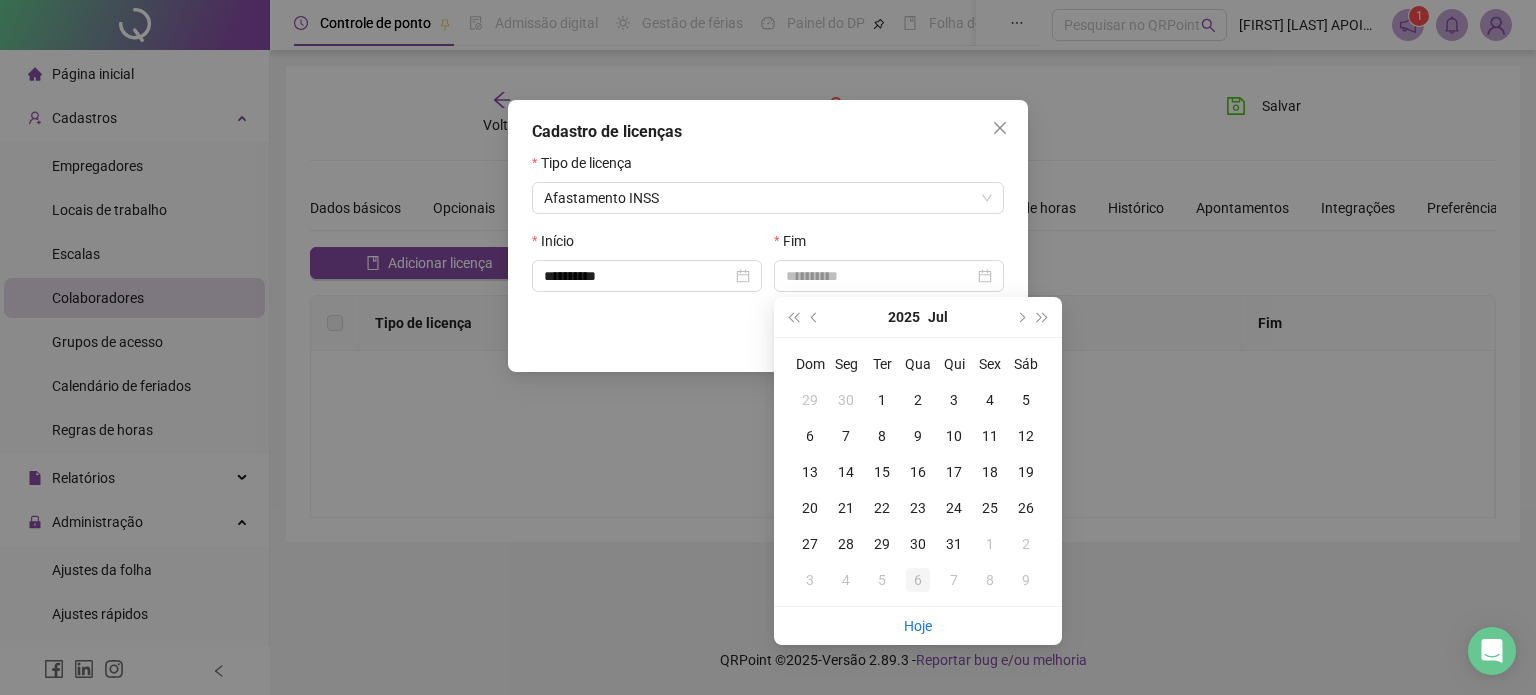type on "**********" 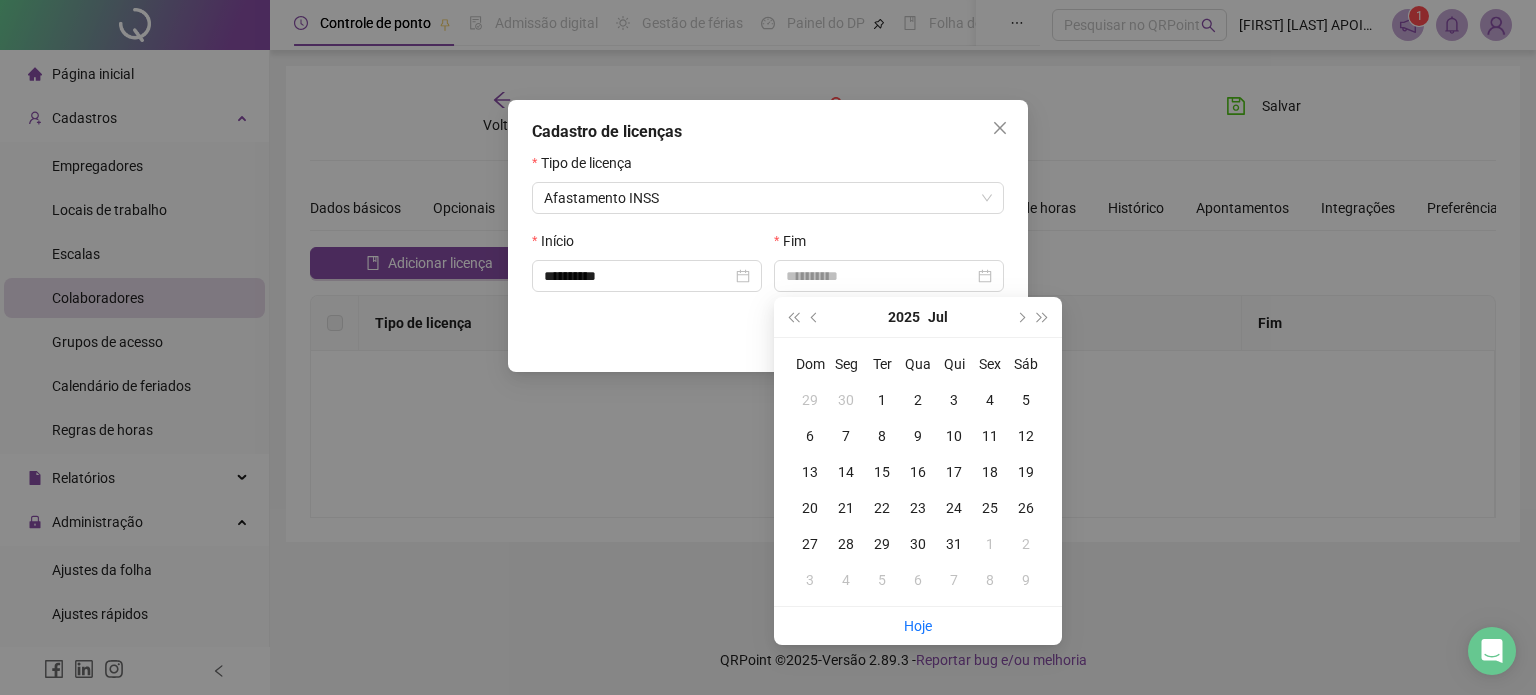 click on "6" at bounding box center [918, 580] 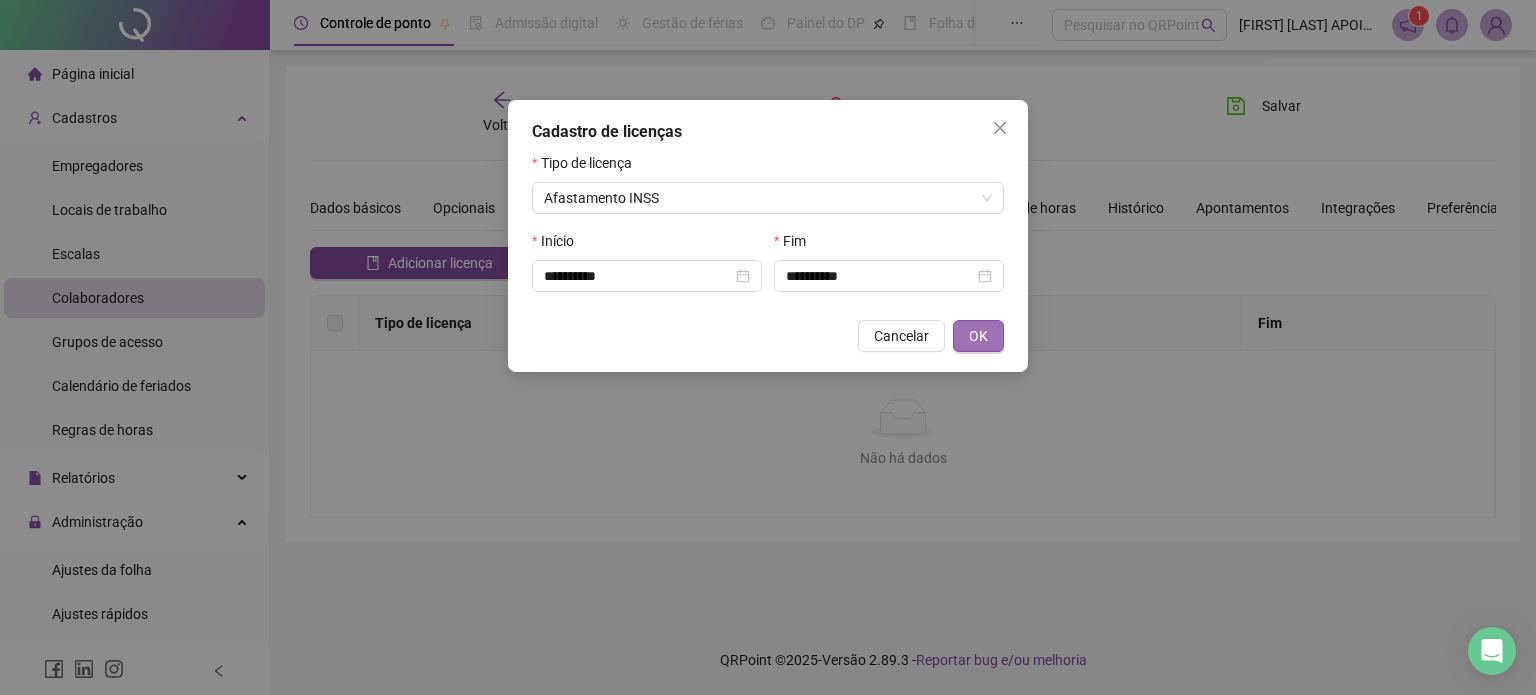 click on "OK" at bounding box center [978, 336] 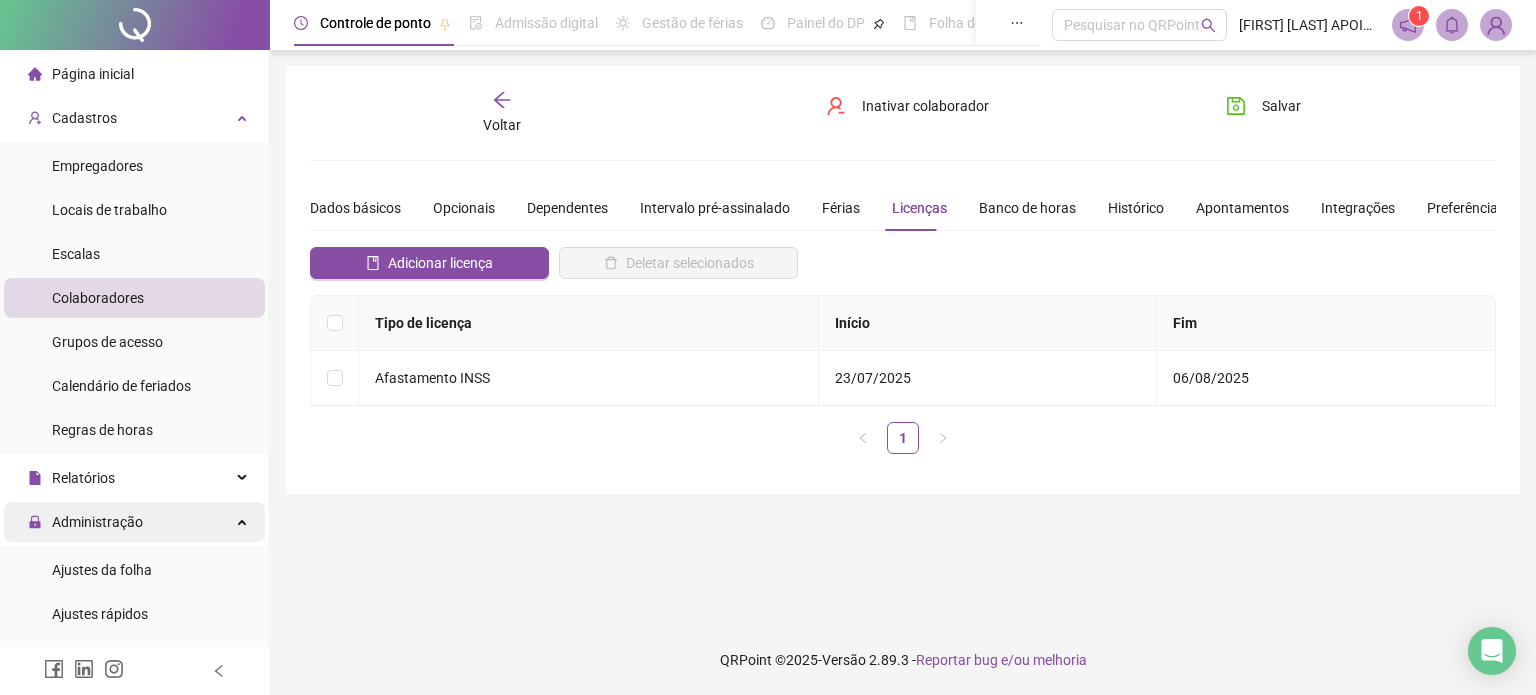 click on "Administração" at bounding box center (97, 522) 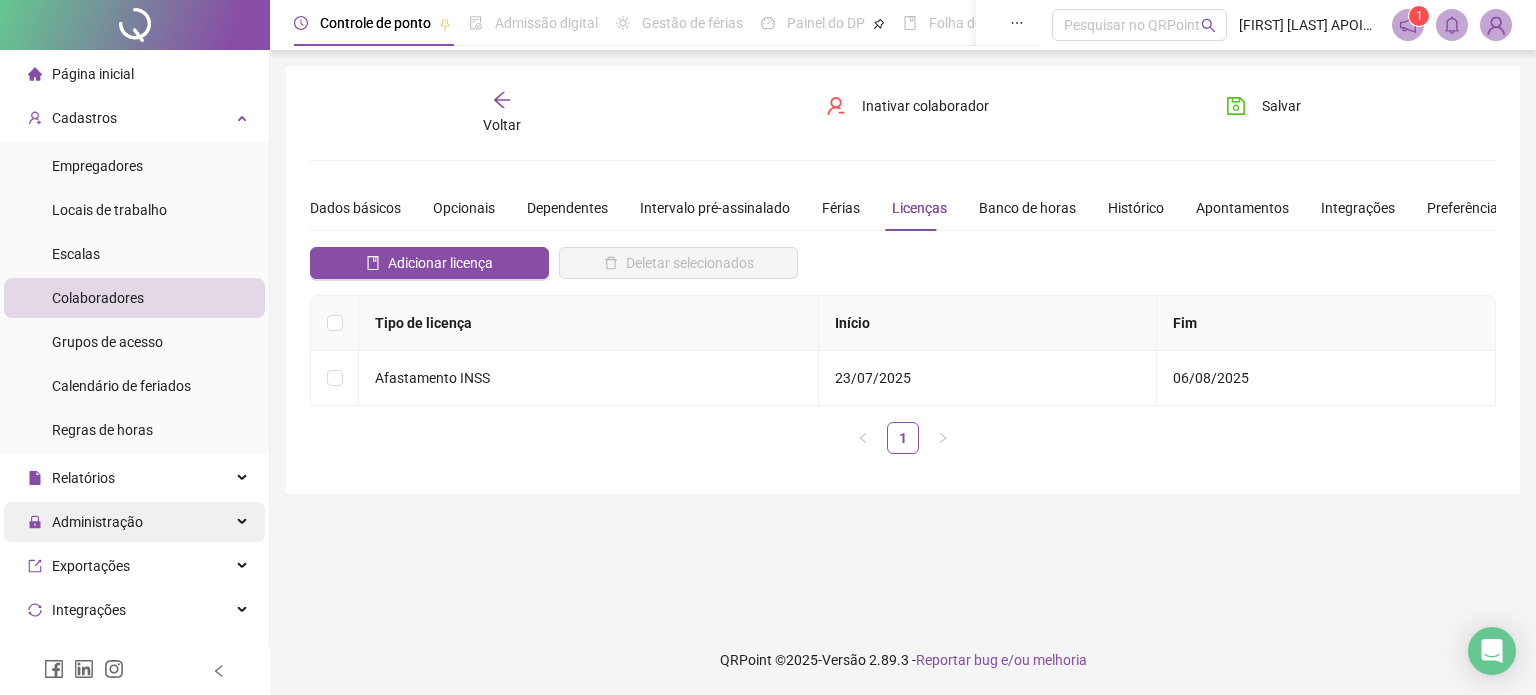 click on "Administração" at bounding box center [97, 522] 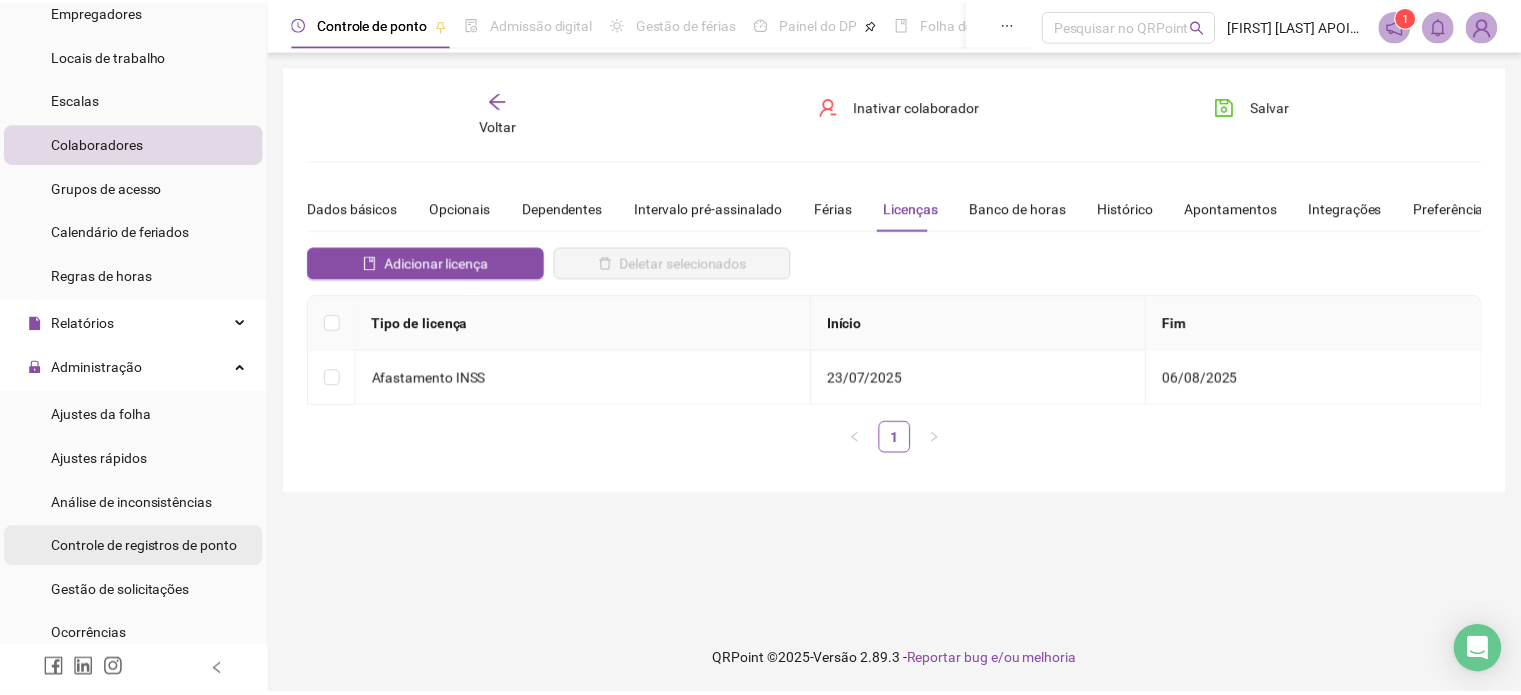 scroll, scrollTop: 200, scrollLeft: 0, axis: vertical 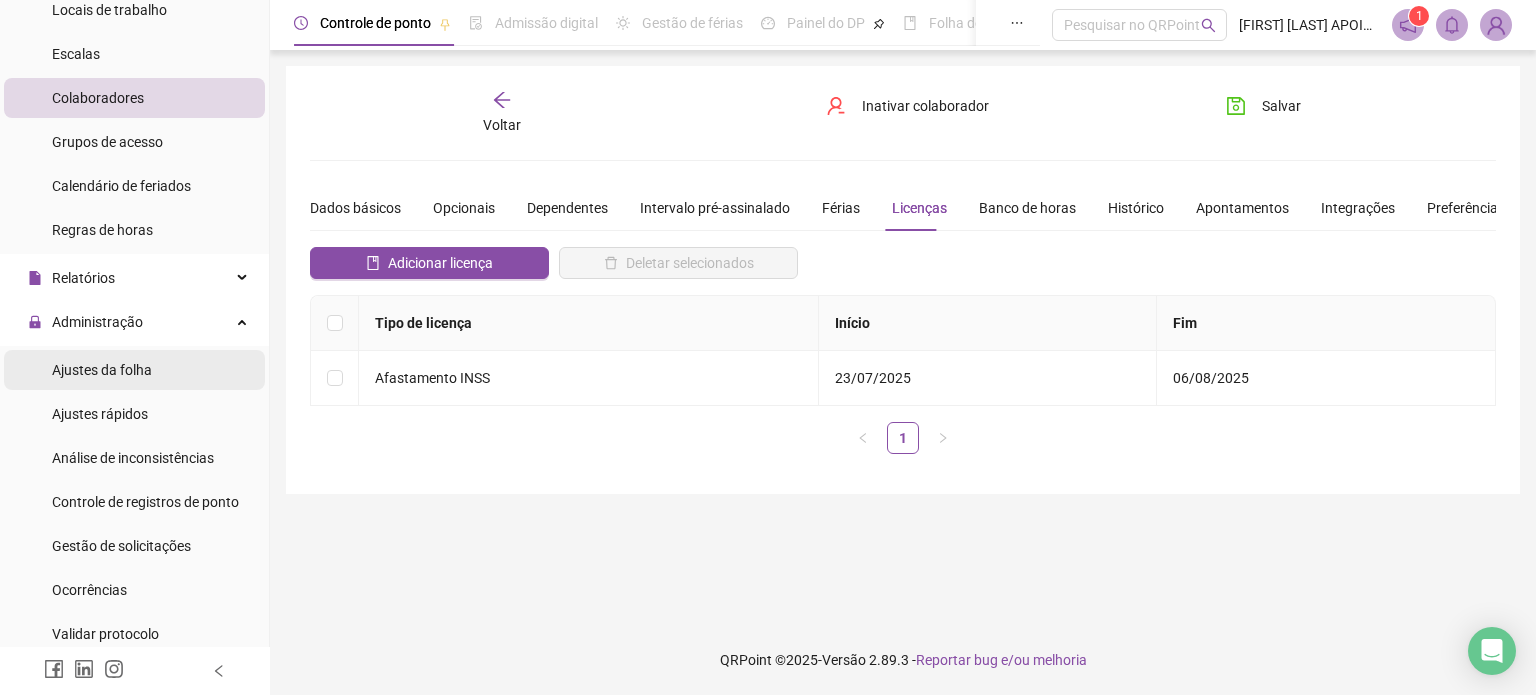 click on "Ajustes da folha" at bounding box center (102, 370) 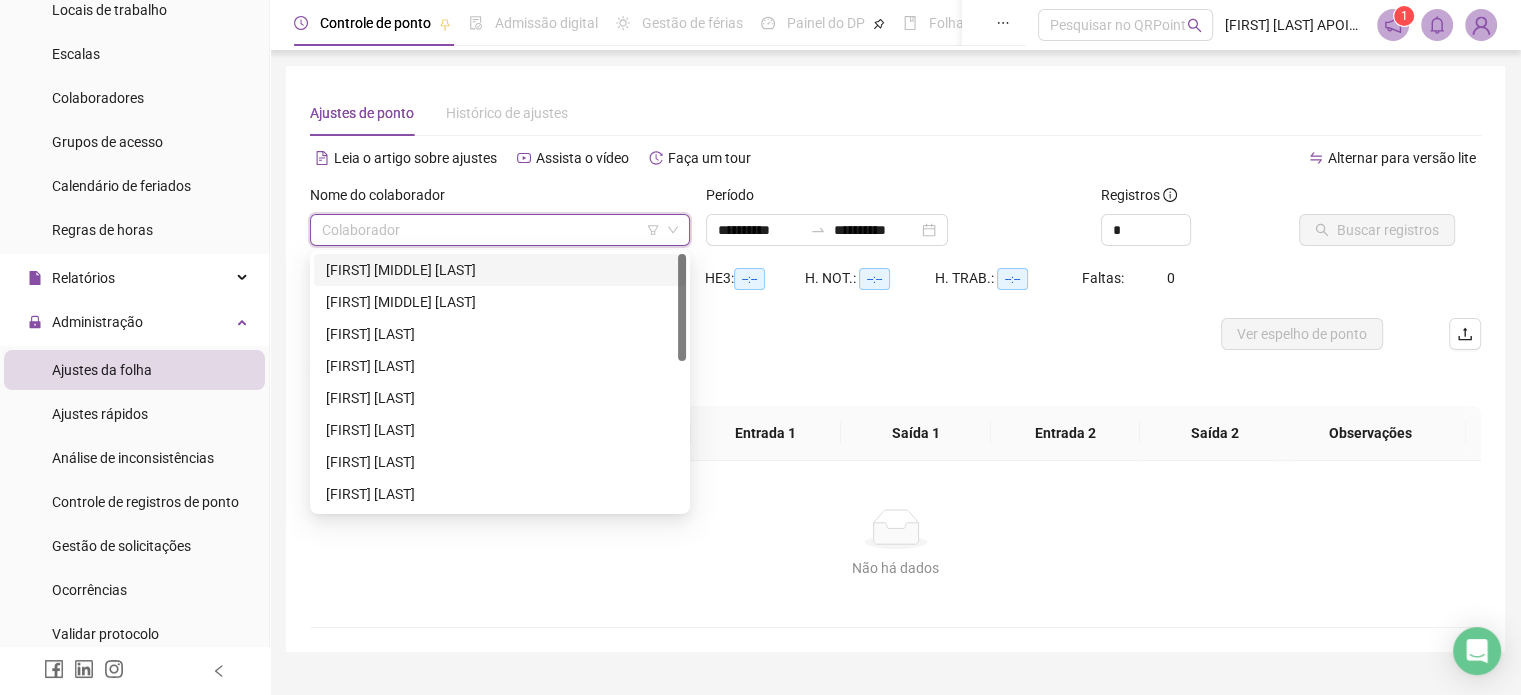 click at bounding box center [491, 230] 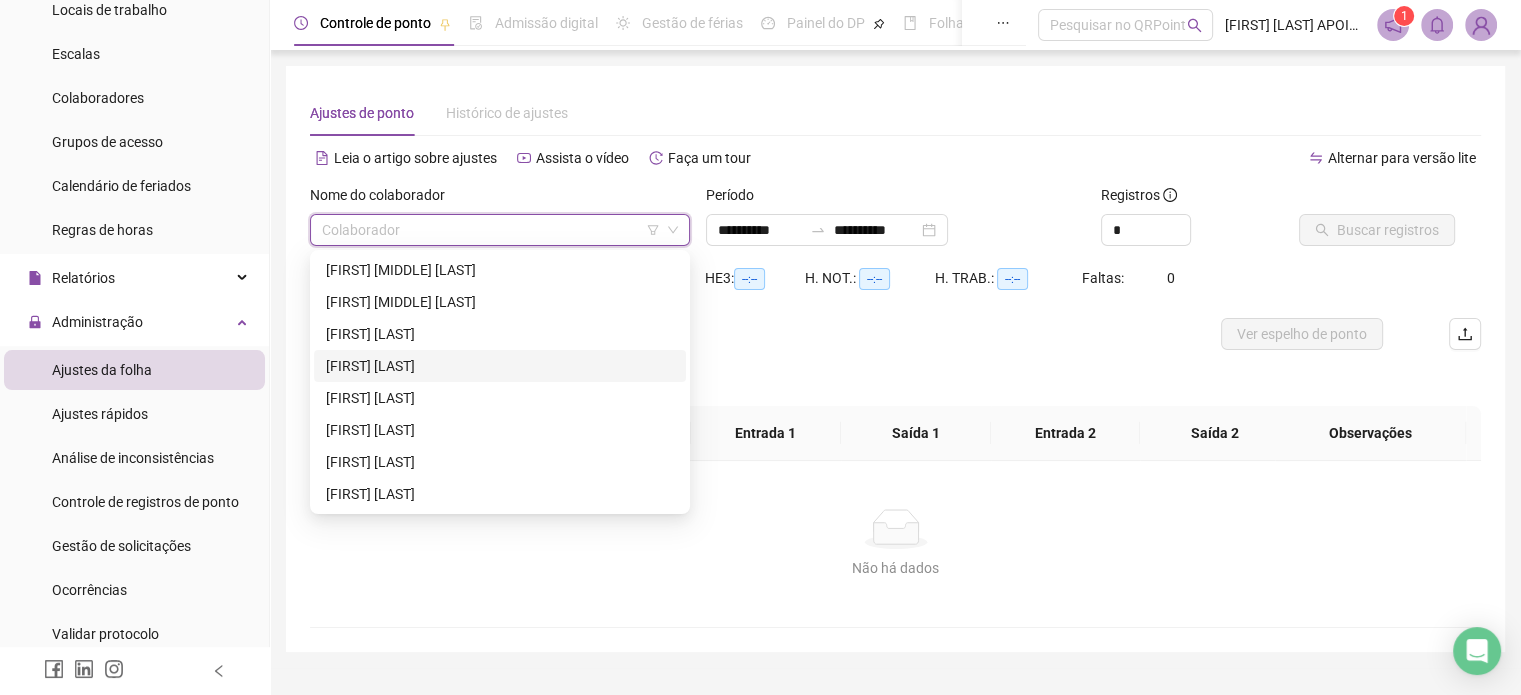 click on "[FIRST] [LAST]" at bounding box center (500, 366) 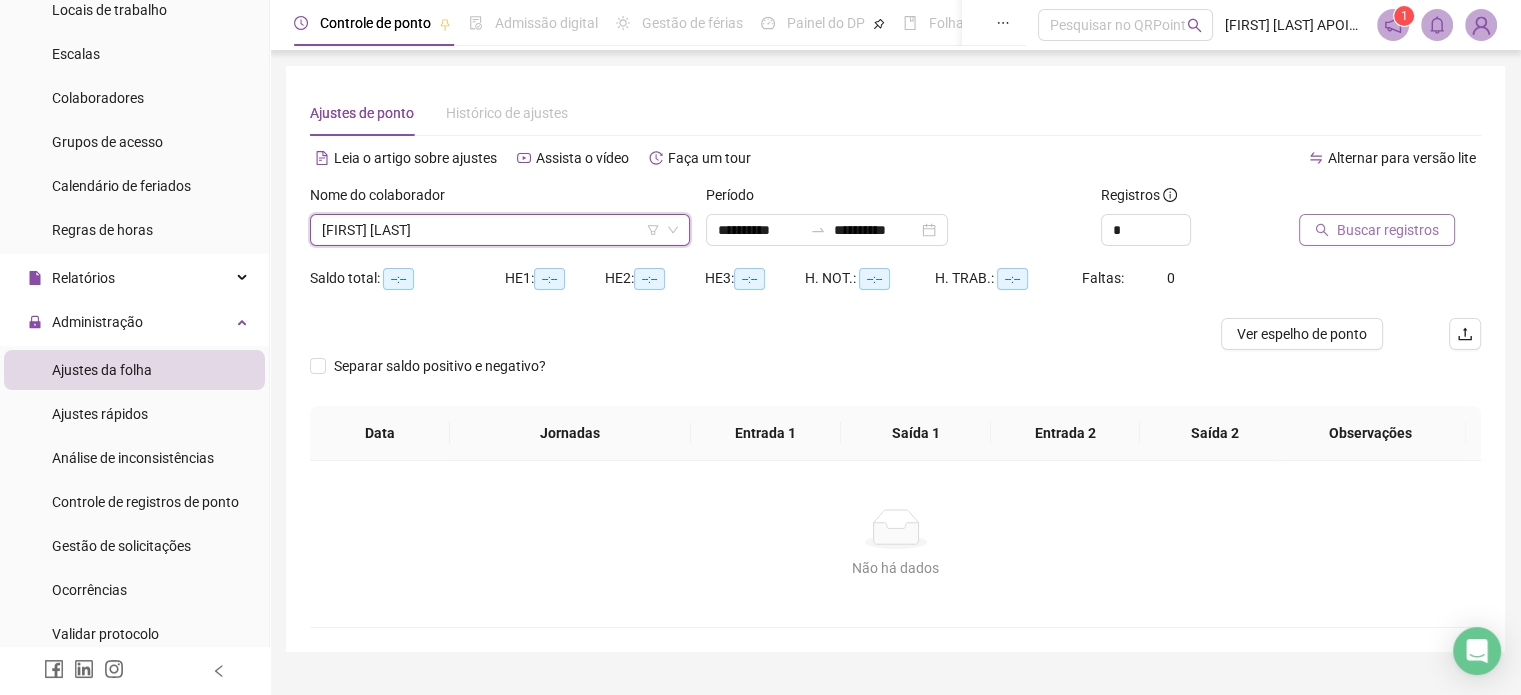 click on "Buscar registros" at bounding box center (1388, 230) 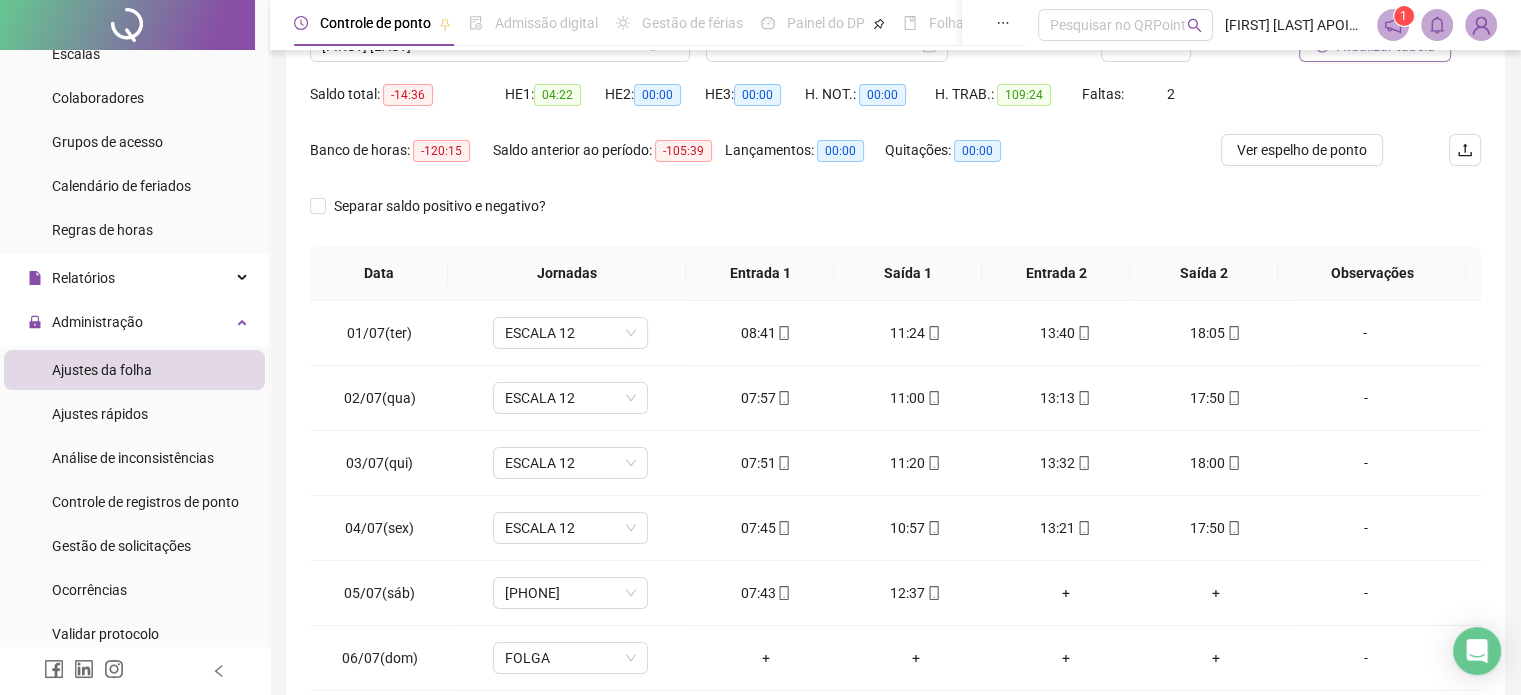 scroll, scrollTop: 200, scrollLeft: 0, axis: vertical 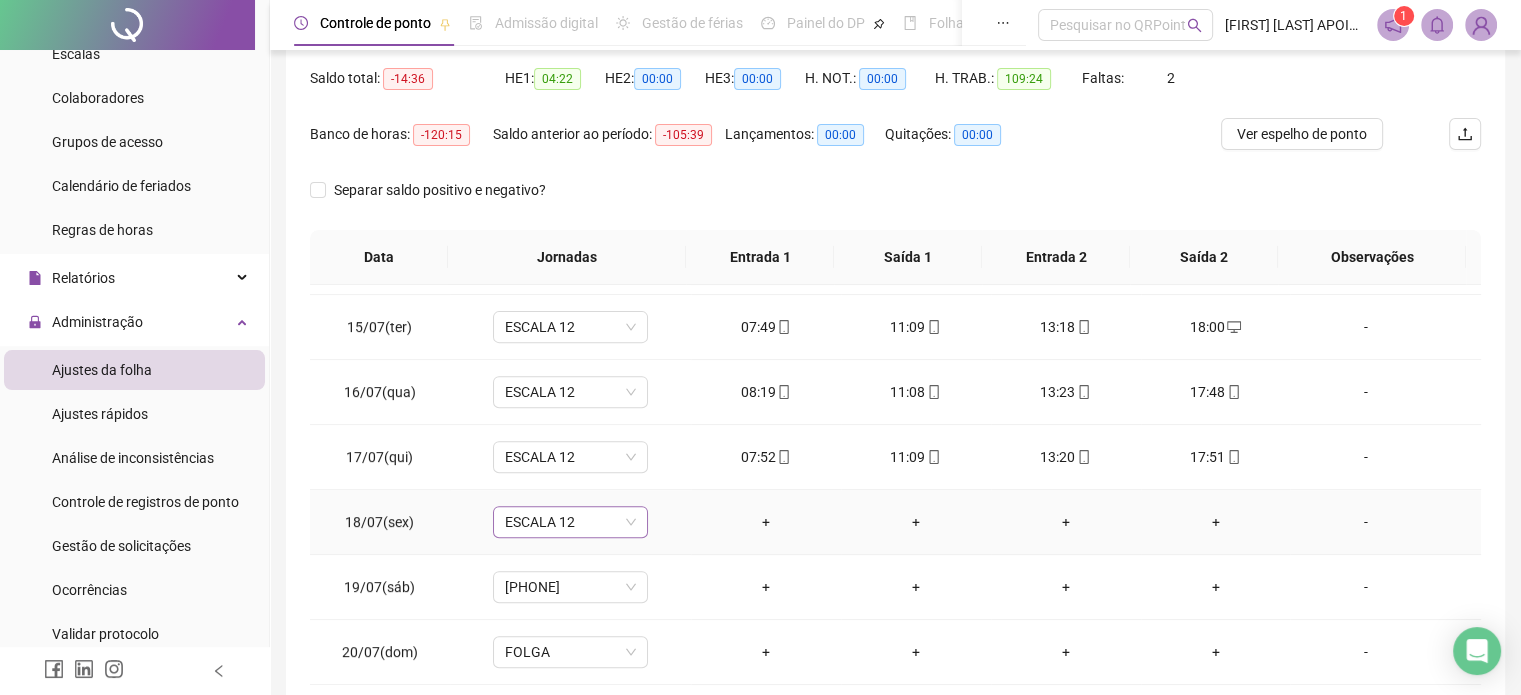 click on "ESCALA 12" at bounding box center (570, 522) 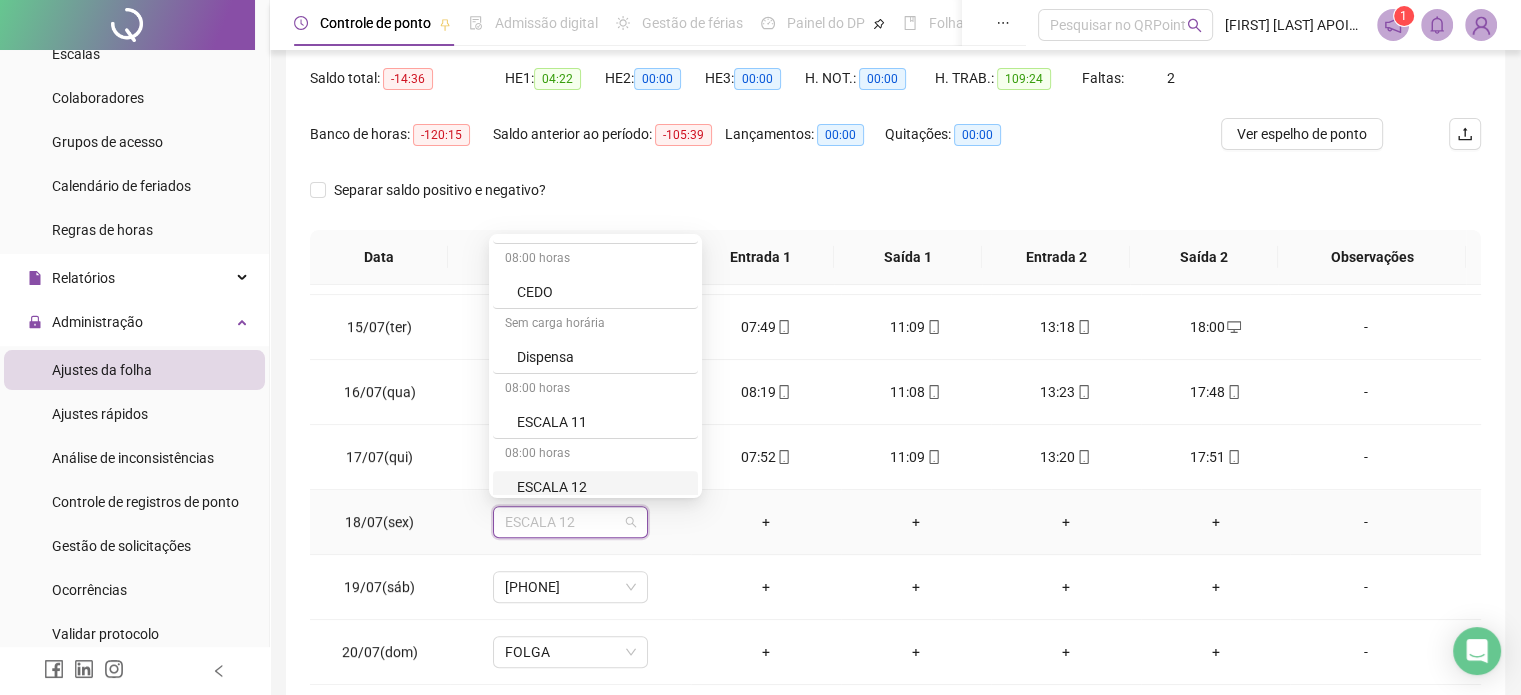 scroll, scrollTop: 700, scrollLeft: 0, axis: vertical 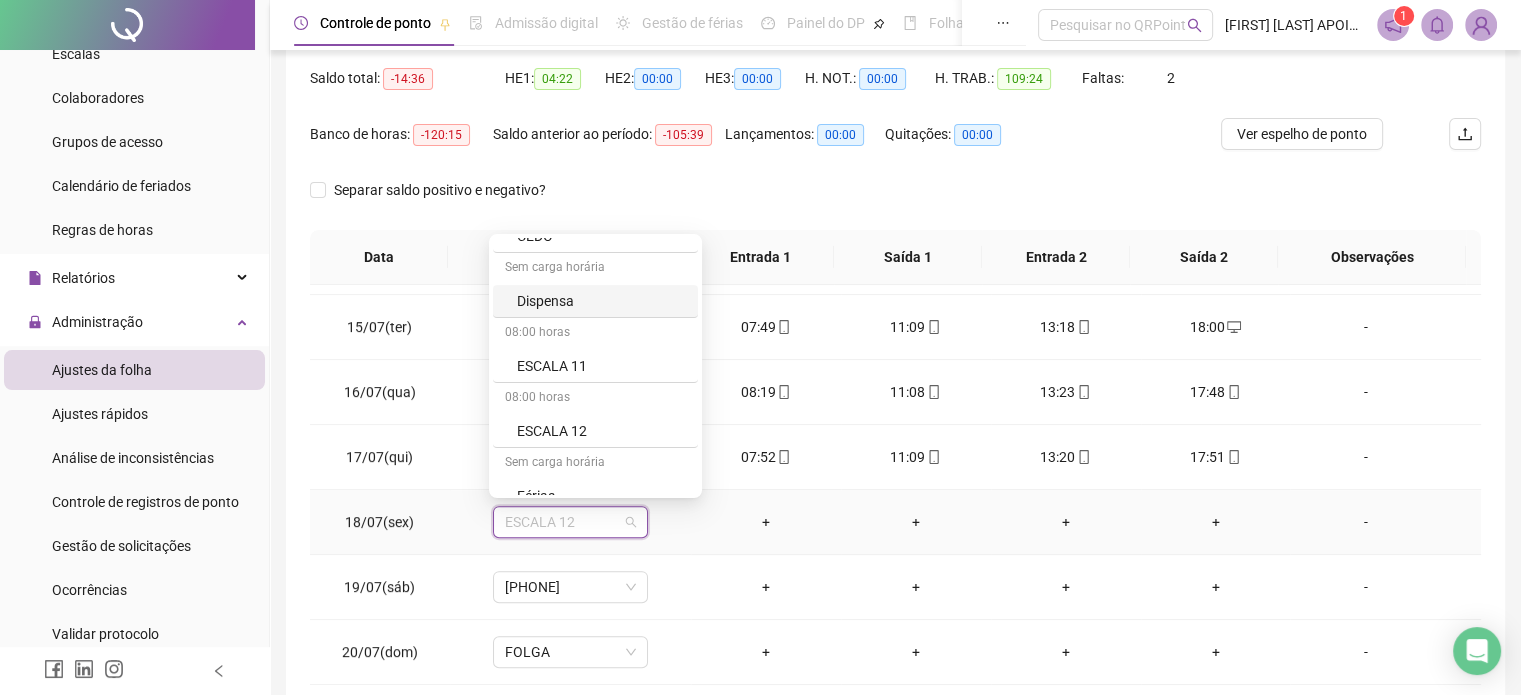 click on "Dispensa" at bounding box center (601, 301) 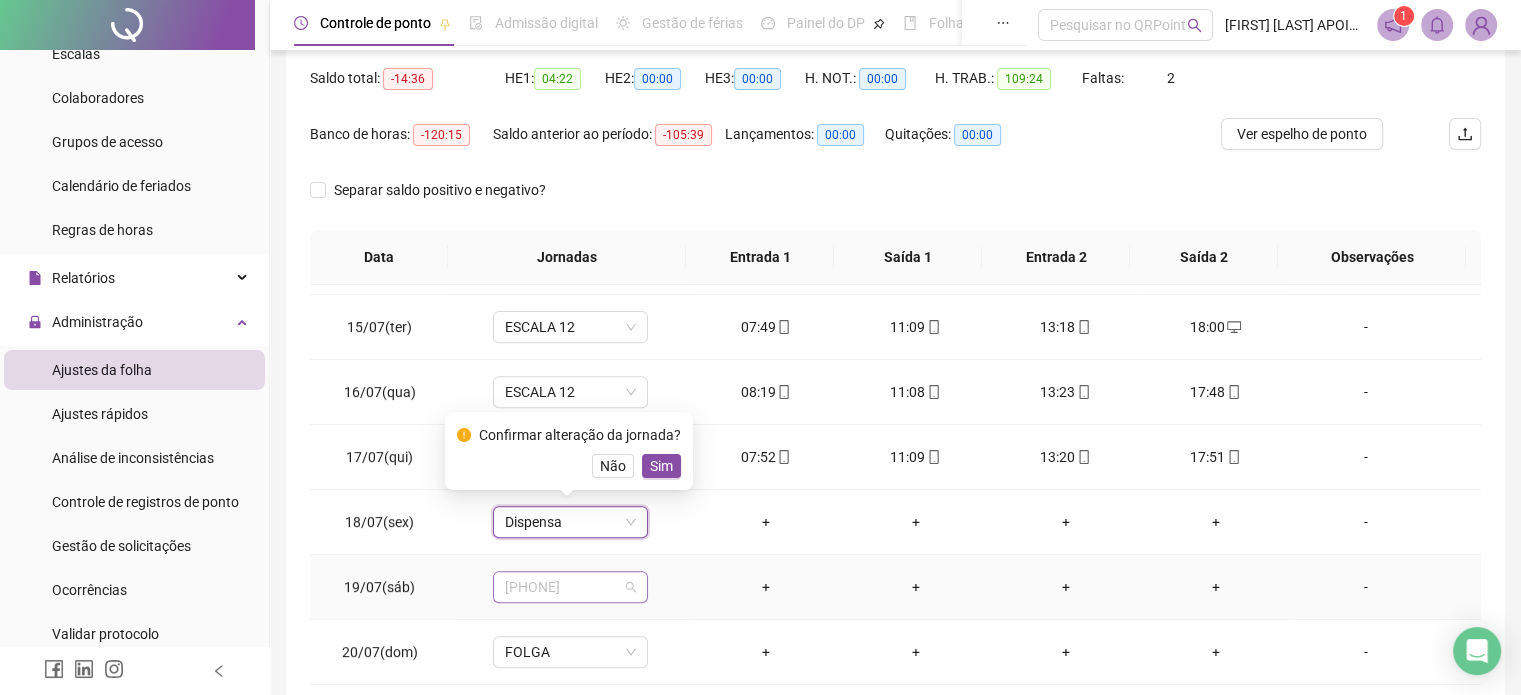 click on "[PHONE]" at bounding box center (570, 587) 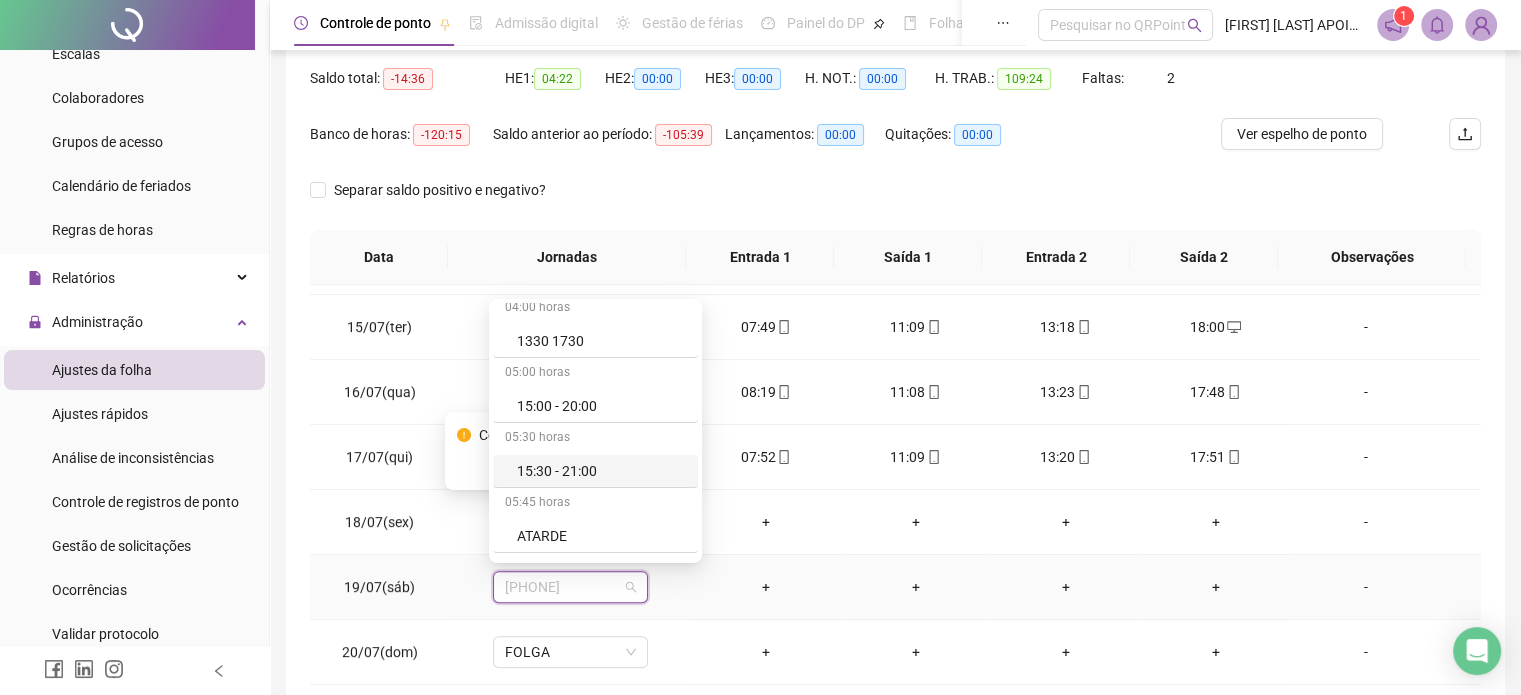 scroll, scrollTop: 600, scrollLeft: 0, axis: vertical 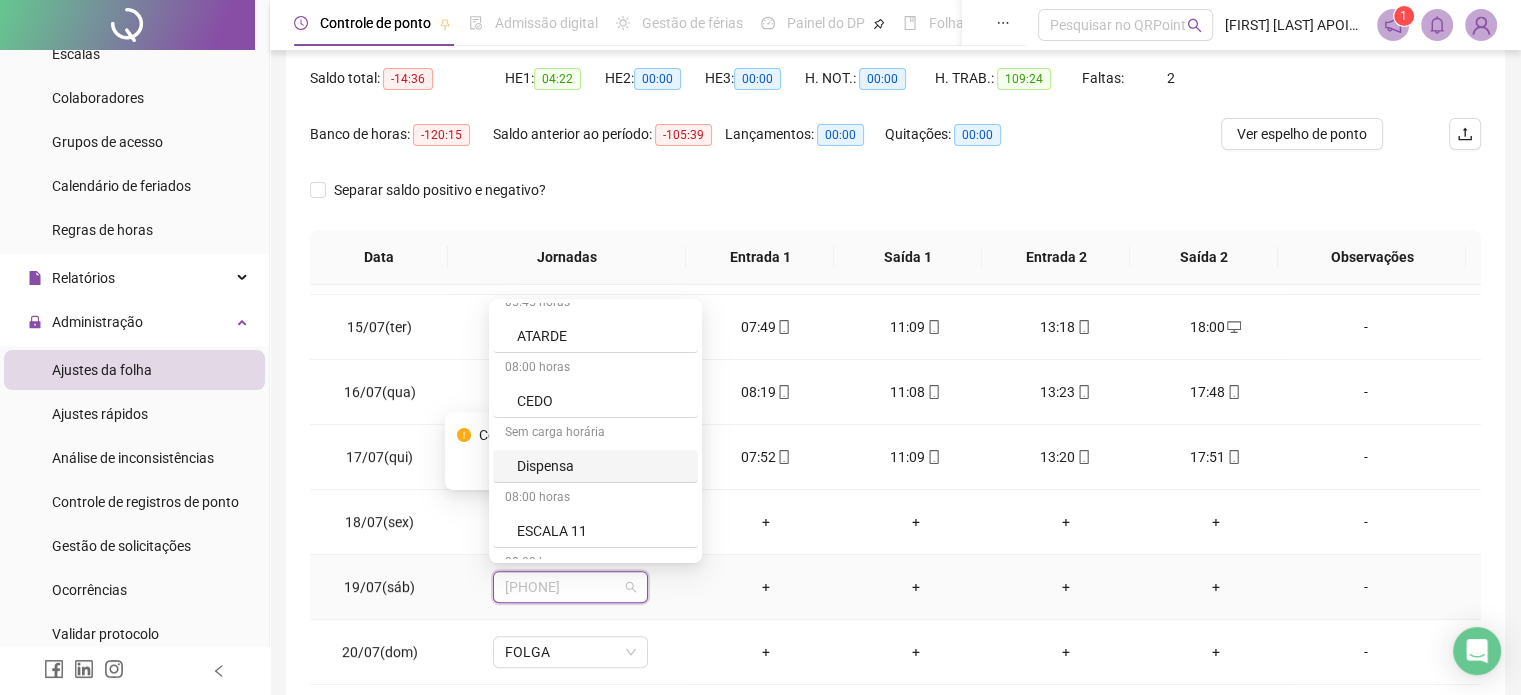 click on "Dispensa" at bounding box center (601, 466) 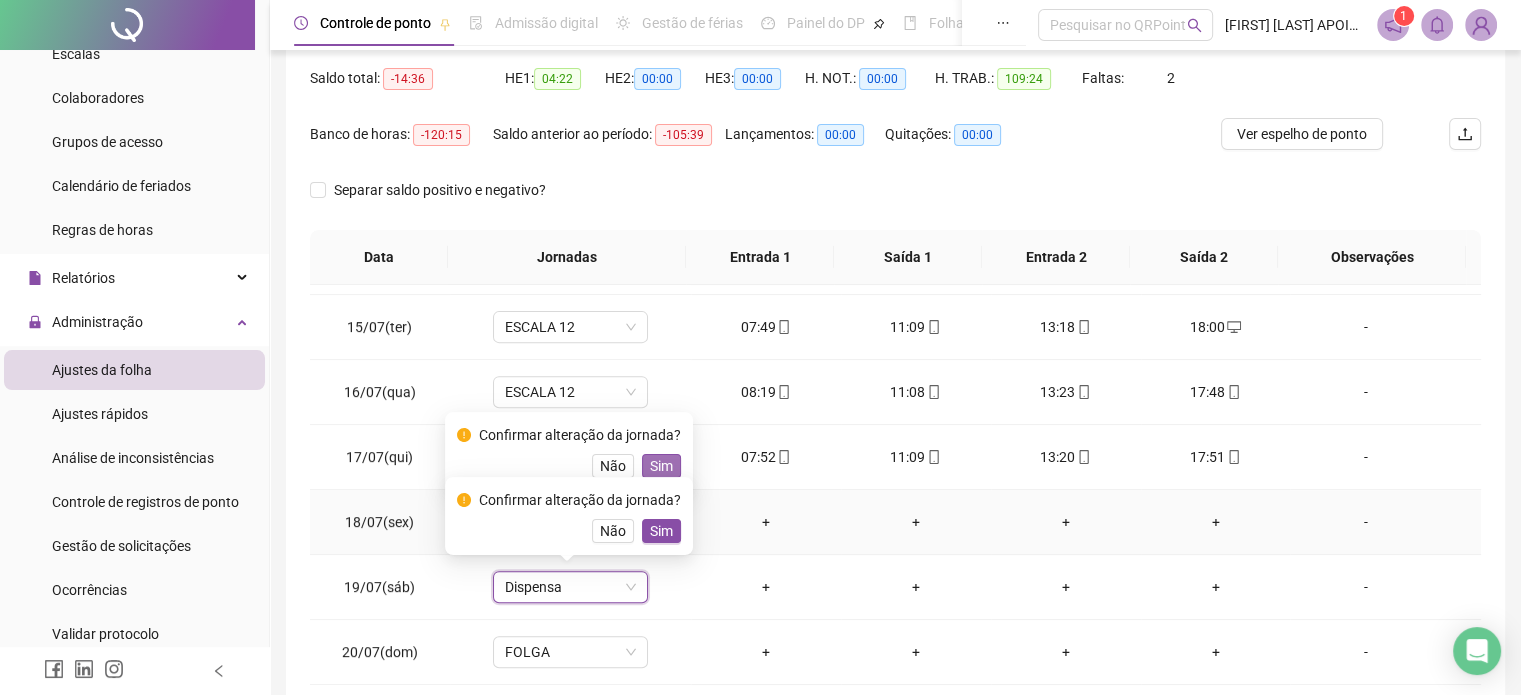 click on "Sim" at bounding box center (661, 466) 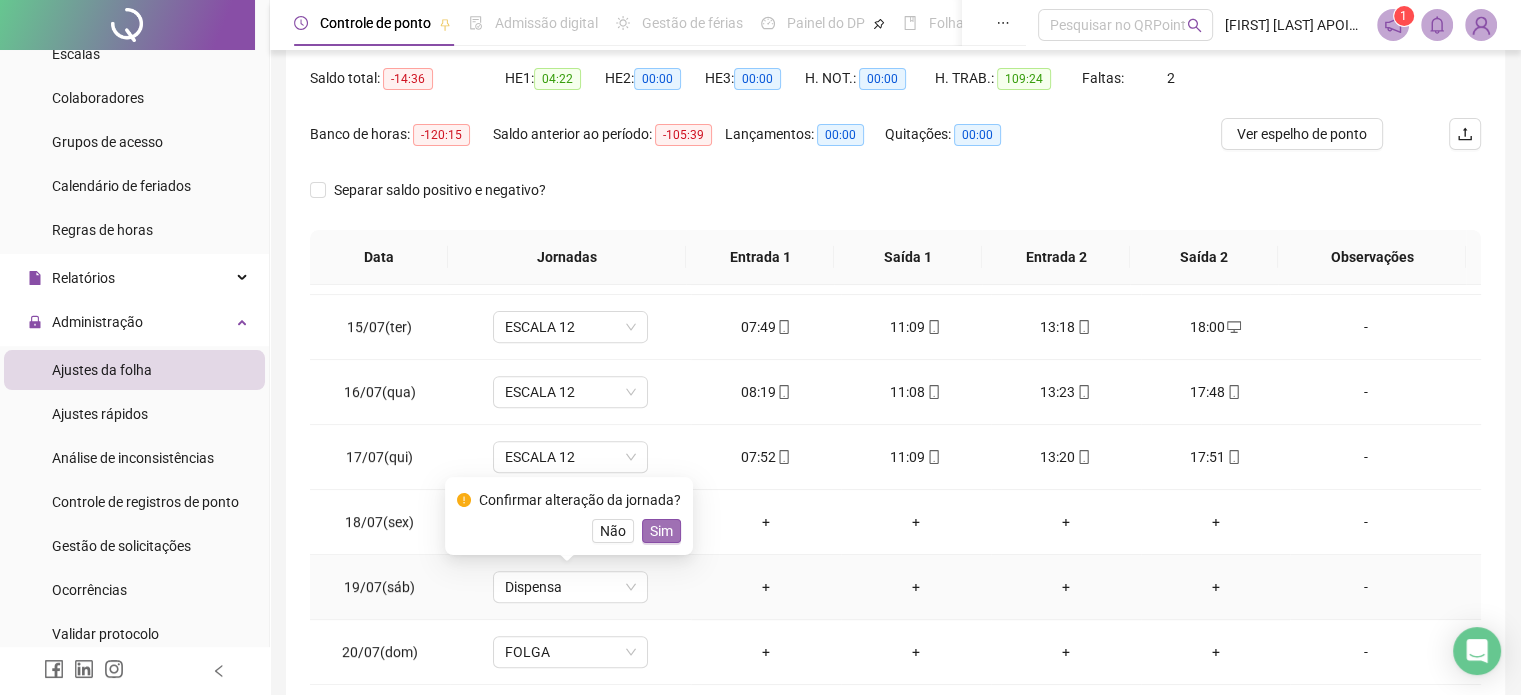 click on "Sim" at bounding box center [661, 531] 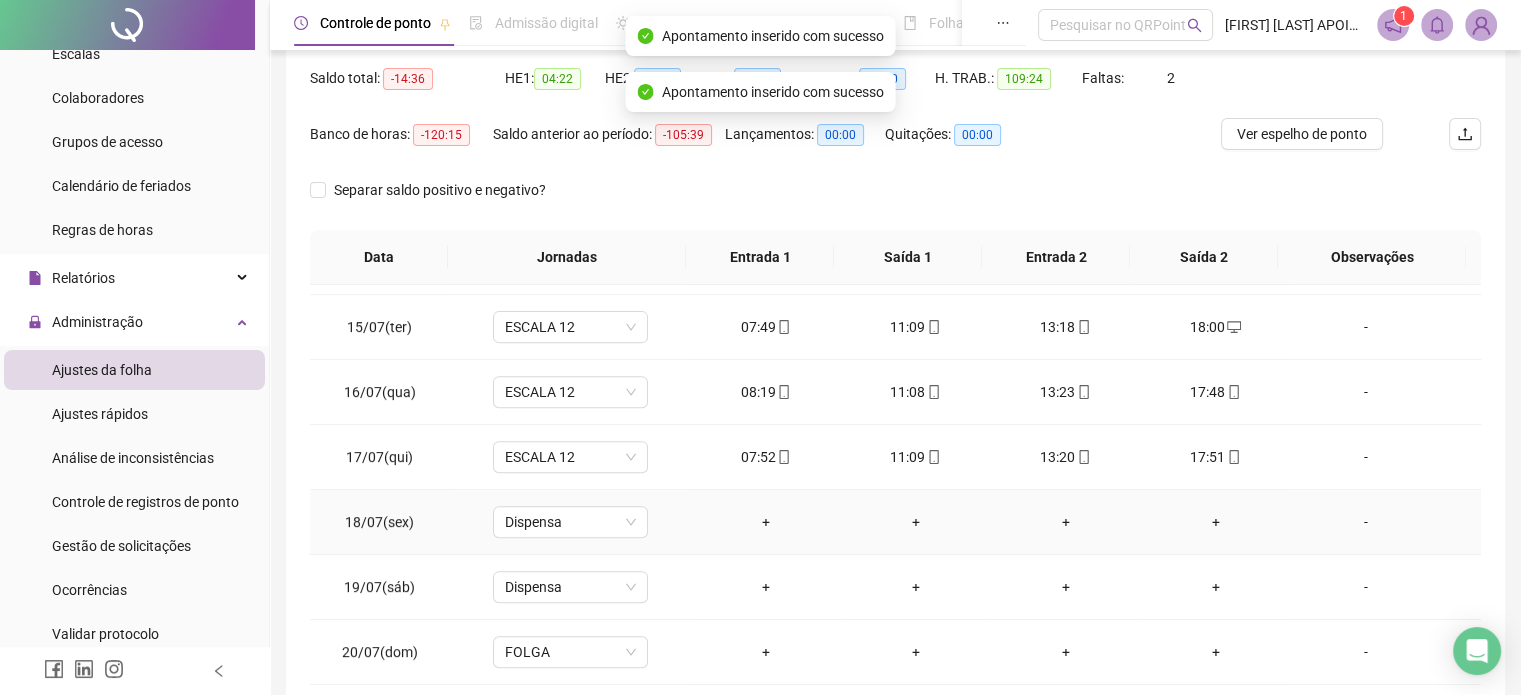 click on "-" at bounding box center [1365, 522] 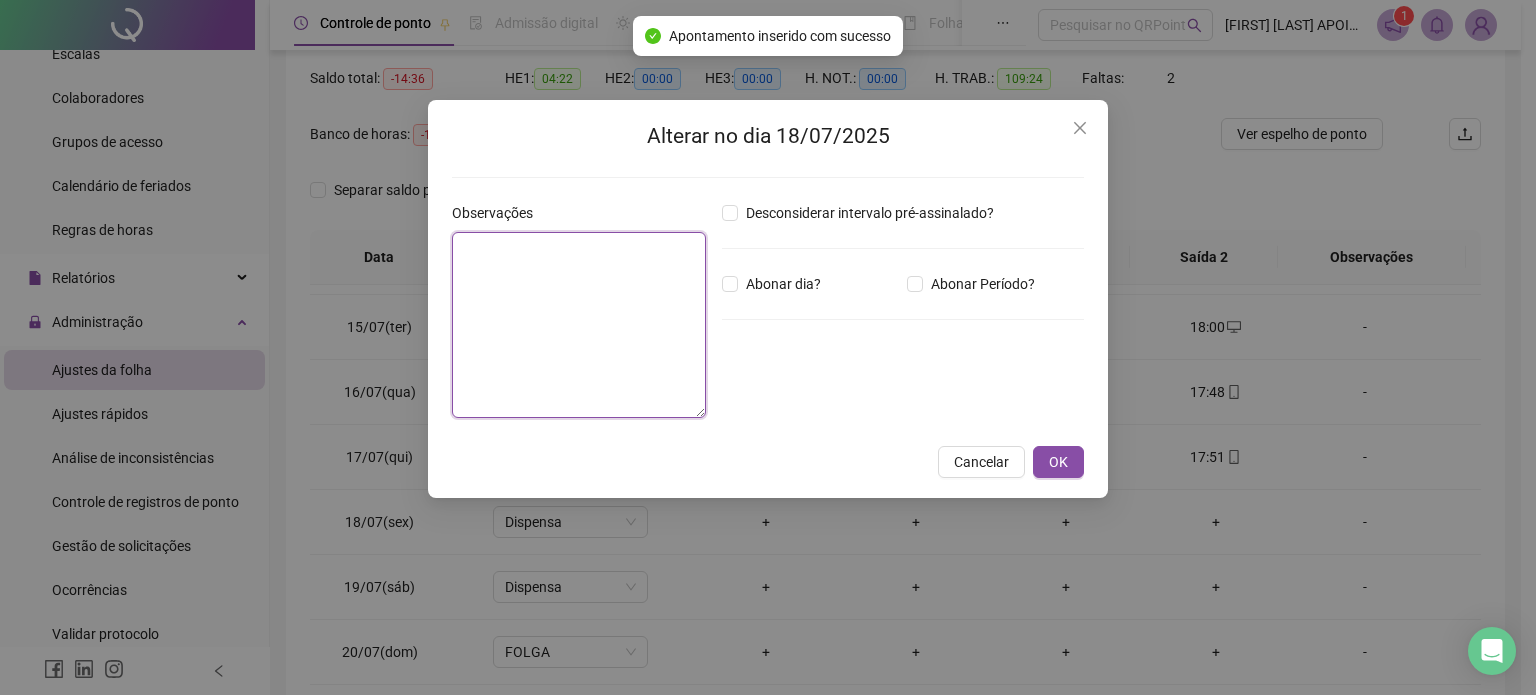 click at bounding box center (579, 325) 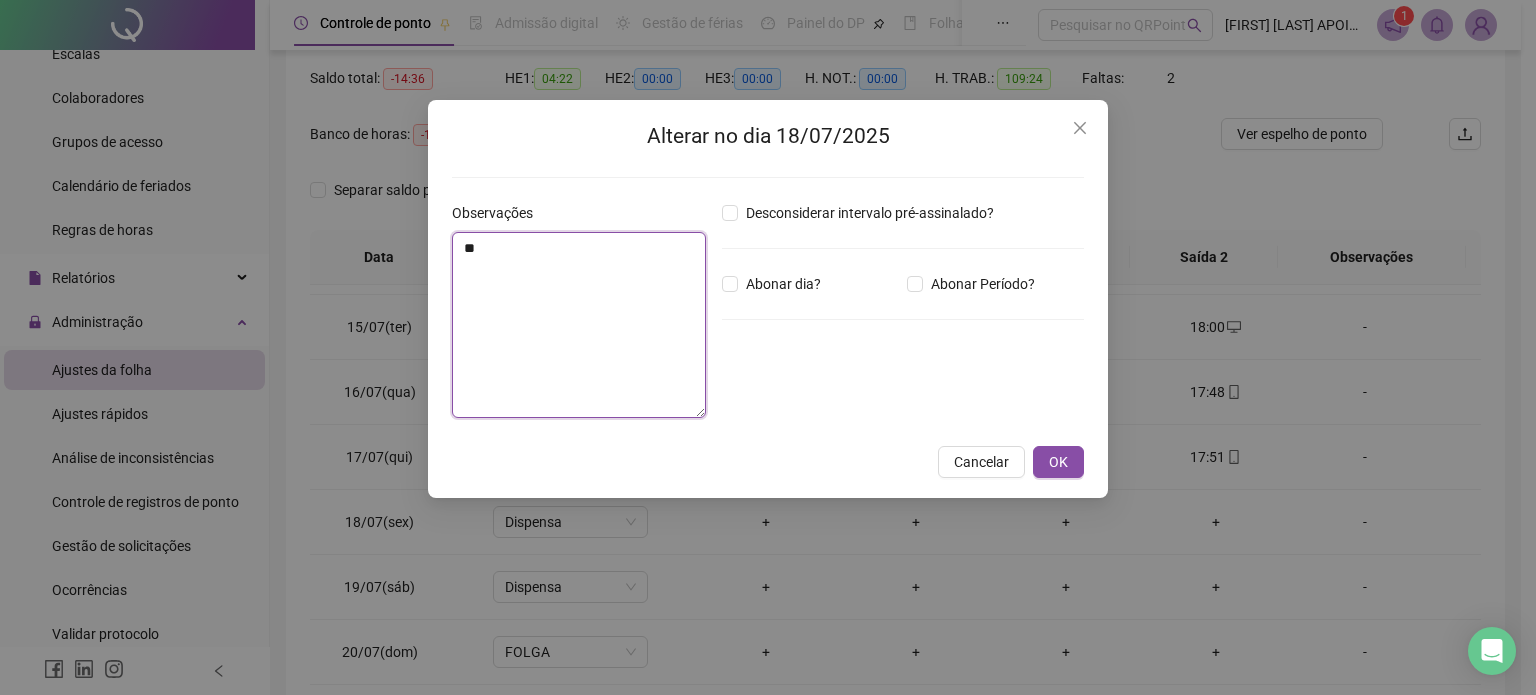 type on "*" 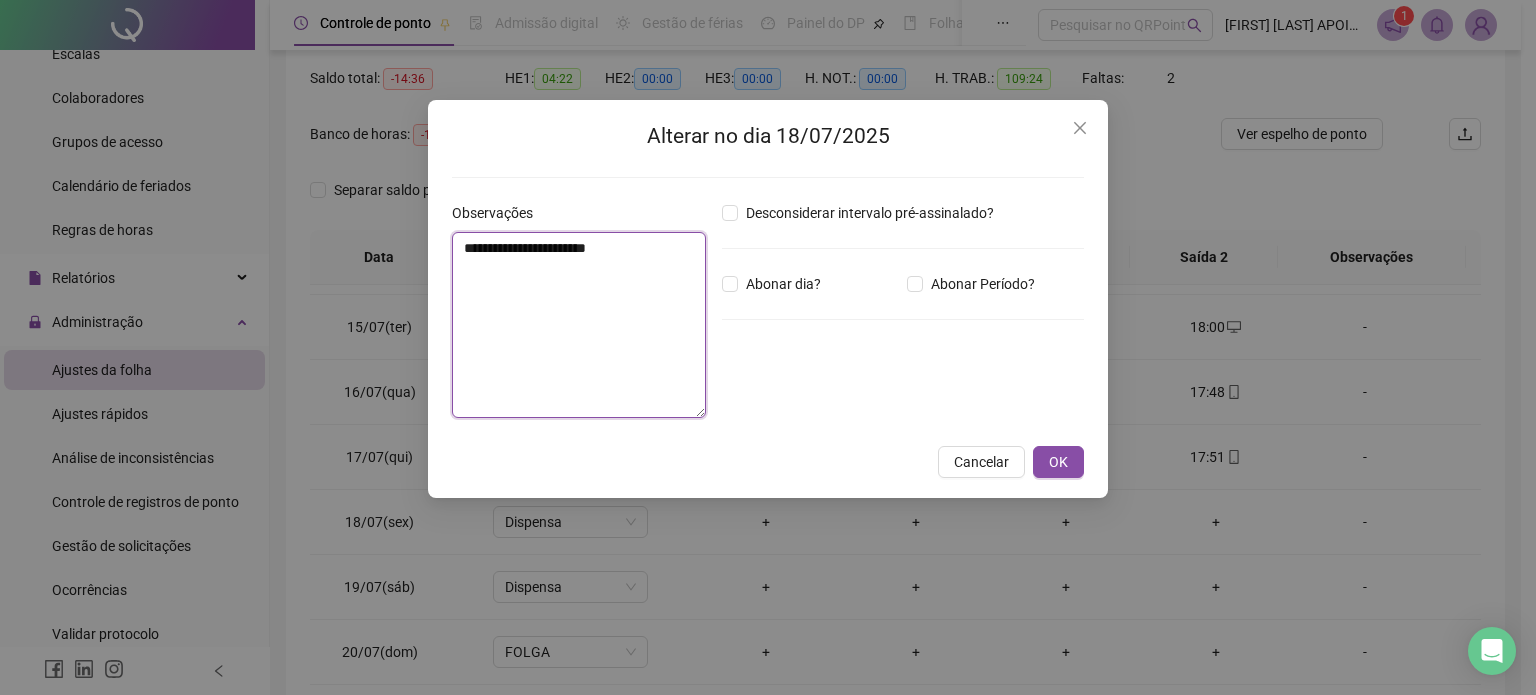 drag, startPoint x: 499, startPoint y: 244, endPoint x: 516, endPoint y: 245, distance: 17.029387 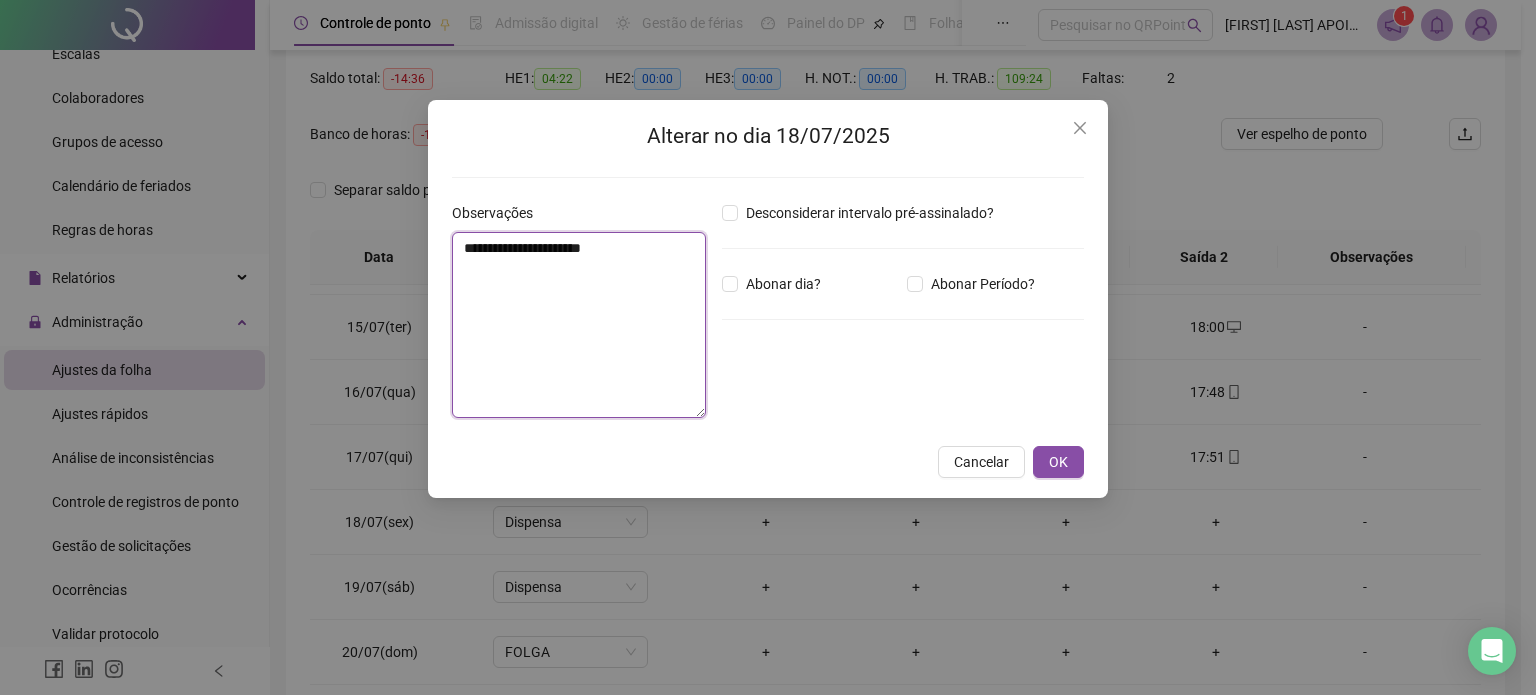 click on "**********" at bounding box center [579, 325] 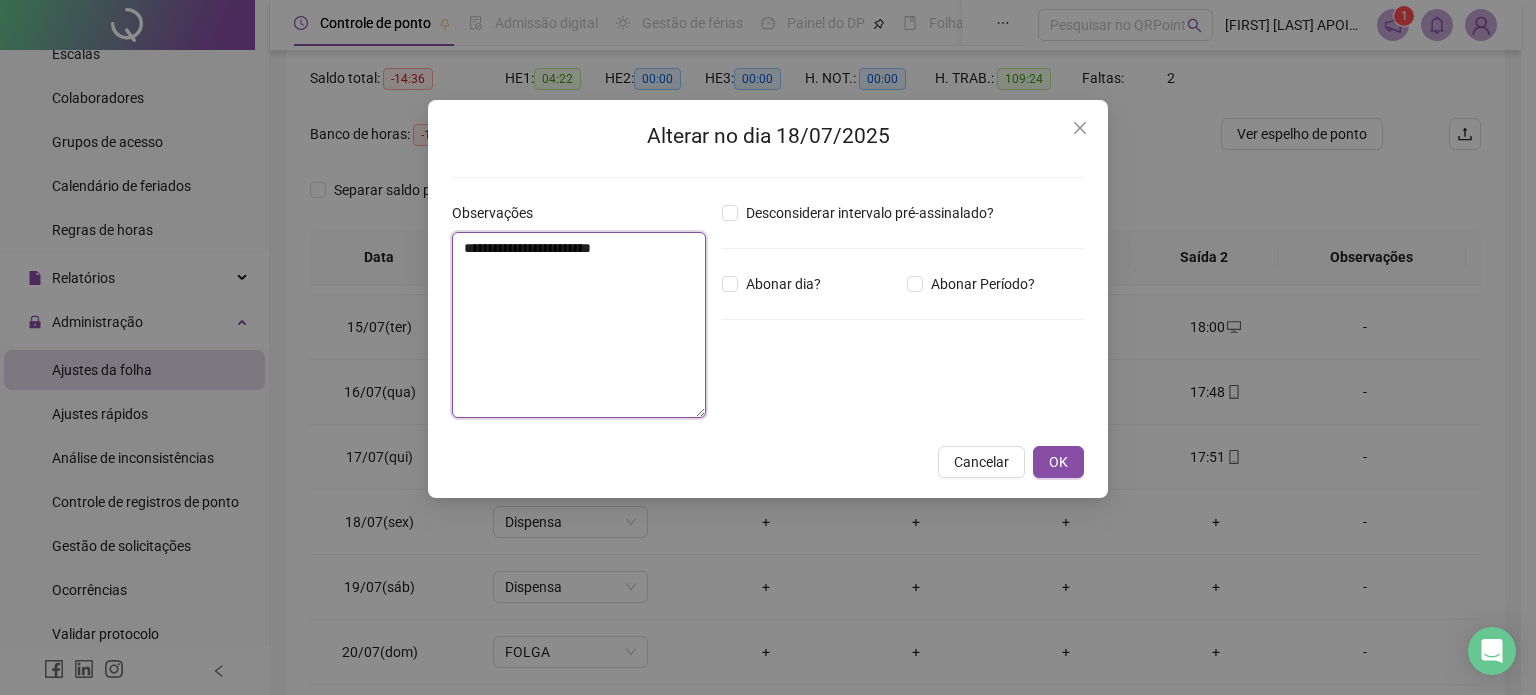 drag, startPoint x: 675, startPoint y: 244, endPoint x: 387, endPoint y: 259, distance: 288.39035 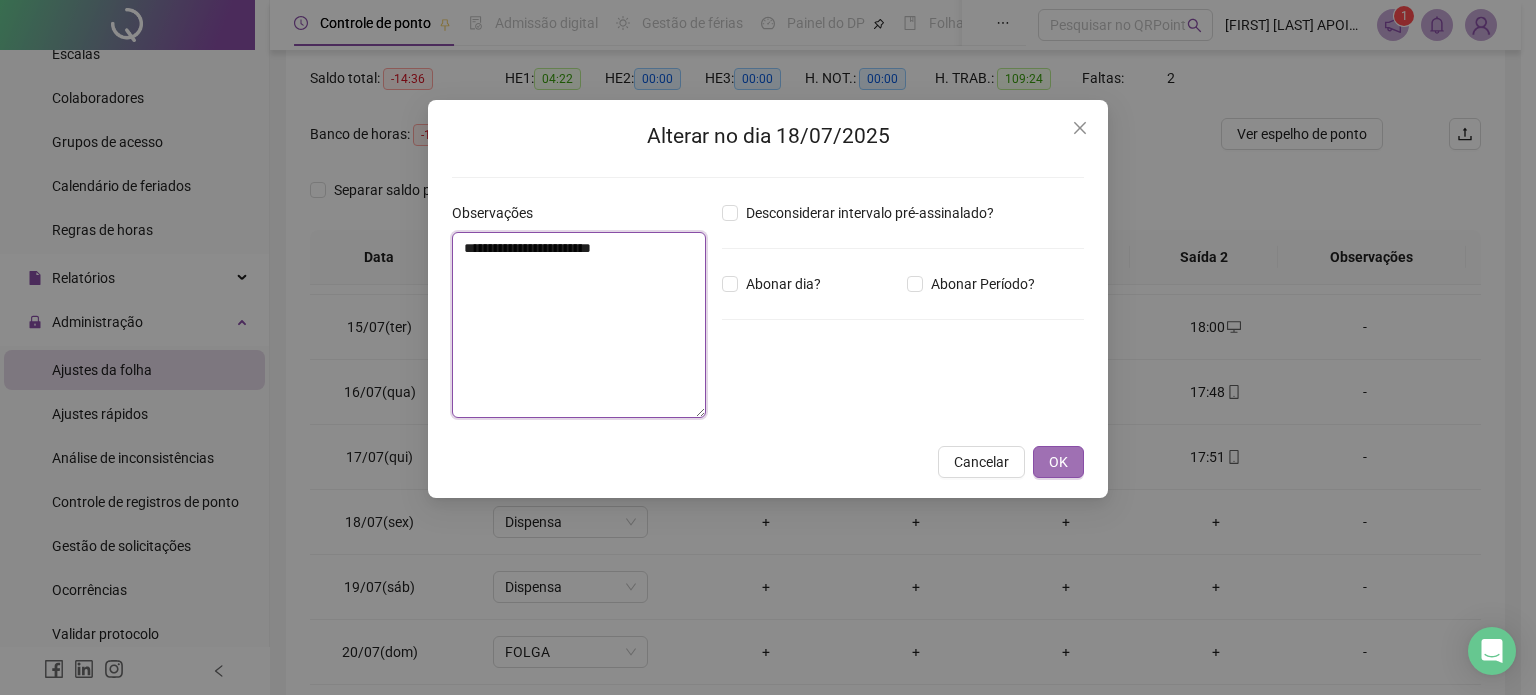 type on "**********" 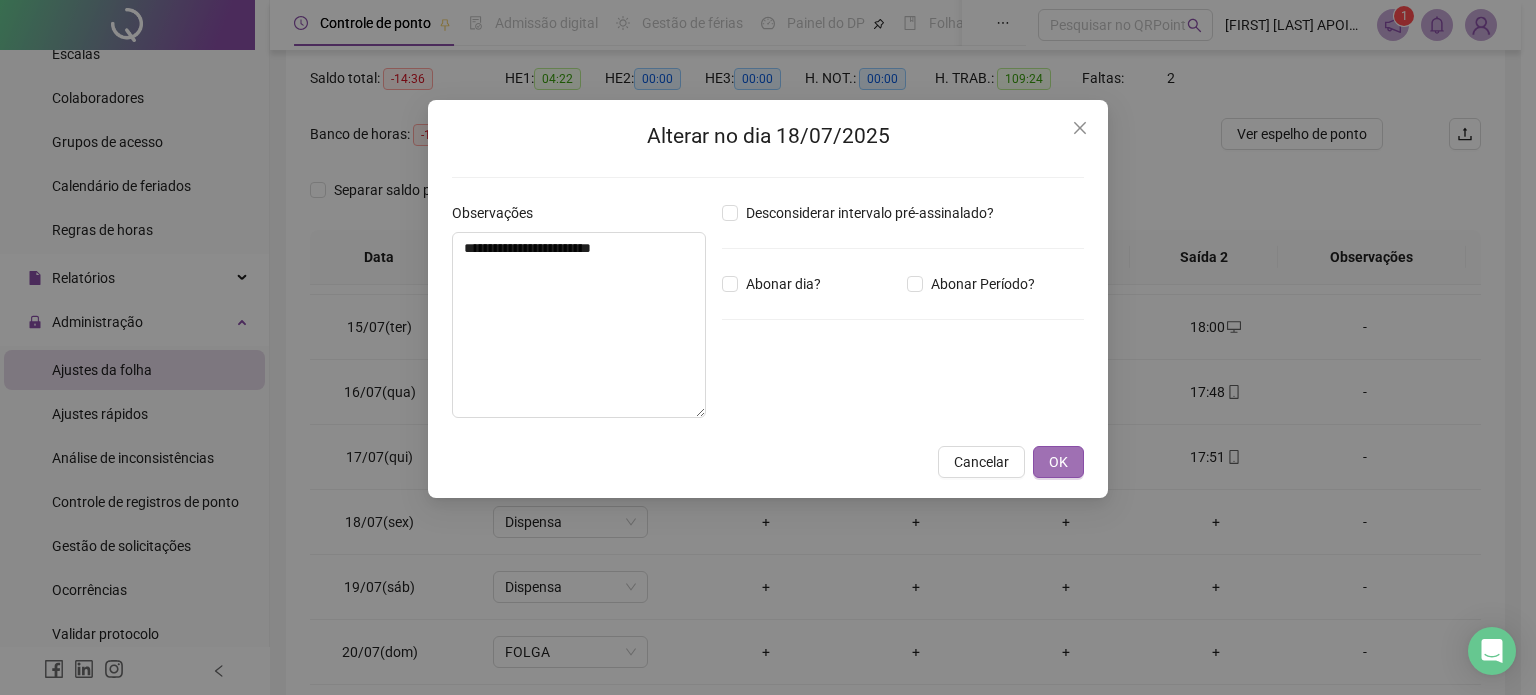 click on "OK" at bounding box center (1058, 462) 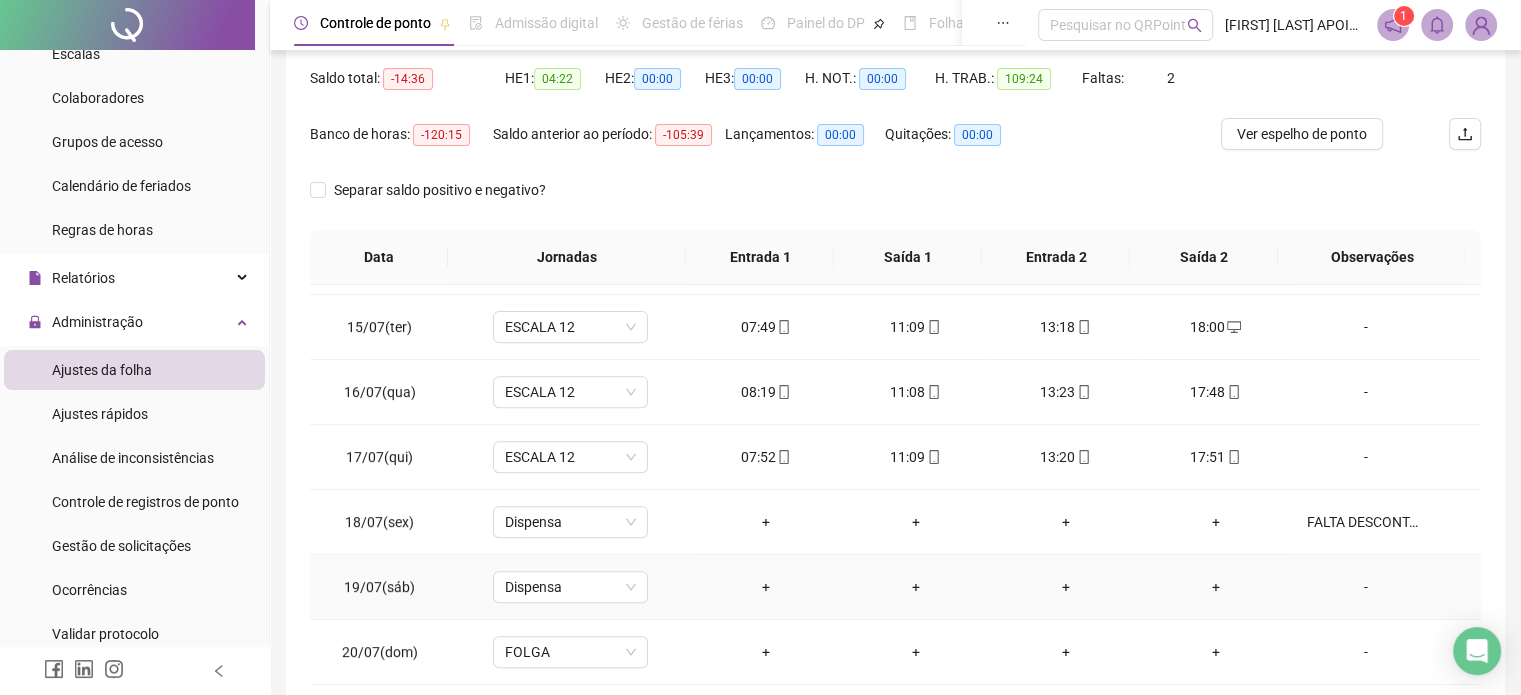click on "-" at bounding box center (1365, 587) 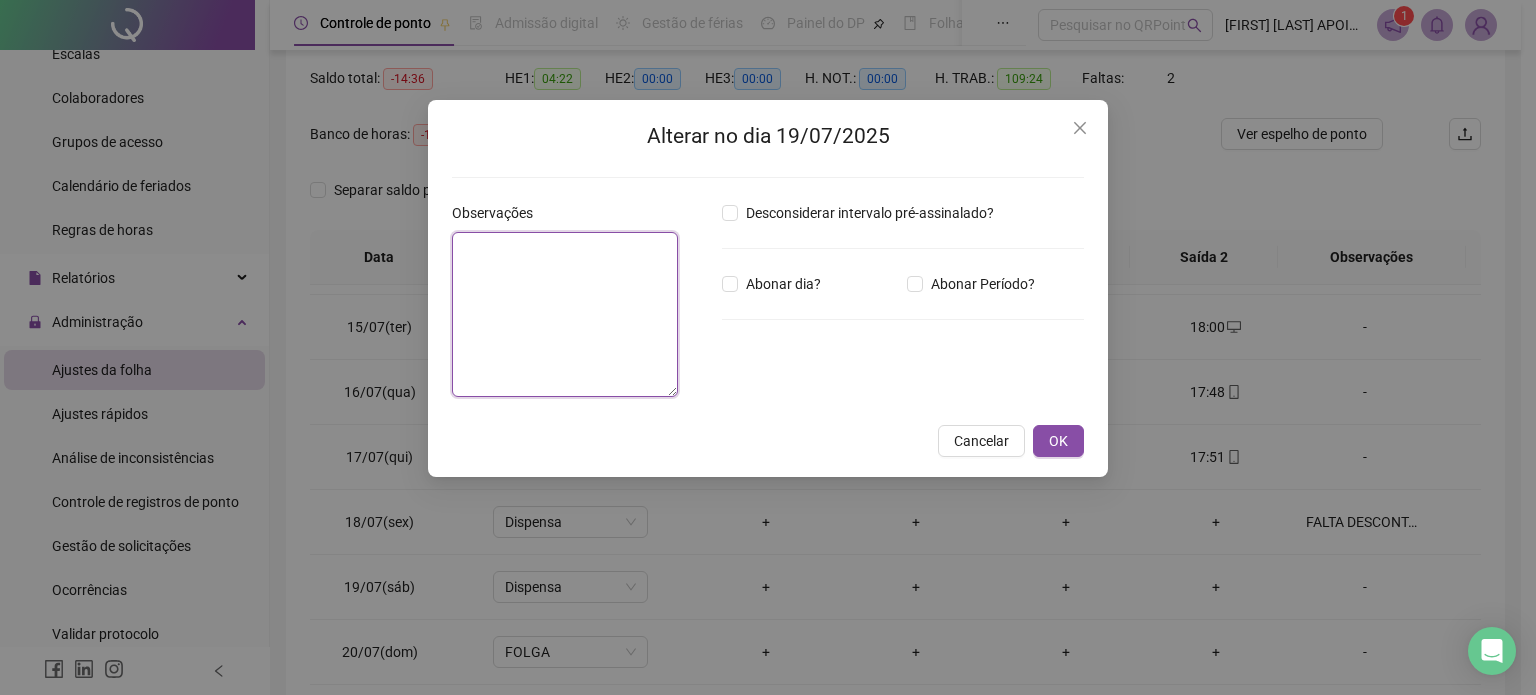 click at bounding box center (565, 314) 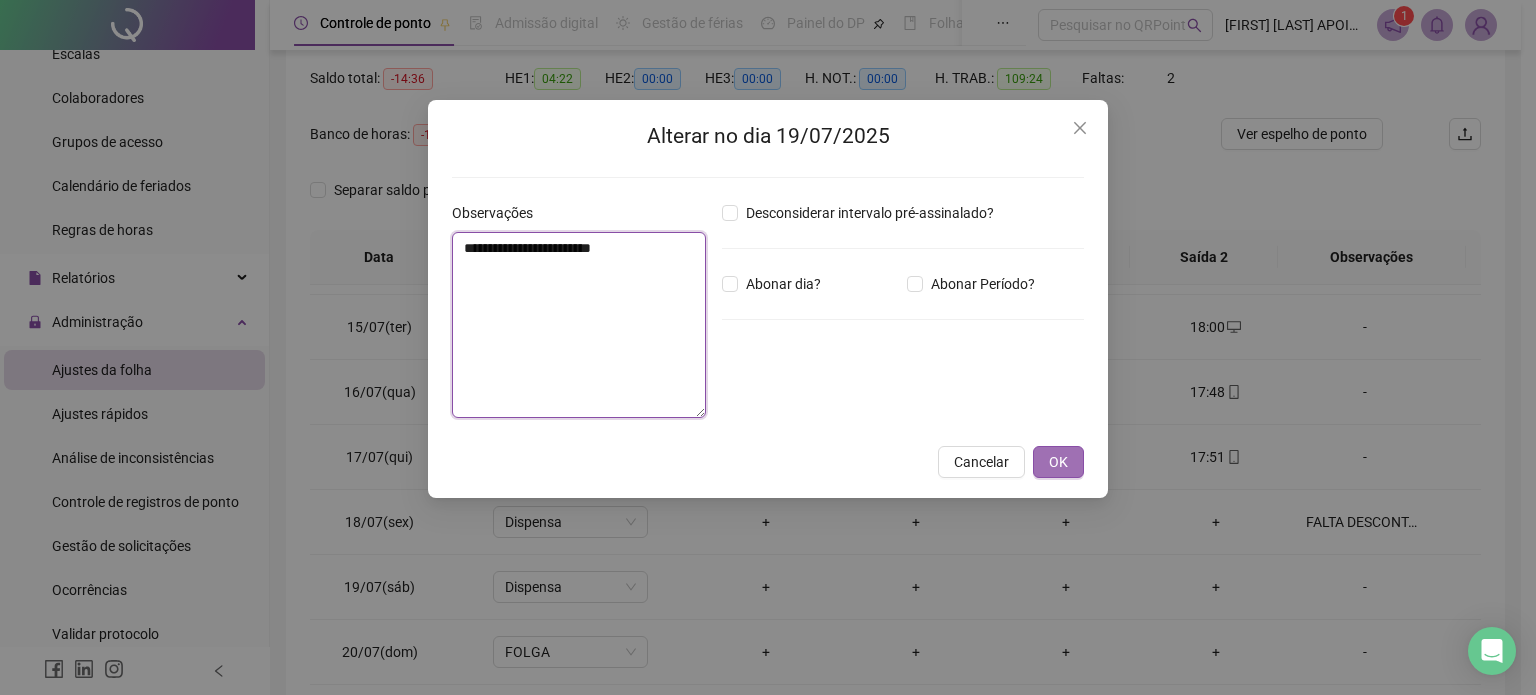 type on "**********" 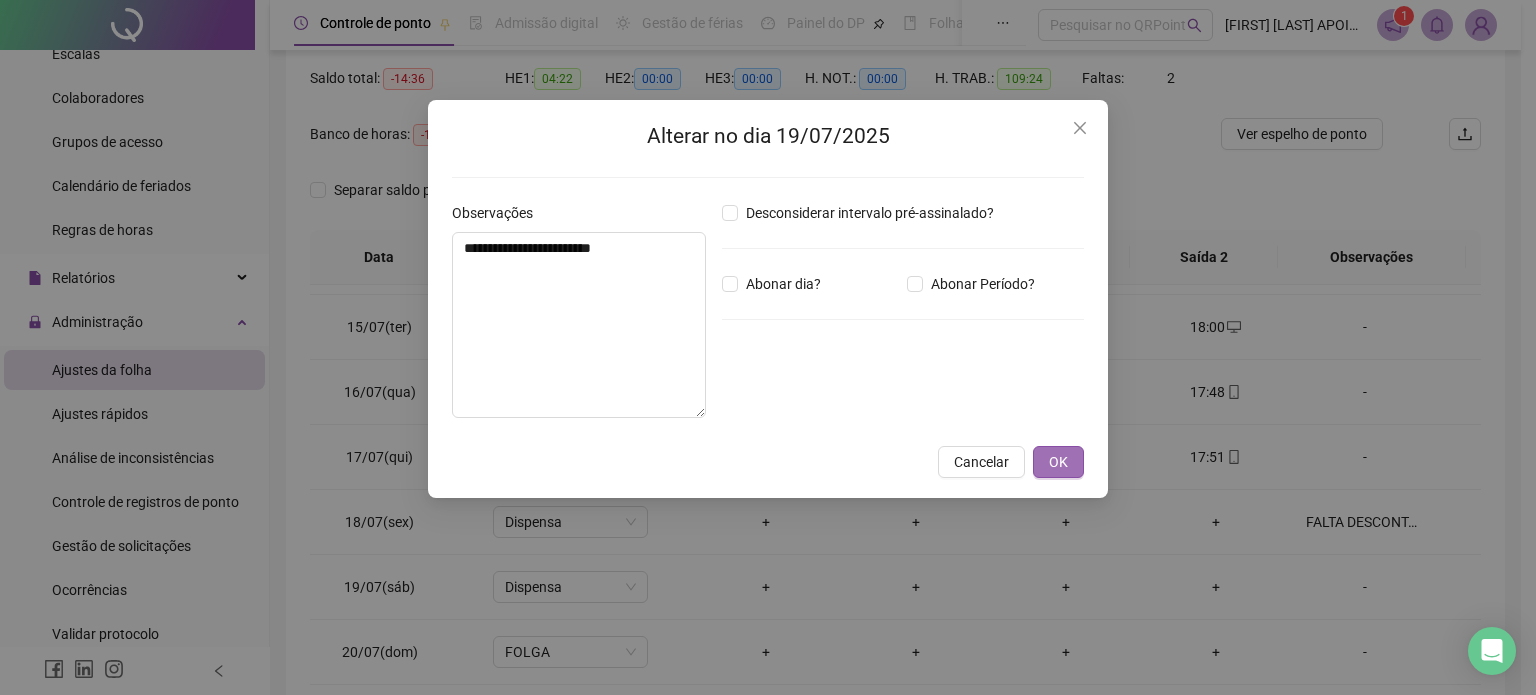 click on "OK" at bounding box center (1058, 462) 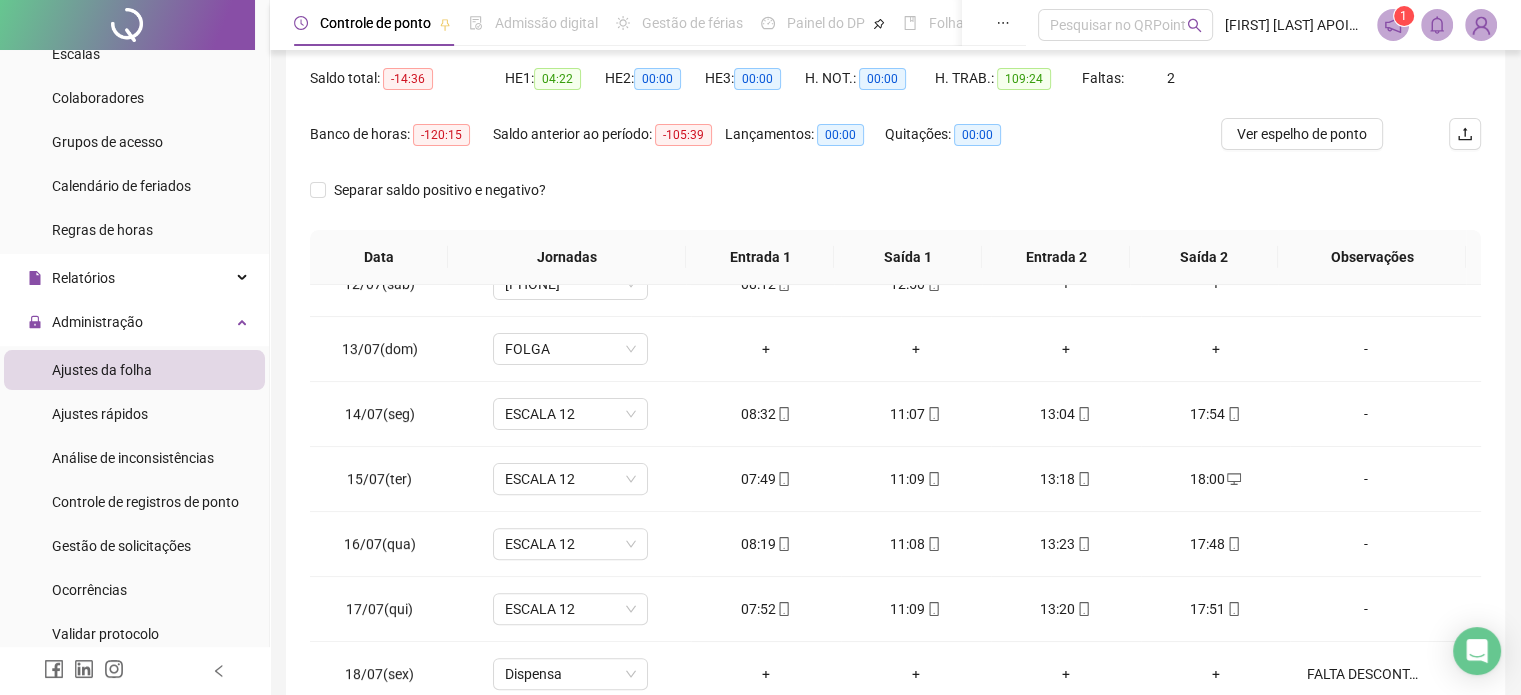 scroll, scrollTop: 700, scrollLeft: 0, axis: vertical 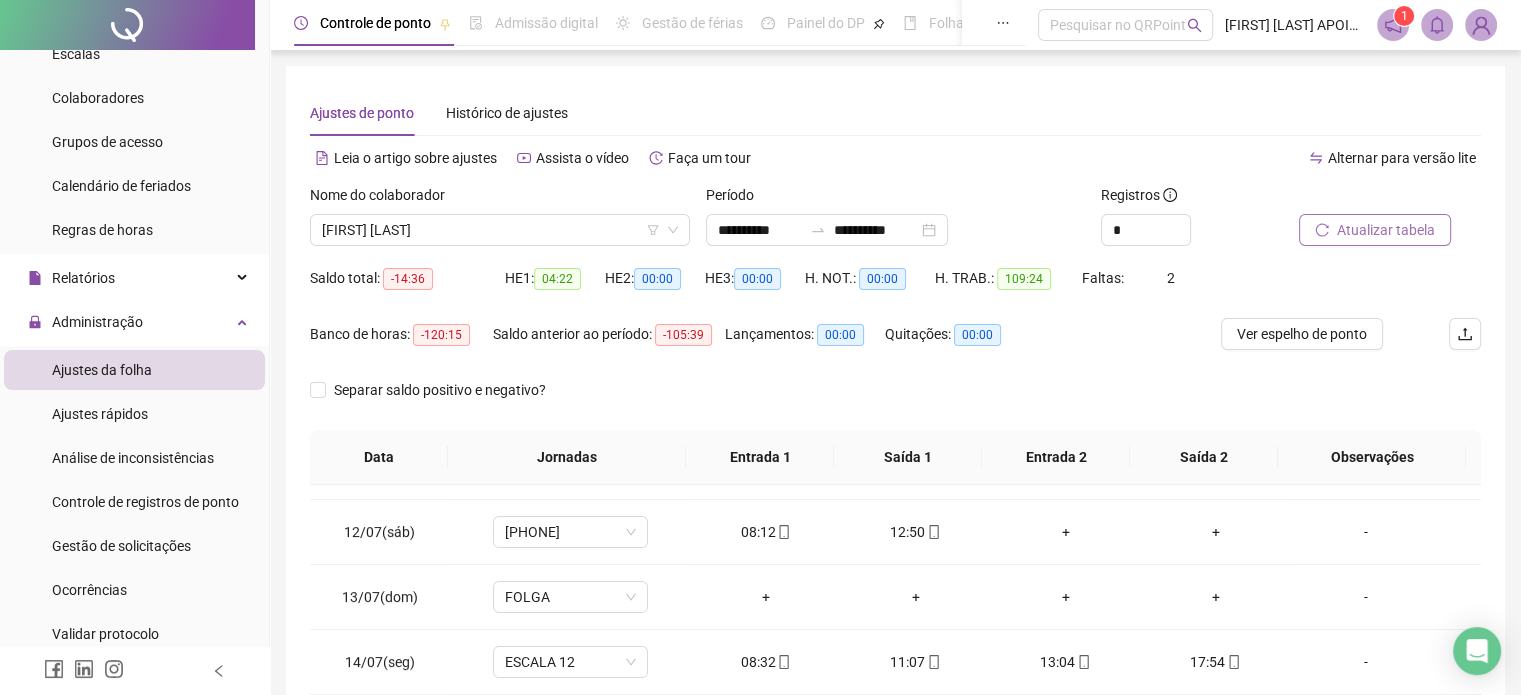 click on "Atualizar tabela" at bounding box center (1386, 230) 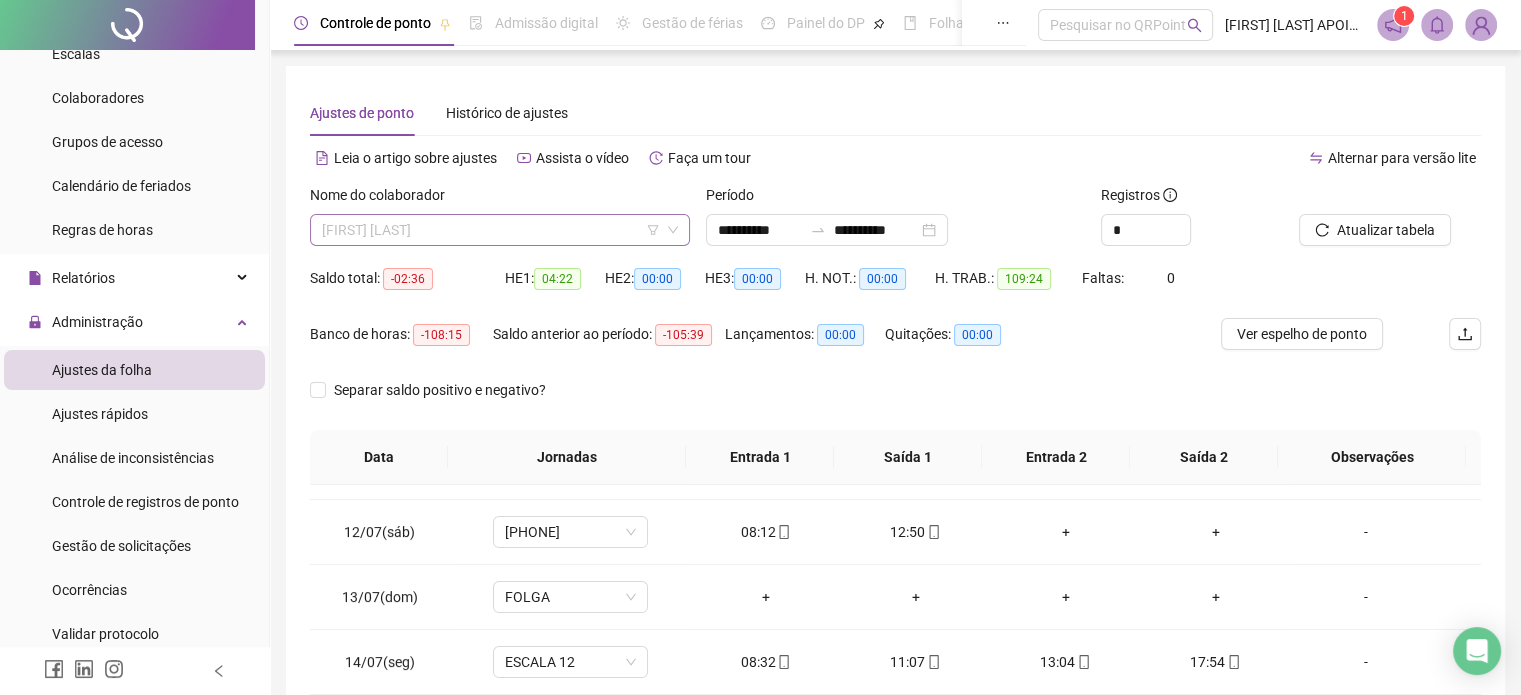 click on "[FIRST] [LAST]" at bounding box center [500, 230] 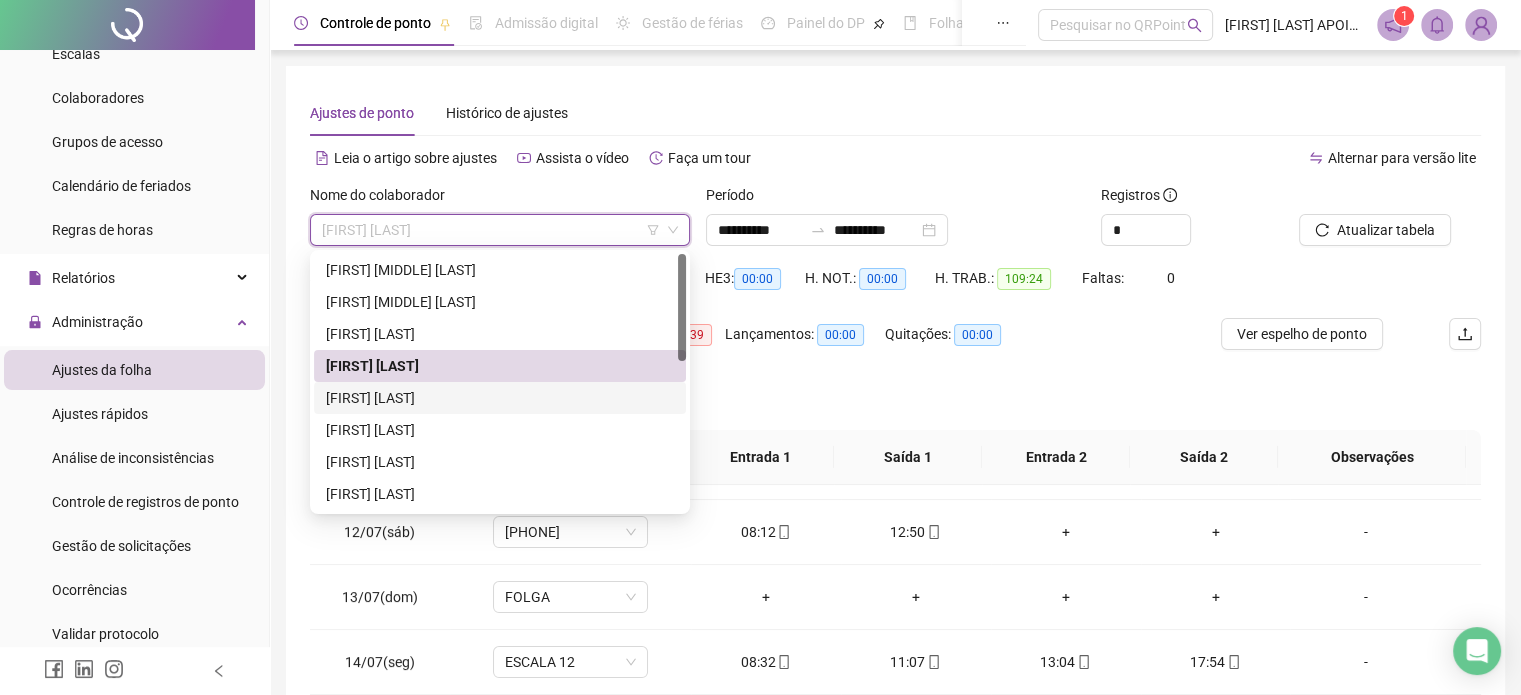 click on "[FIRST] [LAST]" at bounding box center (500, 398) 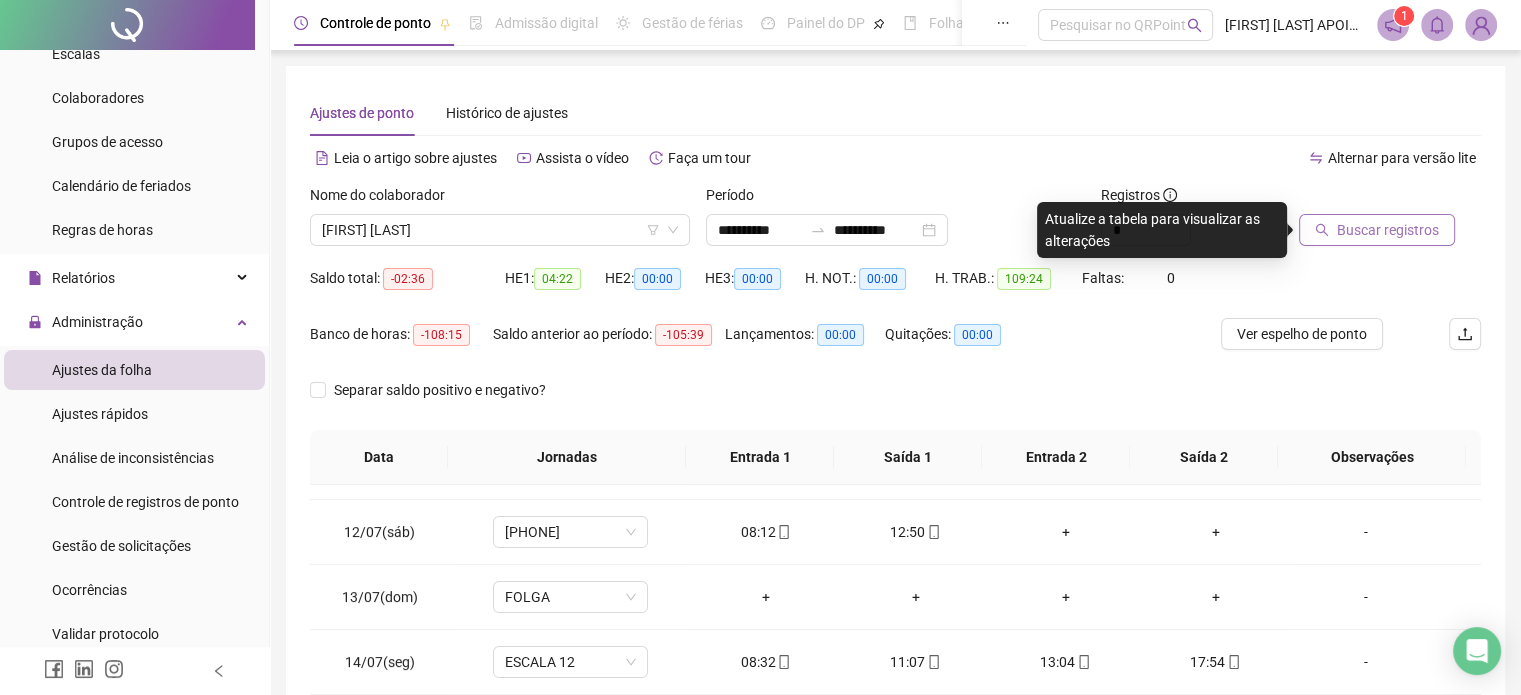 click on "Buscar registros" at bounding box center (1388, 230) 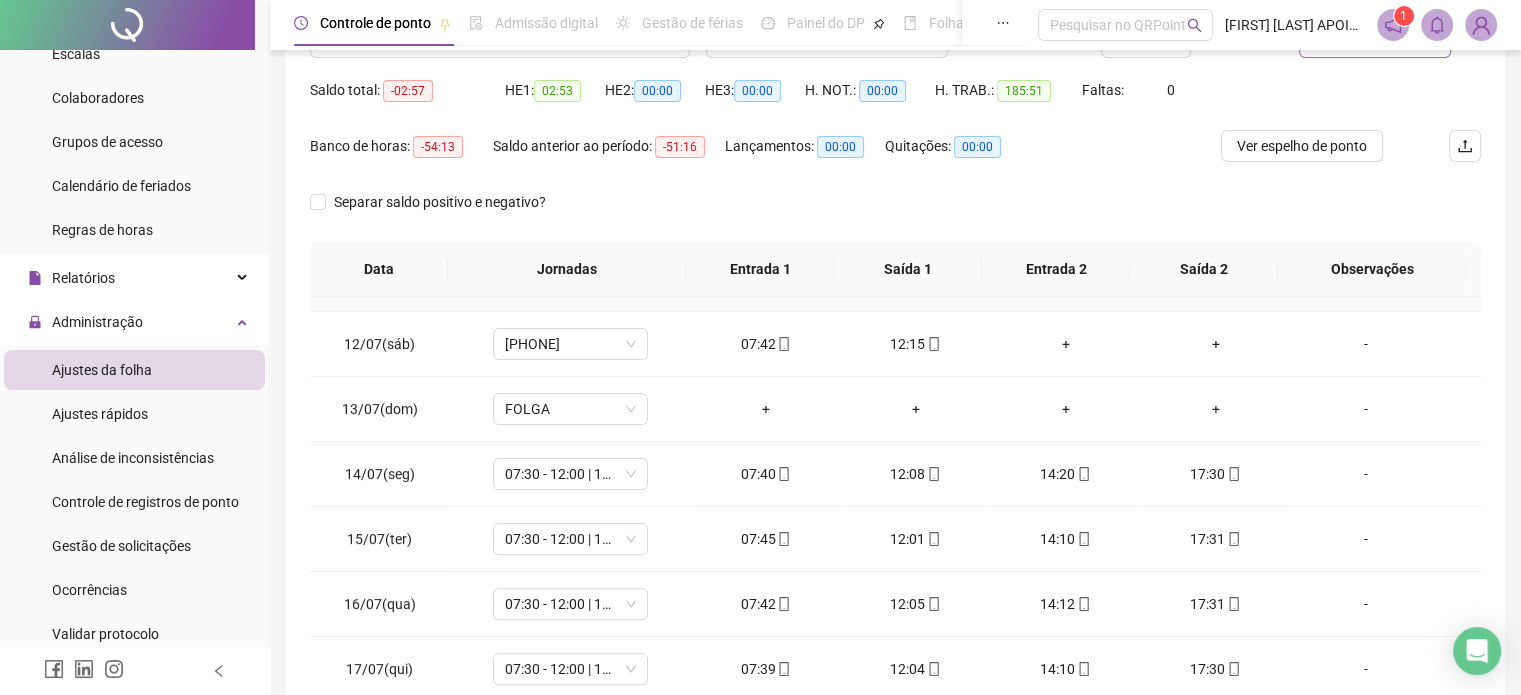 scroll, scrollTop: 200, scrollLeft: 0, axis: vertical 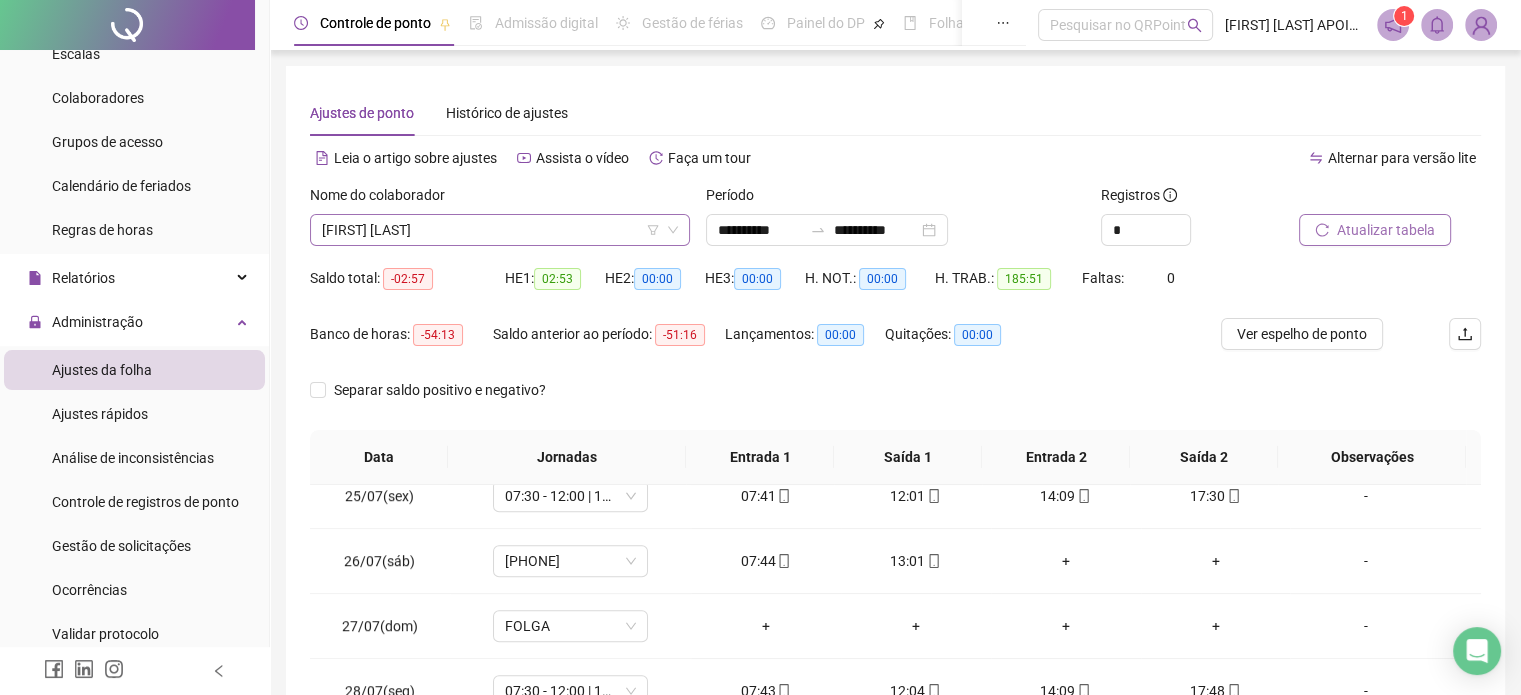 click on "[FIRST] [LAST]" at bounding box center [500, 230] 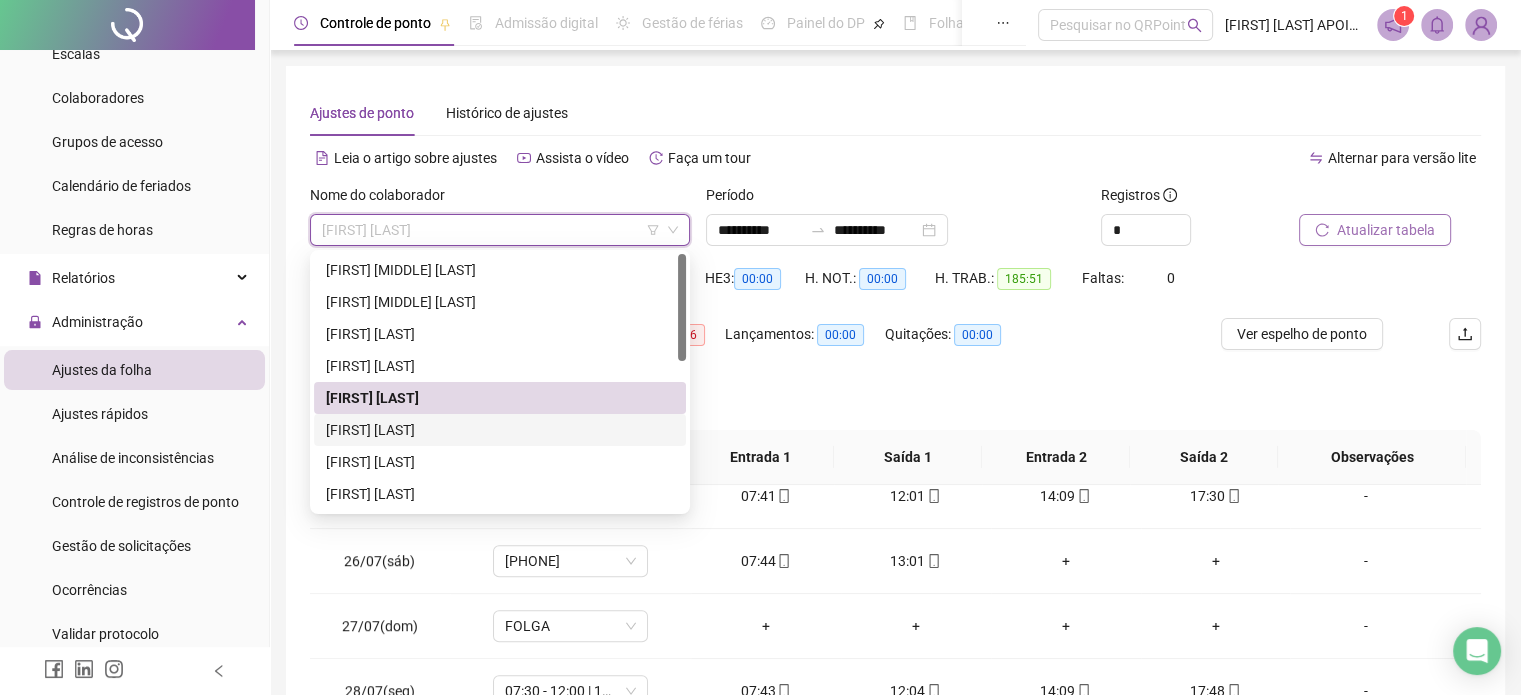 click on "[FIRST] [LAST]" at bounding box center [500, 430] 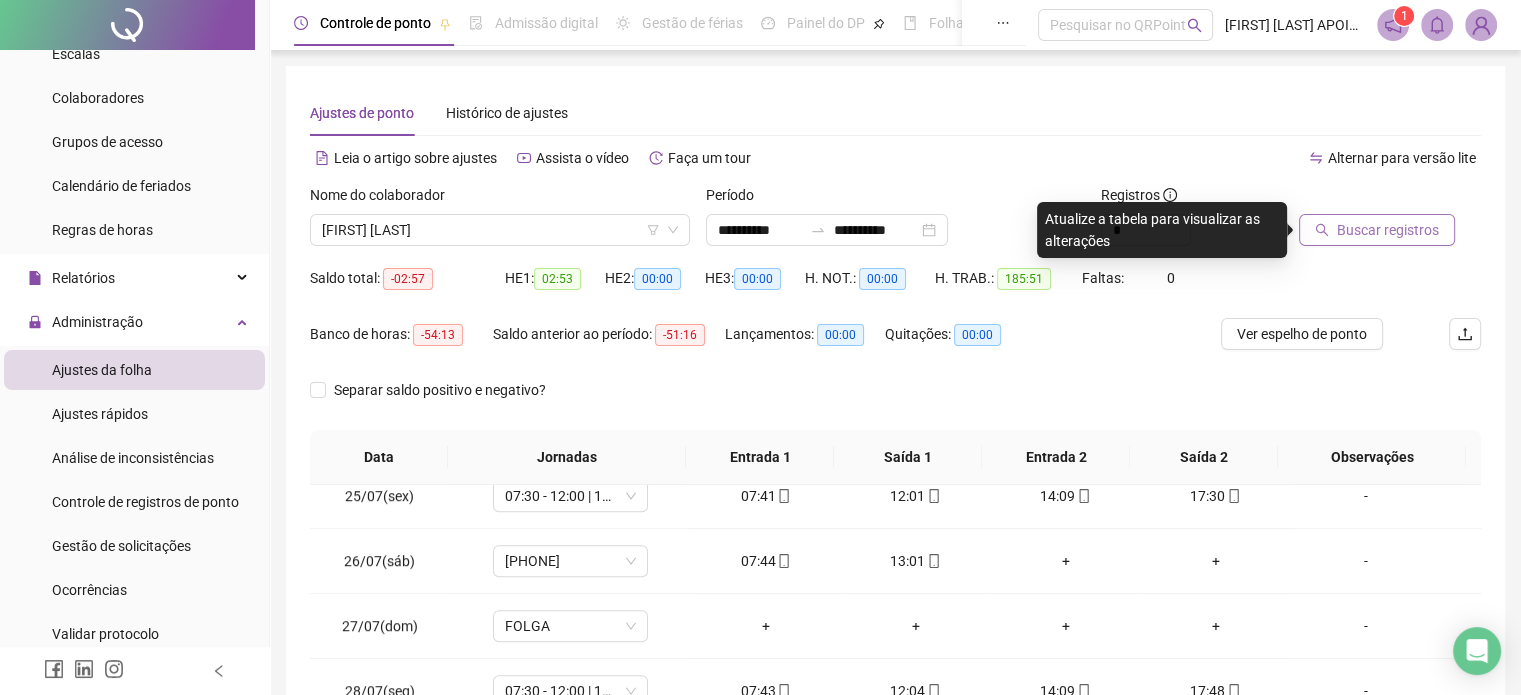 click on "Buscar registros" at bounding box center (1388, 230) 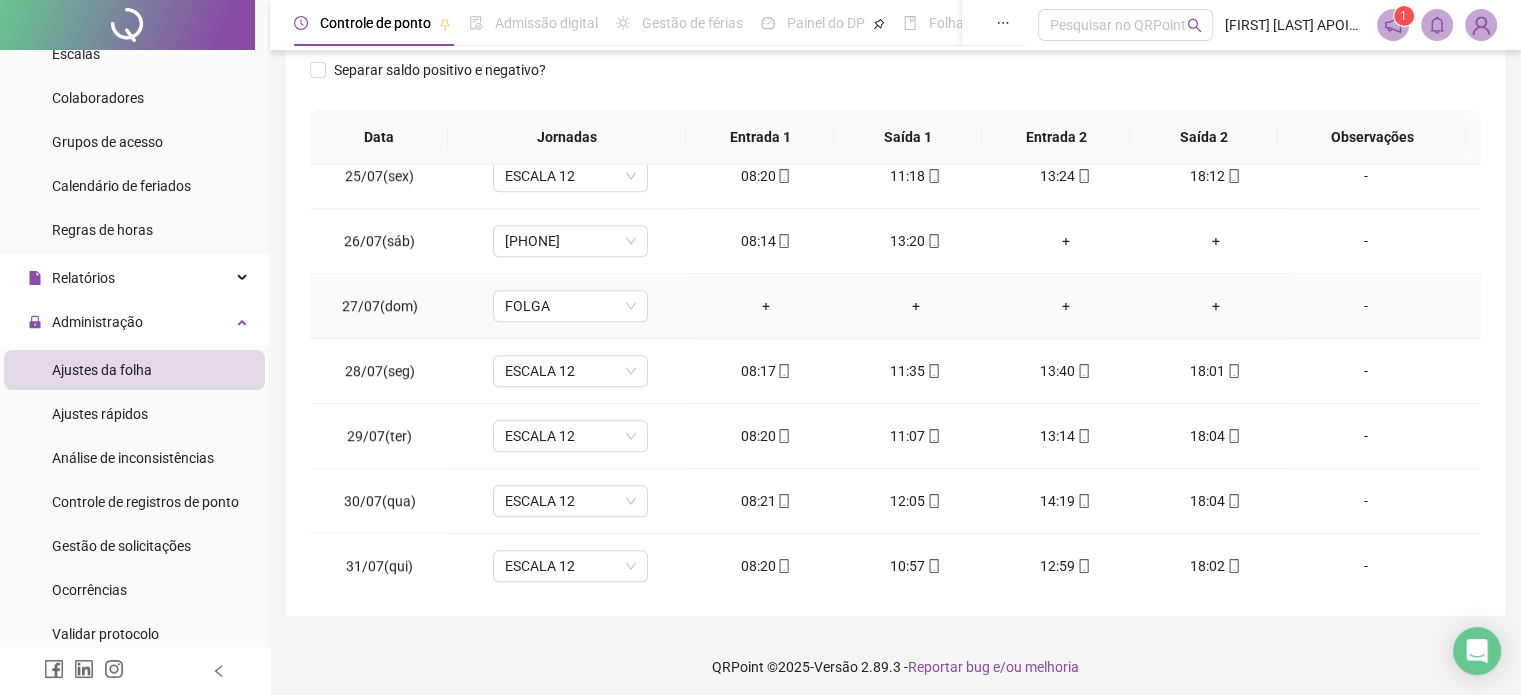 scroll, scrollTop: 326, scrollLeft: 0, axis: vertical 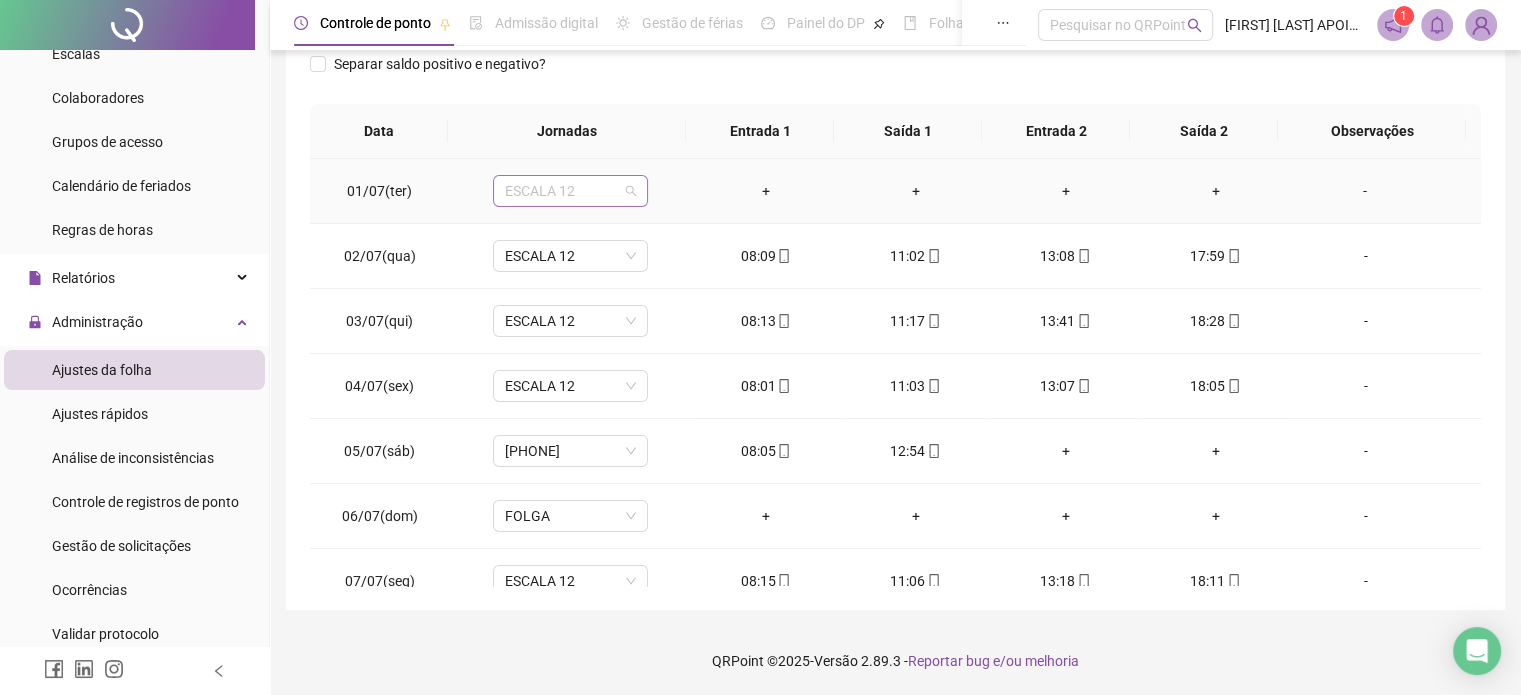 click on "ESCALA 12" at bounding box center (570, 191) 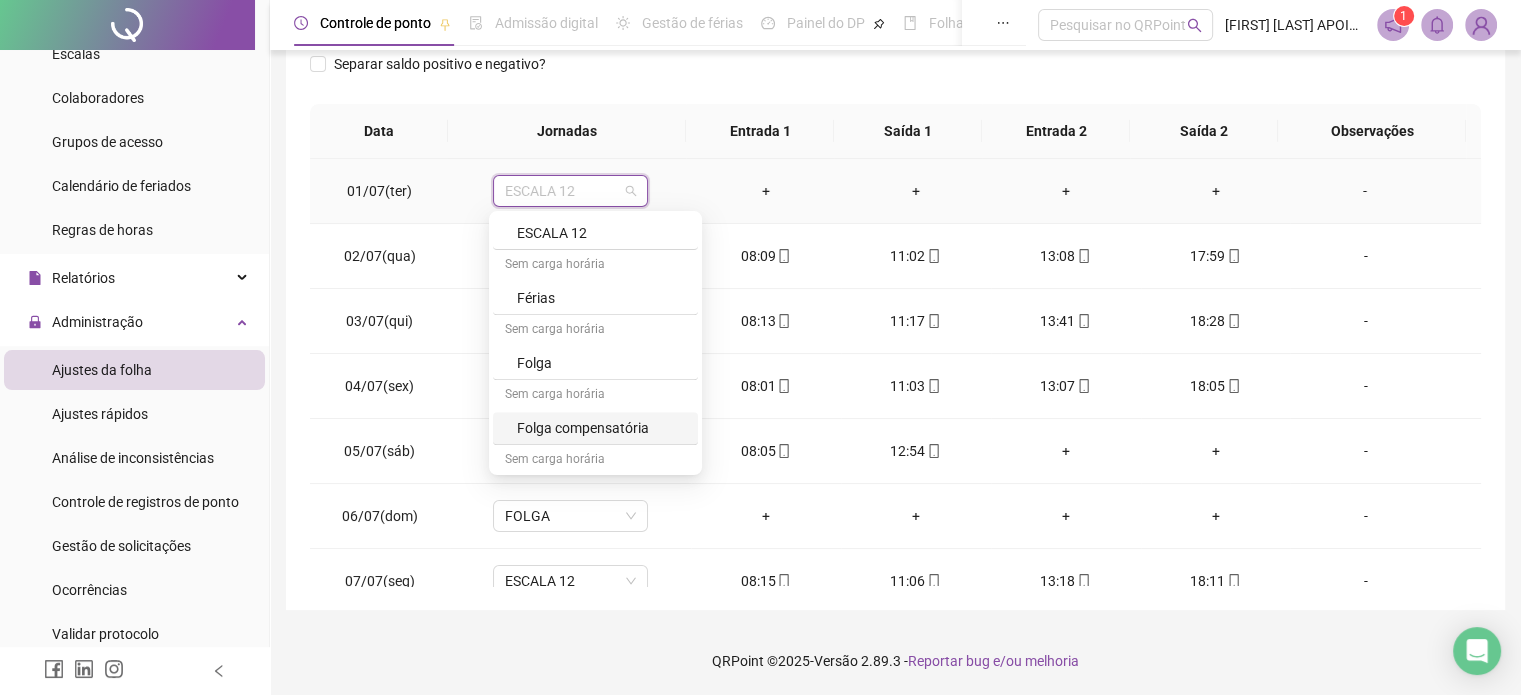 scroll, scrollTop: 975, scrollLeft: 0, axis: vertical 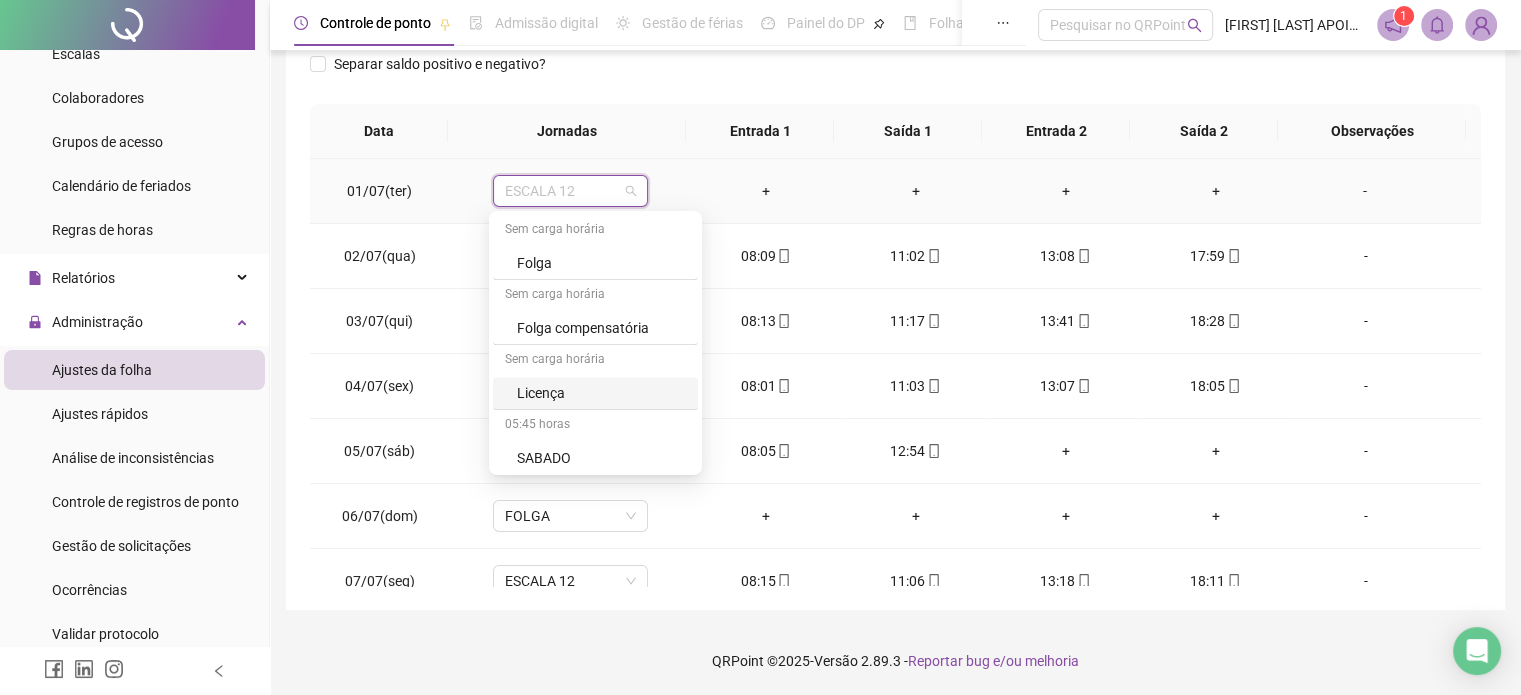 click on "Licença" at bounding box center (601, 393) 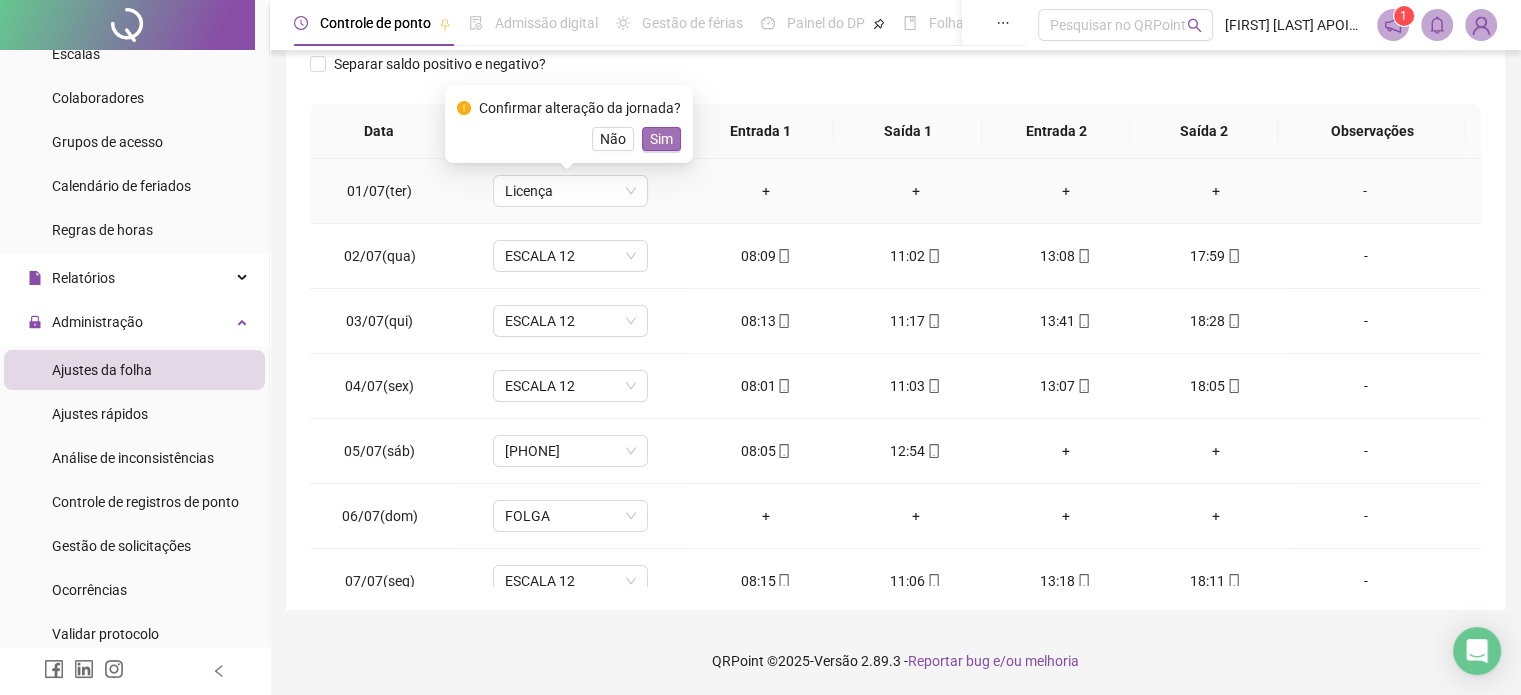 click on "Sim" at bounding box center [661, 139] 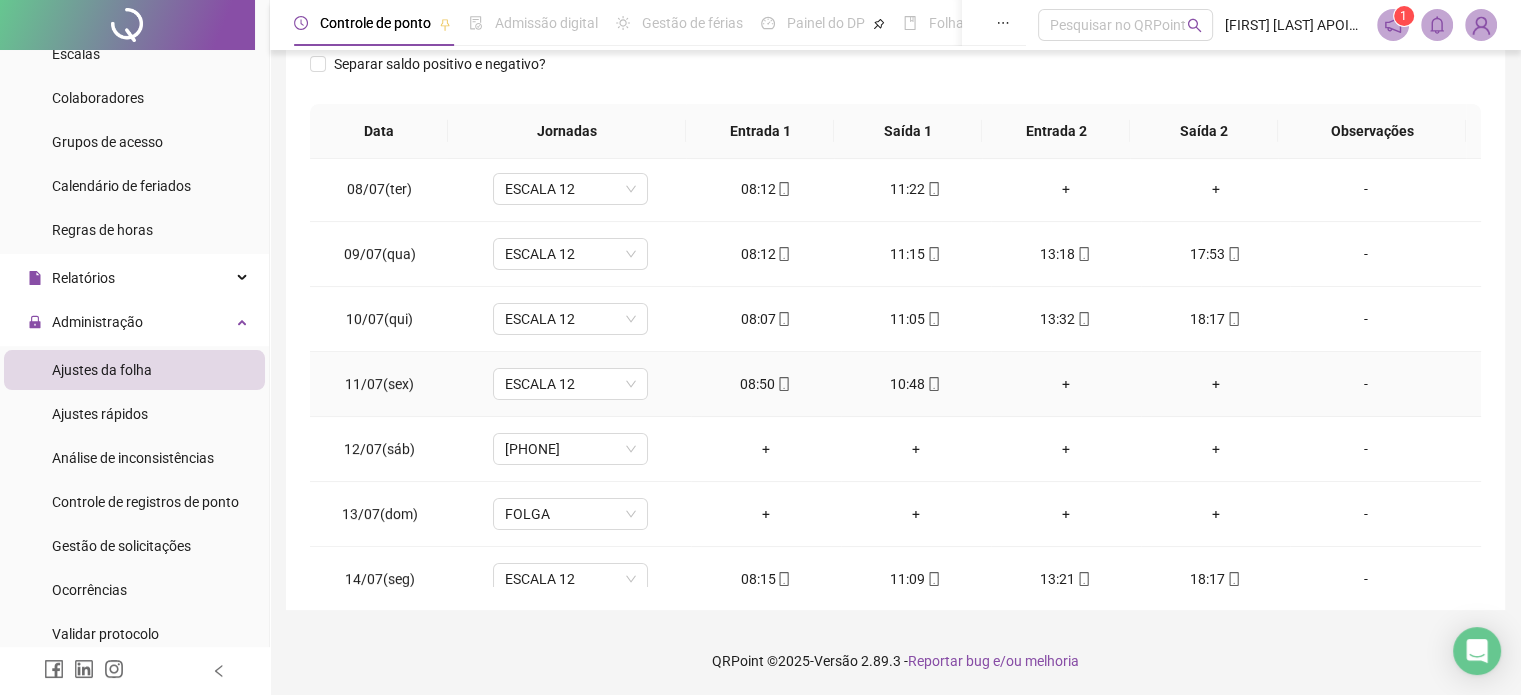 scroll, scrollTop: 500, scrollLeft: 0, axis: vertical 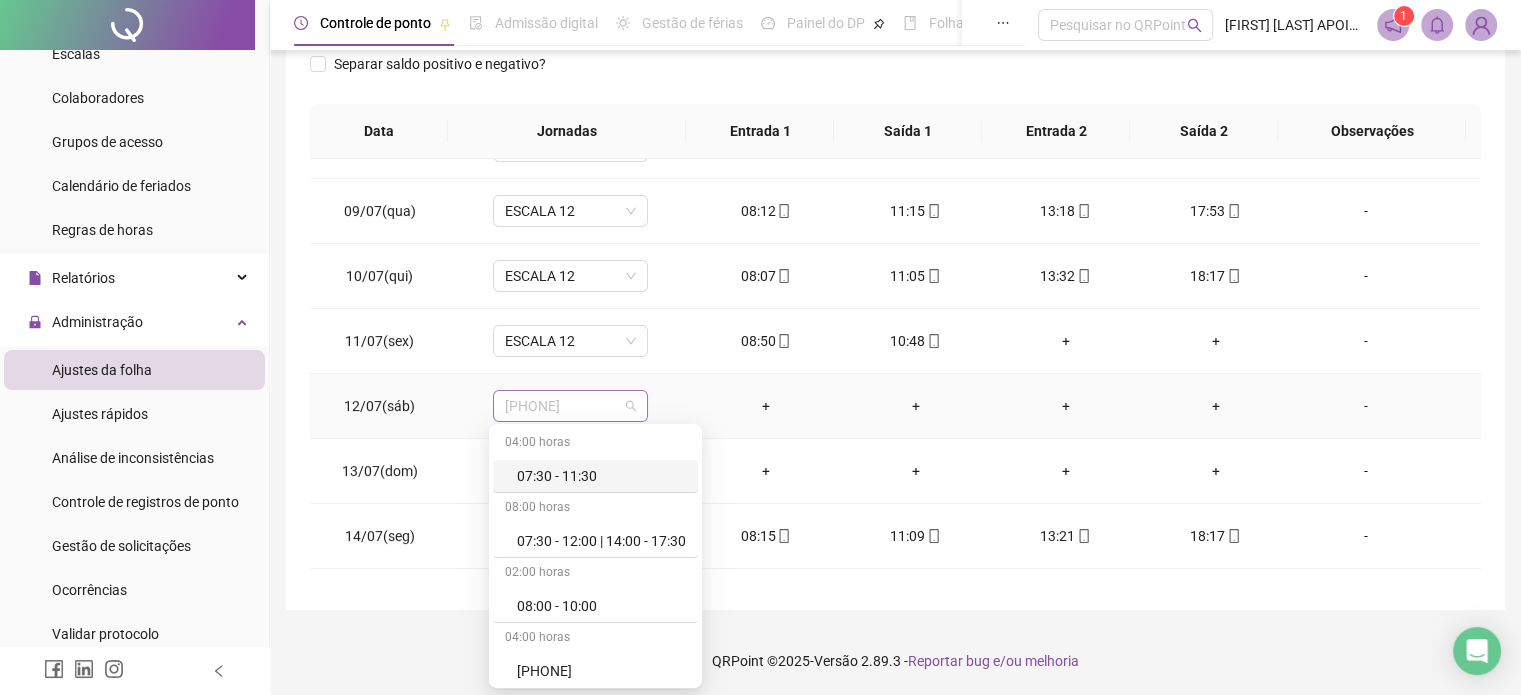 click on "[PHONE]" at bounding box center (570, 406) 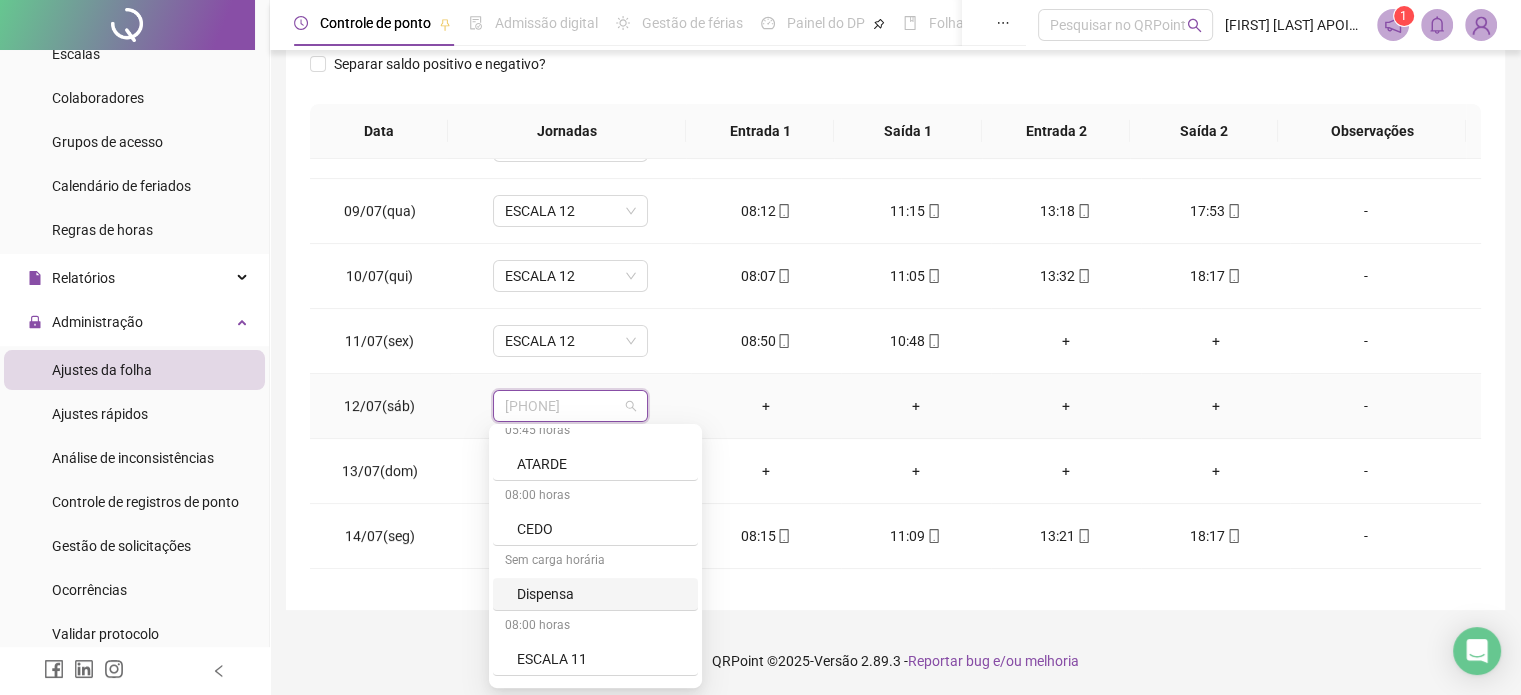 scroll, scrollTop: 600, scrollLeft: 0, axis: vertical 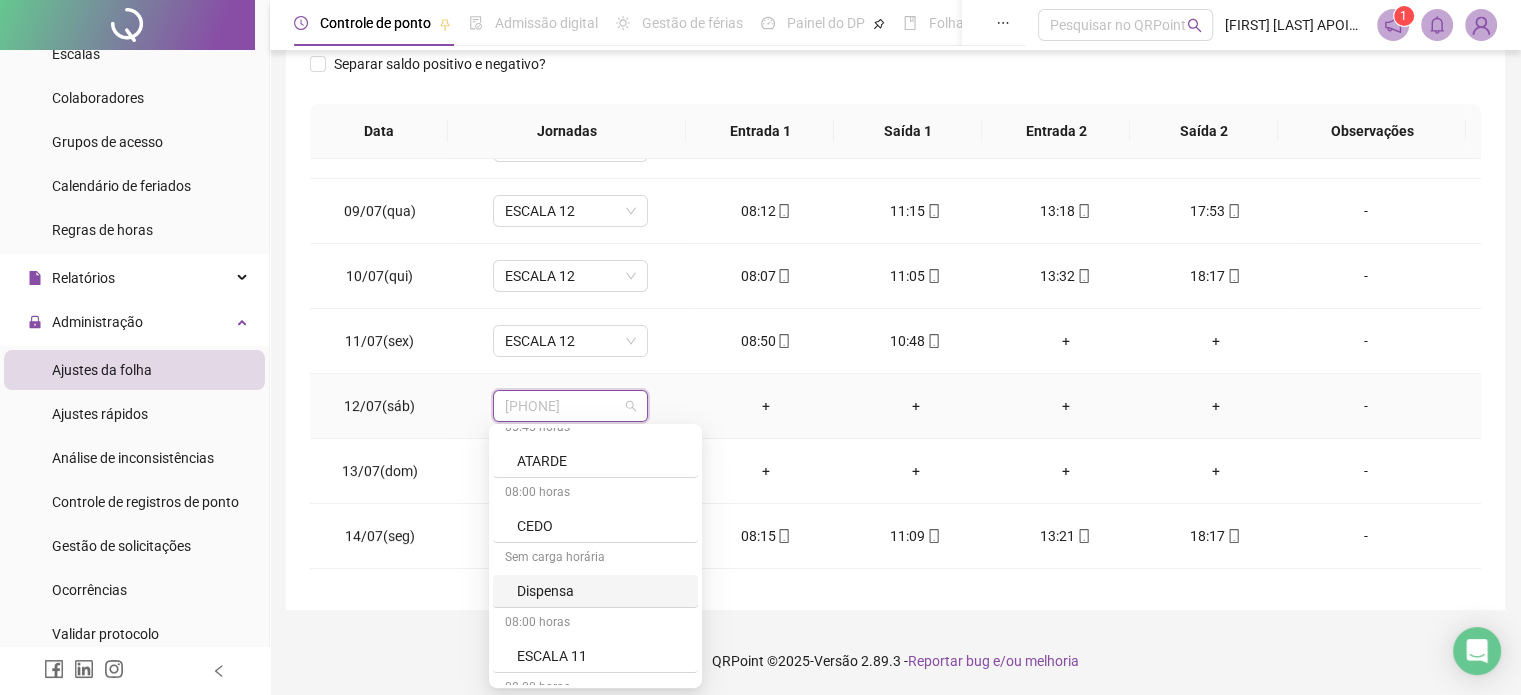 click on "Dispensa" at bounding box center (601, 591) 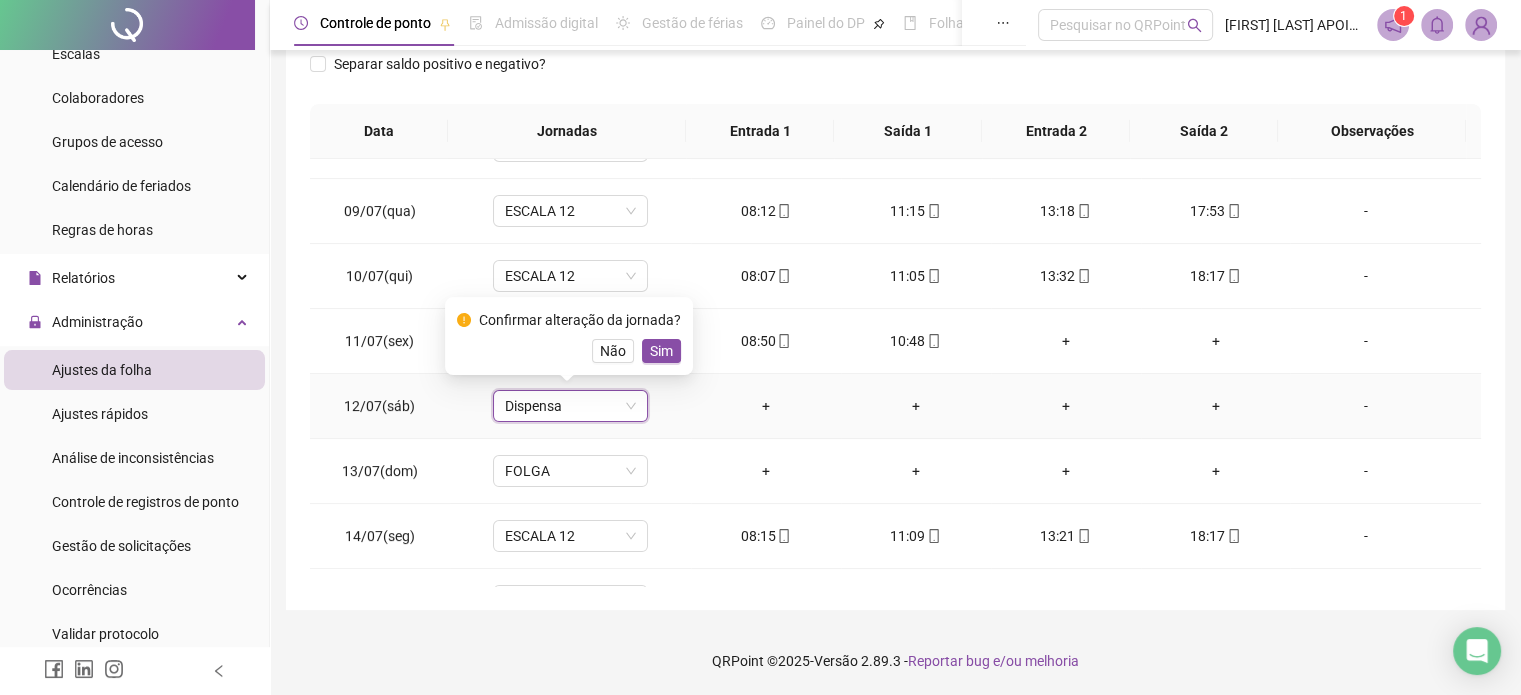 click on "Confirmar alteração da jornada? Não Sim" at bounding box center [569, 336] 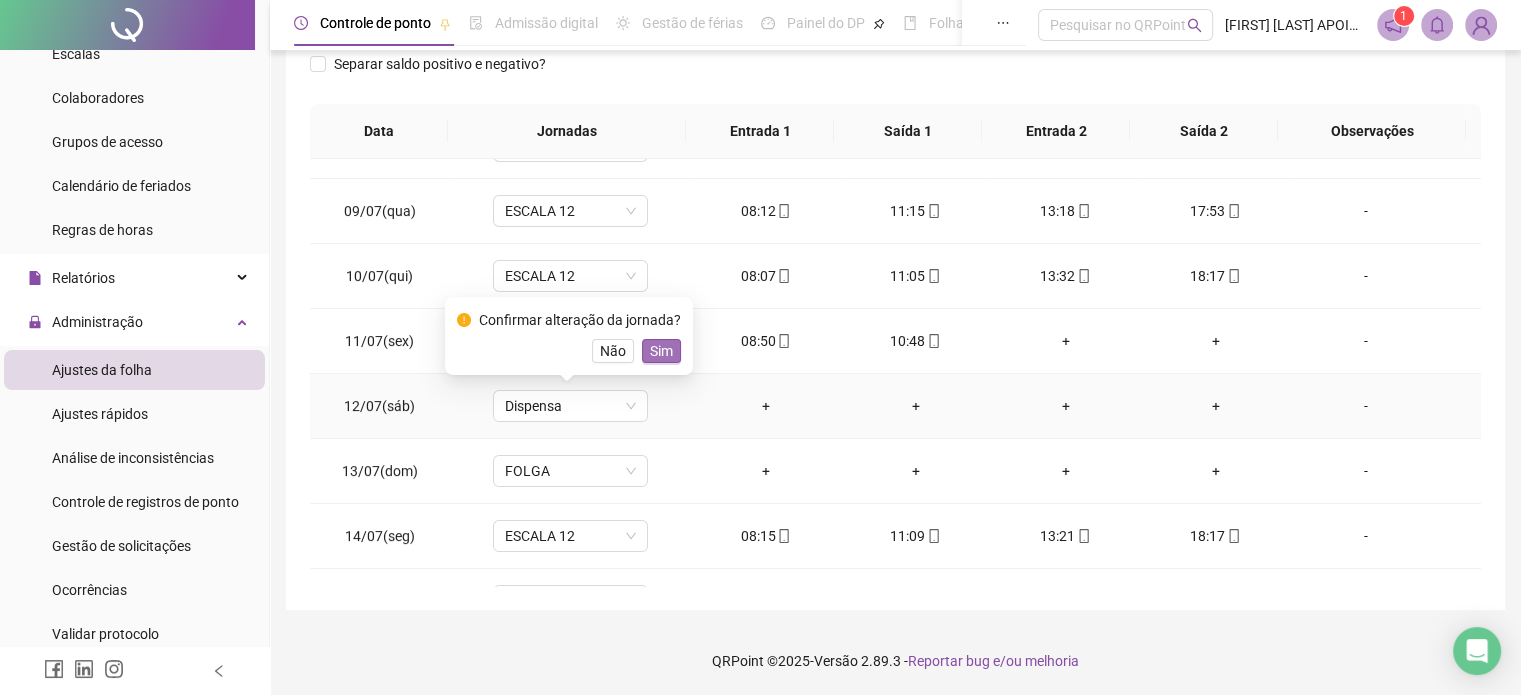 click on "Sim" at bounding box center (661, 351) 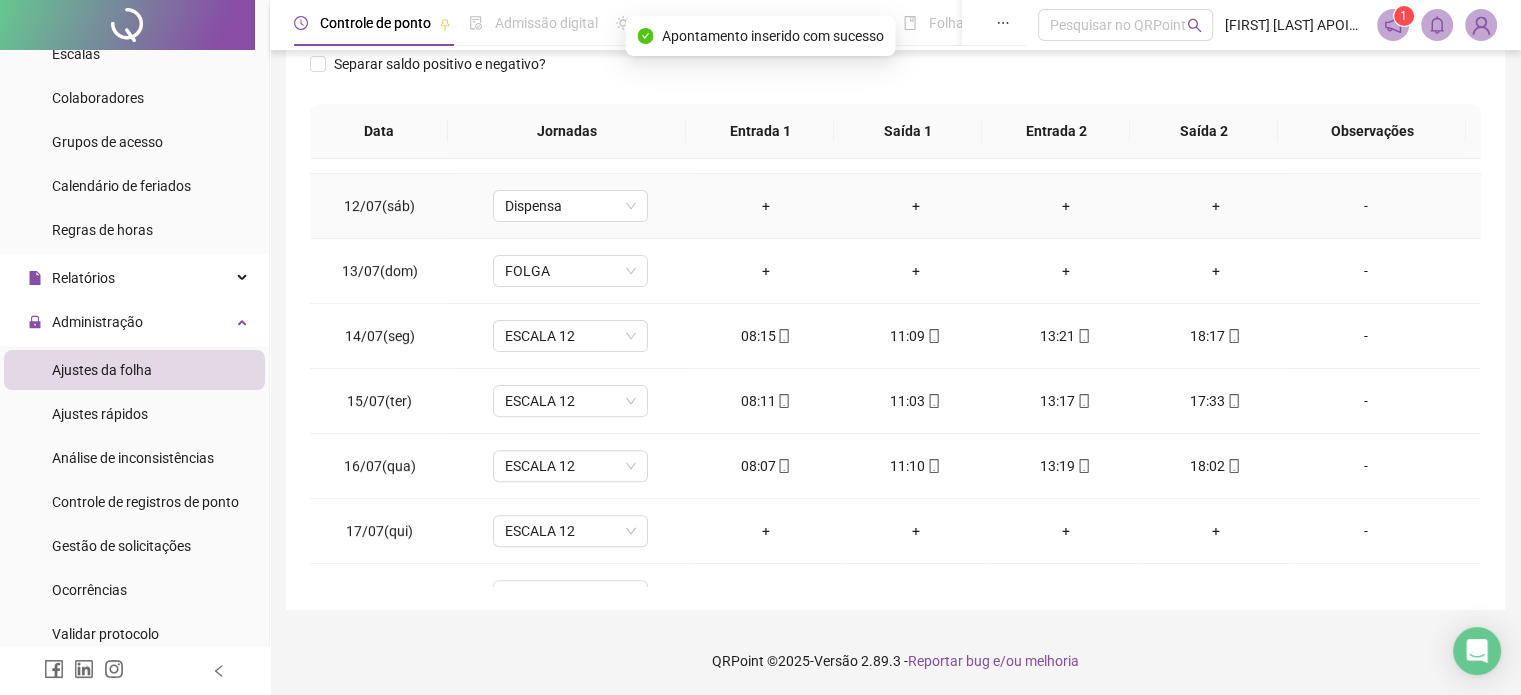 scroll, scrollTop: 900, scrollLeft: 0, axis: vertical 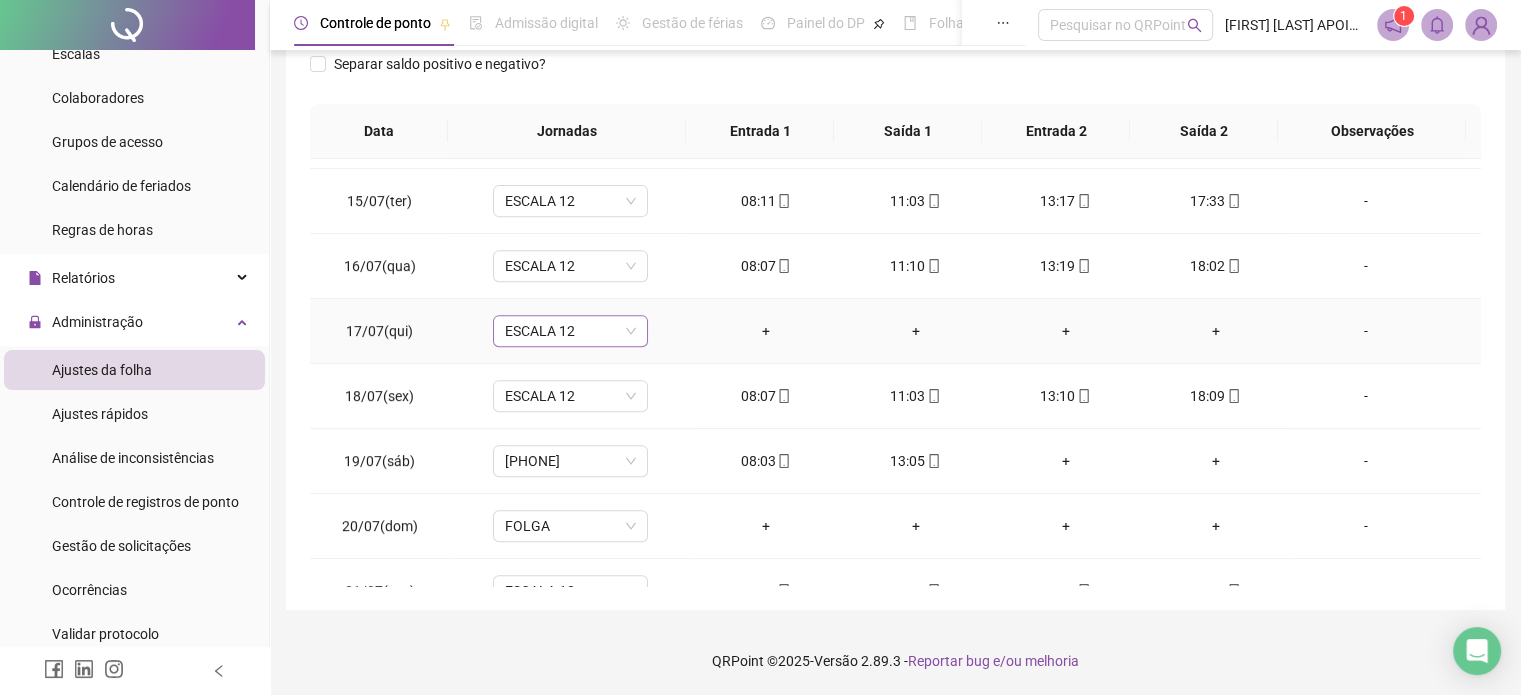 click on "ESCALA 12" at bounding box center (570, 331) 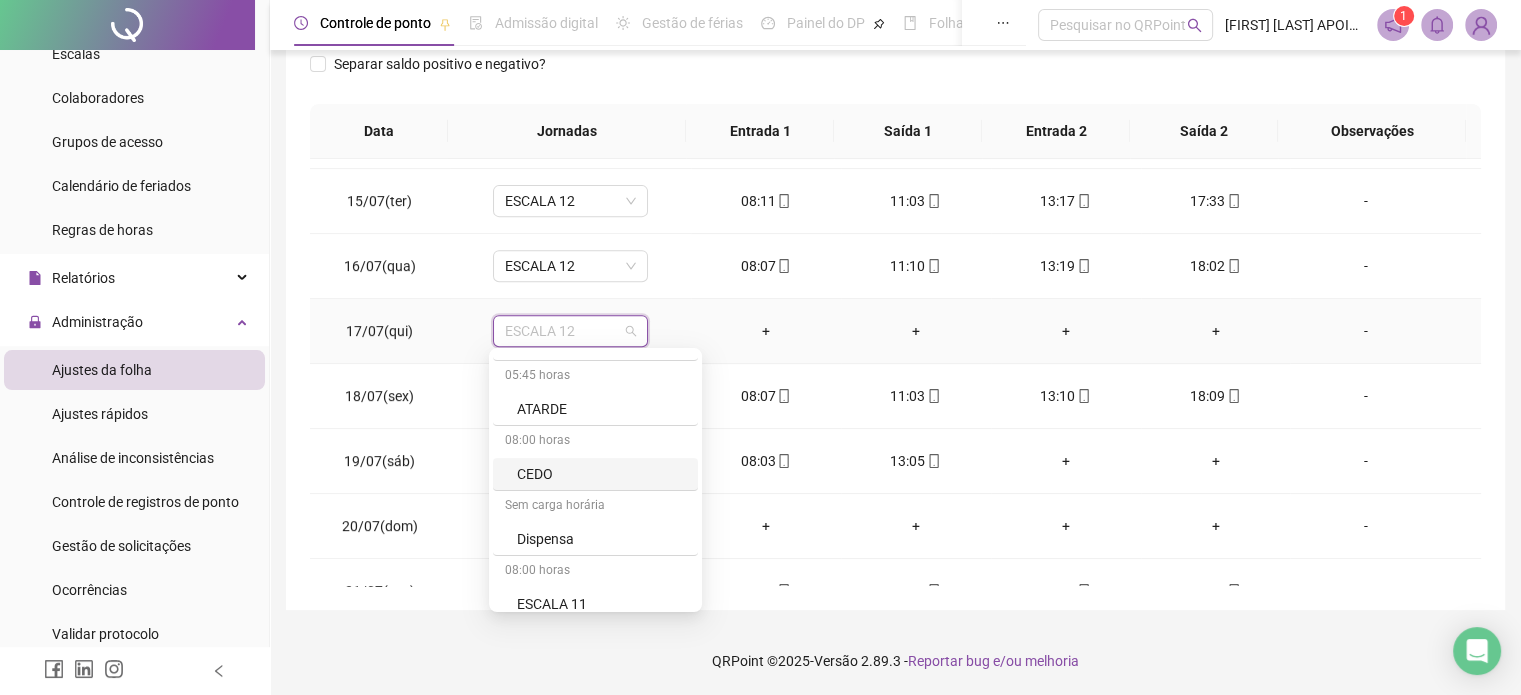 scroll, scrollTop: 600, scrollLeft: 0, axis: vertical 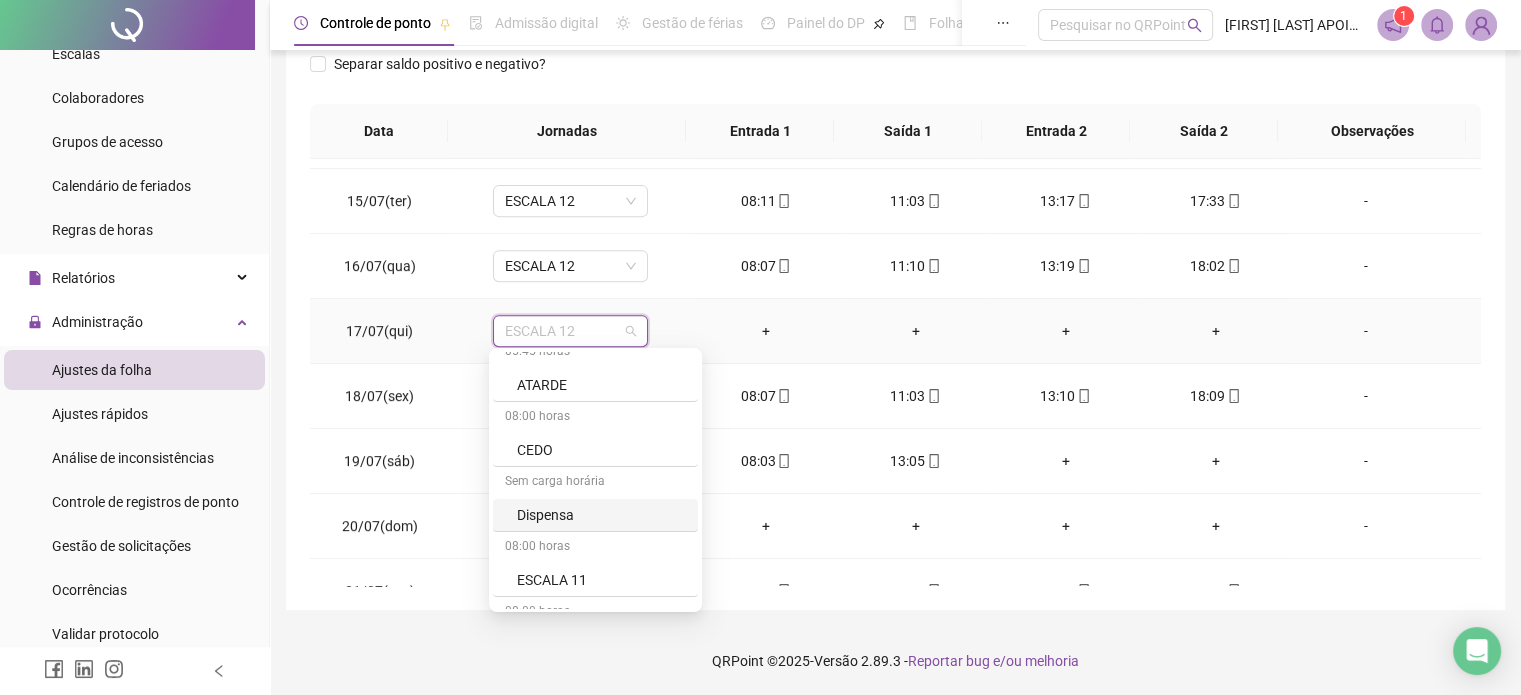 click on "Dispensa" at bounding box center [601, 515] 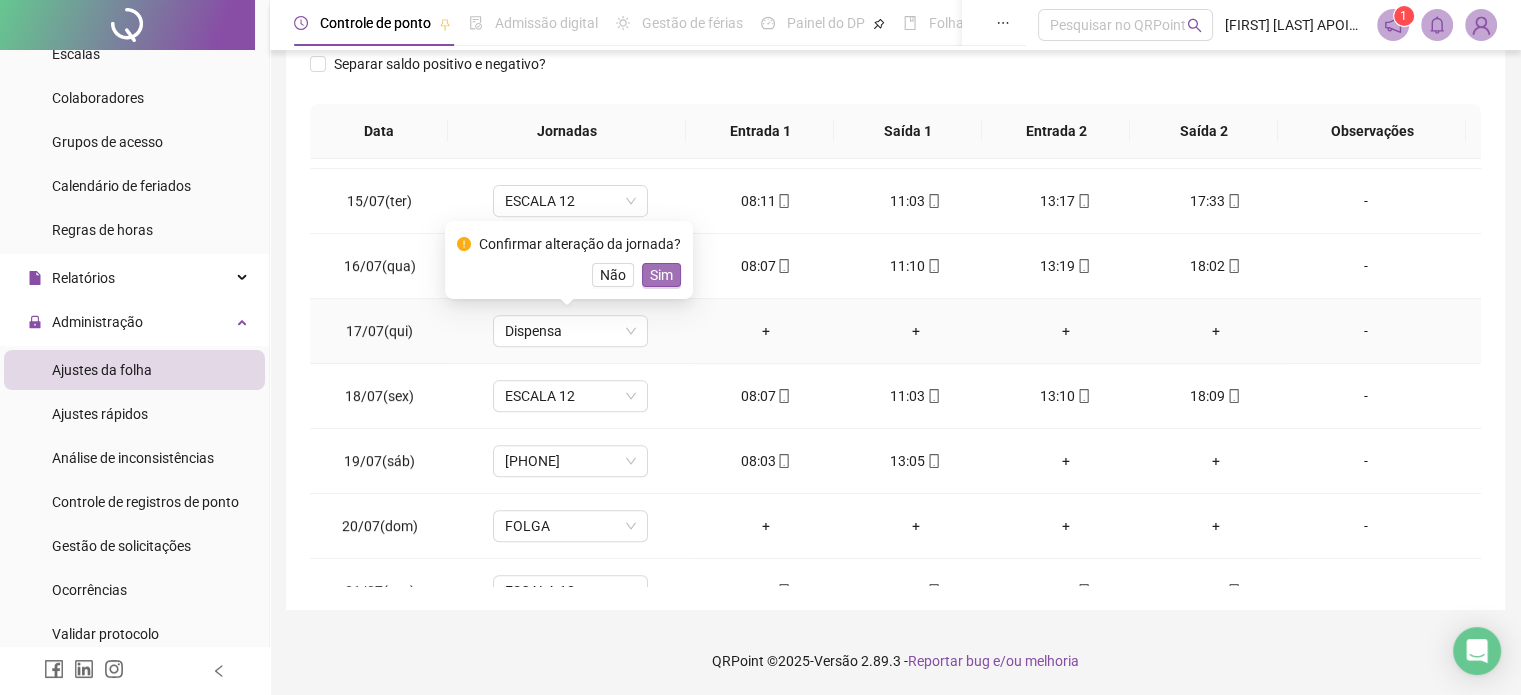 click on "Sim" at bounding box center (661, 275) 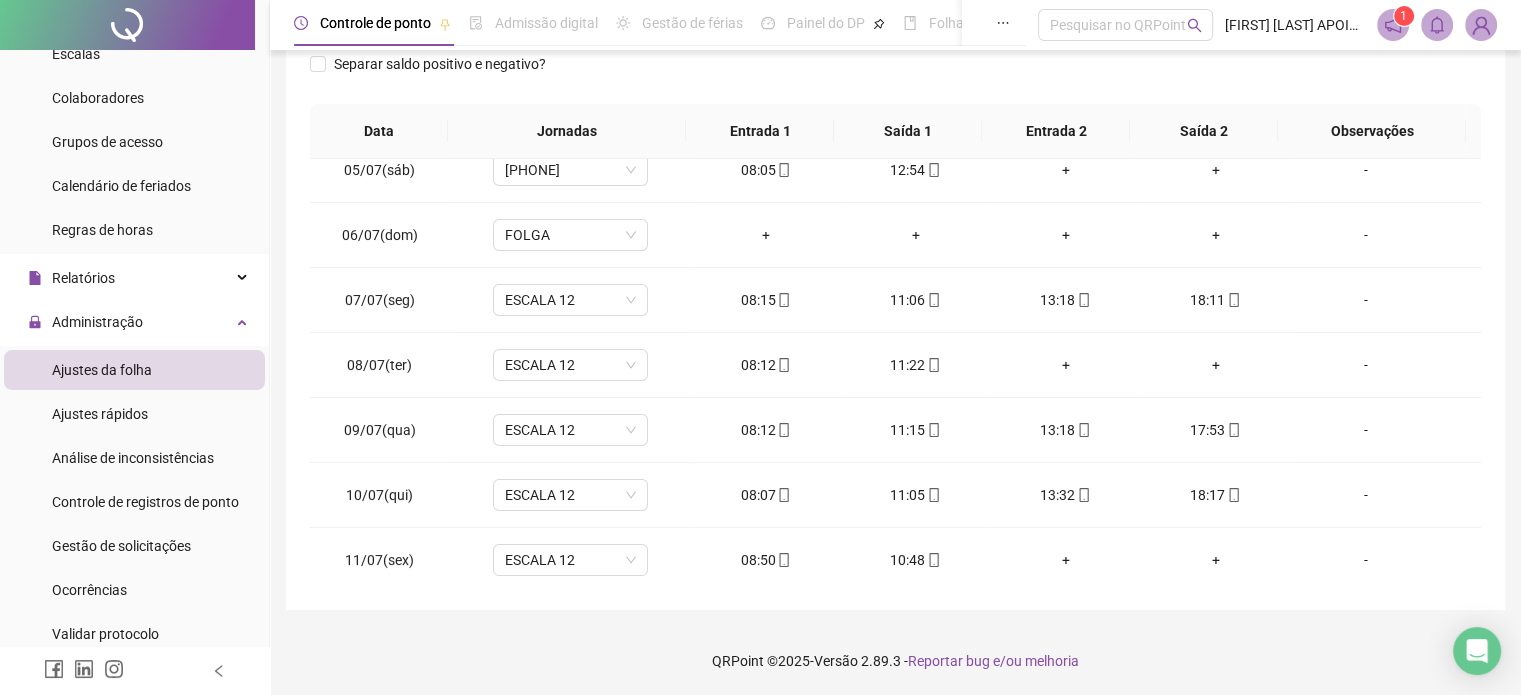 scroll, scrollTop: 0, scrollLeft: 0, axis: both 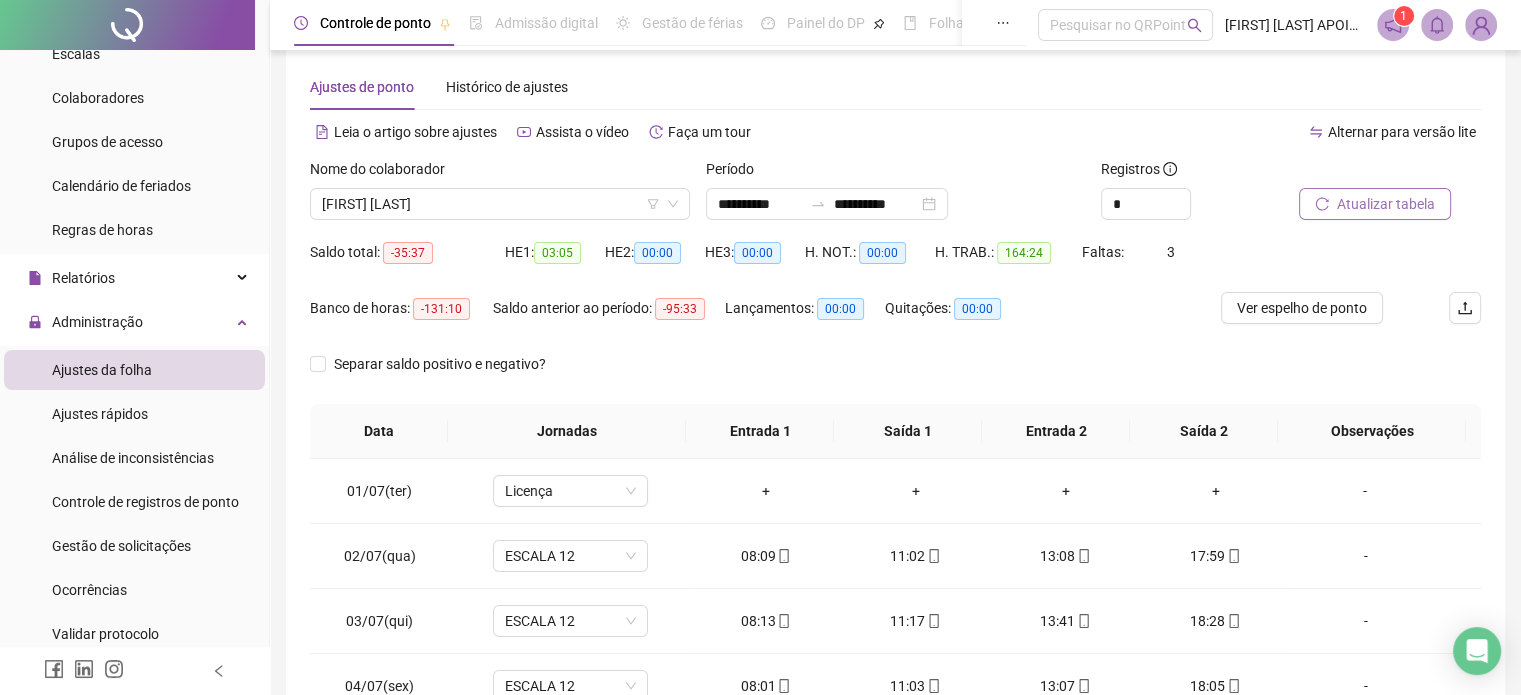 click on "Atualizar tabela" at bounding box center (1386, 204) 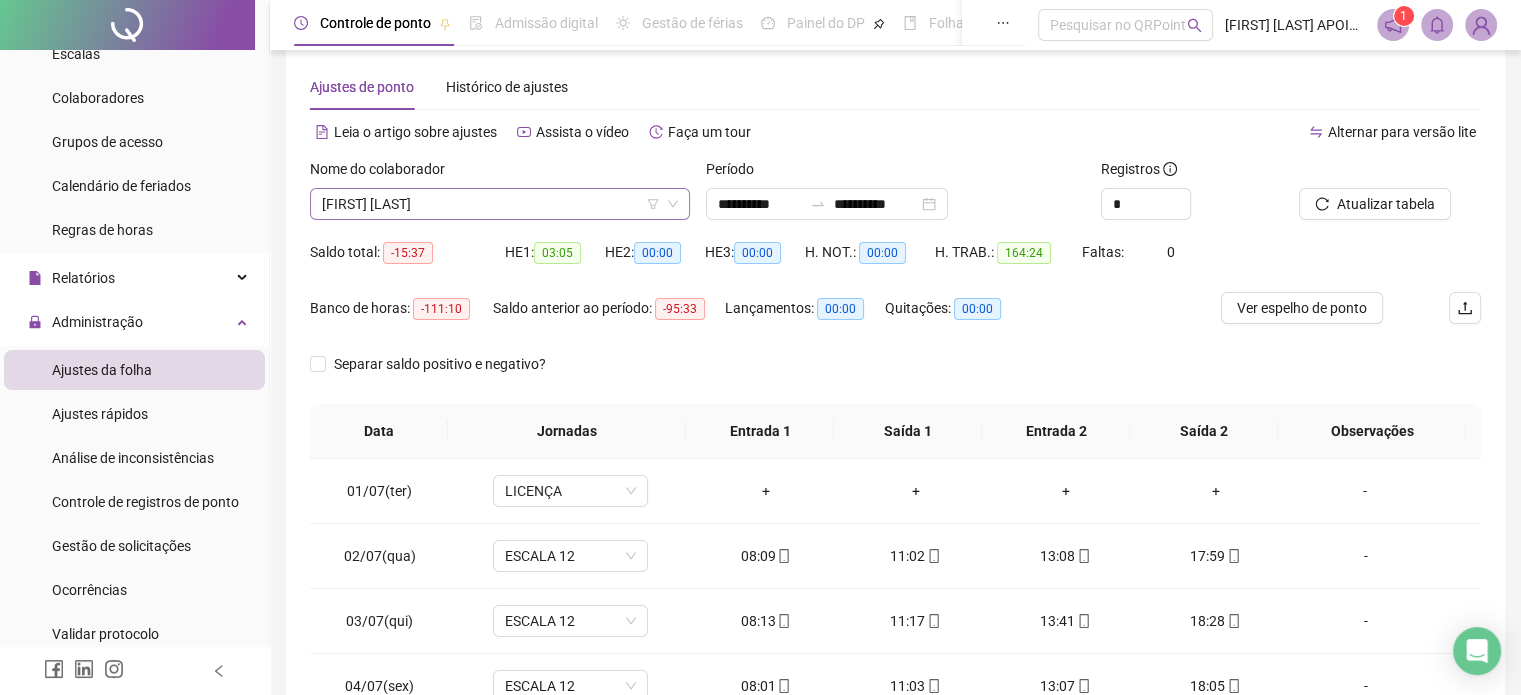 click 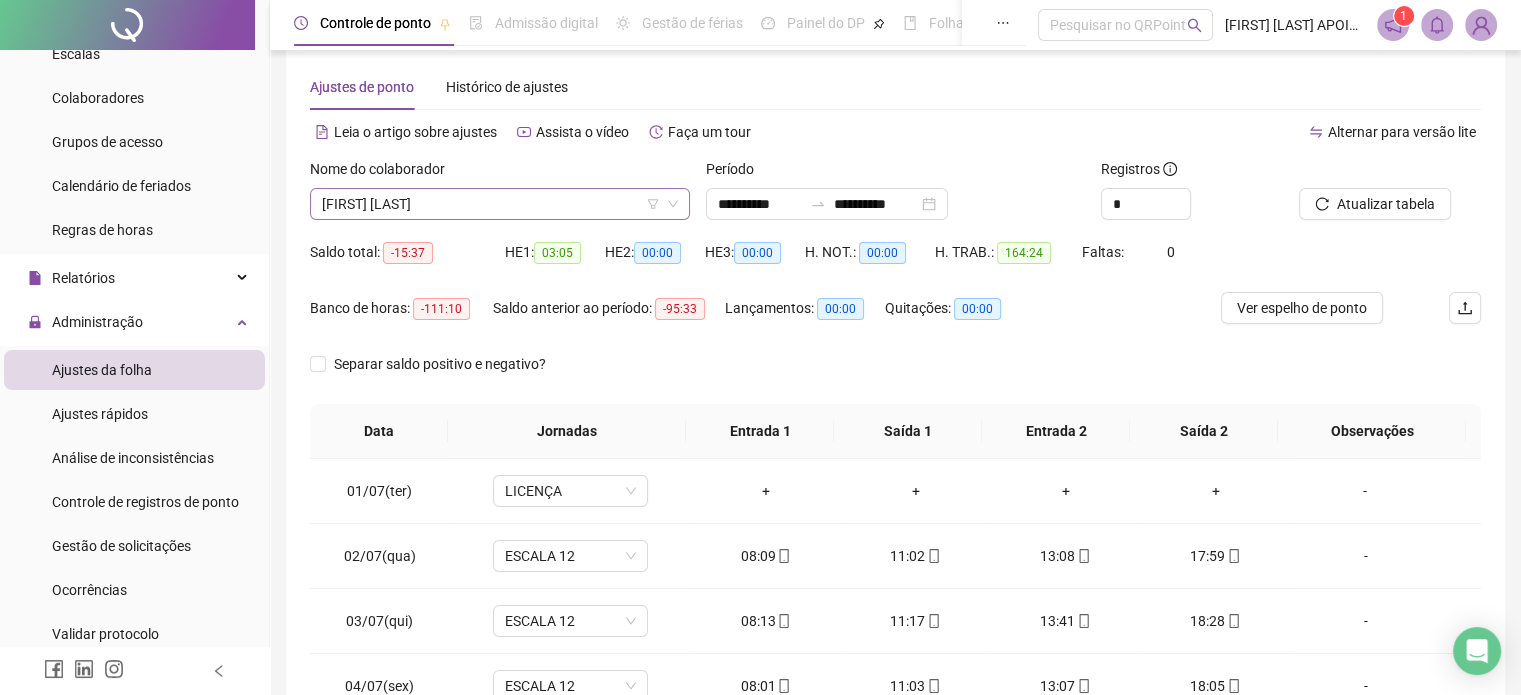 click on "[FIRST] [LAST]" at bounding box center [500, 204] 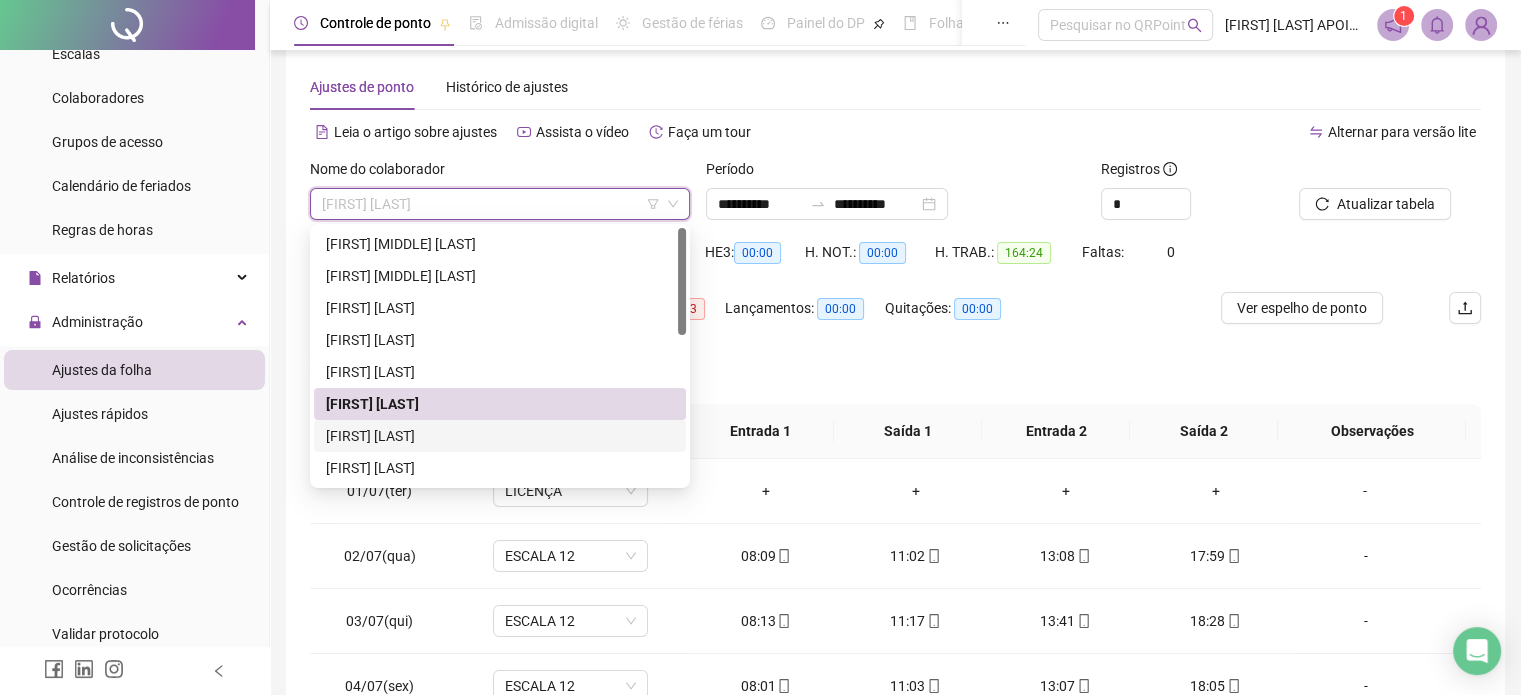 click on "[FIRST] [LAST]" at bounding box center (500, 436) 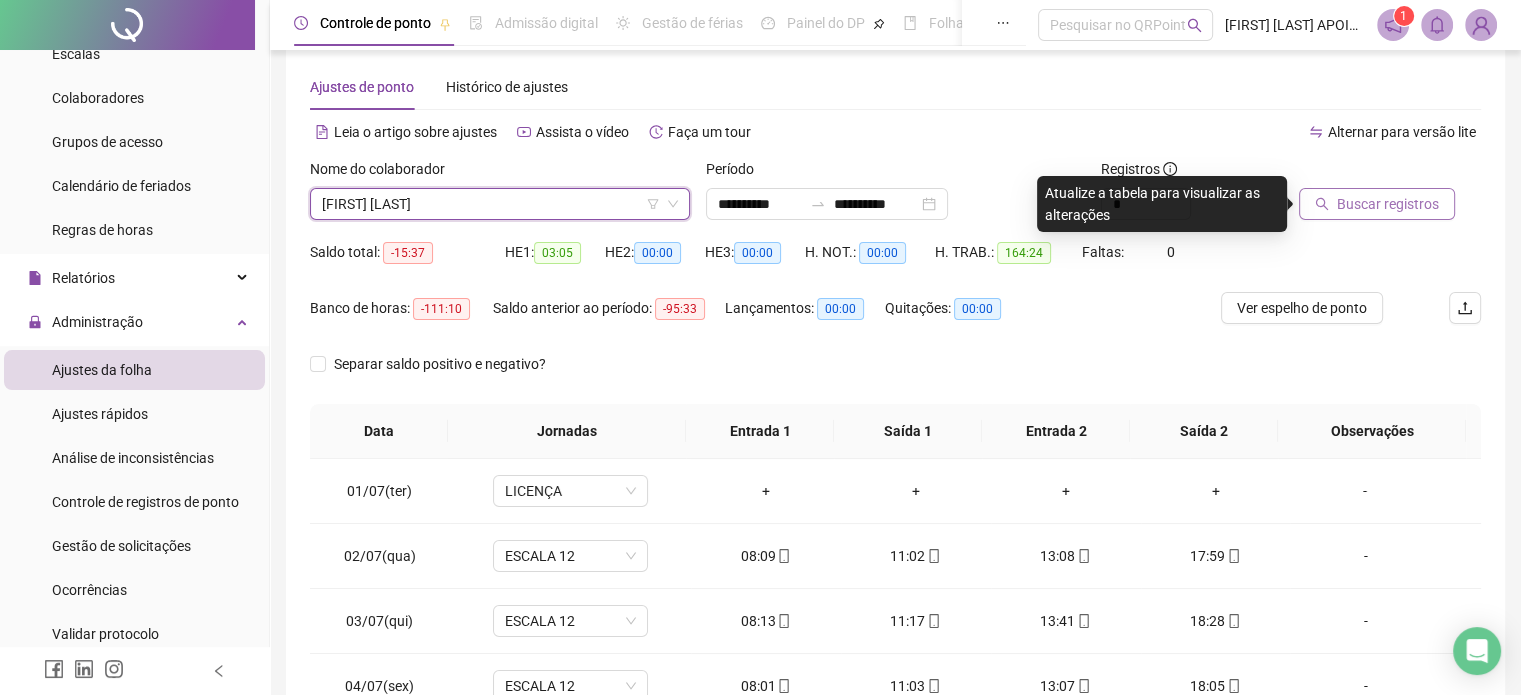 click on "Buscar registros" at bounding box center (1388, 204) 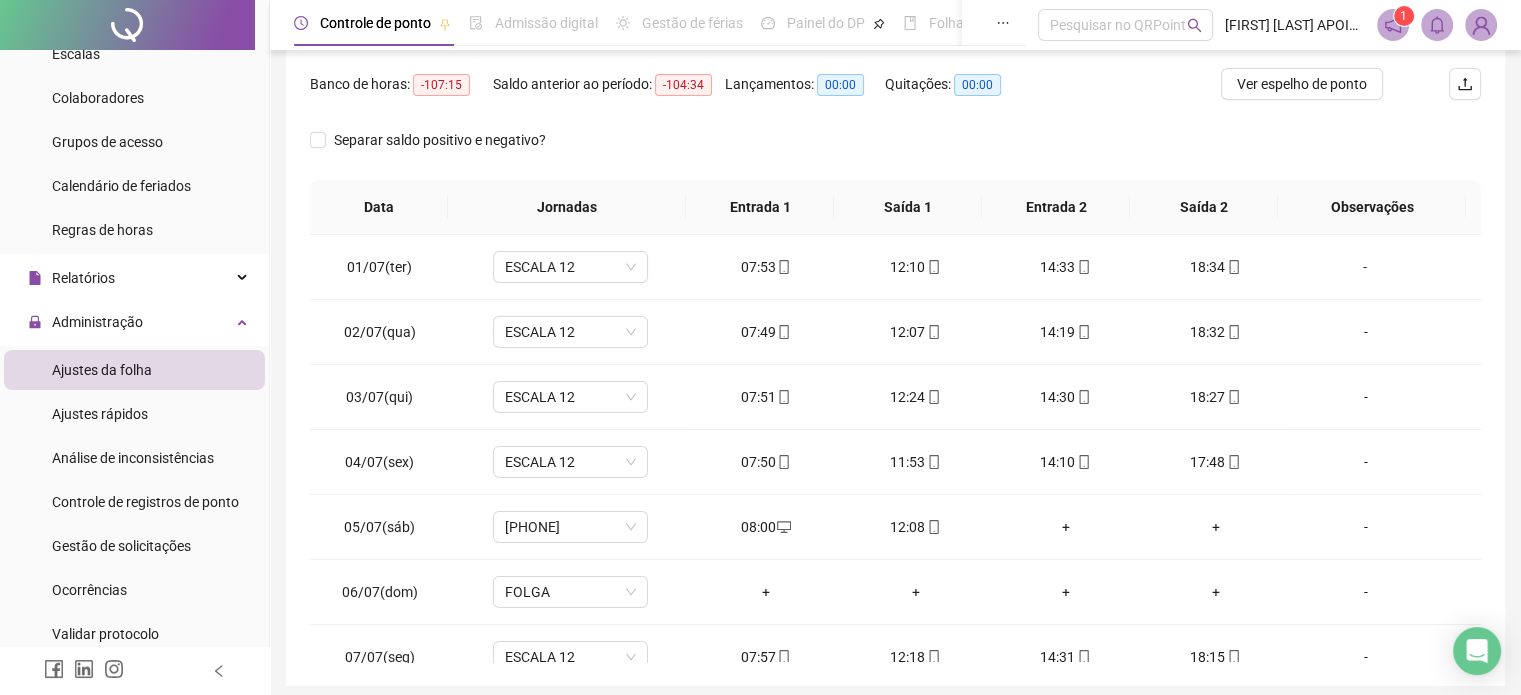 scroll, scrollTop: 326, scrollLeft: 0, axis: vertical 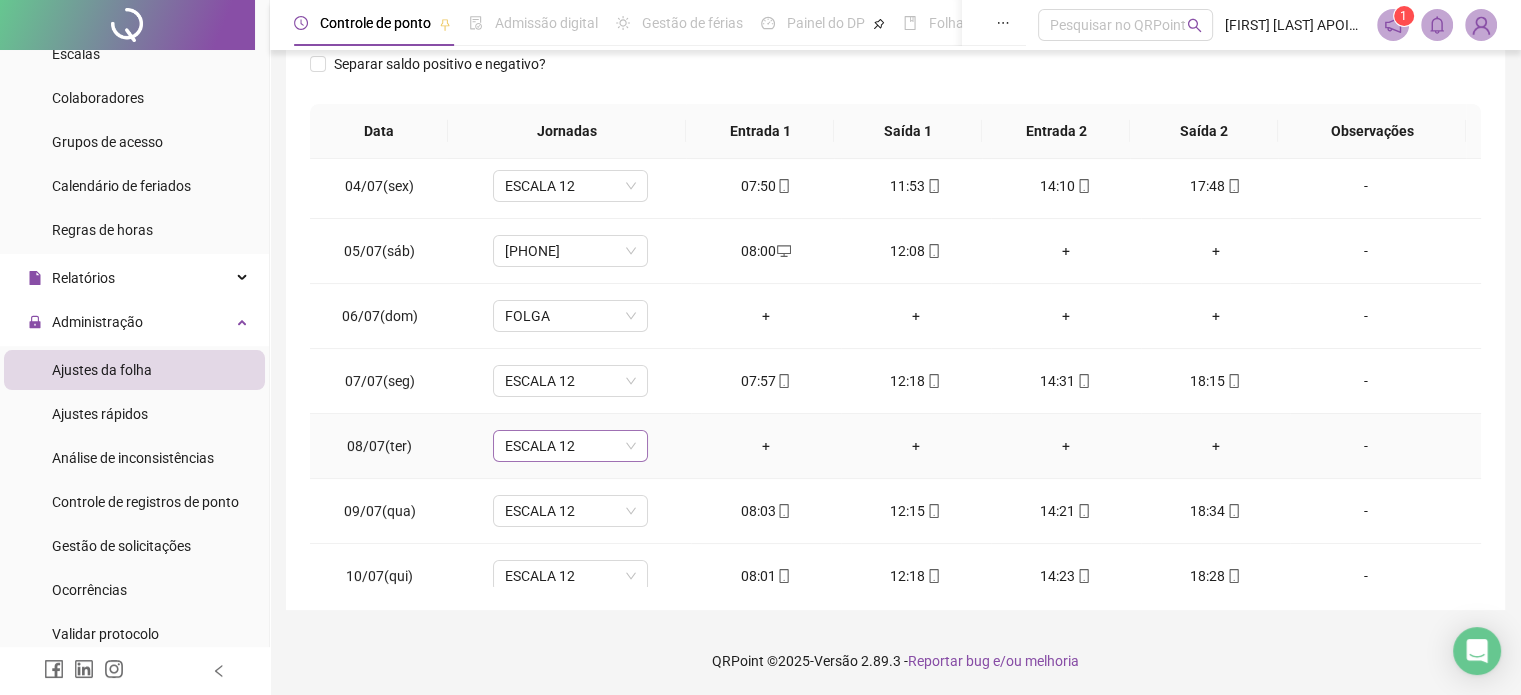 click on "ESCALA 12" at bounding box center [570, 446] 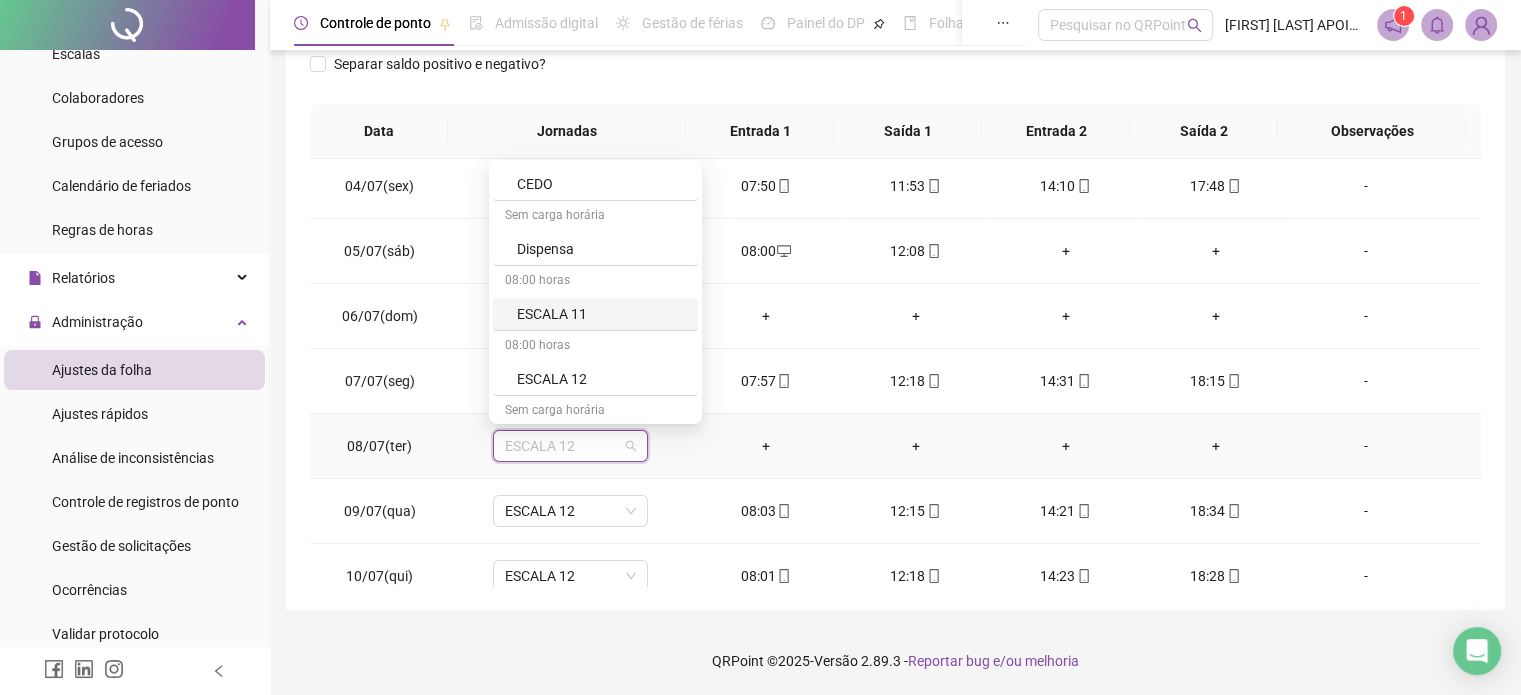 scroll, scrollTop: 700, scrollLeft: 0, axis: vertical 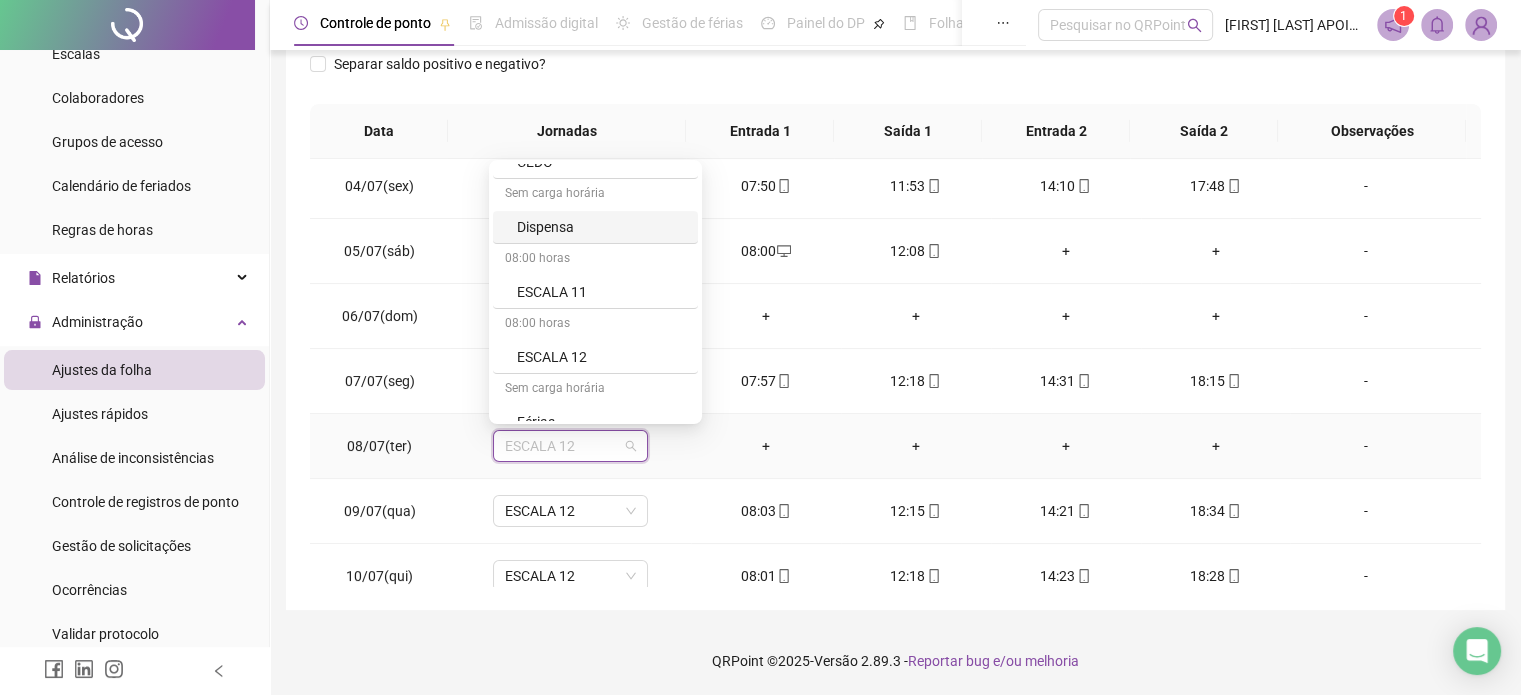 click on "Dispensa" at bounding box center [601, 227] 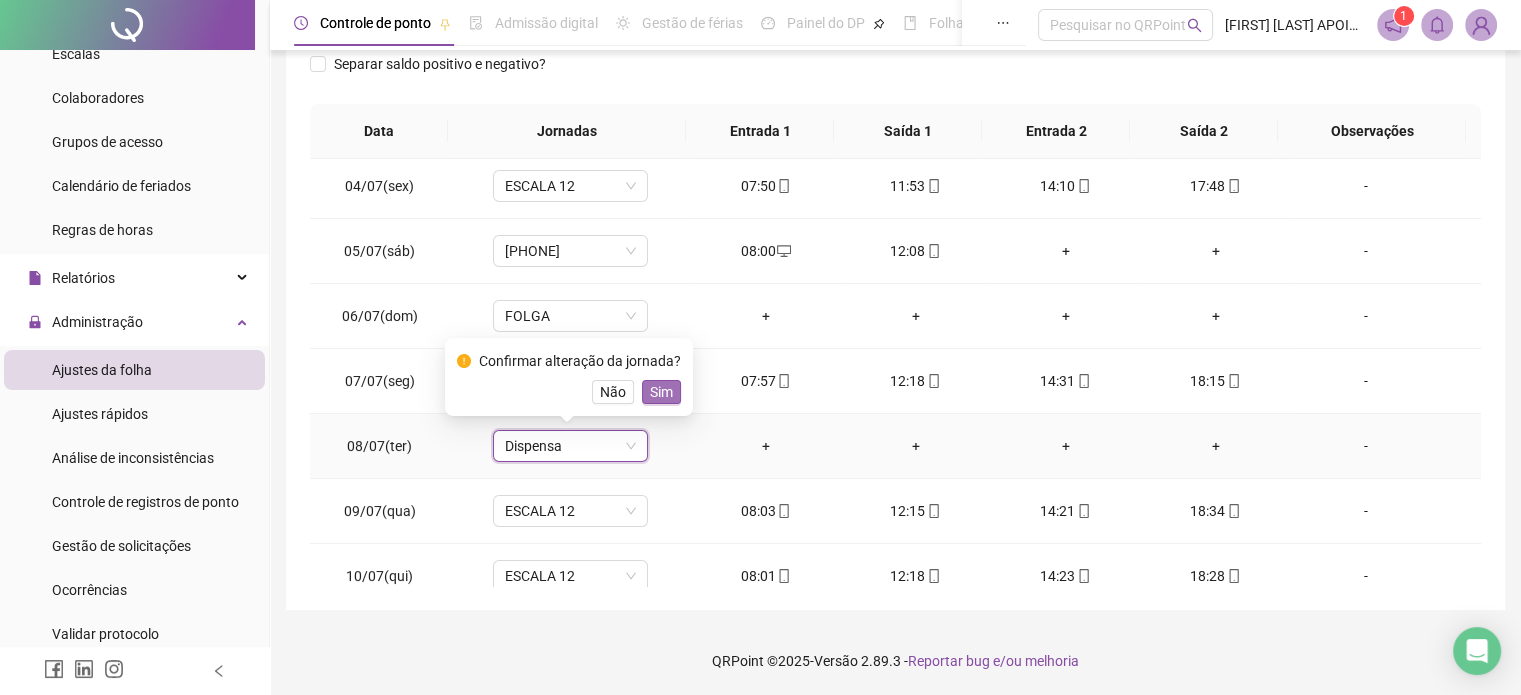 click on "Sim" at bounding box center (661, 392) 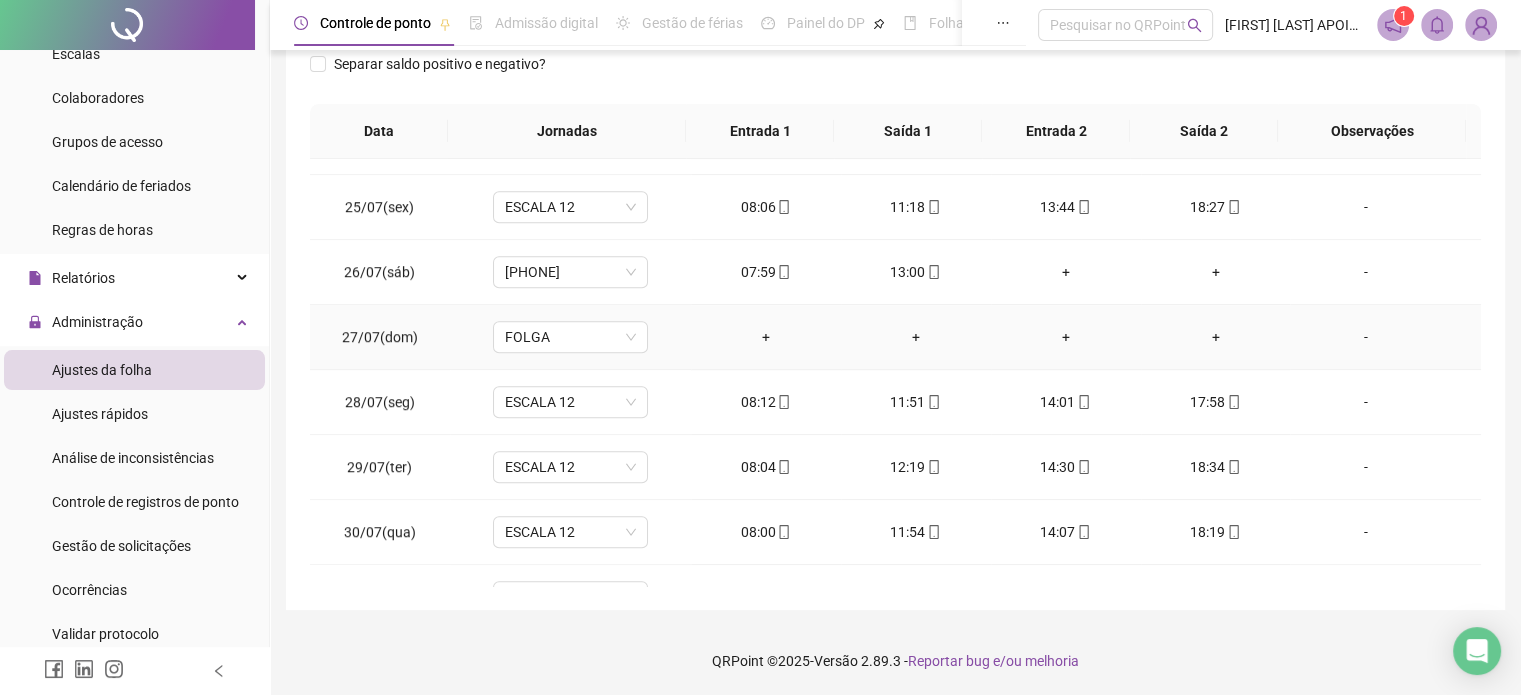 scroll, scrollTop: 1581, scrollLeft: 0, axis: vertical 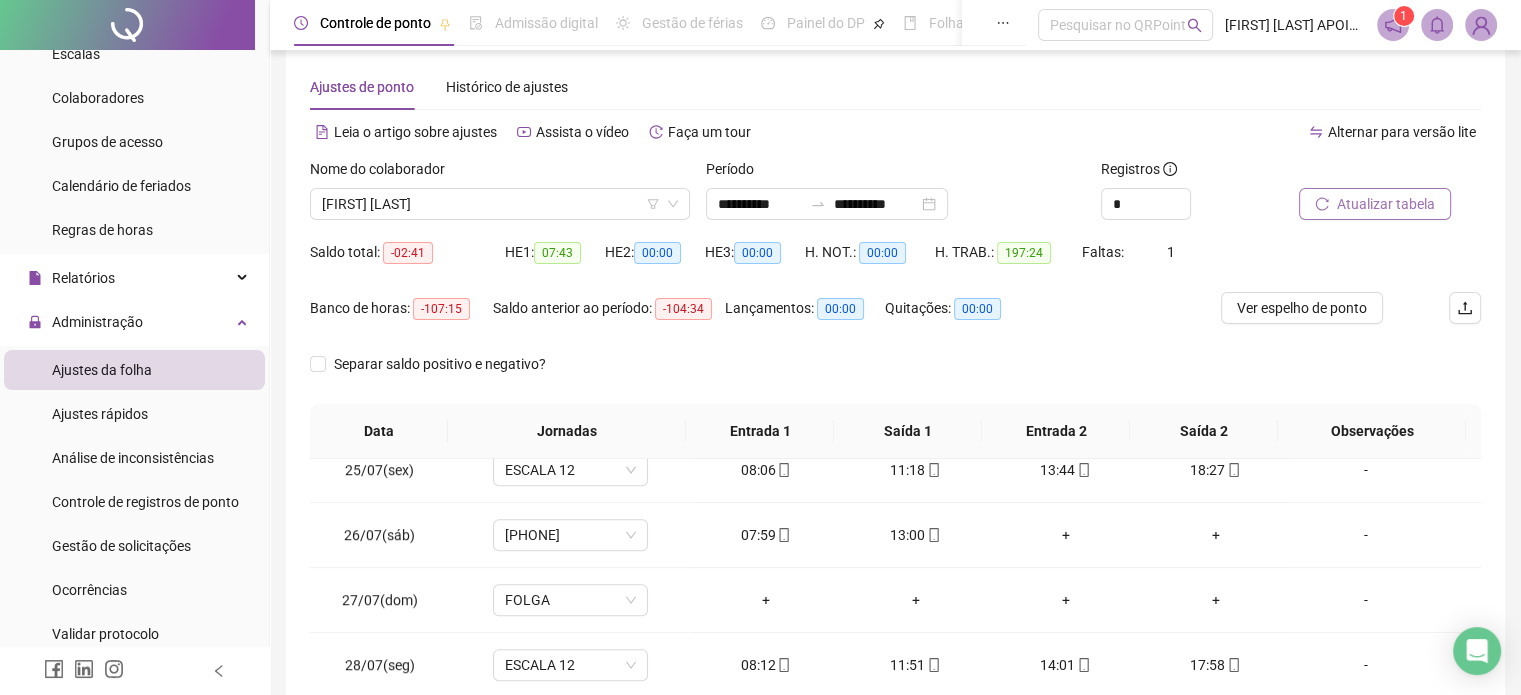 click on "Atualizar tabela" at bounding box center [1386, 204] 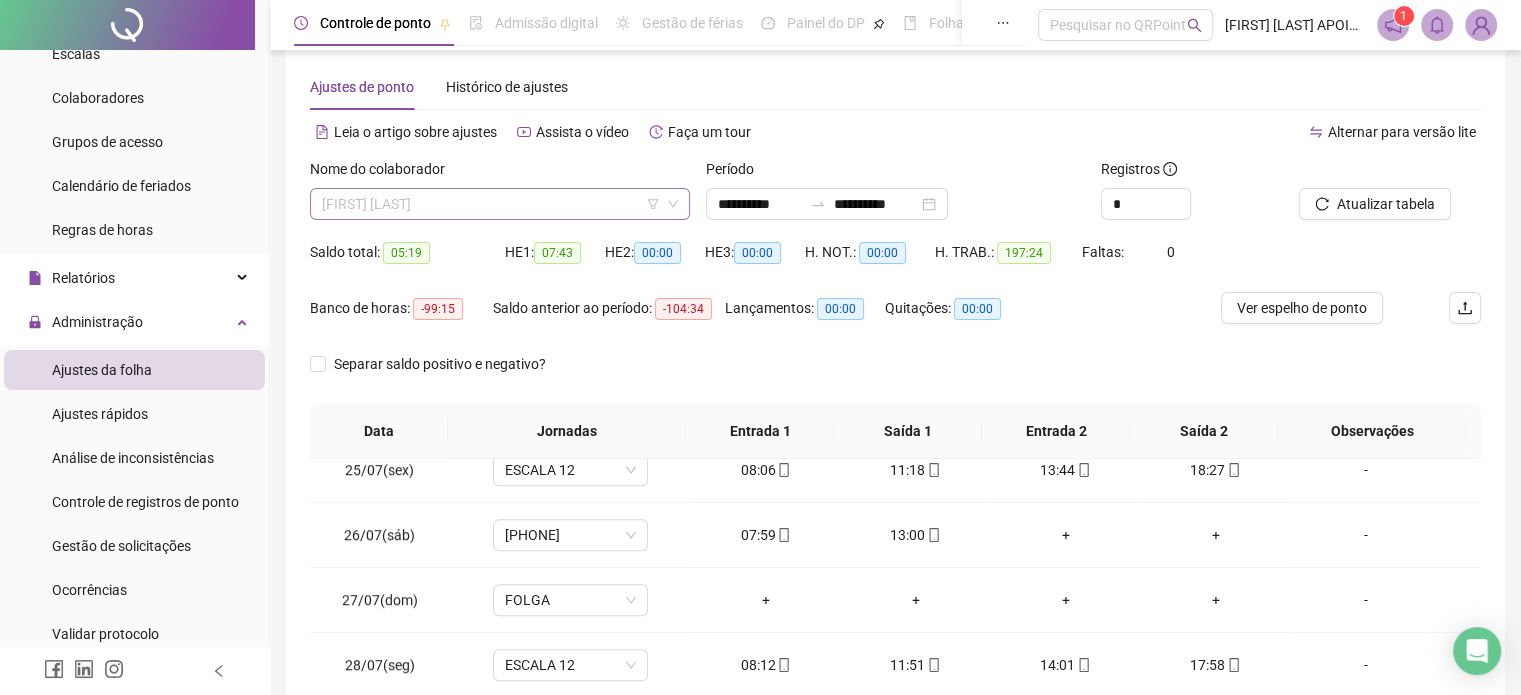 click on "[FIRST] [LAST]" at bounding box center (500, 204) 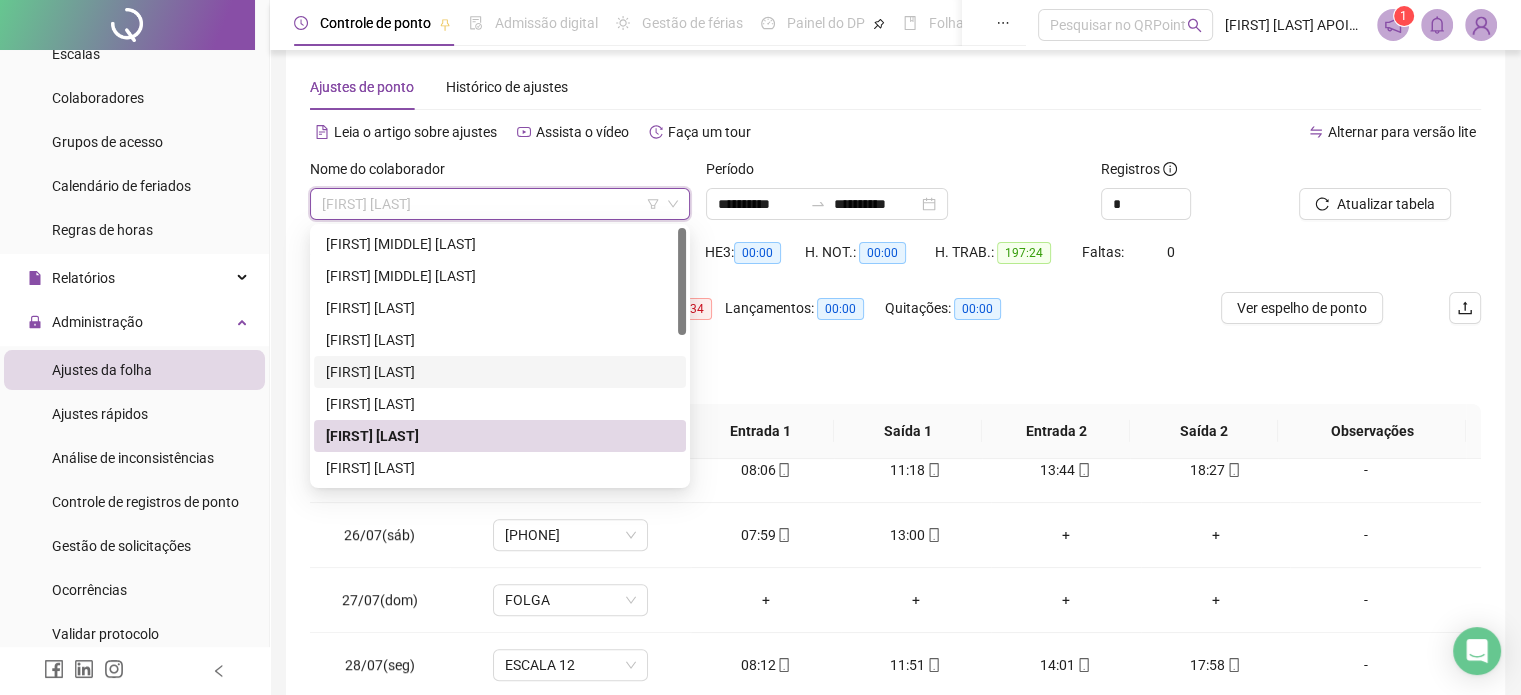 scroll, scrollTop: 100, scrollLeft: 0, axis: vertical 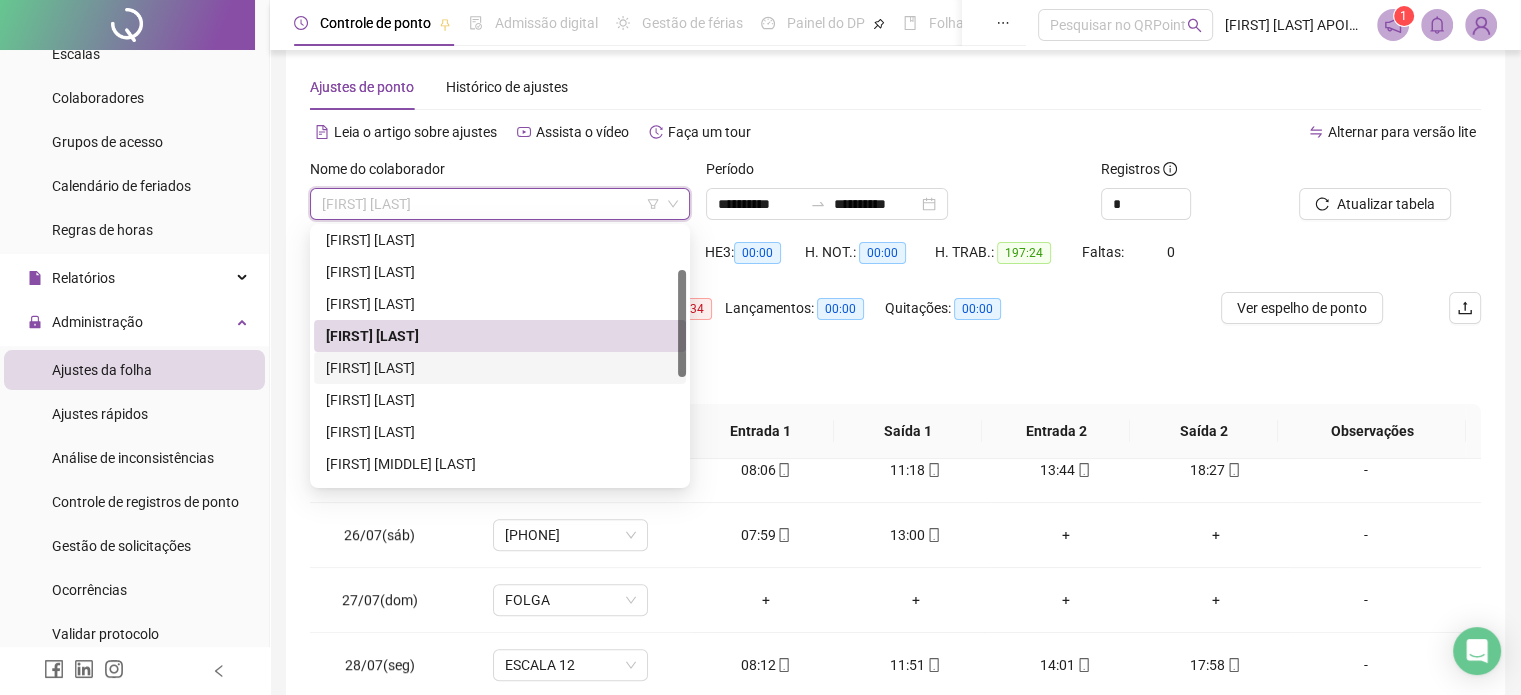 click on "[FIRST] [LAST]" at bounding box center (500, 368) 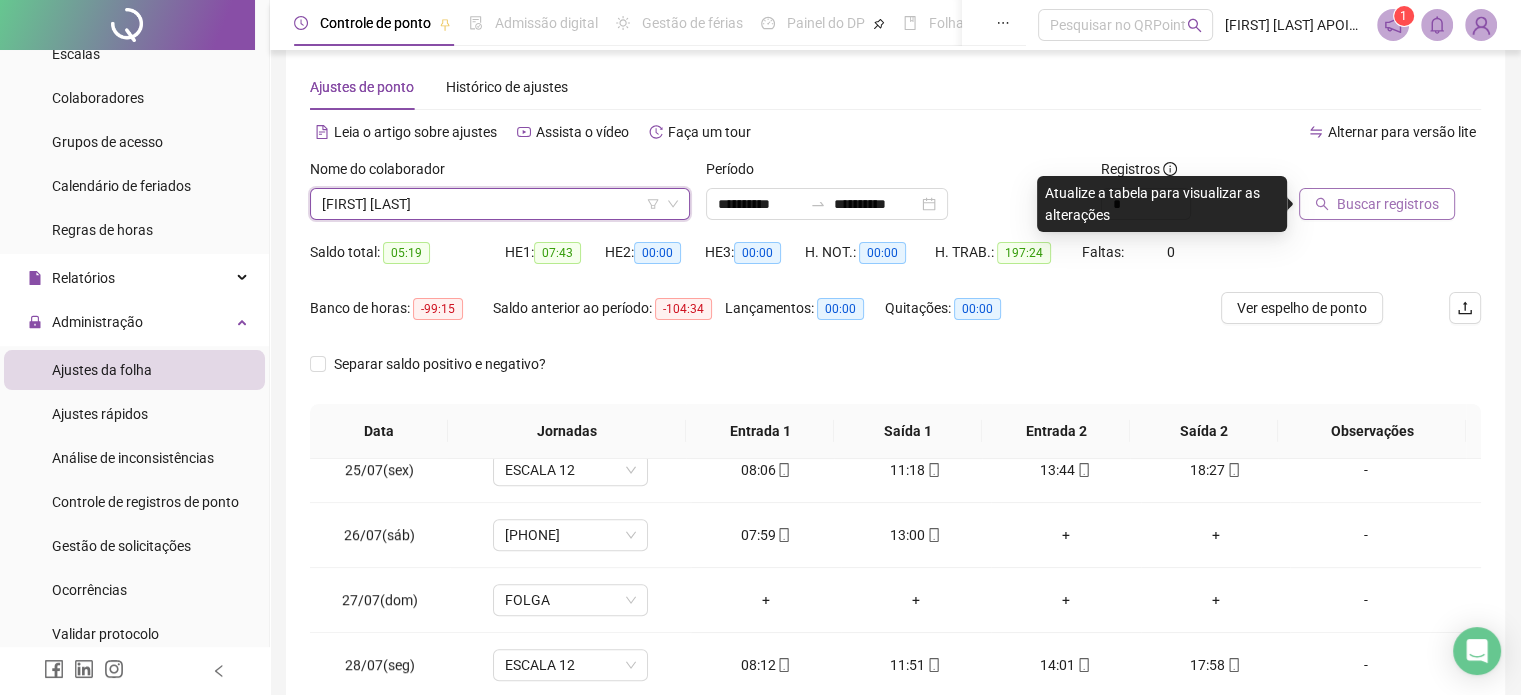 click on "Buscar registros" at bounding box center [1388, 204] 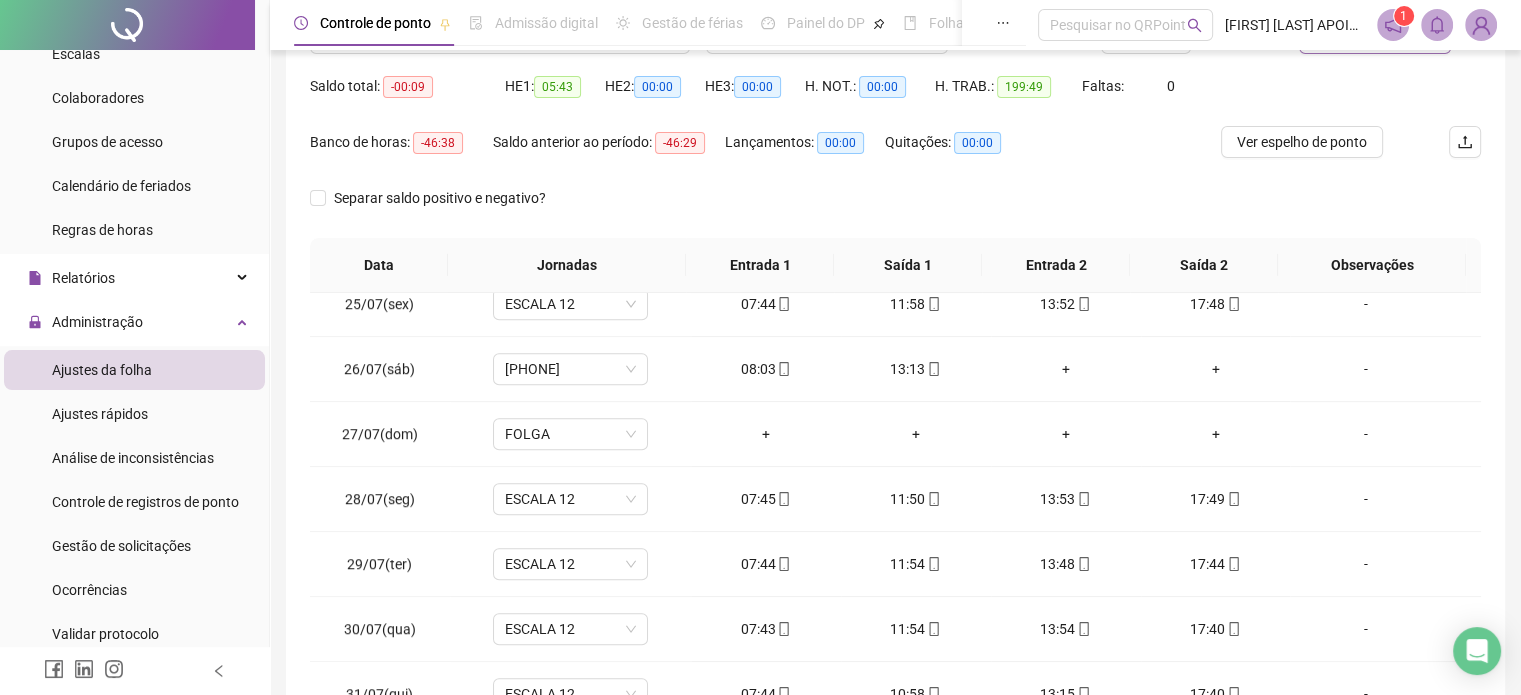 scroll, scrollTop: 226, scrollLeft: 0, axis: vertical 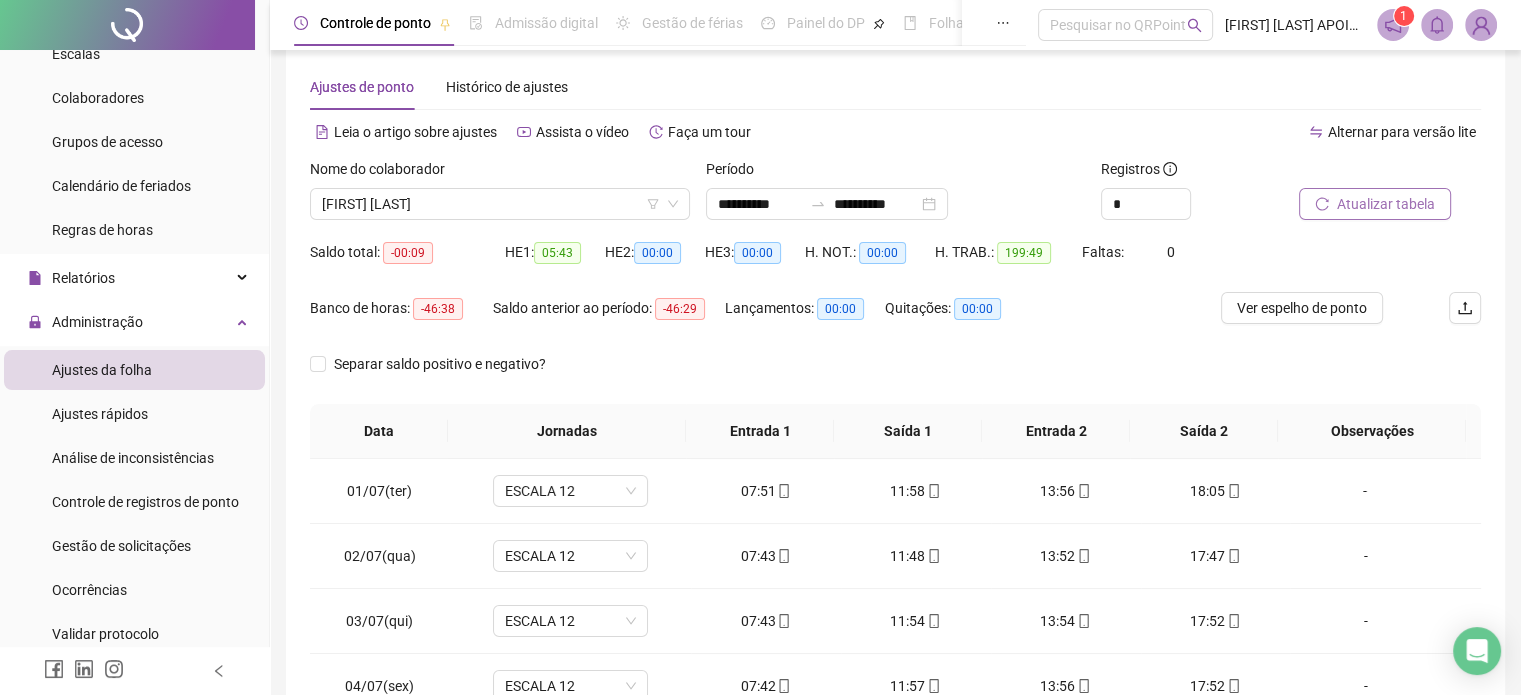 click on "Atualizar tabela" at bounding box center [1386, 204] 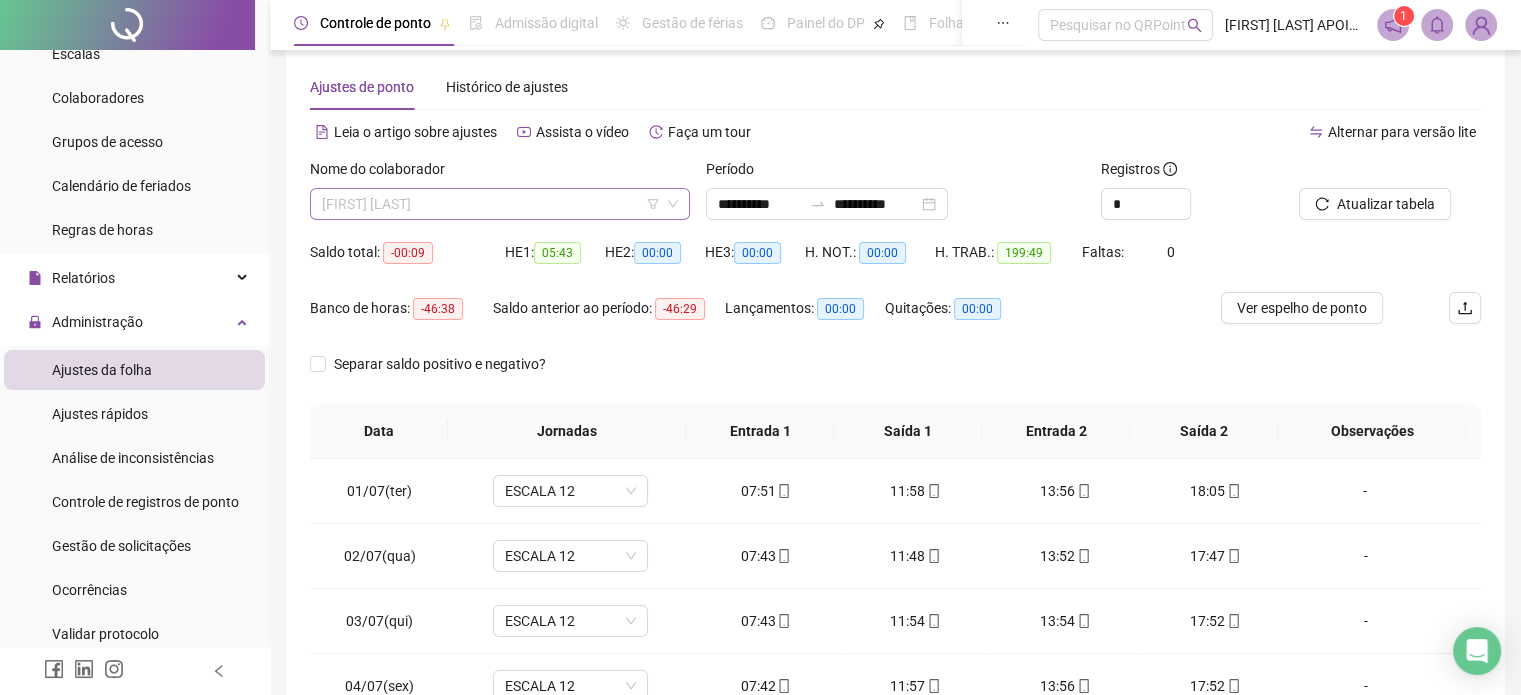 click on "[FIRST] [LAST]" at bounding box center (500, 204) 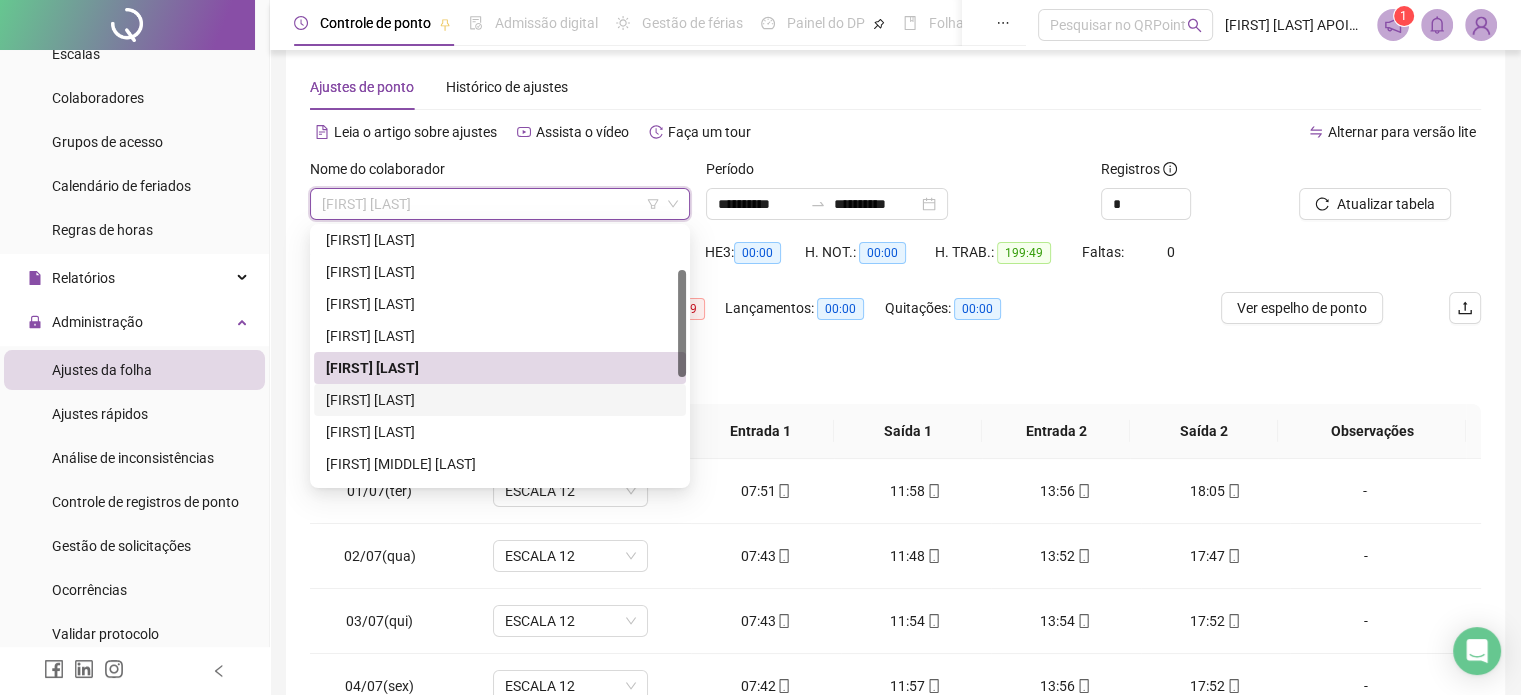 click on "[FIRST] [LAST]" at bounding box center (500, 400) 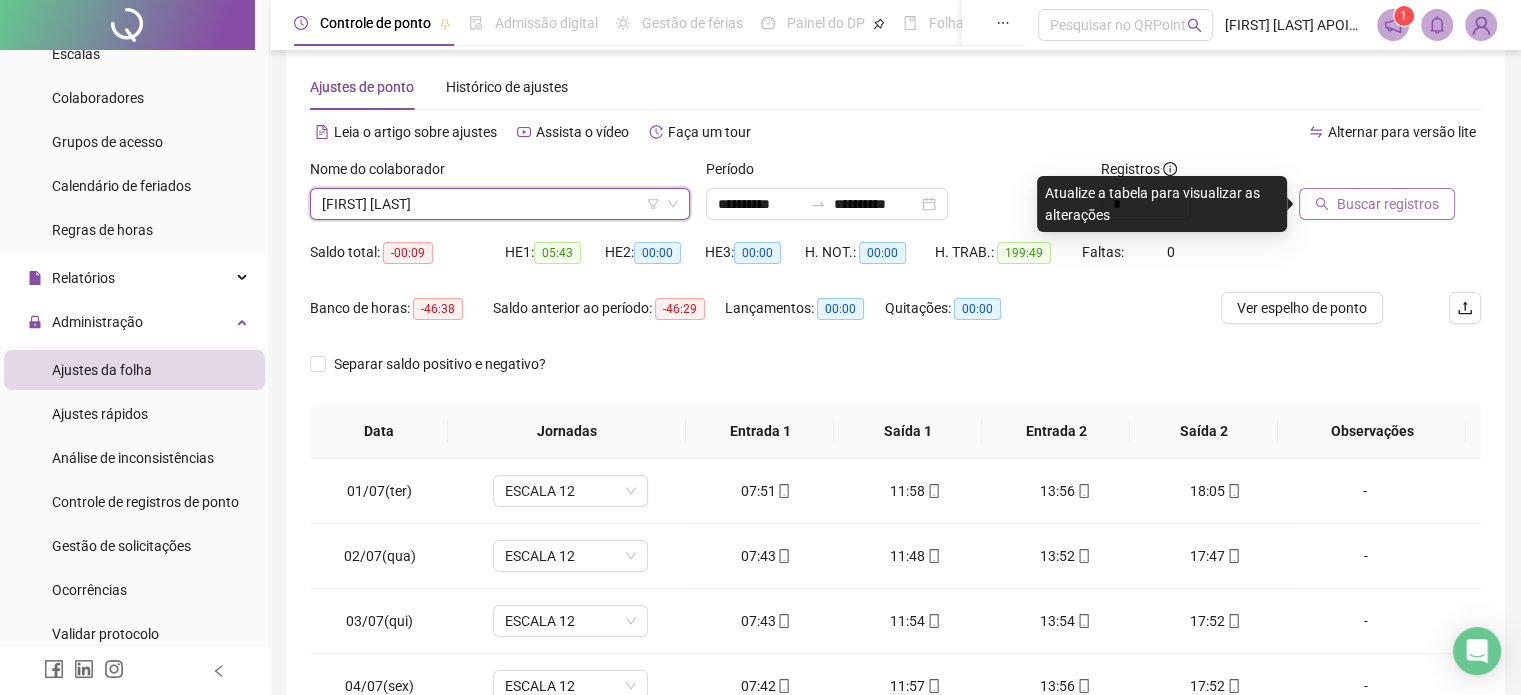 click on "Buscar registros" at bounding box center [1388, 204] 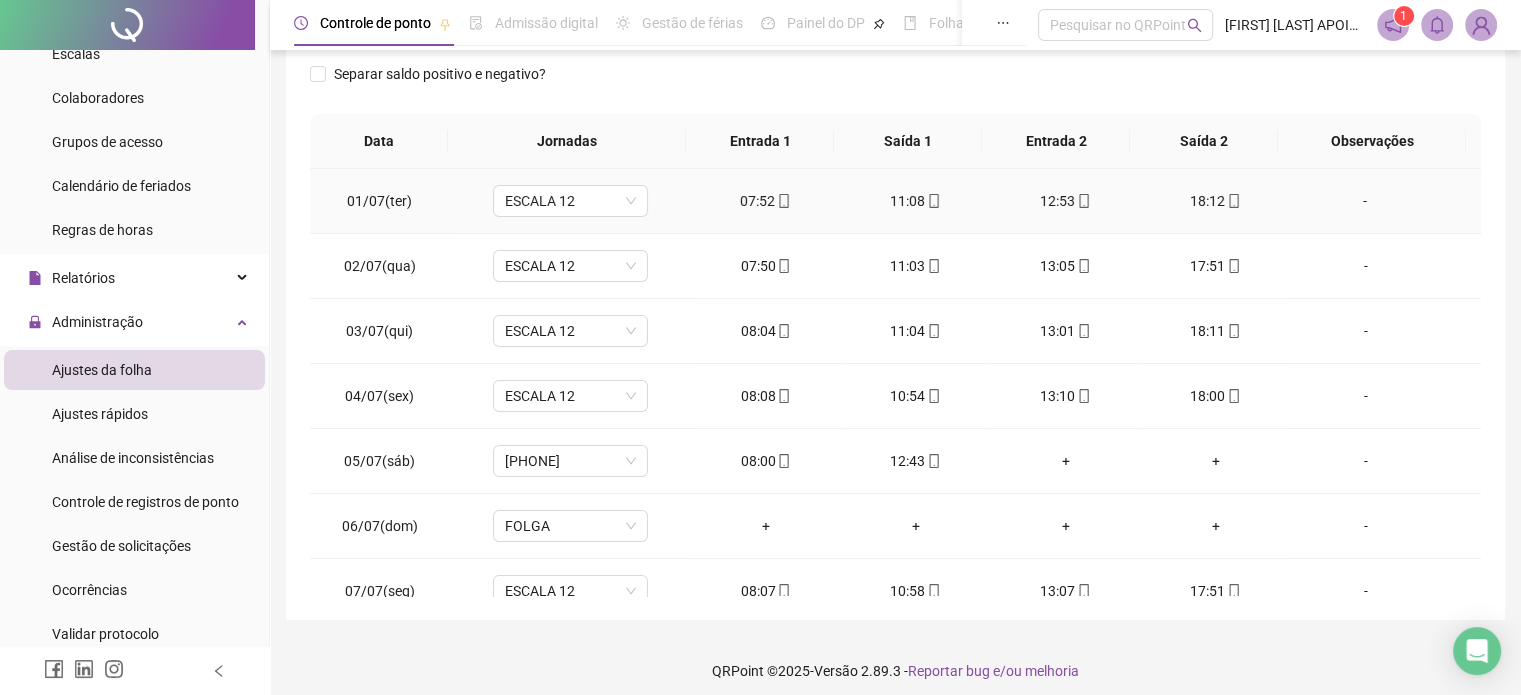 scroll, scrollTop: 326, scrollLeft: 0, axis: vertical 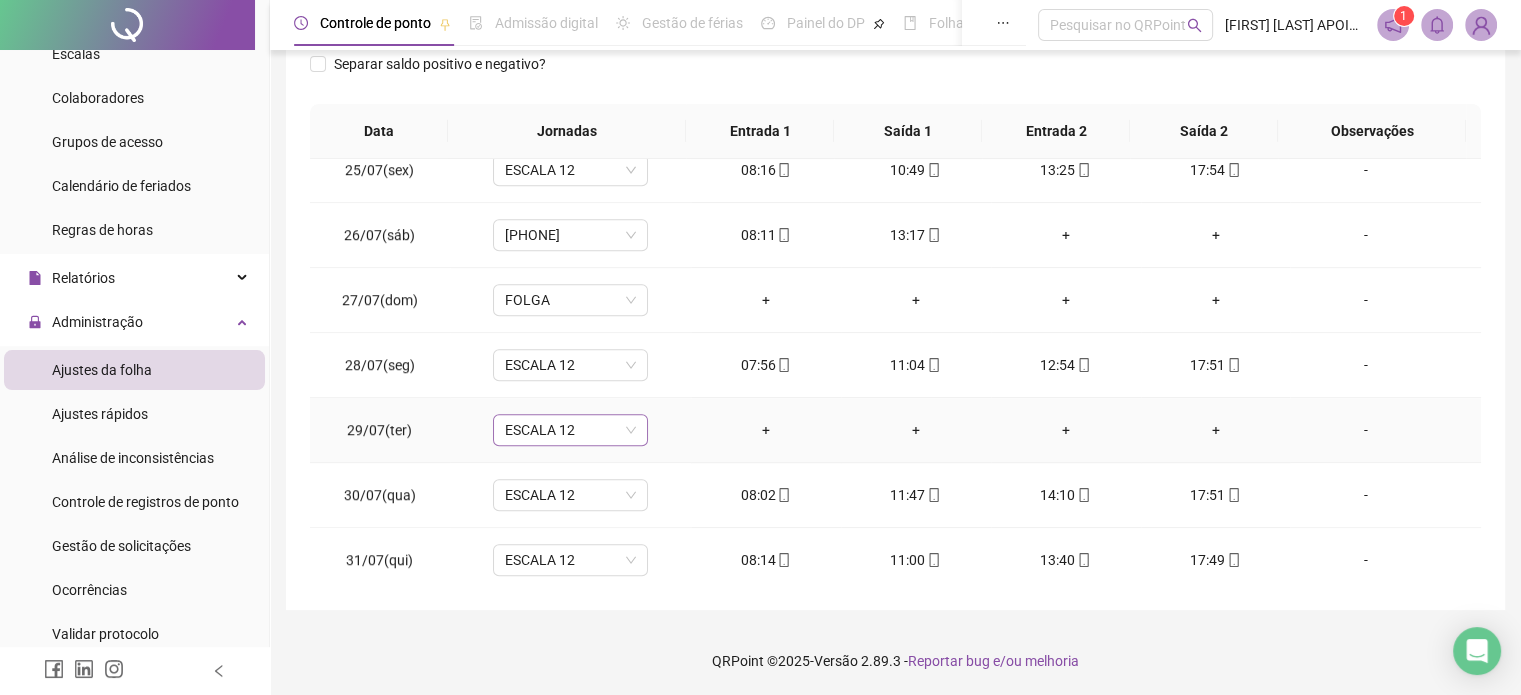click on "ESCALA 12" at bounding box center [570, 430] 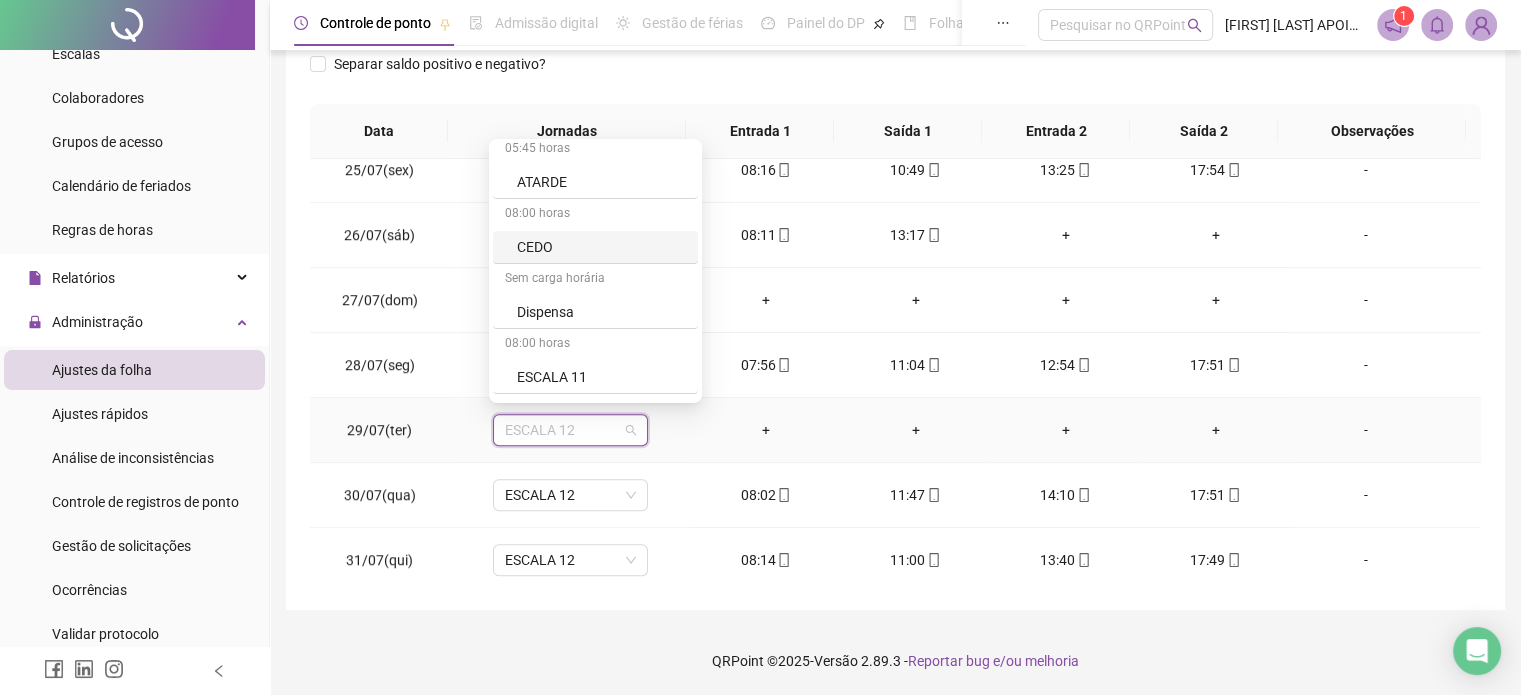 scroll, scrollTop: 600, scrollLeft: 0, axis: vertical 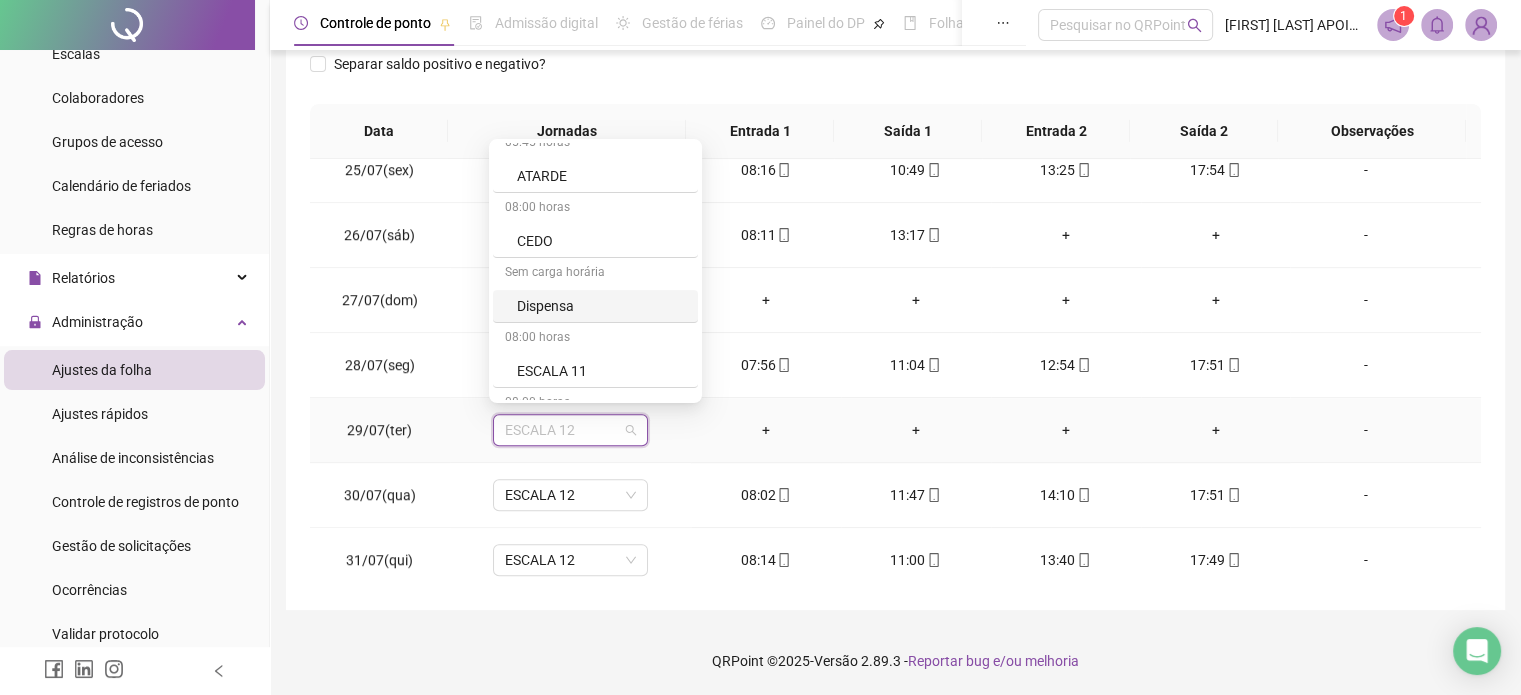 click on "Dispensa" at bounding box center (601, 306) 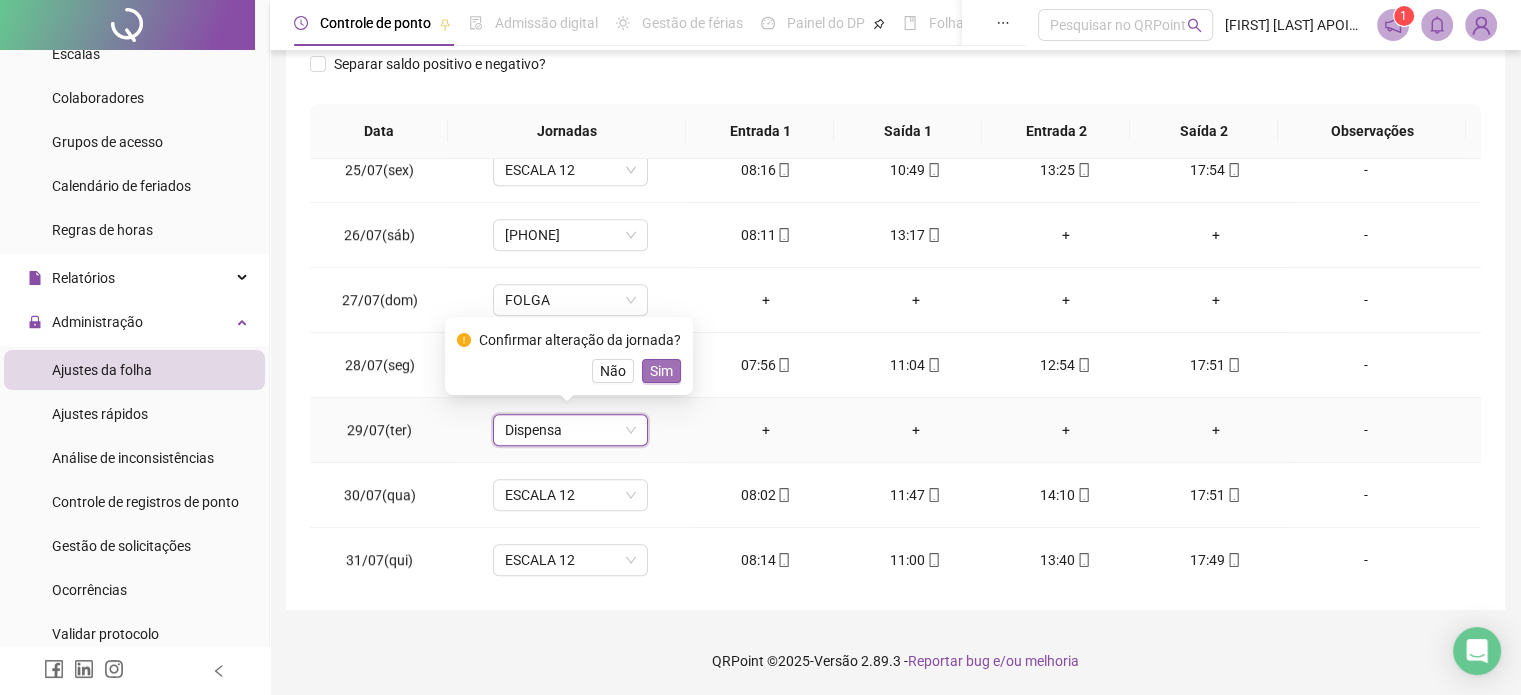 click on "Sim" at bounding box center [661, 371] 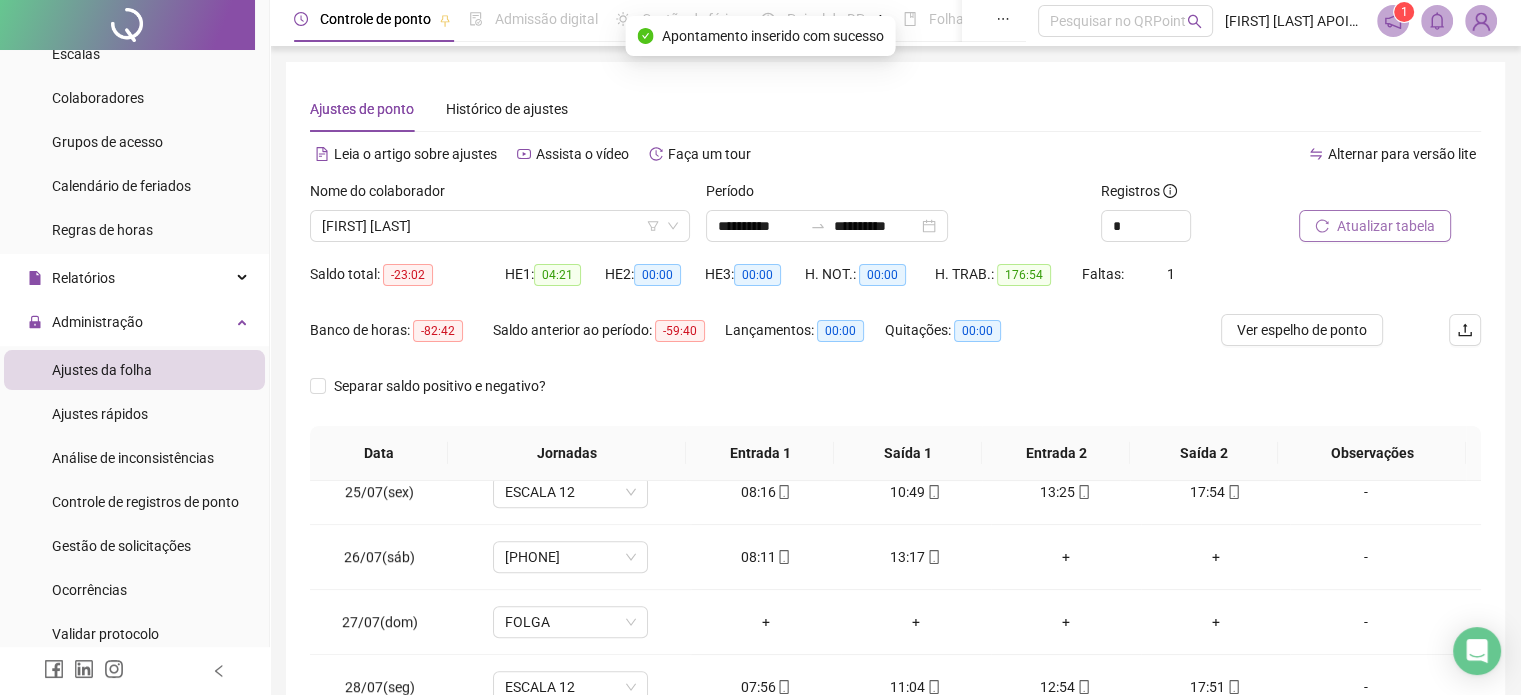 scroll, scrollTop: 0, scrollLeft: 0, axis: both 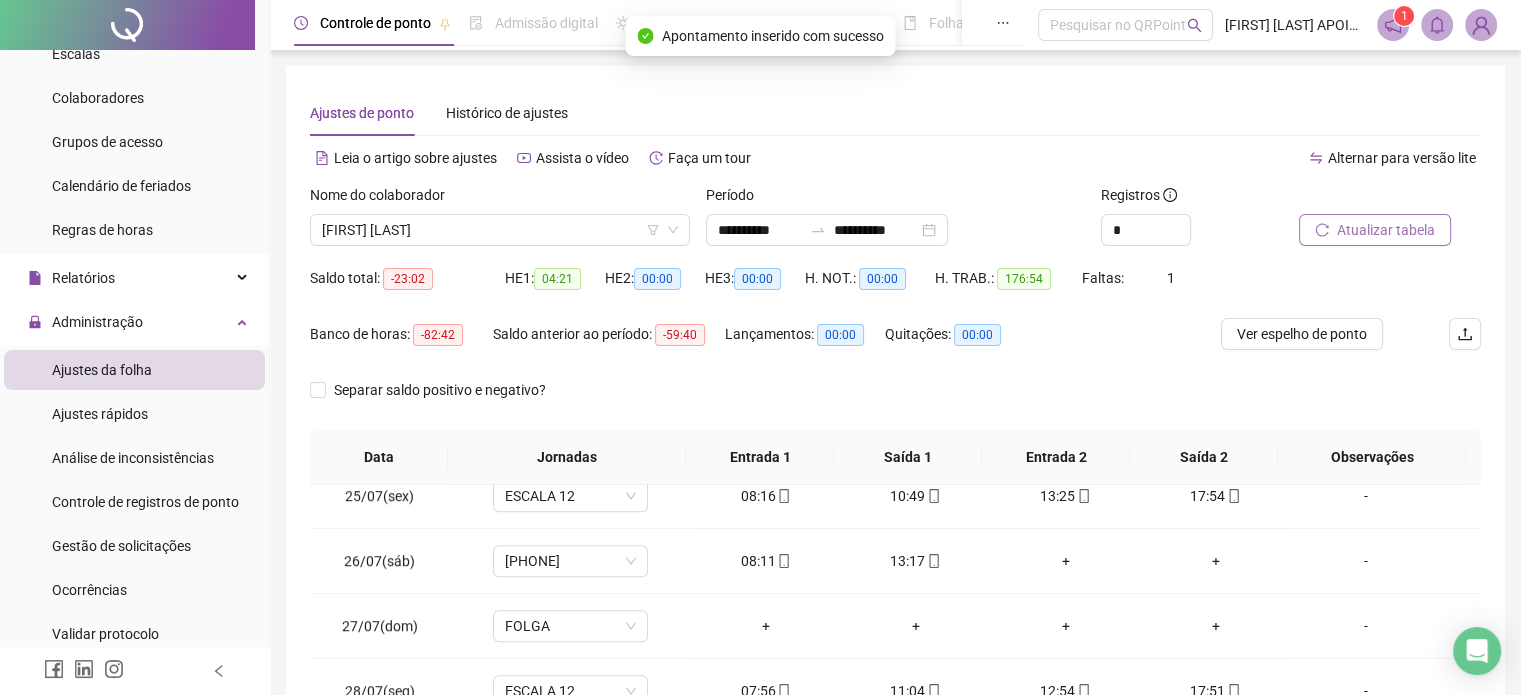 click on "Atualizar tabela" at bounding box center [1375, 230] 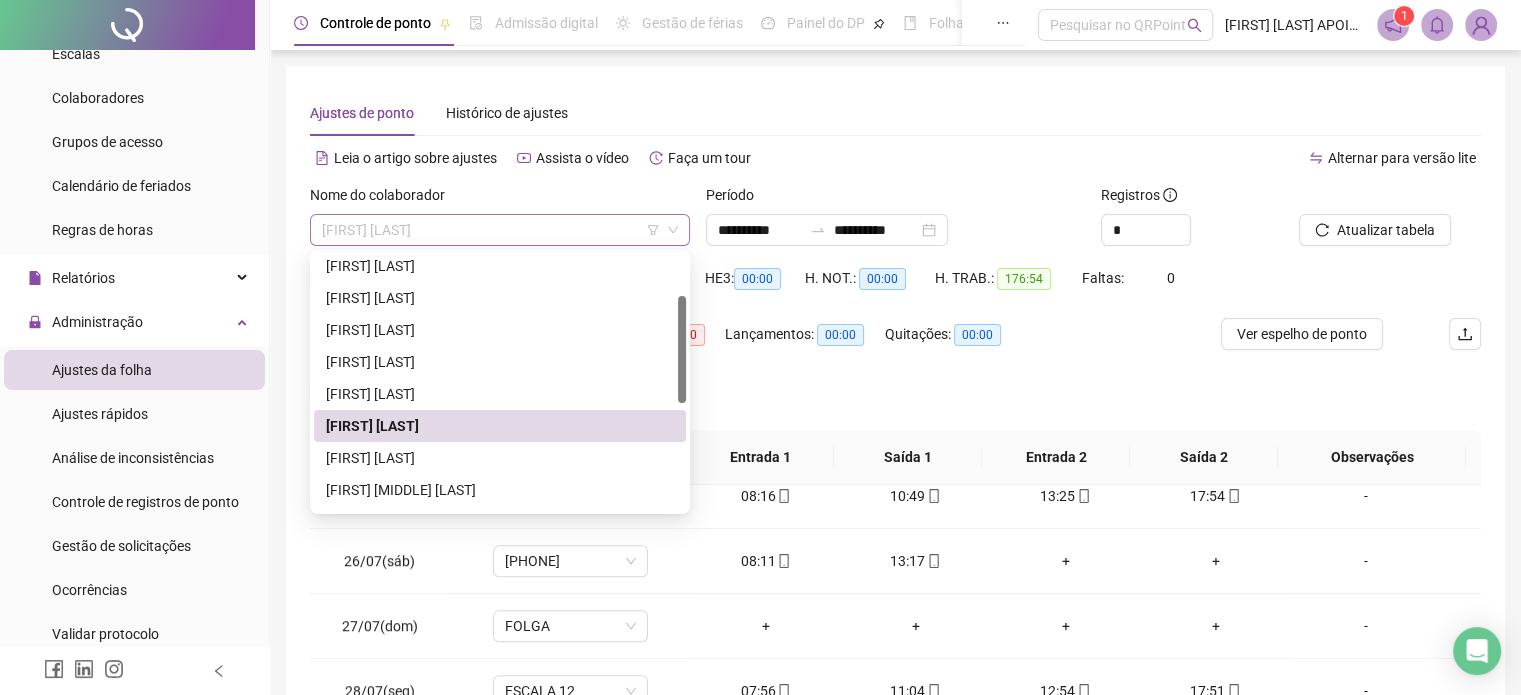 click on "[FIRST] [LAST]" at bounding box center (500, 230) 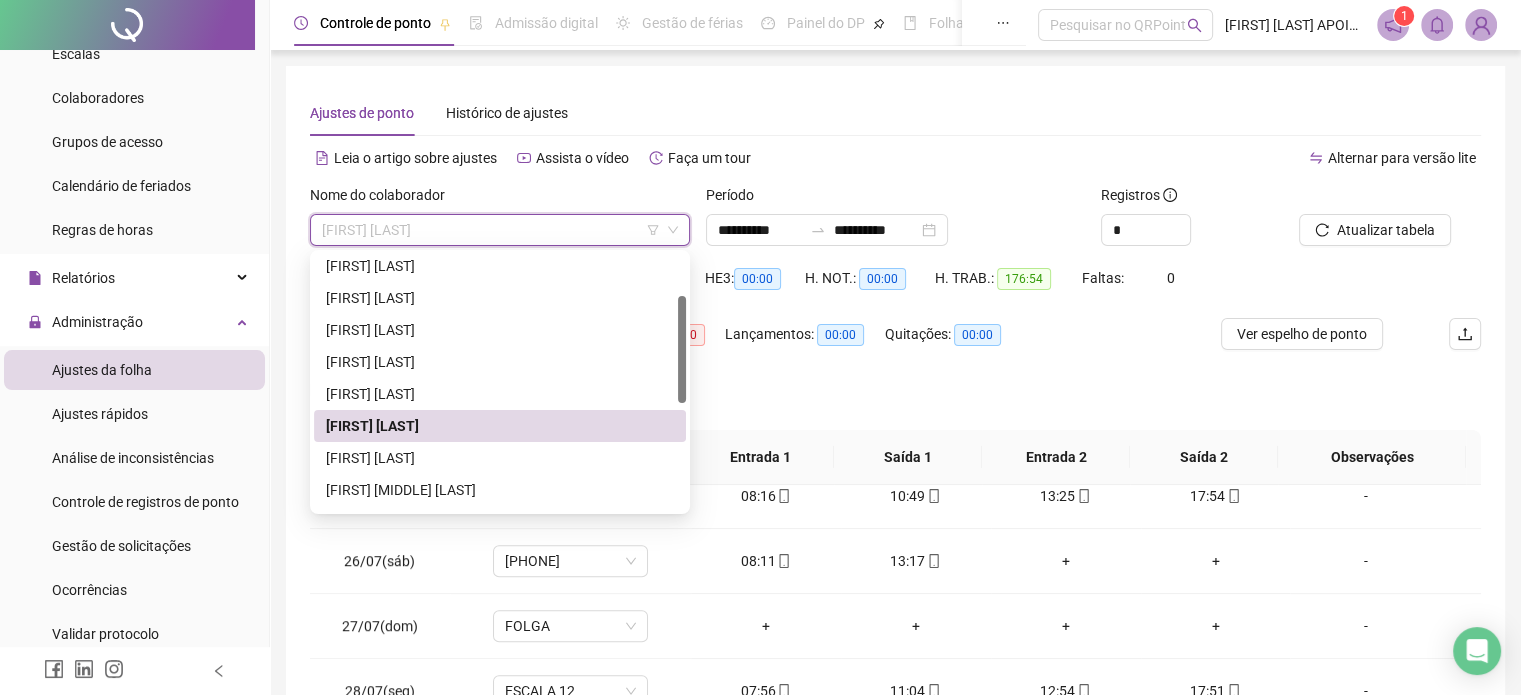 scroll, scrollTop: 200, scrollLeft: 0, axis: vertical 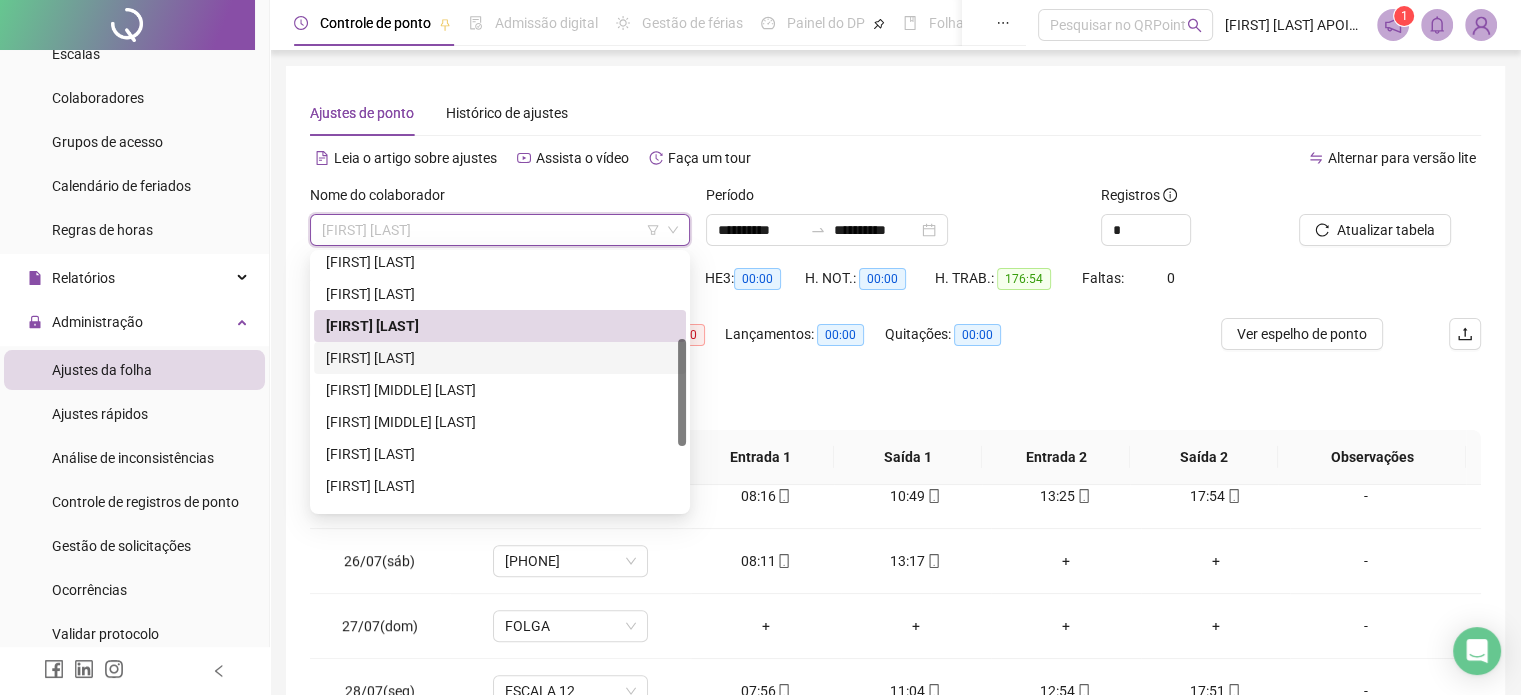click on "[FIRST] [LAST]" at bounding box center [500, 358] 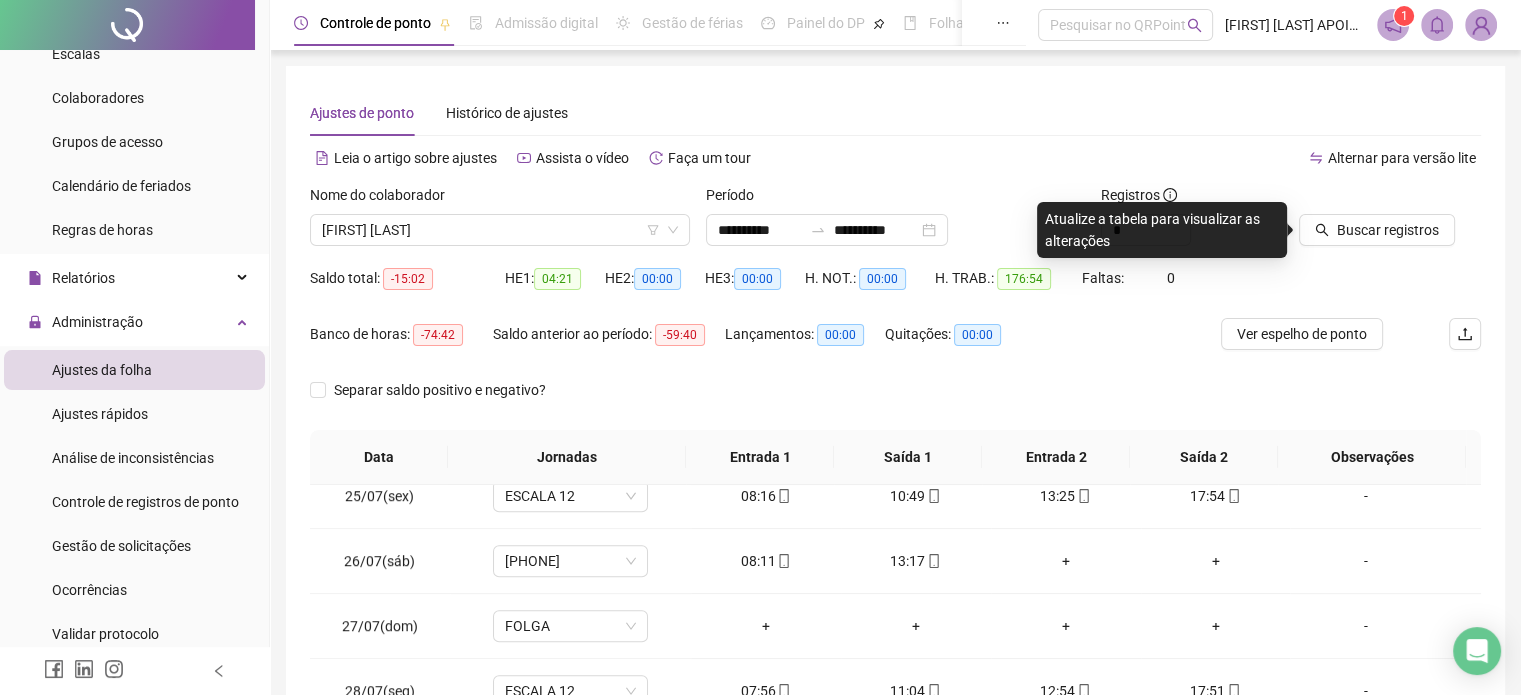 click at bounding box center [1365, 199] 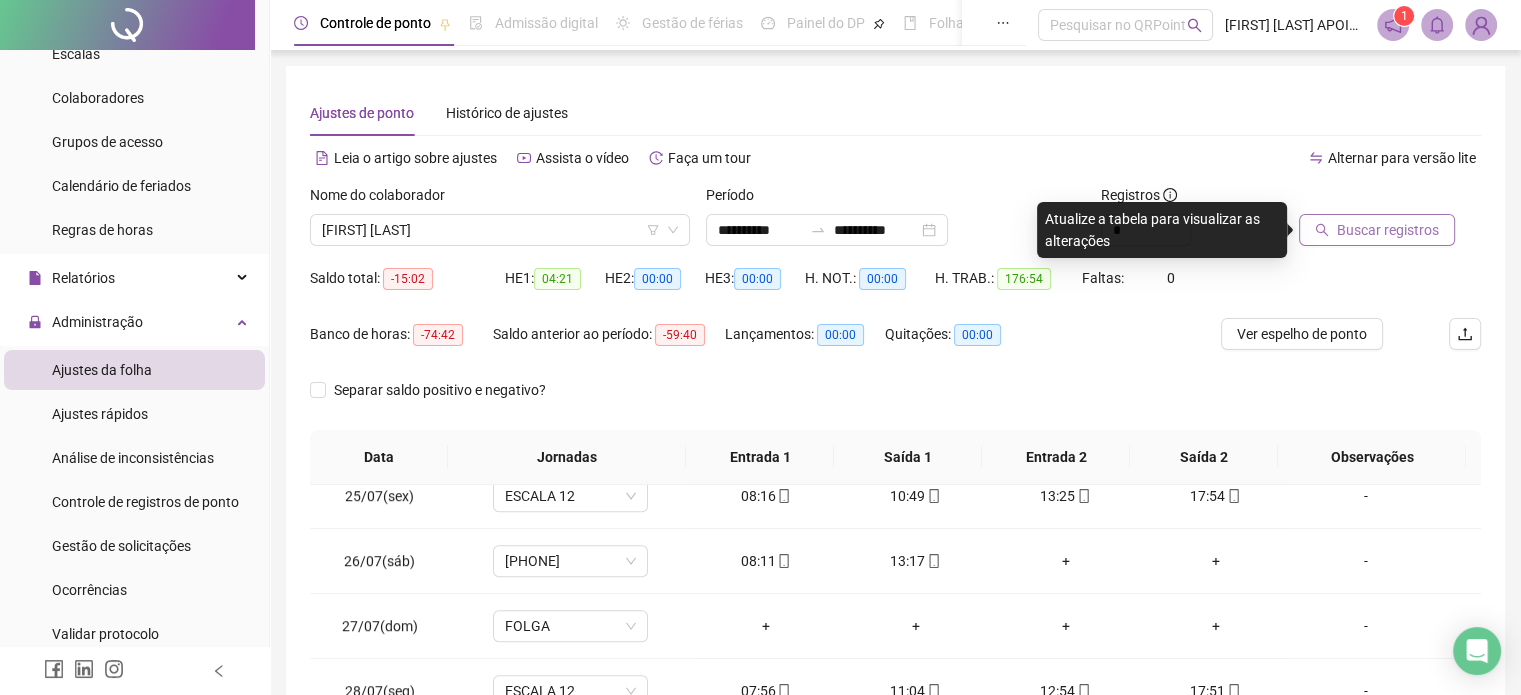 click on "Buscar registros" at bounding box center (1388, 230) 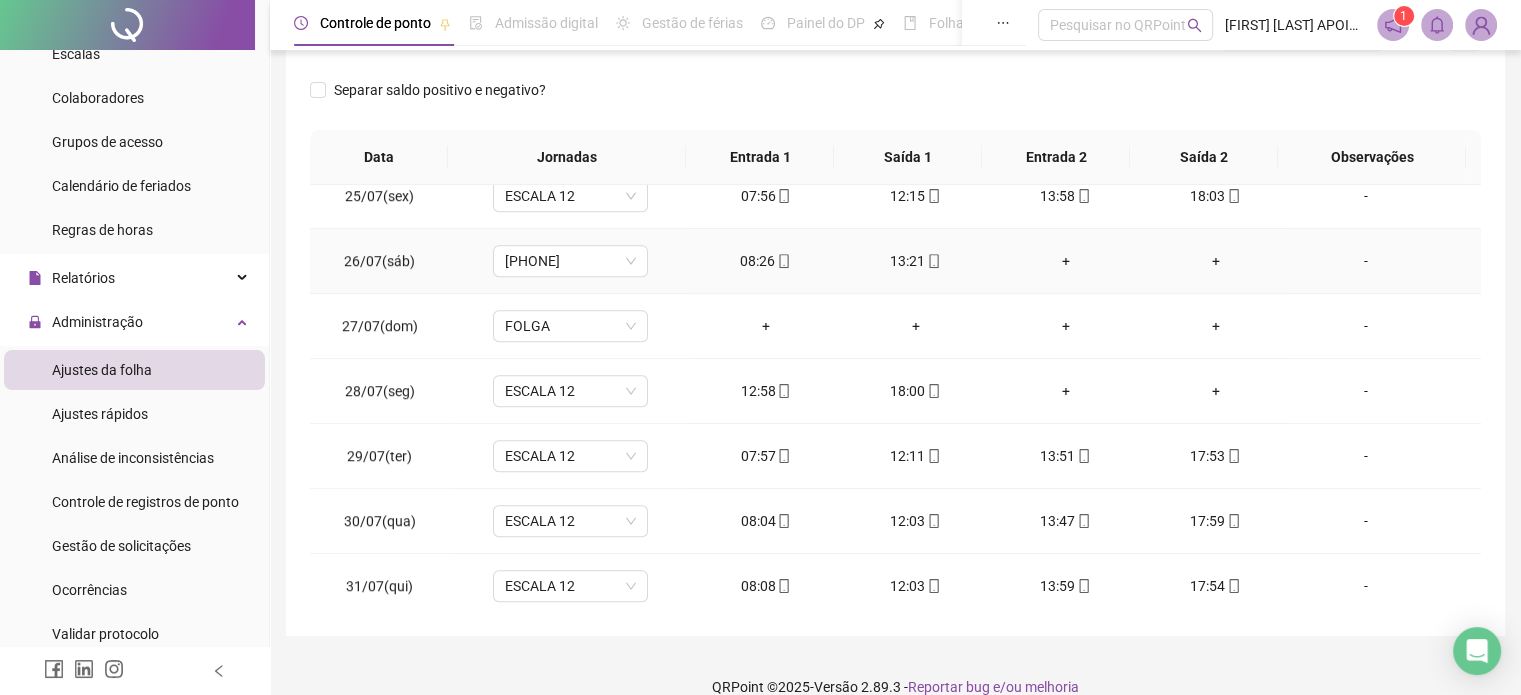 scroll, scrollTop: 326, scrollLeft: 0, axis: vertical 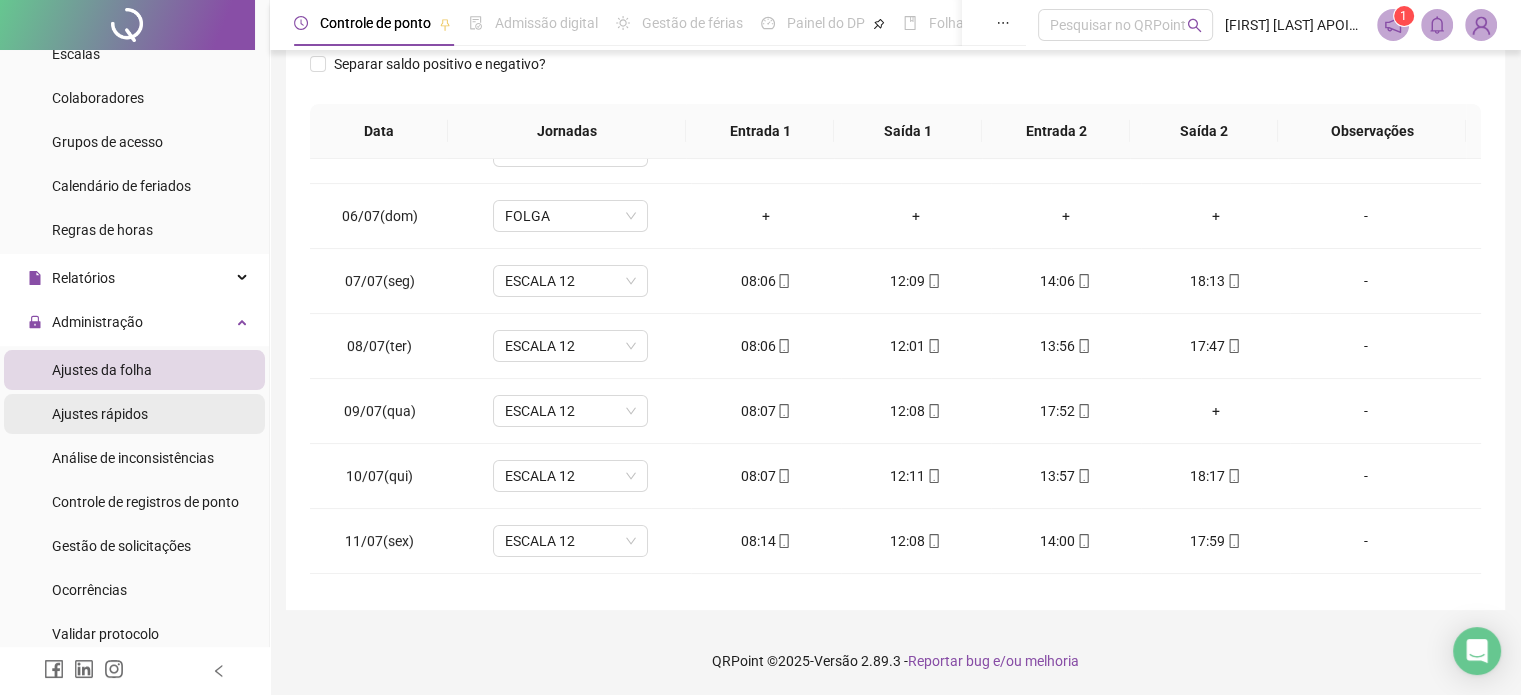 click on "Ajustes rápidos" at bounding box center (100, 414) 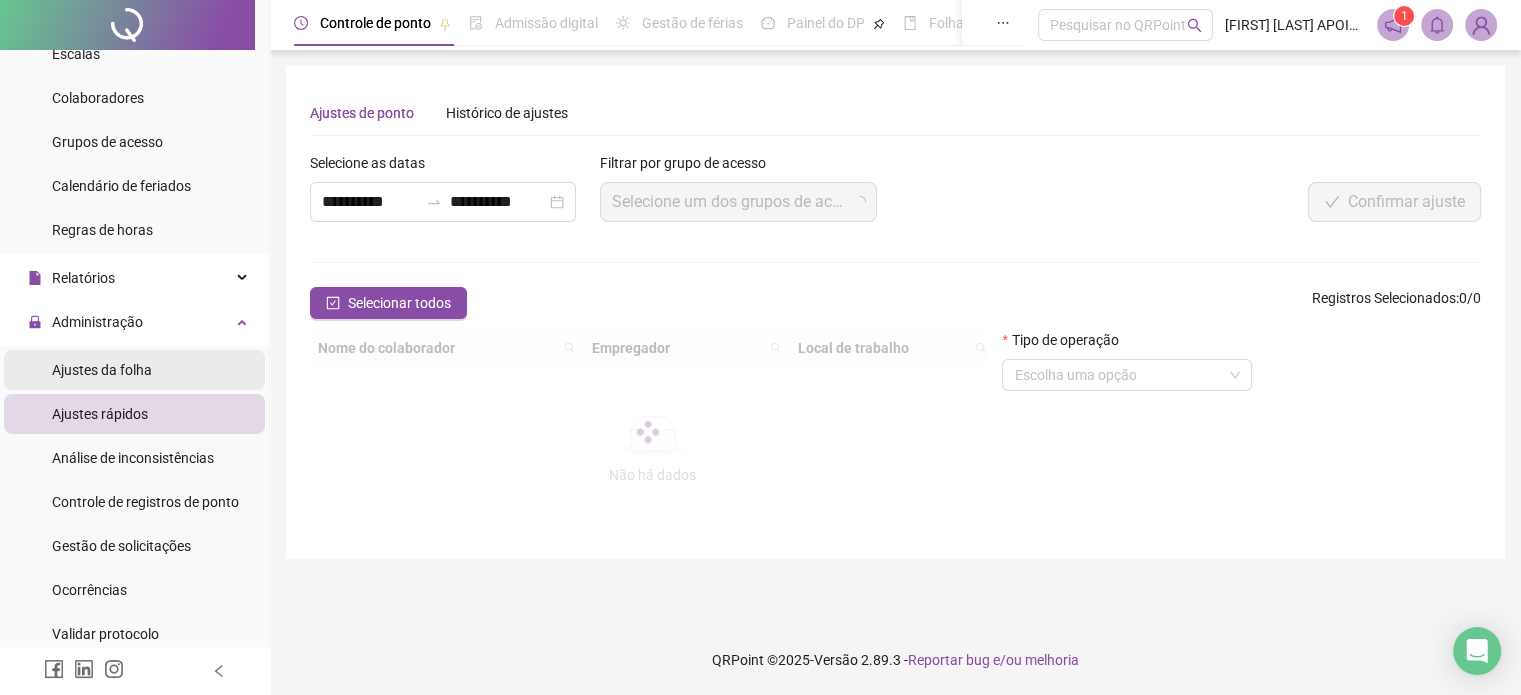 scroll, scrollTop: 0, scrollLeft: 0, axis: both 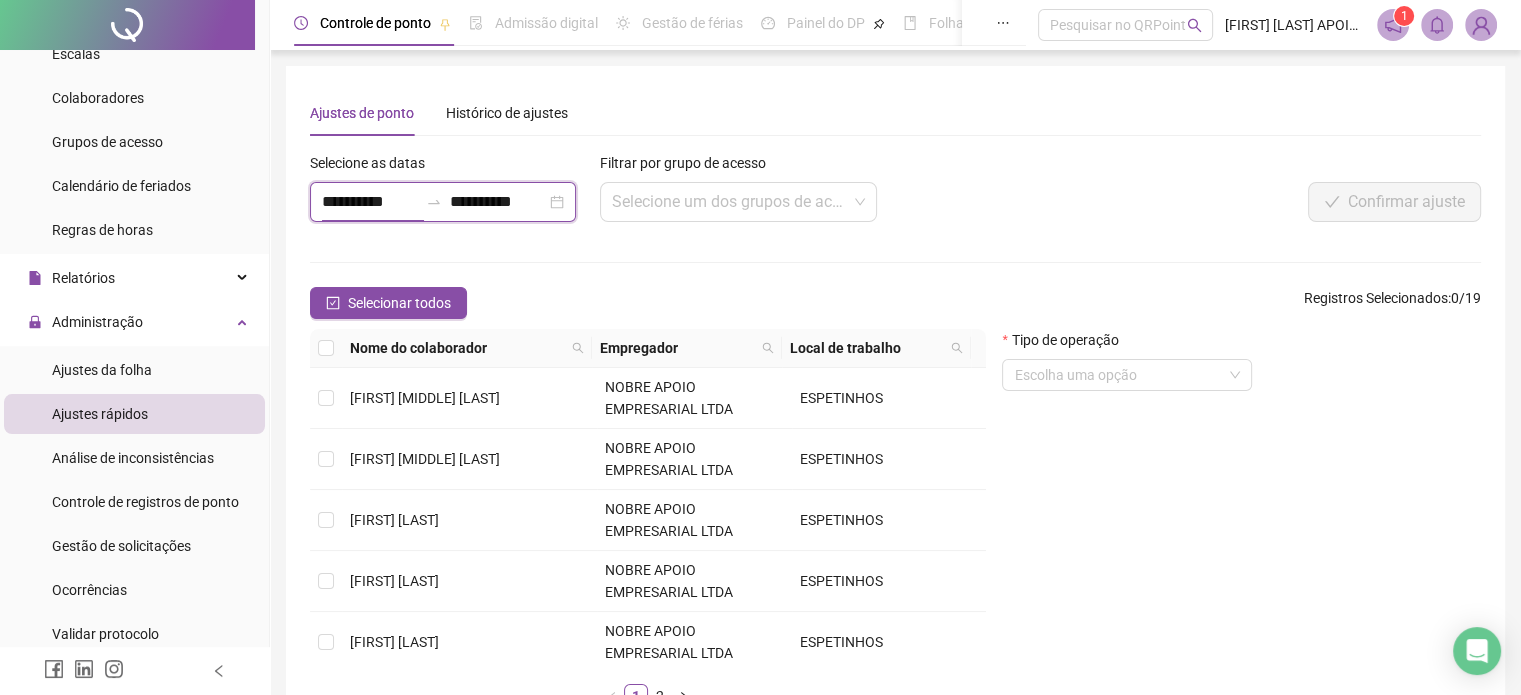 click on "**********" at bounding box center (370, 202) 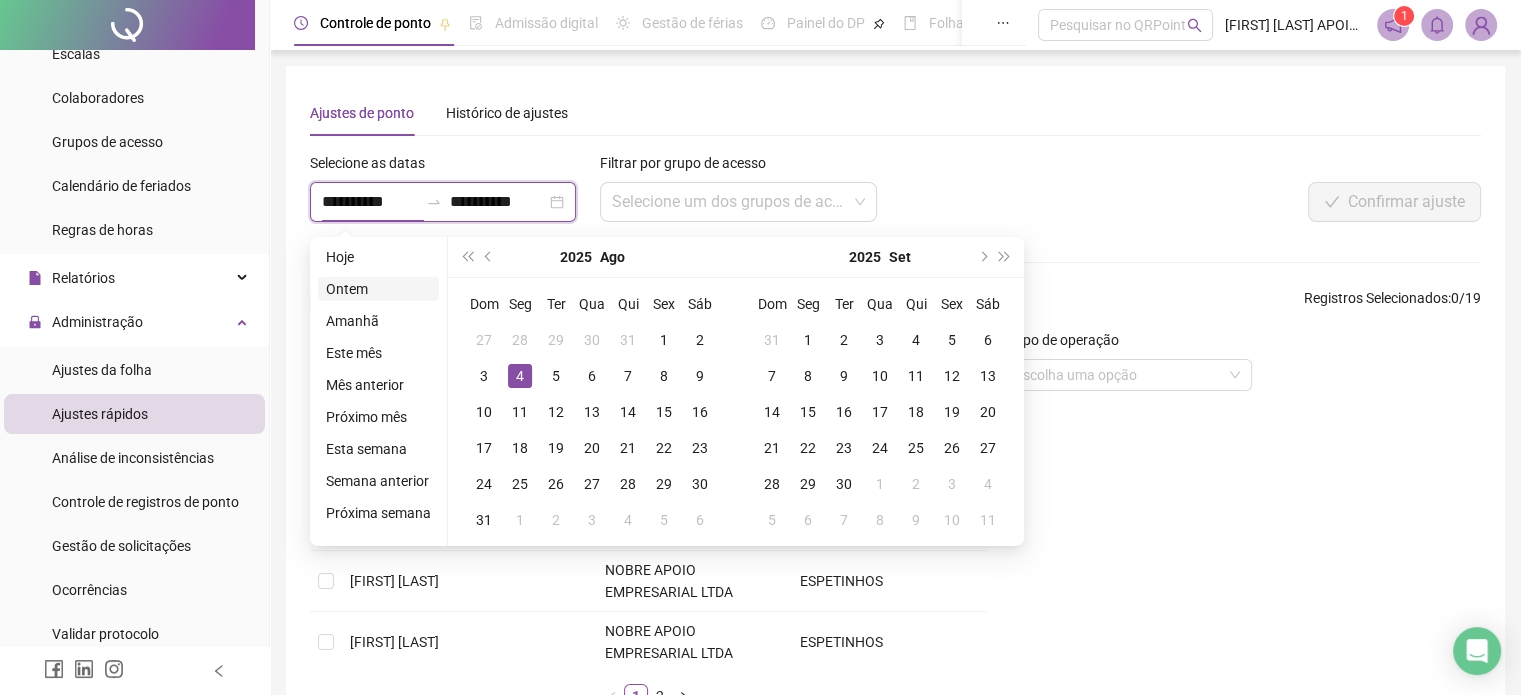 type on "**********" 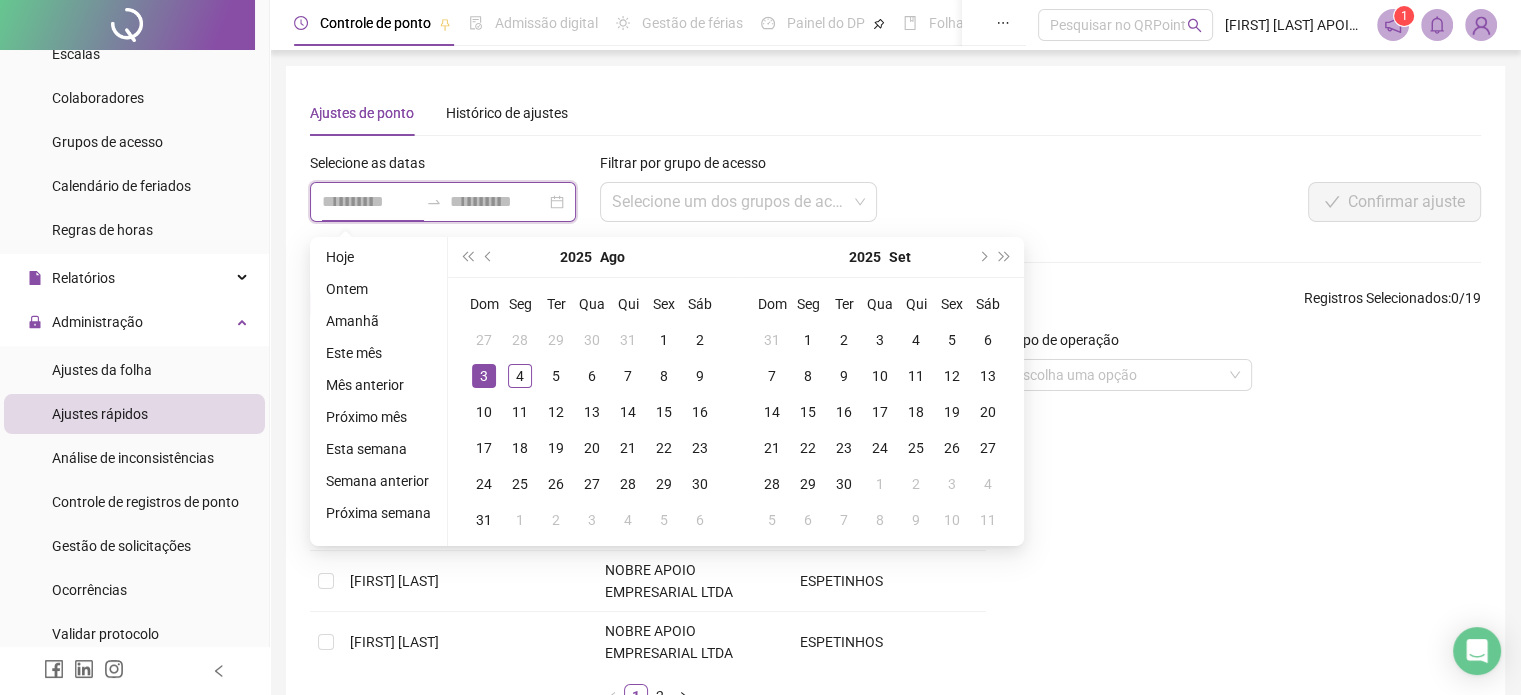 type on "**********" 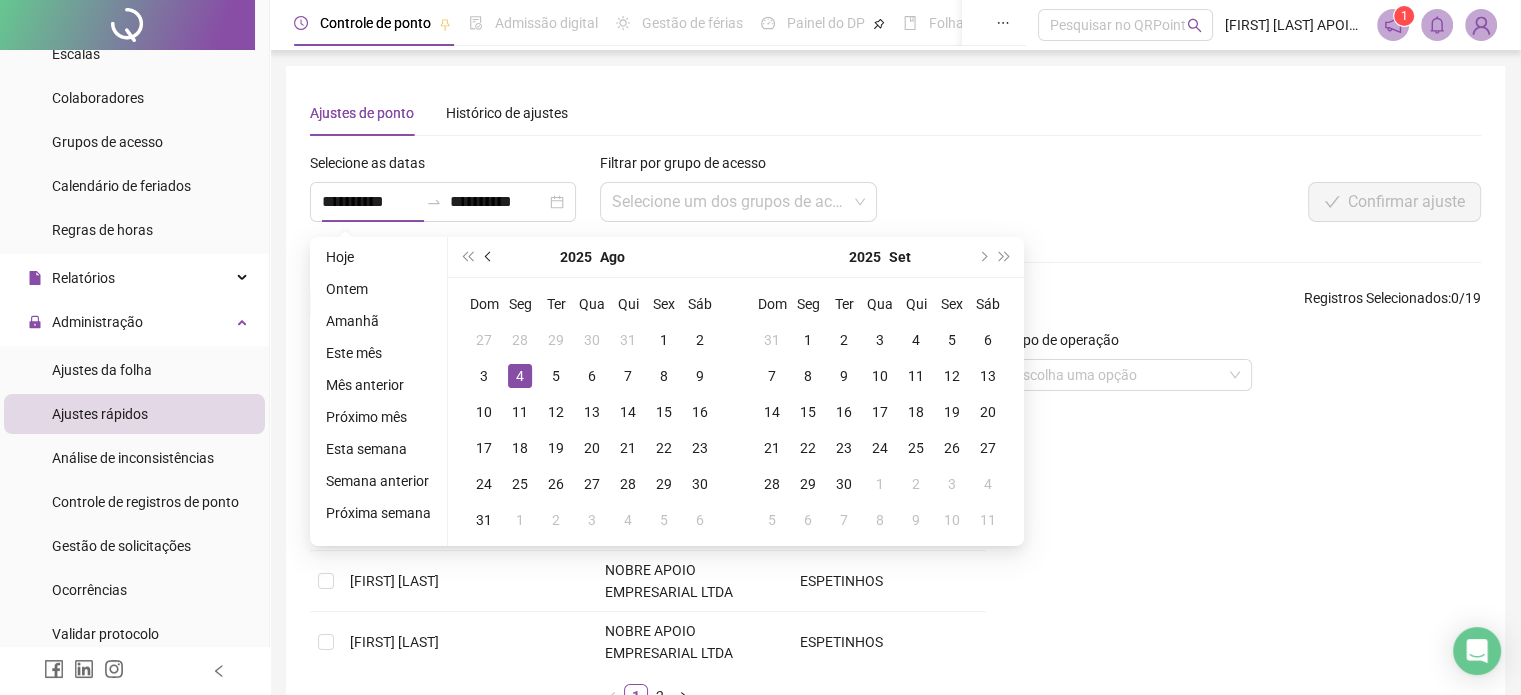 click at bounding box center [490, 257] 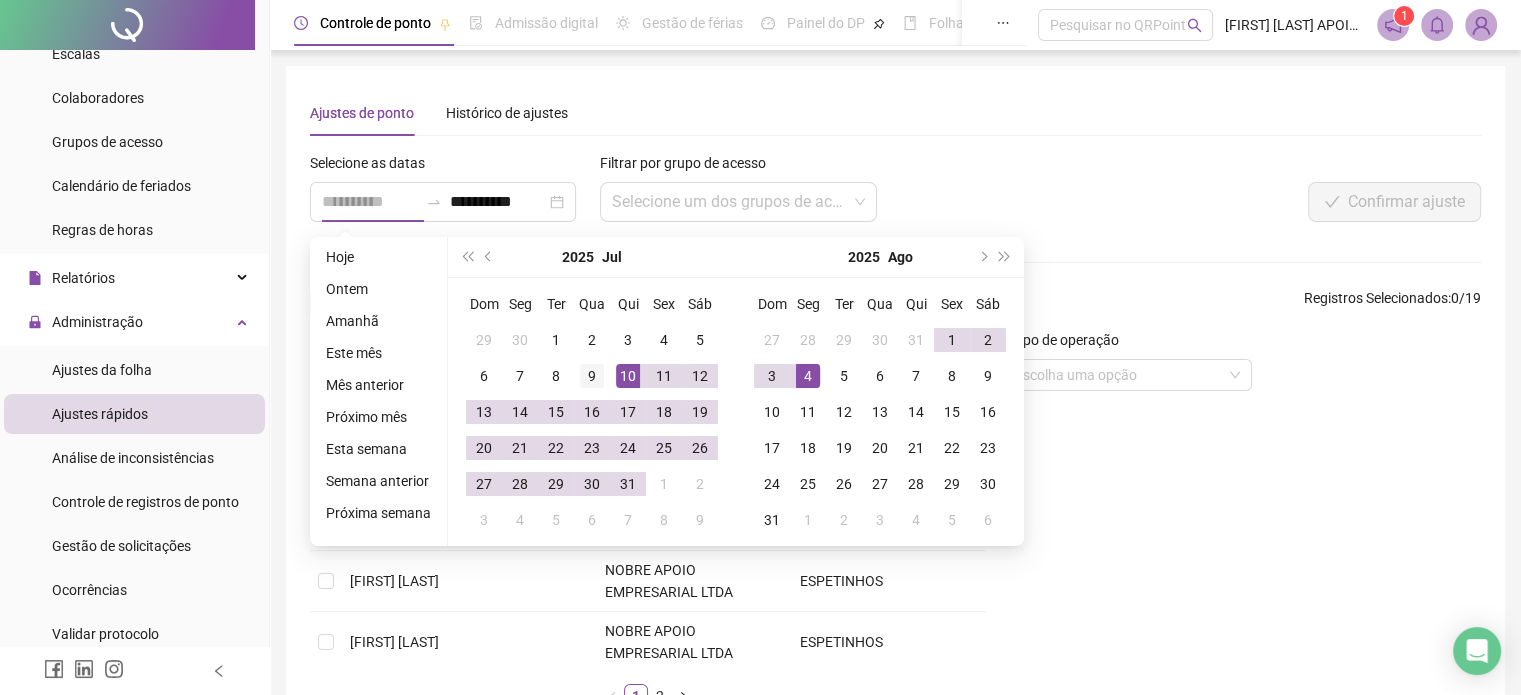 type on "**********" 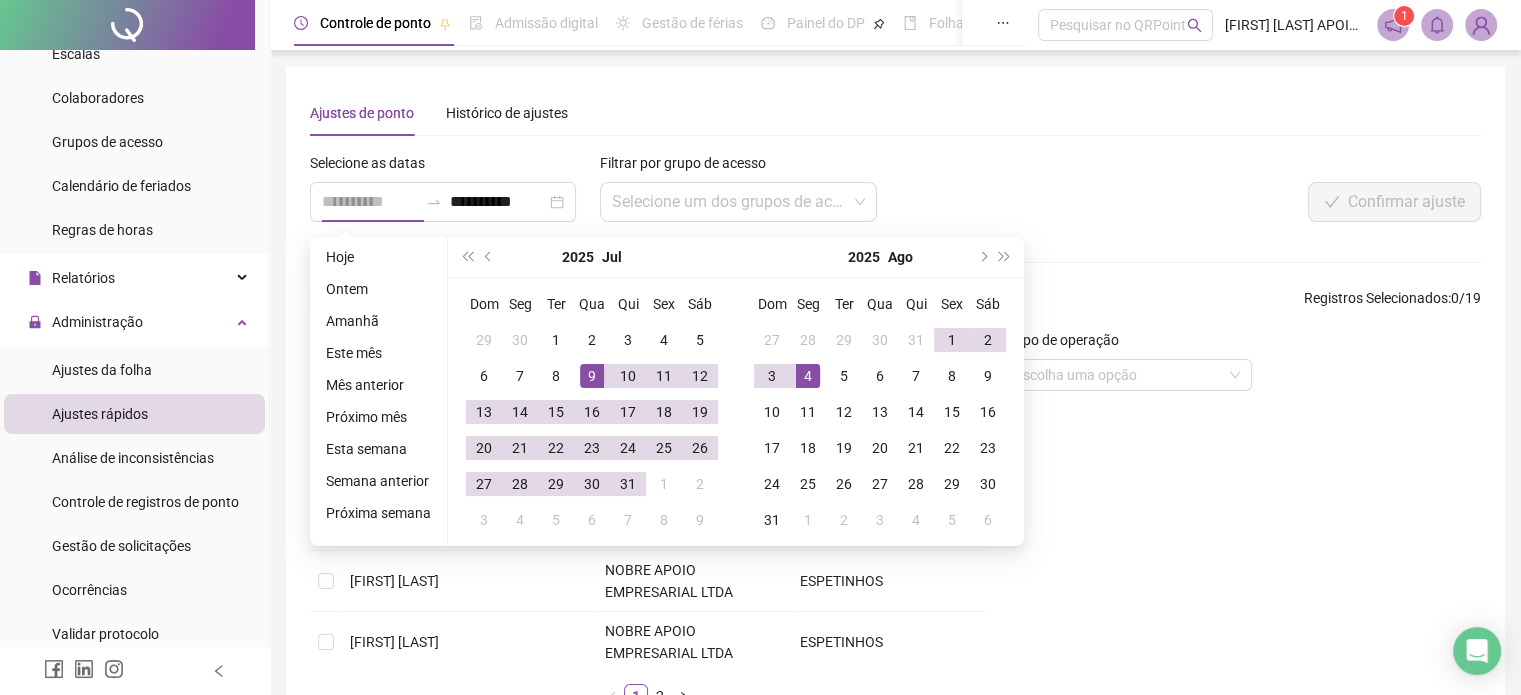 click on "9" at bounding box center (592, 376) 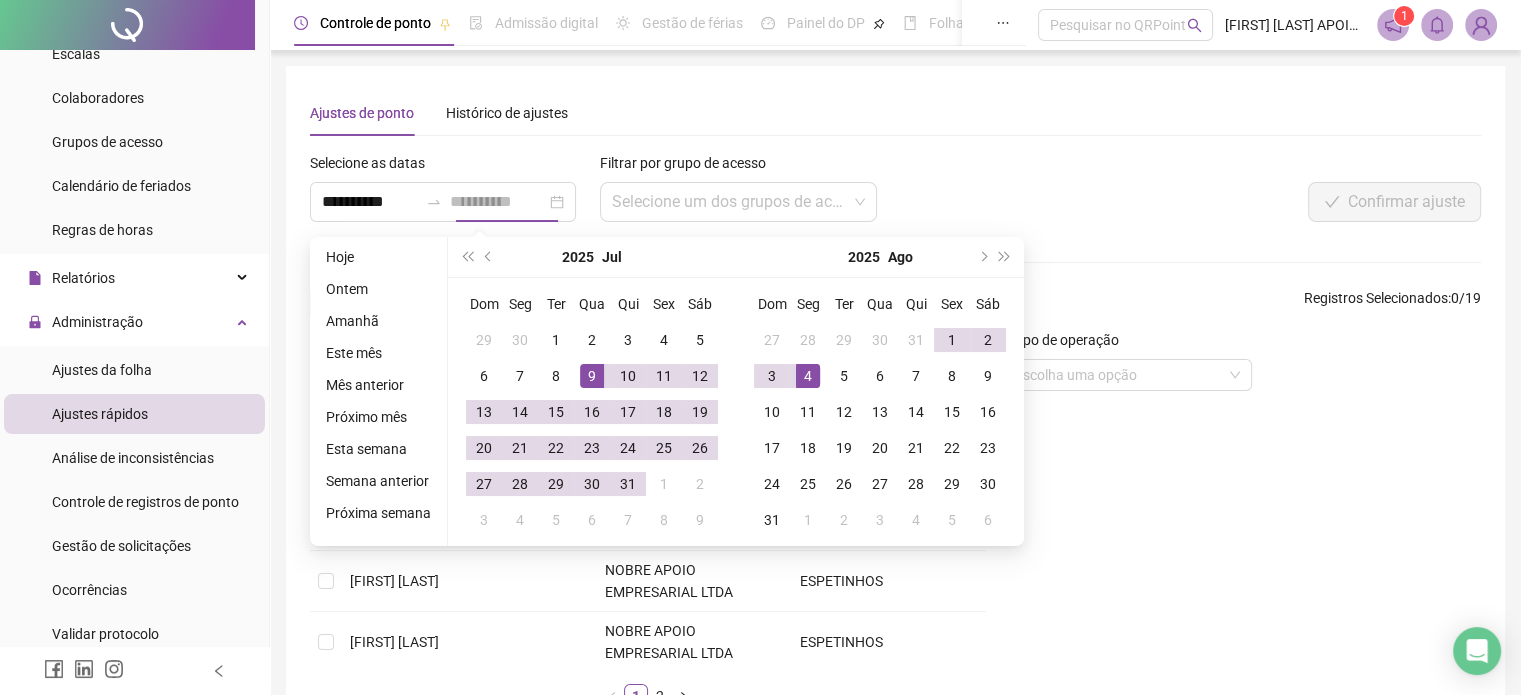 click on "9" at bounding box center [592, 376] 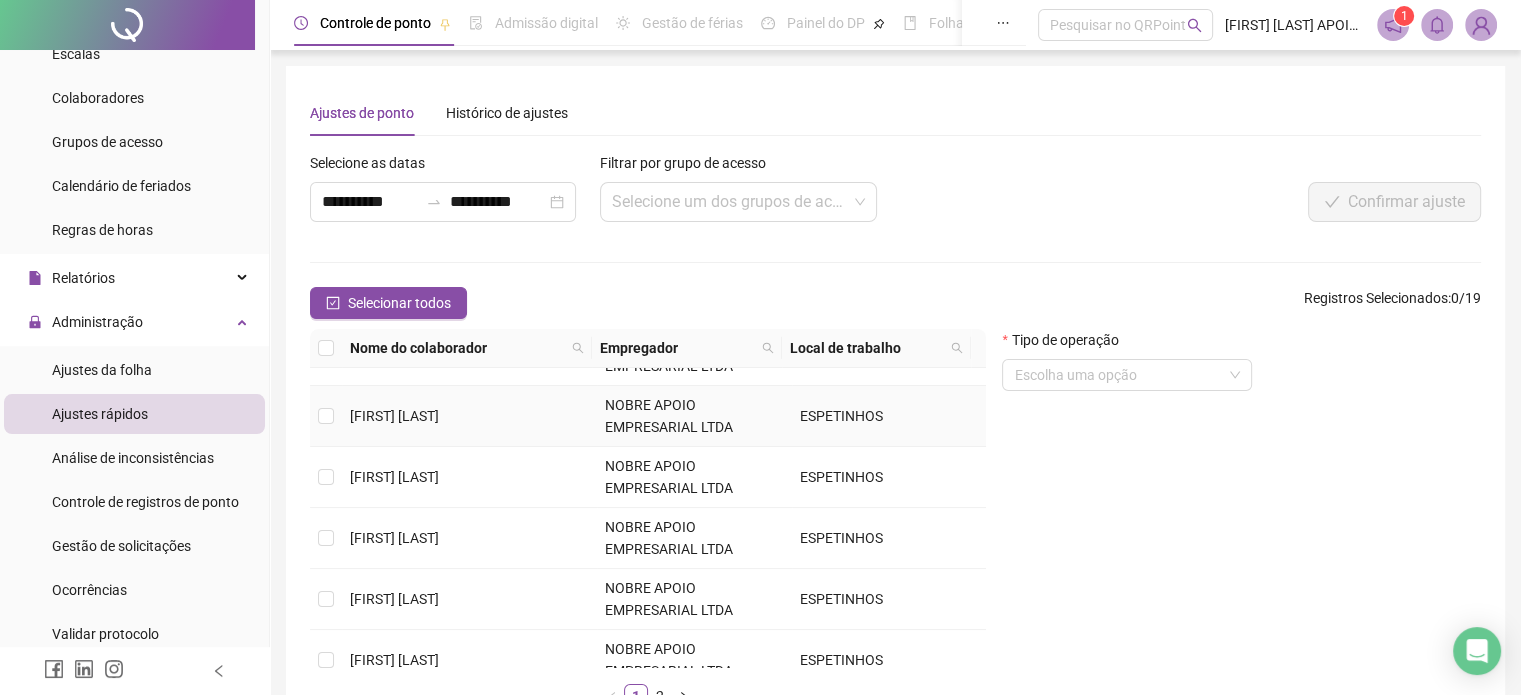 scroll, scrollTop: 400, scrollLeft: 0, axis: vertical 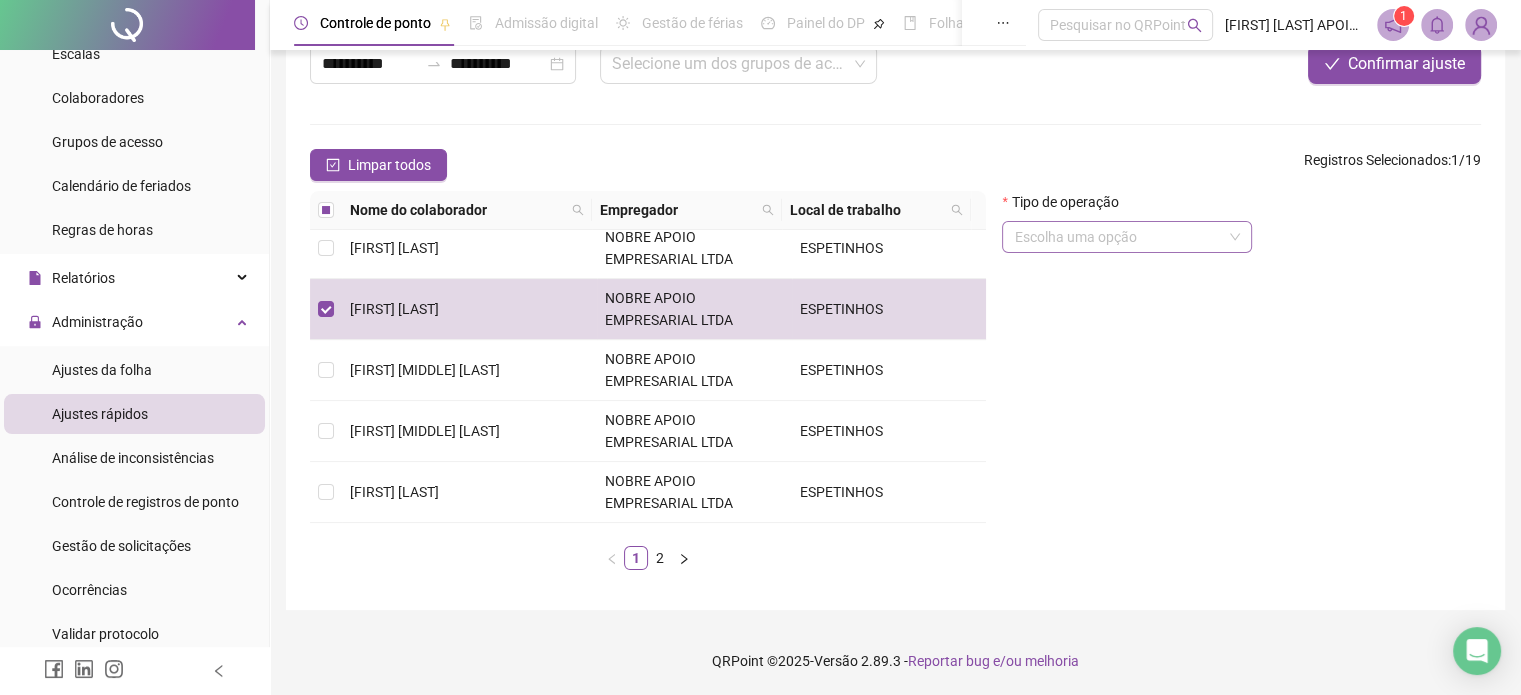 click at bounding box center [1118, 237] 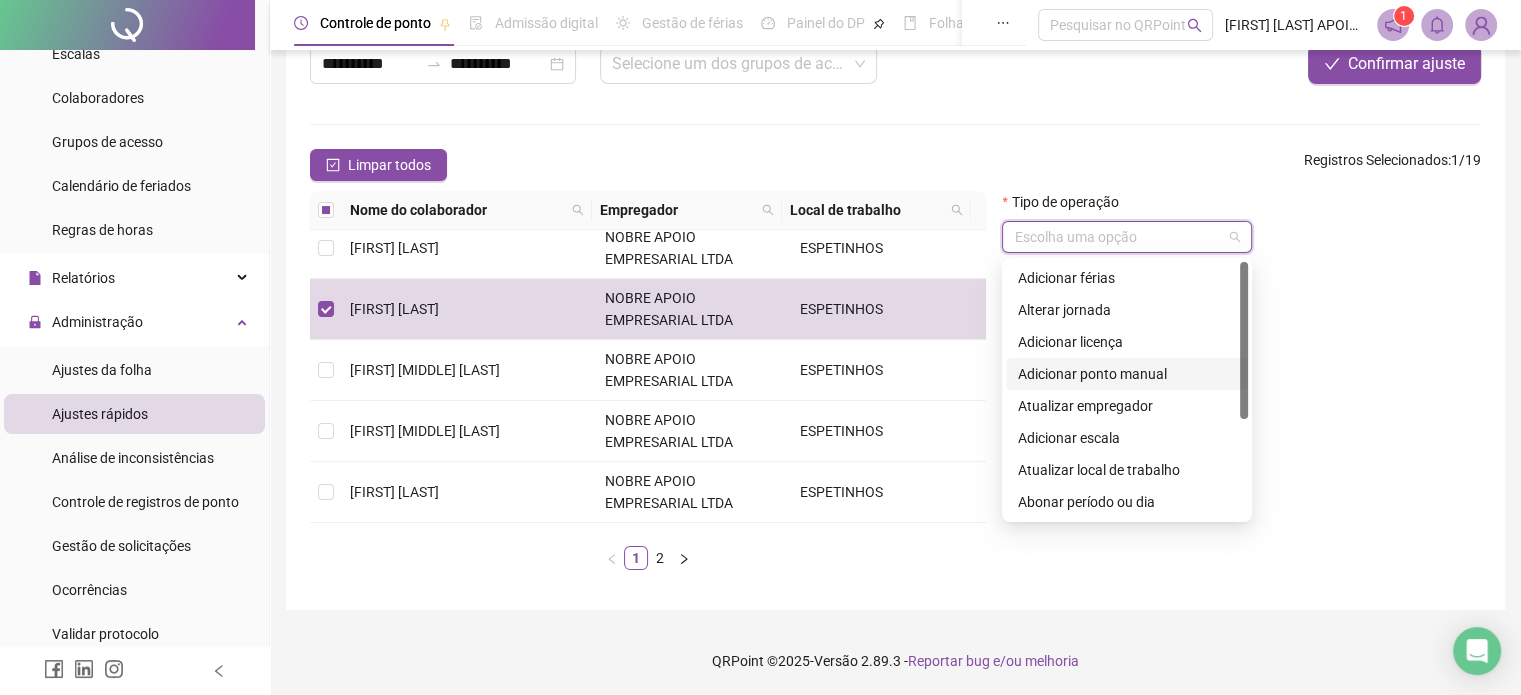 click on "Adicionar ponto manual" at bounding box center (1127, 374) 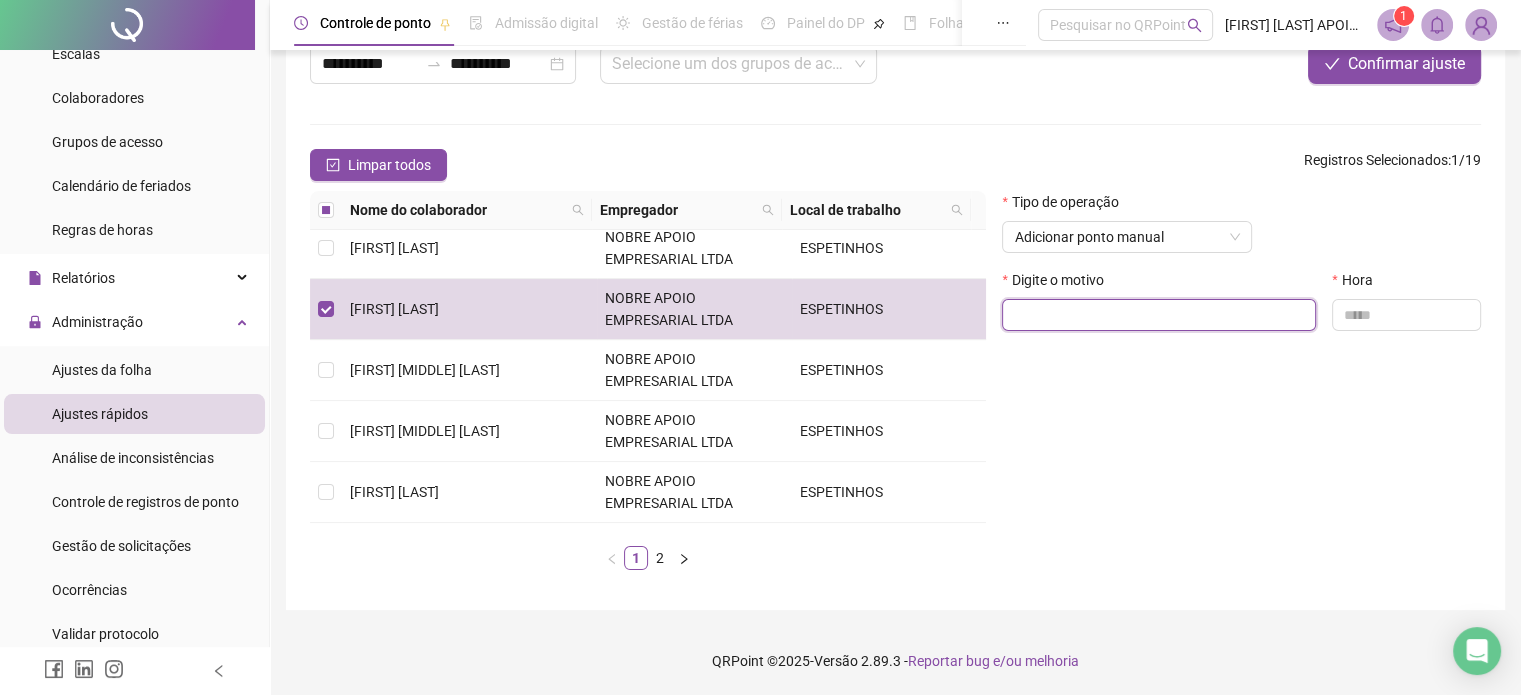 click at bounding box center [1159, 315] 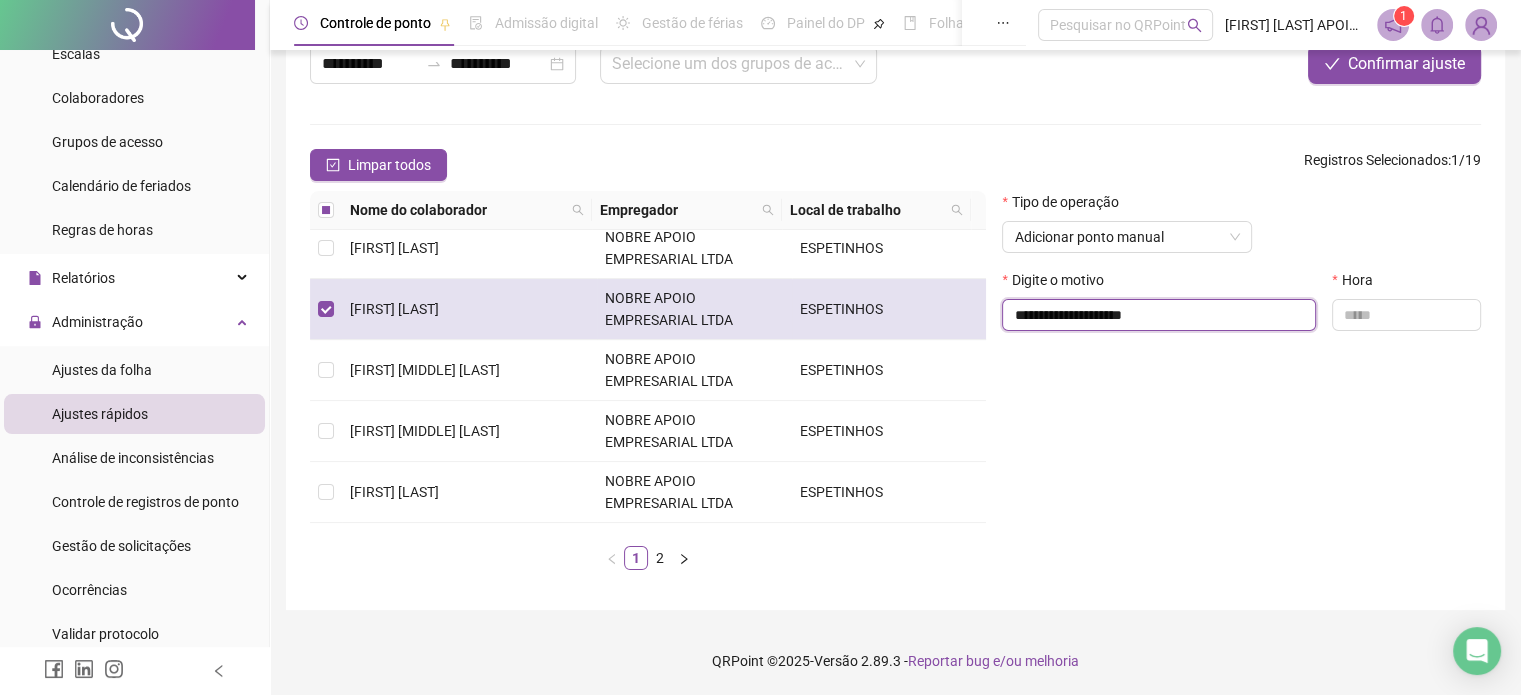 drag, startPoint x: 1193, startPoint y: 313, endPoint x: 920, endPoint y: 329, distance: 273.46848 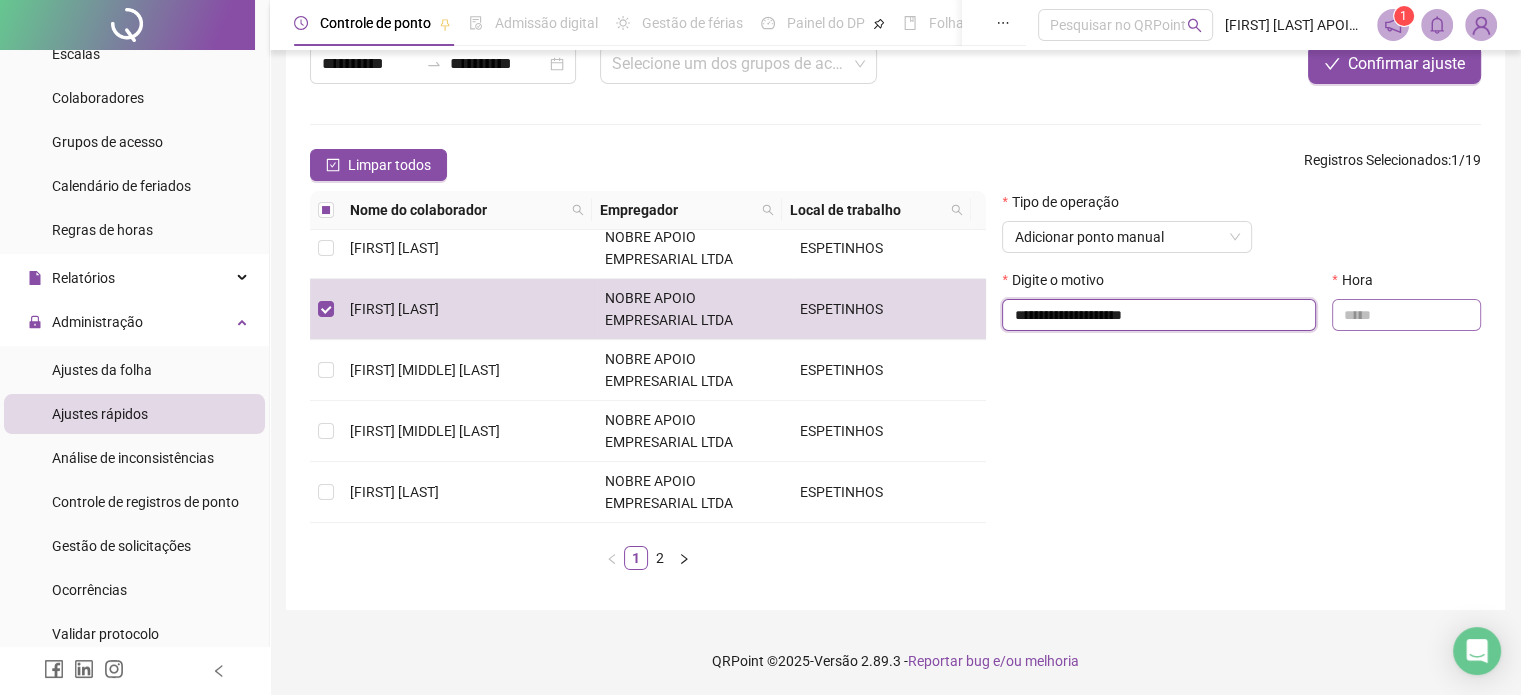type on "**********" 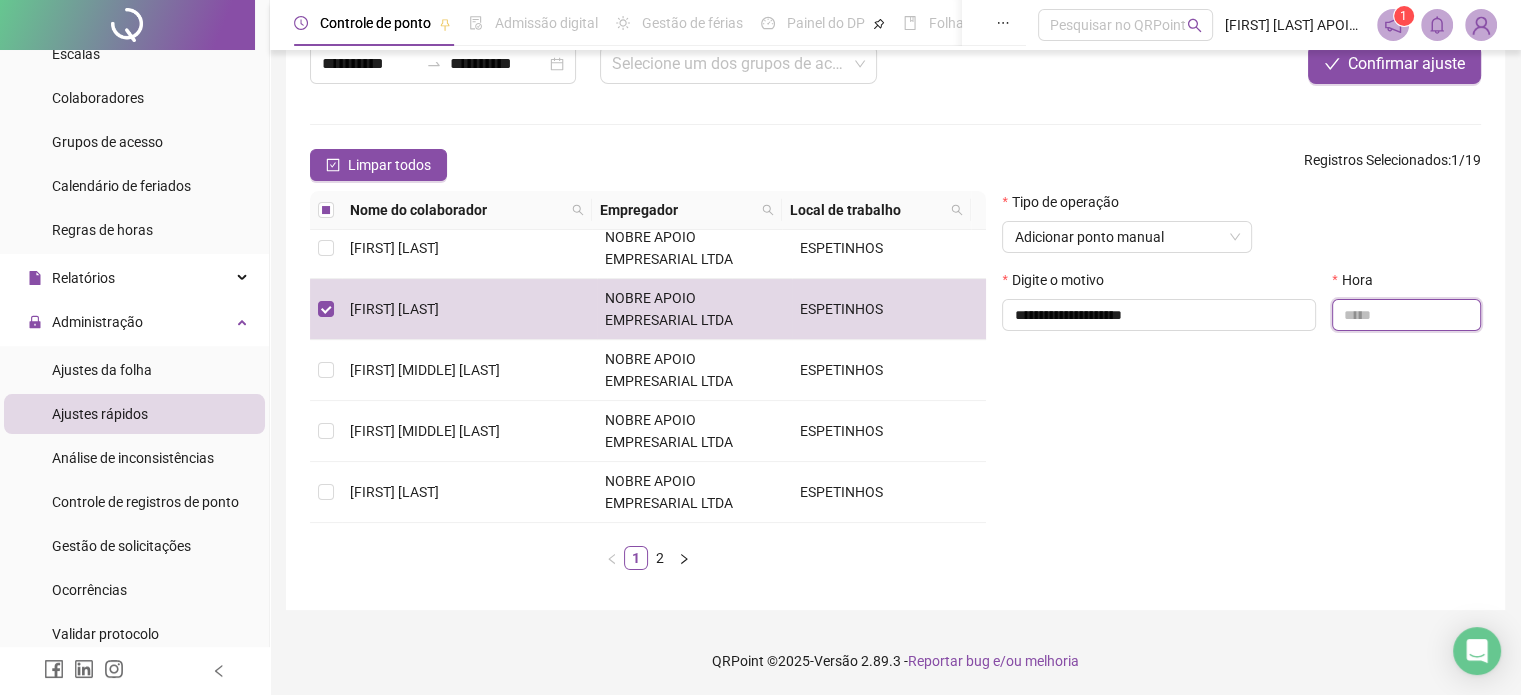 click at bounding box center [1406, 315] 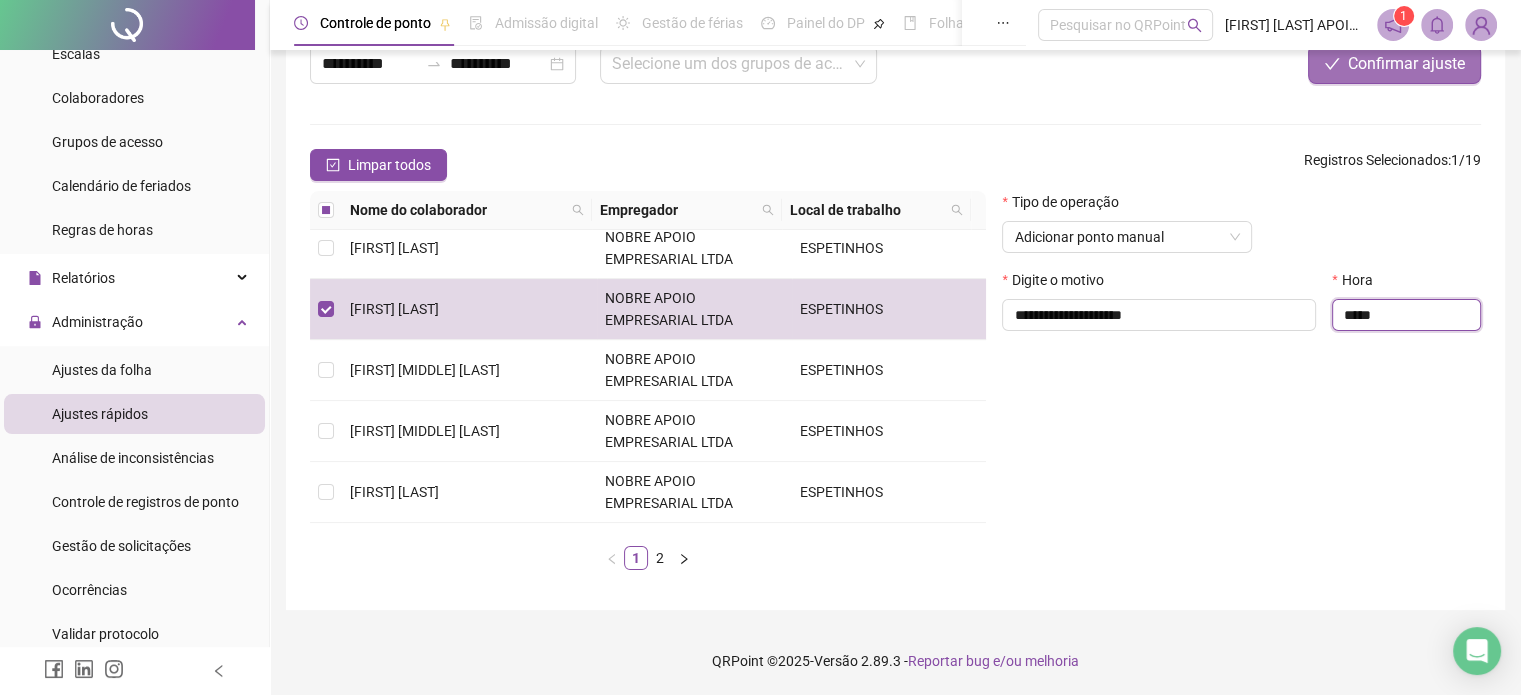 type on "*****" 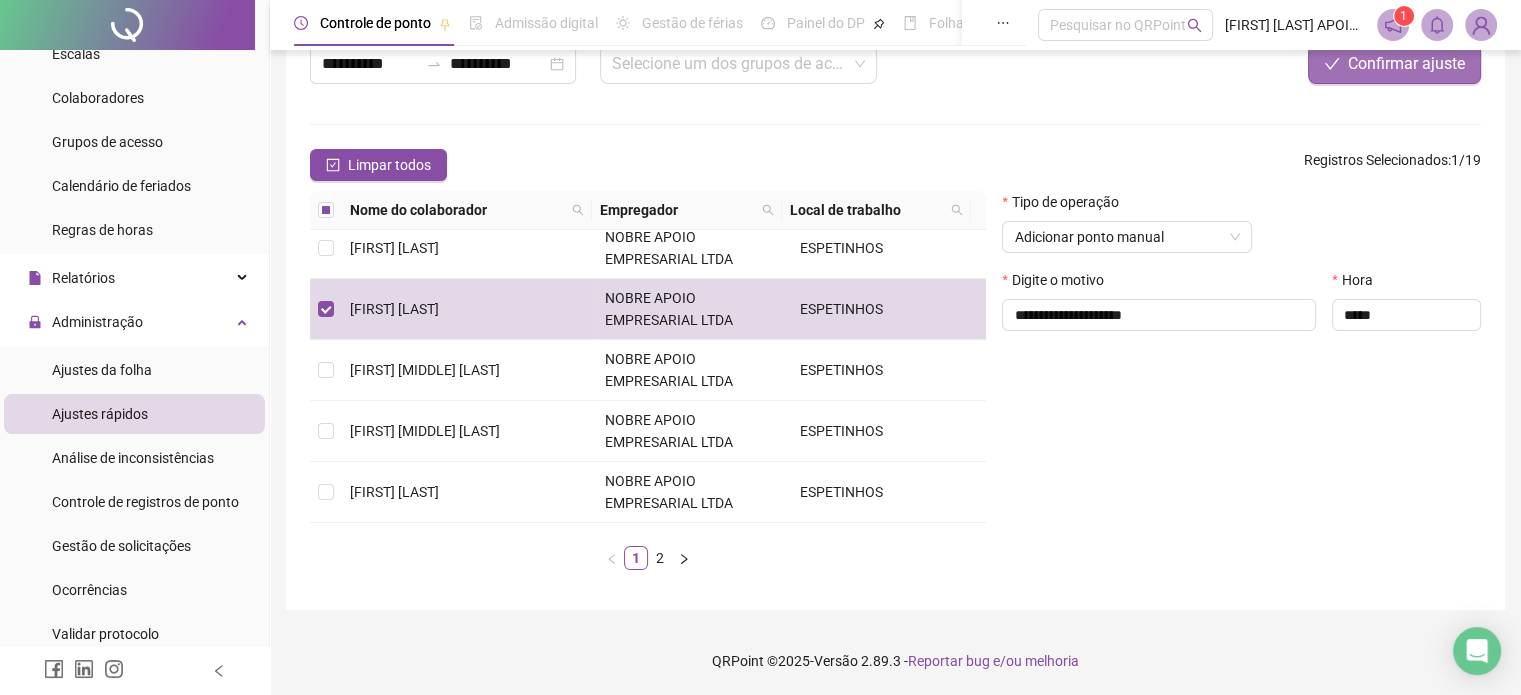 click on "Confirmar ajuste" at bounding box center [1406, 64] 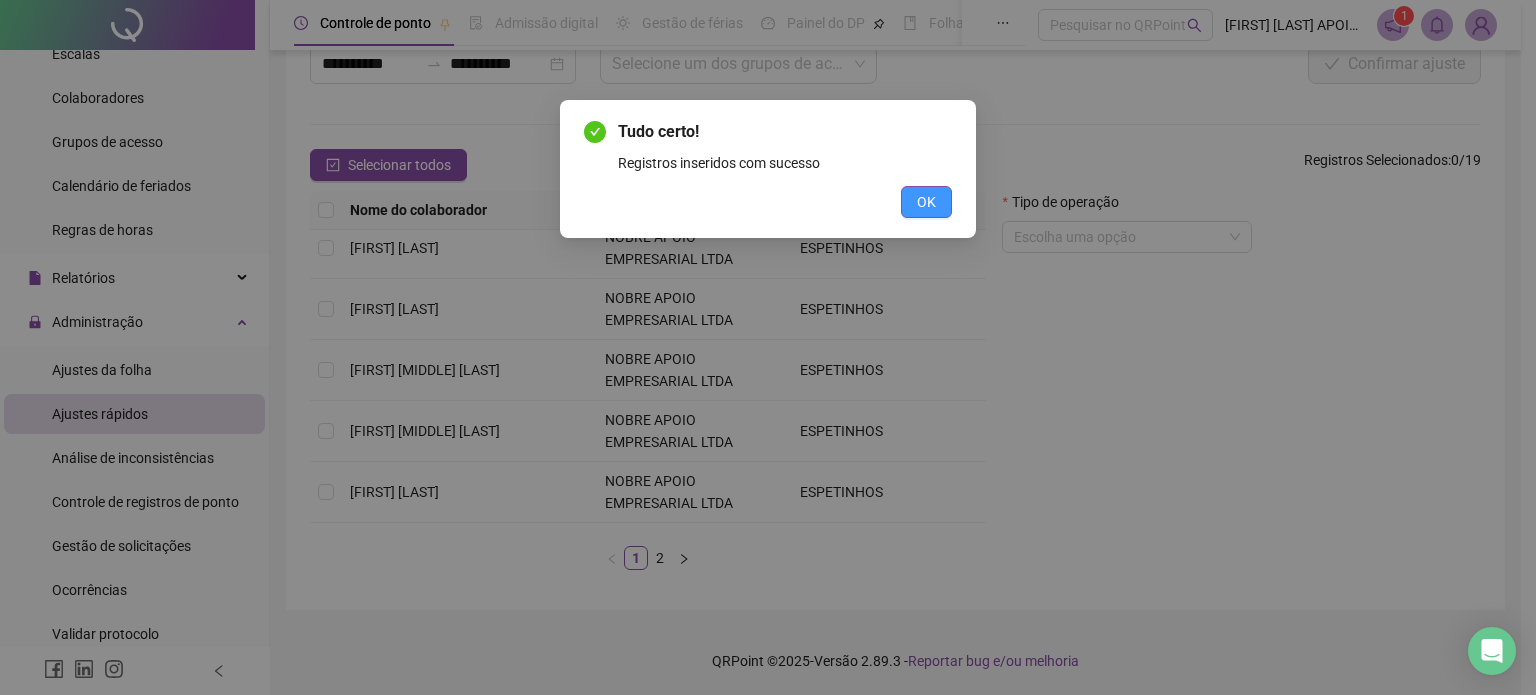 click on "OK" at bounding box center [926, 202] 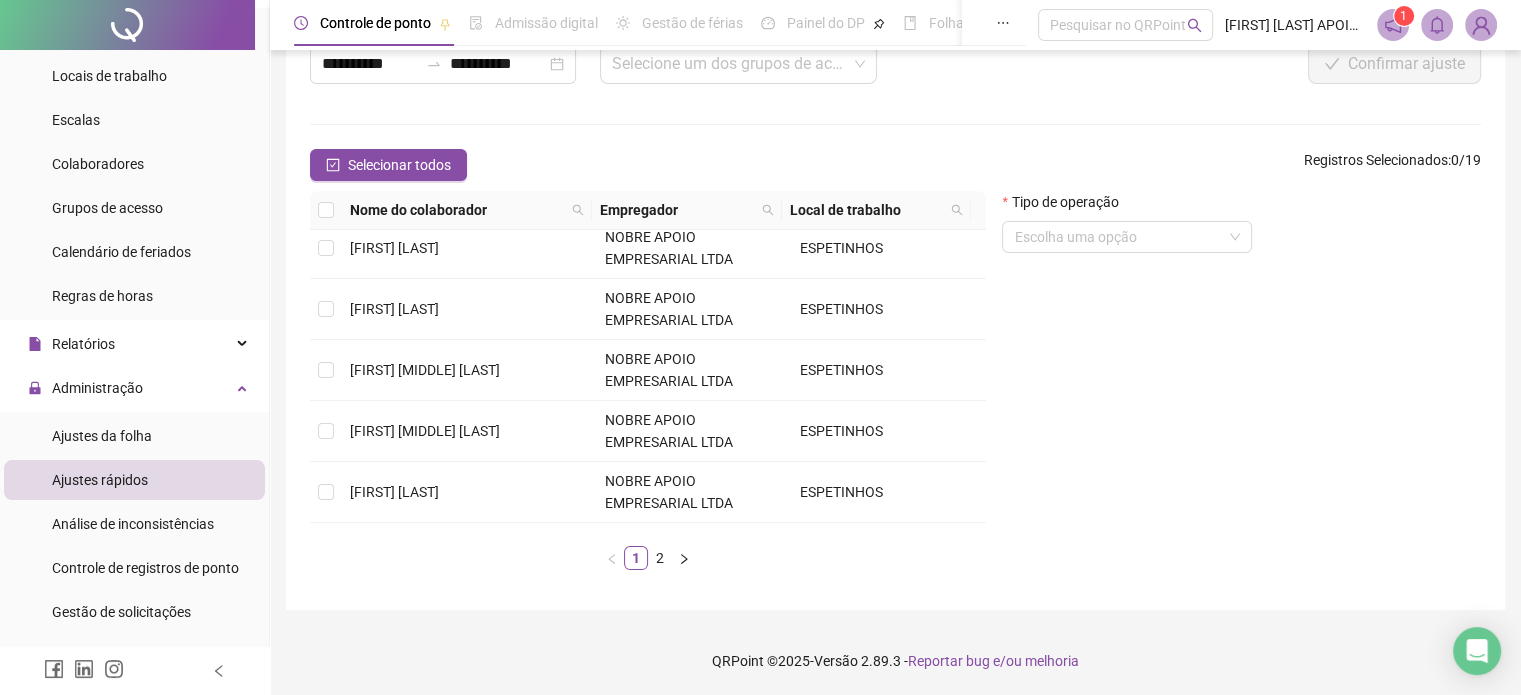 scroll, scrollTop: 100, scrollLeft: 0, axis: vertical 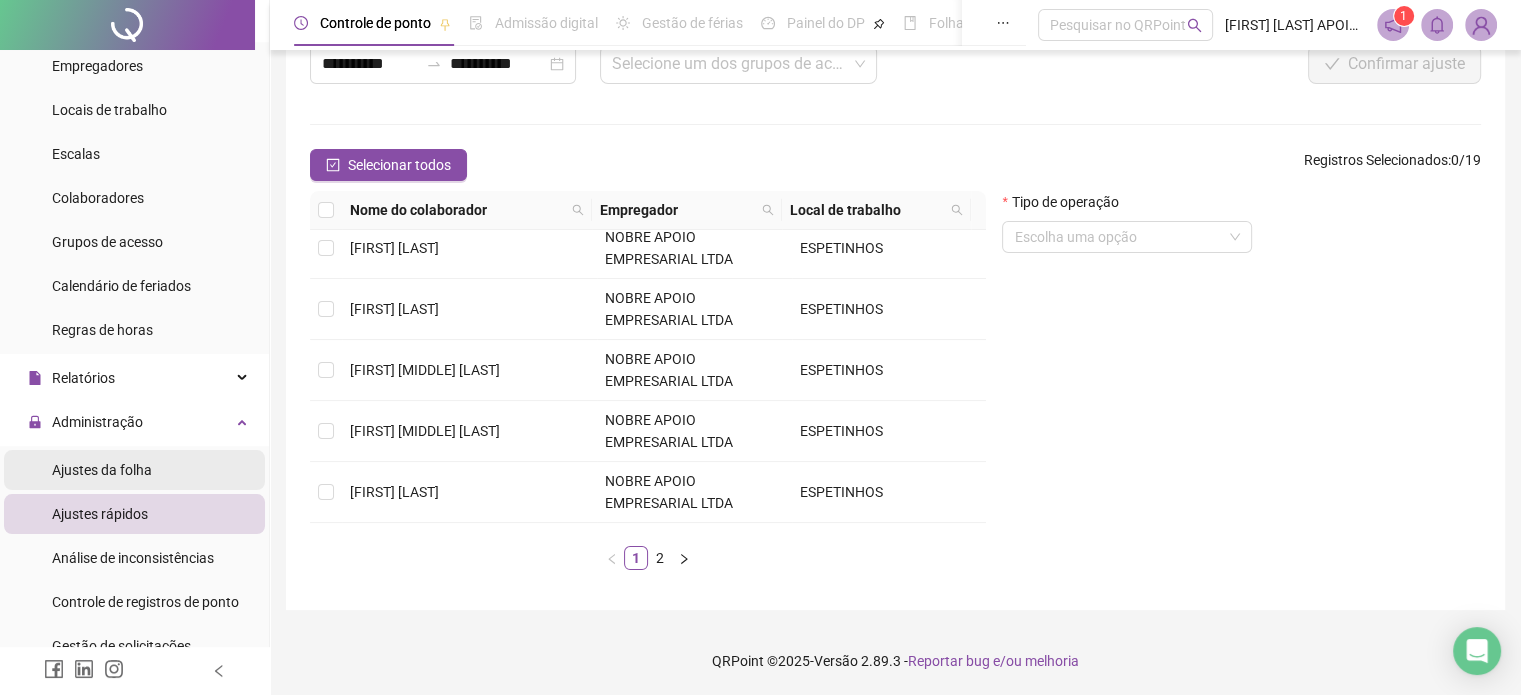 click on "Ajustes da folha" at bounding box center (134, 470) 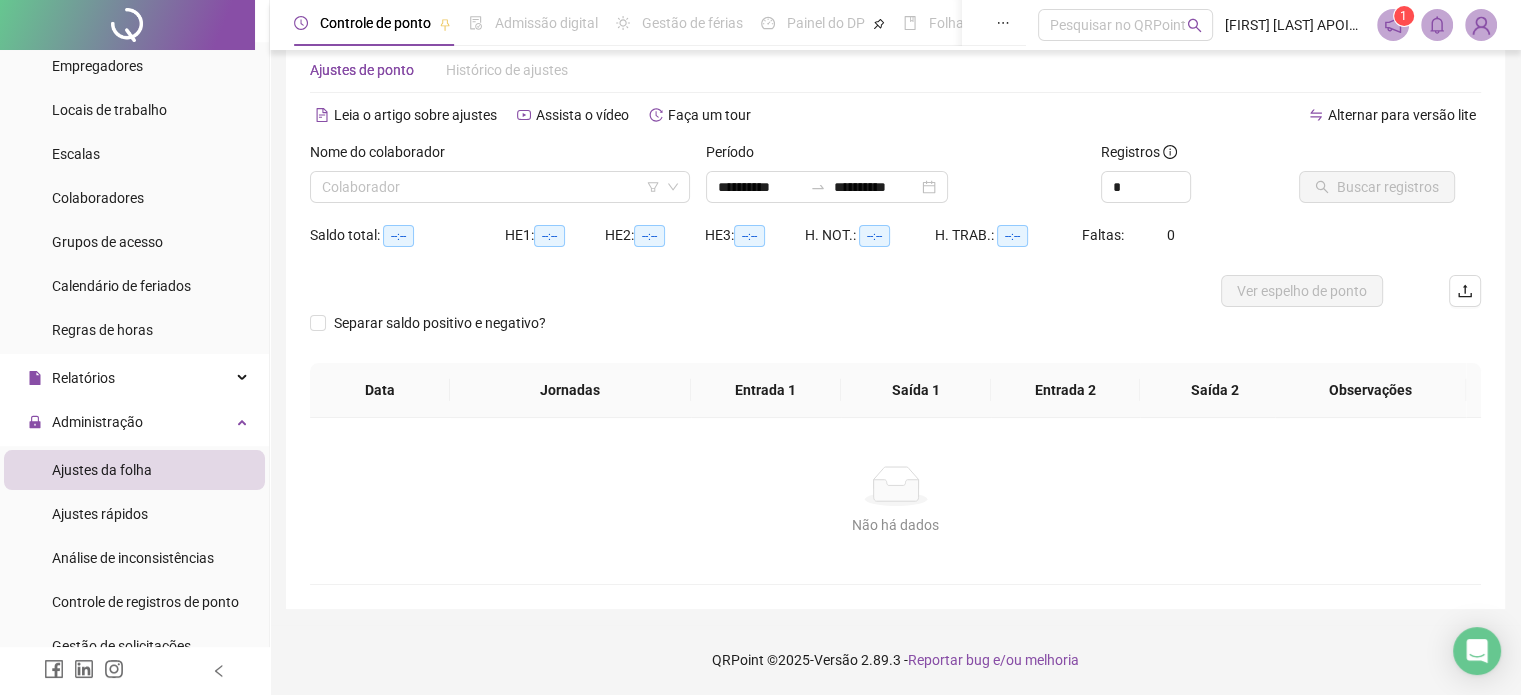 scroll, scrollTop: 42, scrollLeft: 0, axis: vertical 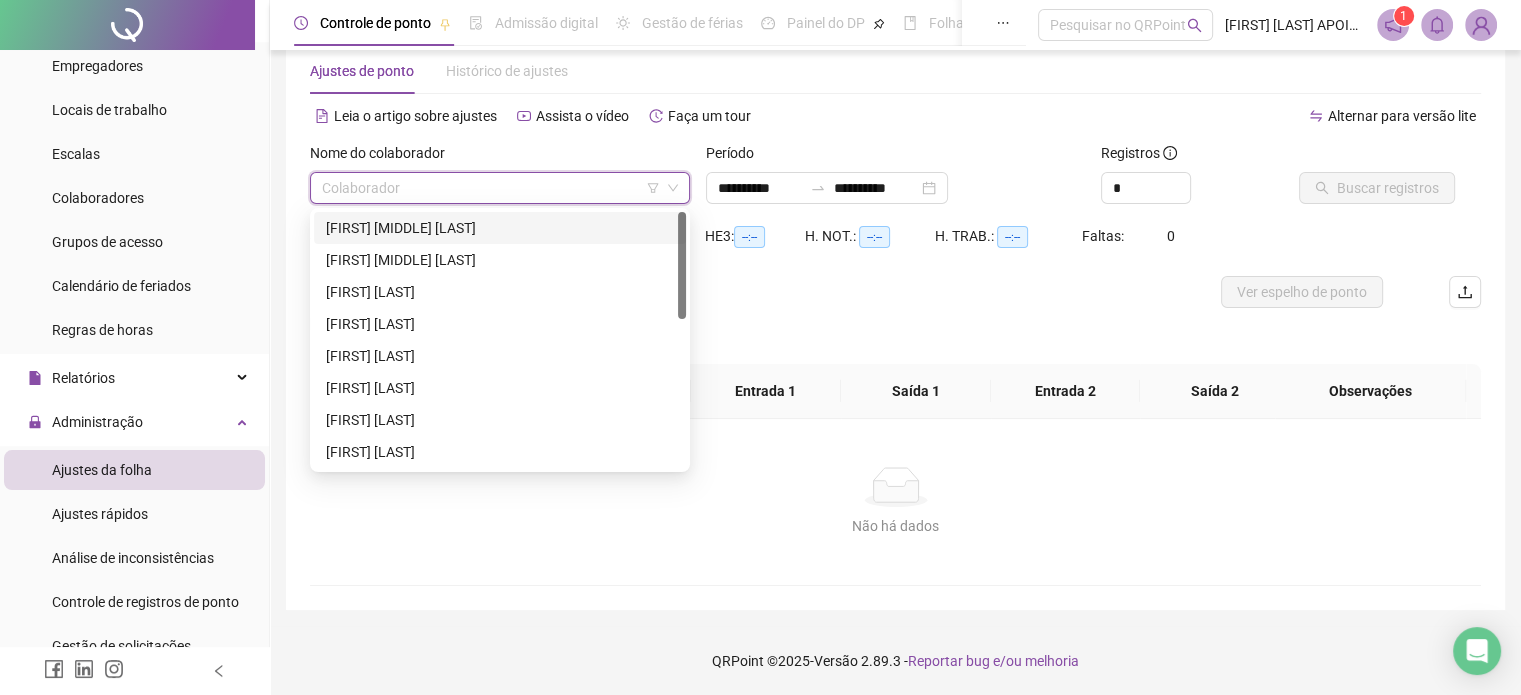 click at bounding box center (491, 188) 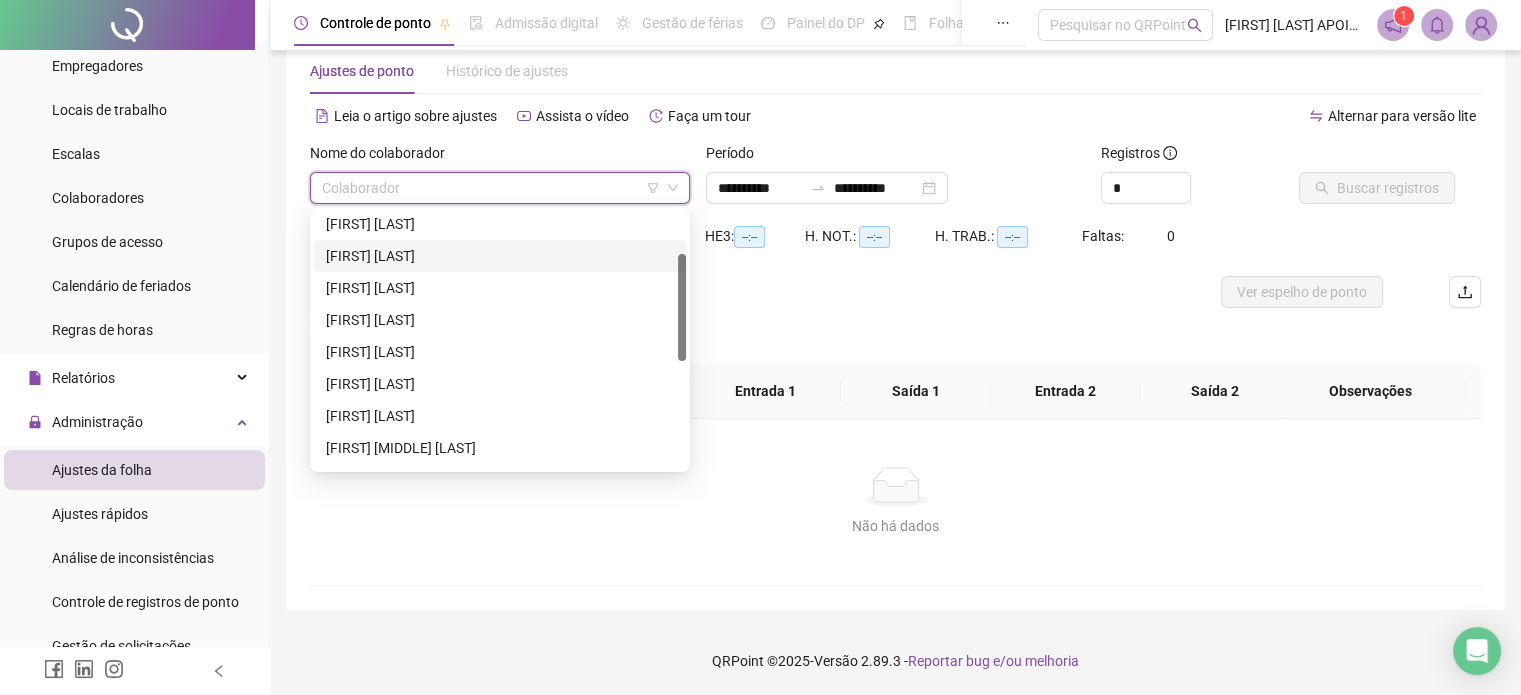 scroll, scrollTop: 200, scrollLeft: 0, axis: vertical 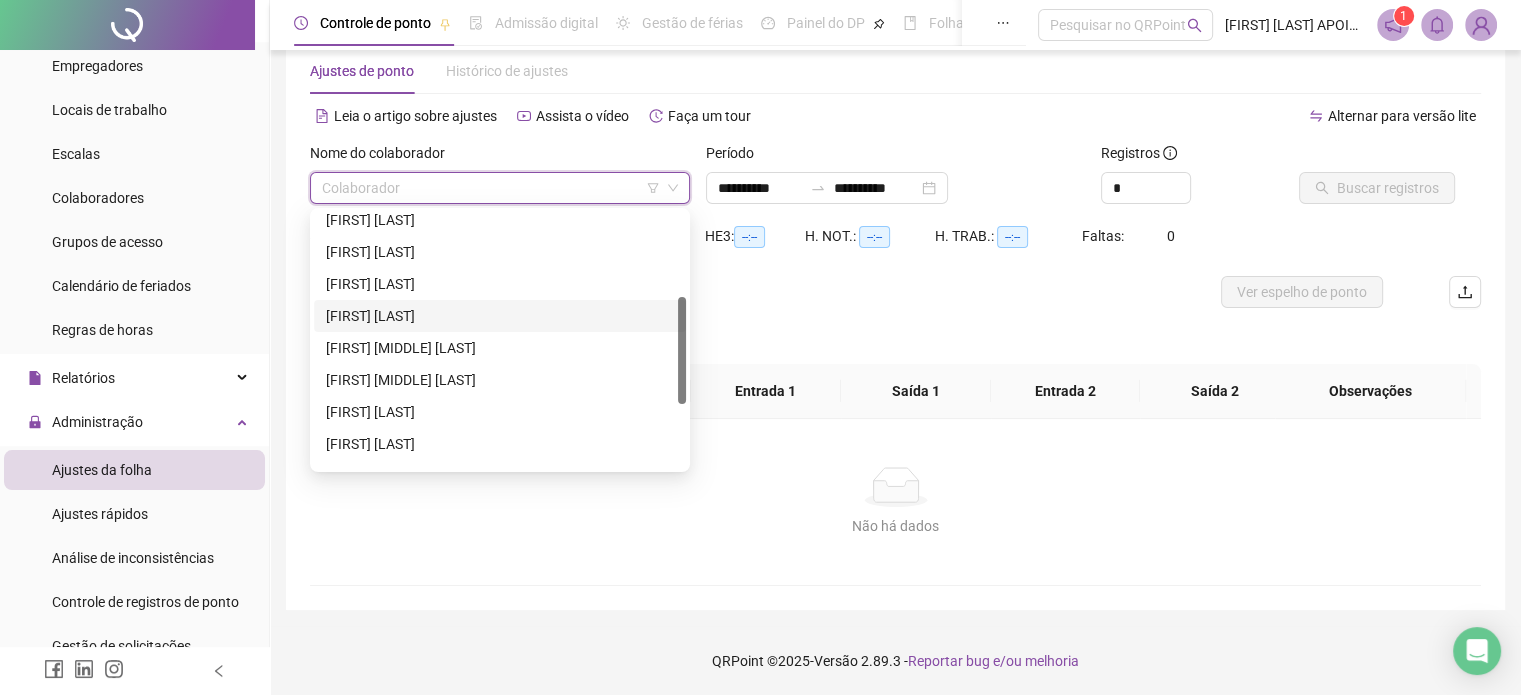 click on "[FIRST] [LAST]" at bounding box center [500, 316] 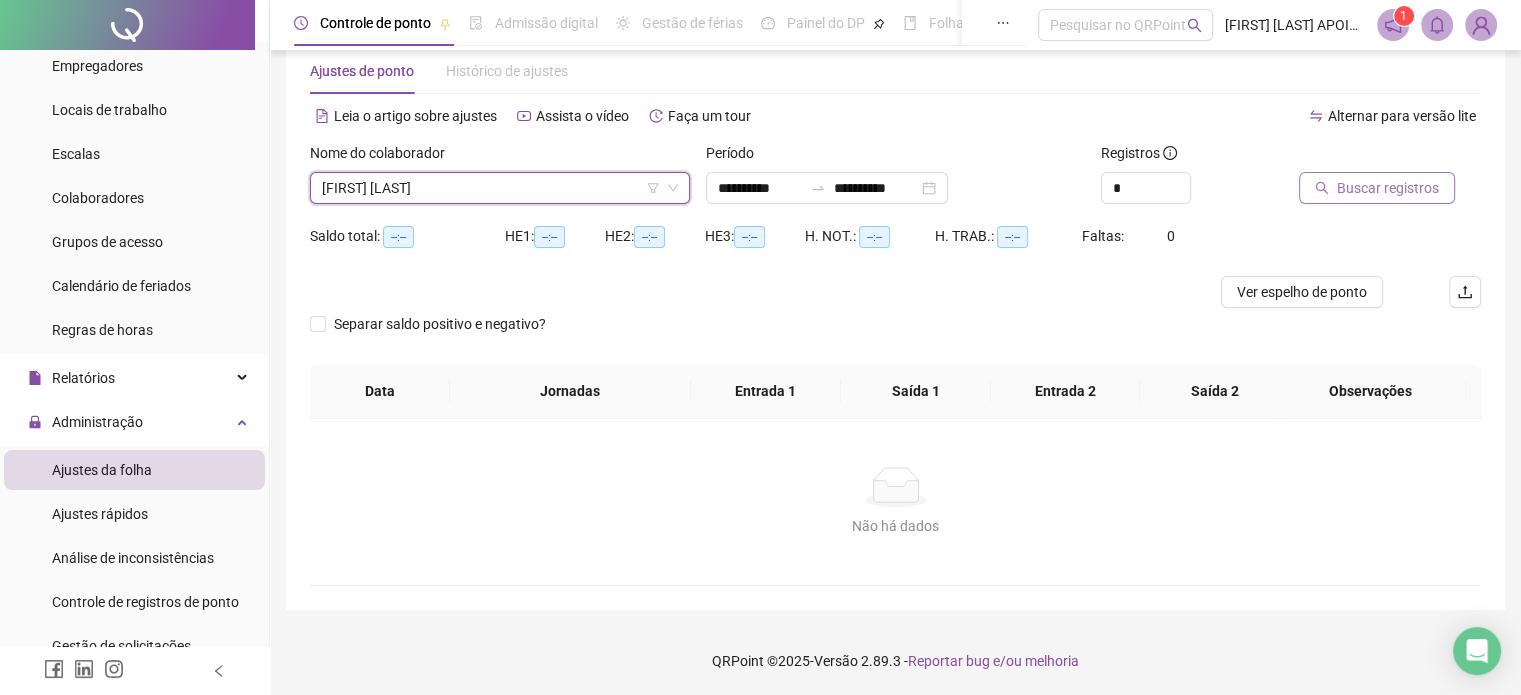 click on "Buscar registros" at bounding box center [1388, 188] 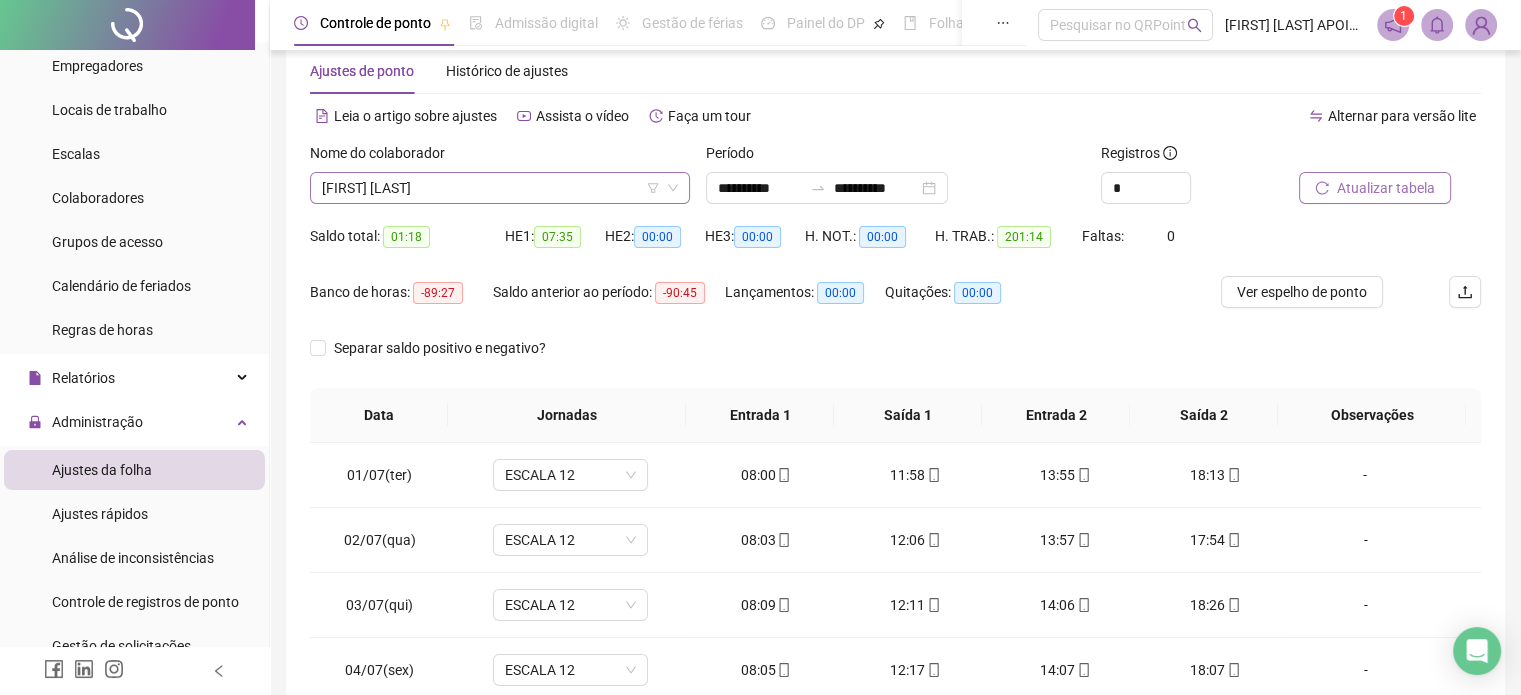 click on "[FIRST] [LAST]" at bounding box center (500, 188) 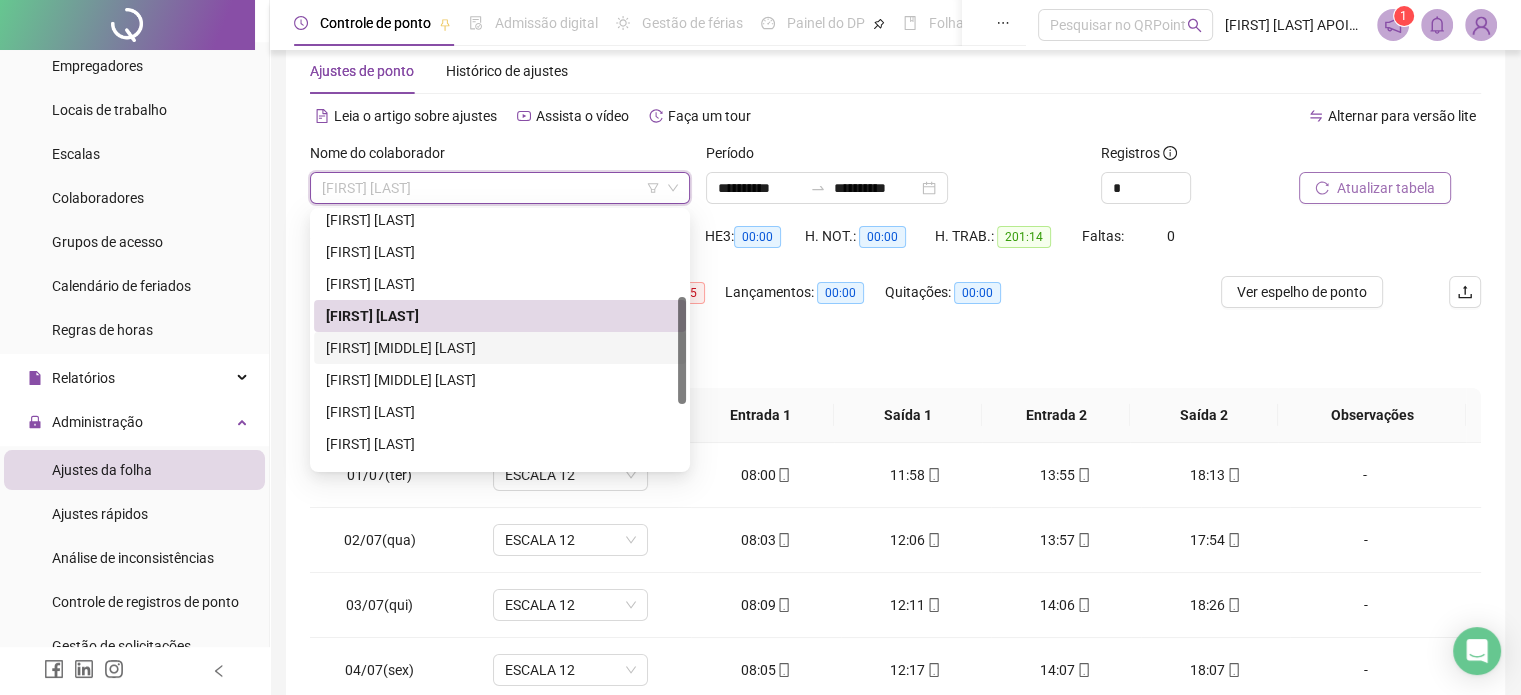 click on "[FIRST] [MIDDLE] [LAST]" at bounding box center (500, 348) 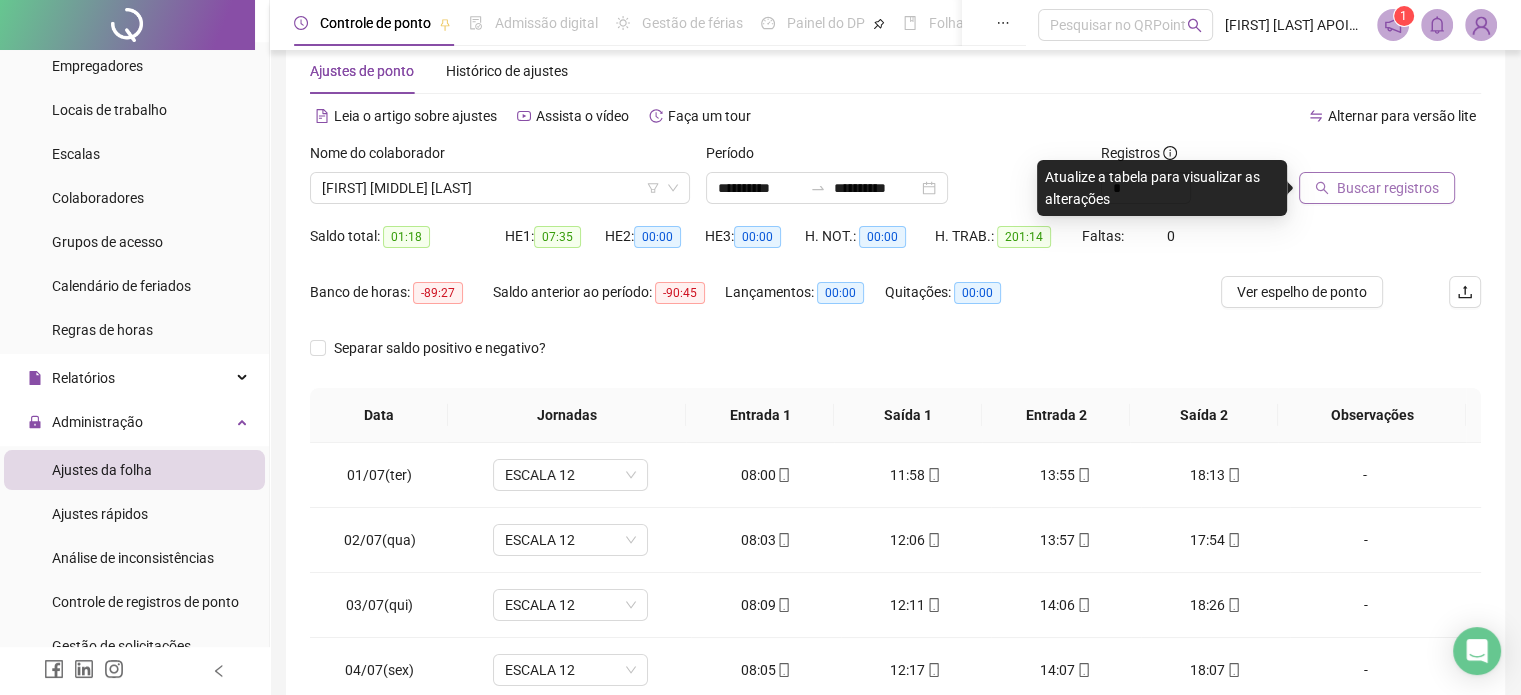 click on "Buscar registros" at bounding box center [1388, 188] 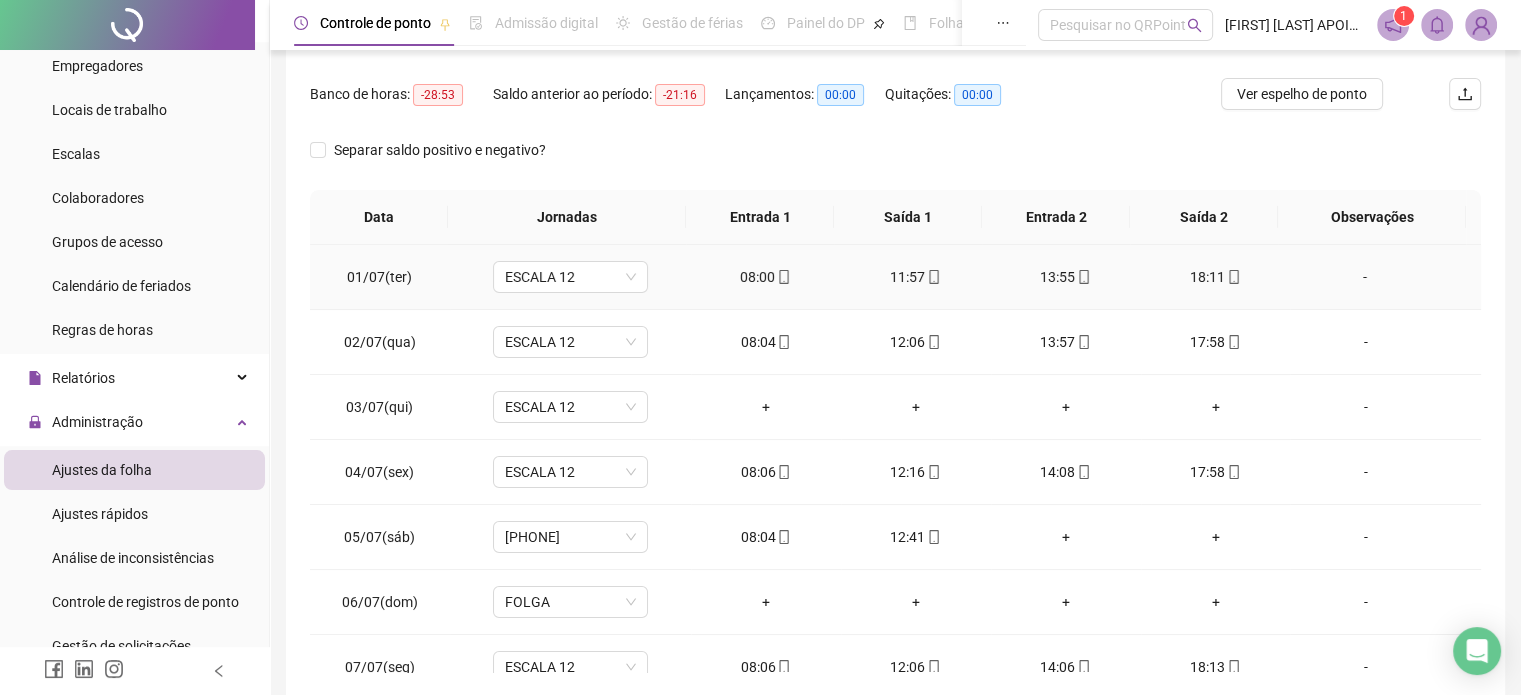 scroll, scrollTop: 242, scrollLeft: 0, axis: vertical 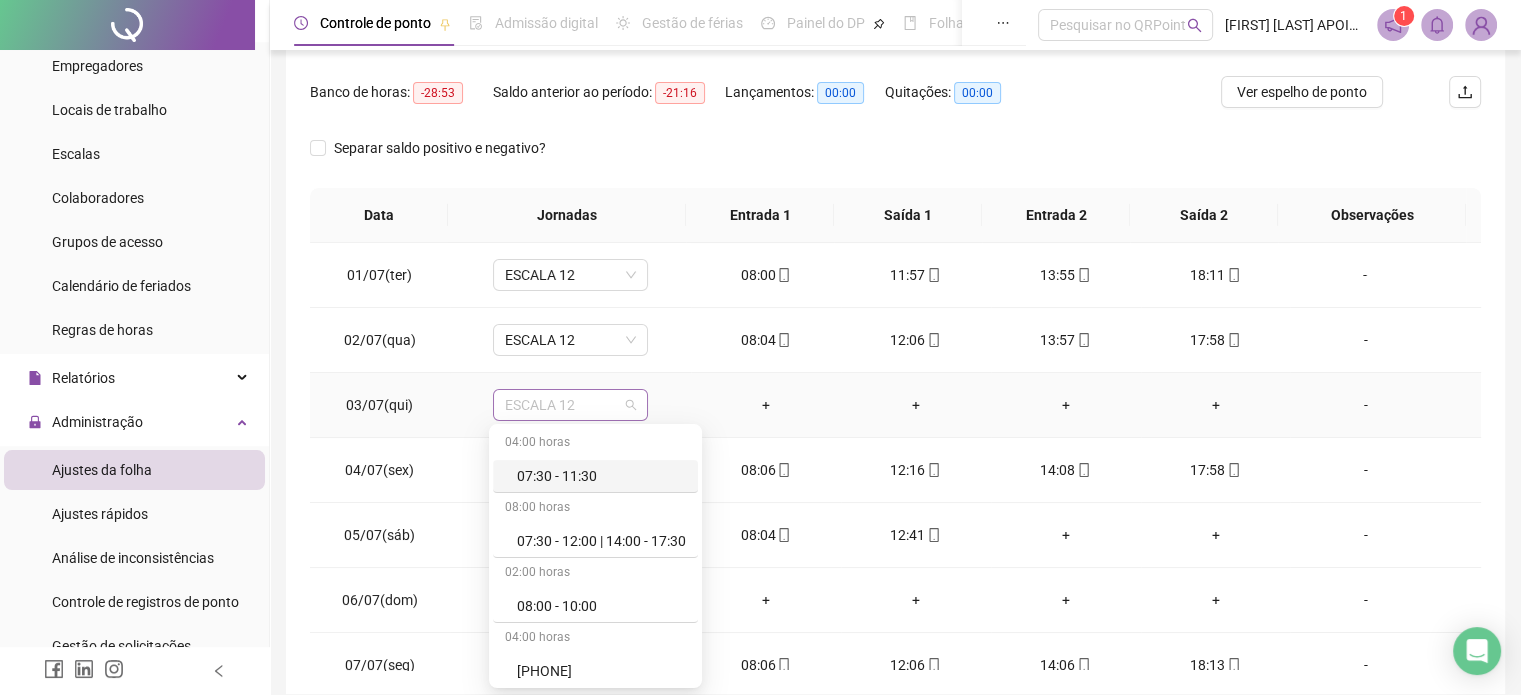click on "ESCALA 12" at bounding box center (570, 405) 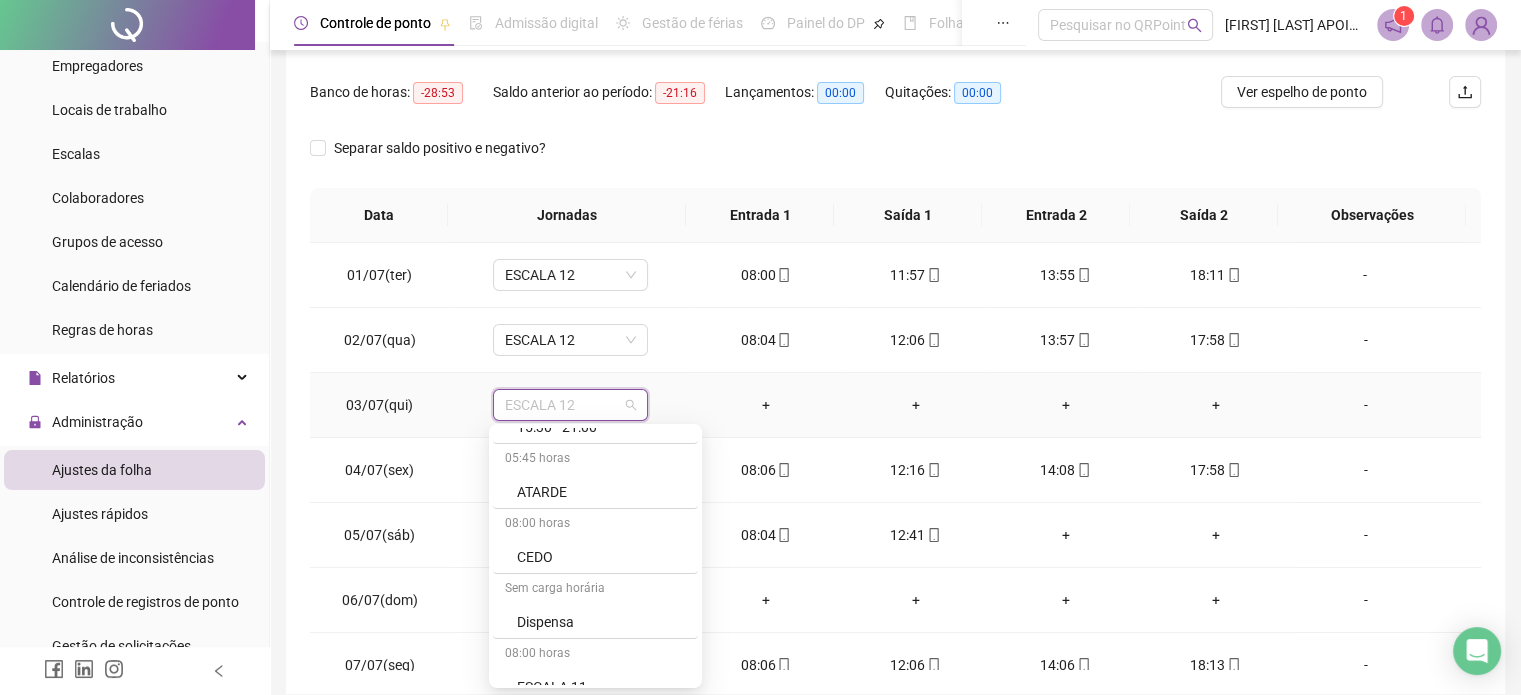 scroll, scrollTop: 600, scrollLeft: 0, axis: vertical 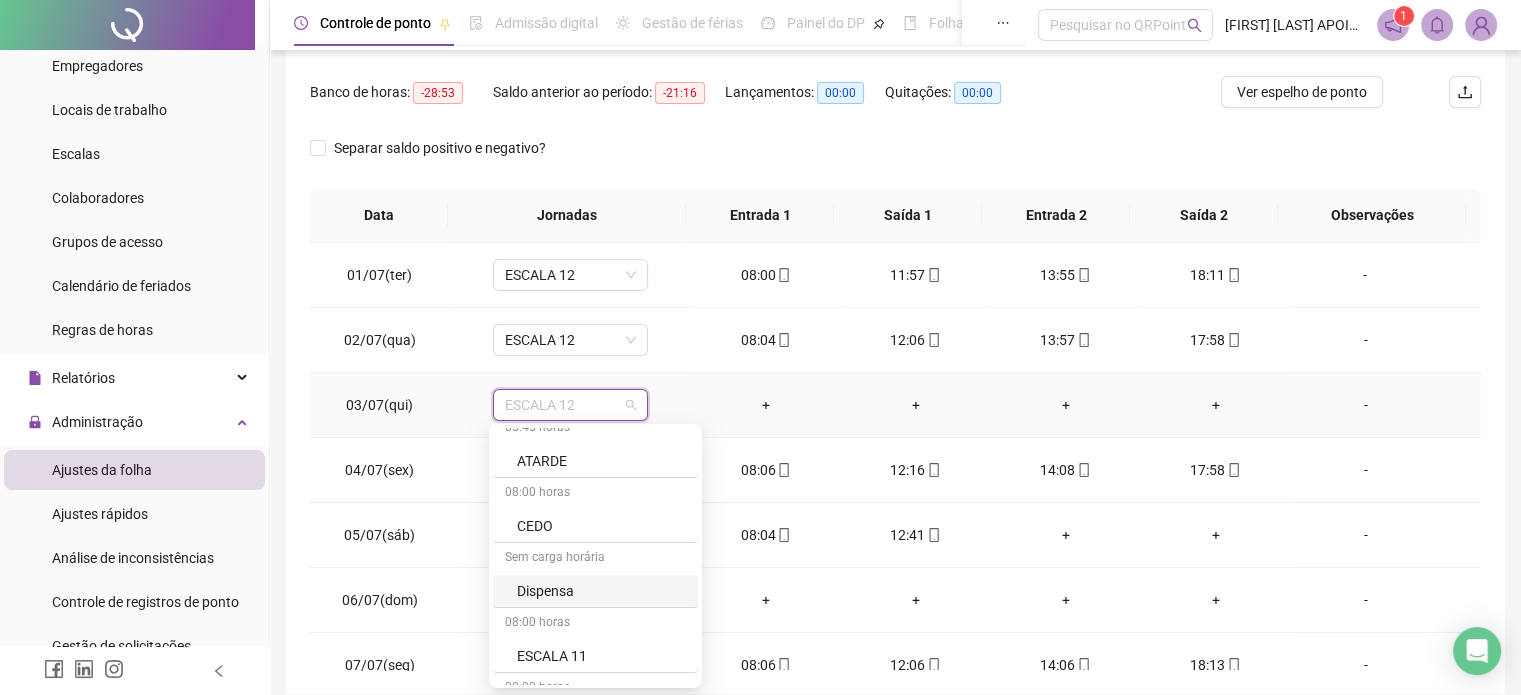 click on "Dispensa" at bounding box center (601, 591) 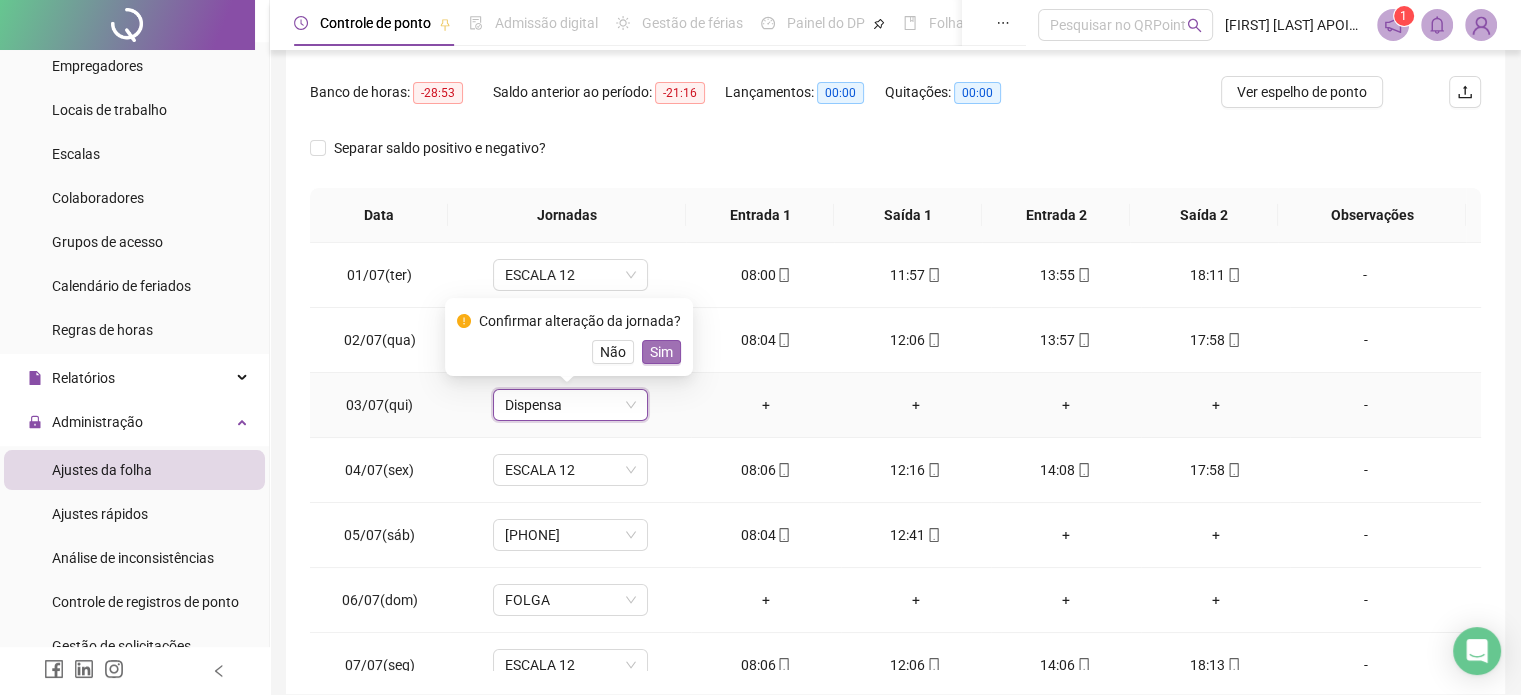 click on "Sim" at bounding box center [661, 352] 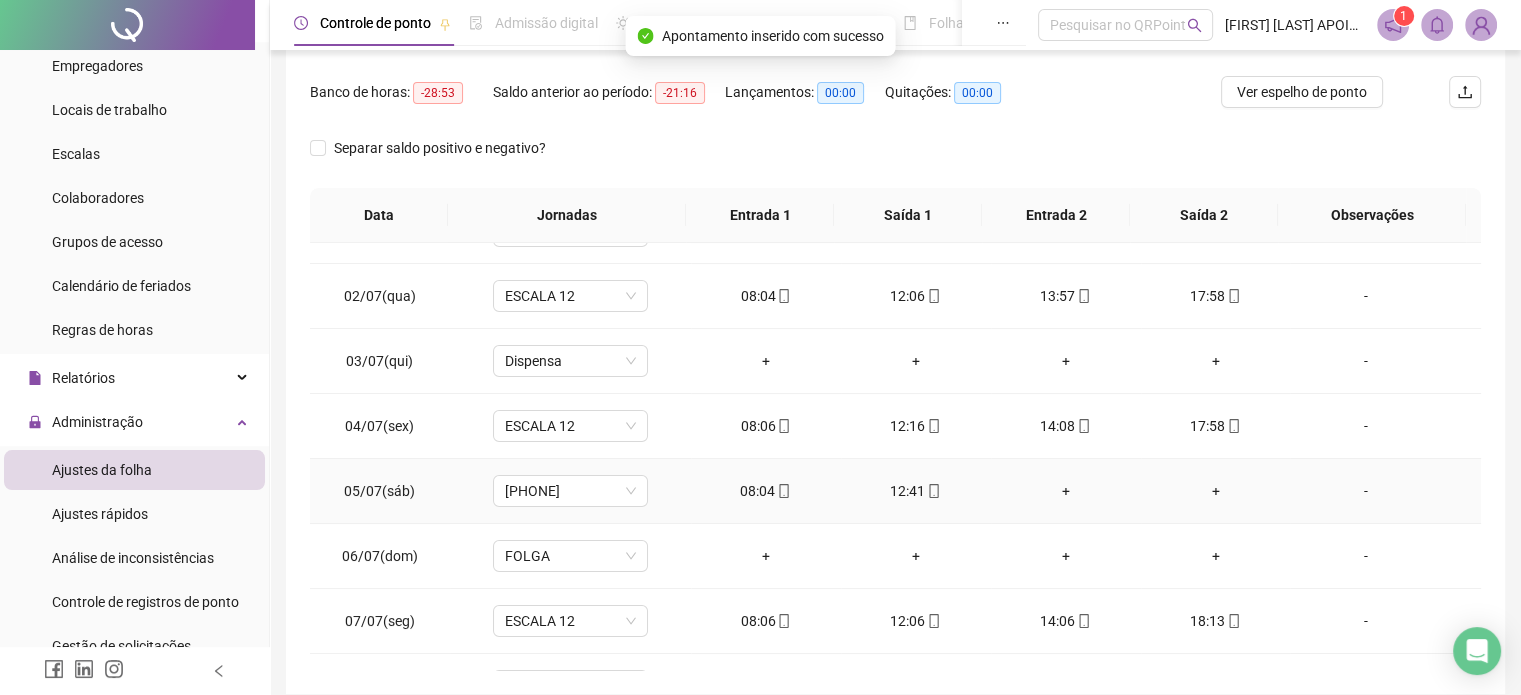 scroll, scrollTop: 0, scrollLeft: 0, axis: both 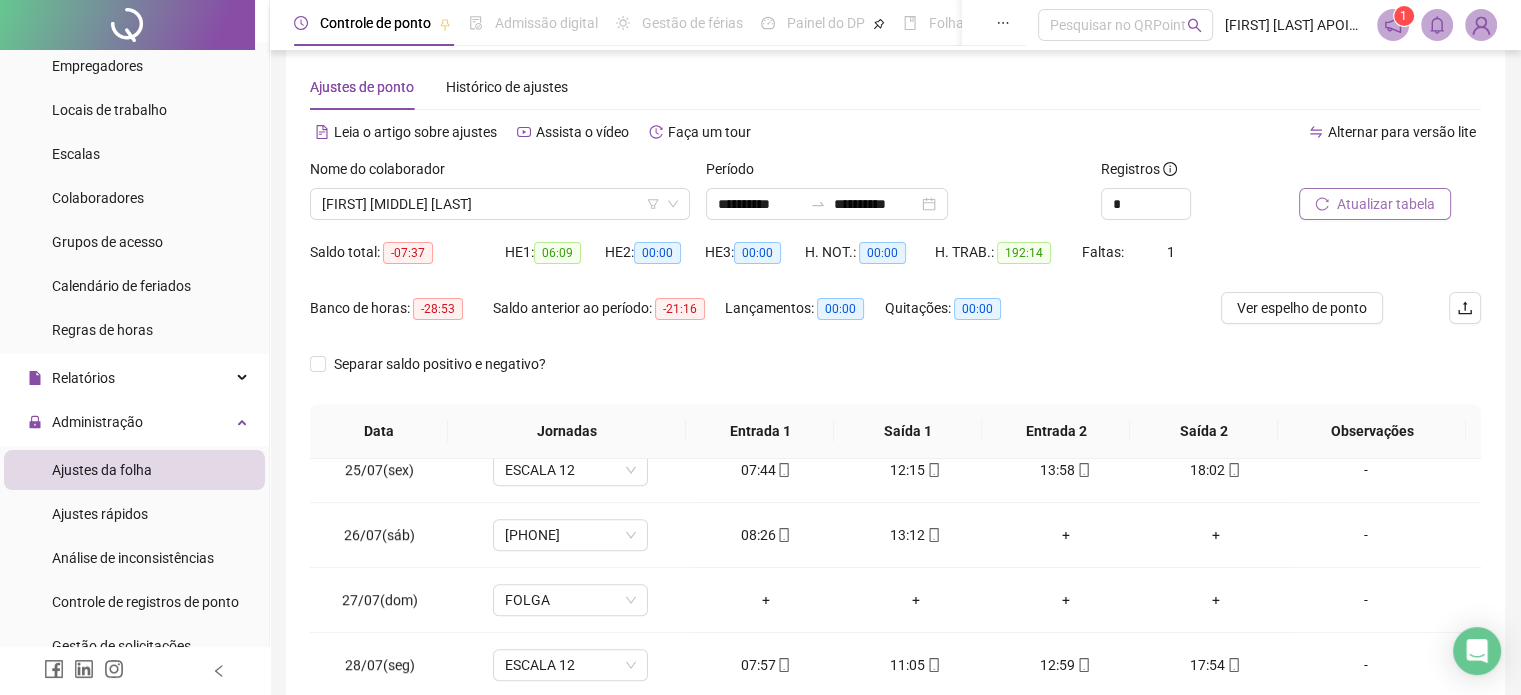 click 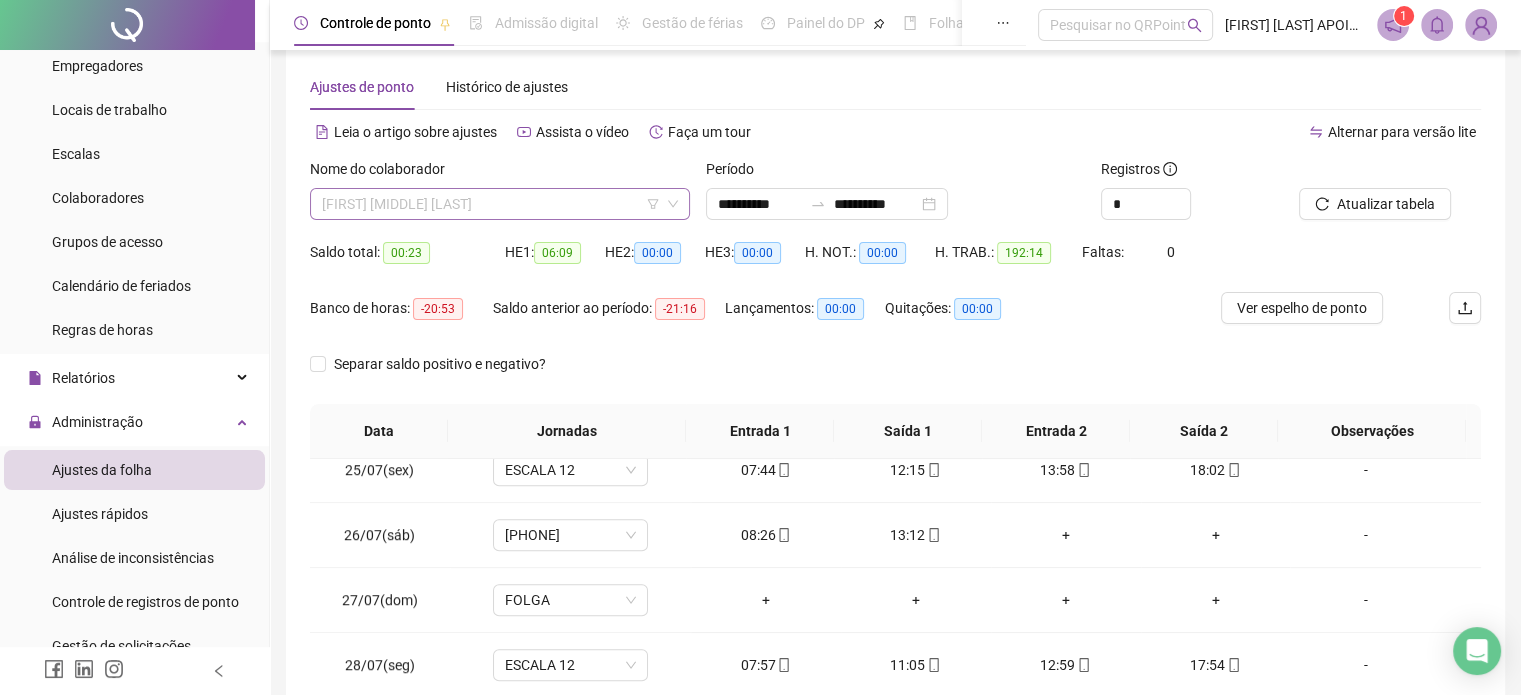 click on "[FIRST] [MIDDLE] [LAST]" at bounding box center [500, 204] 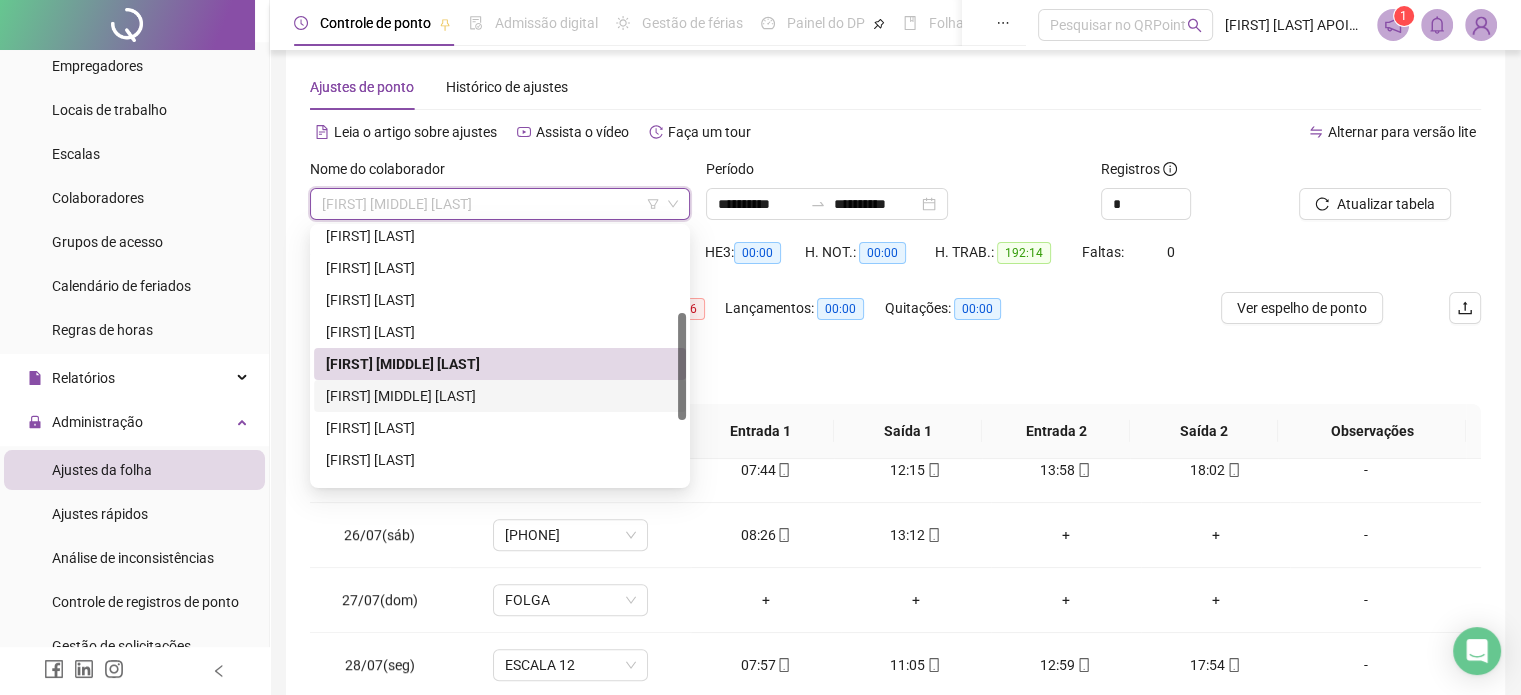 click on "[FIRST] [MIDDLE] [LAST]" at bounding box center [500, 396] 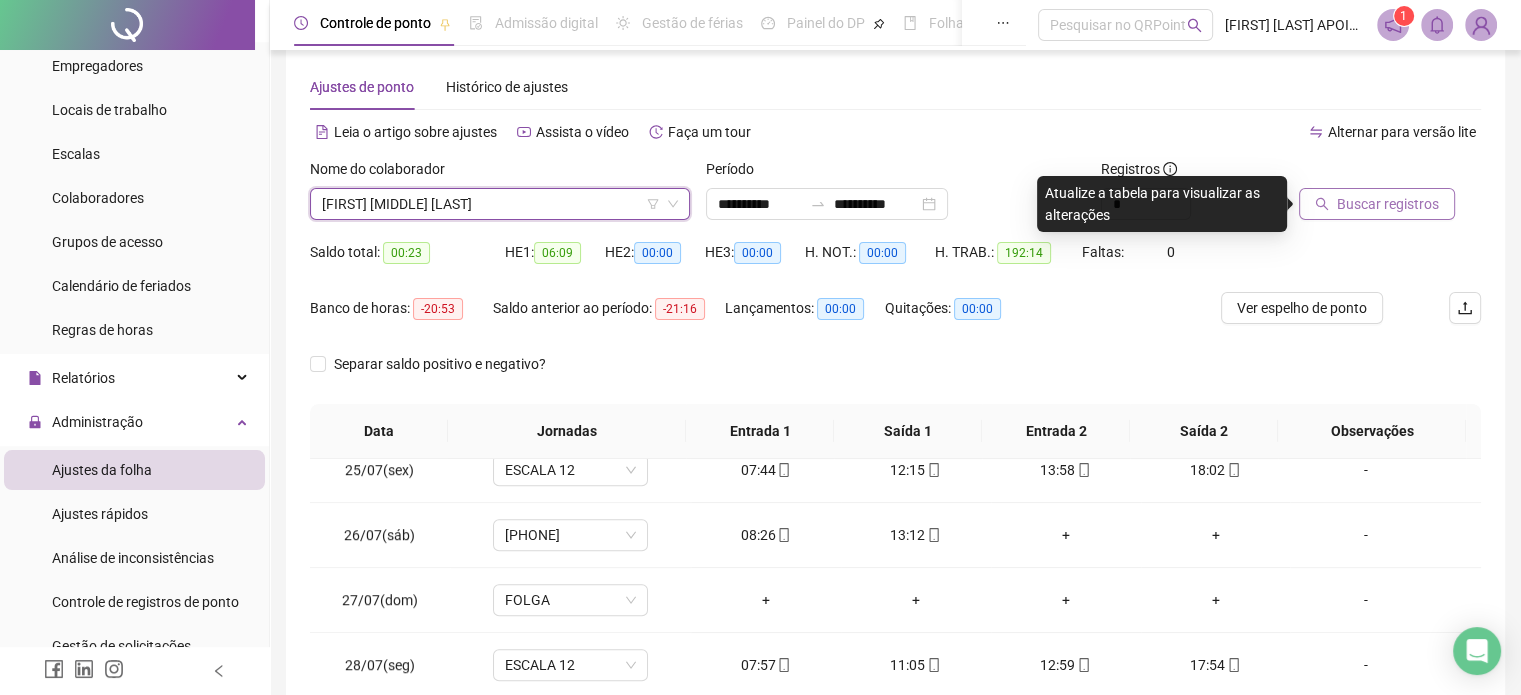 click on "Buscar registros" at bounding box center [1388, 204] 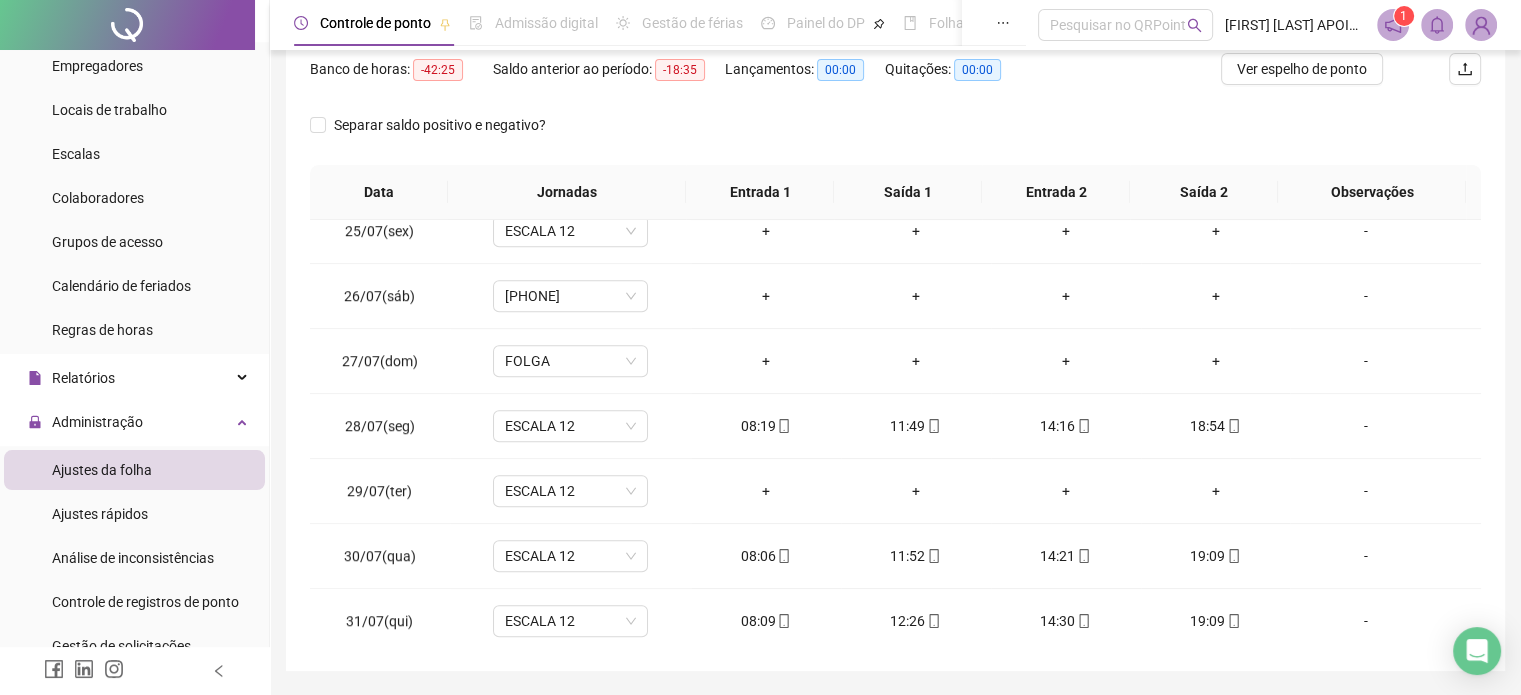 scroll, scrollTop: 300, scrollLeft: 0, axis: vertical 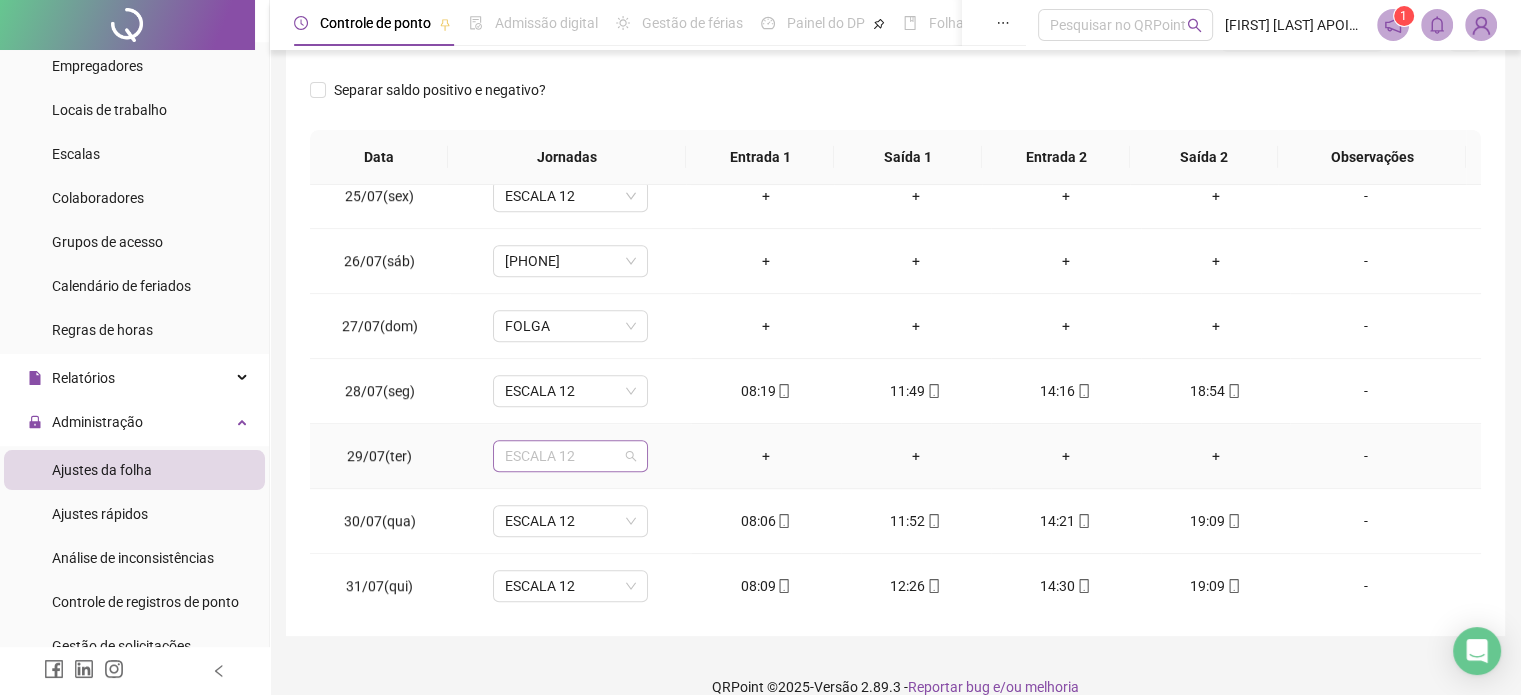 click on "ESCALA 12" at bounding box center [570, 456] 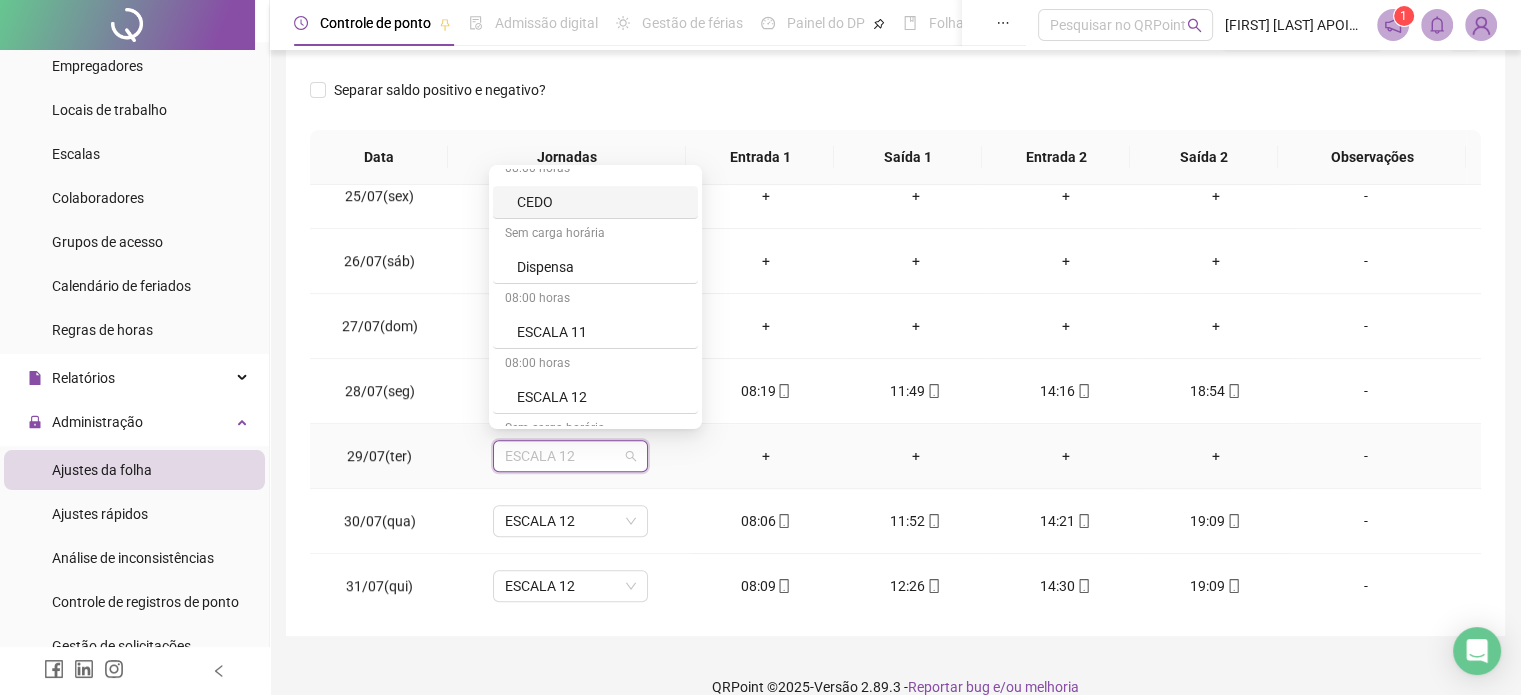 scroll, scrollTop: 700, scrollLeft: 0, axis: vertical 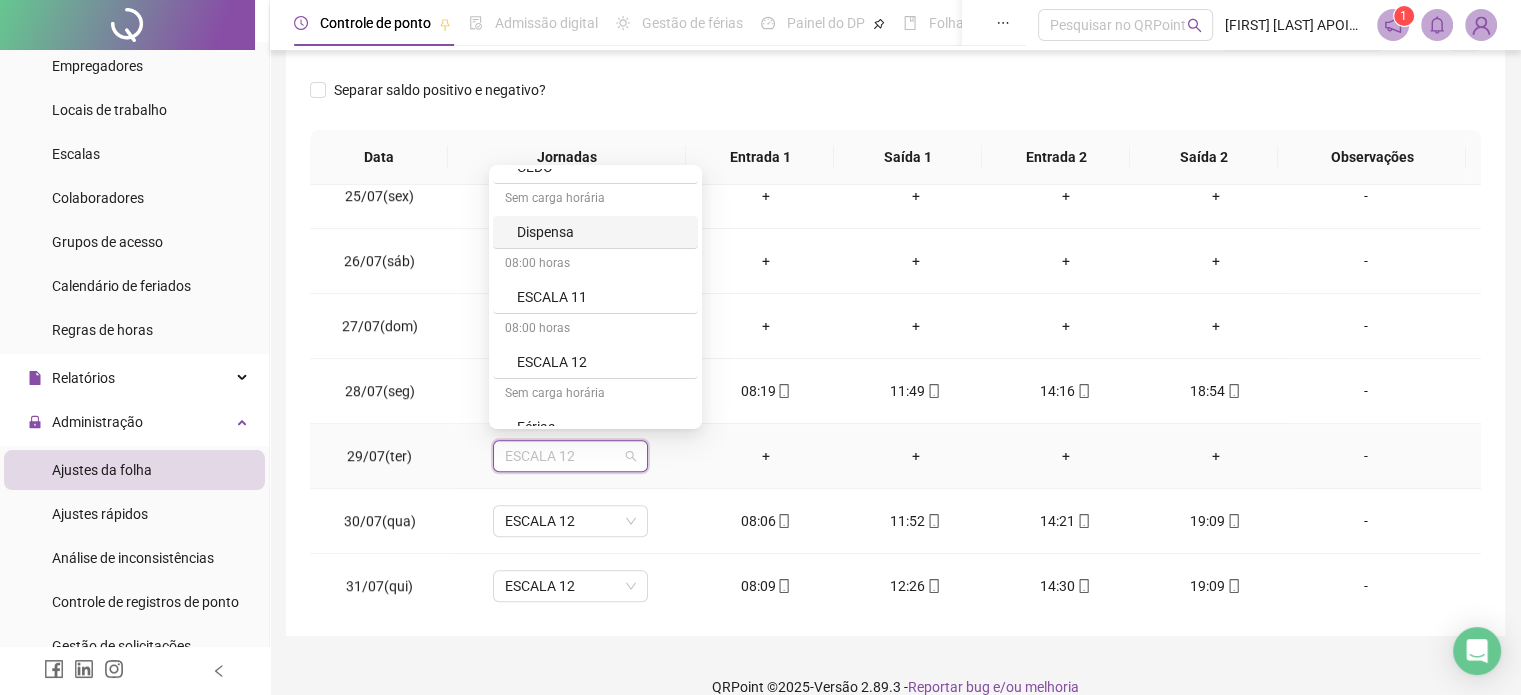 click on "Dispensa" at bounding box center [601, 232] 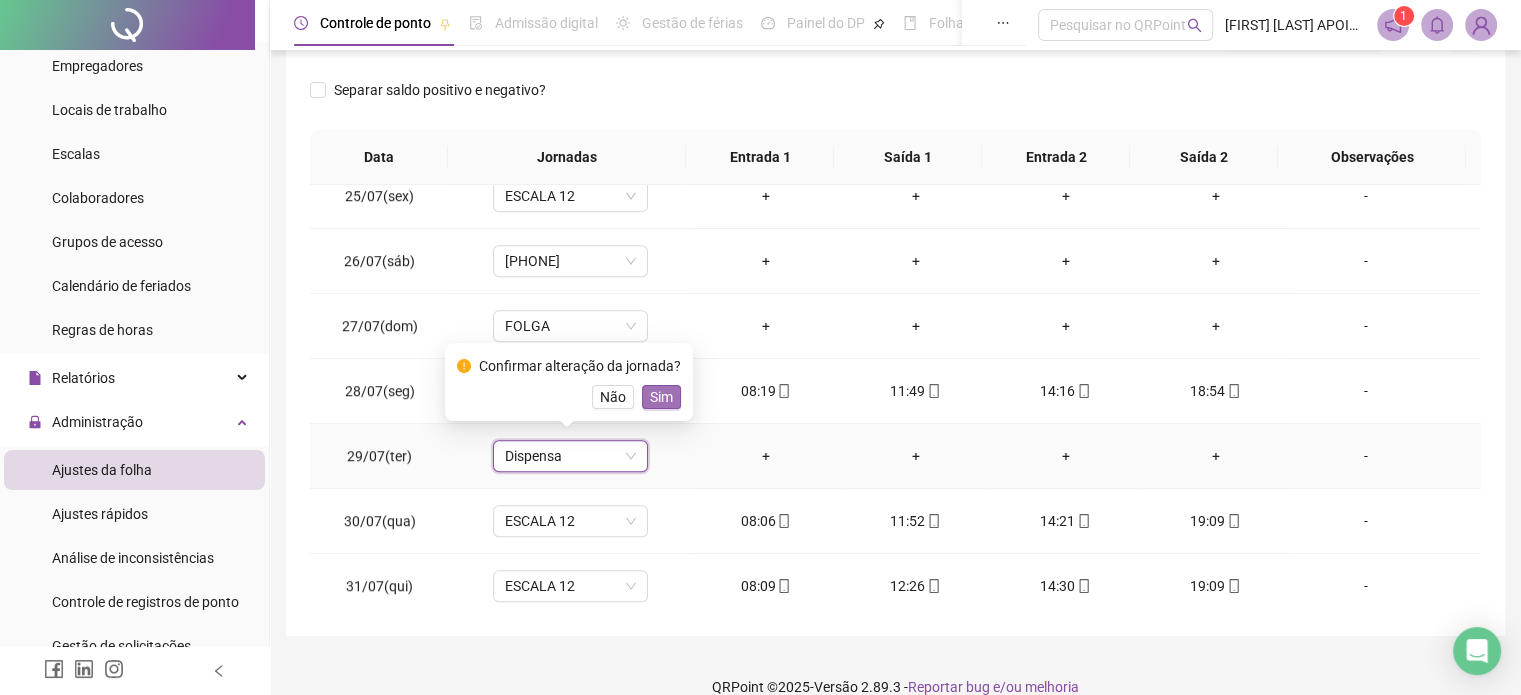 click on "Sim" at bounding box center [661, 397] 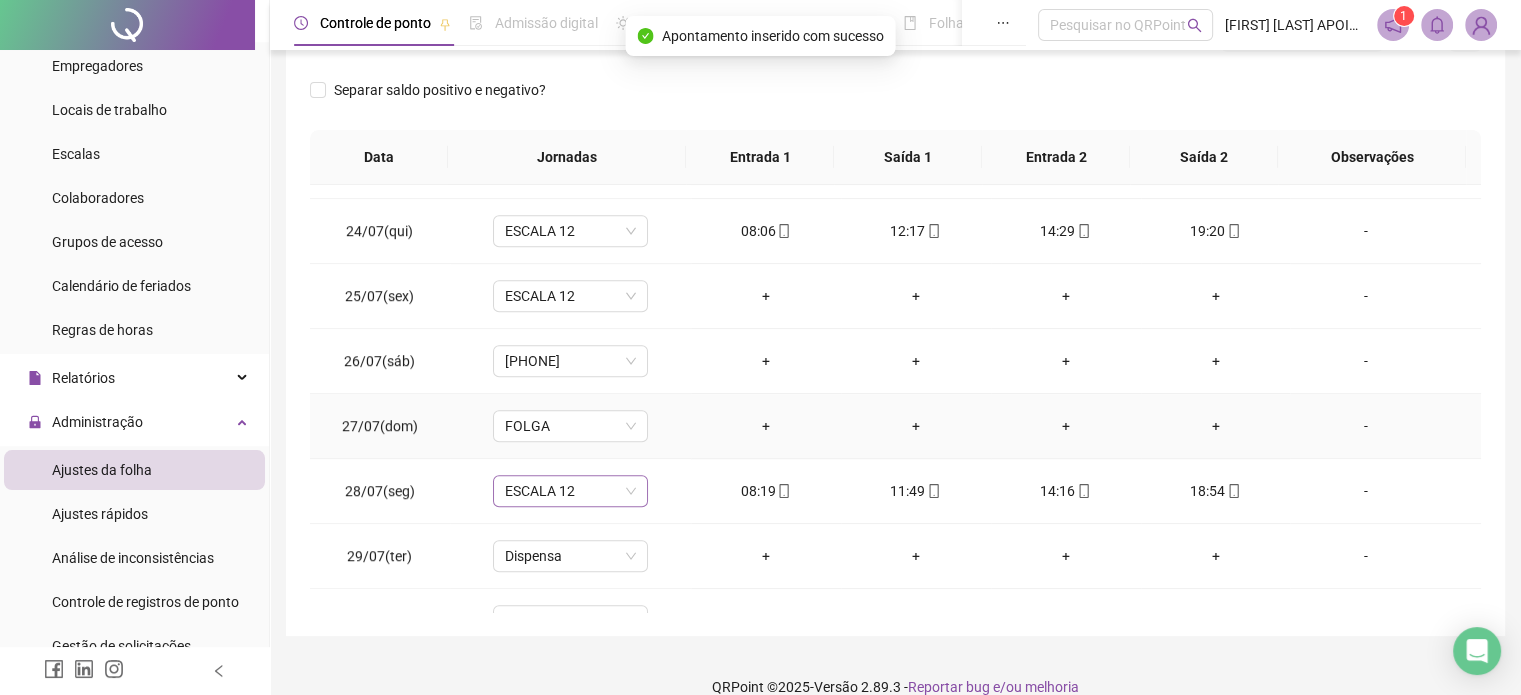 scroll, scrollTop: 1381, scrollLeft: 0, axis: vertical 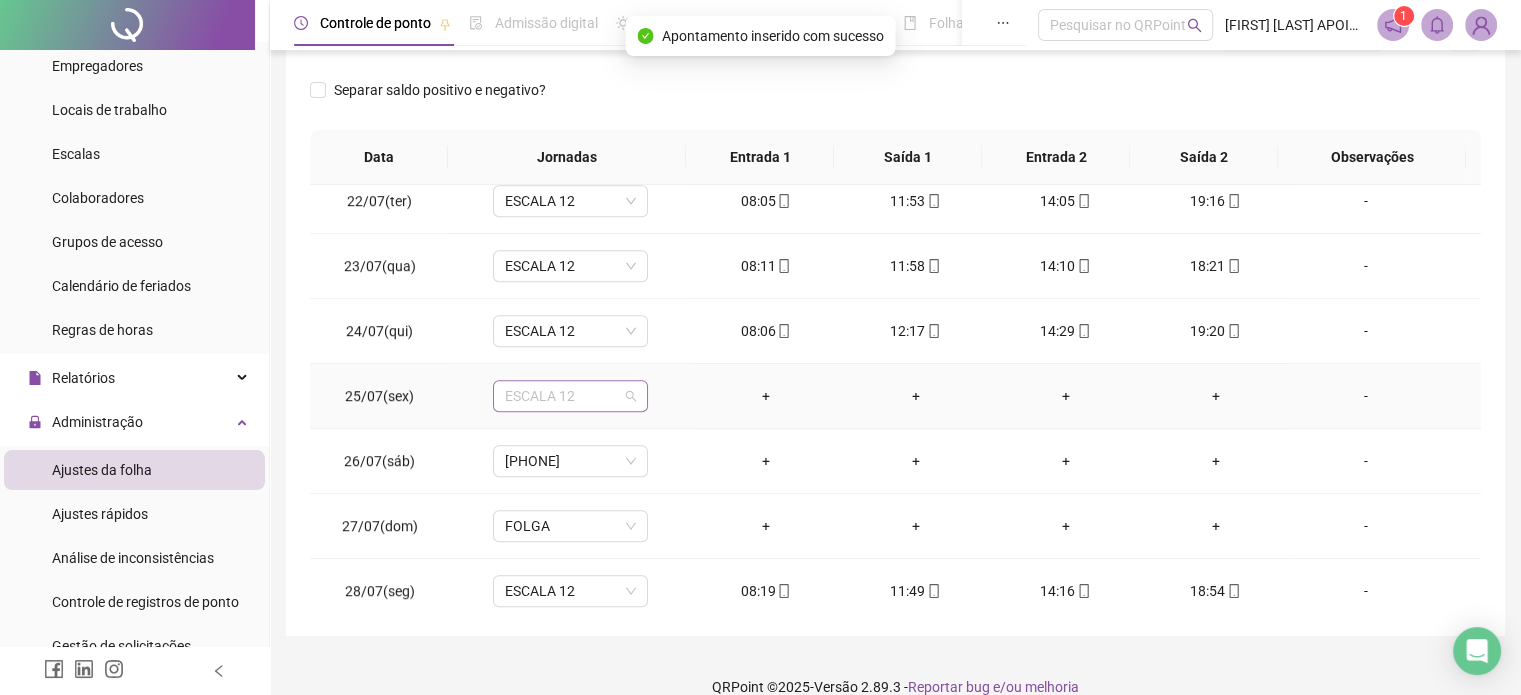 click on "ESCALA 12" at bounding box center [570, 396] 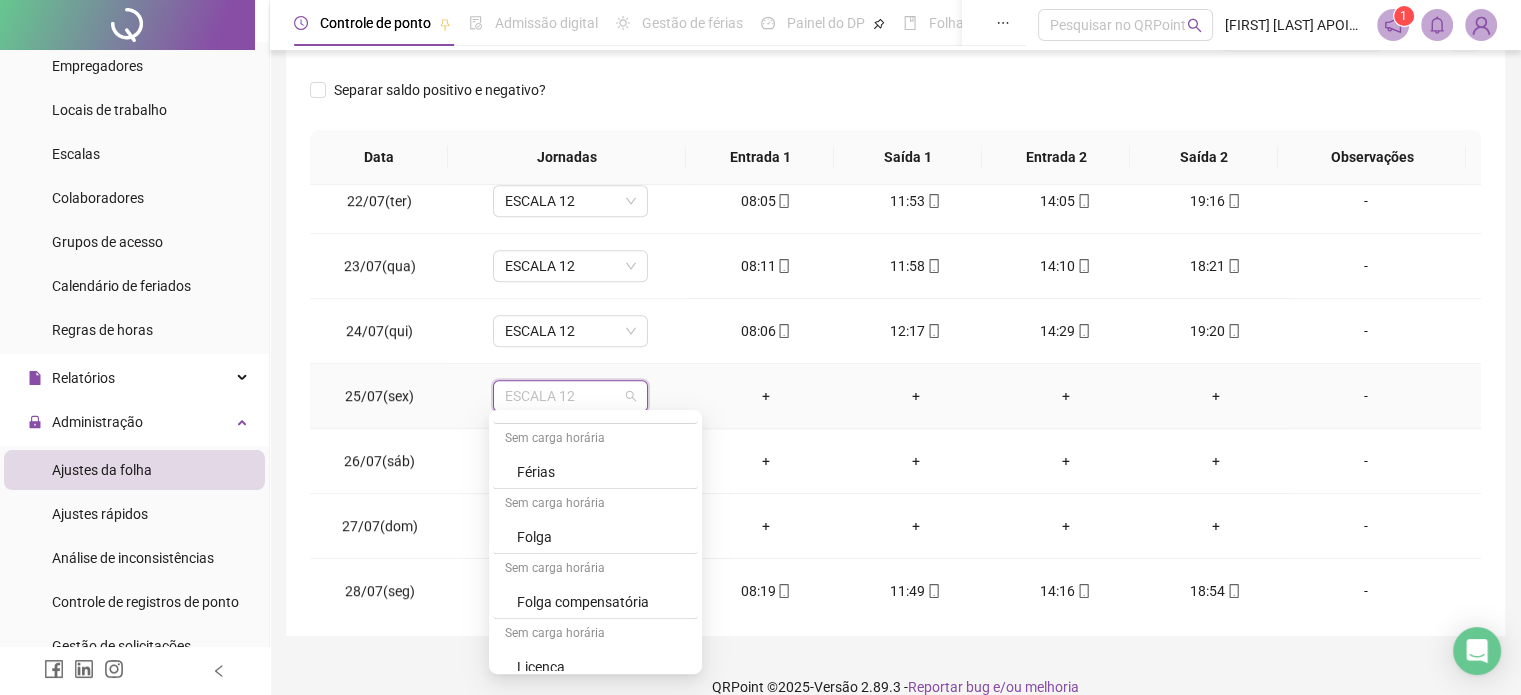 scroll, scrollTop: 975, scrollLeft: 0, axis: vertical 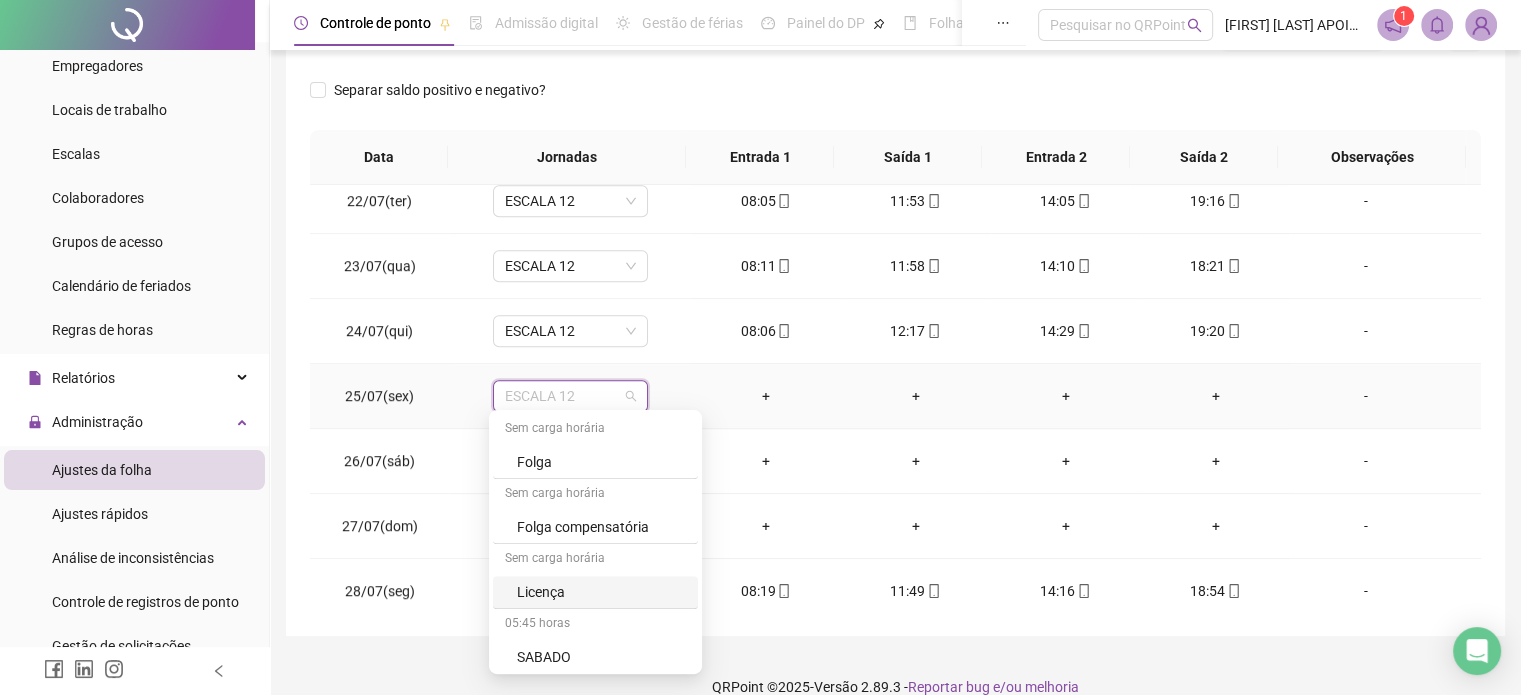 click on "Licença" at bounding box center (601, 592) 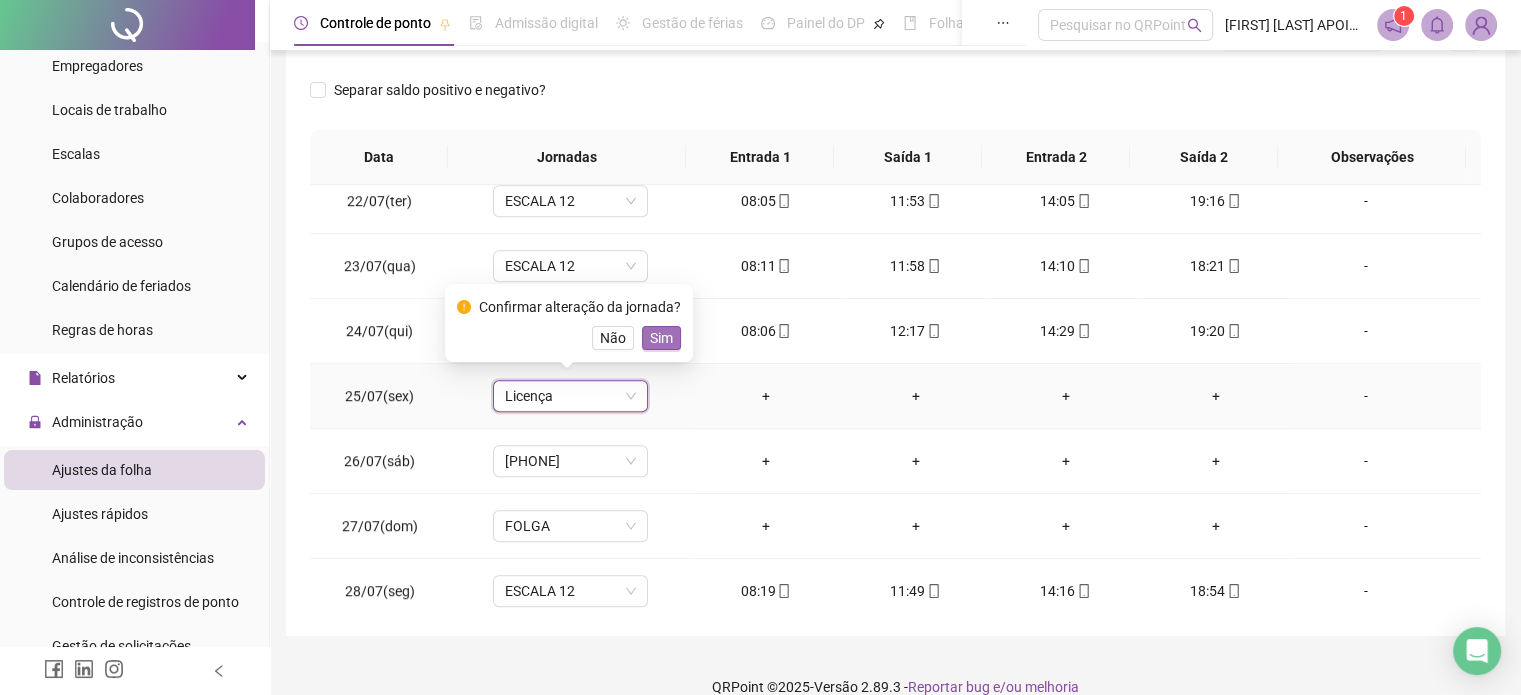 click on "Sim" at bounding box center [661, 338] 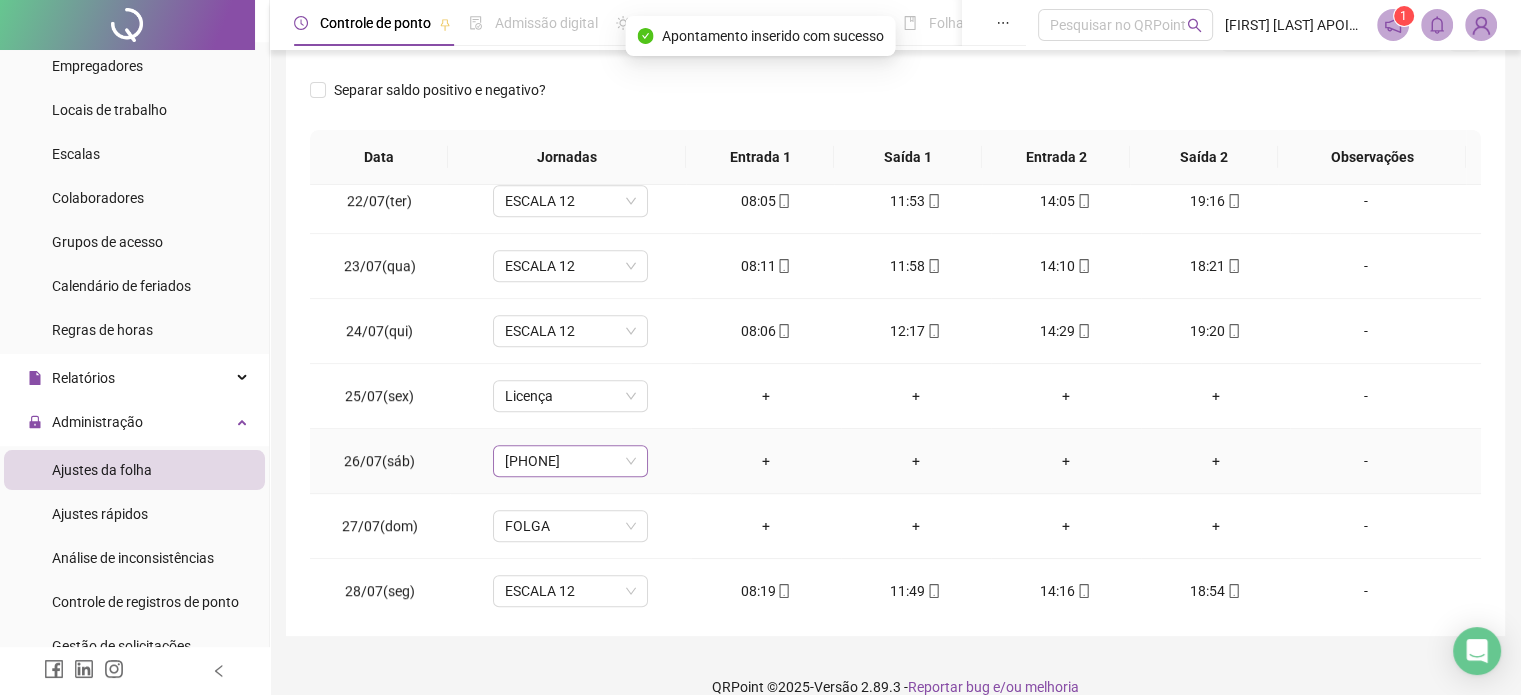 click on "[PHONE]" at bounding box center [570, 461] 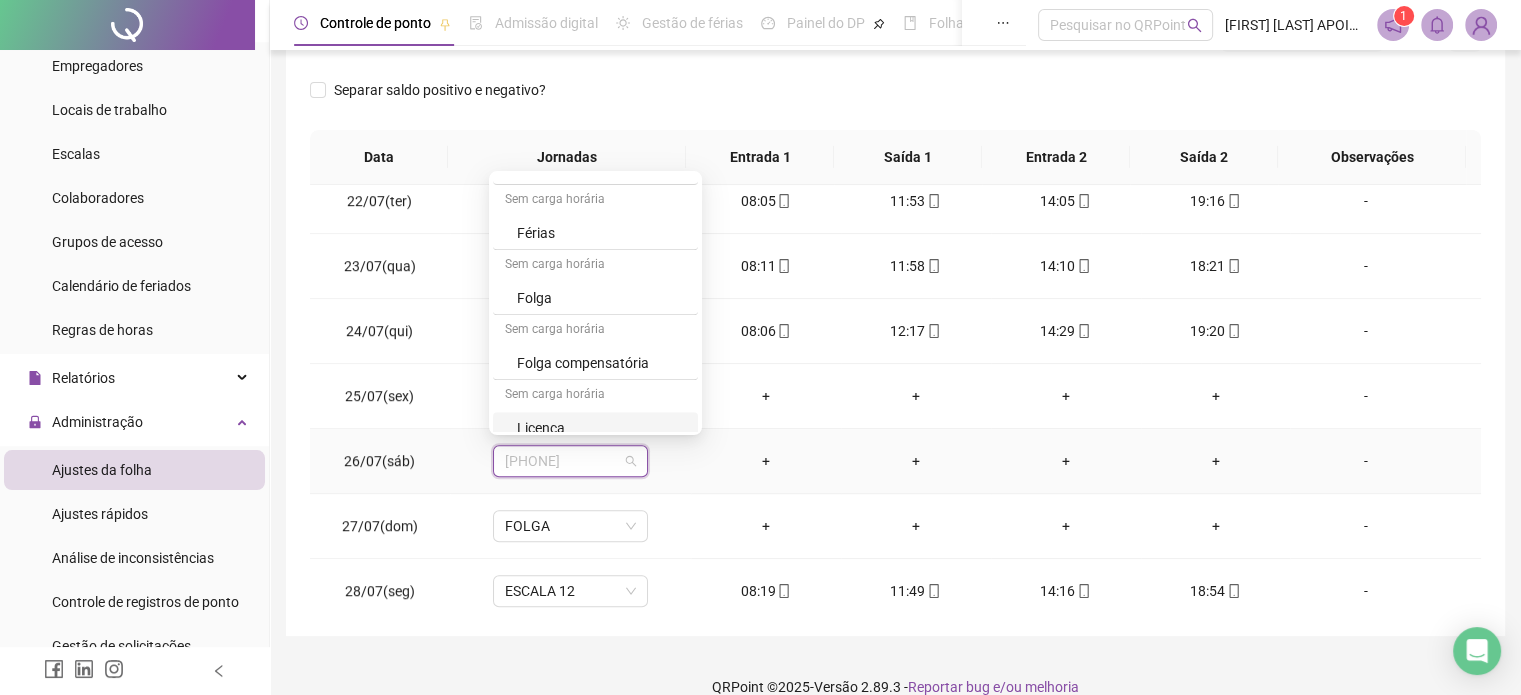 scroll, scrollTop: 975, scrollLeft: 0, axis: vertical 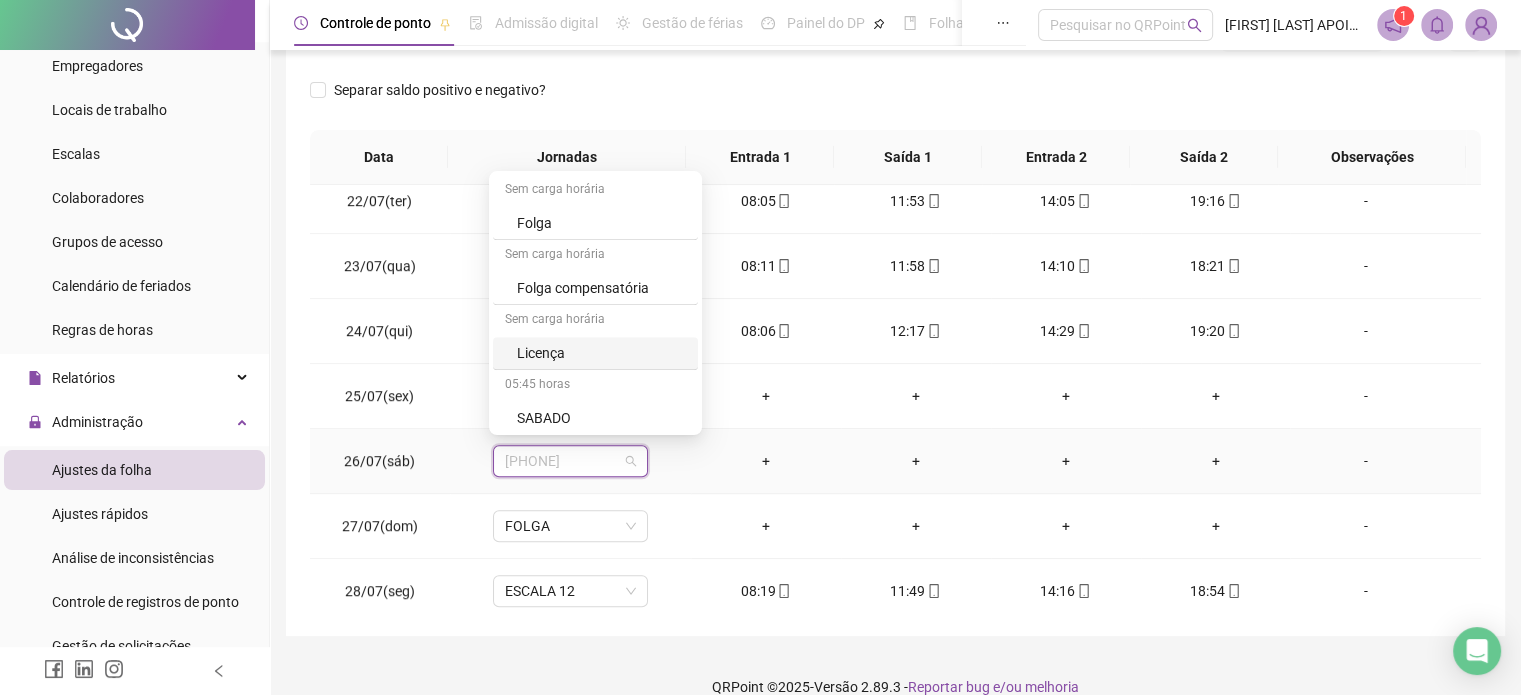 click on "Licença" at bounding box center [601, 353] 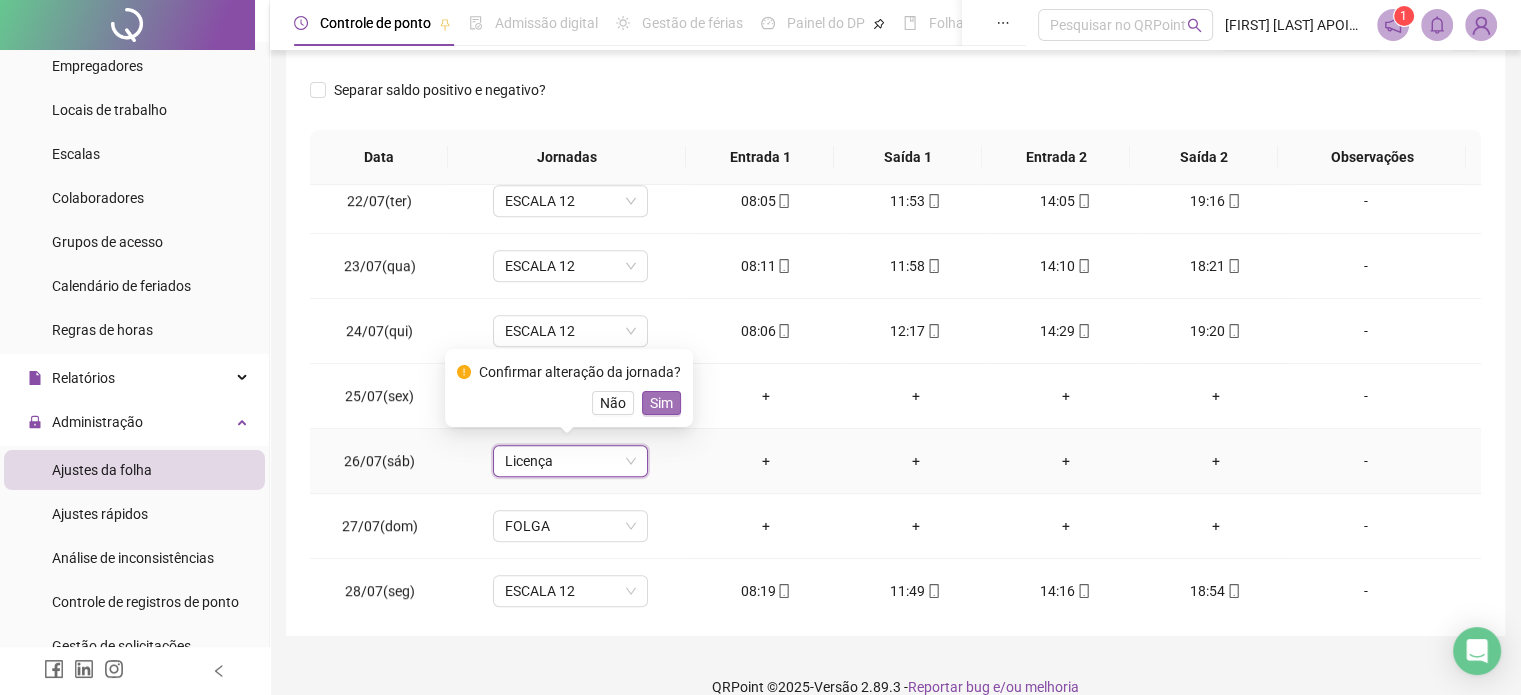 click on "Sim" at bounding box center [661, 403] 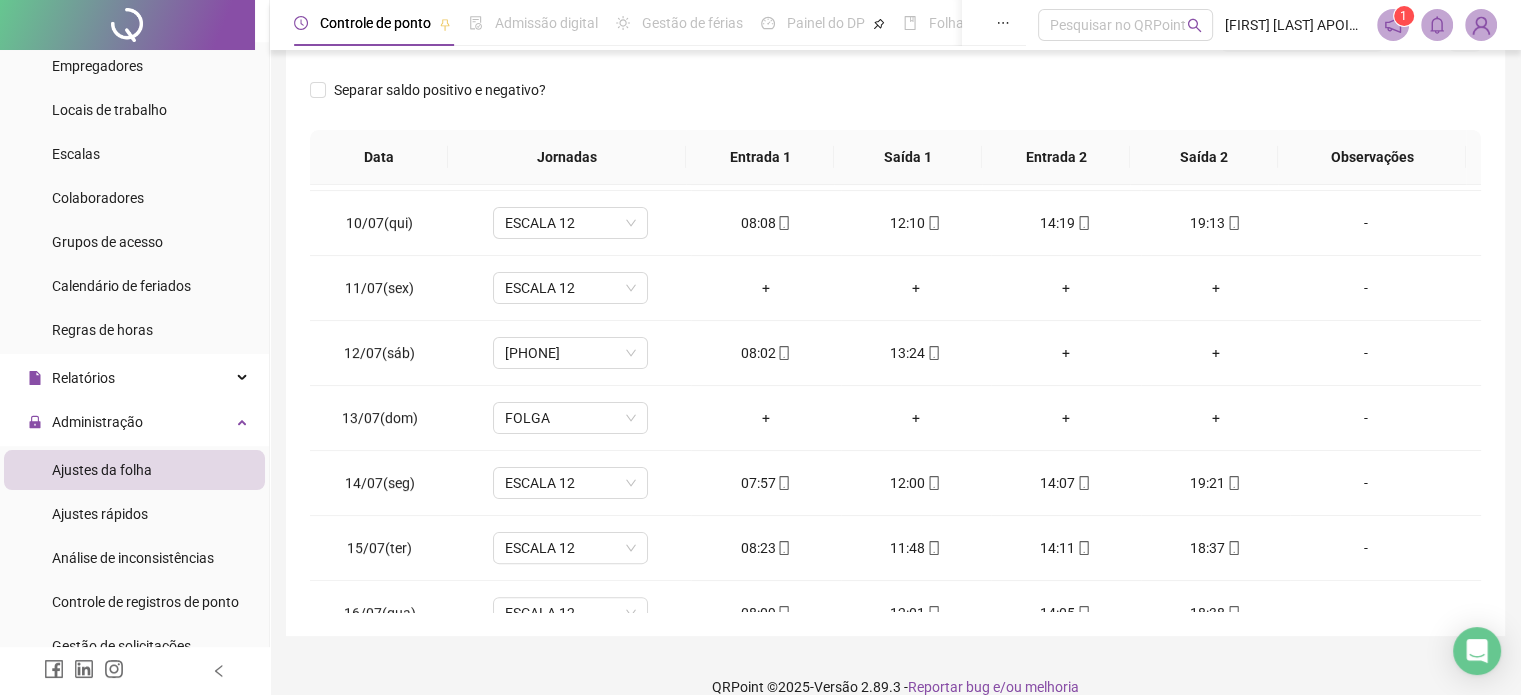 scroll, scrollTop: 575, scrollLeft: 0, axis: vertical 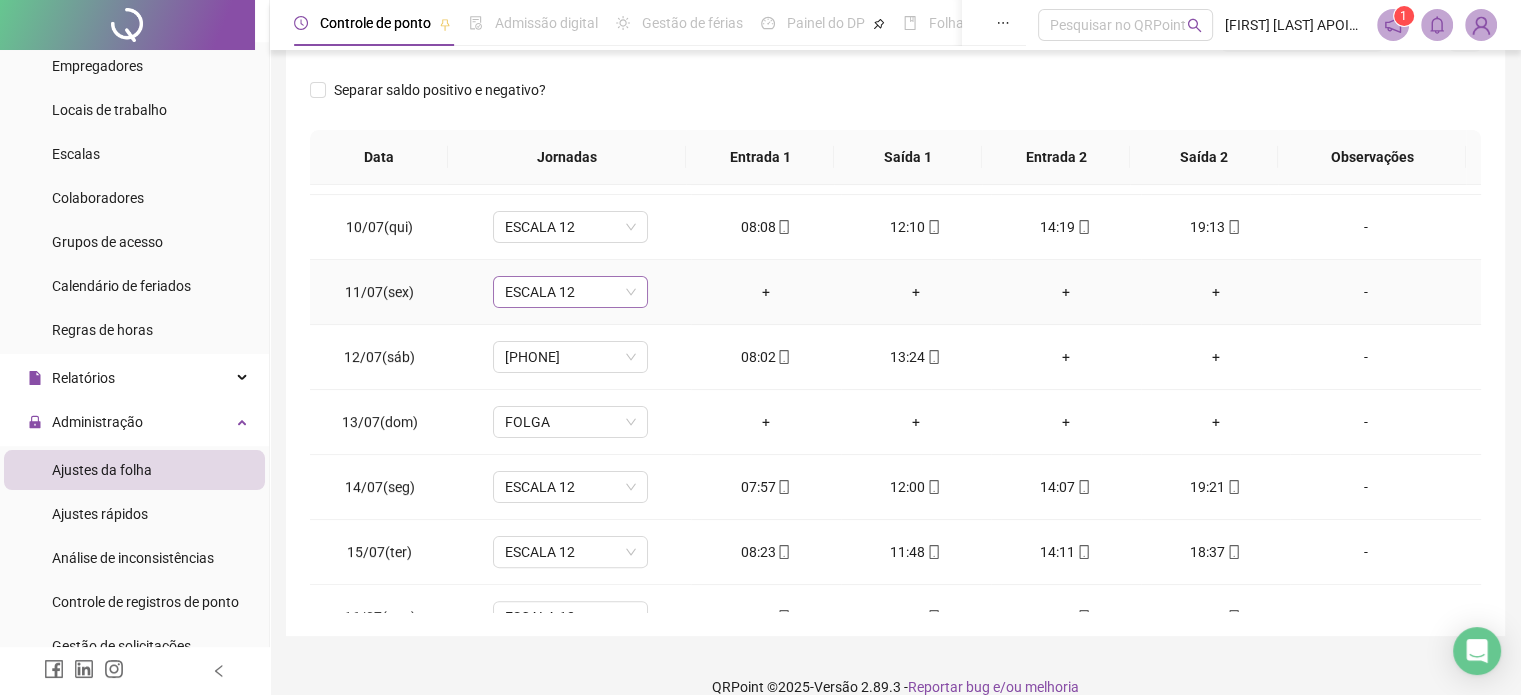 click on "ESCALA 12" at bounding box center [570, 292] 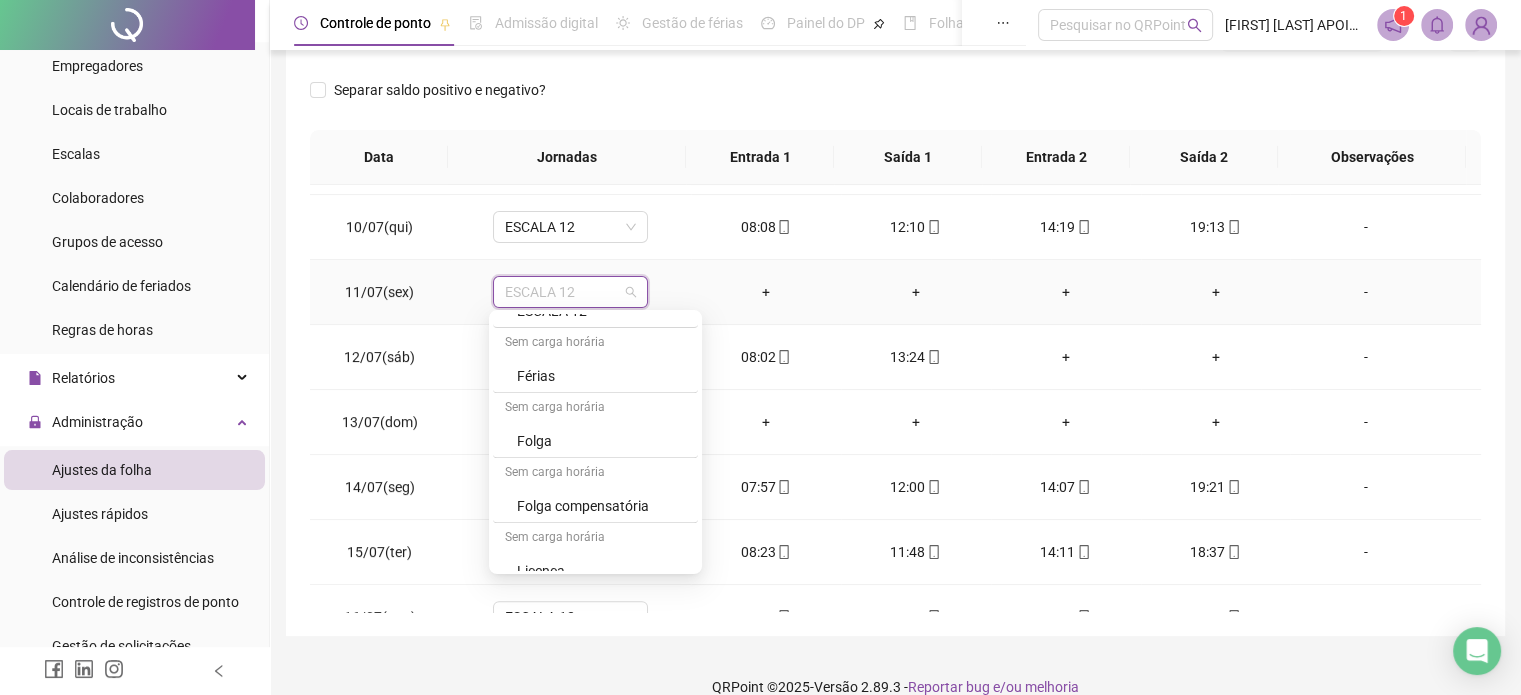 scroll, scrollTop: 975, scrollLeft: 0, axis: vertical 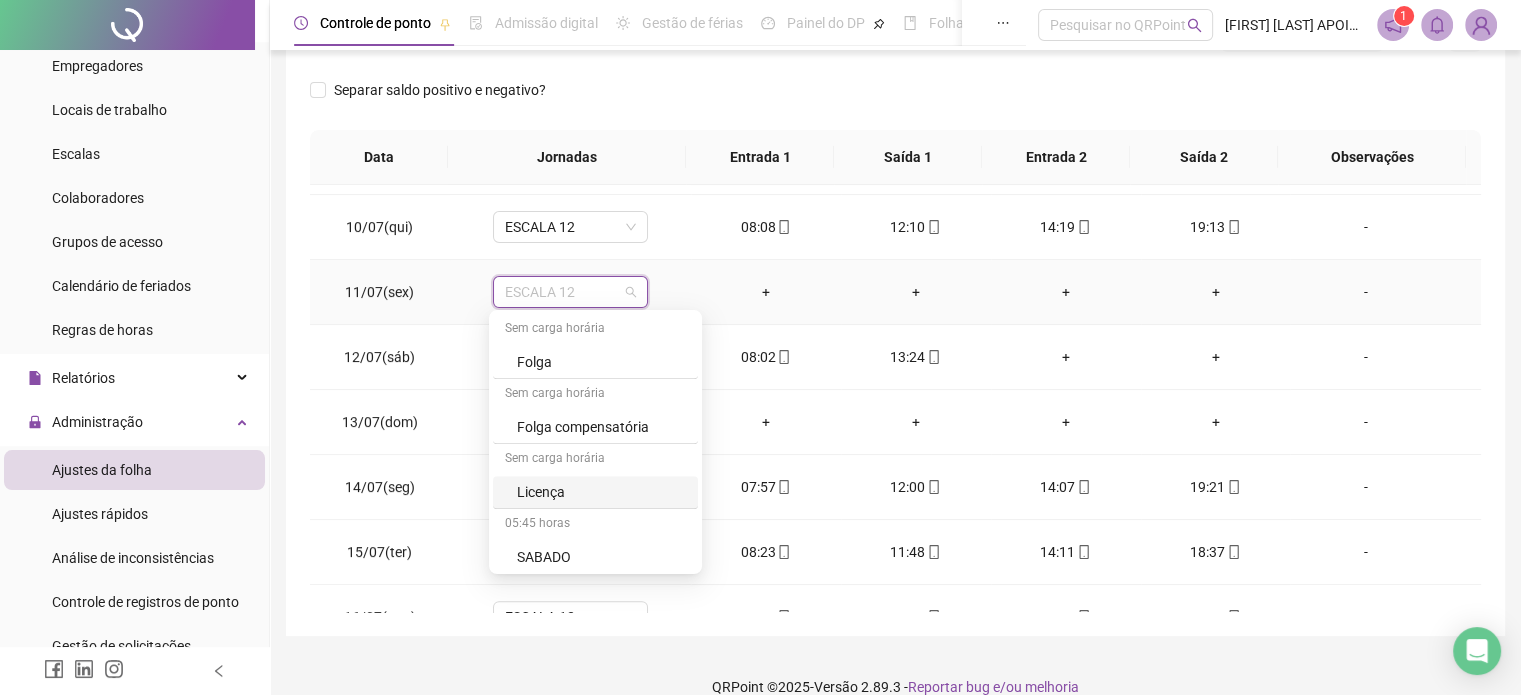 click on "Licença" at bounding box center (601, 492) 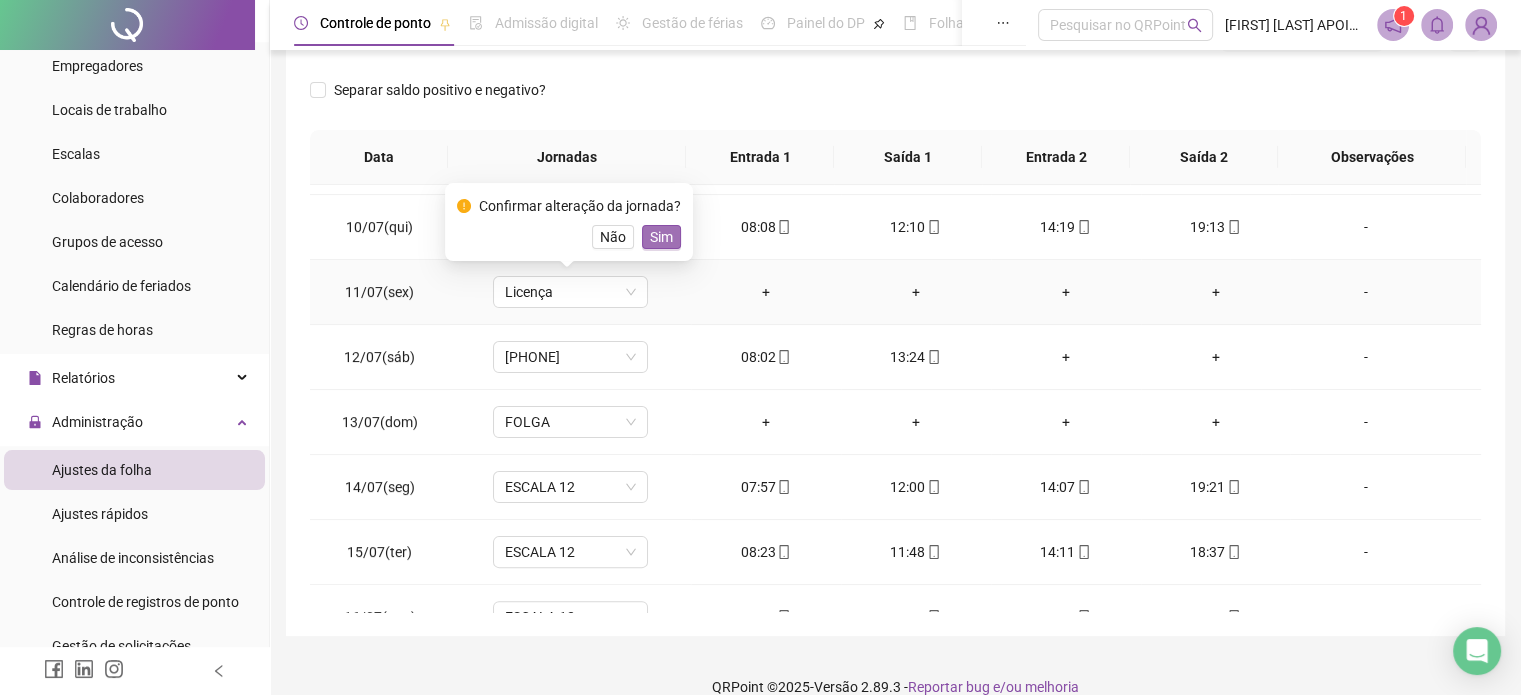 click on "Sim" at bounding box center [661, 237] 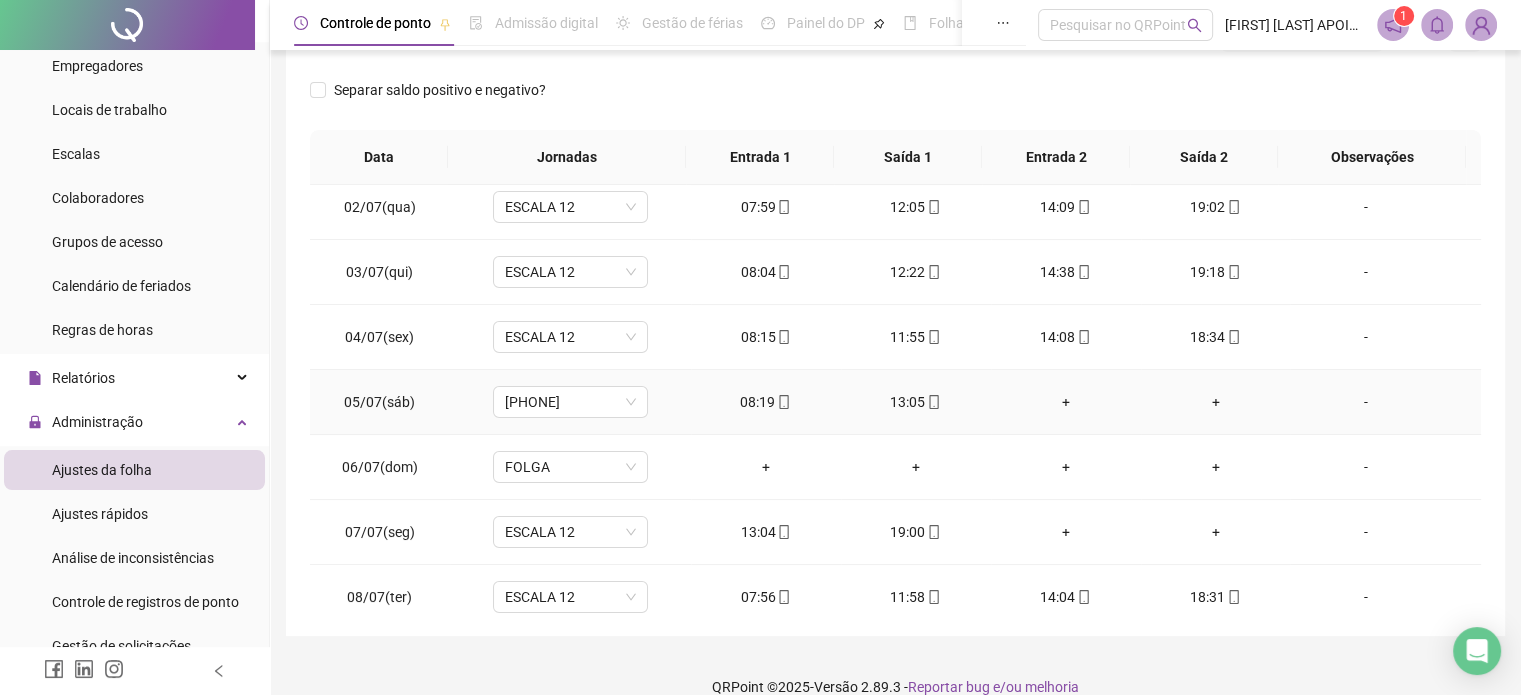 scroll, scrollTop: 0, scrollLeft: 0, axis: both 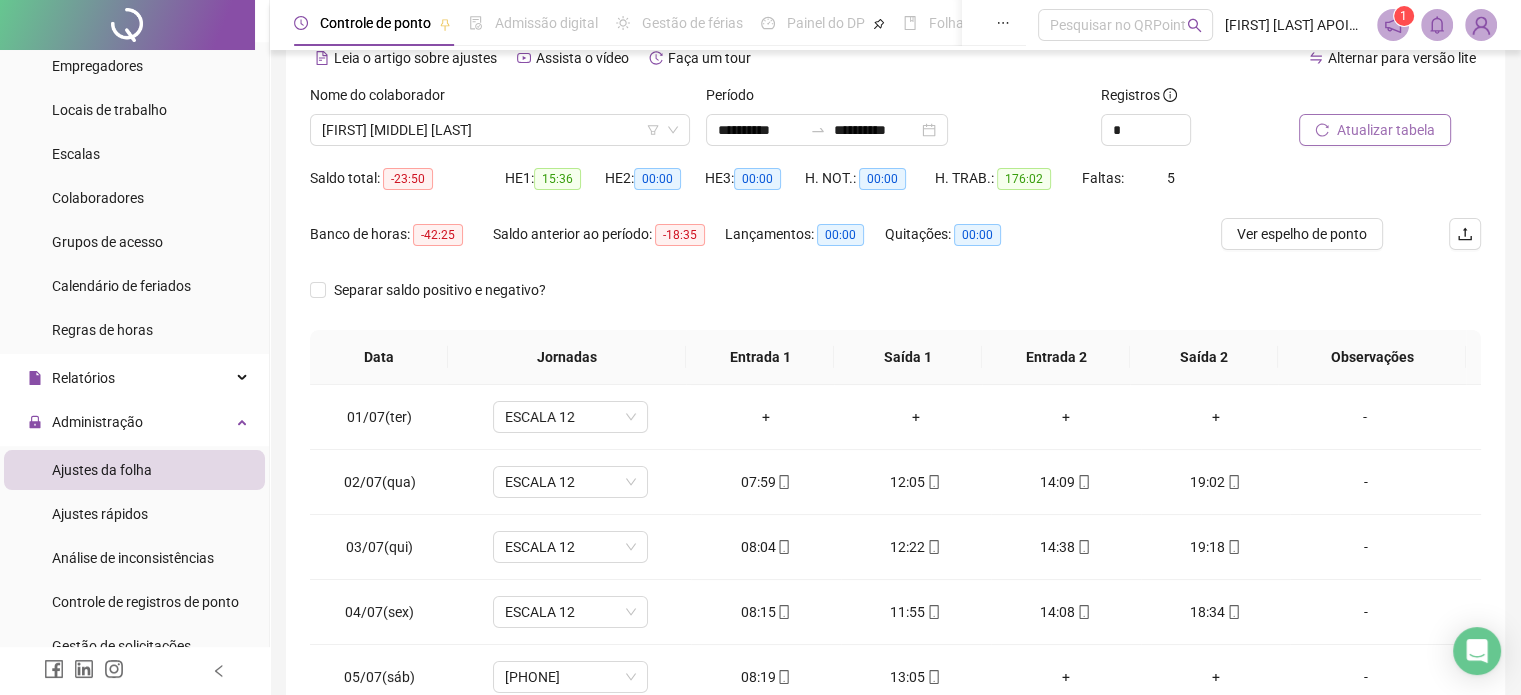 click on "Atualizar tabela" at bounding box center (1386, 130) 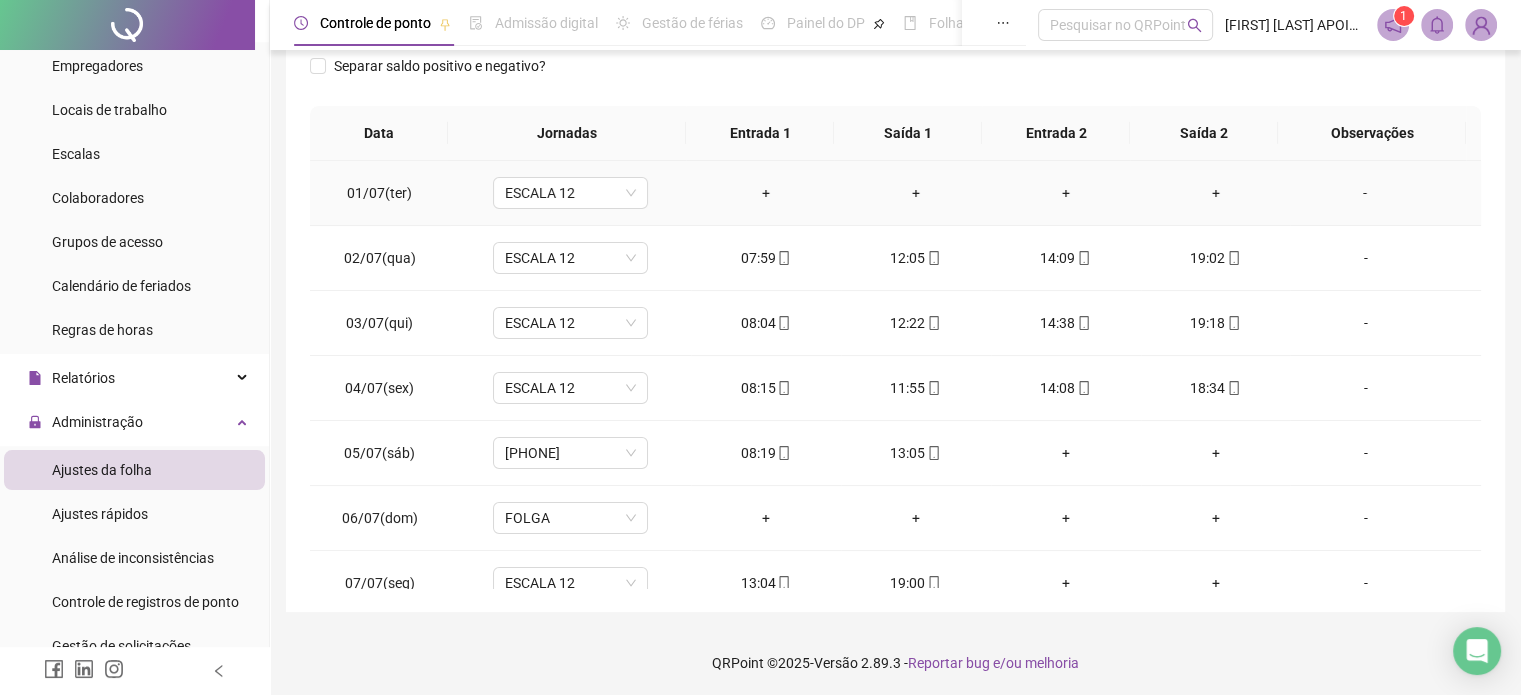 scroll, scrollTop: 326, scrollLeft: 0, axis: vertical 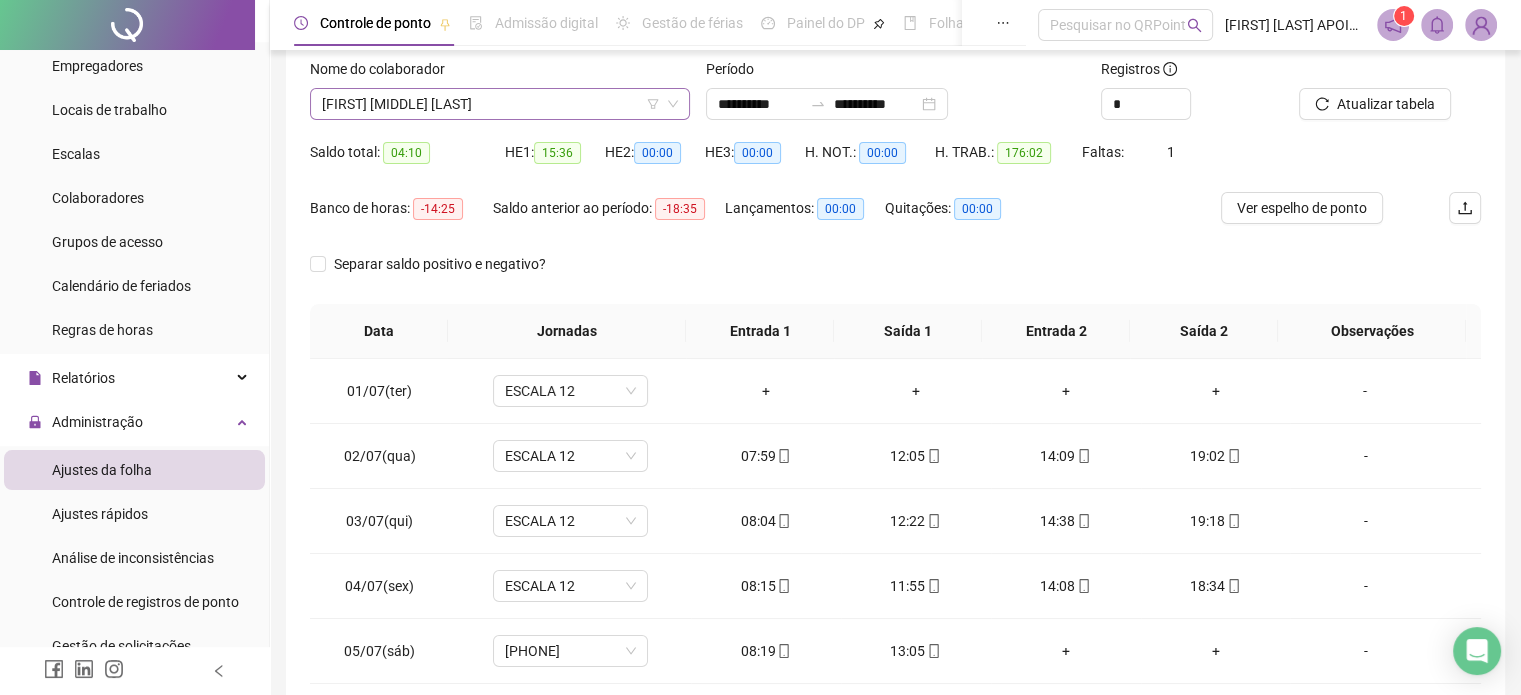 click on "[FIRST] [MIDDLE] [LAST]" at bounding box center [500, 104] 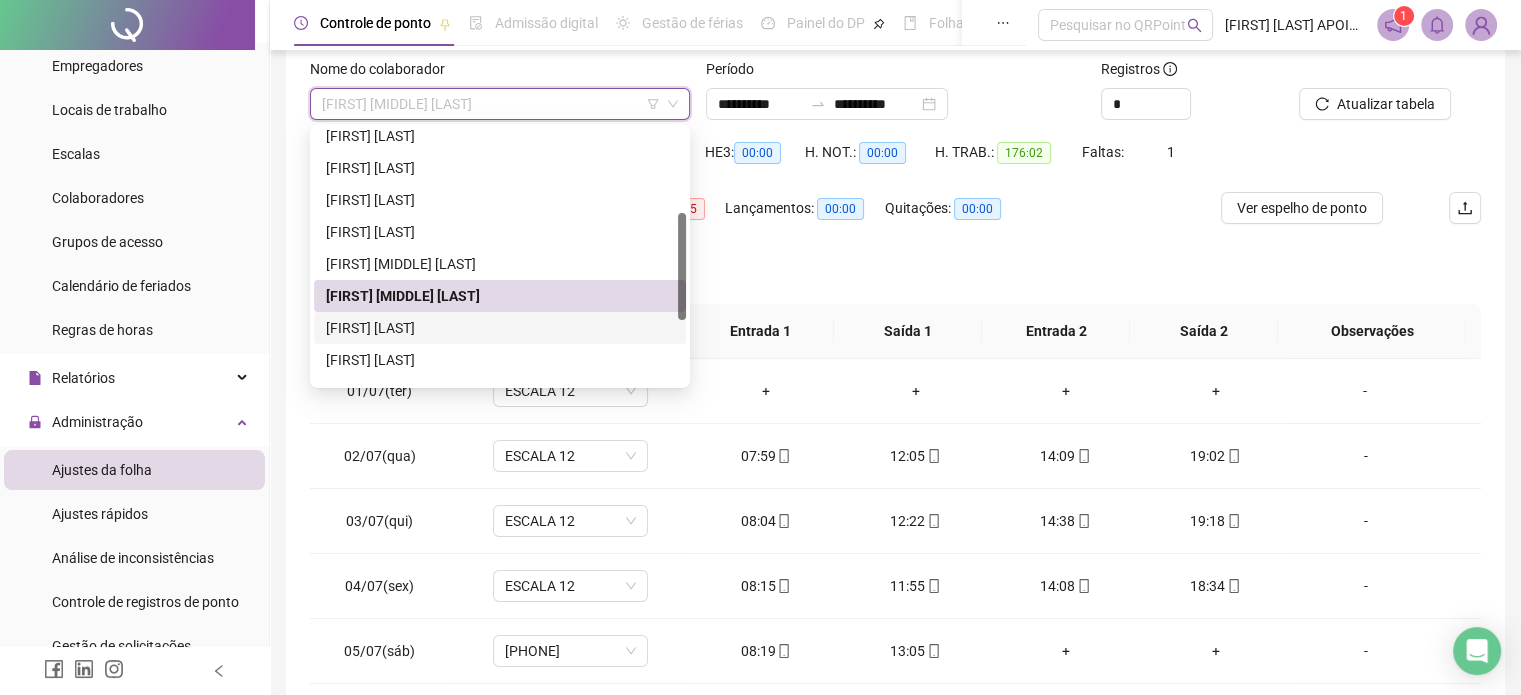 click on "[FIRST] [LAST]" at bounding box center (500, 328) 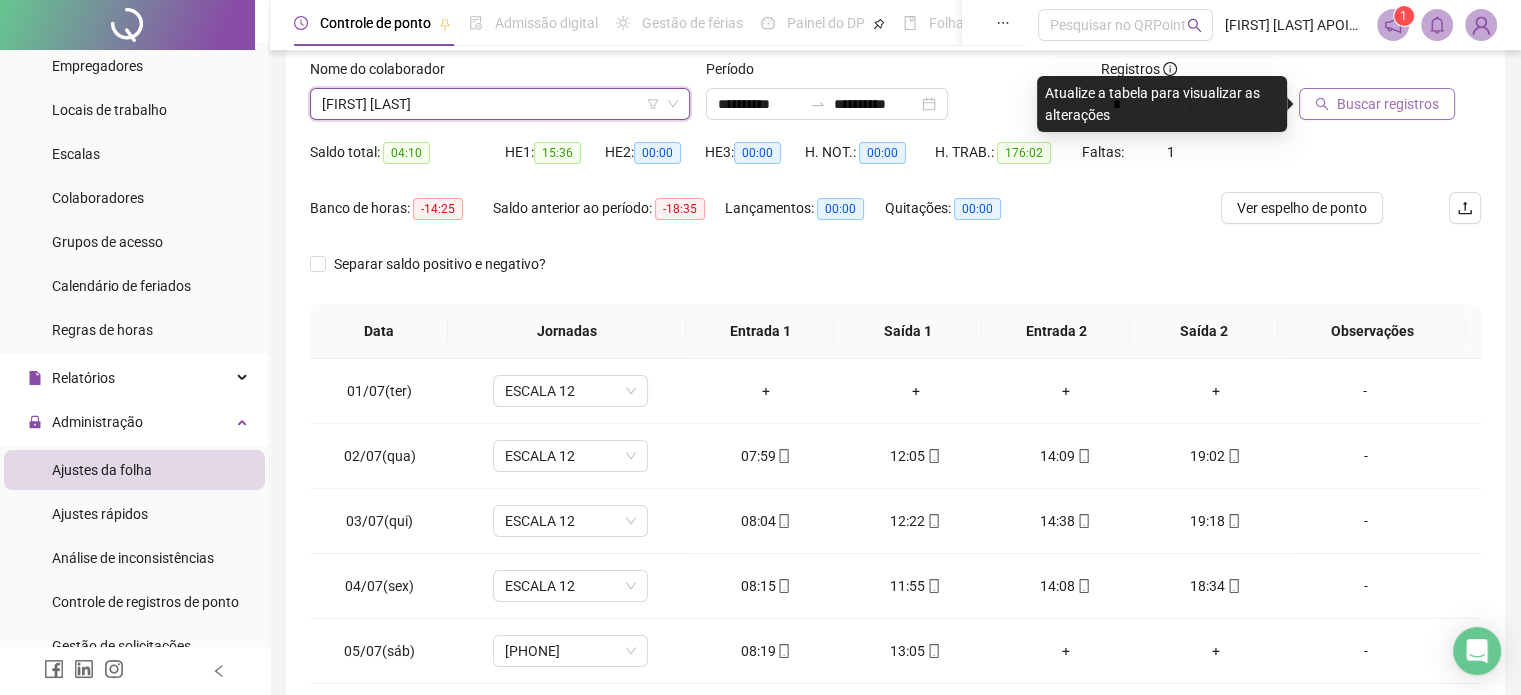click on "Buscar registros" at bounding box center [1388, 104] 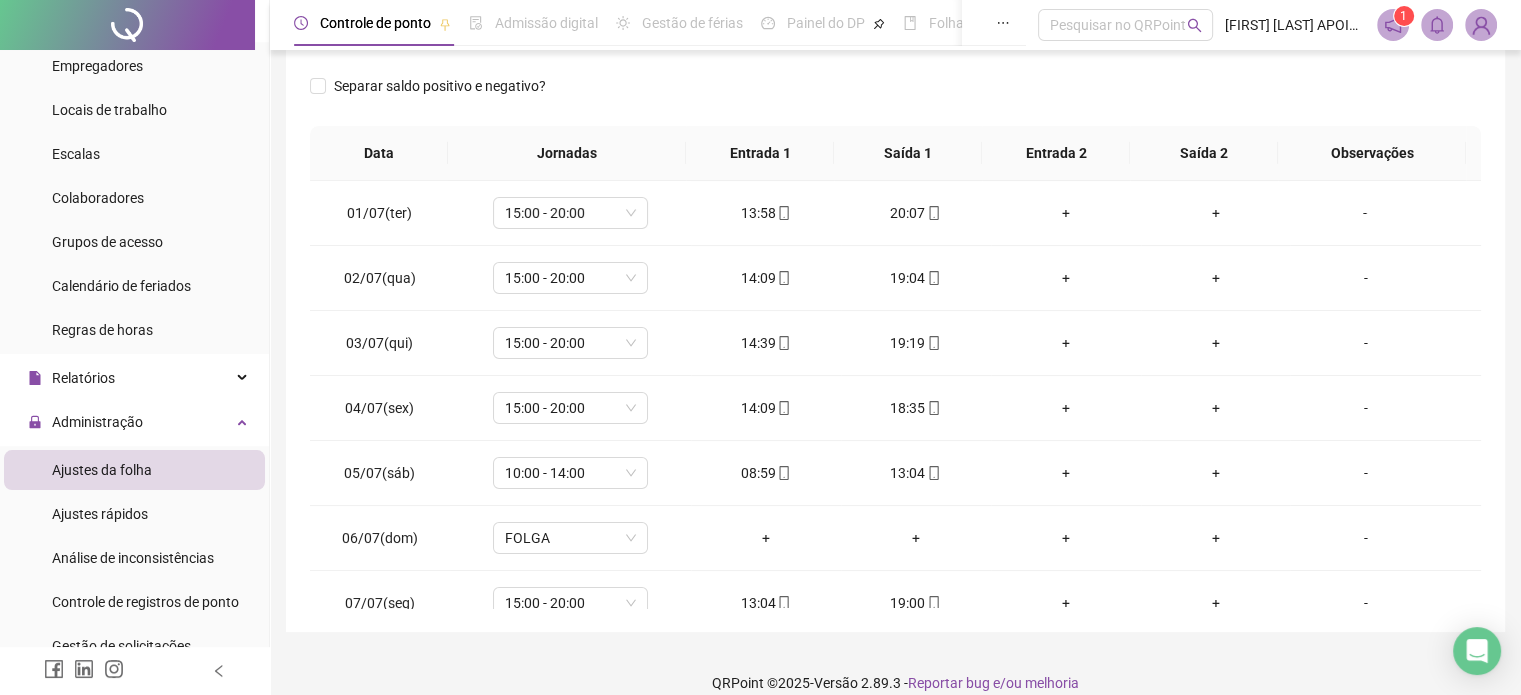 scroll, scrollTop: 326, scrollLeft: 0, axis: vertical 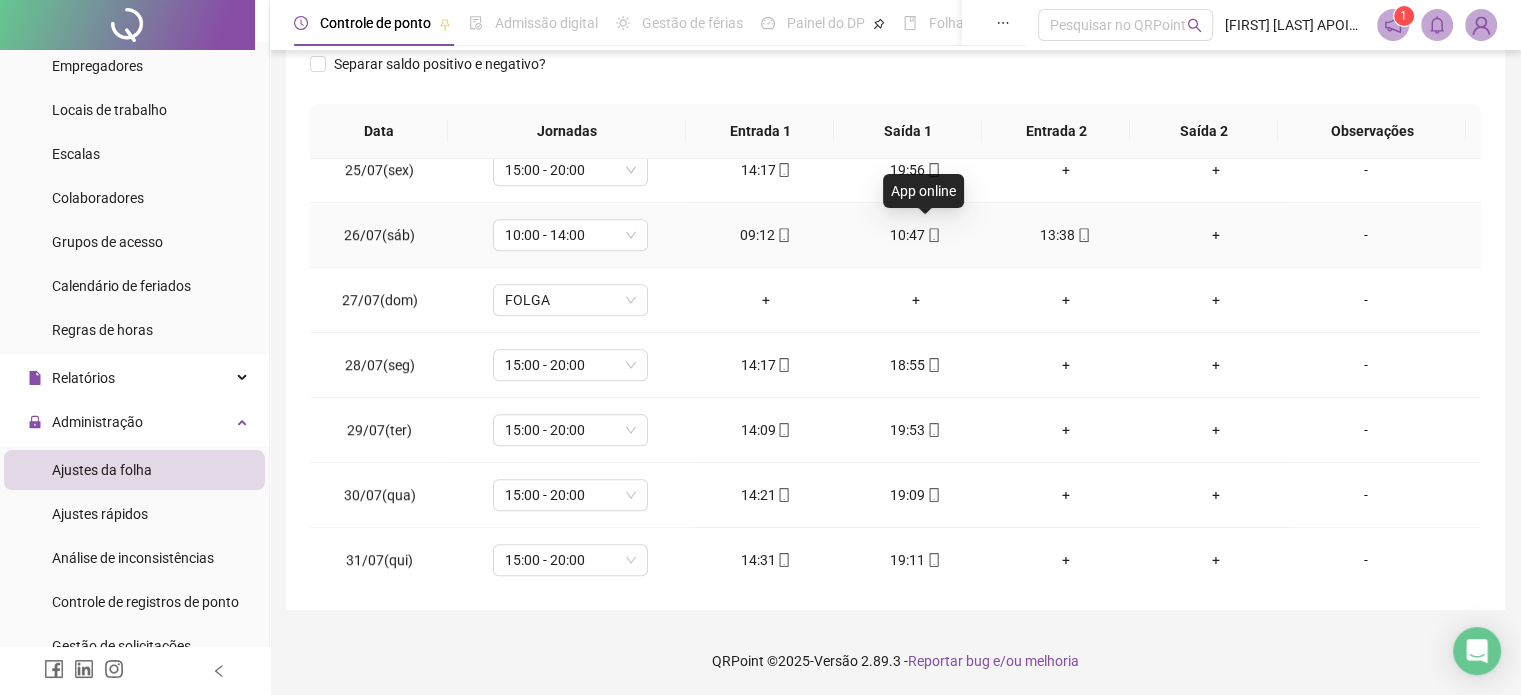 click 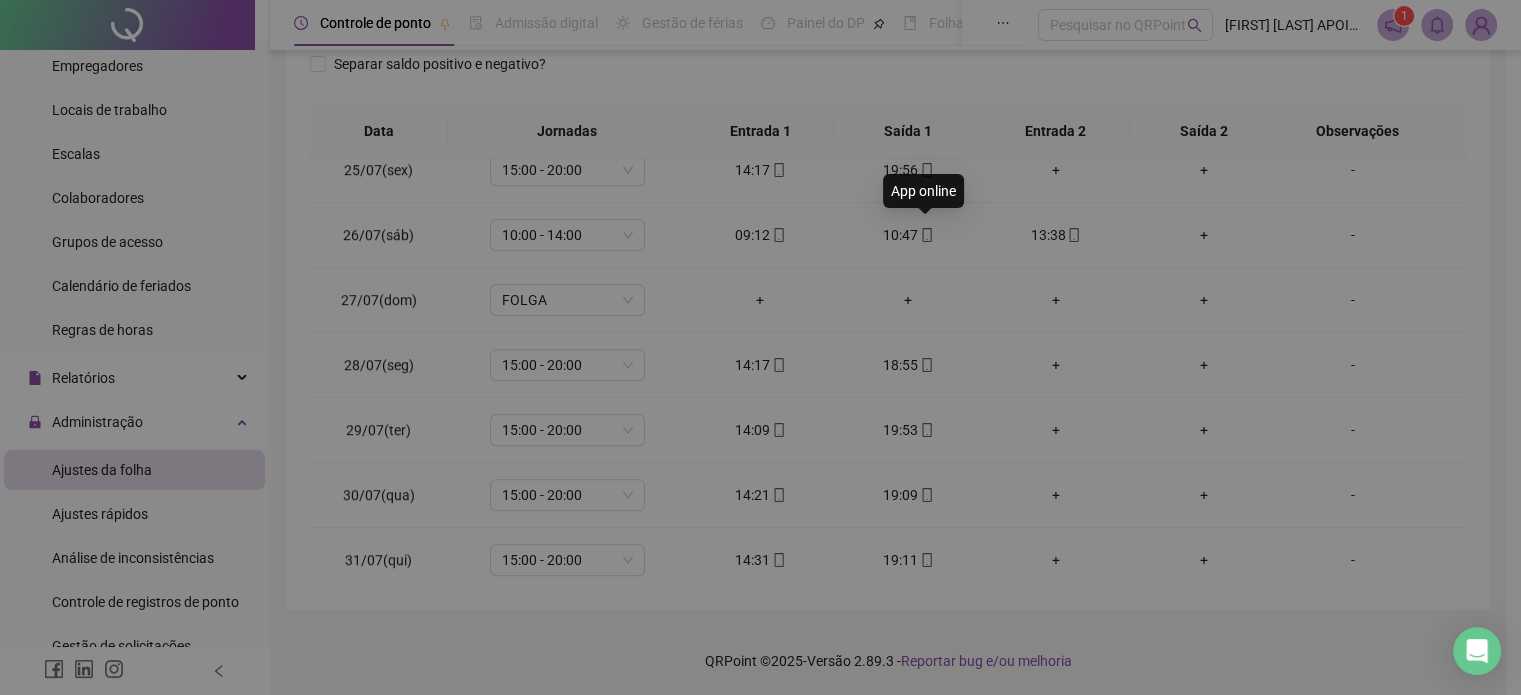 type on "**********" 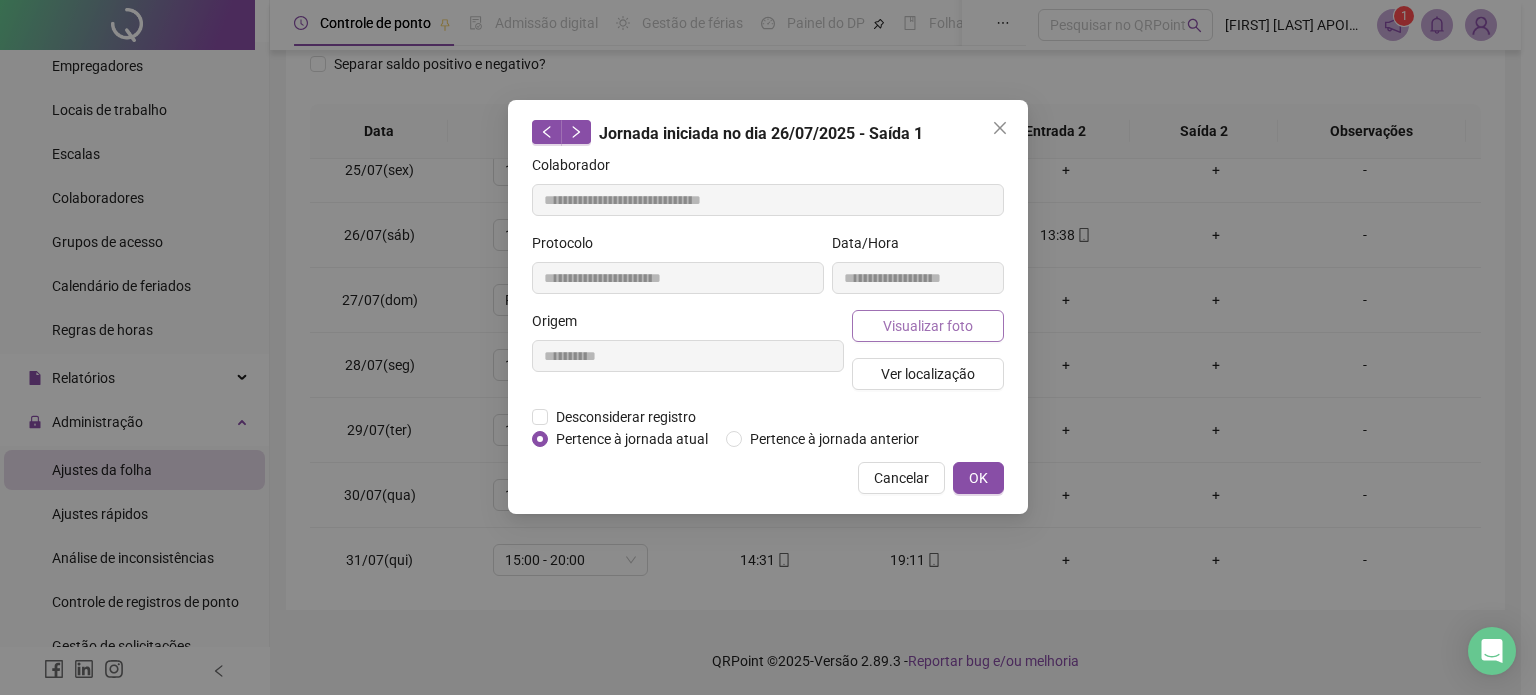 click on "Visualizar foto" at bounding box center (928, 326) 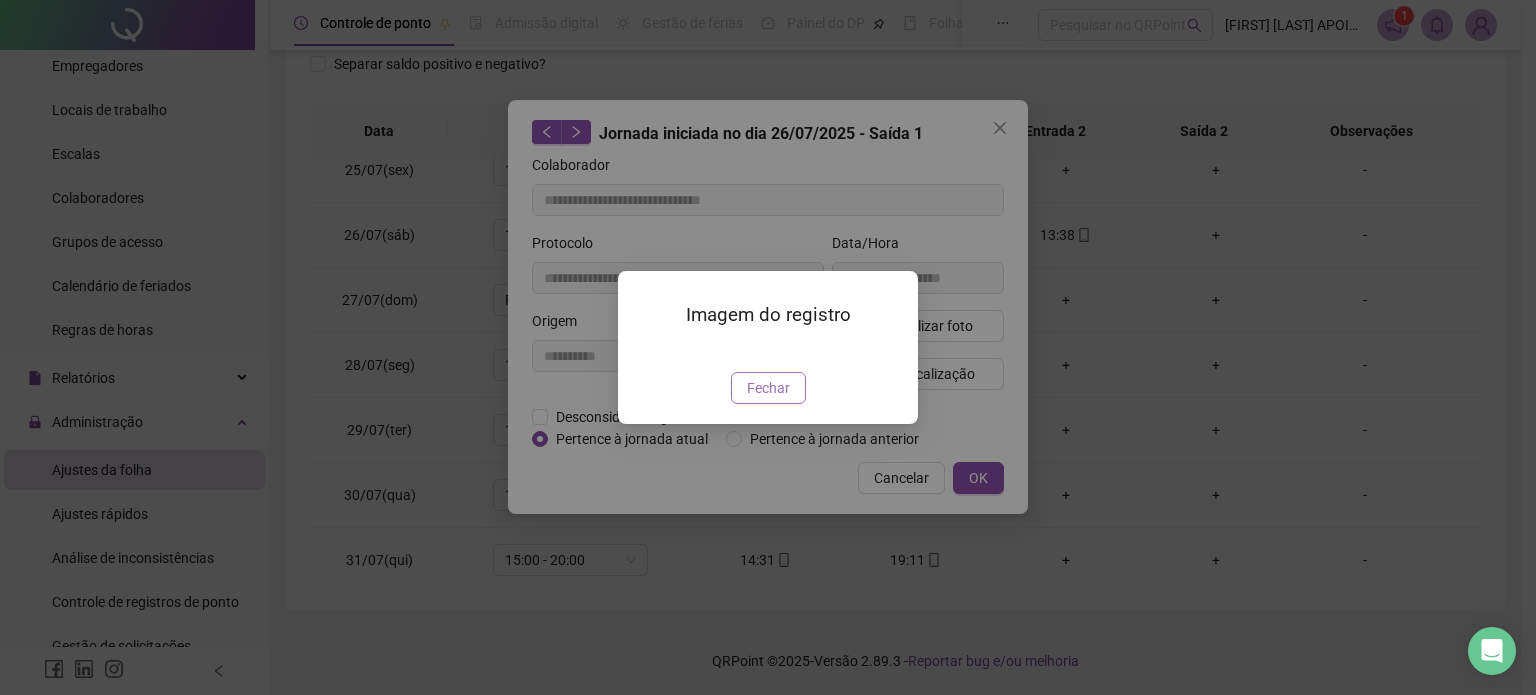click on "Fechar" at bounding box center [768, 388] 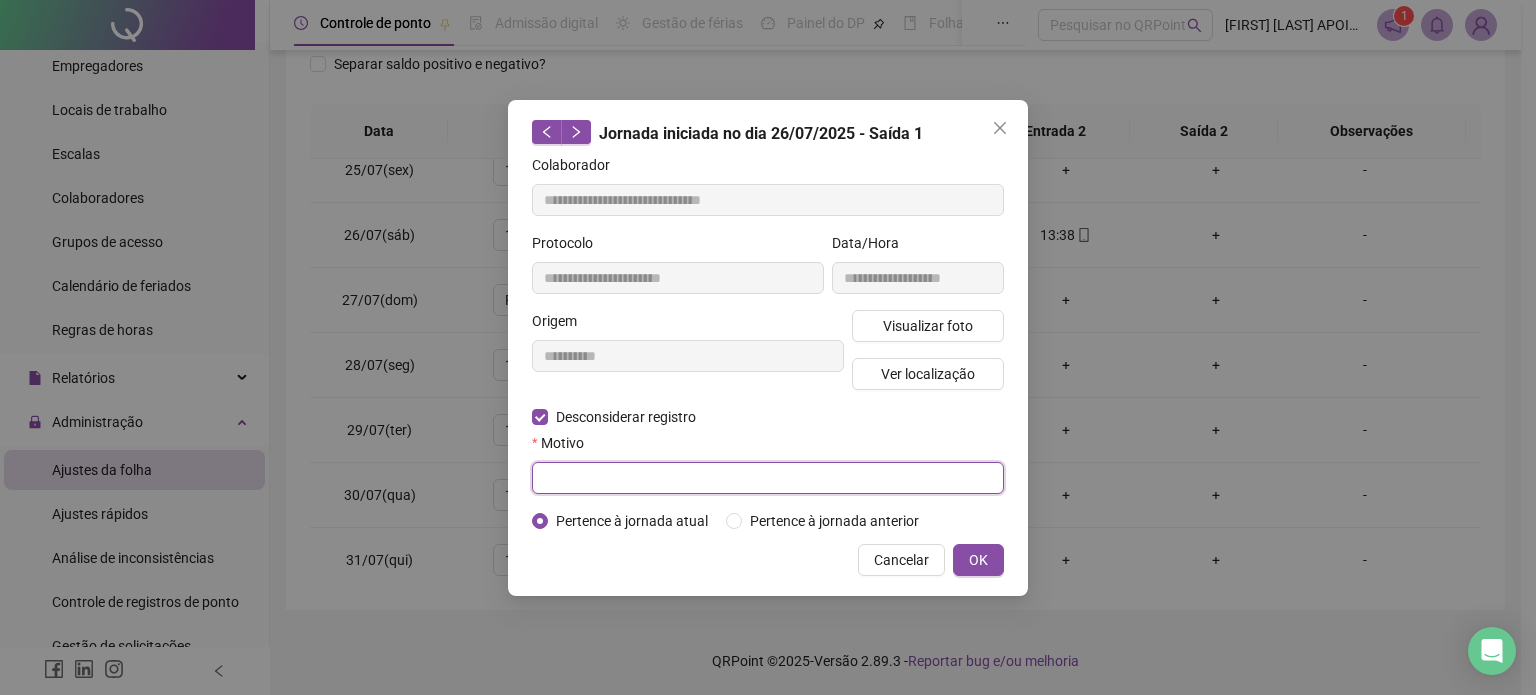 click at bounding box center [768, 478] 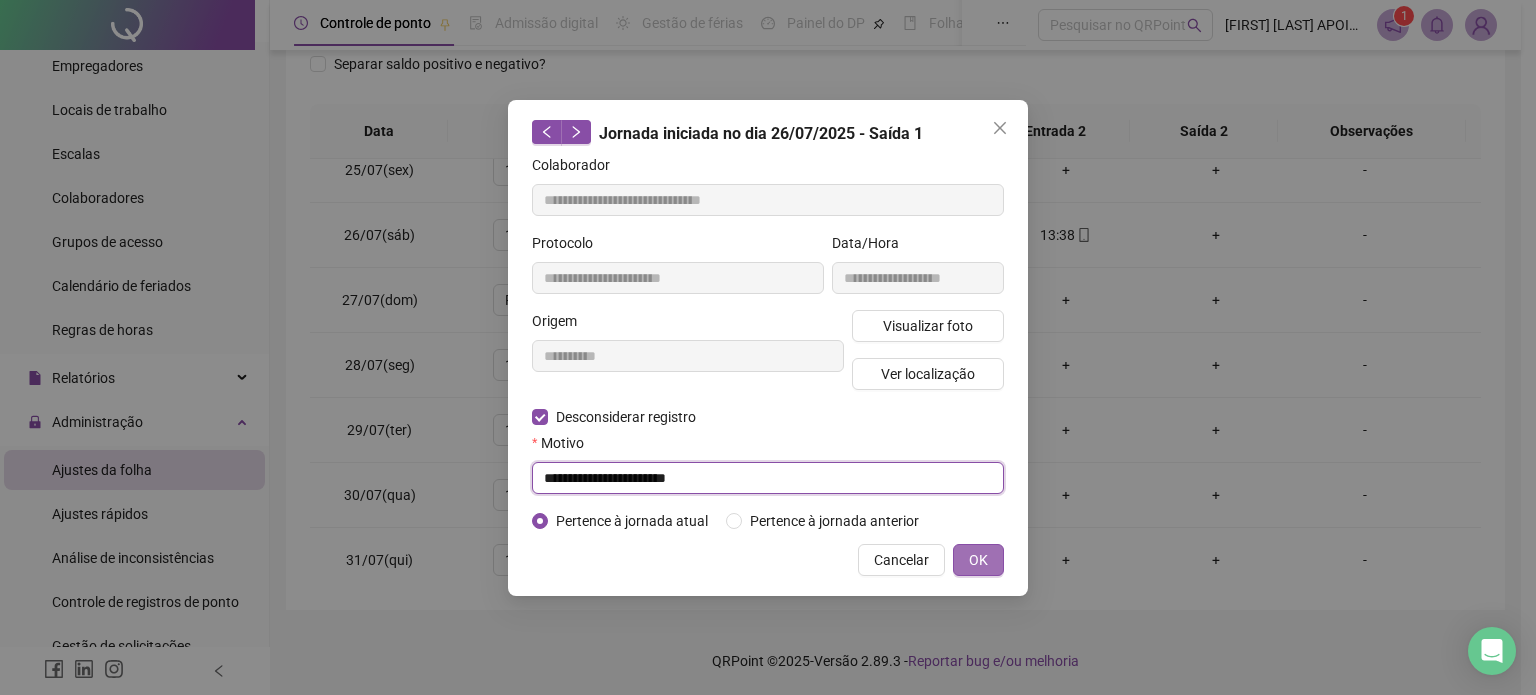 type on "**********" 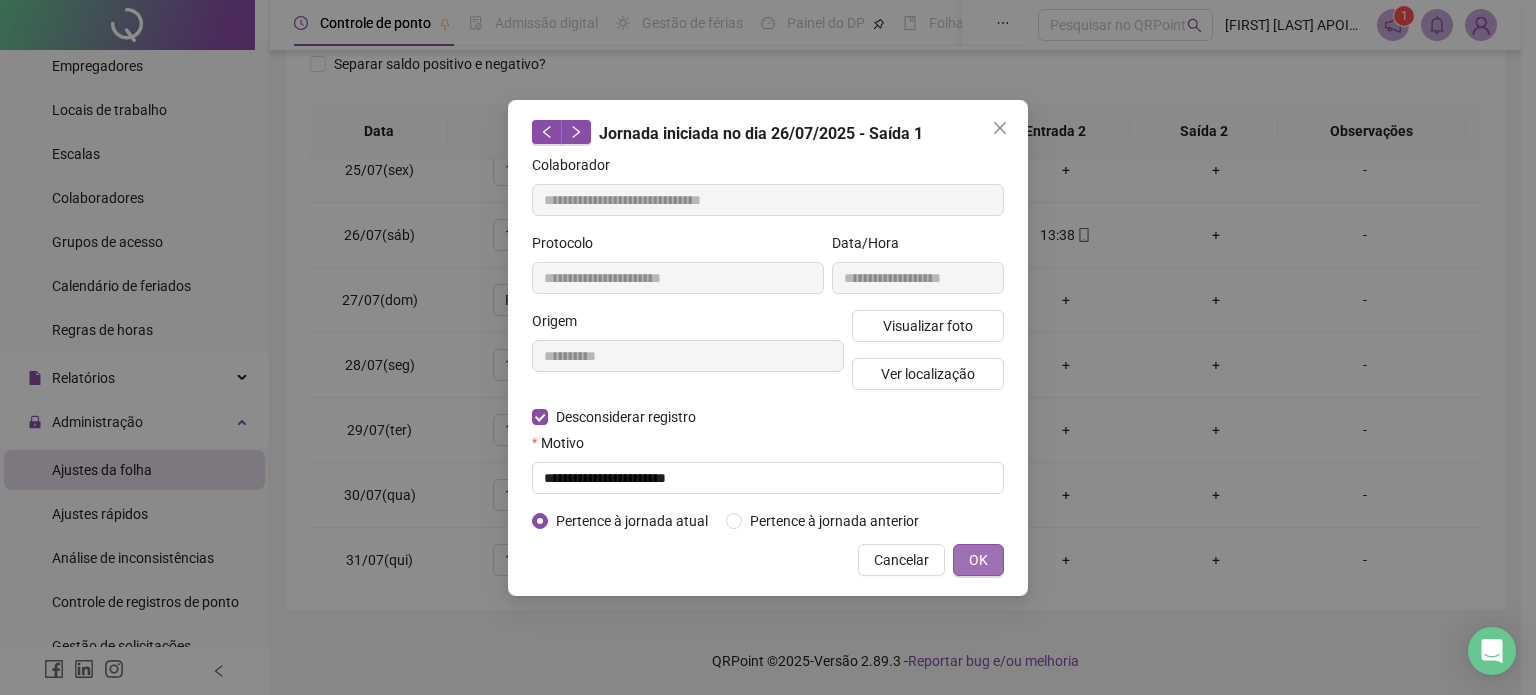 click on "OK" at bounding box center [978, 560] 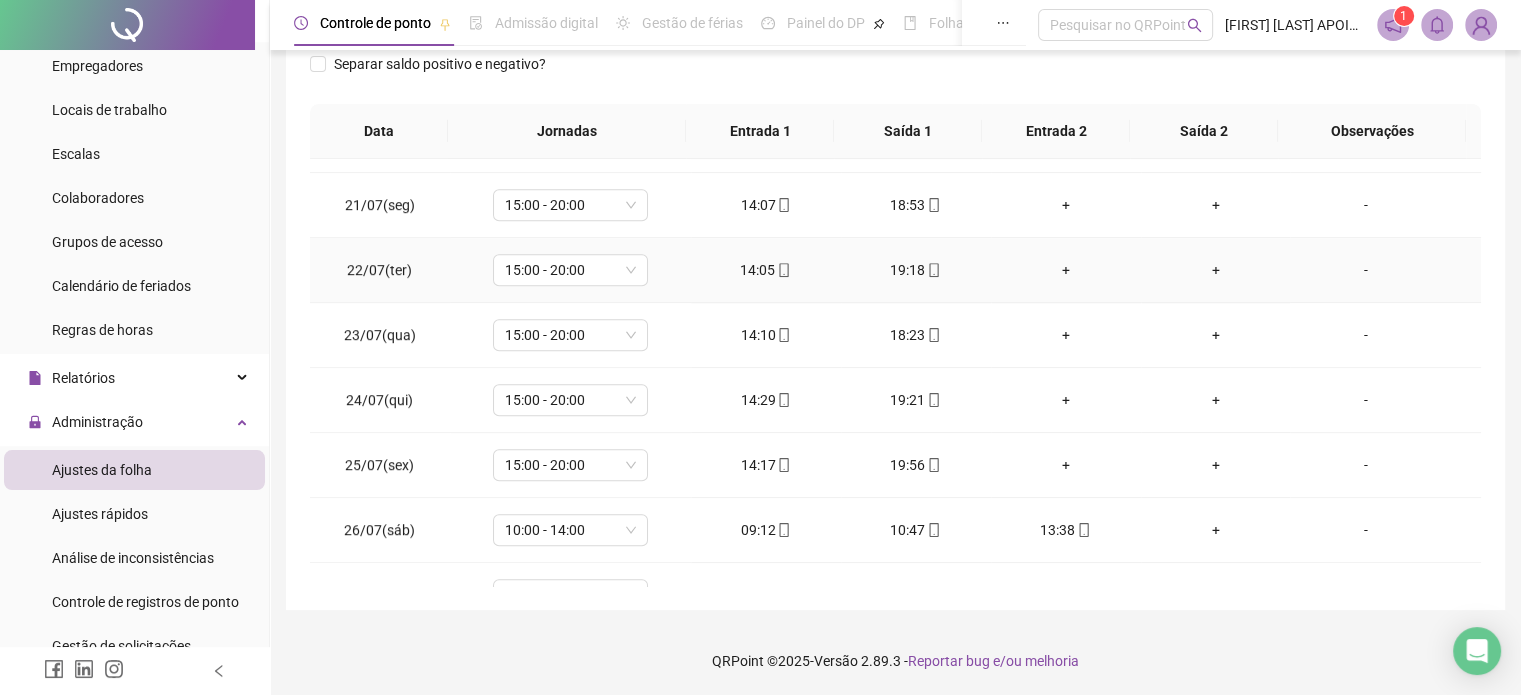 scroll, scrollTop: 1281, scrollLeft: 0, axis: vertical 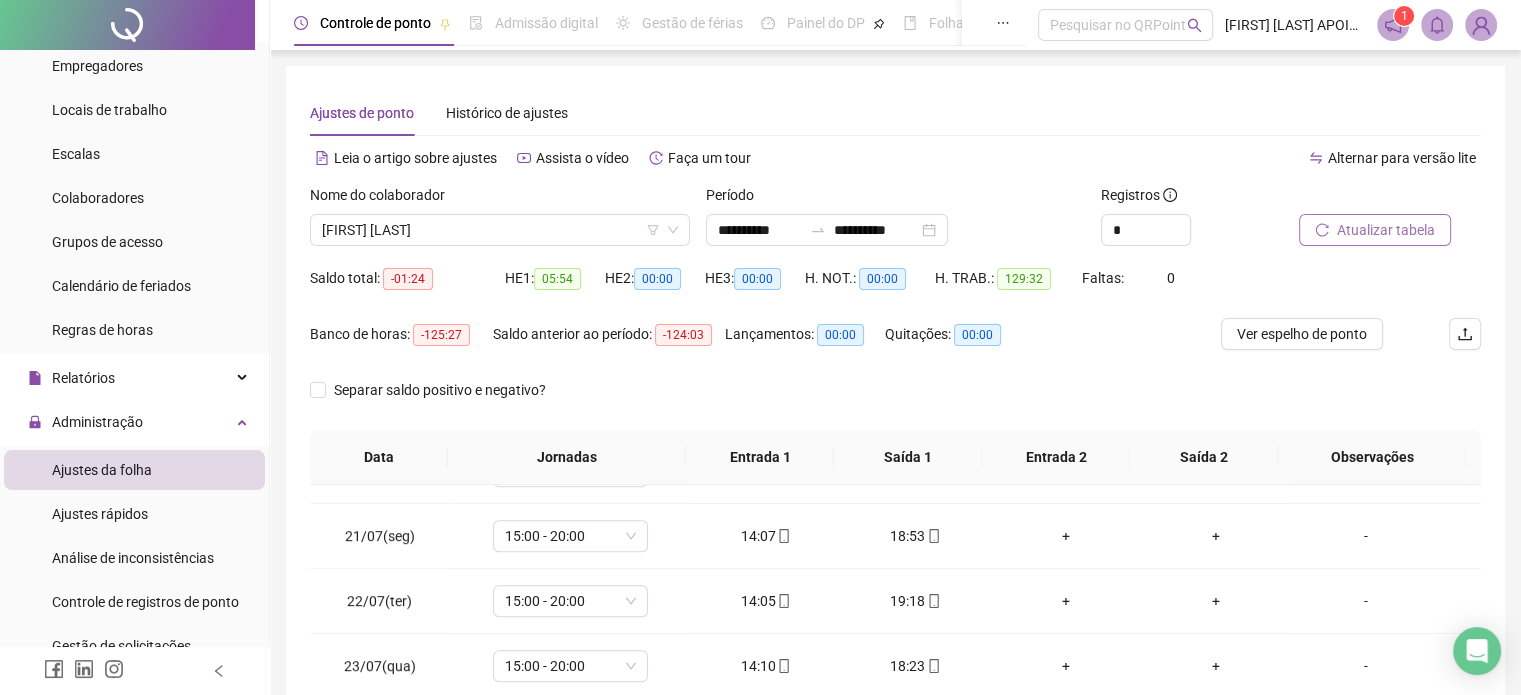 click on "Atualizar tabela" at bounding box center [1386, 230] 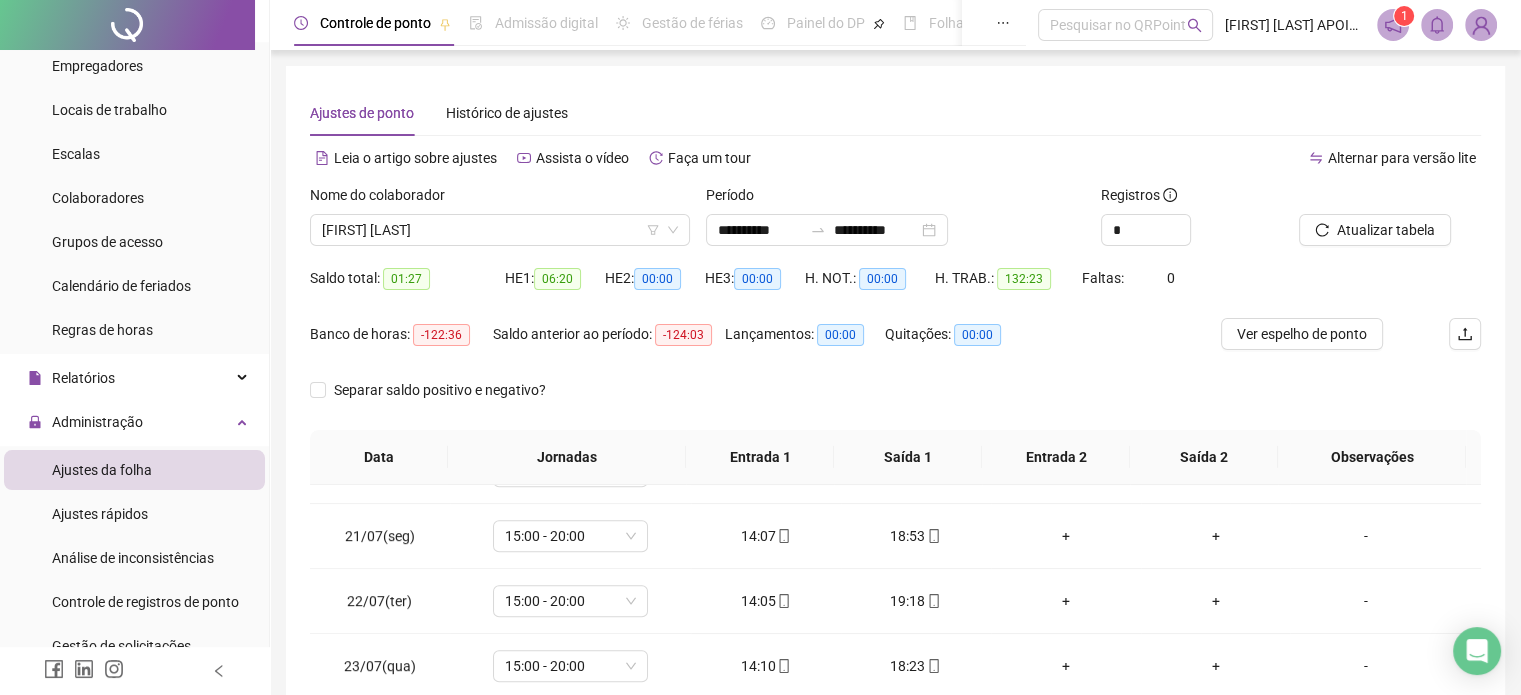 scroll, scrollTop: 200, scrollLeft: 0, axis: vertical 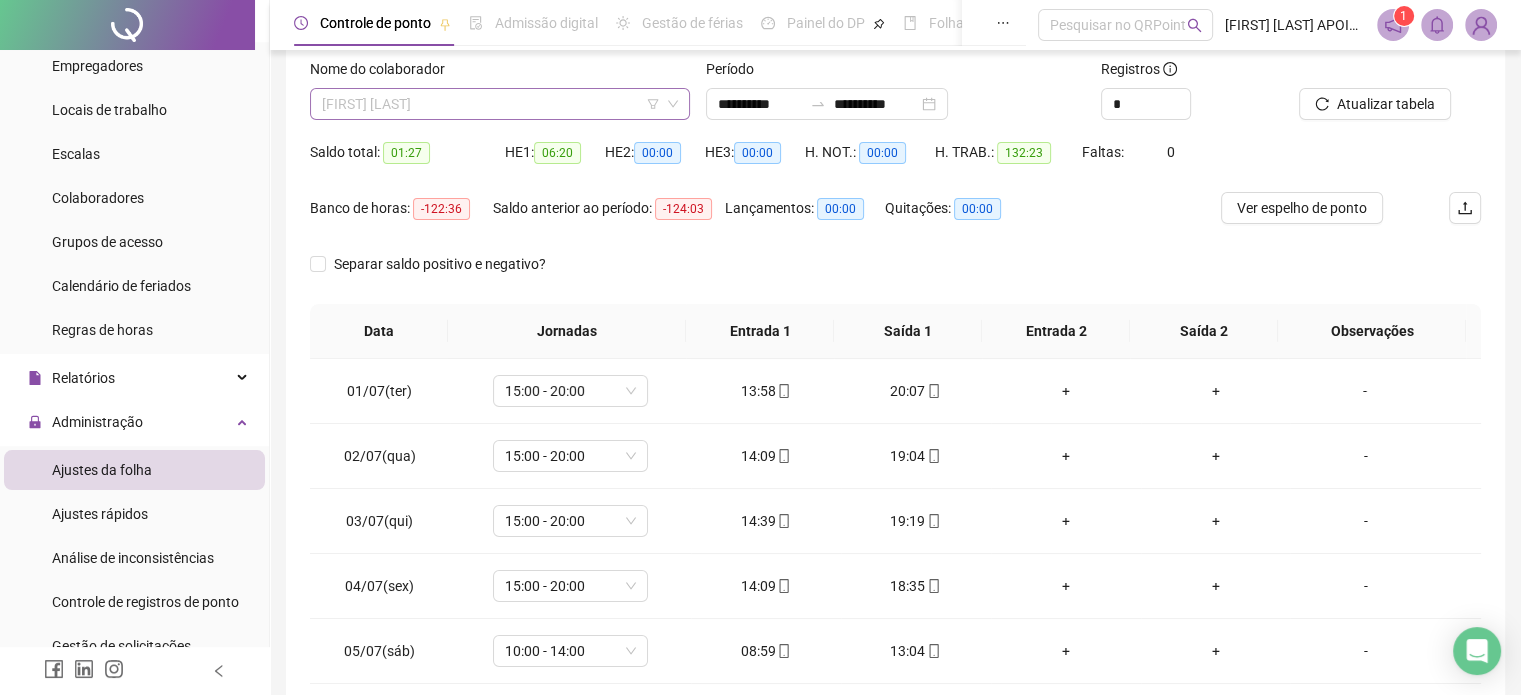 click on "[FIRST] [LAST]" at bounding box center [500, 104] 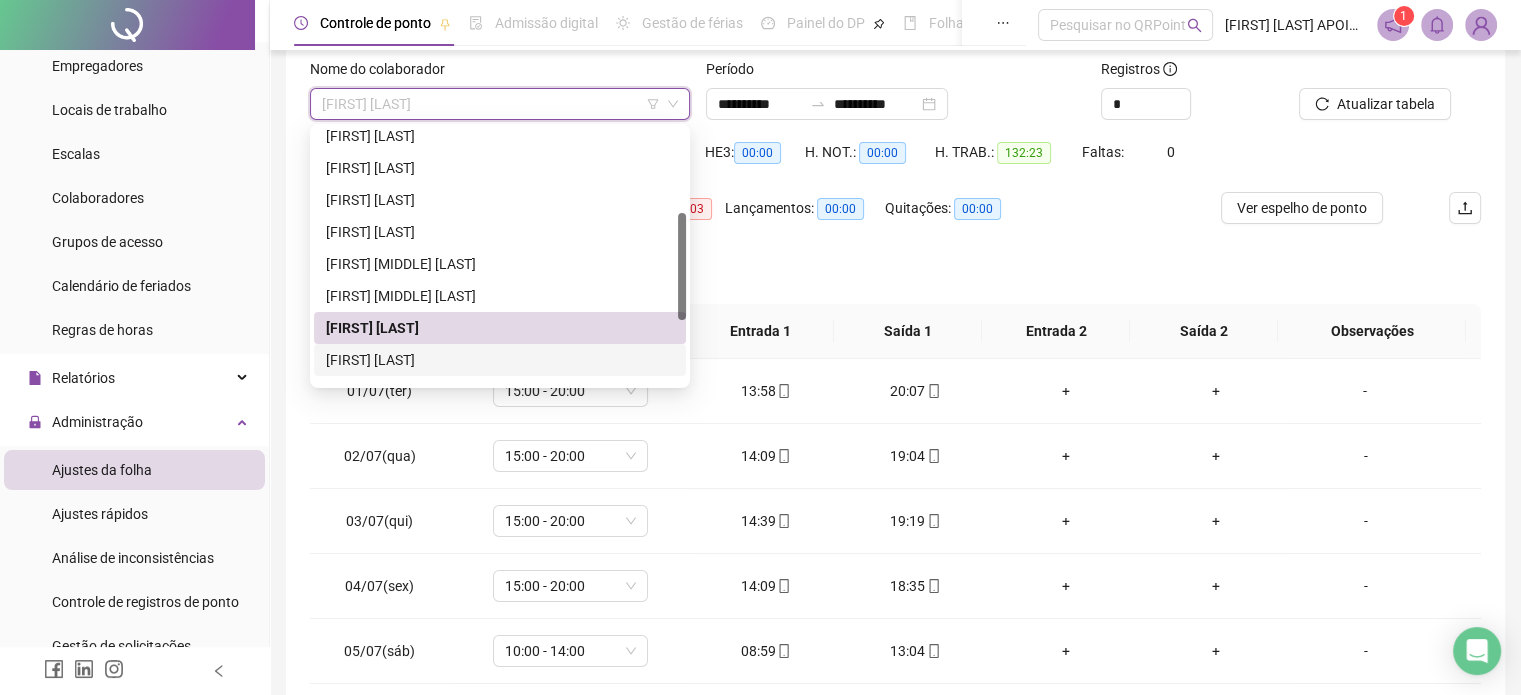 drag, startPoint x: 448, startPoint y: 359, endPoint x: 498, endPoint y: 339, distance: 53.851646 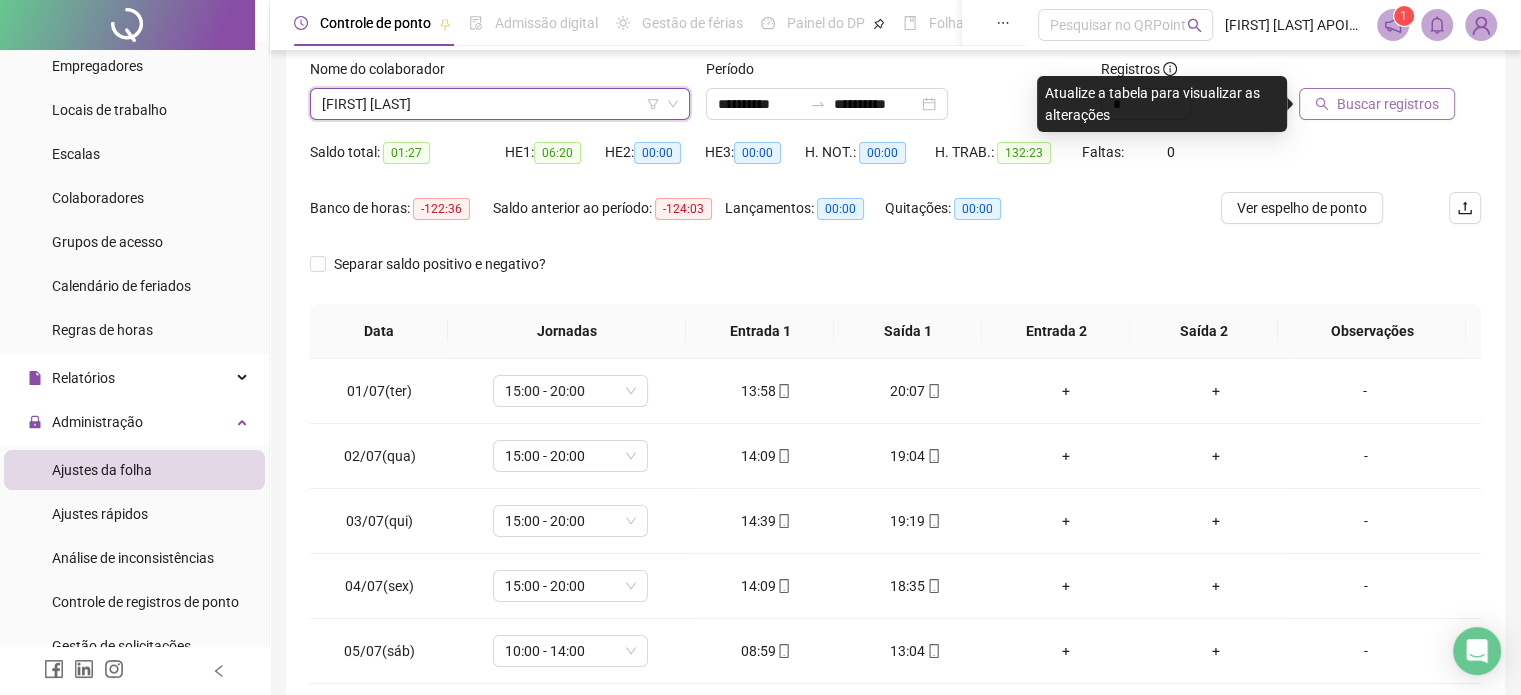 click on "Buscar registros" at bounding box center (1388, 104) 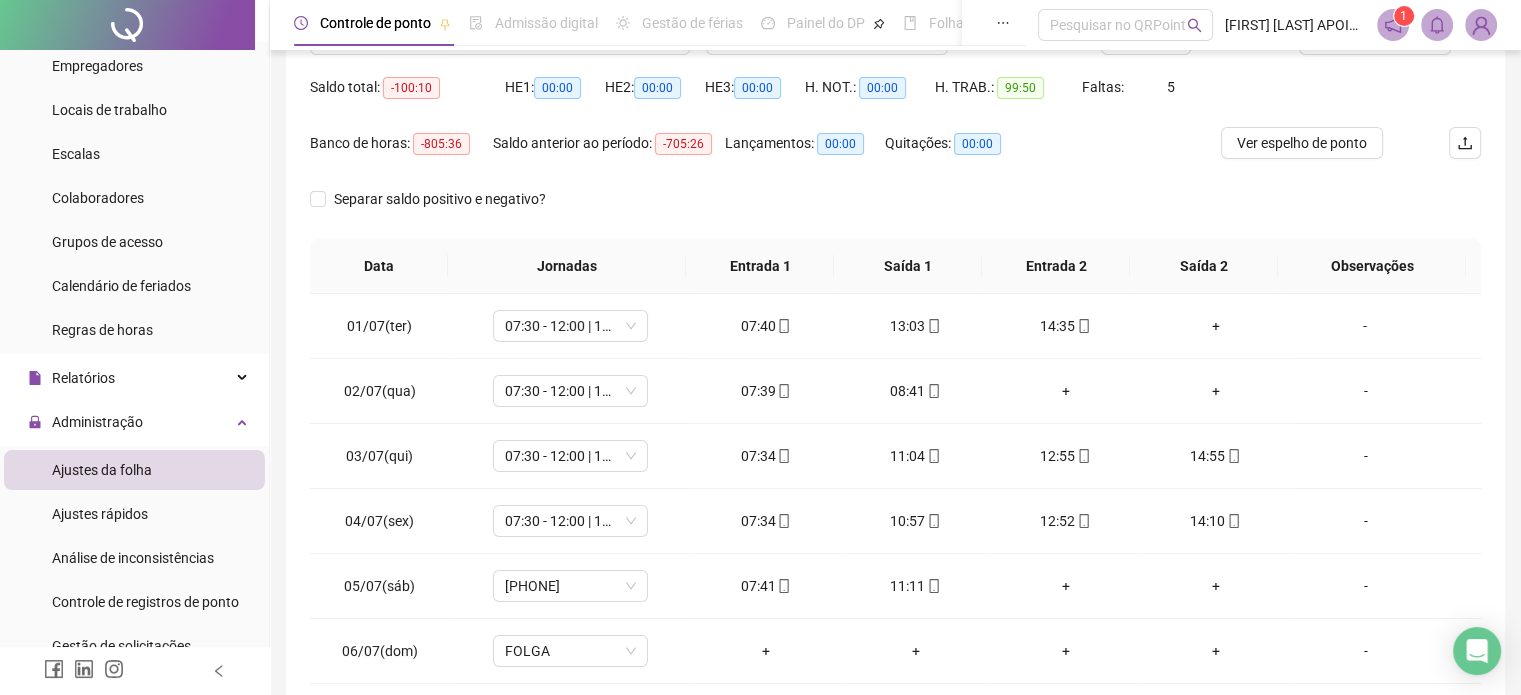 scroll, scrollTop: 226, scrollLeft: 0, axis: vertical 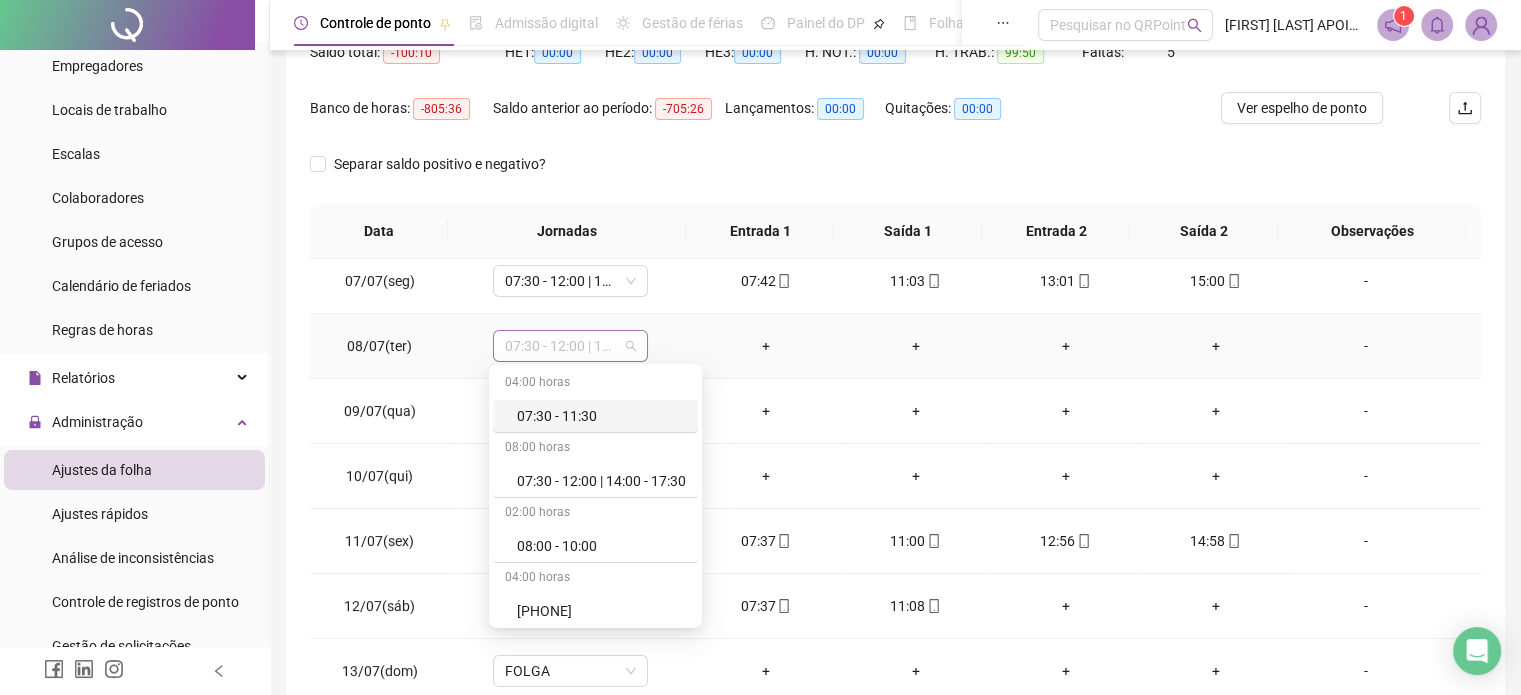 click on "07:30 - 12:00 | 14:00 - 17:30" at bounding box center (570, 346) 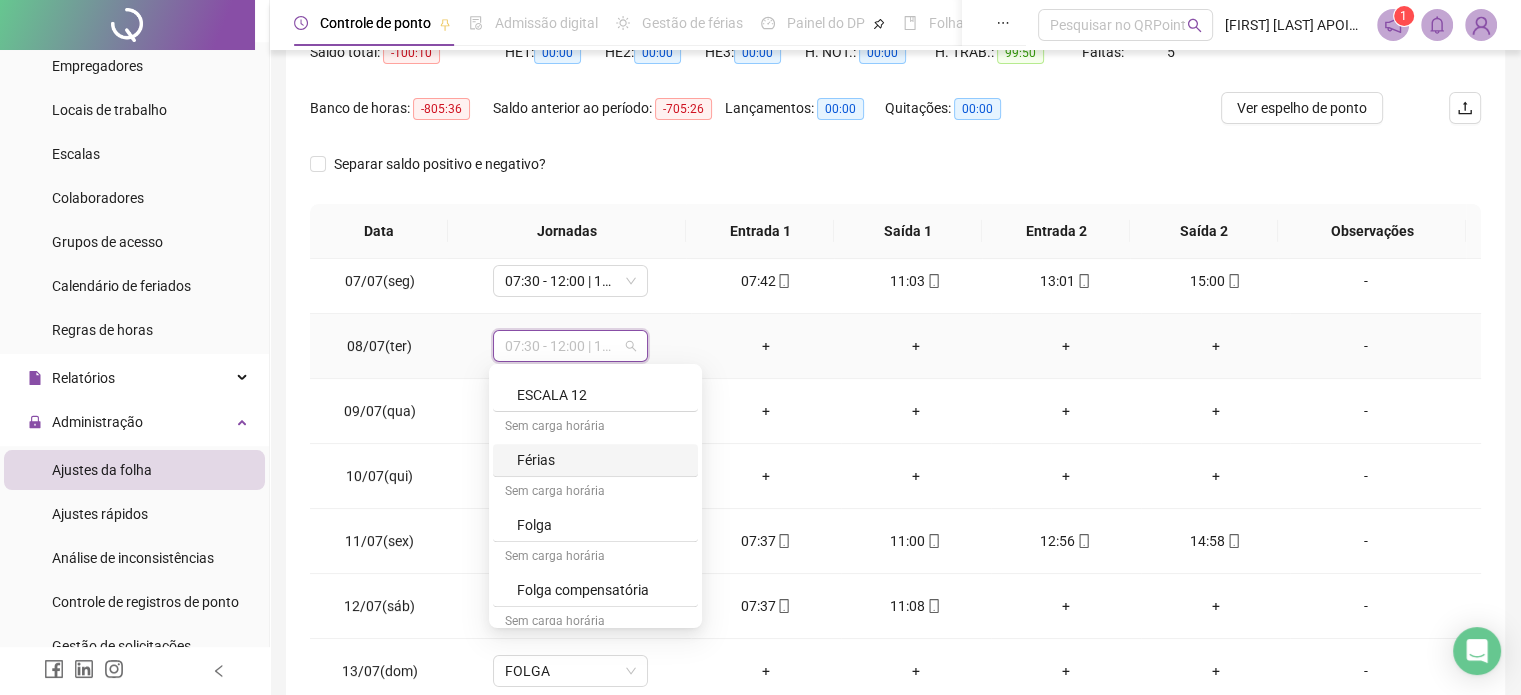 scroll, scrollTop: 975, scrollLeft: 0, axis: vertical 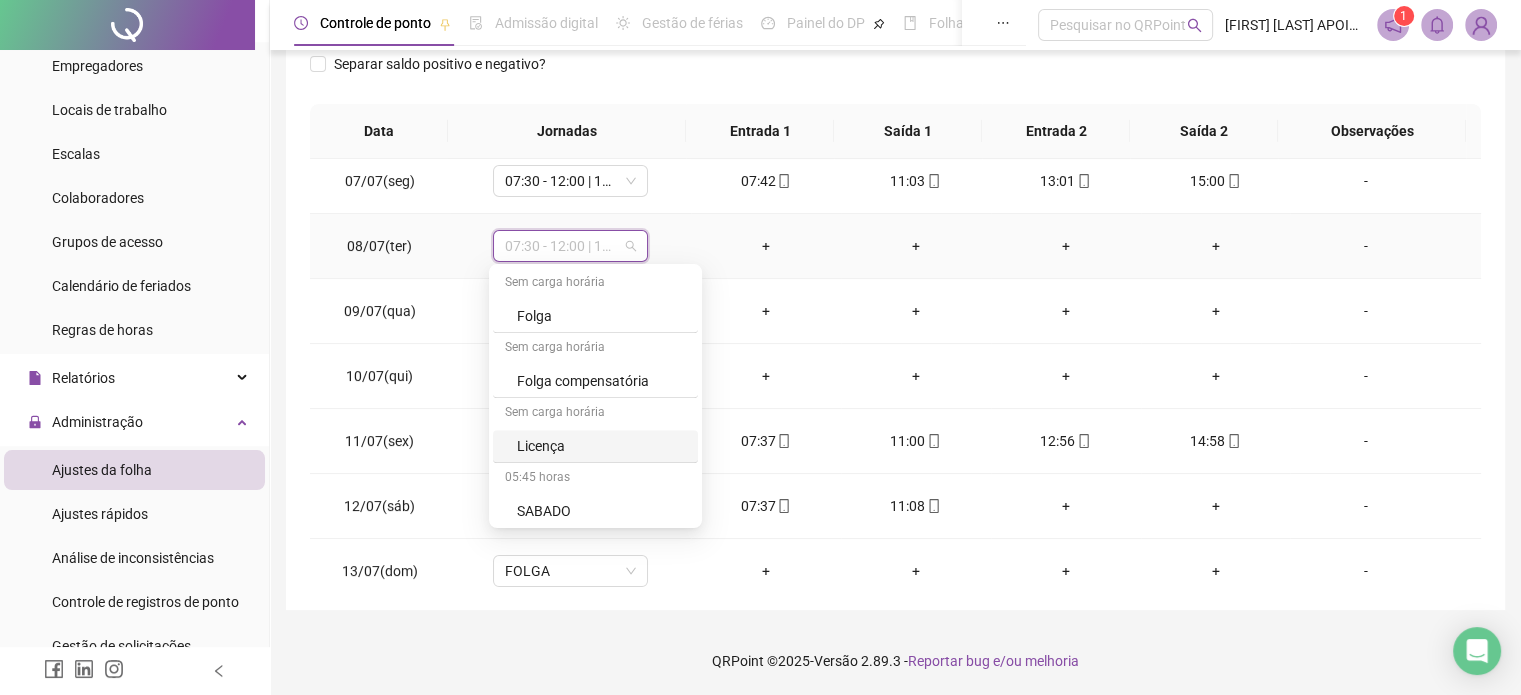 click on "Licença" at bounding box center (601, 446) 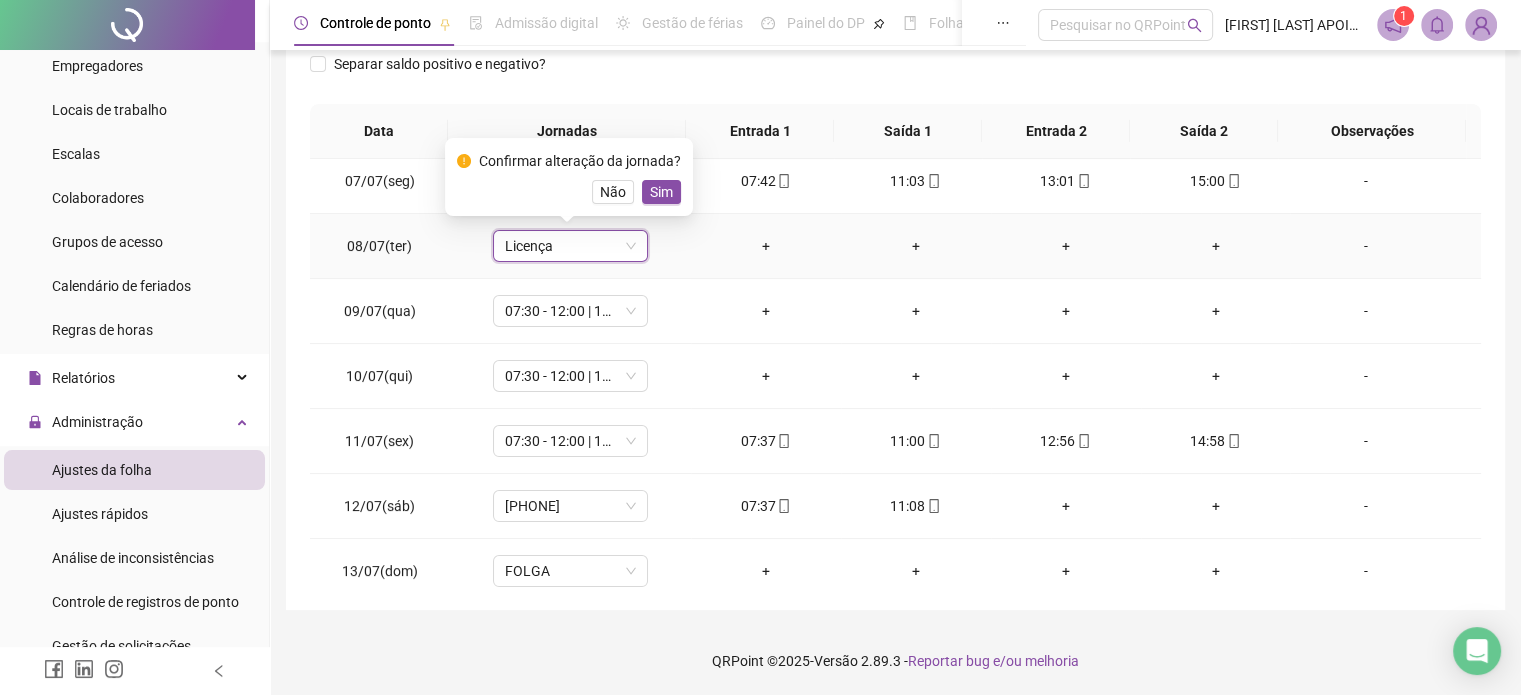 click on "Confirmar alteração da jornada? Não Sim" at bounding box center (569, 177) 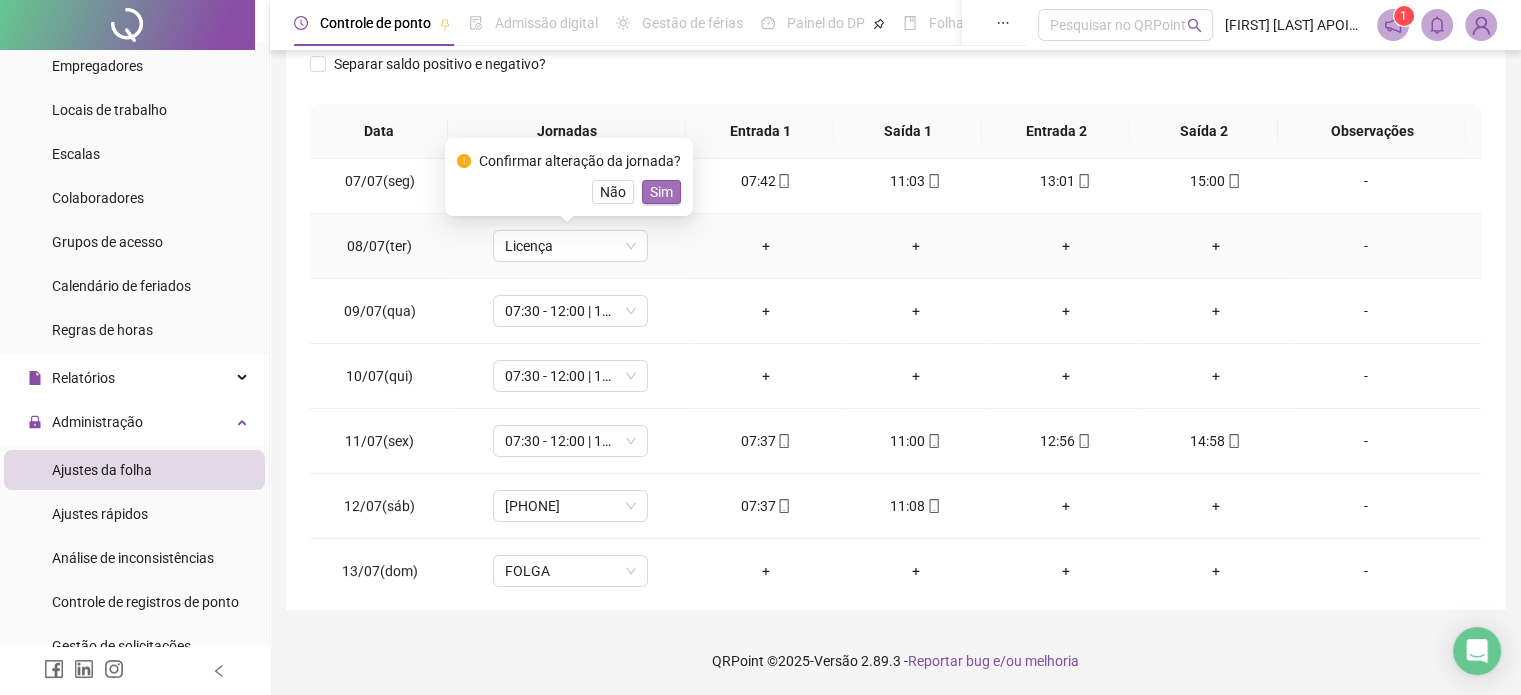 click on "Sim" at bounding box center (661, 192) 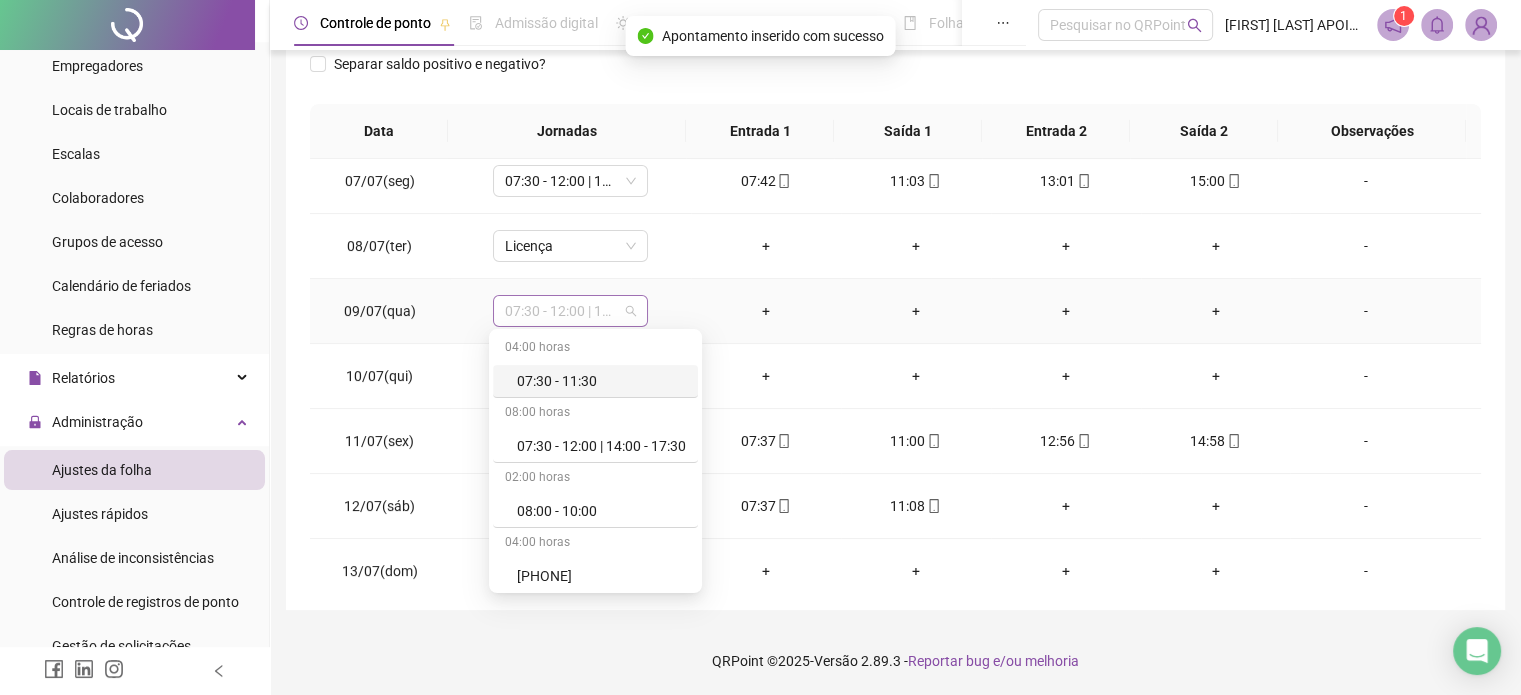 click on "07:30 - 12:00 | 14:00 - 17:30" at bounding box center (570, 311) 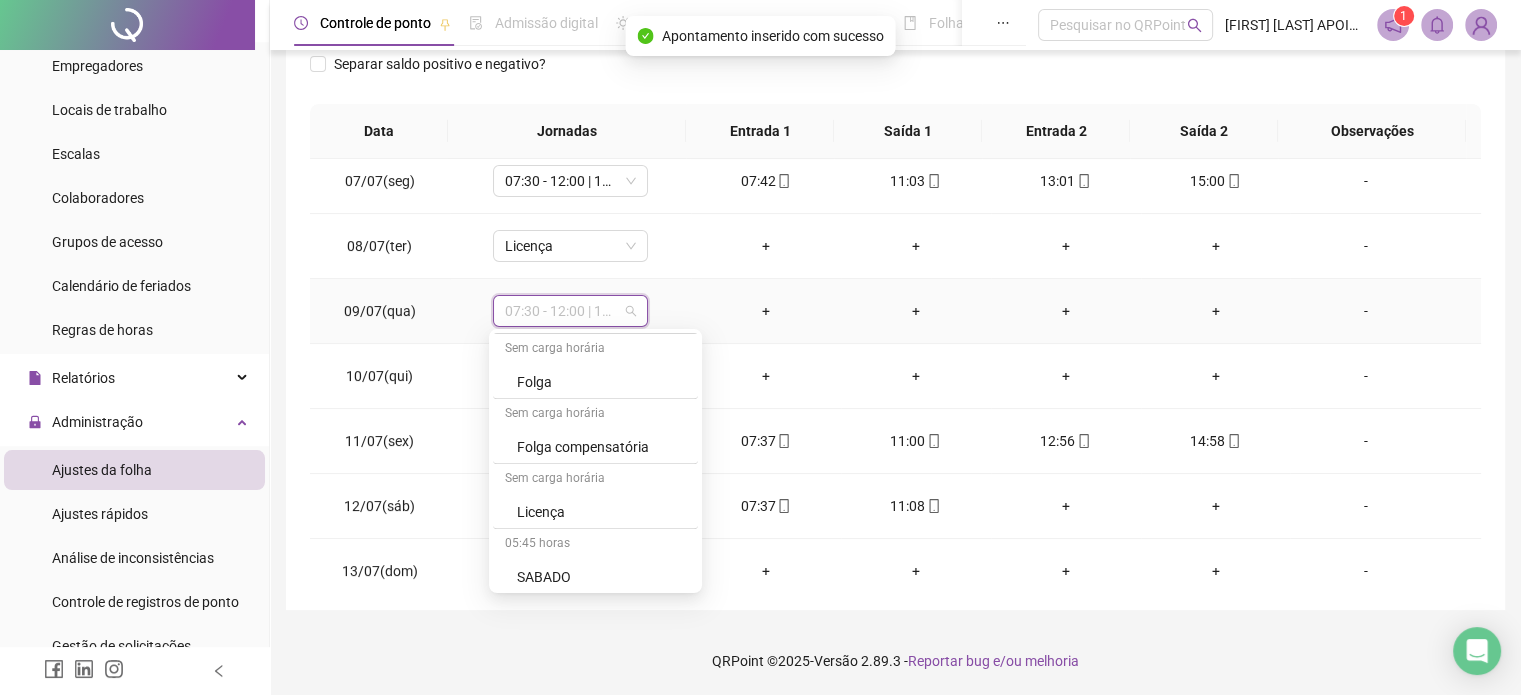 scroll, scrollTop: 975, scrollLeft: 0, axis: vertical 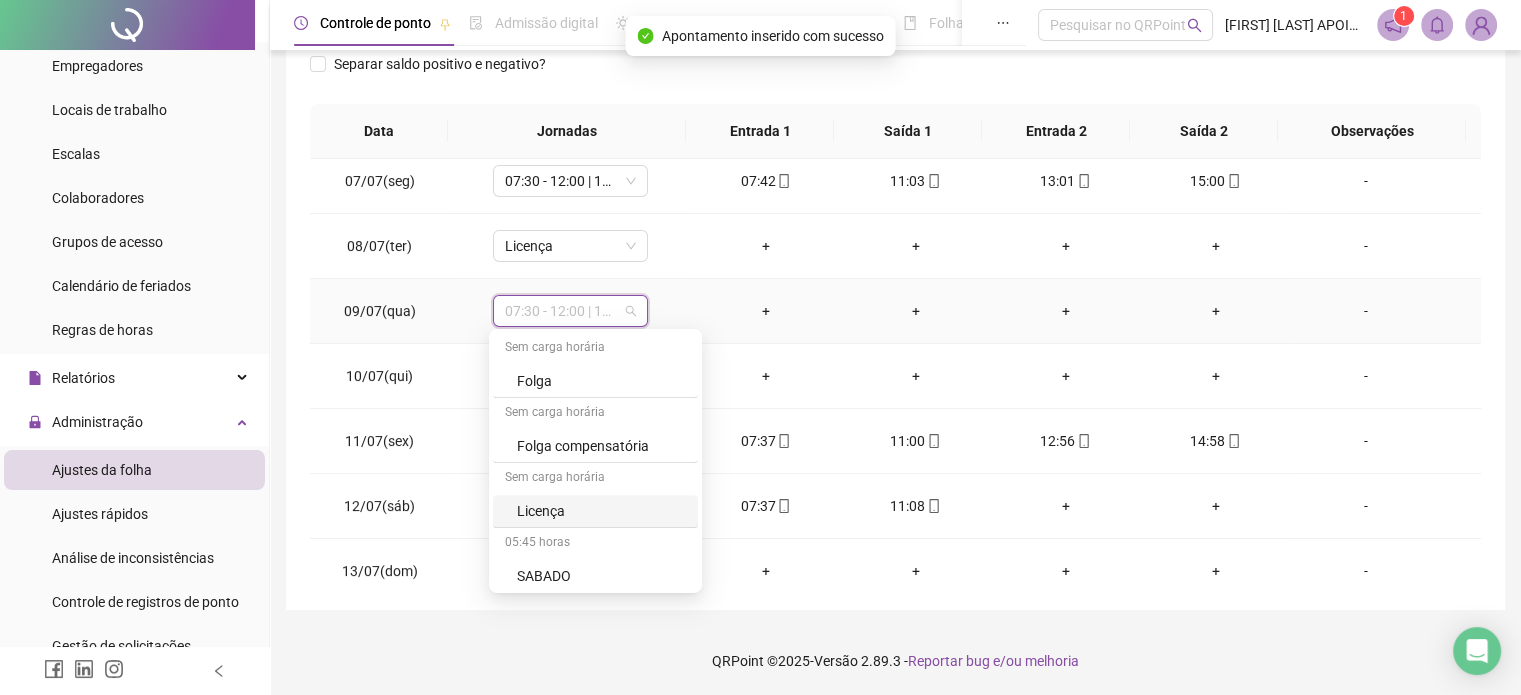click on "Licença" at bounding box center (601, 511) 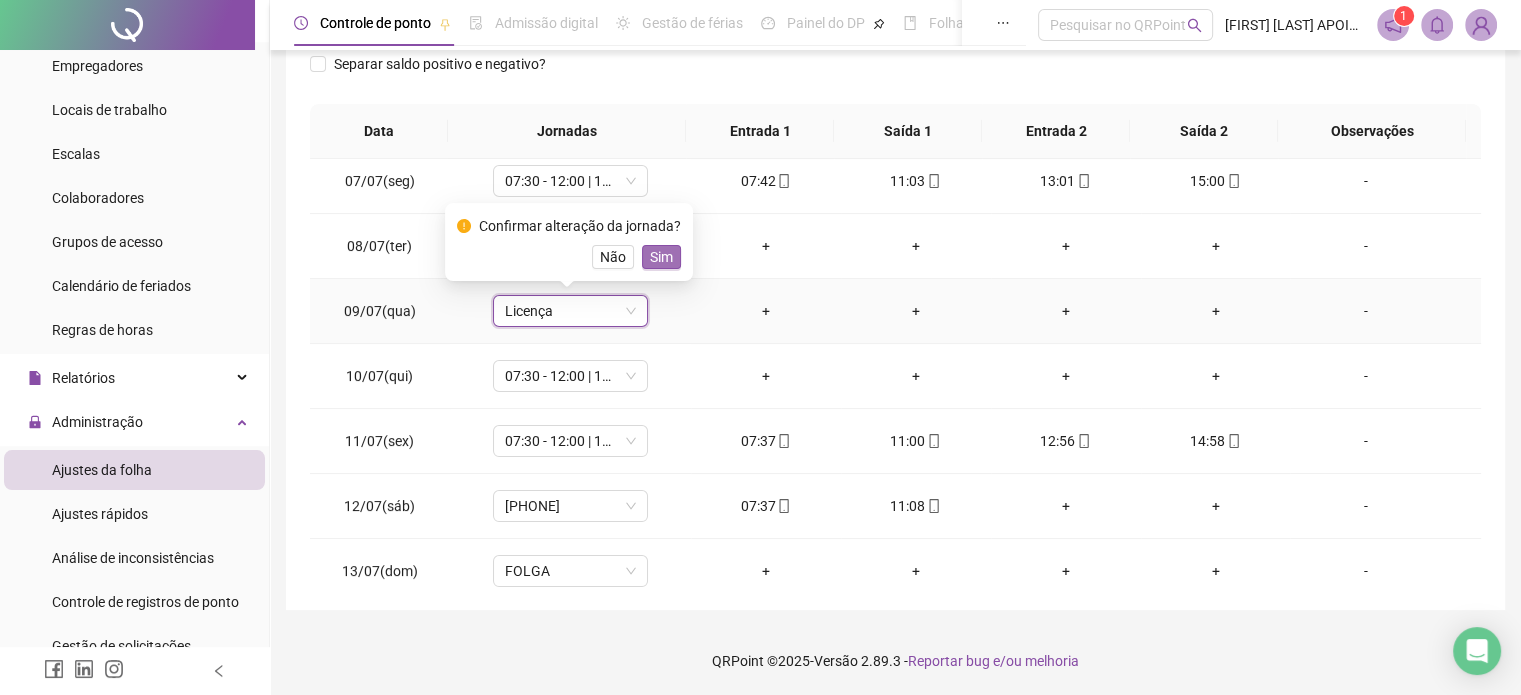 click on "Sim" at bounding box center (661, 257) 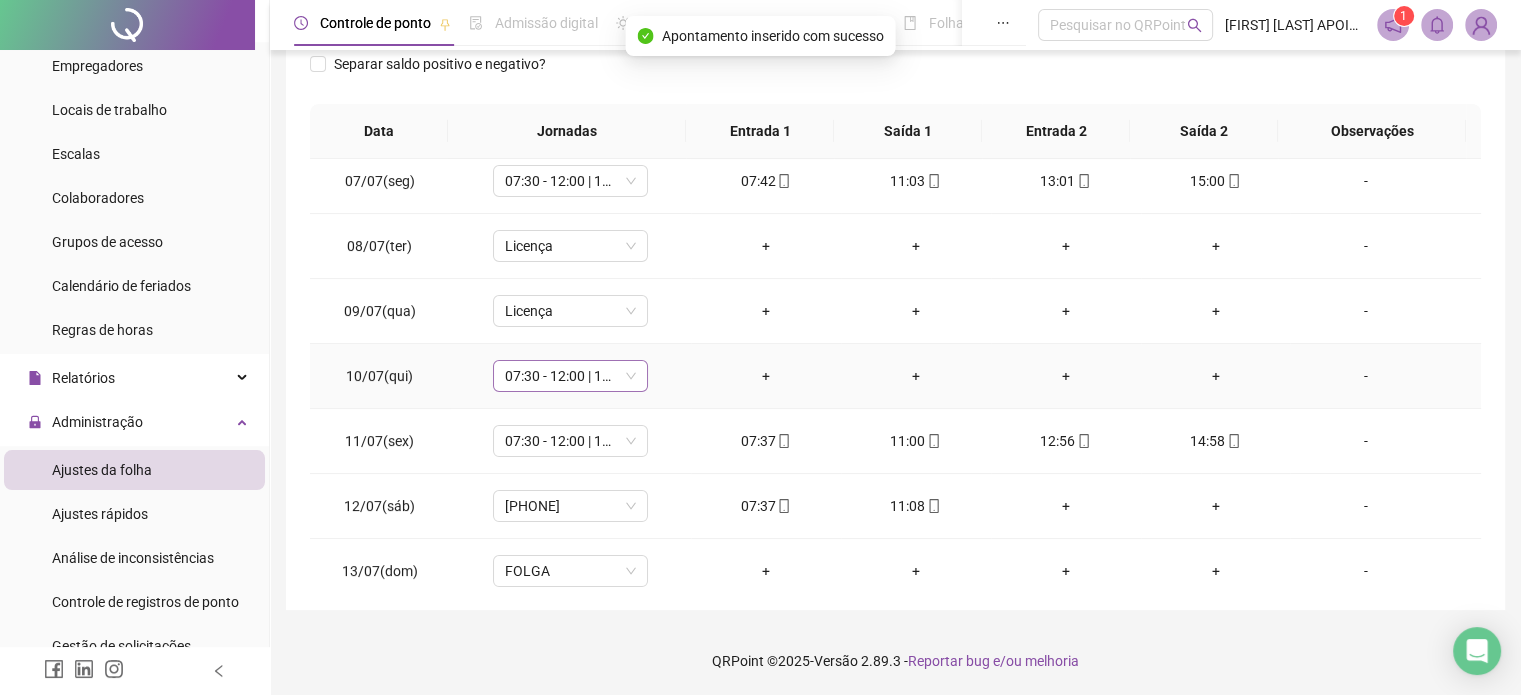 click on "07:30 - 12:00 | 14:00 - 17:30" at bounding box center (570, 376) 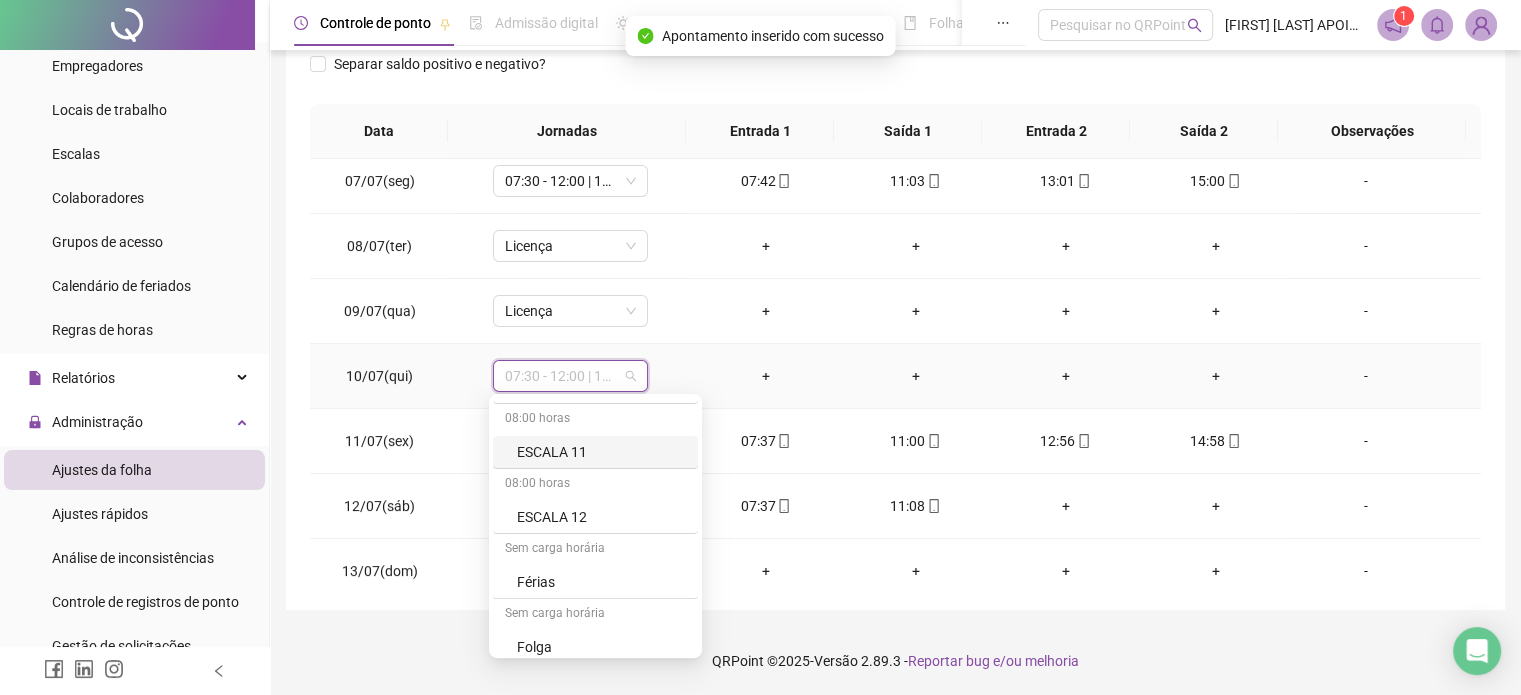 scroll, scrollTop: 975, scrollLeft: 0, axis: vertical 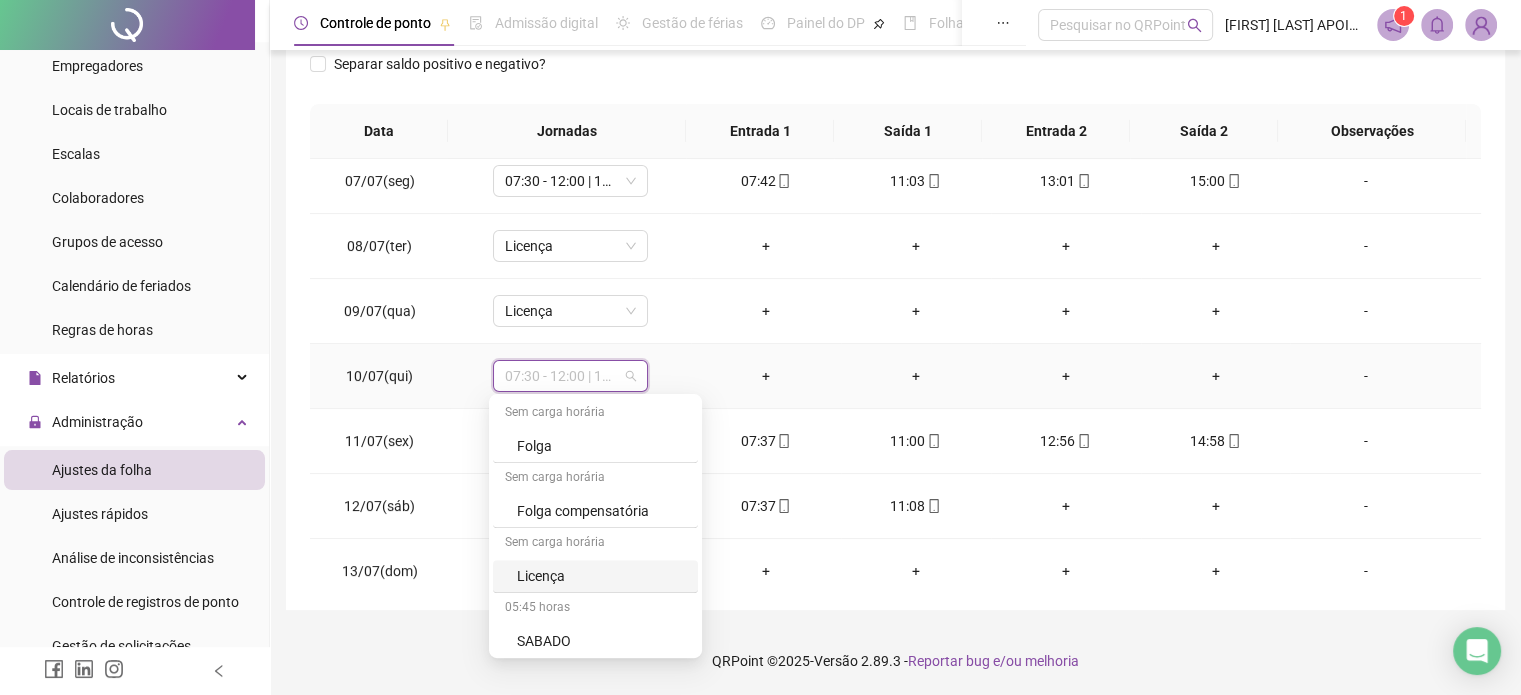 click on "Licença" at bounding box center (601, 576) 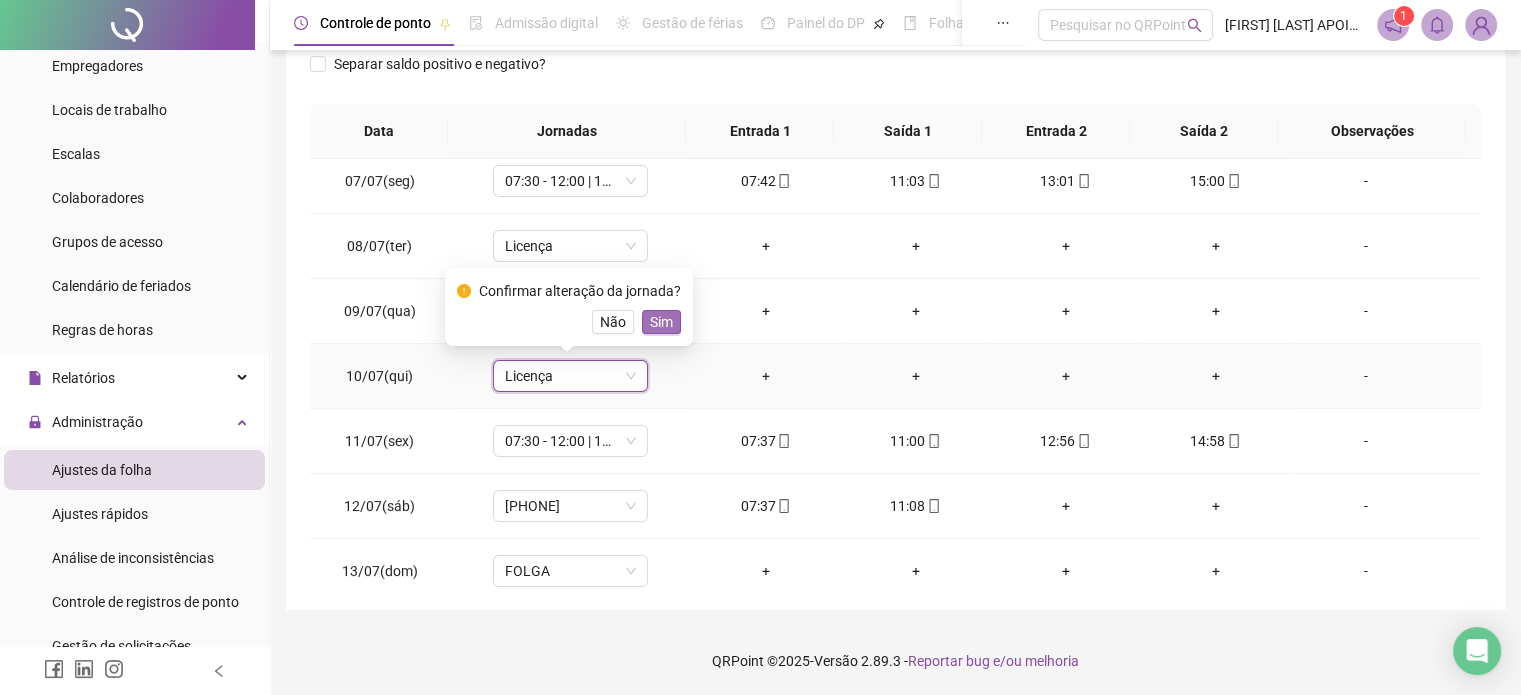 click on "Confirmar alteração da jornada? Não Sim" at bounding box center [569, 307] 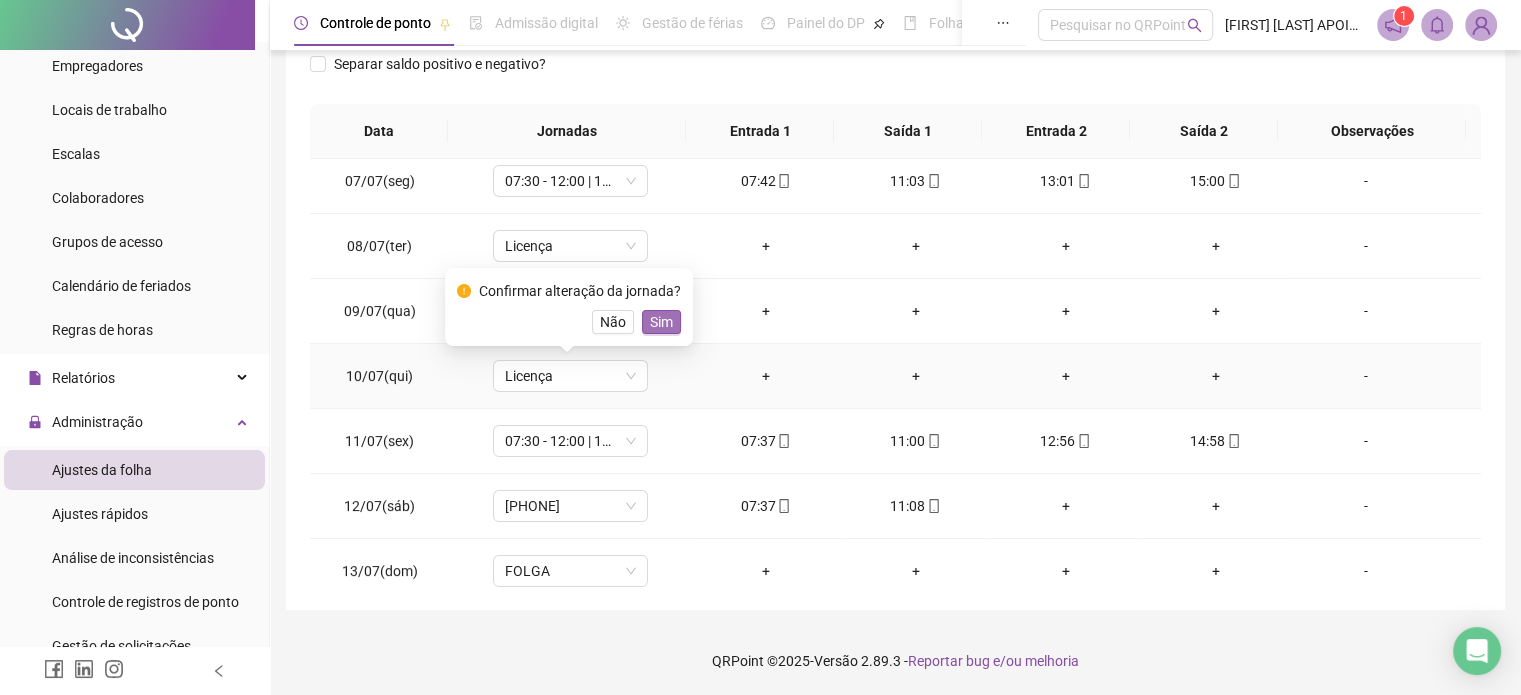 click on "Sim" at bounding box center [661, 322] 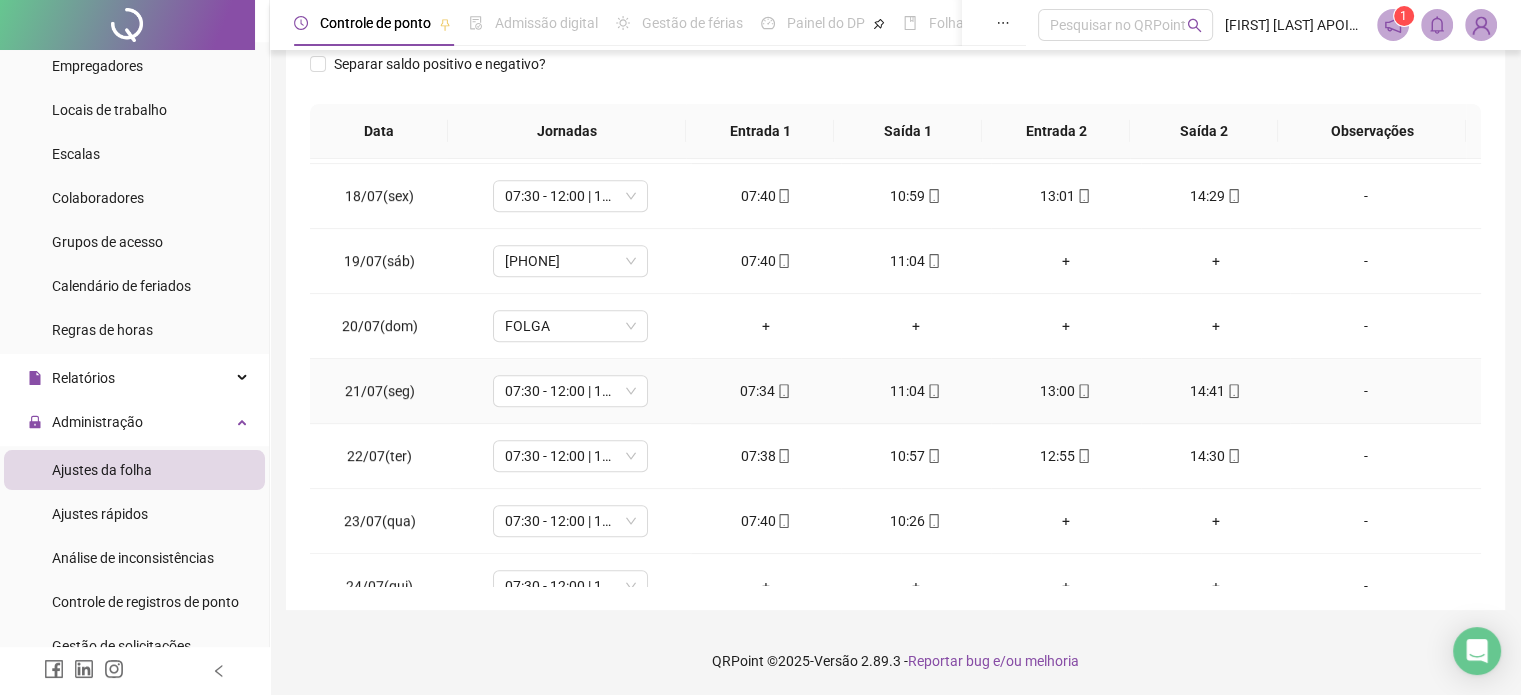 scroll, scrollTop: 1200, scrollLeft: 0, axis: vertical 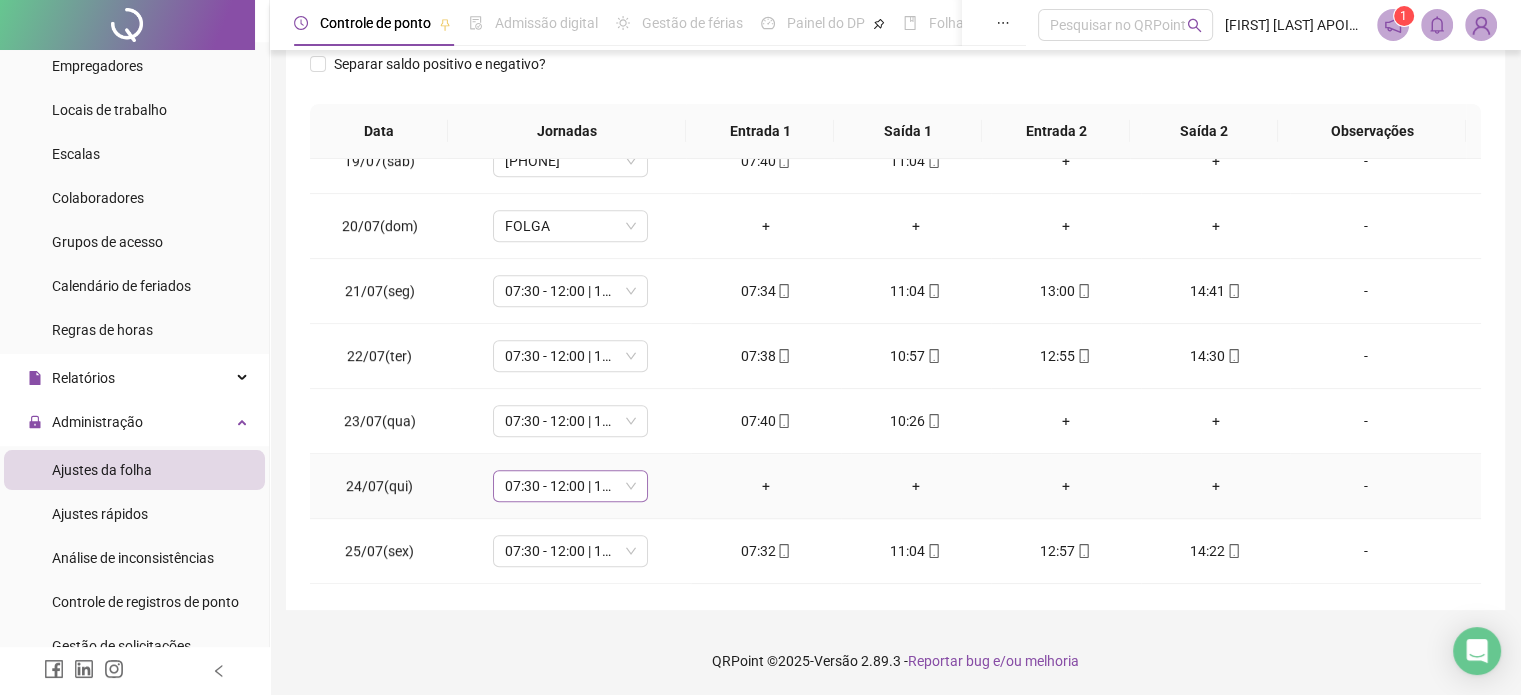 click on "07:30 - 12:00 | 14:00 - 17:30" at bounding box center [570, 486] 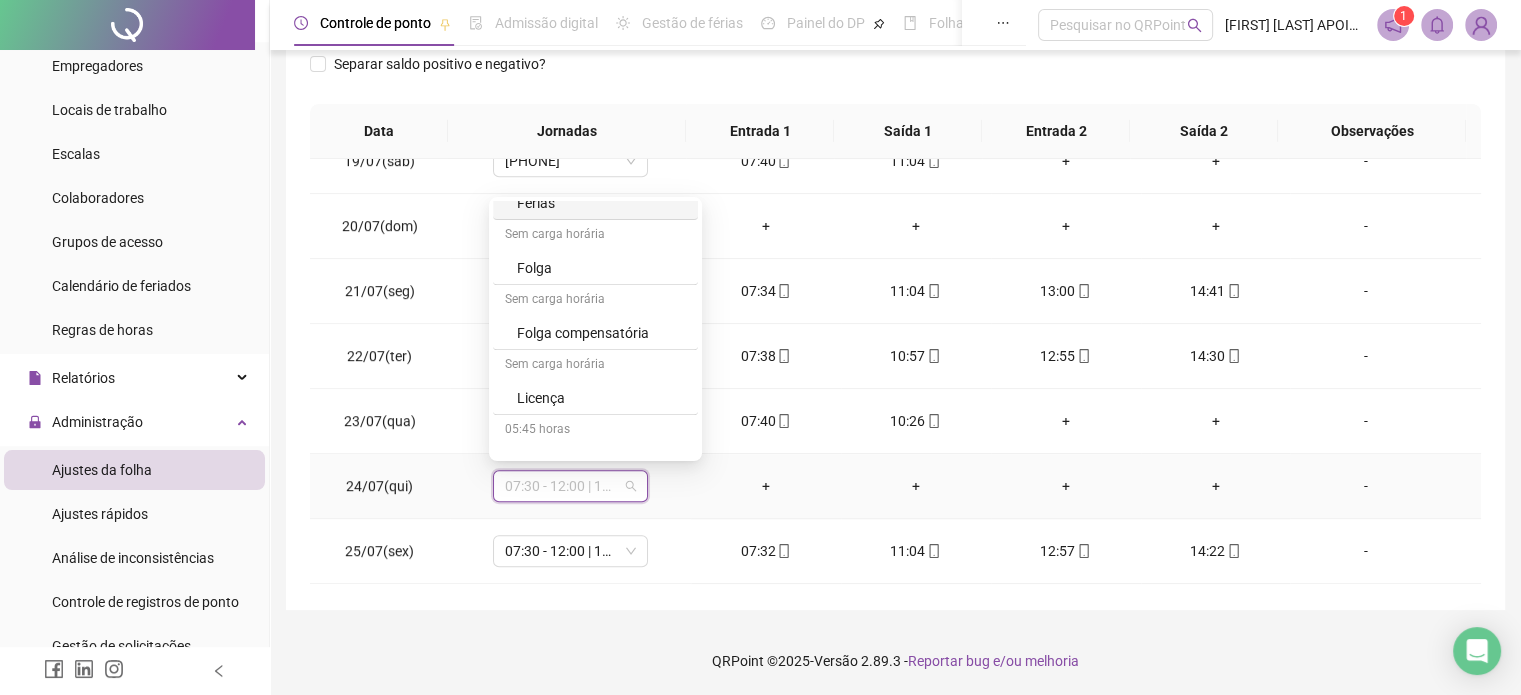 scroll, scrollTop: 975, scrollLeft: 0, axis: vertical 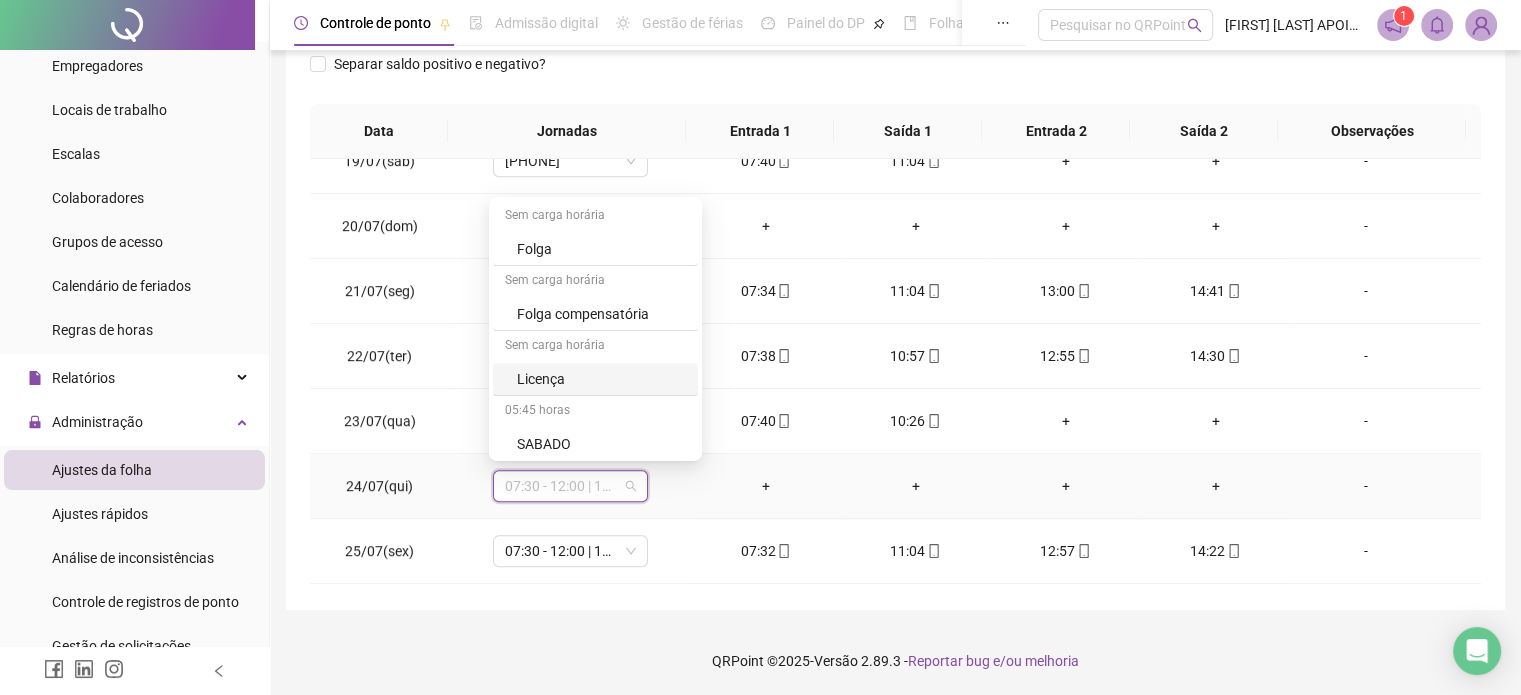 click on "Licença" at bounding box center [601, 379] 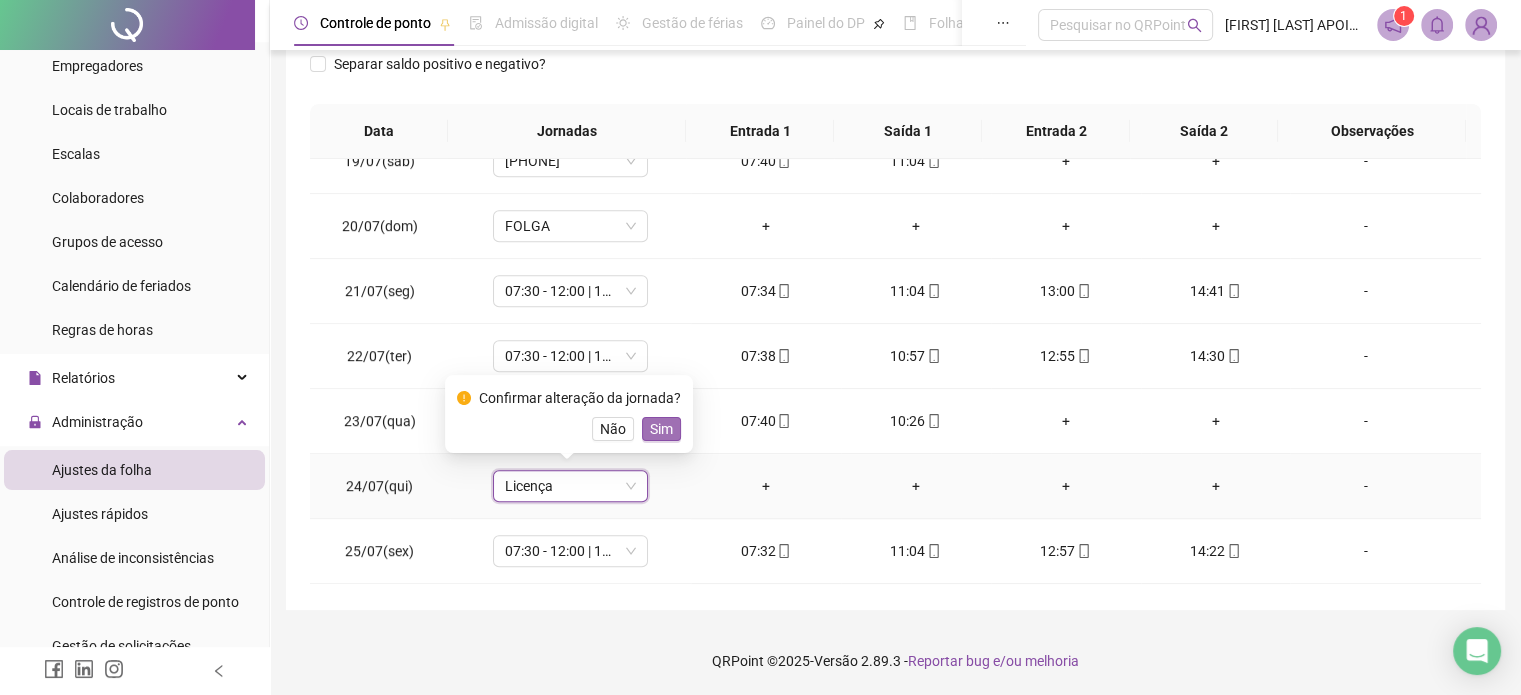 click on "Sim" at bounding box center [661, 429] 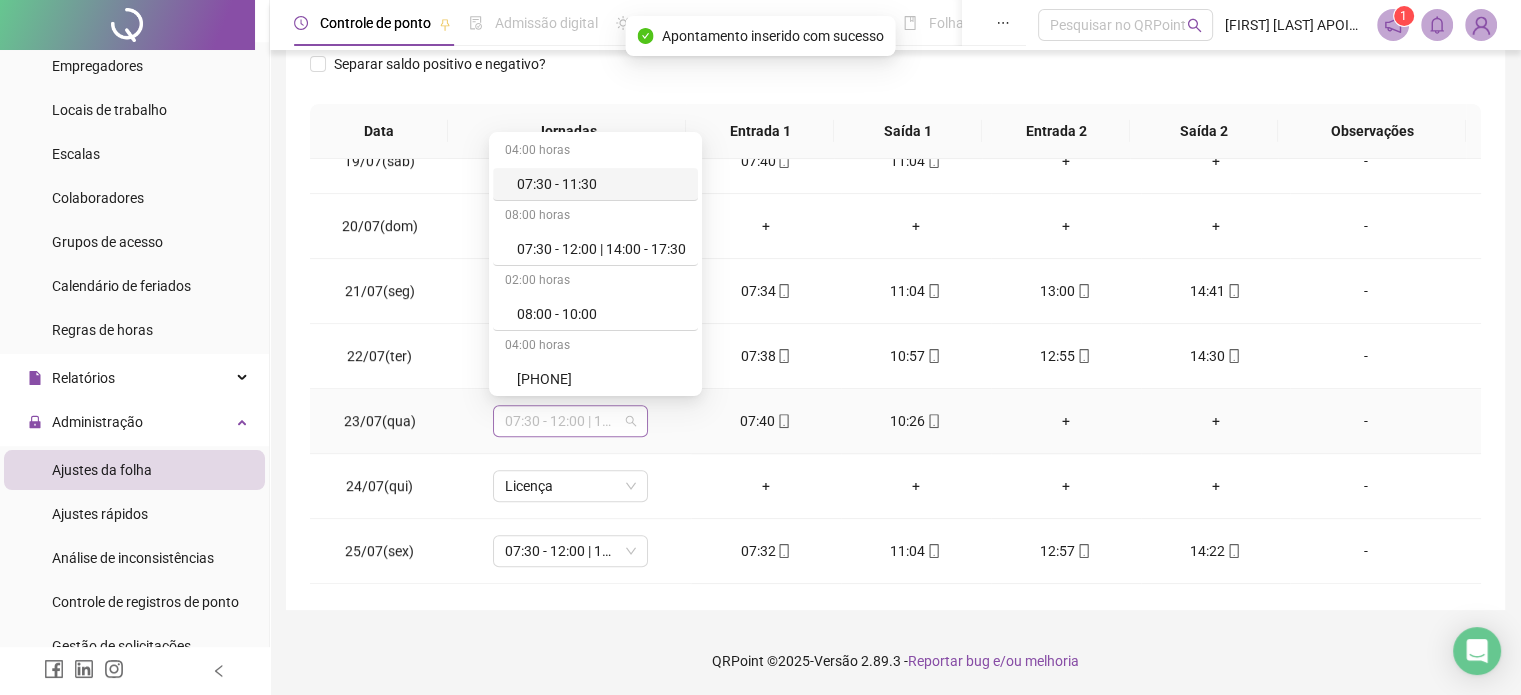 click on "07:30 - 12:00 | 14:00 - 17:30" at bounding box center (570, 421) 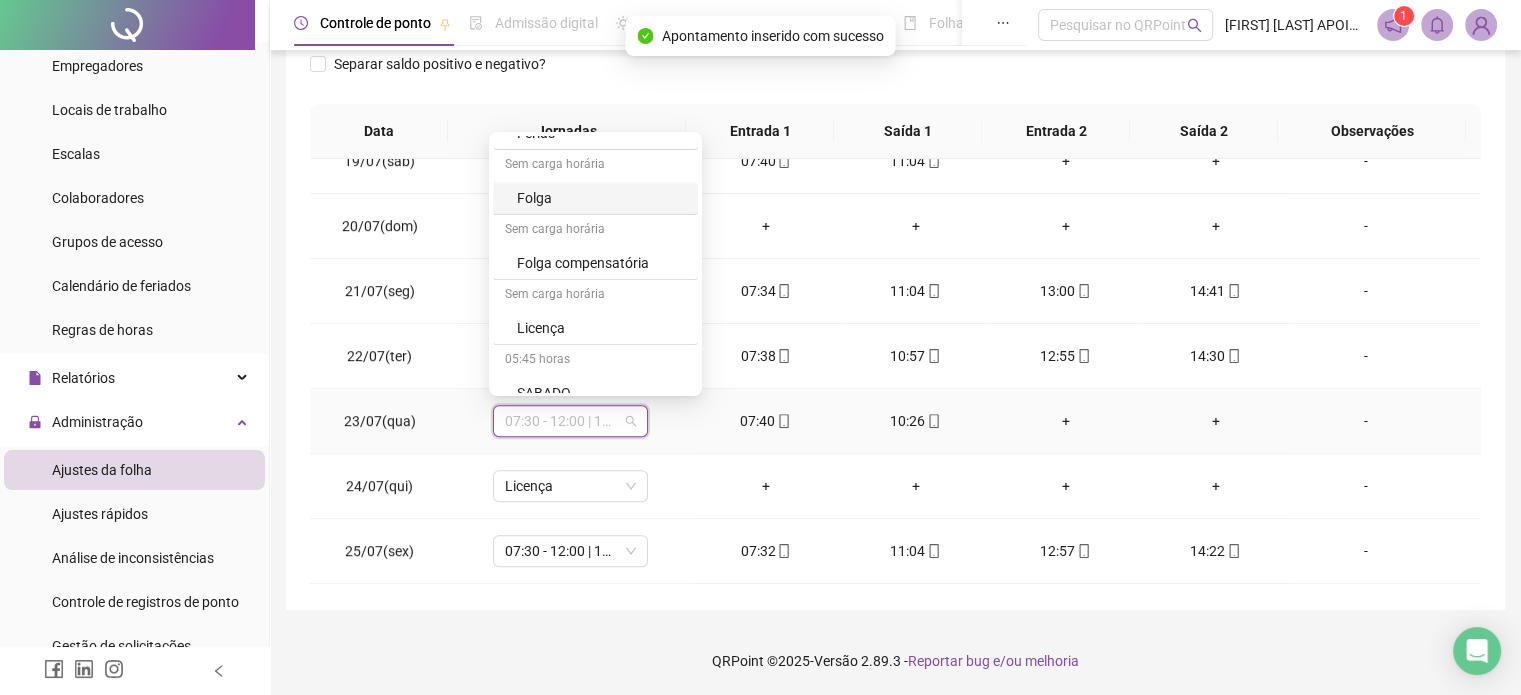 scroll, scrollTop: 975, scrollLeft: 0, axis: vertical 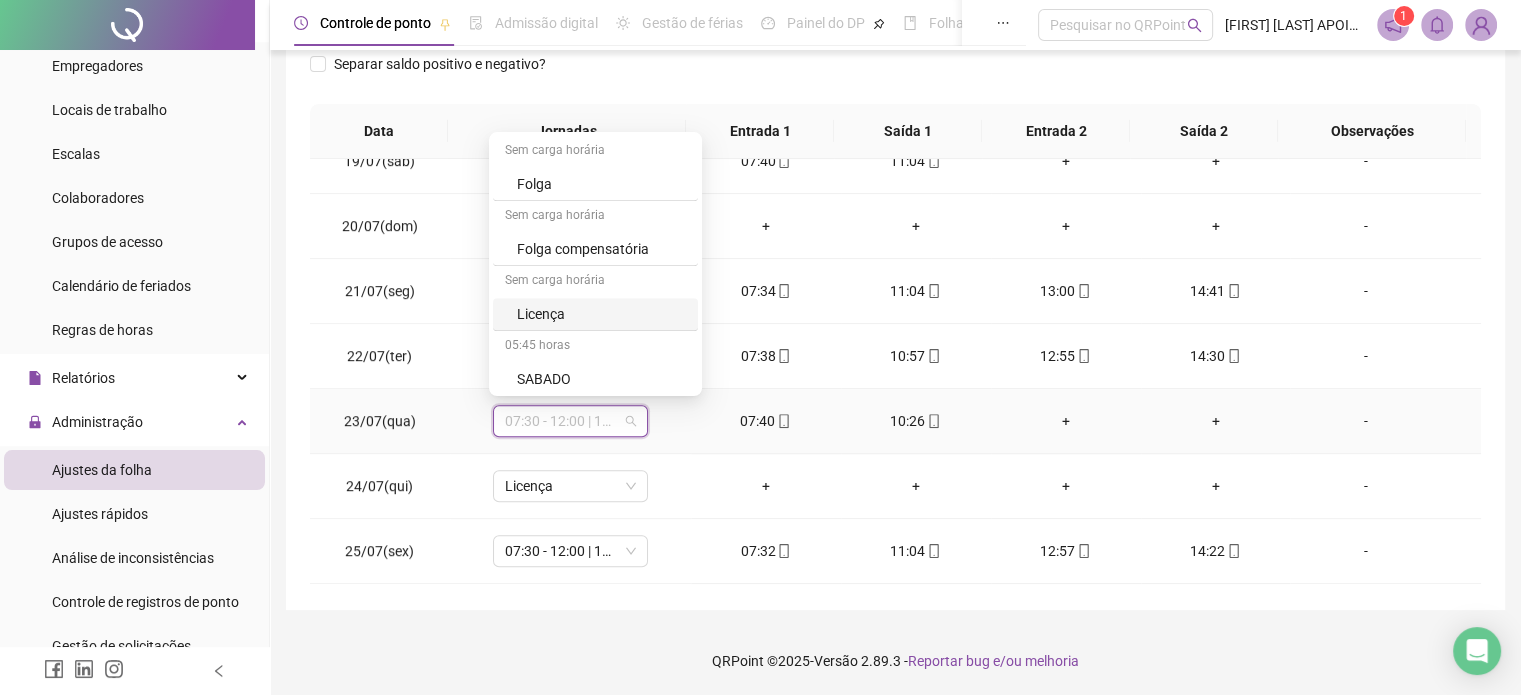 click on "Licença" at bounding box center (601, 314) 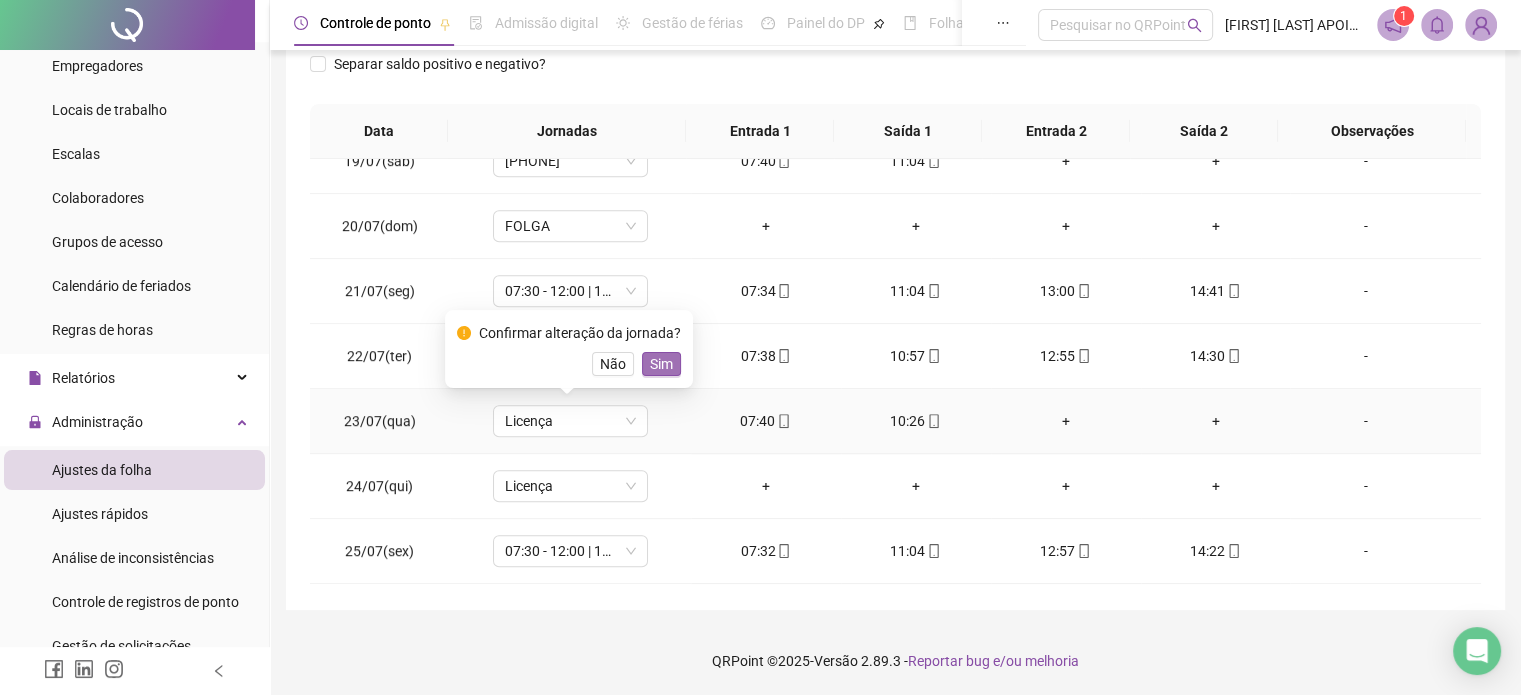 click on "Sim" at bounding box center [661, 364] 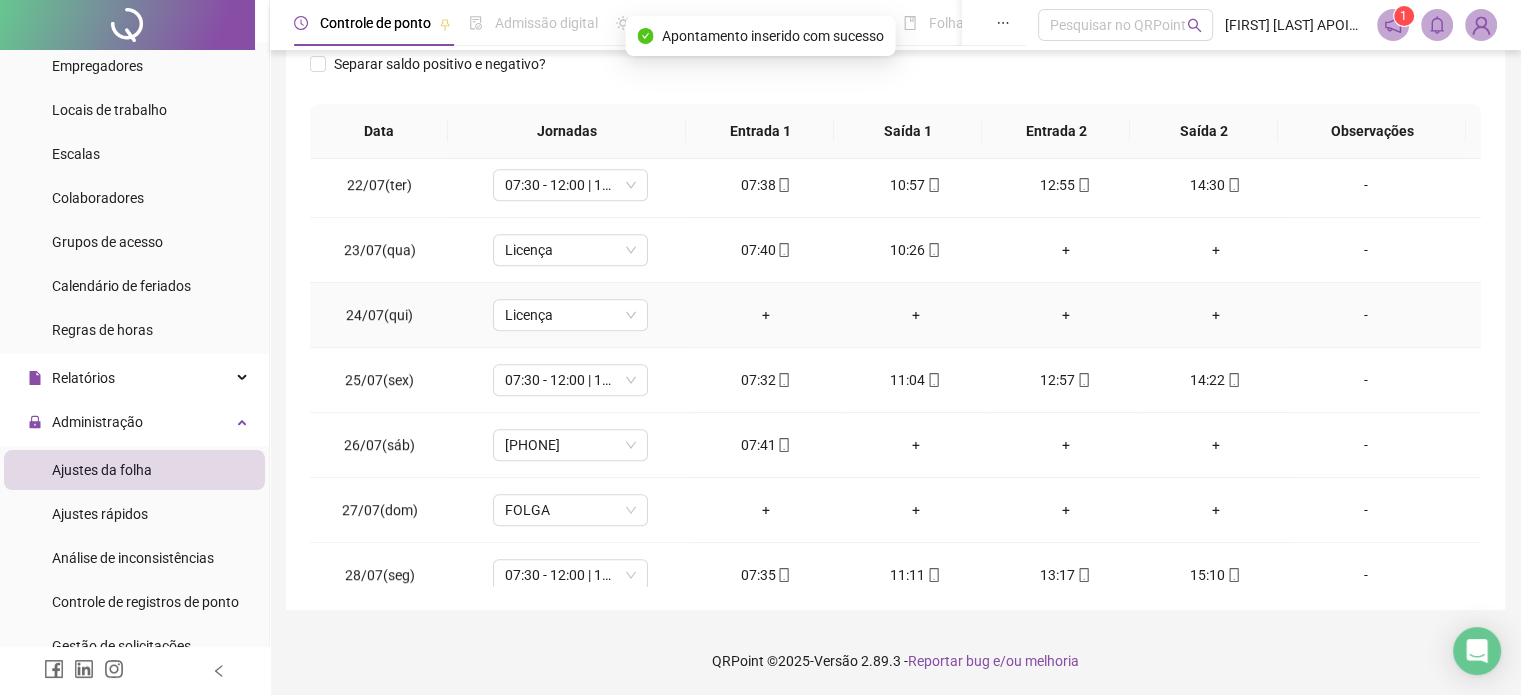 scroll, scrollTop: 1400, scrollLeft: 0, axis: vertical 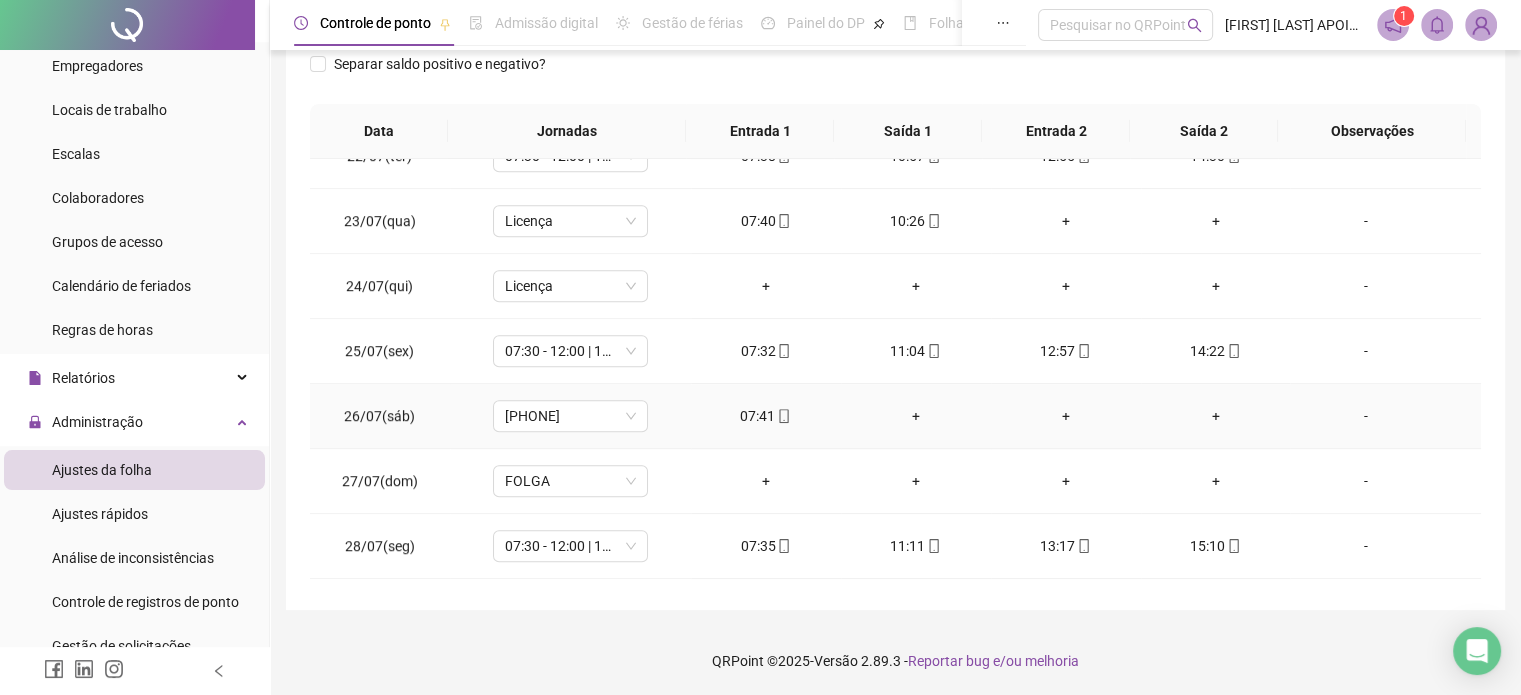 click on "+" at bounding box center (916, 416) 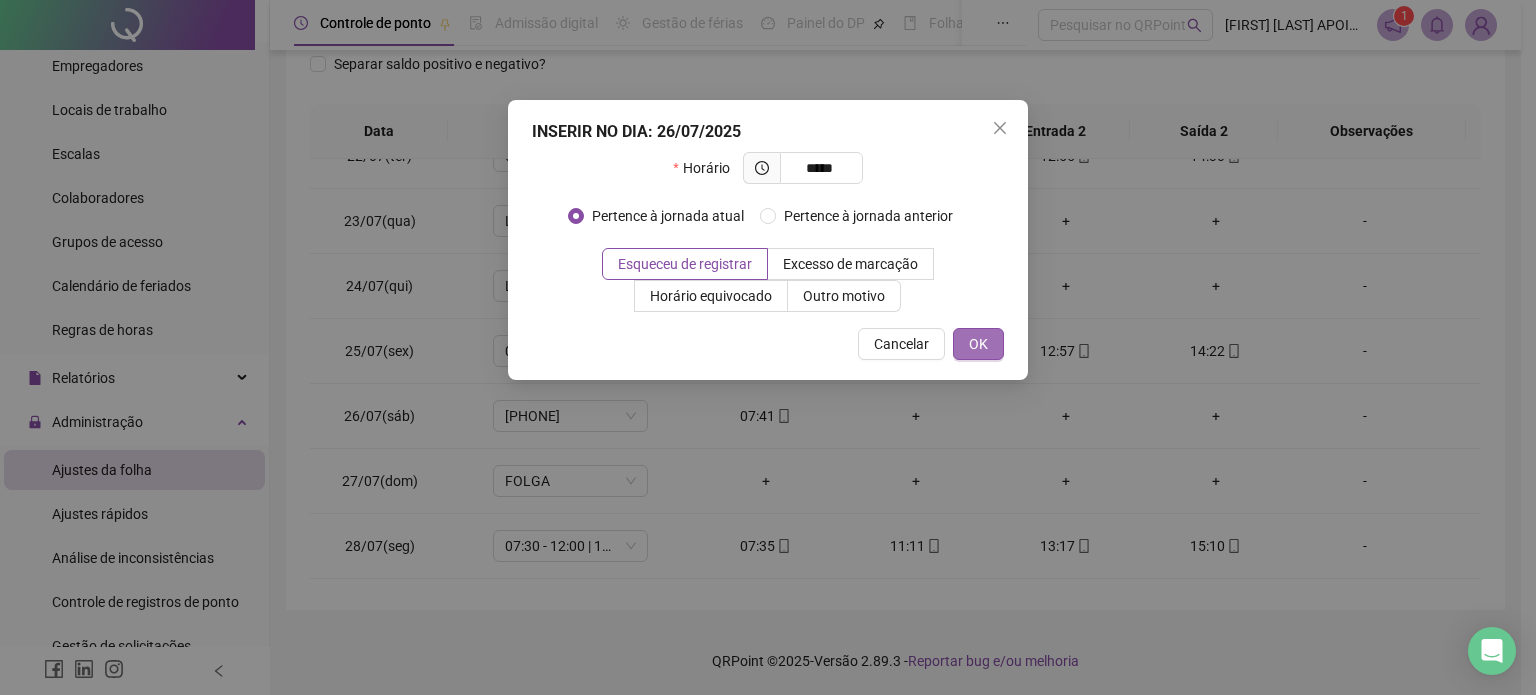 type on "*****" 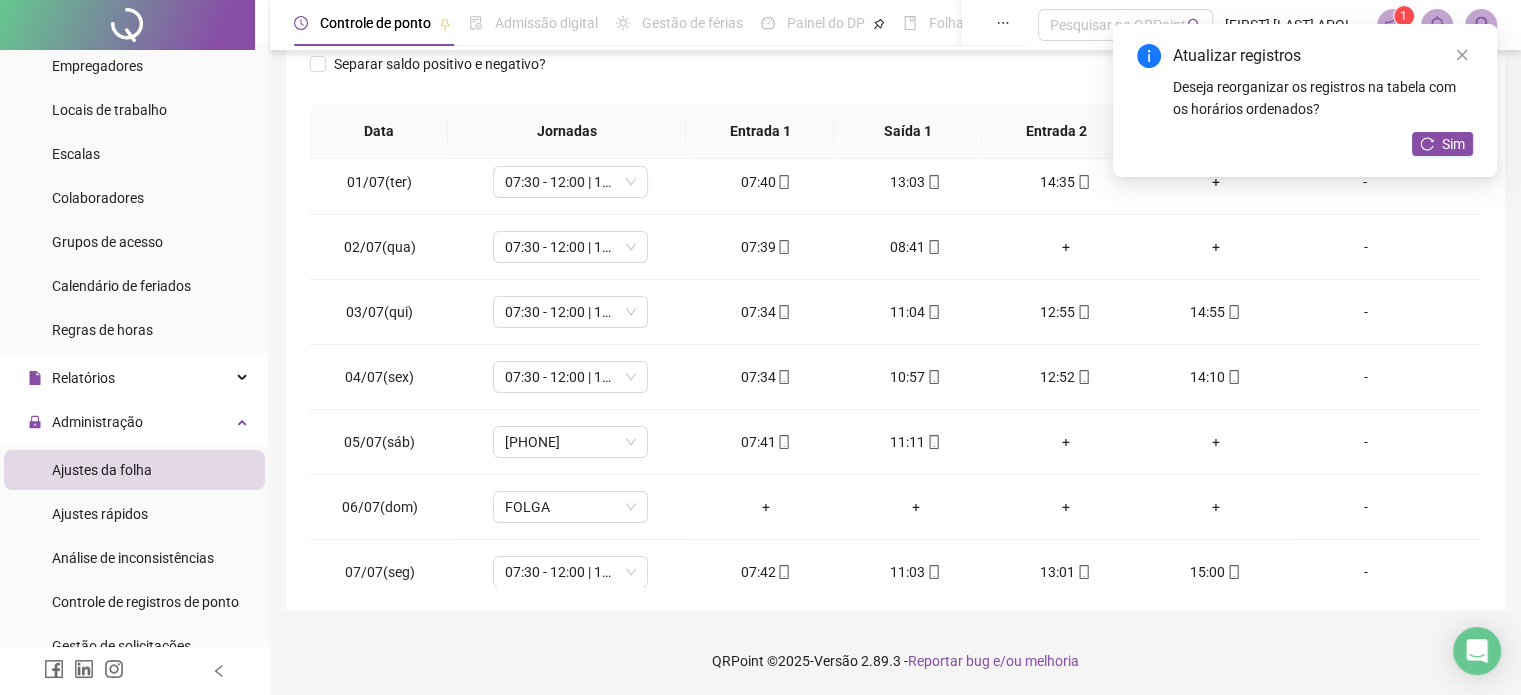 scroll, scrollTop: 0, scrollLeft: 0, axis: both 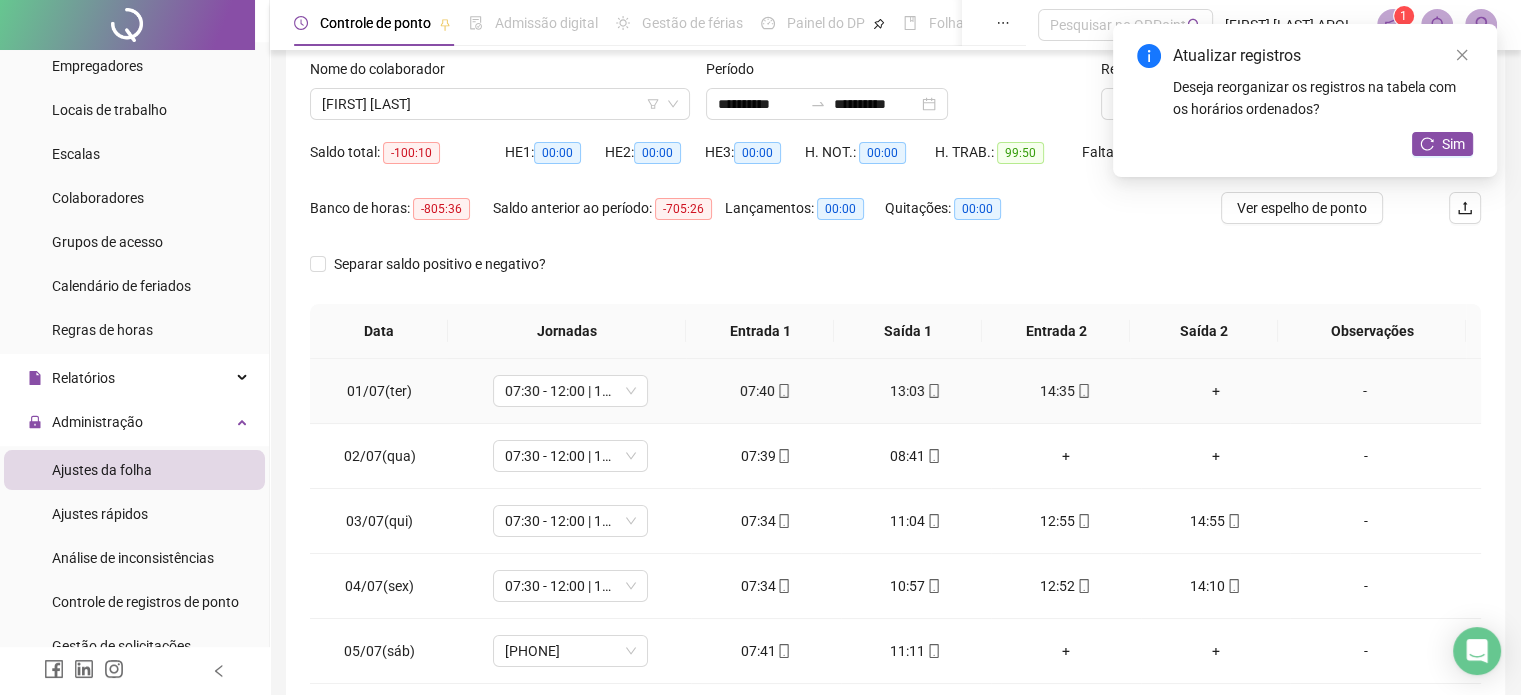click on "+" at bounding box center (1216, 391) 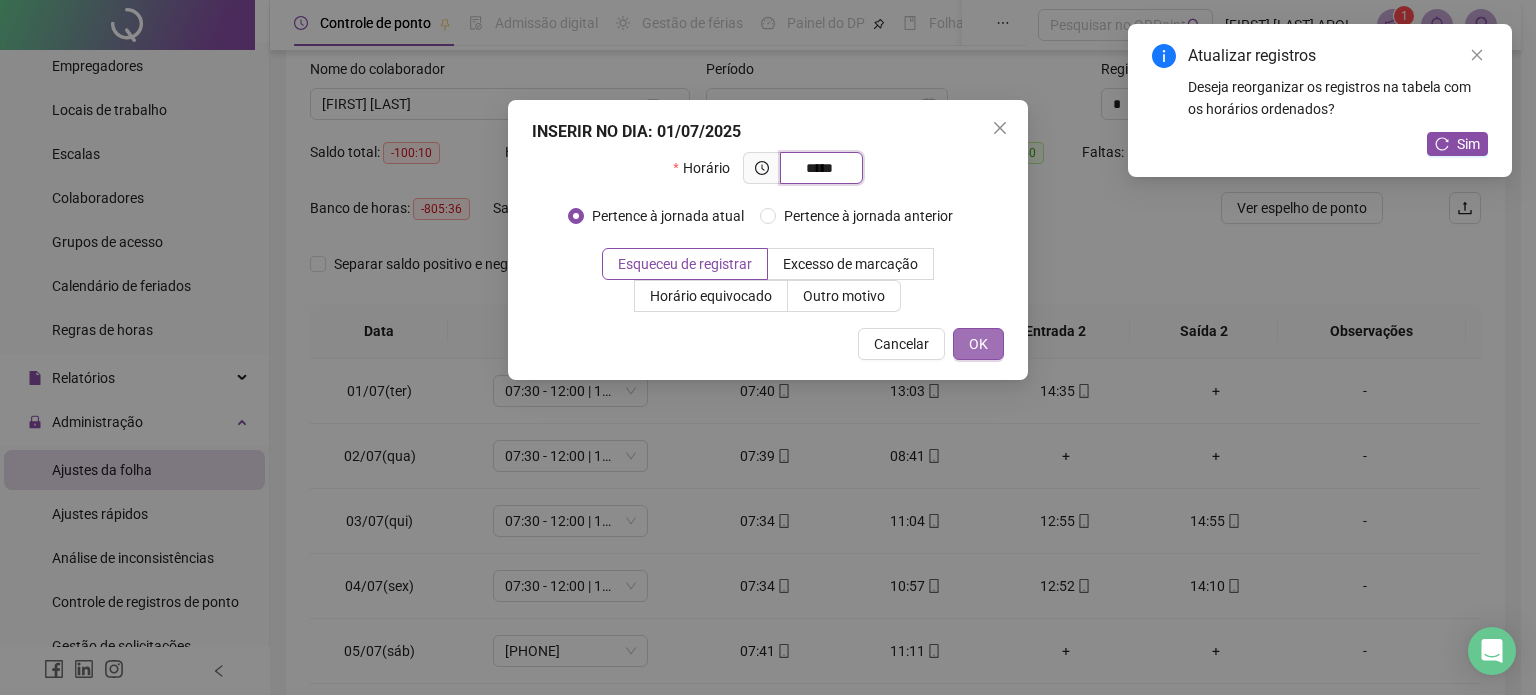 type on "*****" 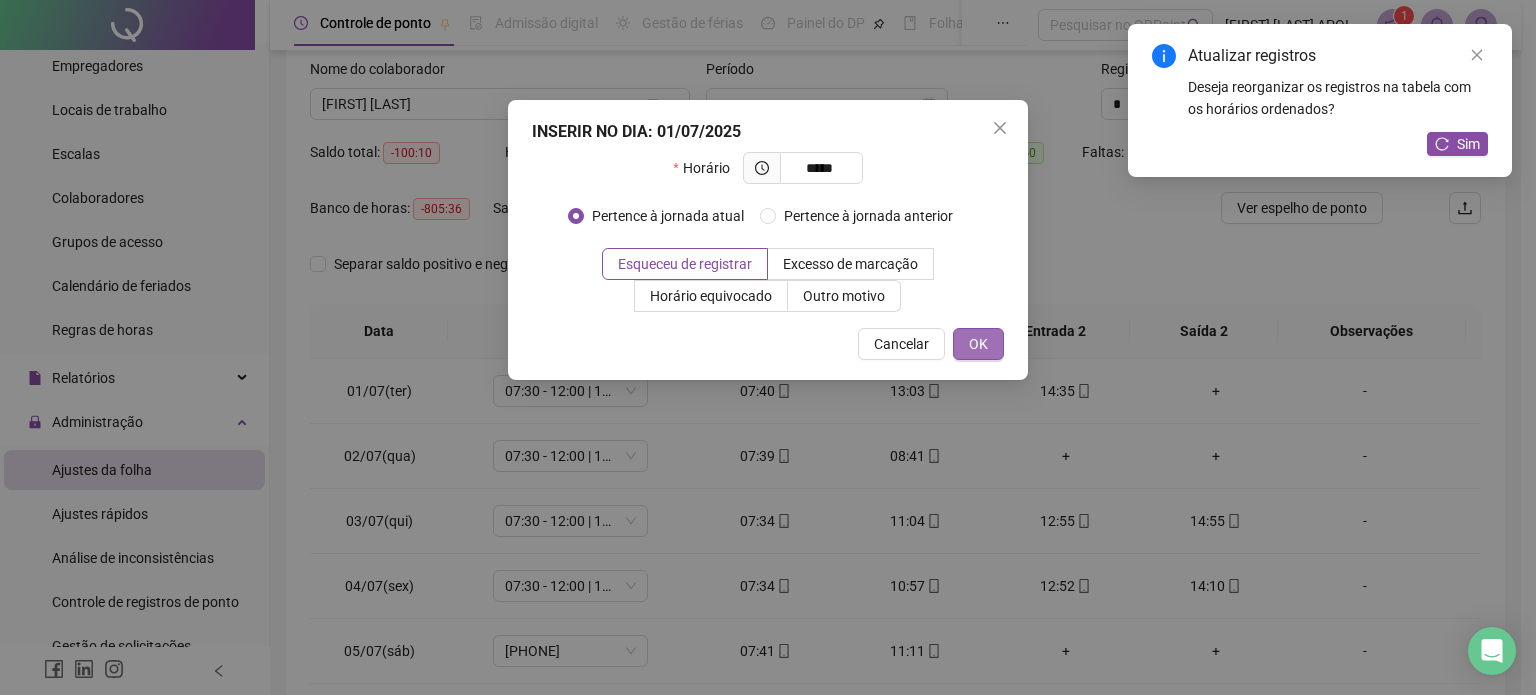 click on "OK" at bounding box center (978, 344) 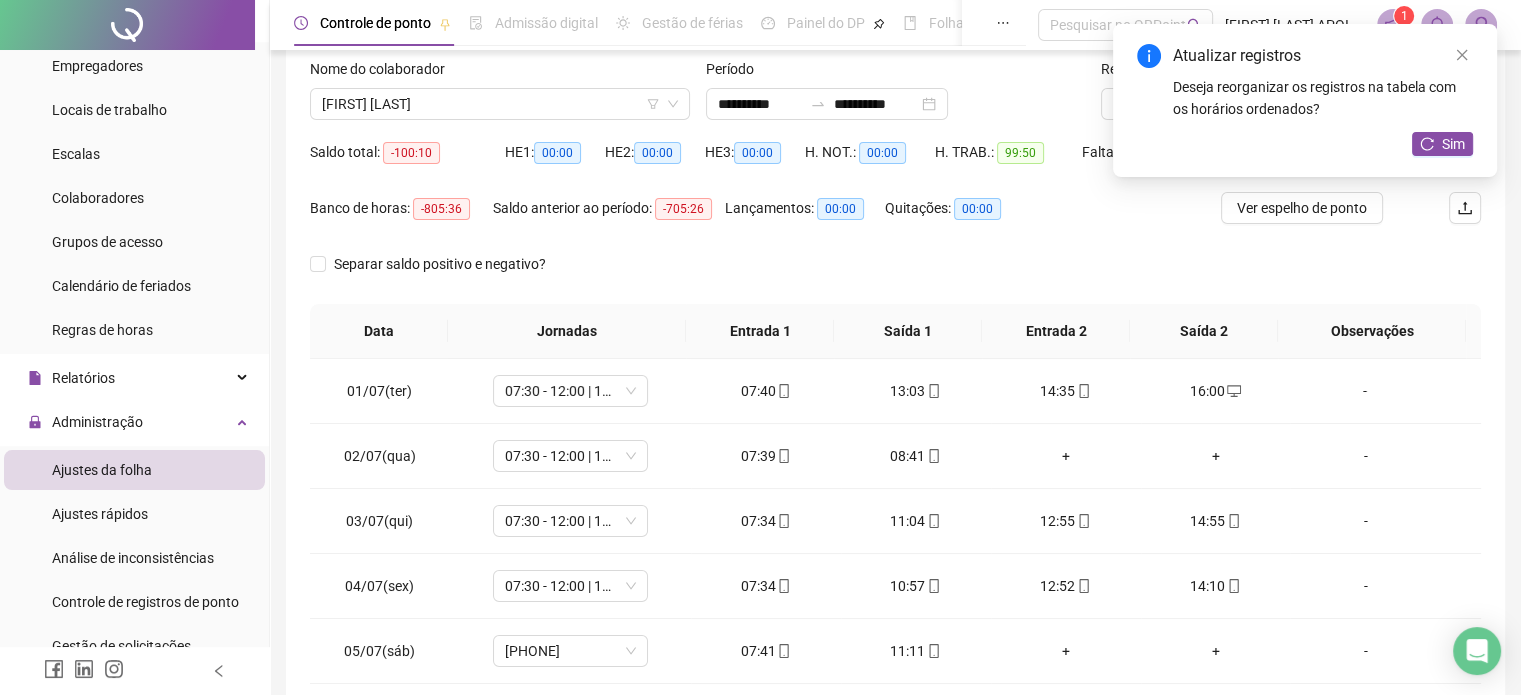 click on "Atualizar registros Deseja reorganizar os registros na tabela com os horários ordenados? Sim" at bounding box center [1305, 100] 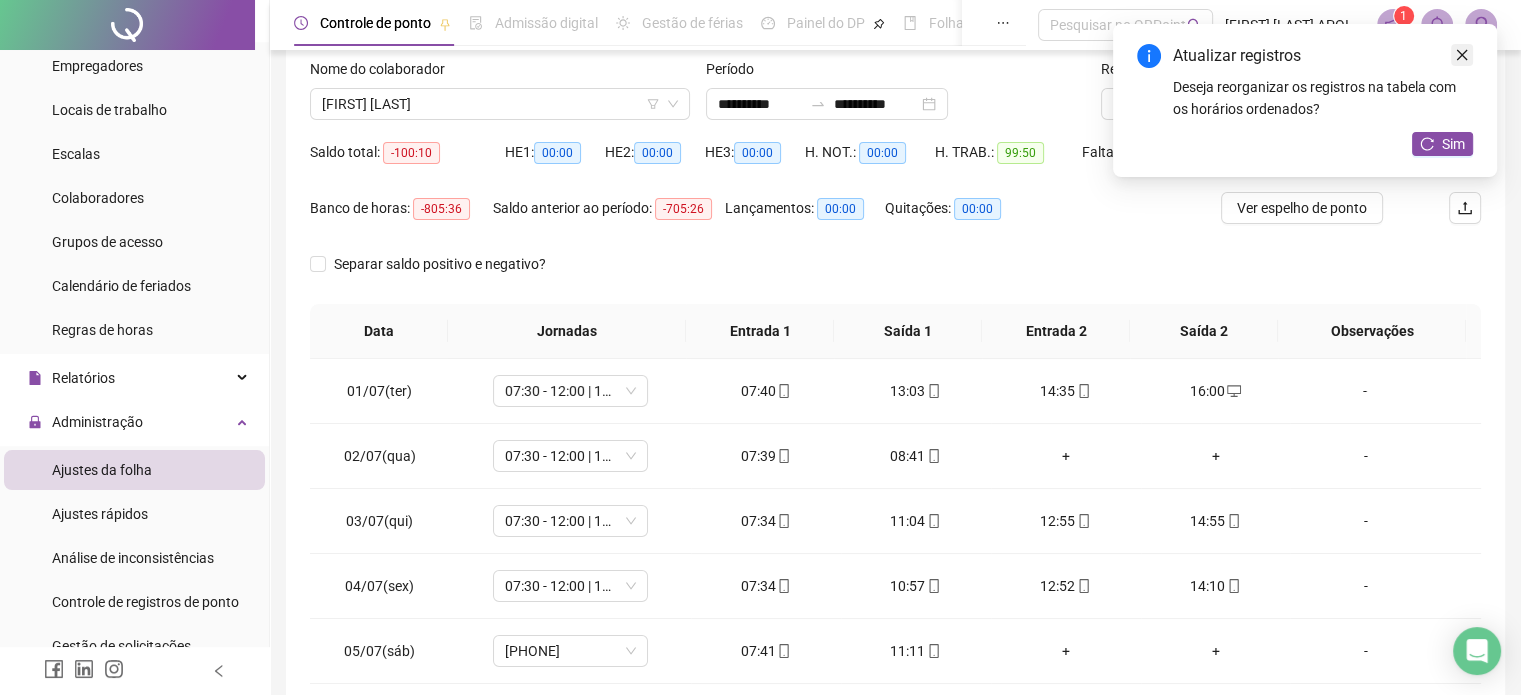 click 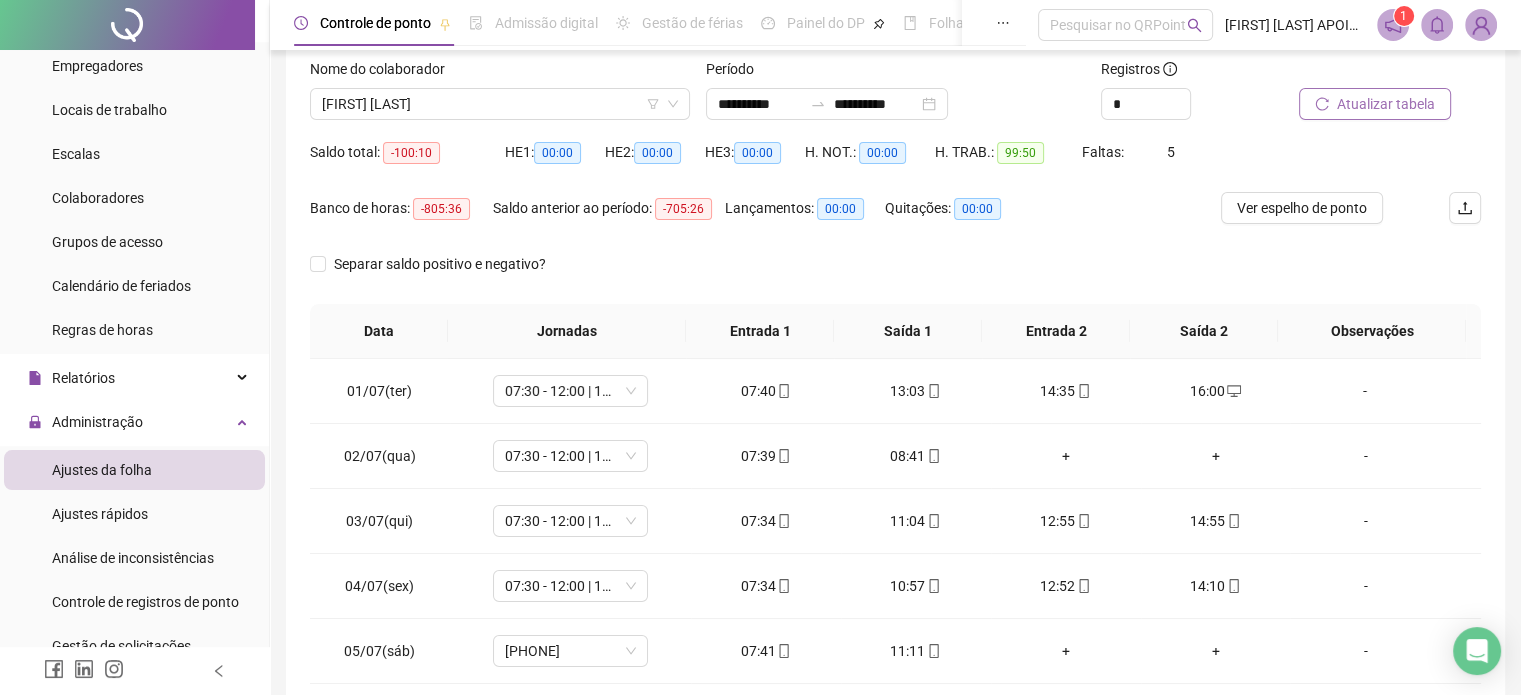 click on "Atualizar tabela" at bounding box center [1375, 104] 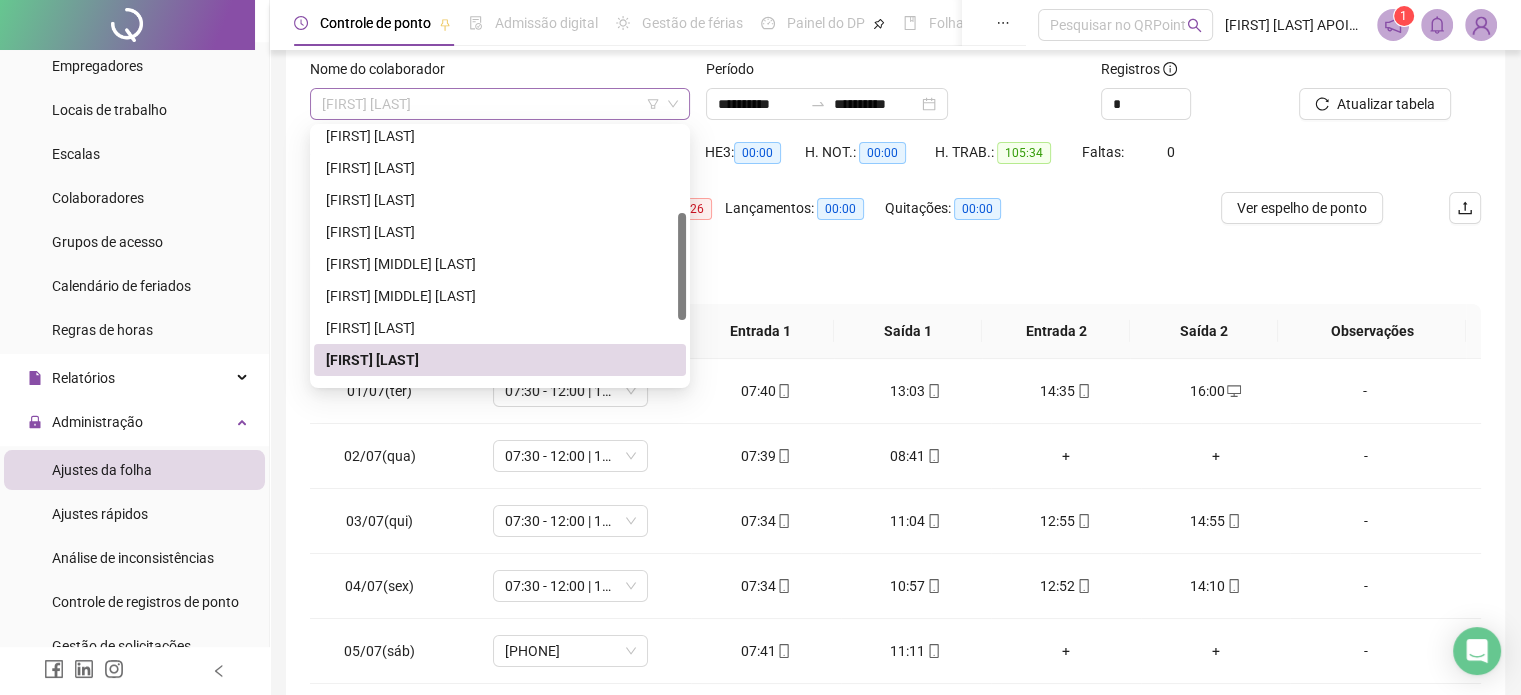 click on "[FIRST] [LAST]" at bounding box center (500, 104) 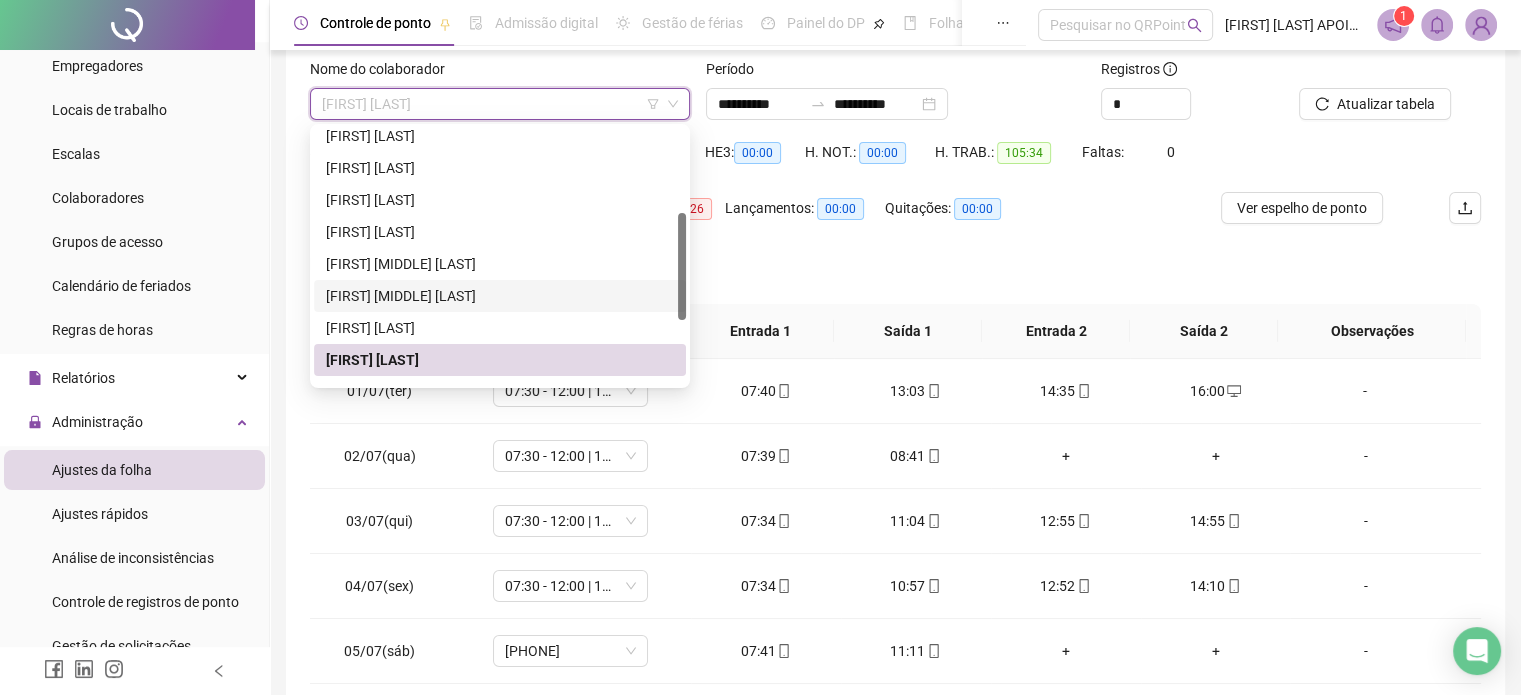 scroll, scrollTop: 300, scrollLeft: 0, axis: vertical 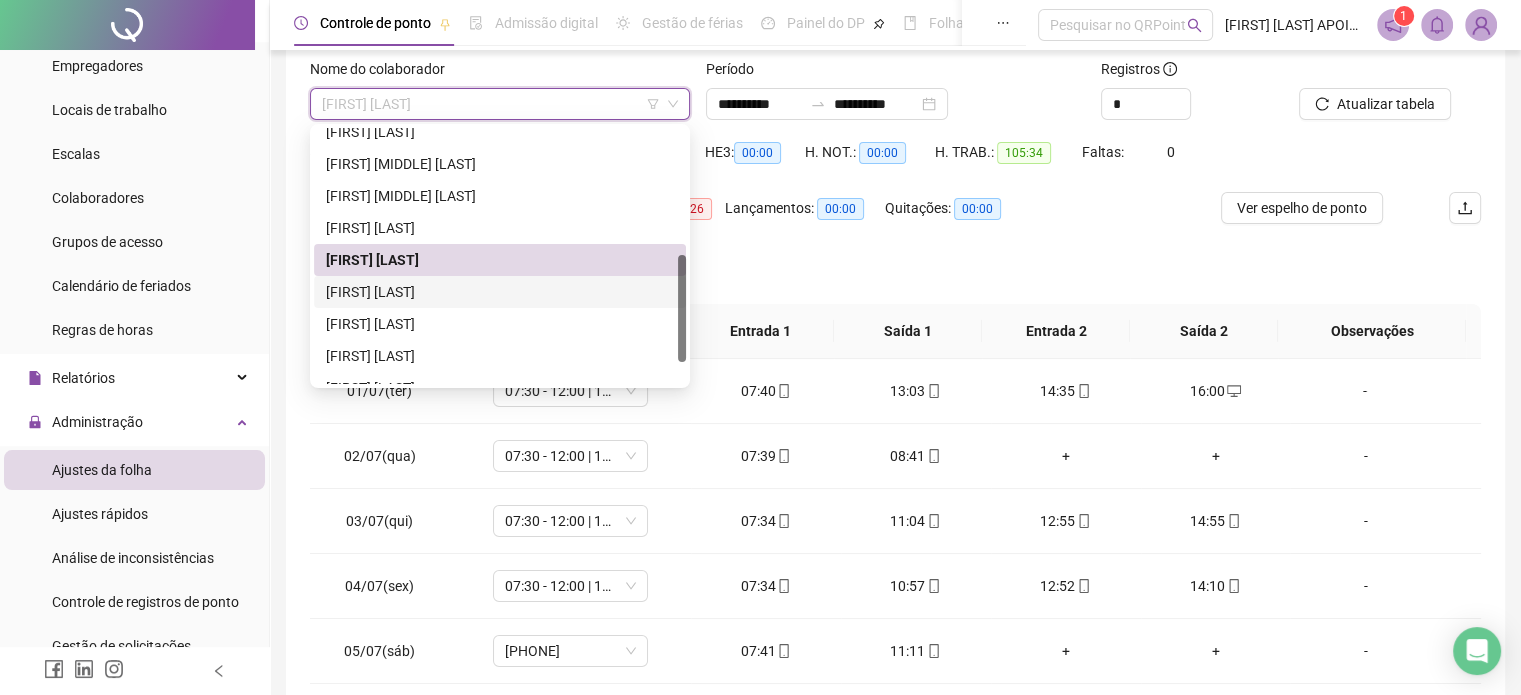click on "[FIRST] [LAST]" at bounding box center [500, 292] 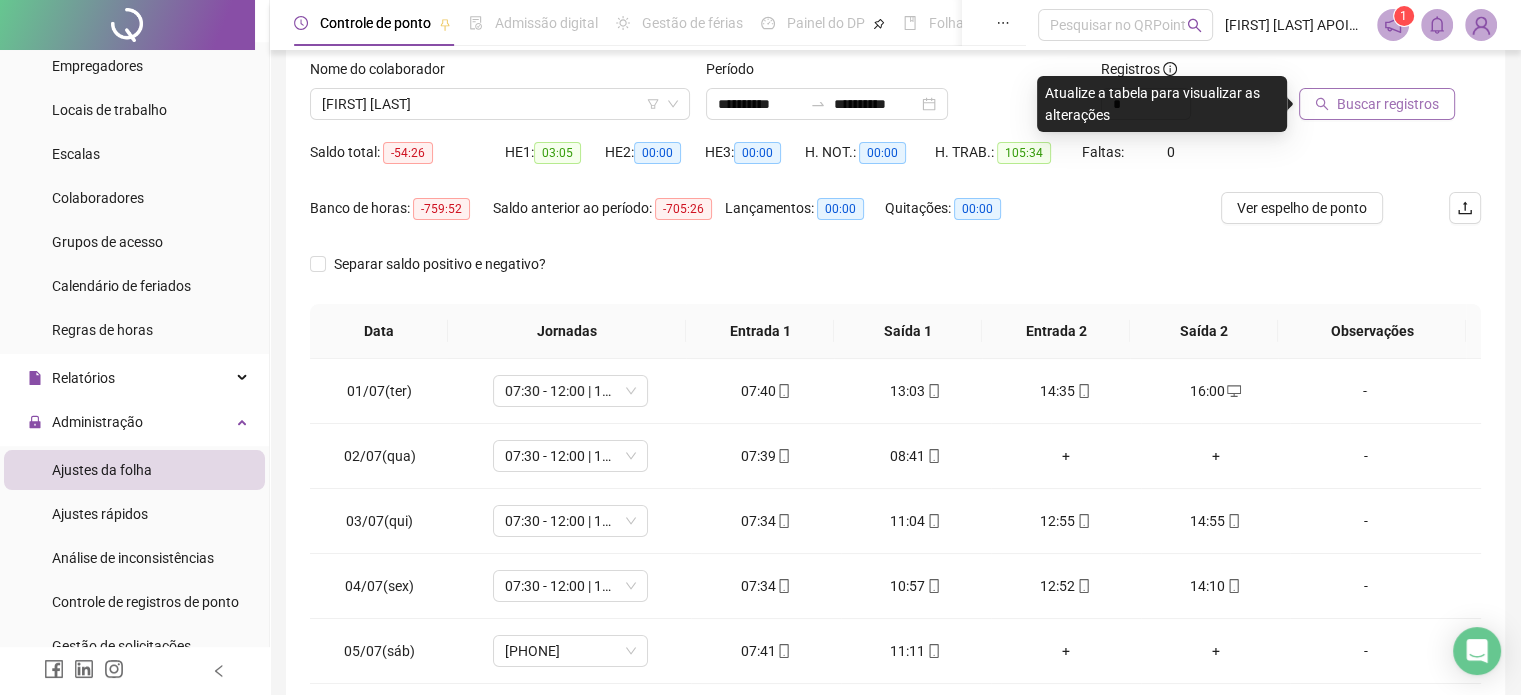click on "Buscar registros" at bounding box center [1388, 104] 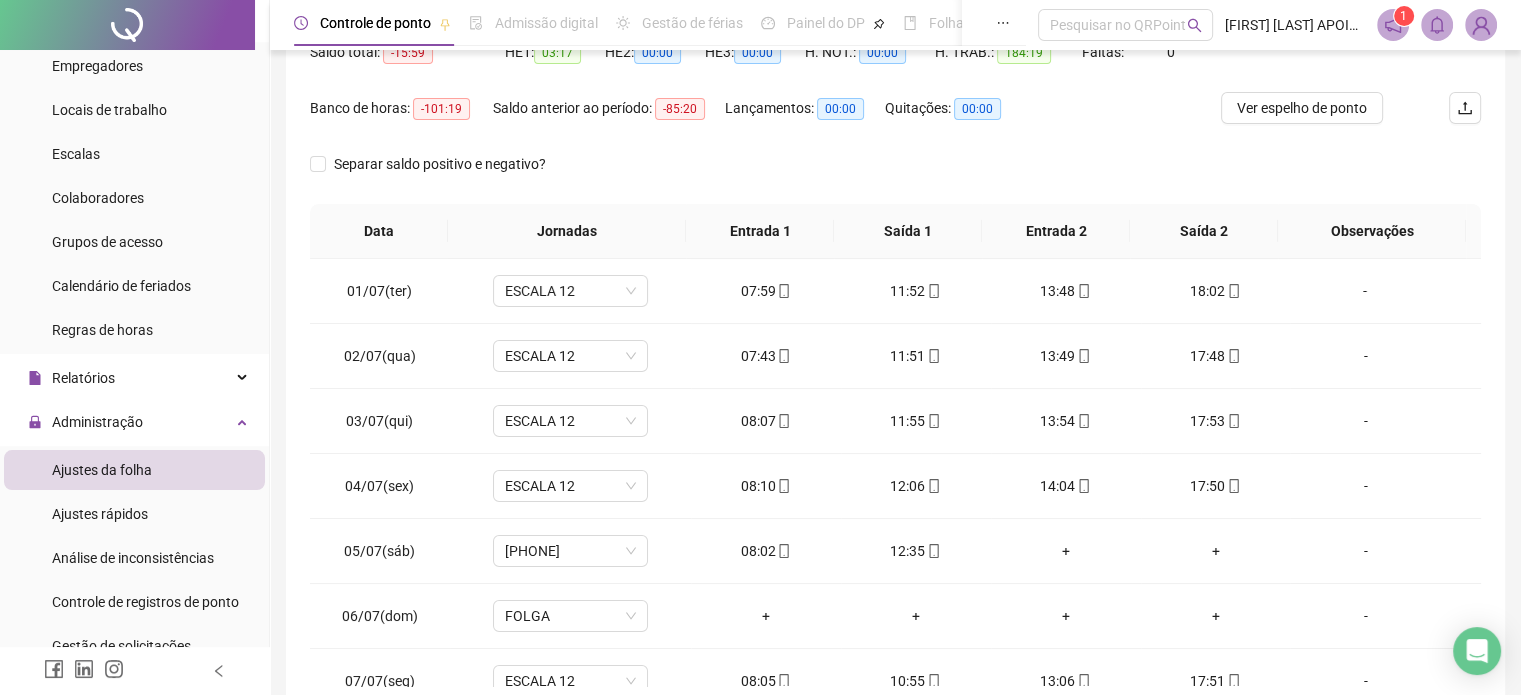 scroll, scrollTop: 326, scrollLeft: 0, axis: vertical 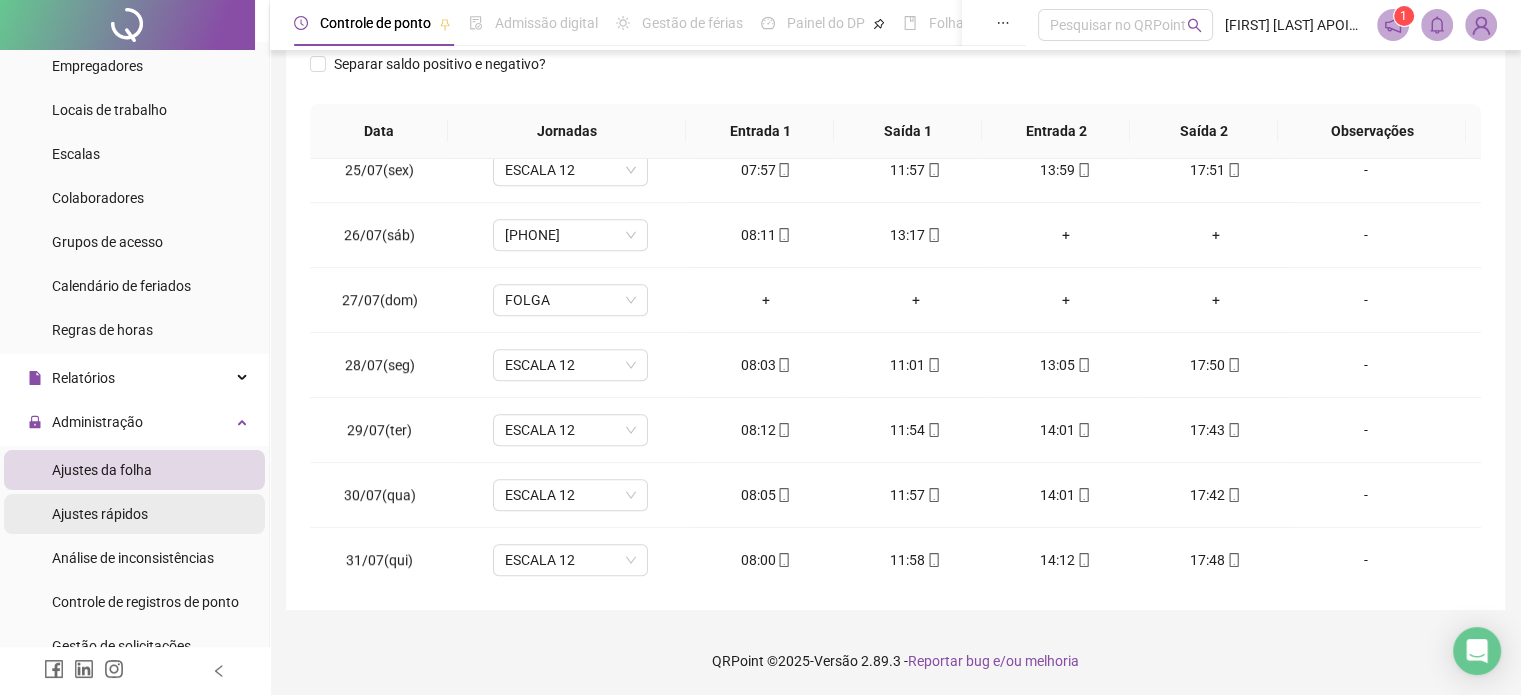 click on "Ajustes rápidos" at bounding box center (100, 514) 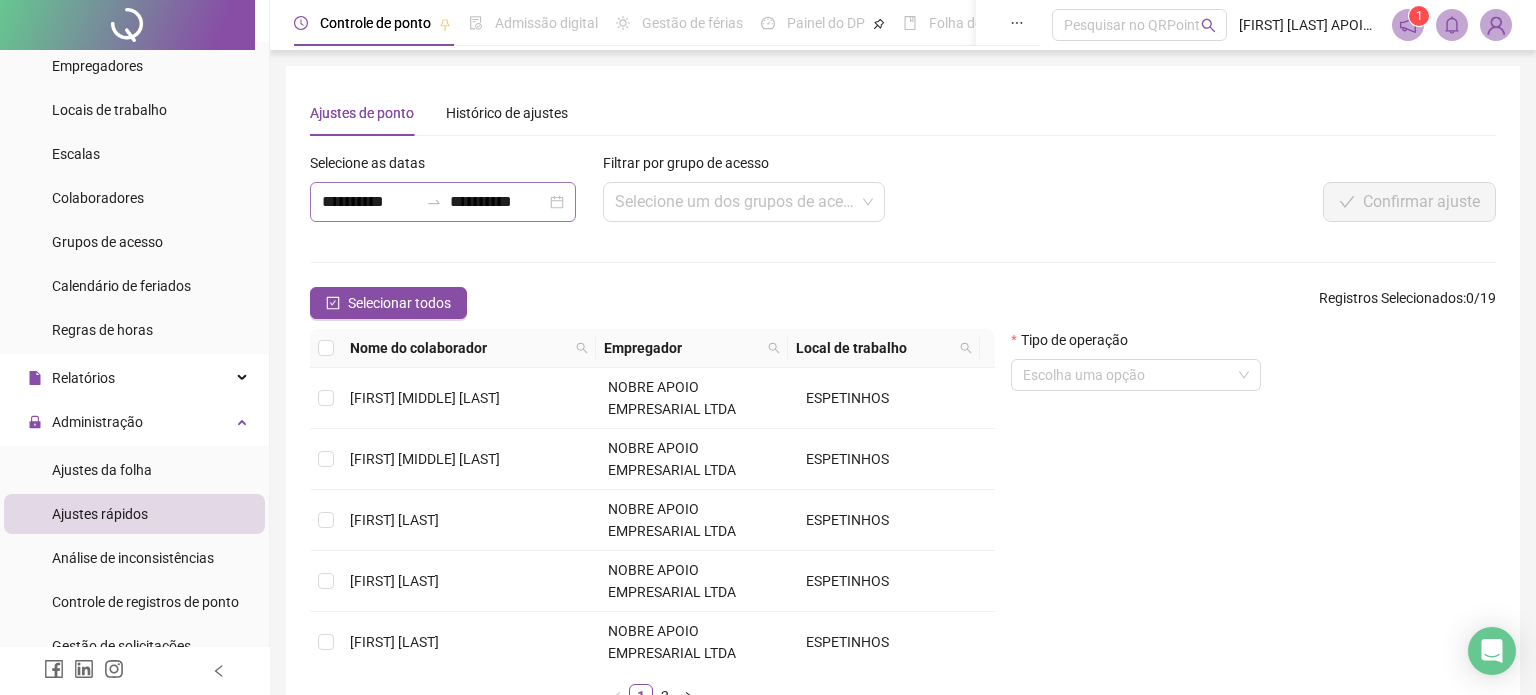 click on "**********" at bounding box center (443, 202) 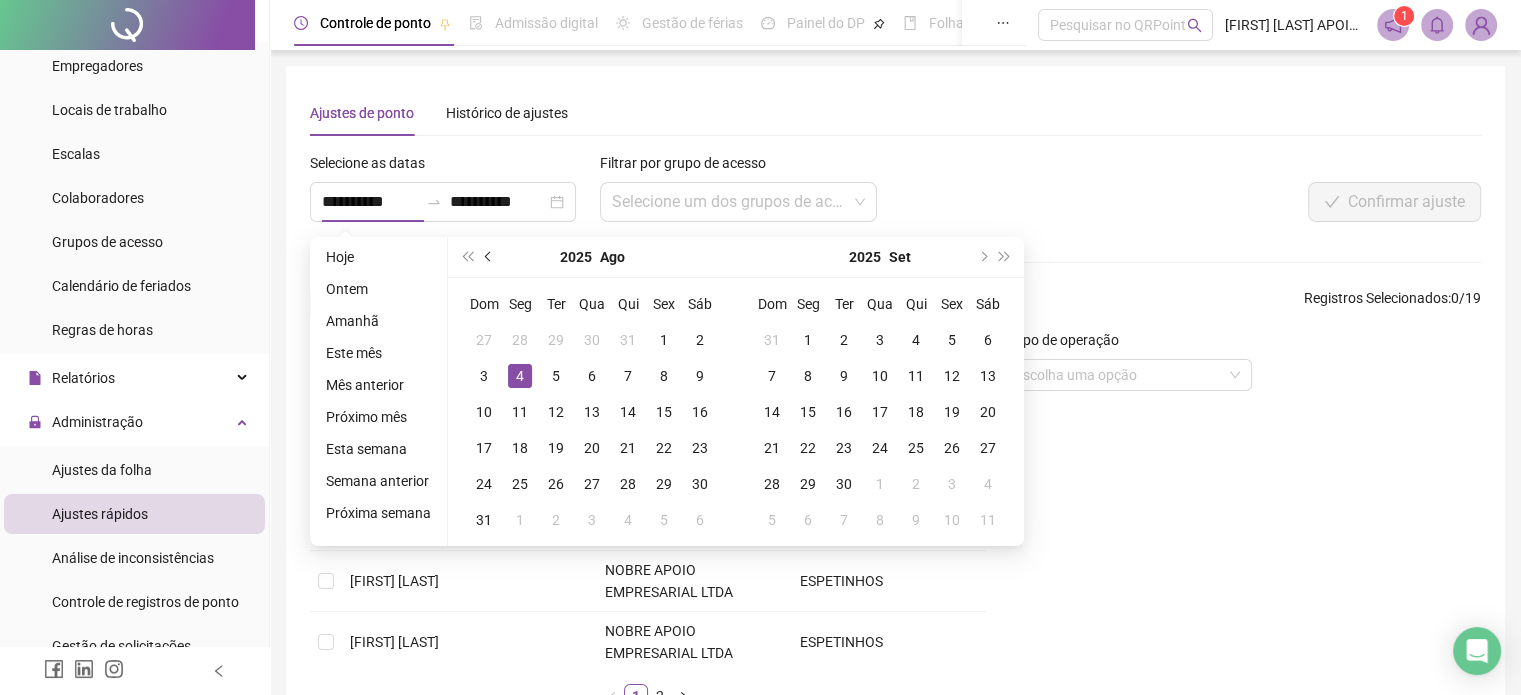 click at bounding box center (490, 257) 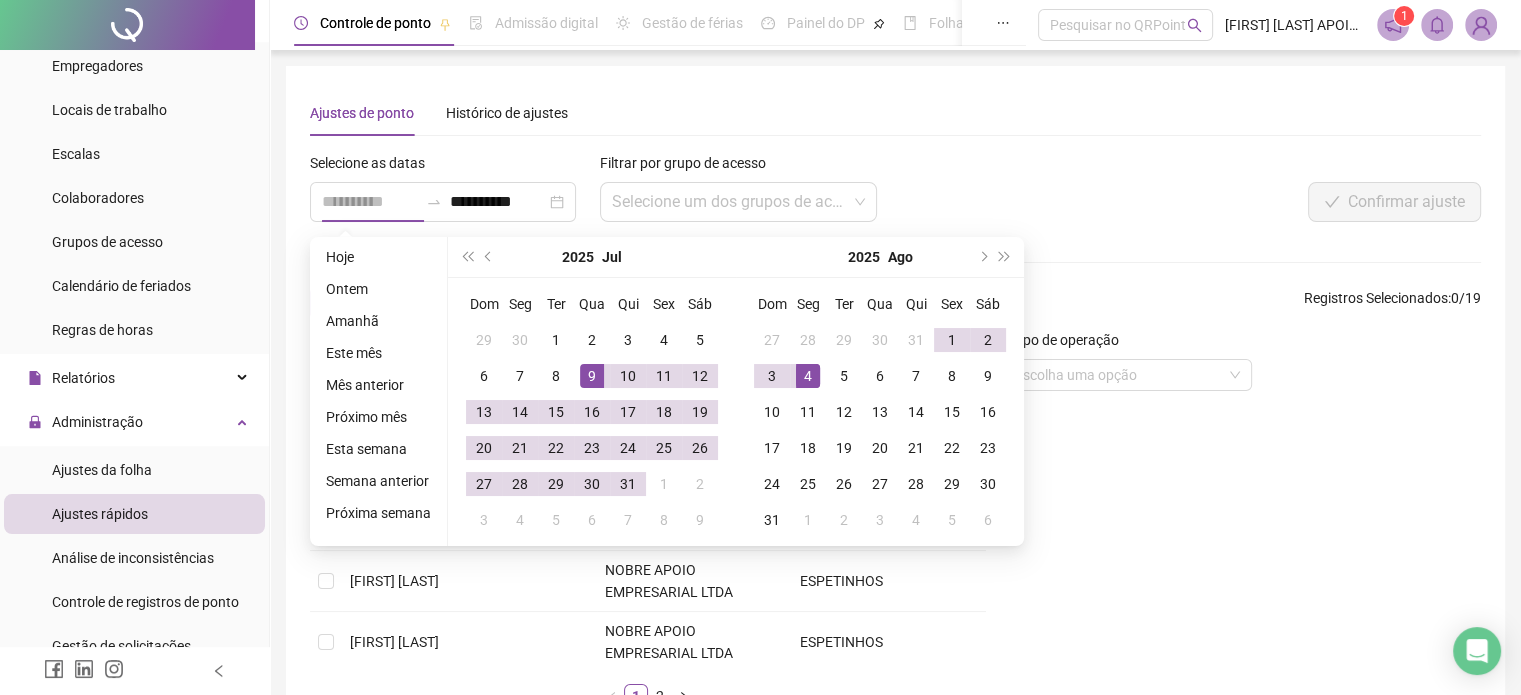 type on "**********" 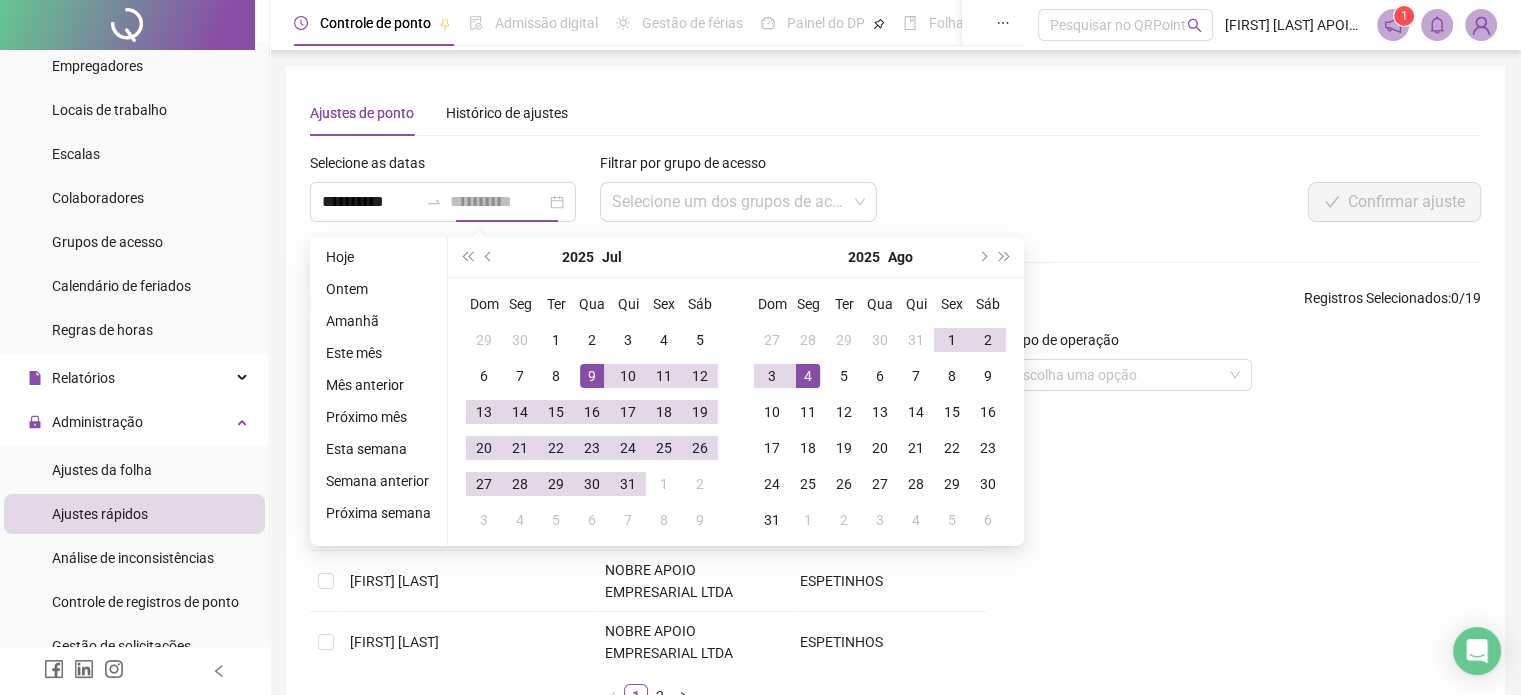 click on "9" at bounding box center [592, 376] 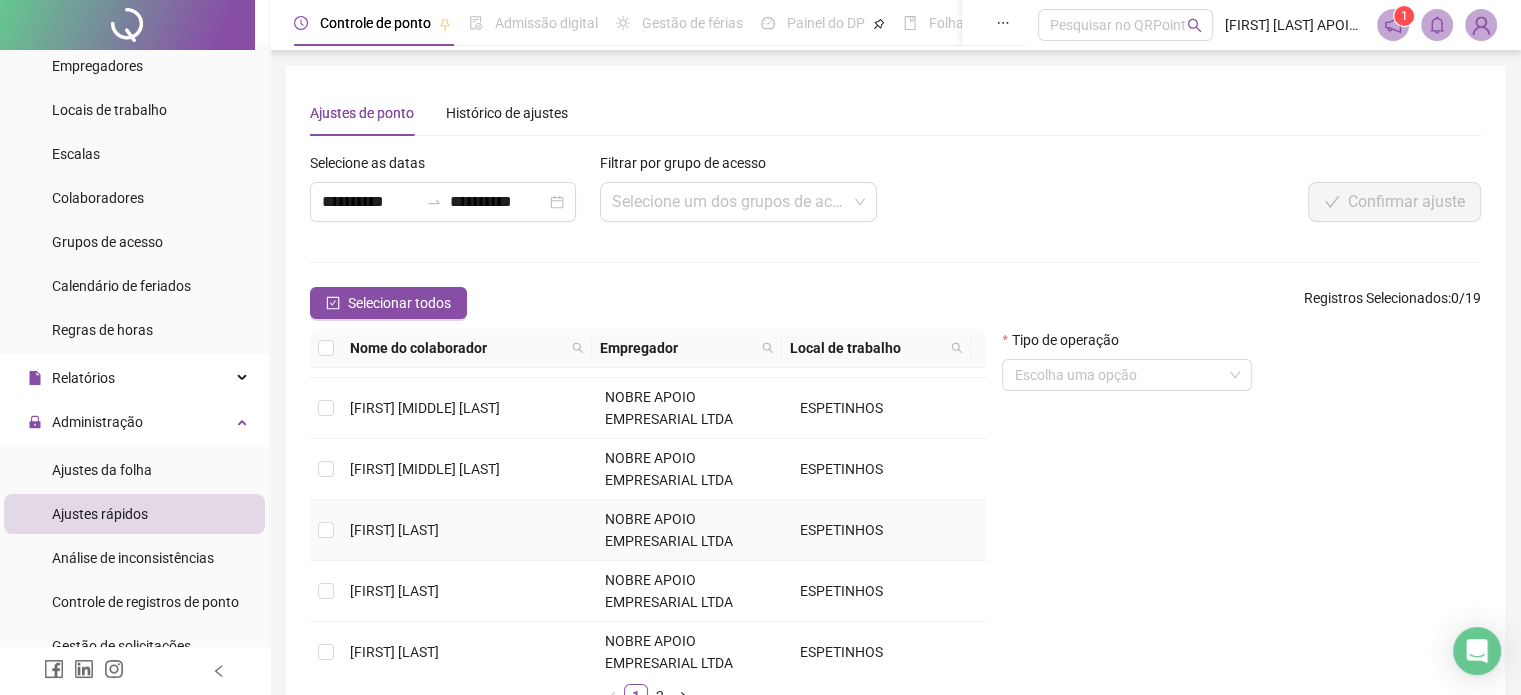 scroll, scrollTop: 612, scrollLeft: 0, axis: vertical 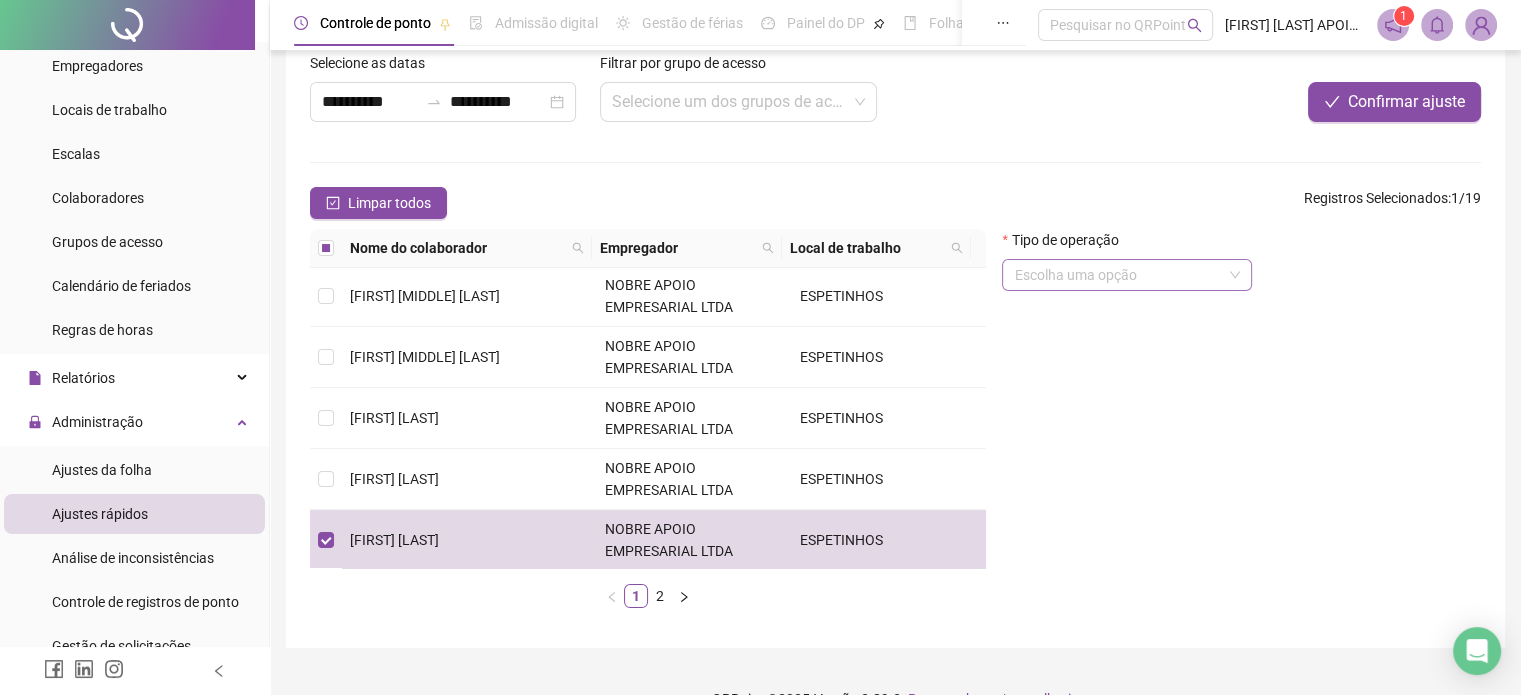 click at bounding box center (1118, 275) 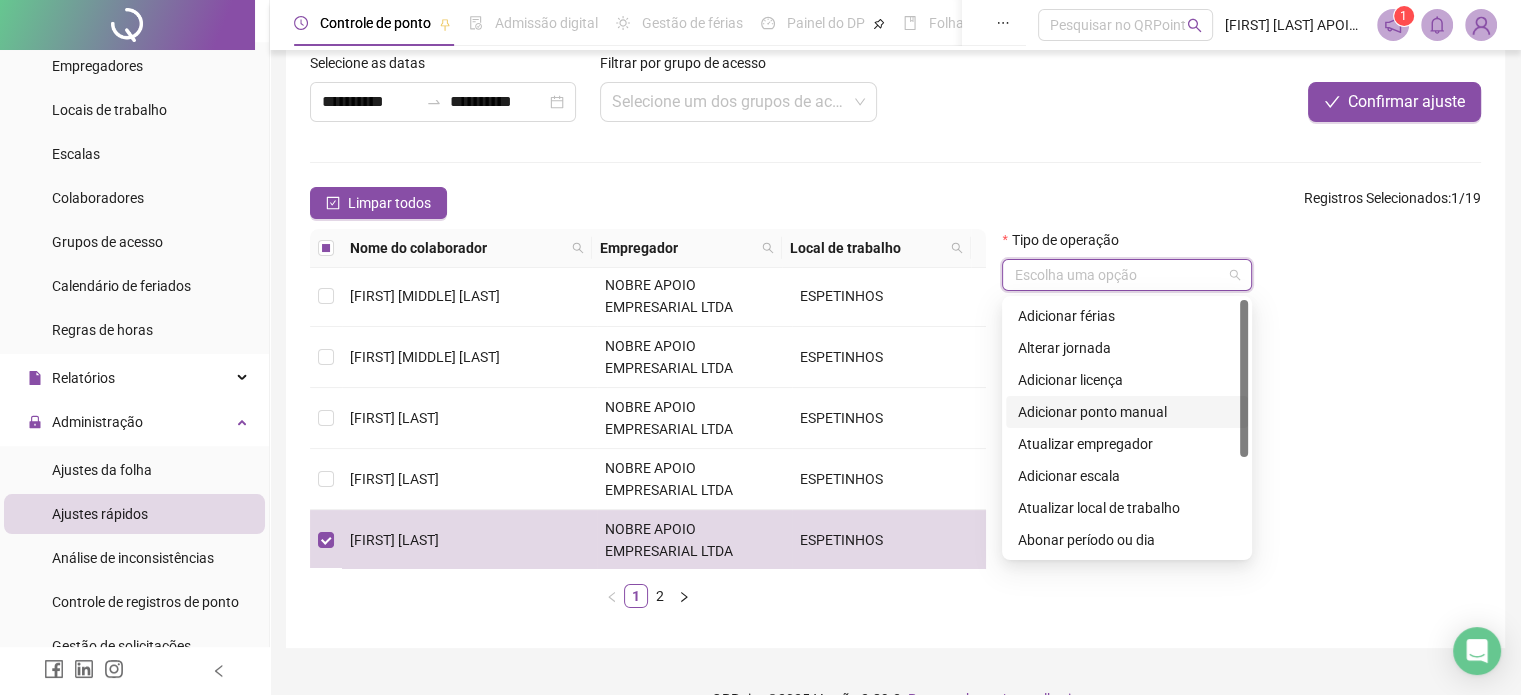 click on "Adicionar ponto manual" at bounding box center (1127, 412) 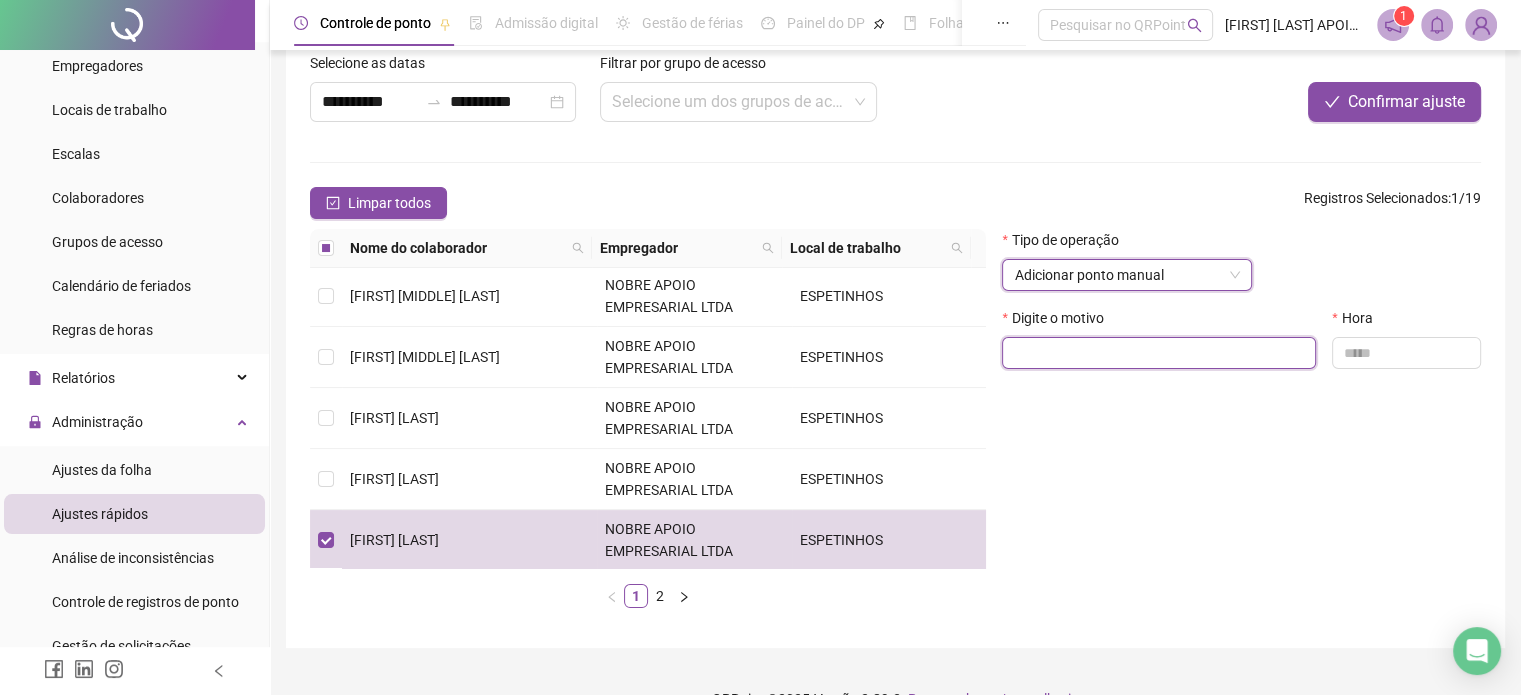 click at bounding box center (1159, 353) 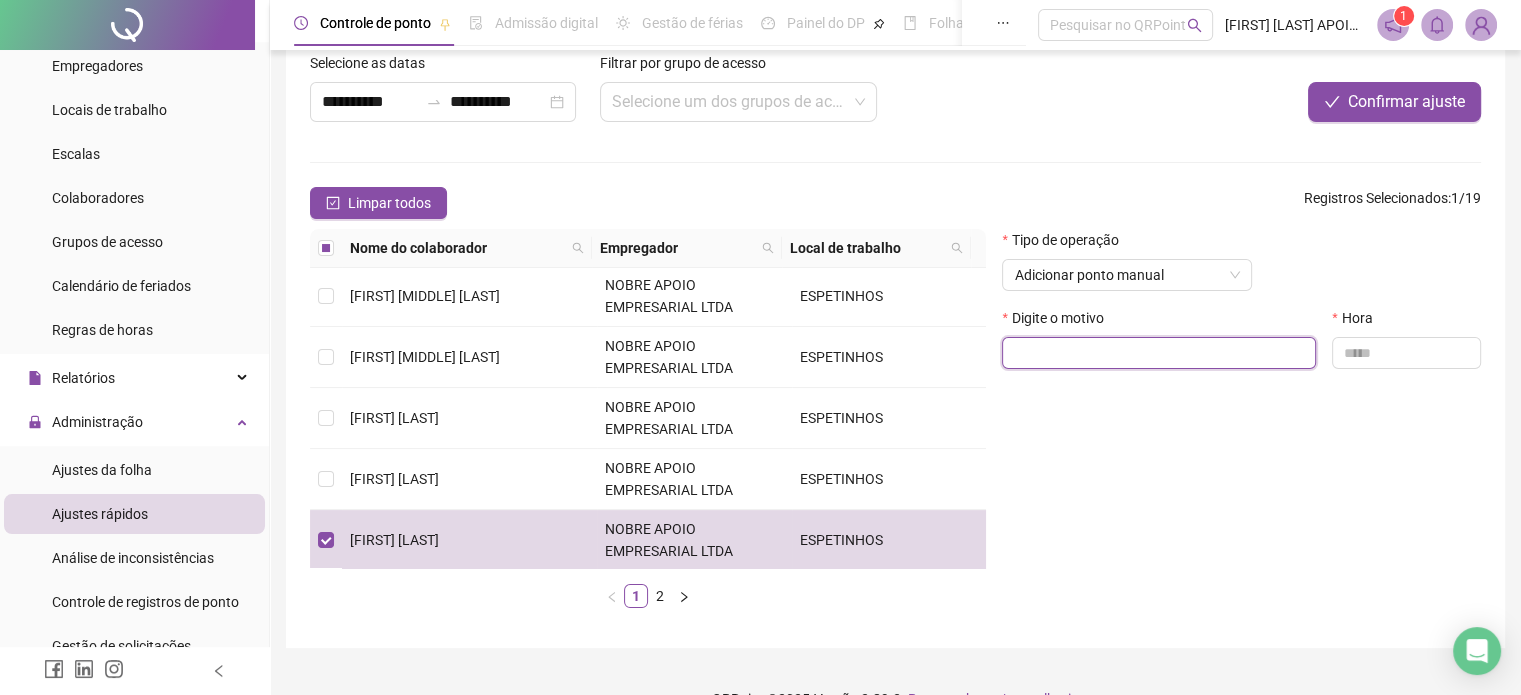 paste on "**********" 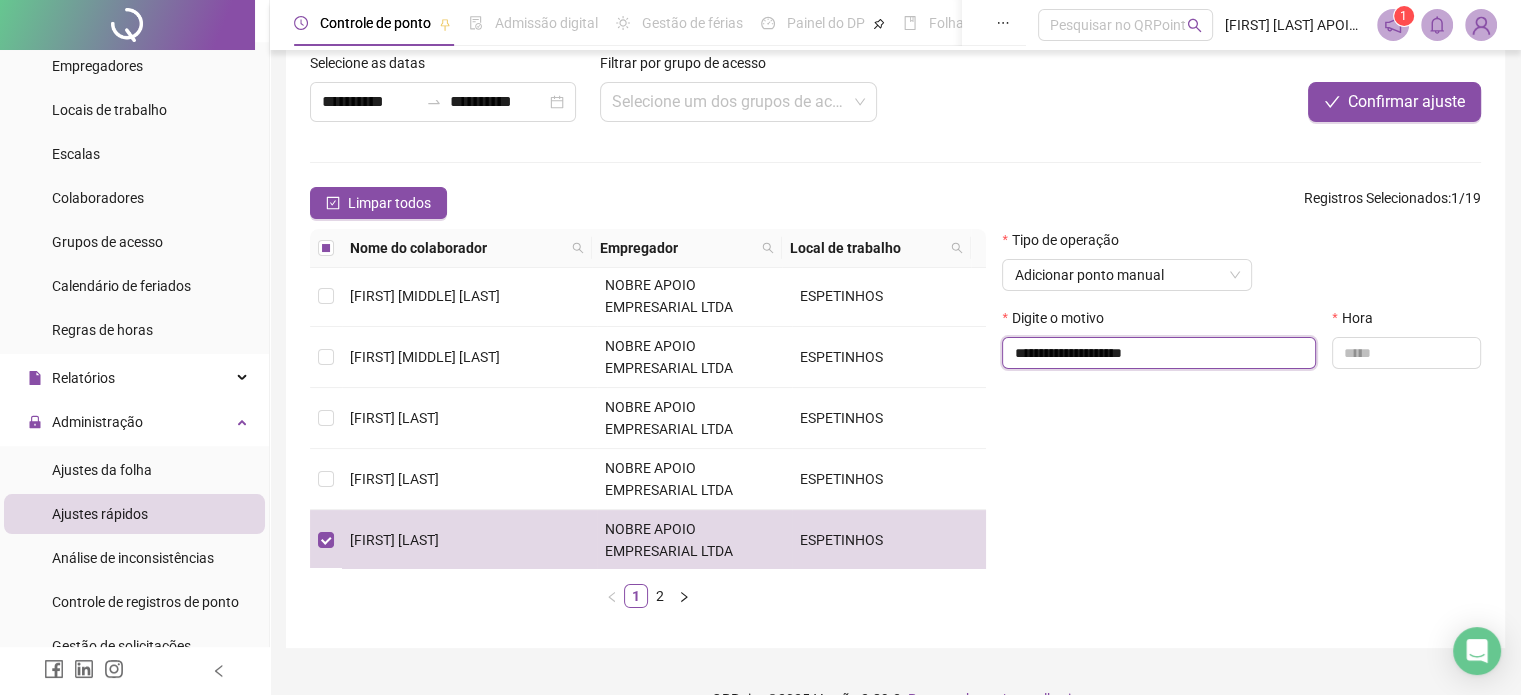type on "**********" 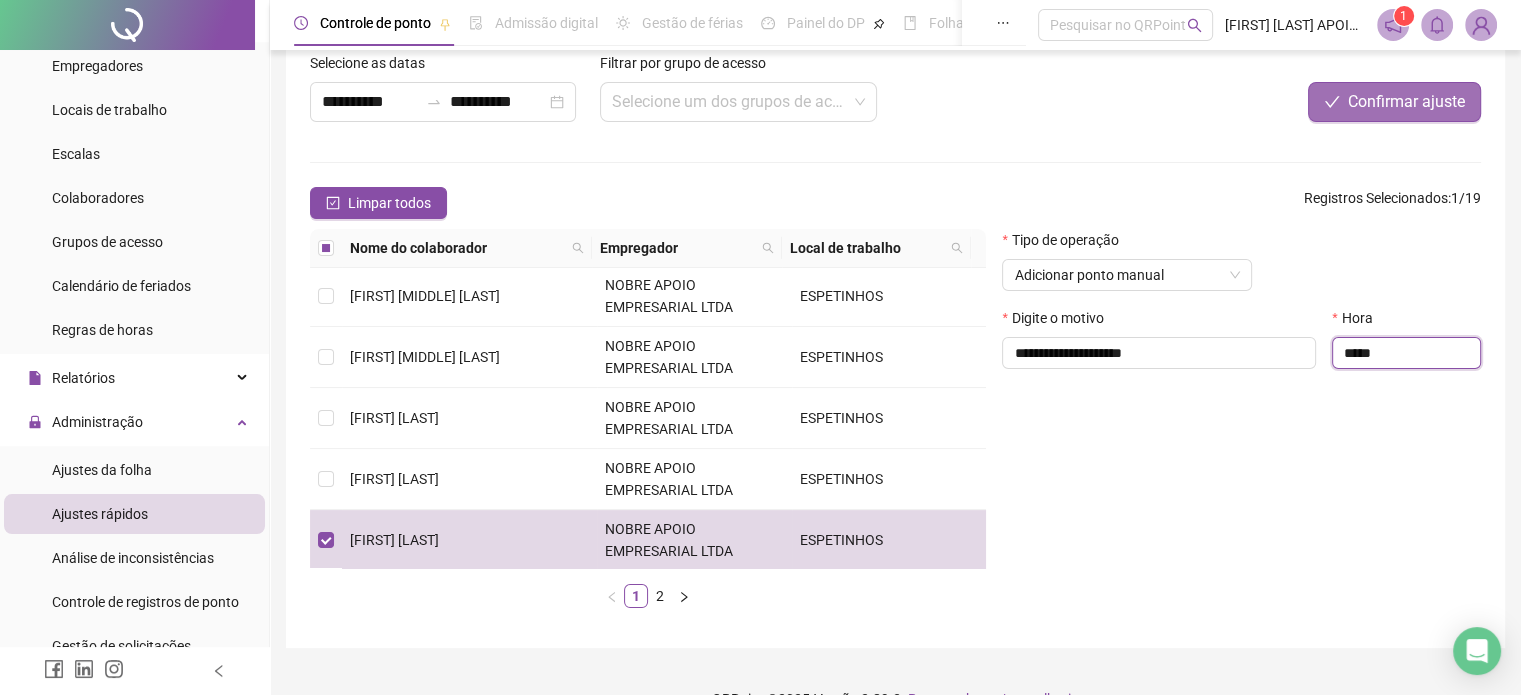 type on "*****" 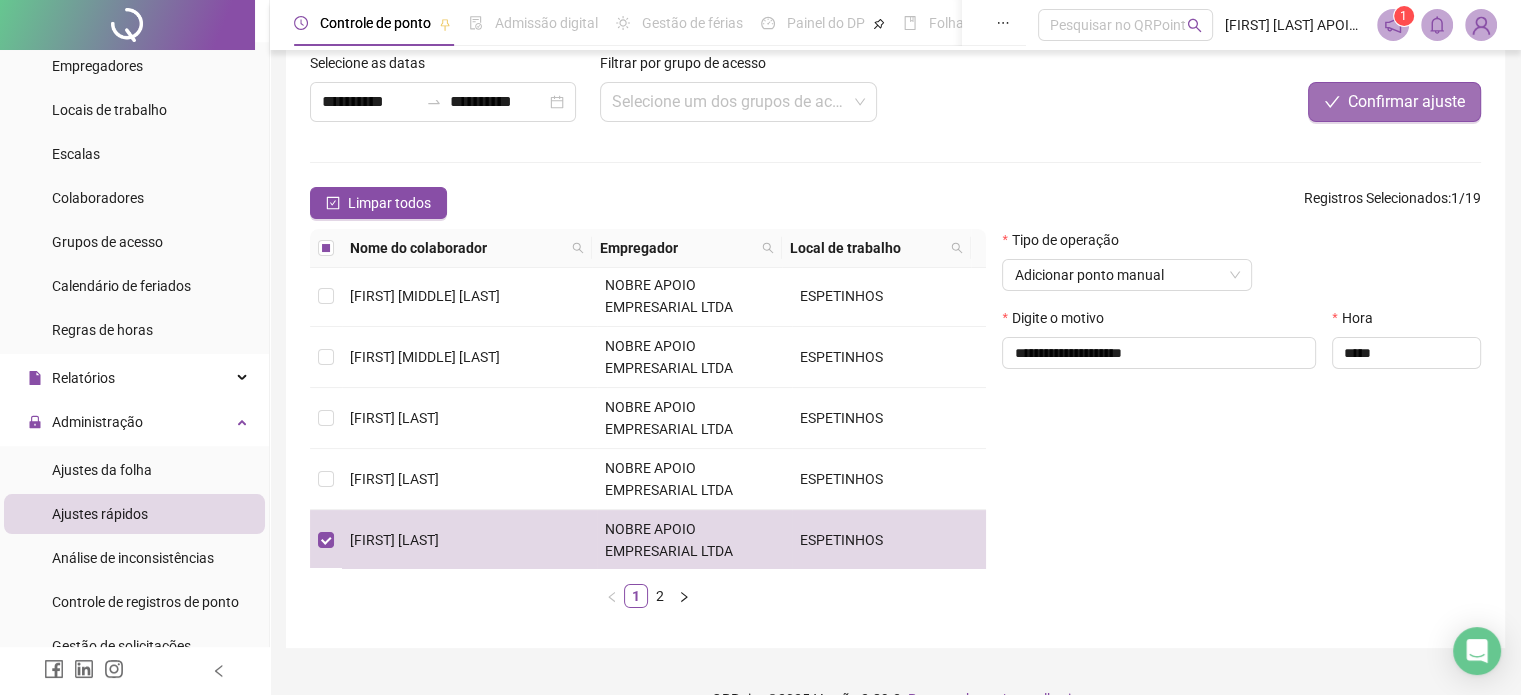 click on "Confirmar ajuste" at bounding box center [1394, 102] 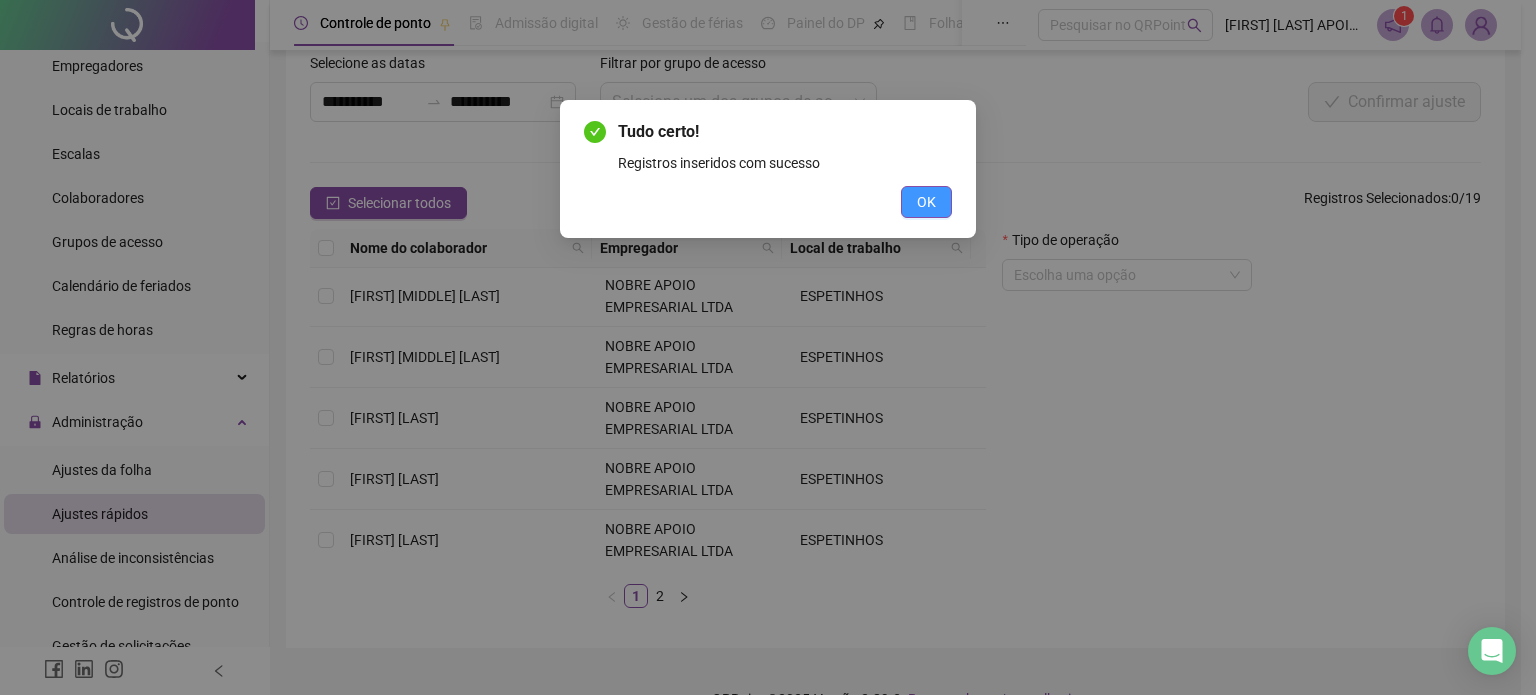 click on "OK" at bounding box center (926, 202) 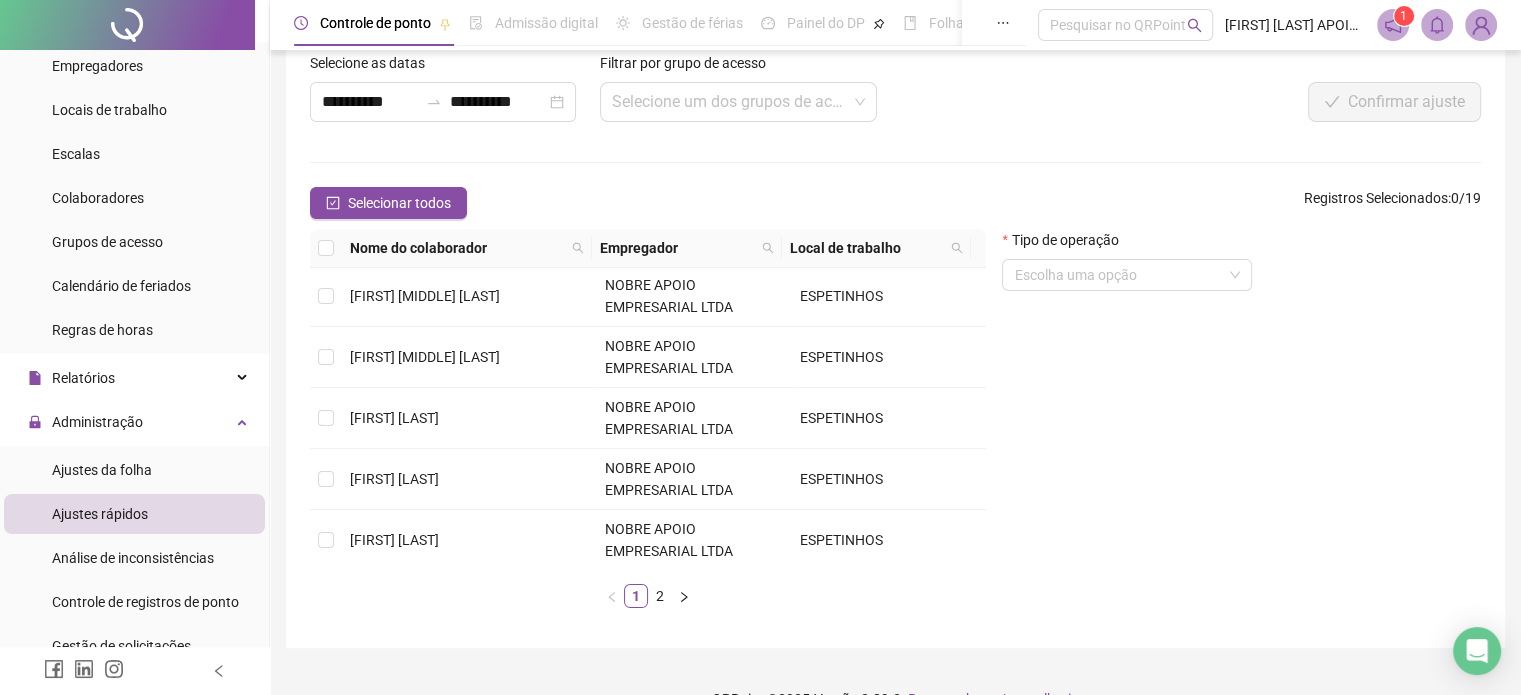click on "**********" at bounding box center (449, 95) 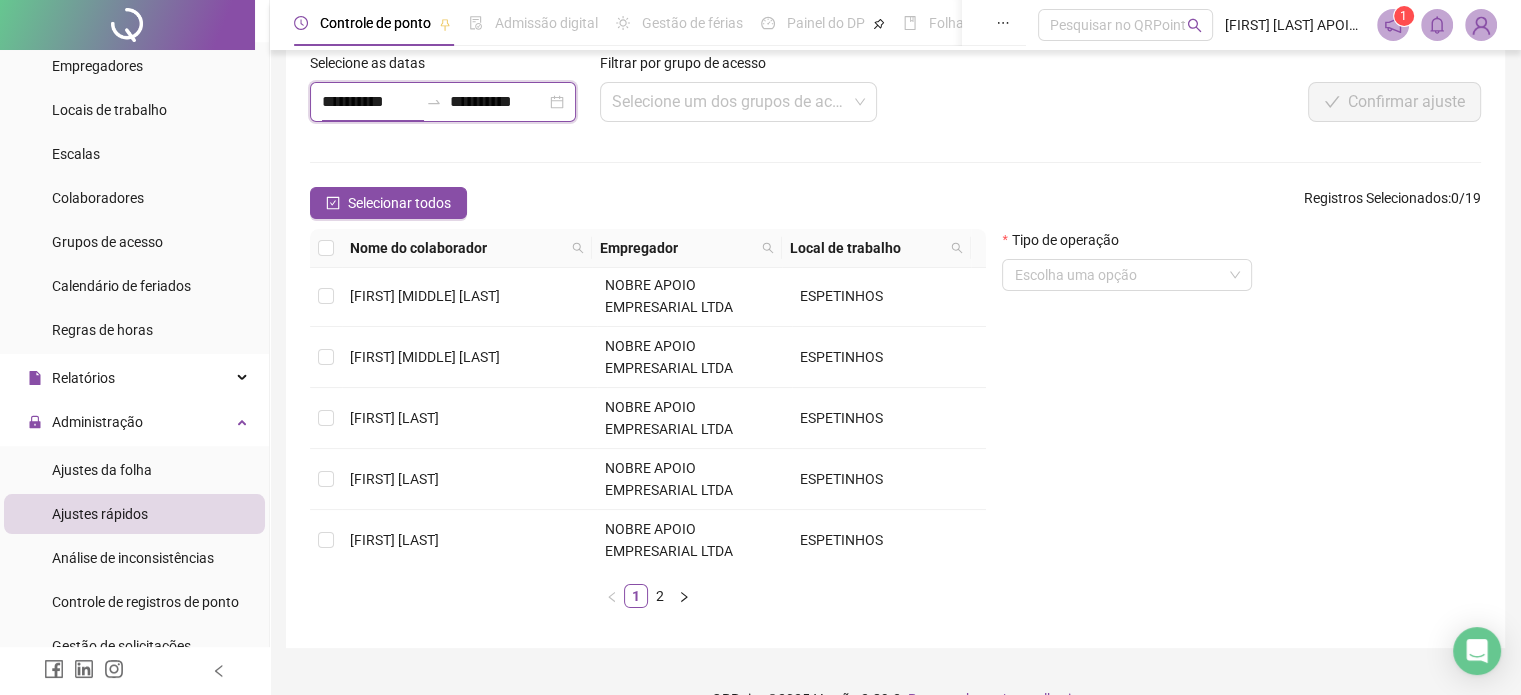 click on "**********" at bounding box center [370, 102] 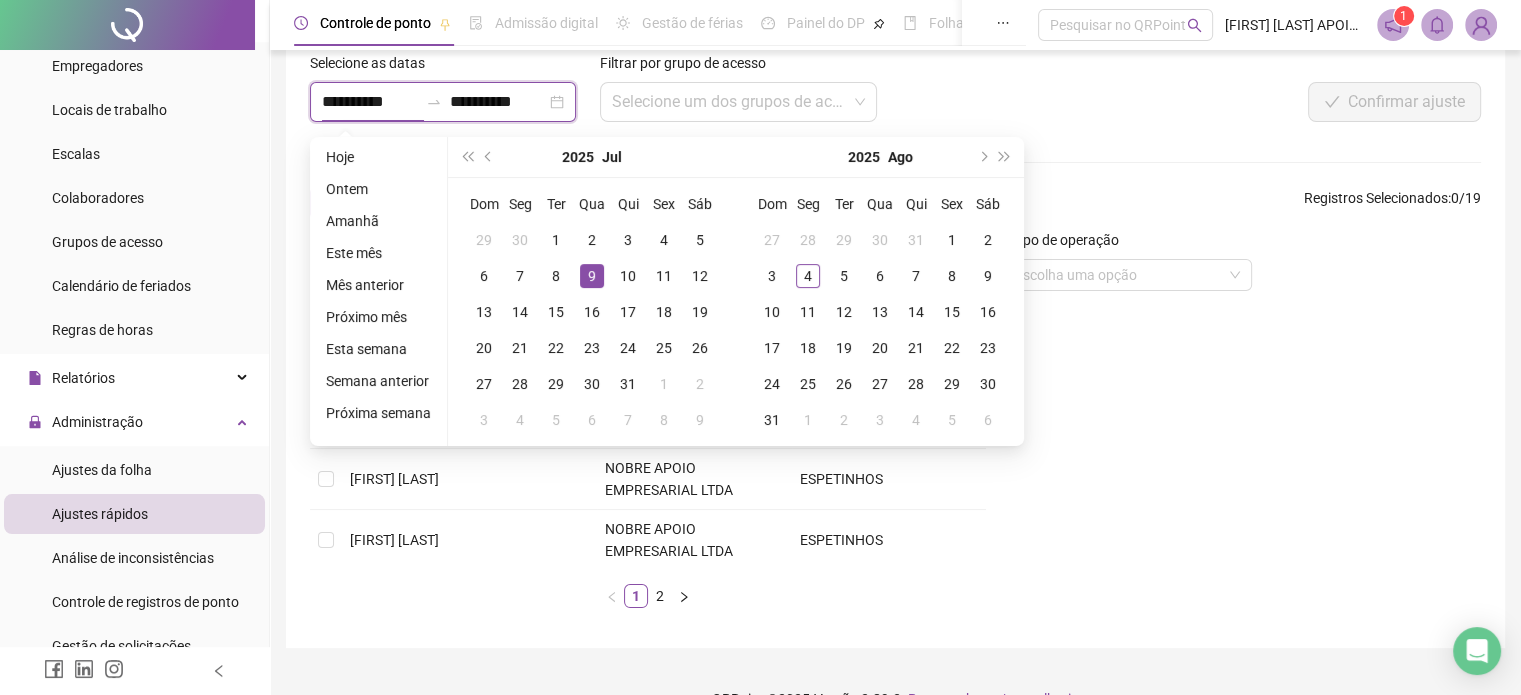 type on "**********" 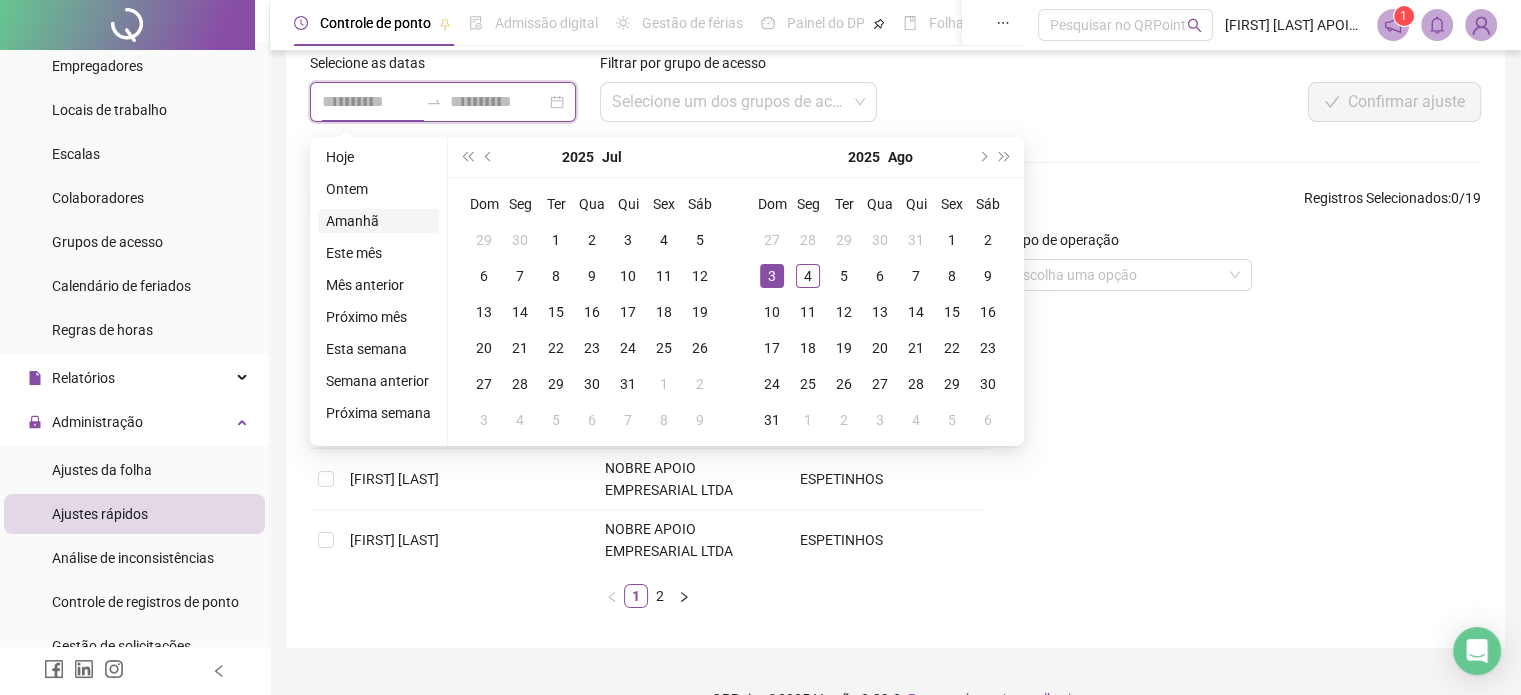 type on "**********" 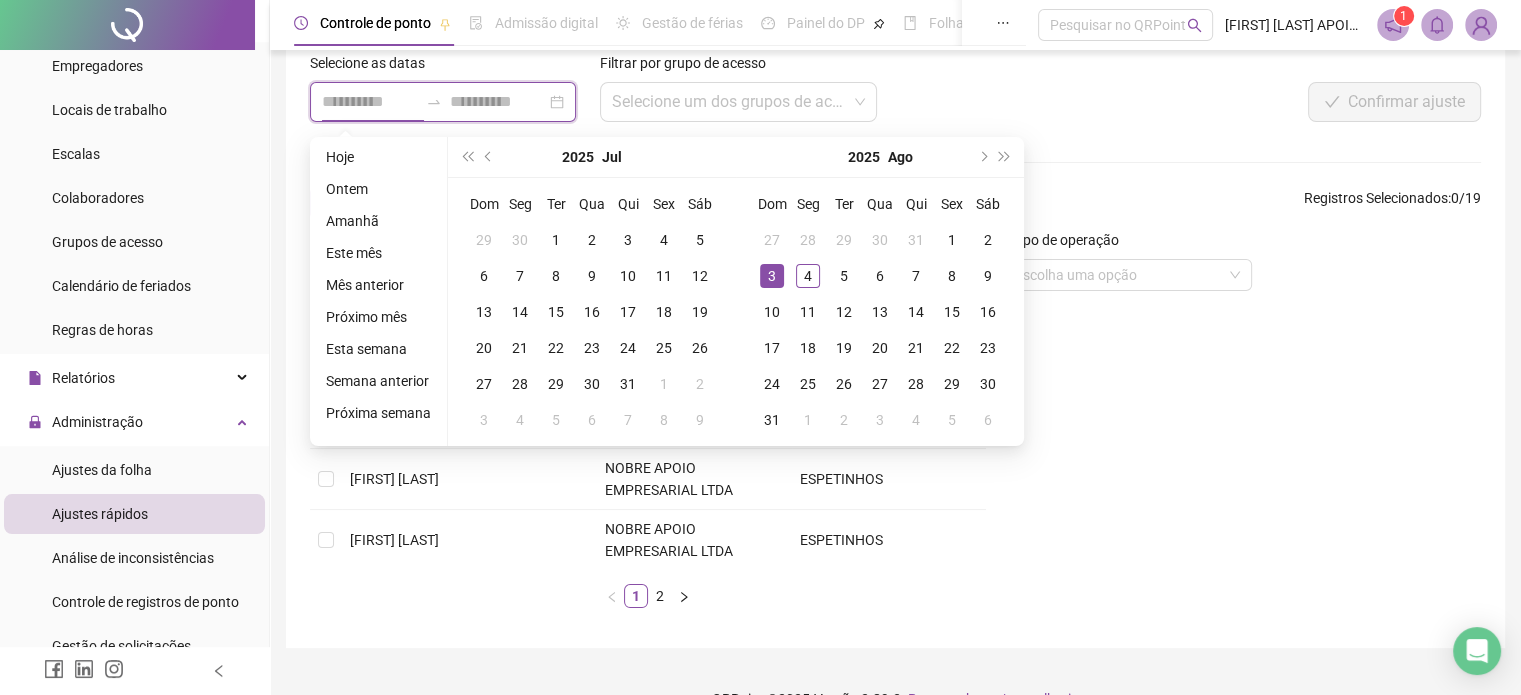 type on "**********" 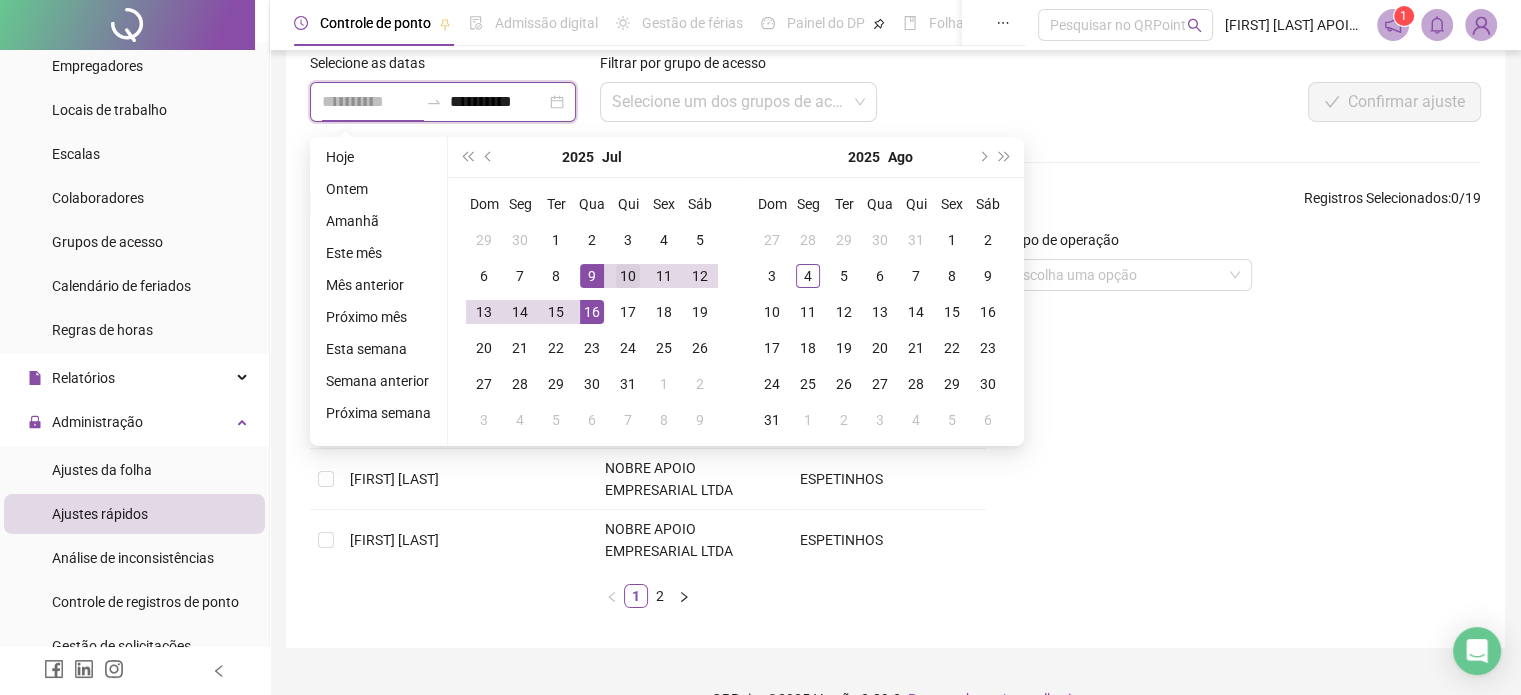 type on "**********" 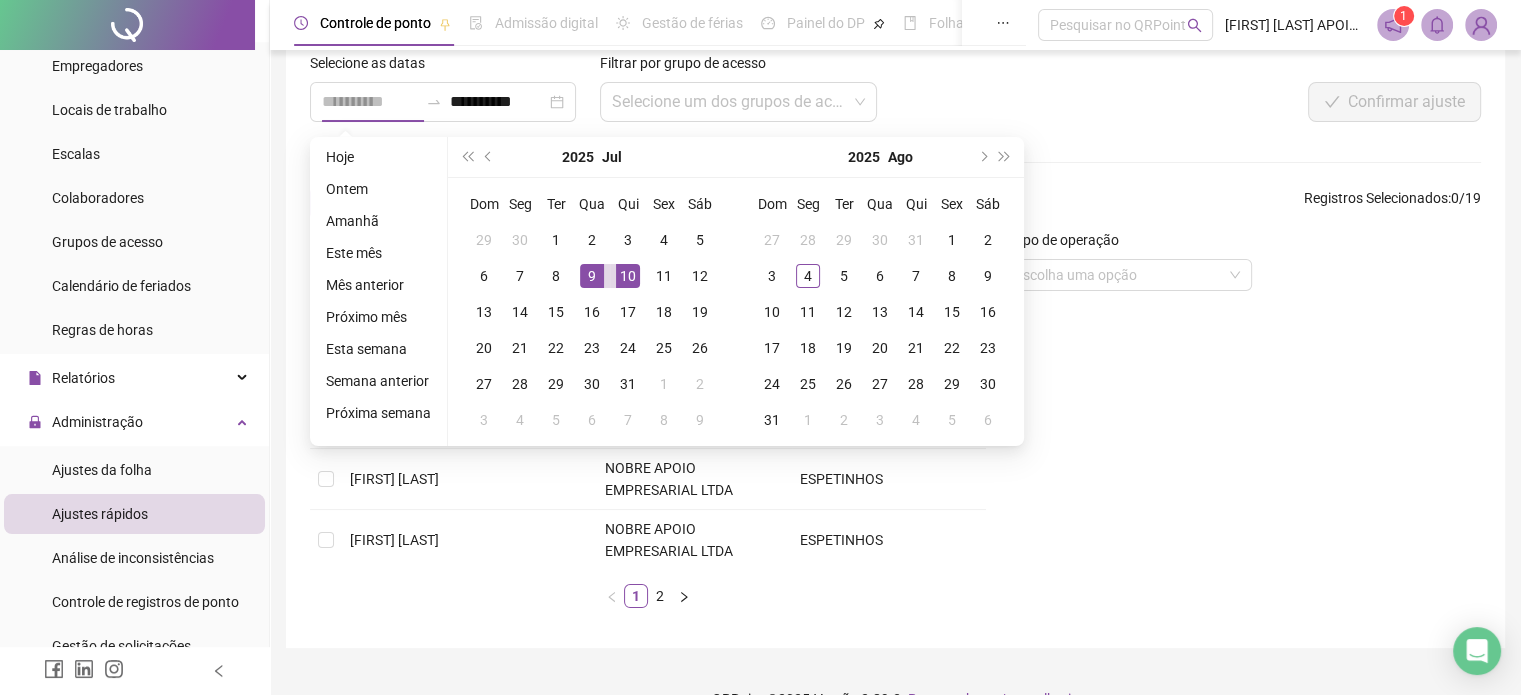 click on "10" at bounding box center [628, 276] 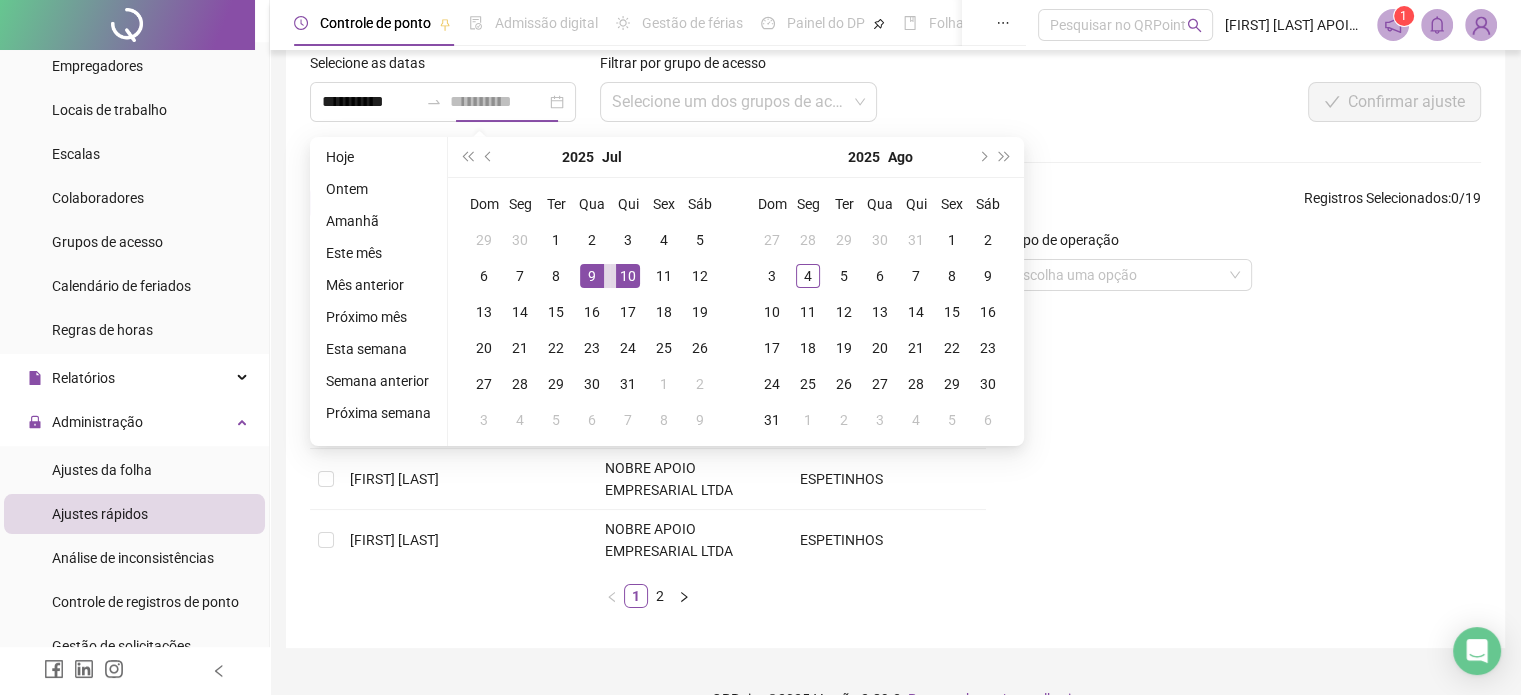 click on "10" at bounding box center [628, 276] 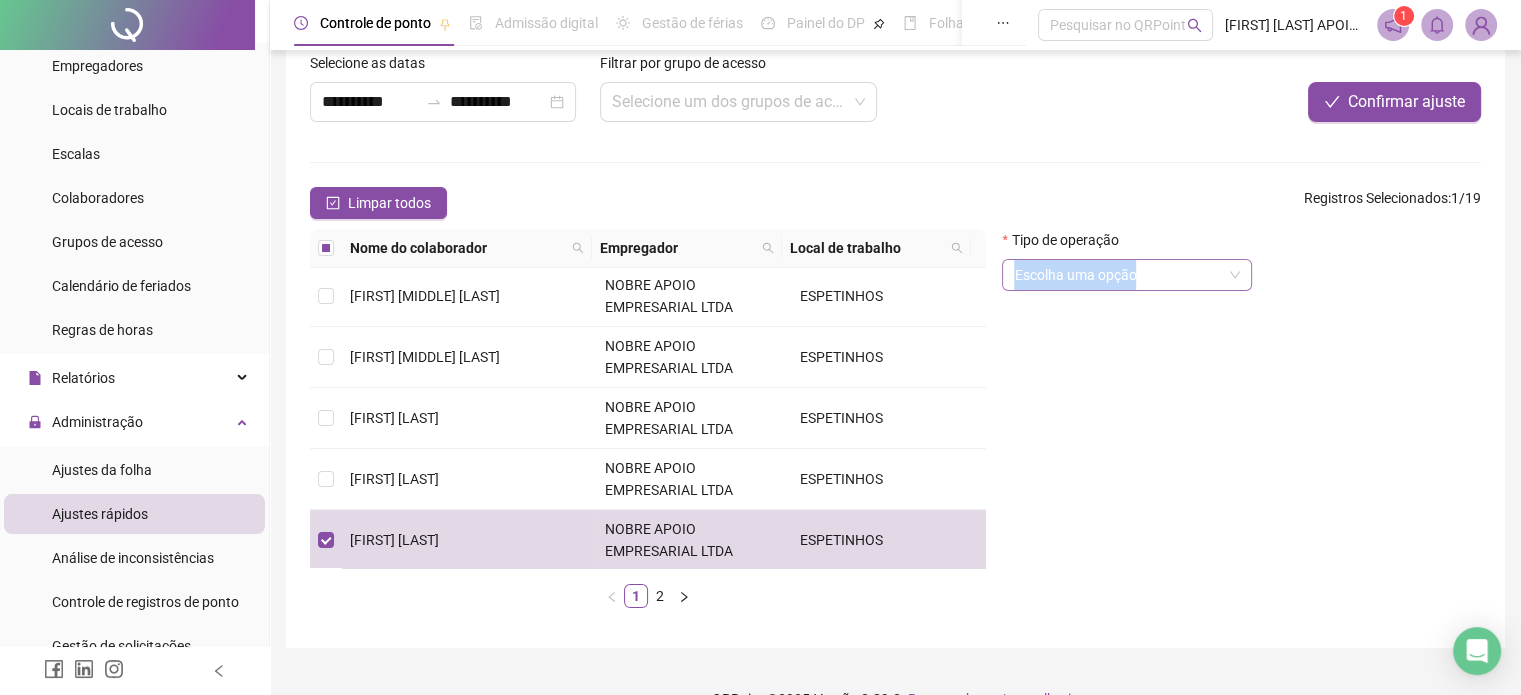 drag, startPoint x: 1046, startPoint y: 289, endPoint x: 1050, endPoint y: 278, distance: 11.7046995 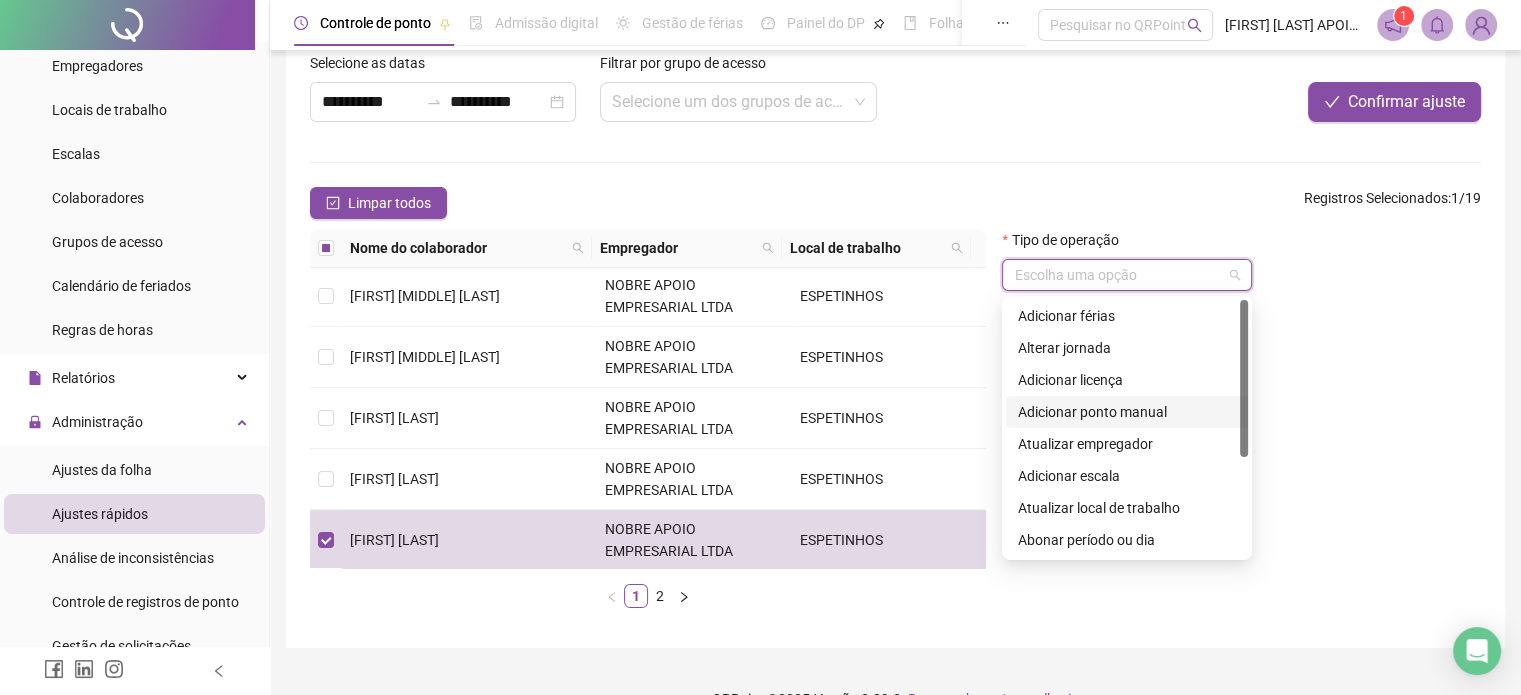 click on "Adicionar ponto manual" at bounding box center (1127, 412) 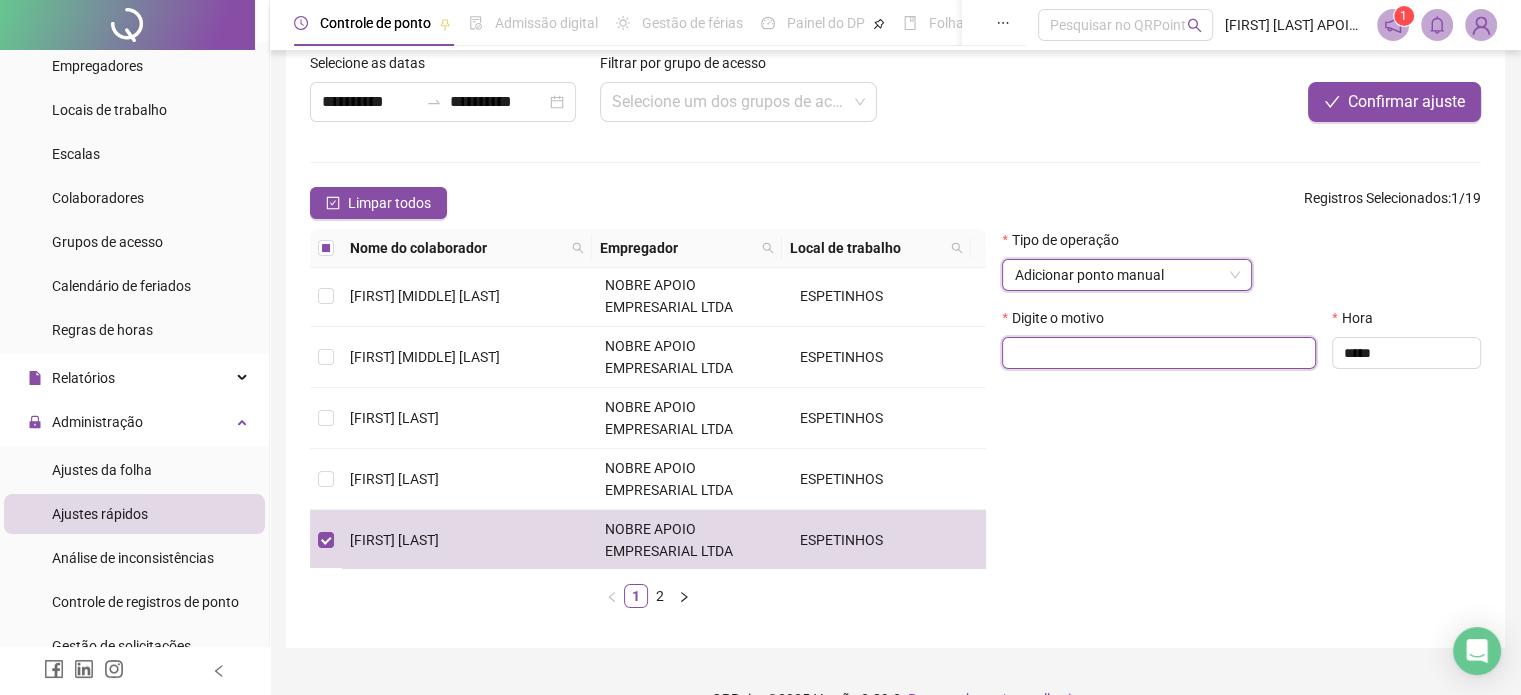click at bounding box center (1159, 353) 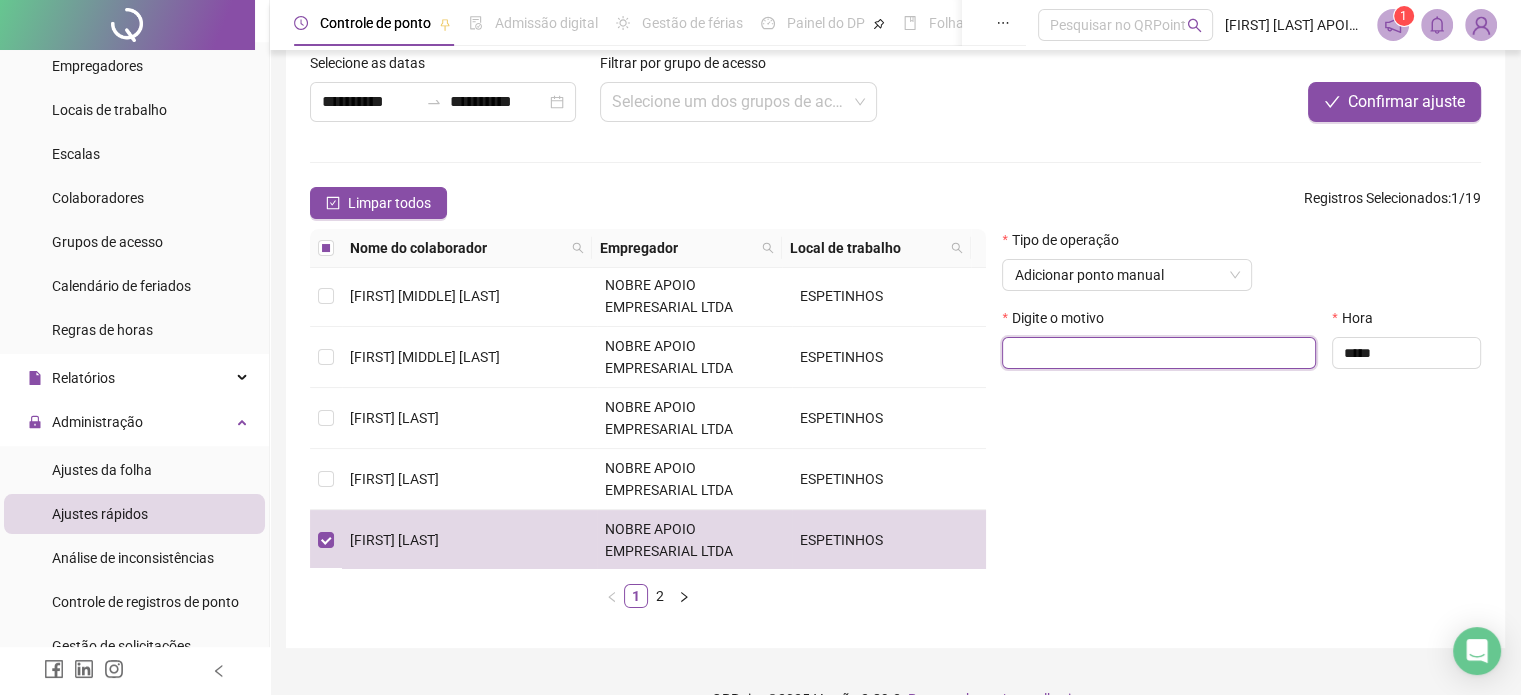 paste on "**********" 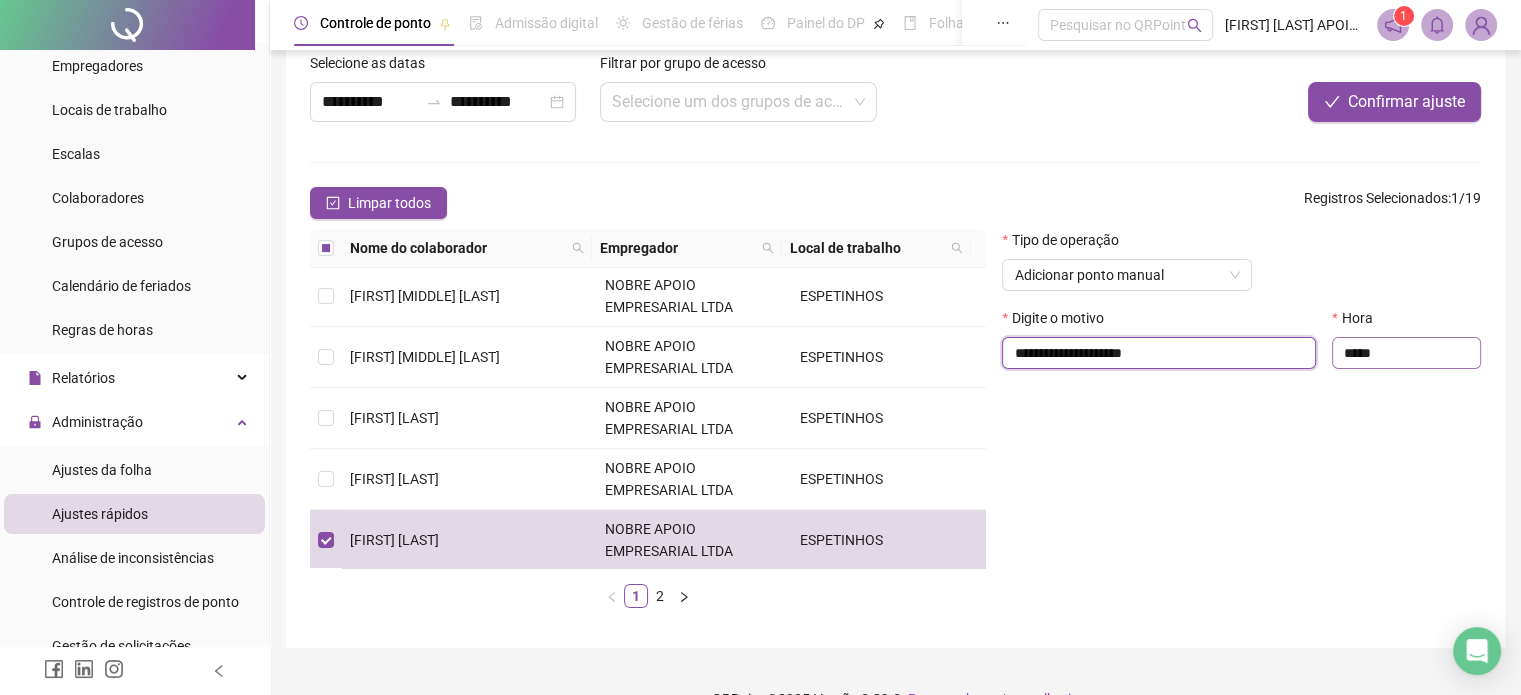 type on "**********" 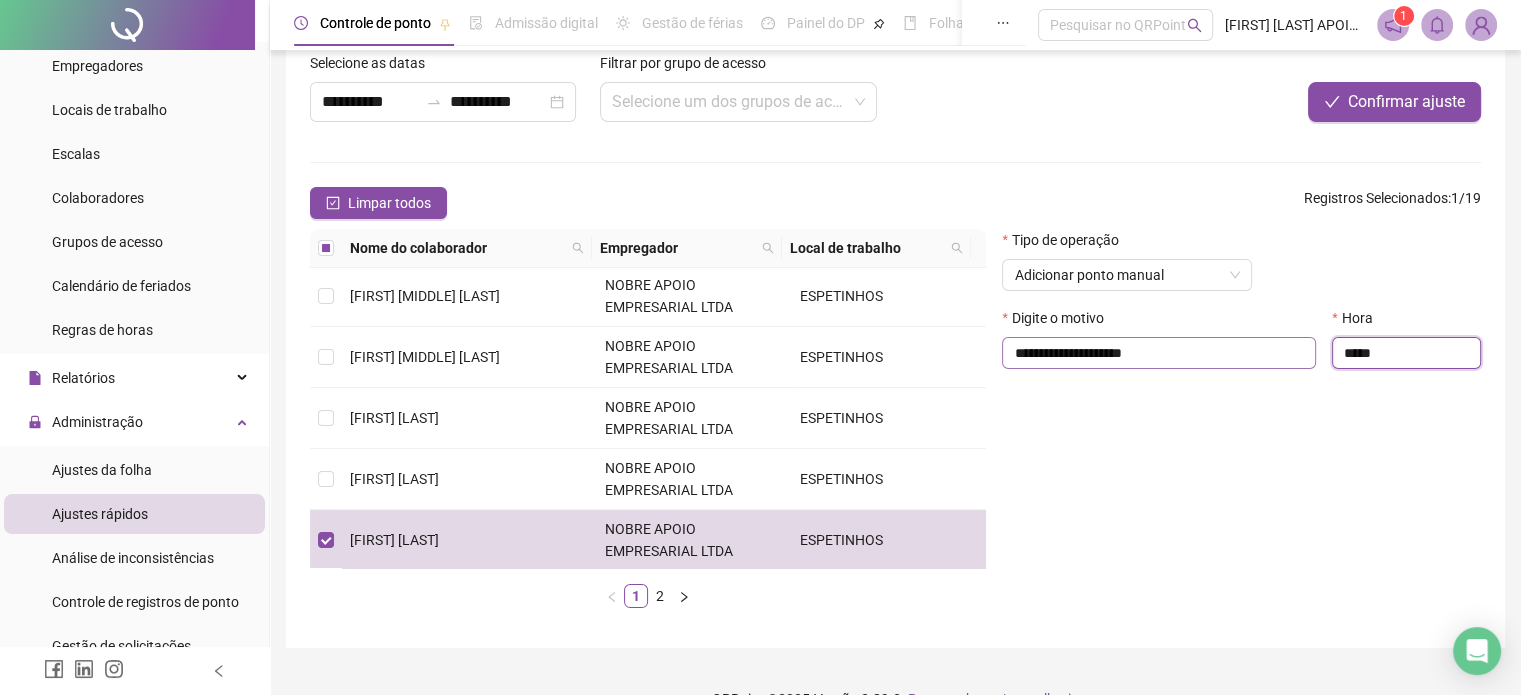 drag, startPoint x: 1409, startPoint y: 349, endPoint x: 1292, endPoint y: 356, distance: 117.20921 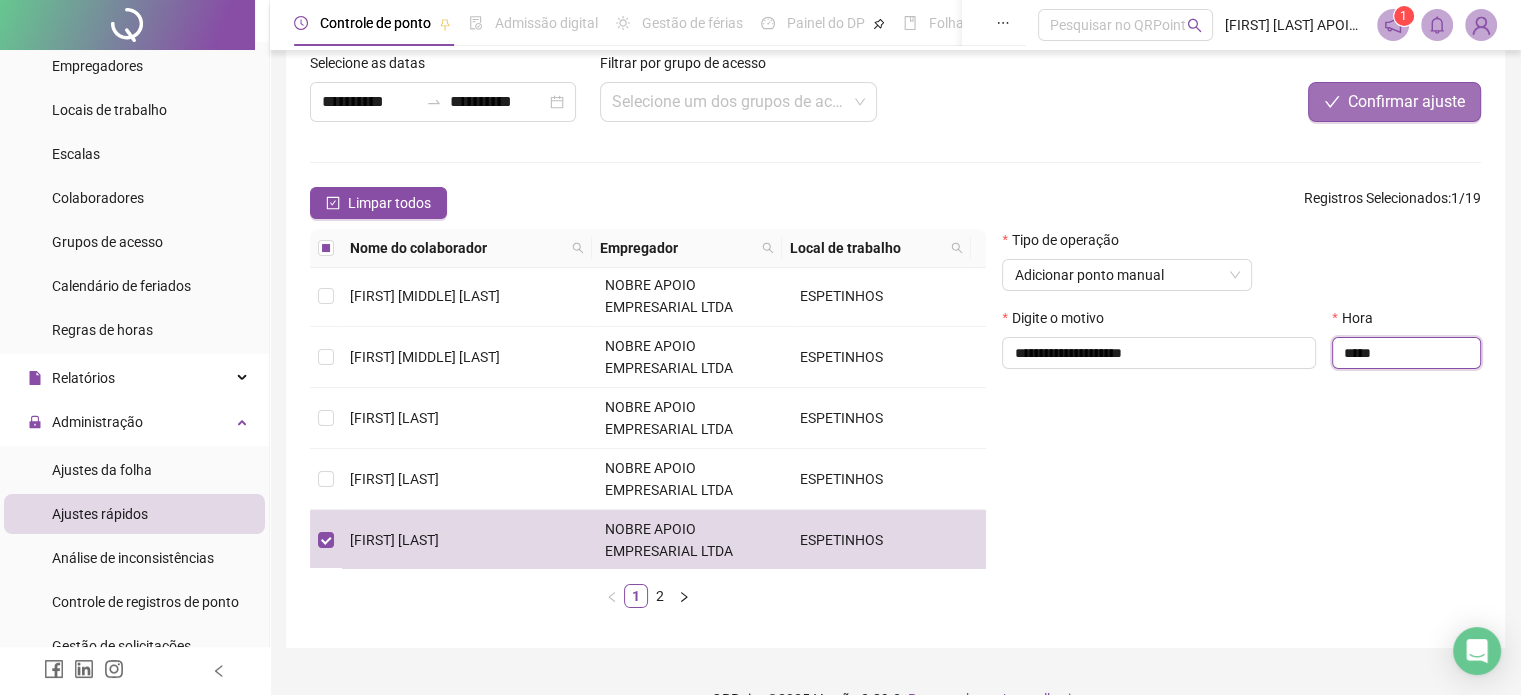 type on "*****" 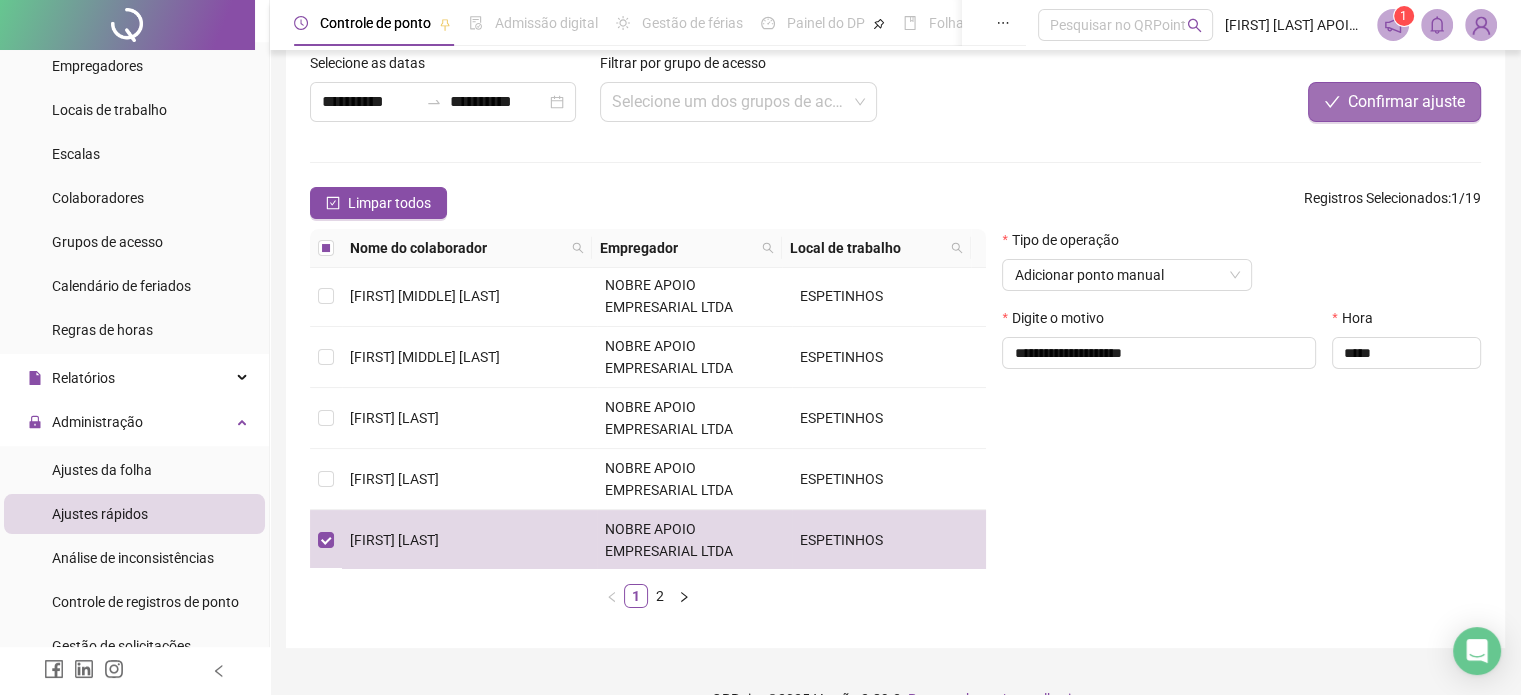 click on "Confirmar ajuste" at bounding box center [1406, 102] 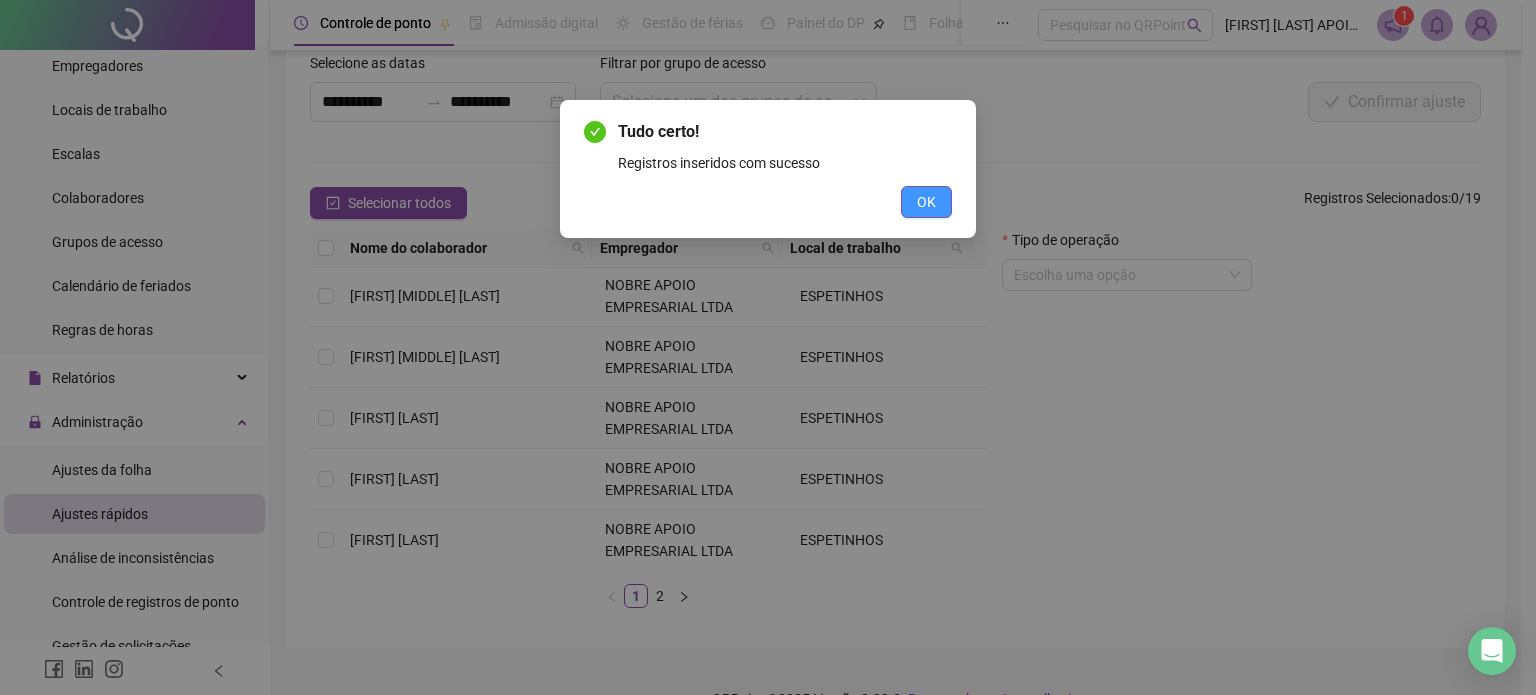 click on "OK" at bounding box center (926, 202) 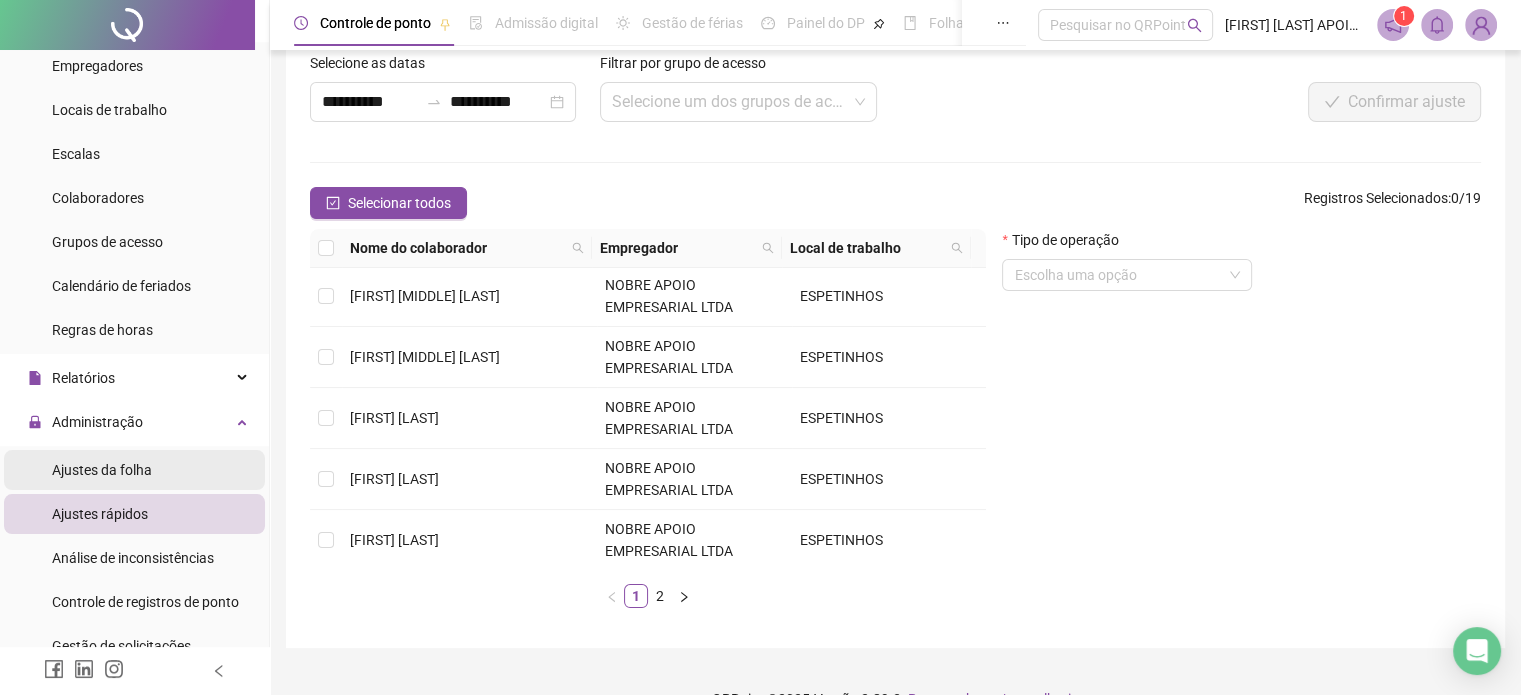 click on "Ajustes da folha" at bounding box center [102, 470] 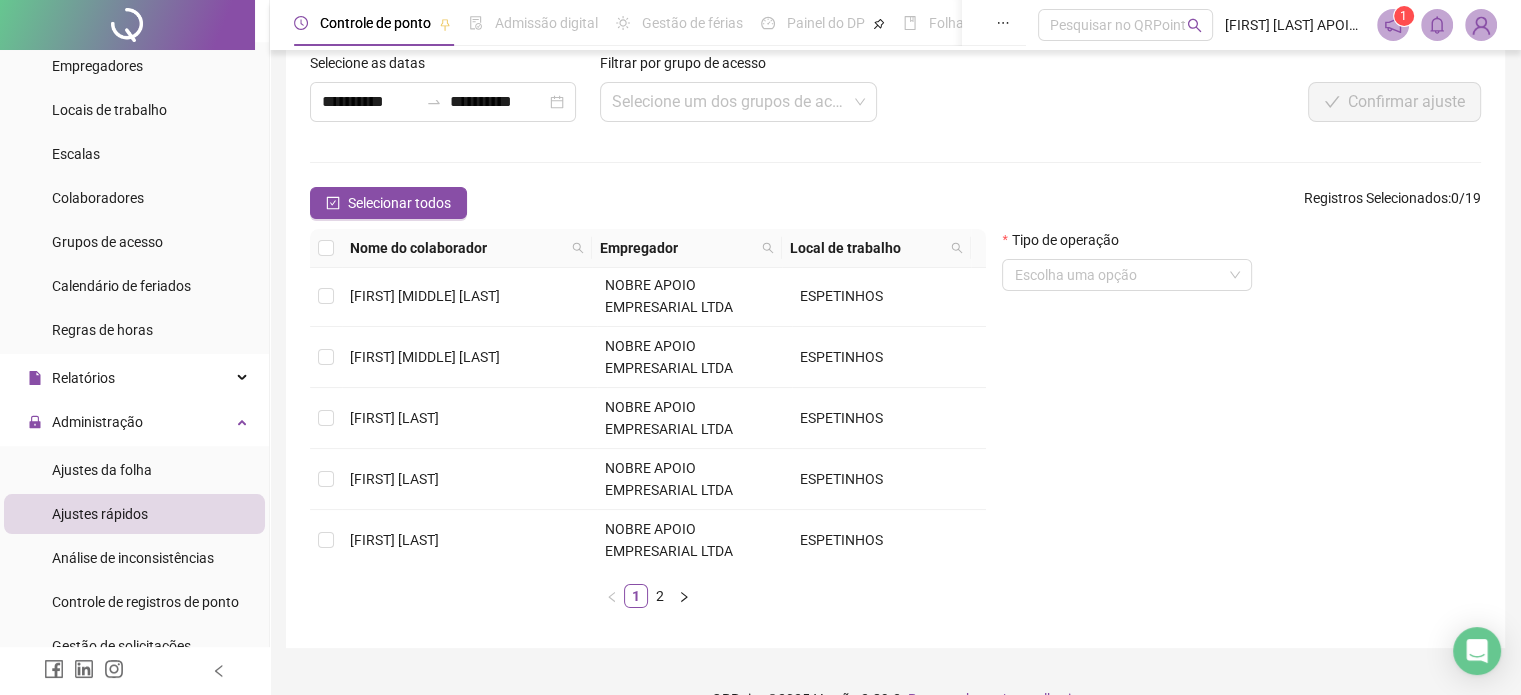 scroll, scrollTop: 42, scrollLeft: 0, axis: vertical 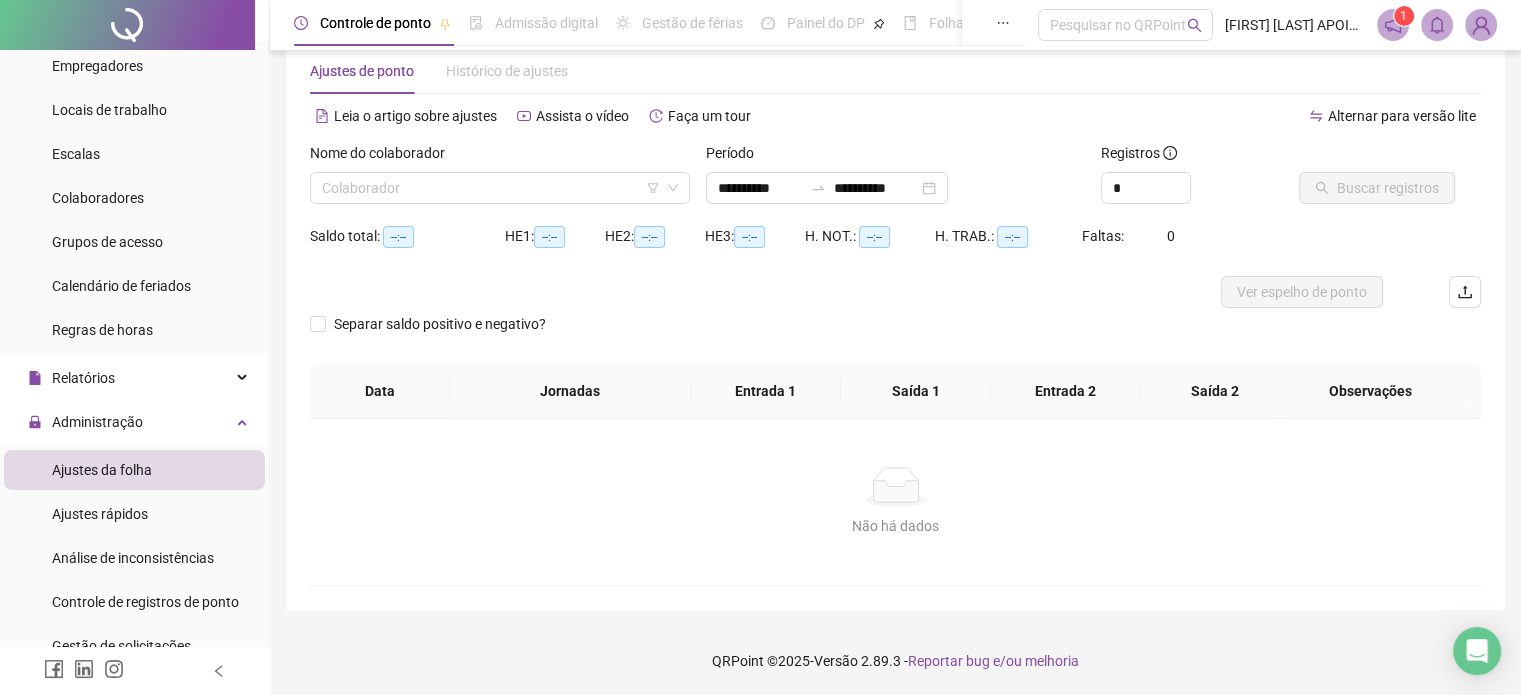 click on "Nome do colaborador" at bounding box center [500, 157] 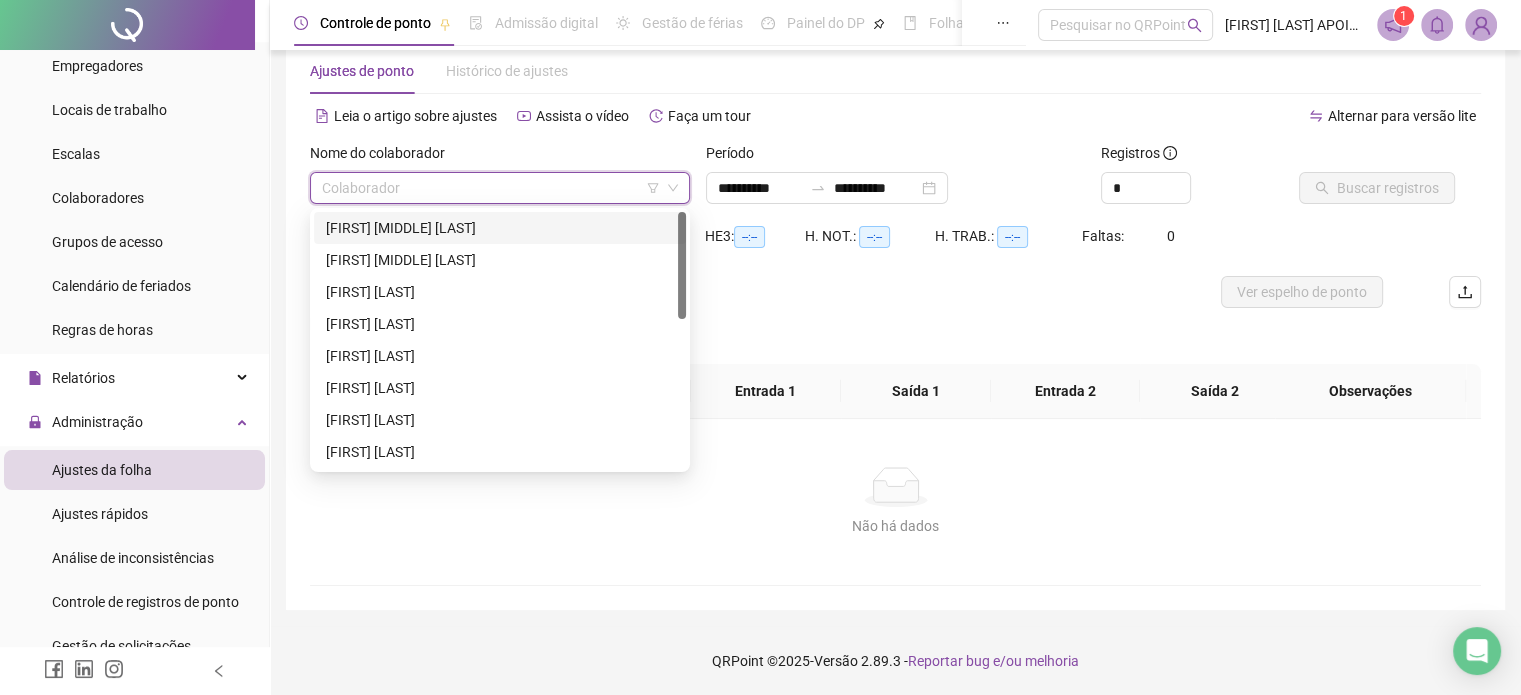 click at bounding box center [491, 188] 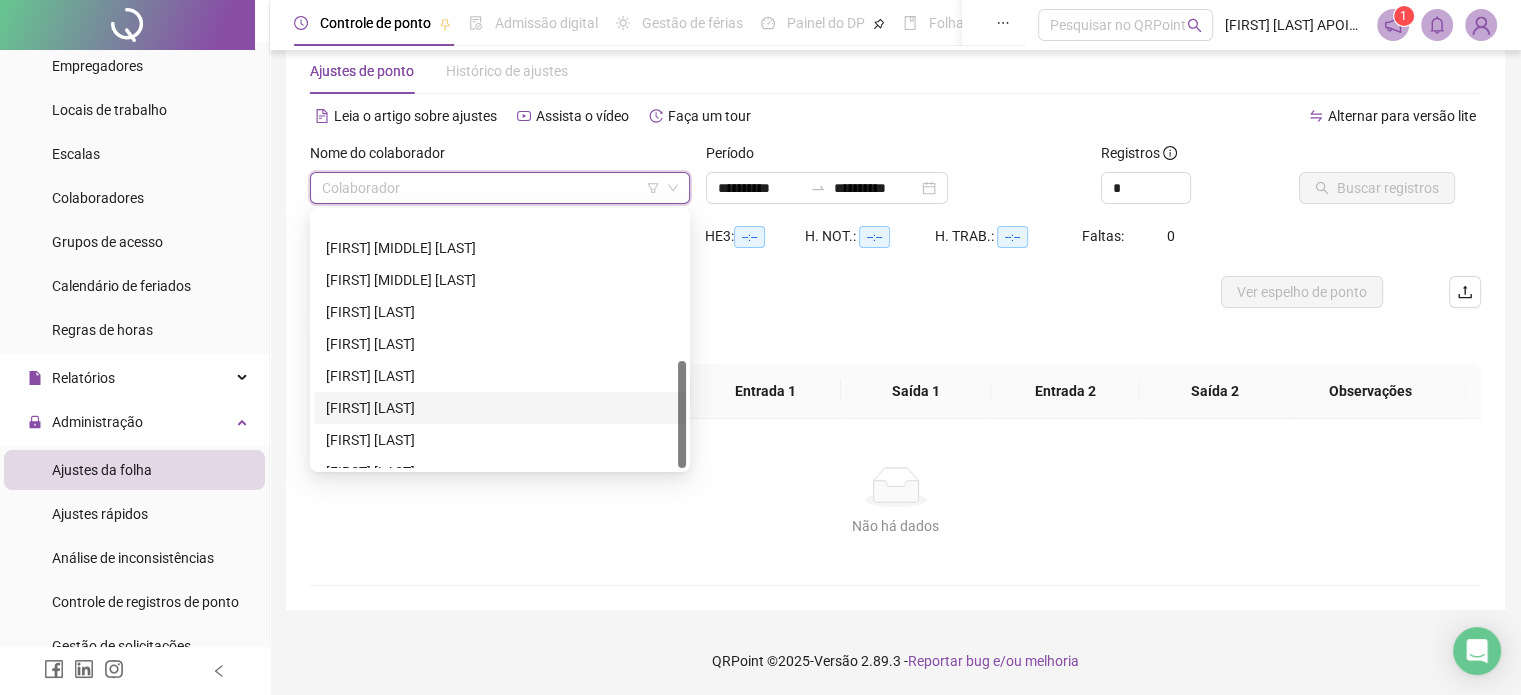 scroll, scrollTop: 352, scrollLeft: 0, axis: vertical 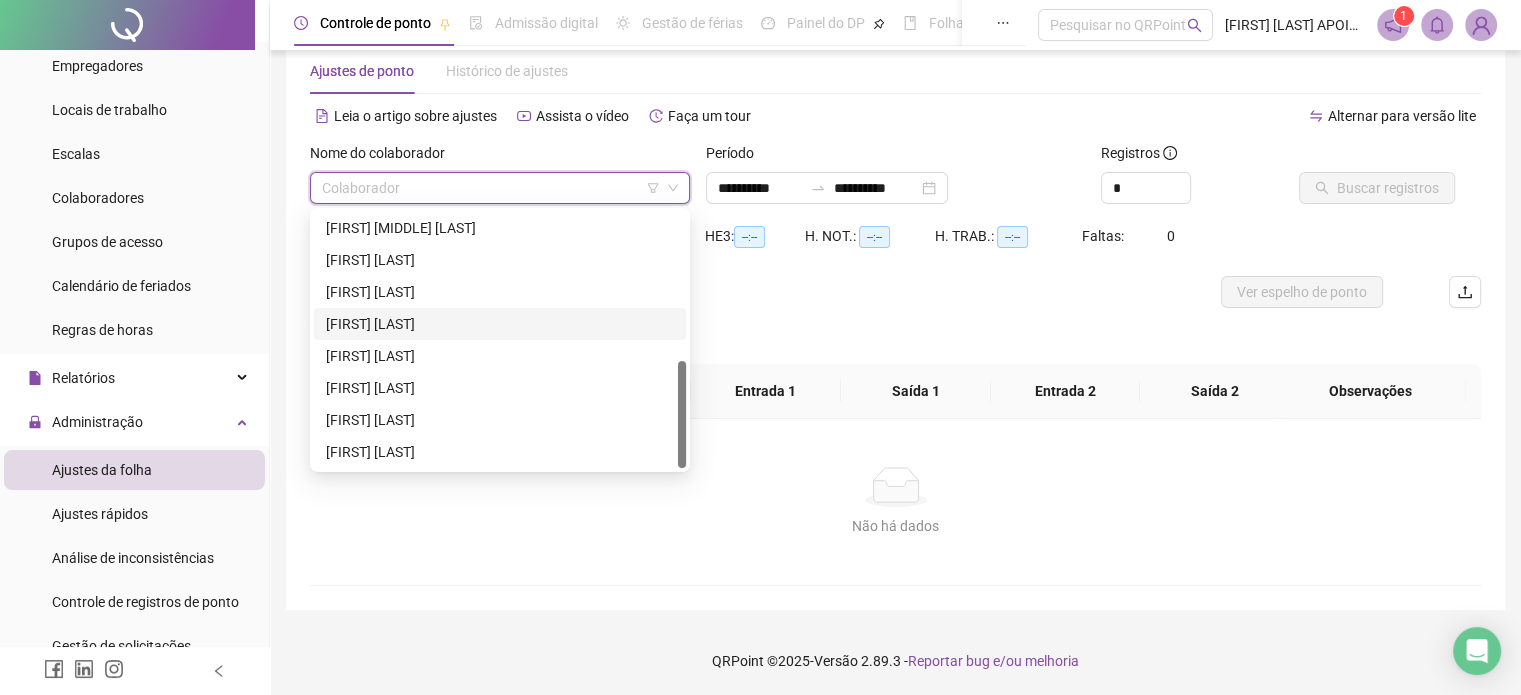 click on "[FIRST] [LAST]" at bounding box center (500, 324) 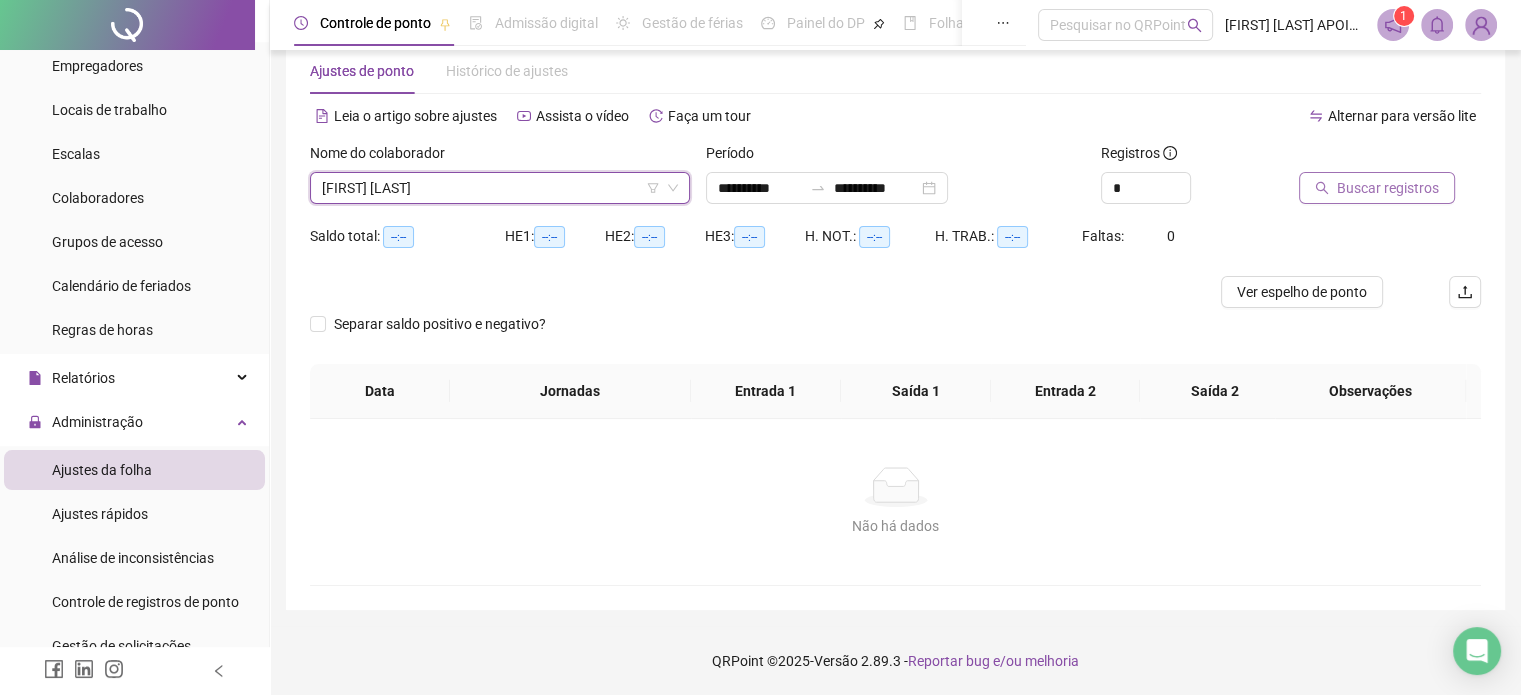 click on "Buscar registros" at bounding box center [1388, 188] 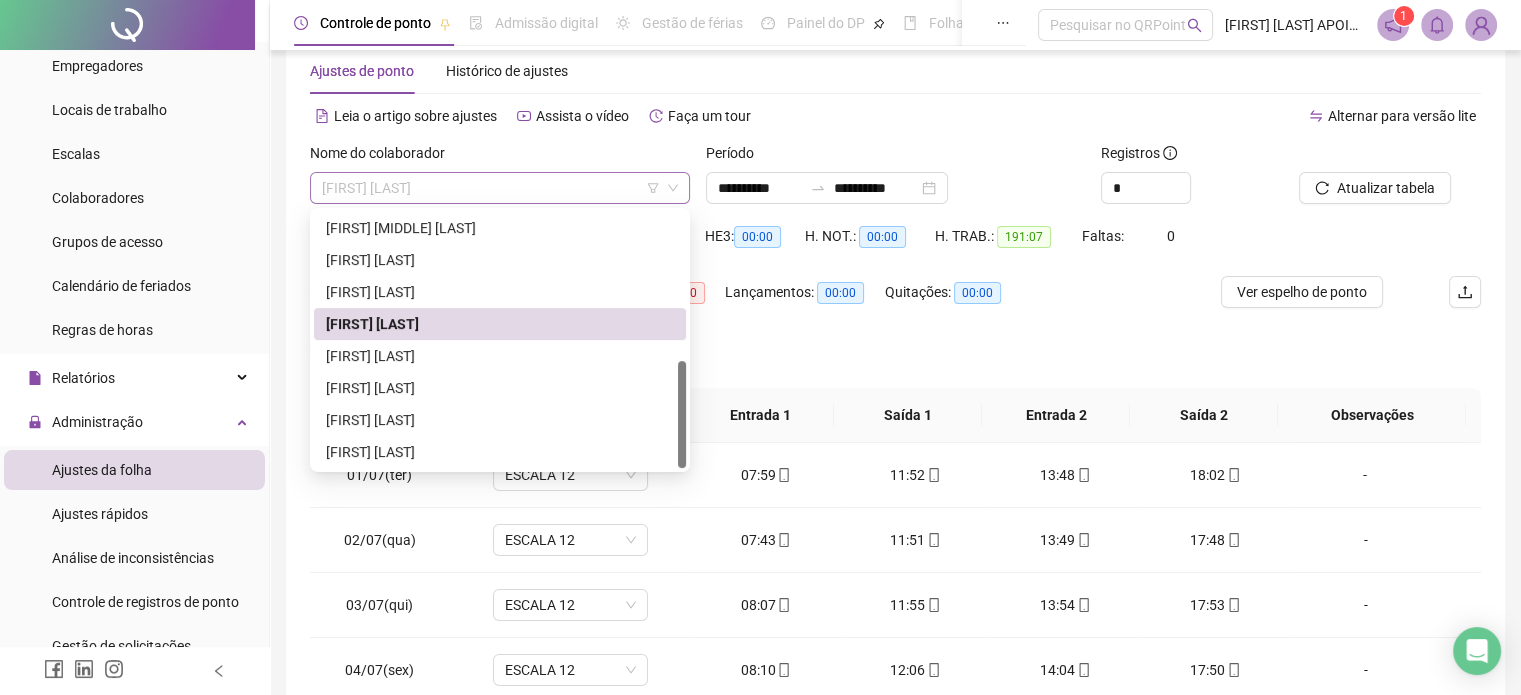 click on "[FIRST] [LAST]" at bounding box center (500, 188) 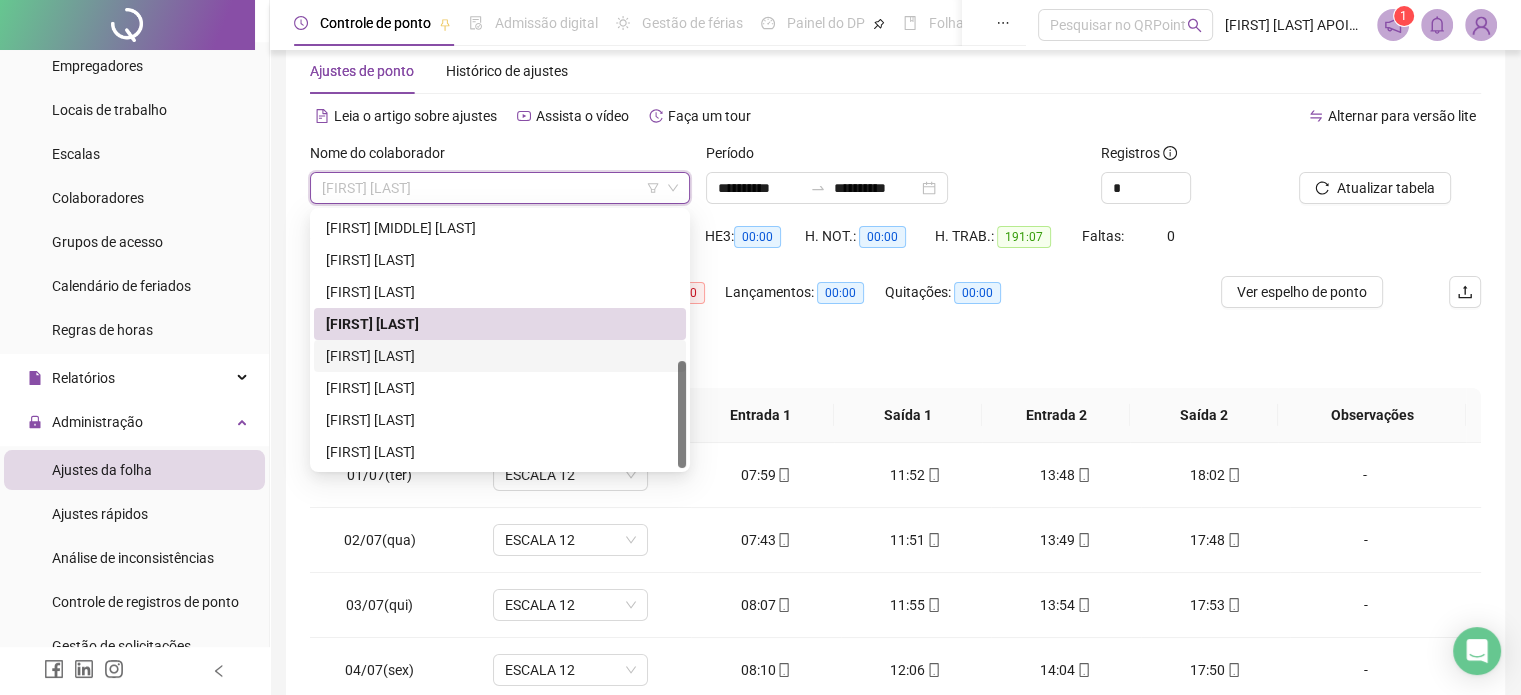 click on "[FIRST] [LAST]" at bounding box center (500, 356) 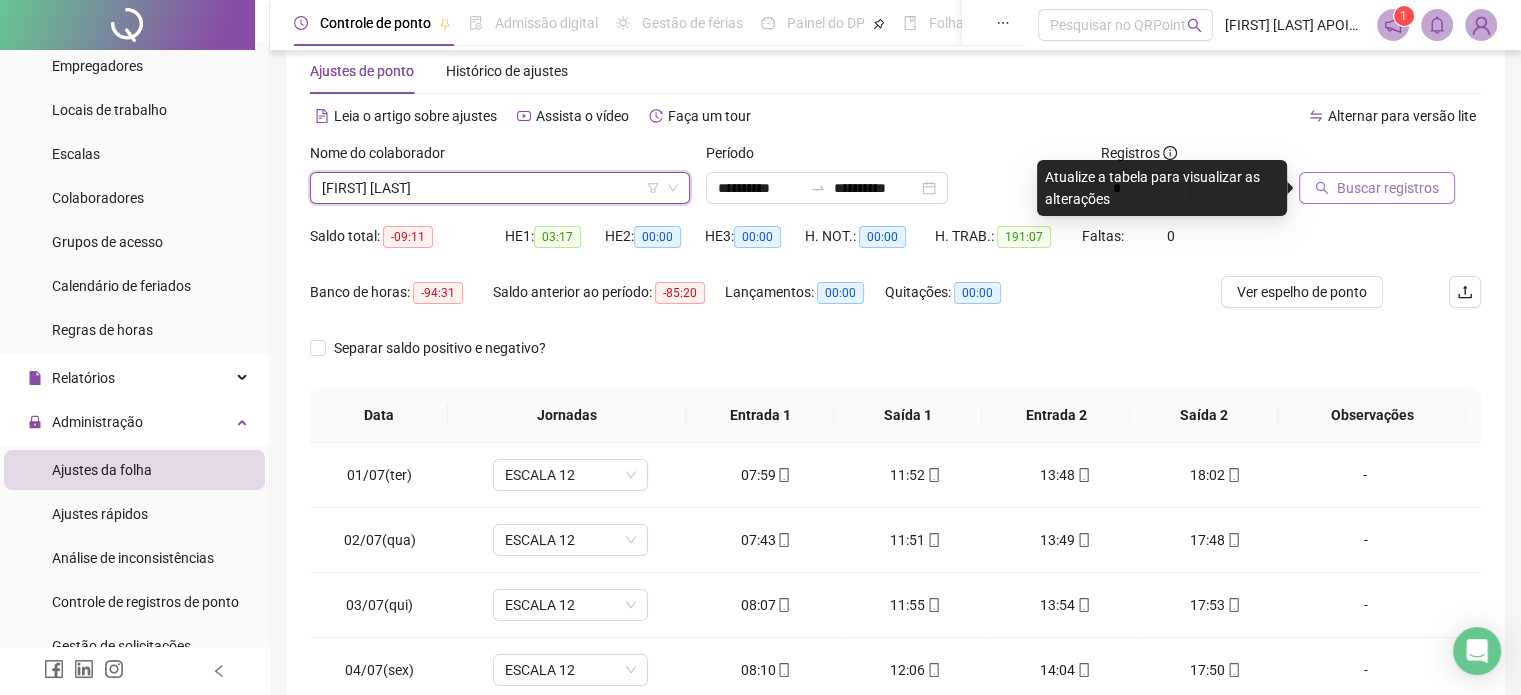 click on "Buscar registros" at bounding box center (1388, 188) 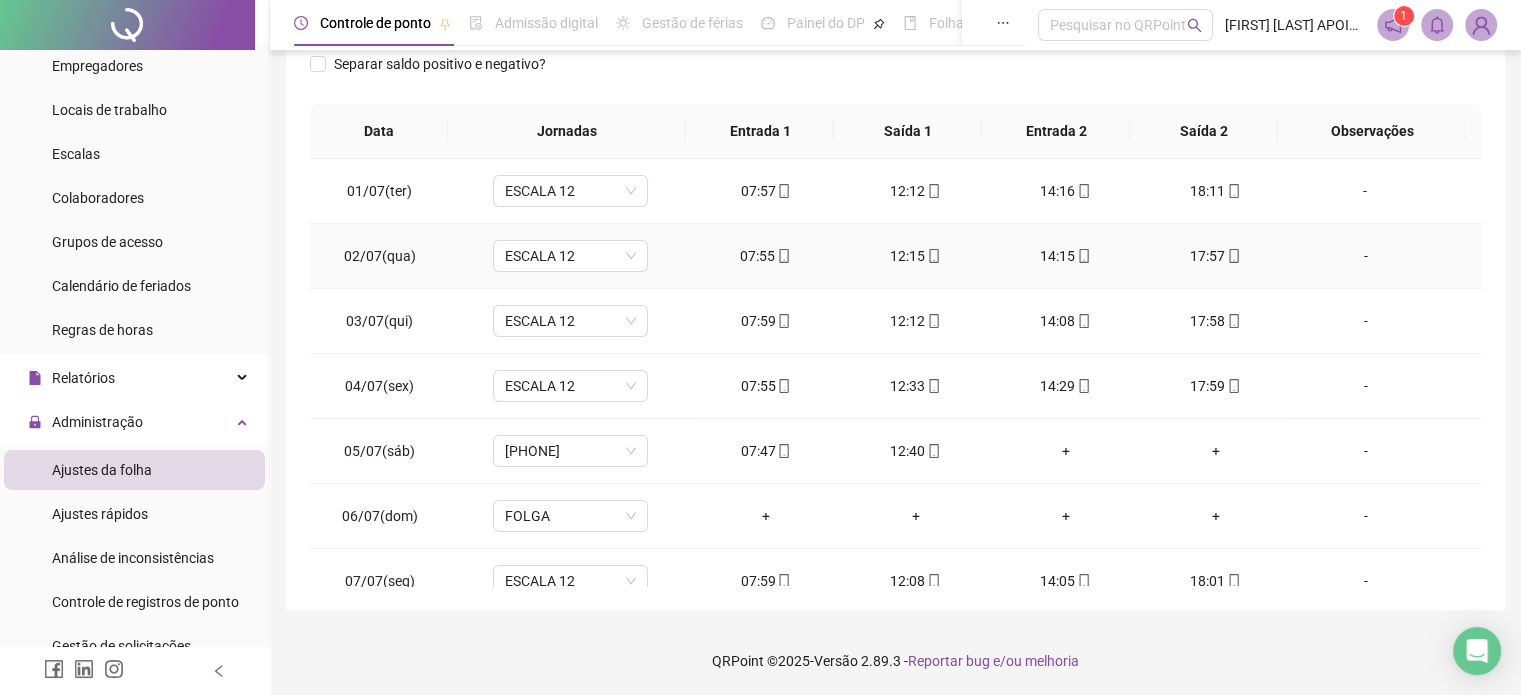 scroll, scrollTop: 226, scrollLeft: 0, axis: vertical 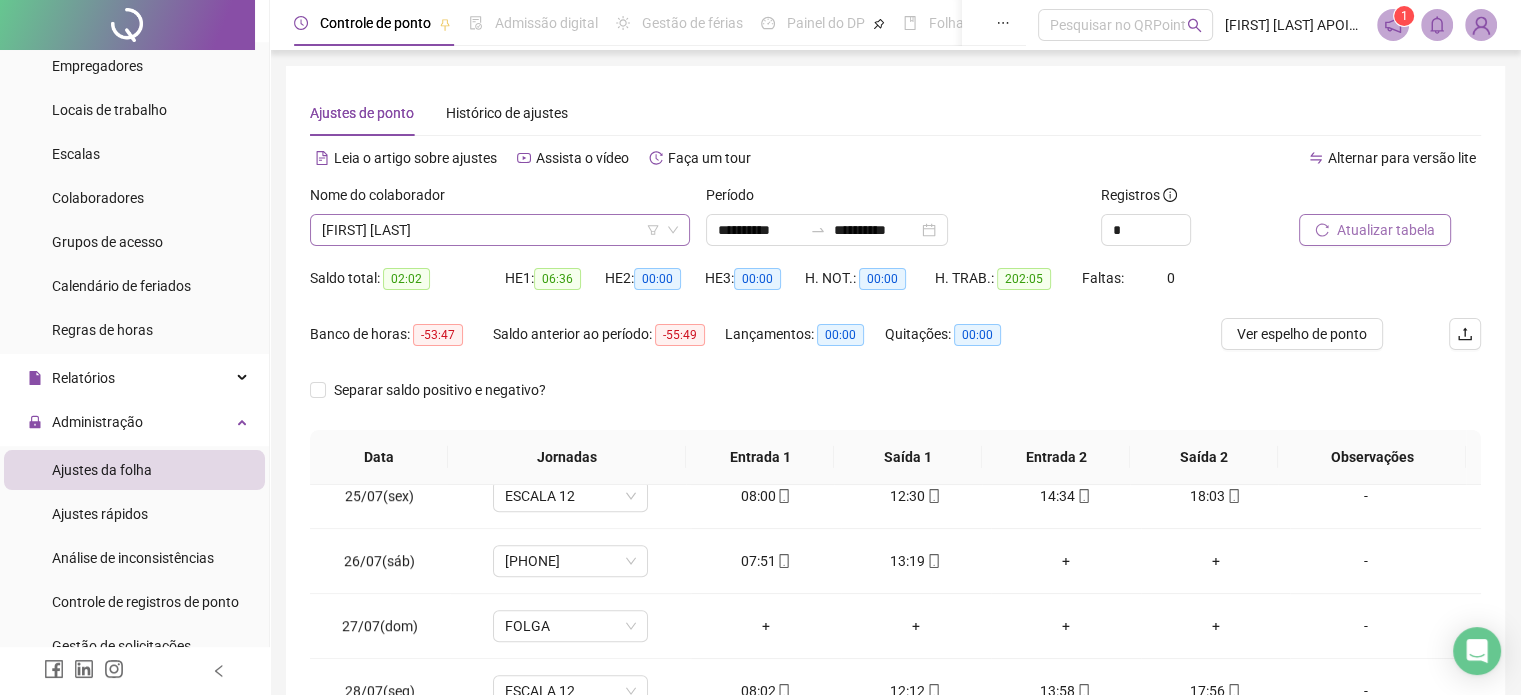 click on "[FIRST] [LAST]" at bounding box center [500, 230] 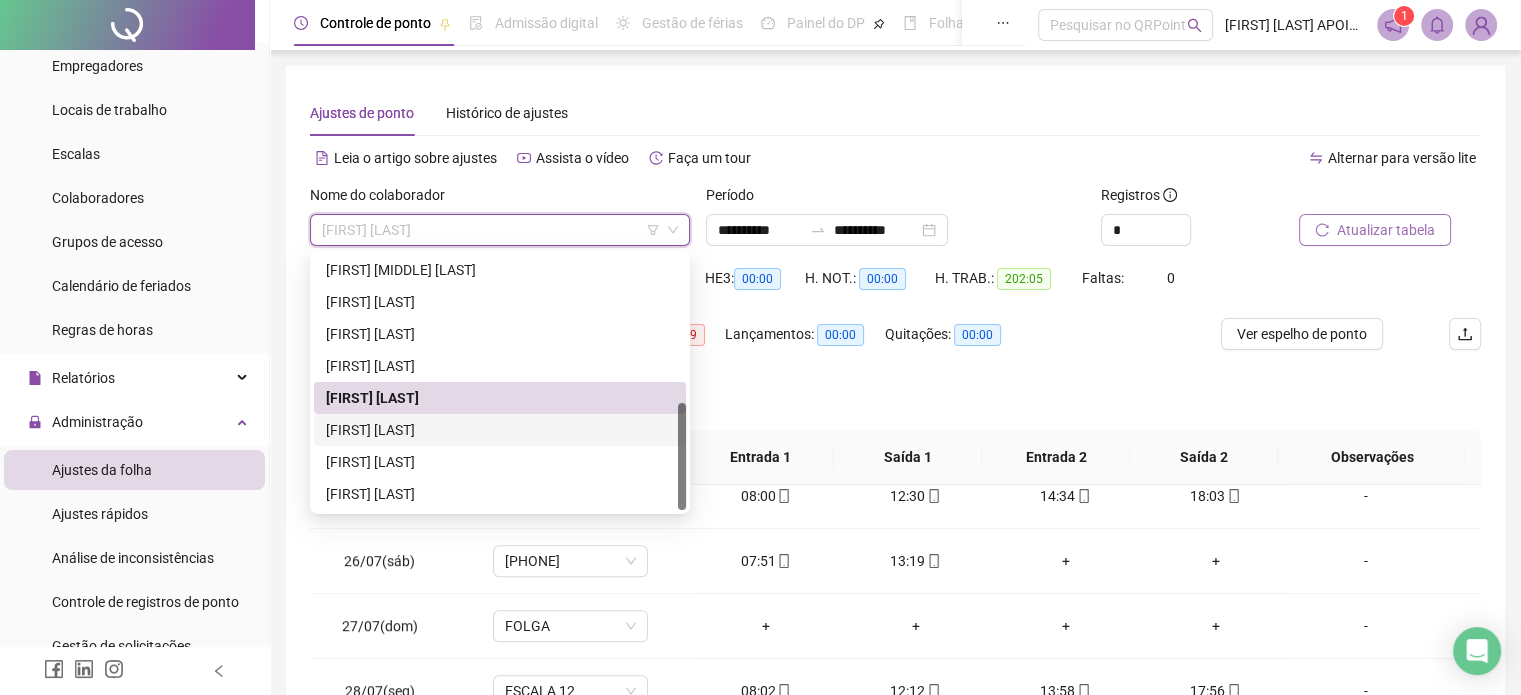 click on "[FIRST] [LAST]" at bounding box center [500, 430] 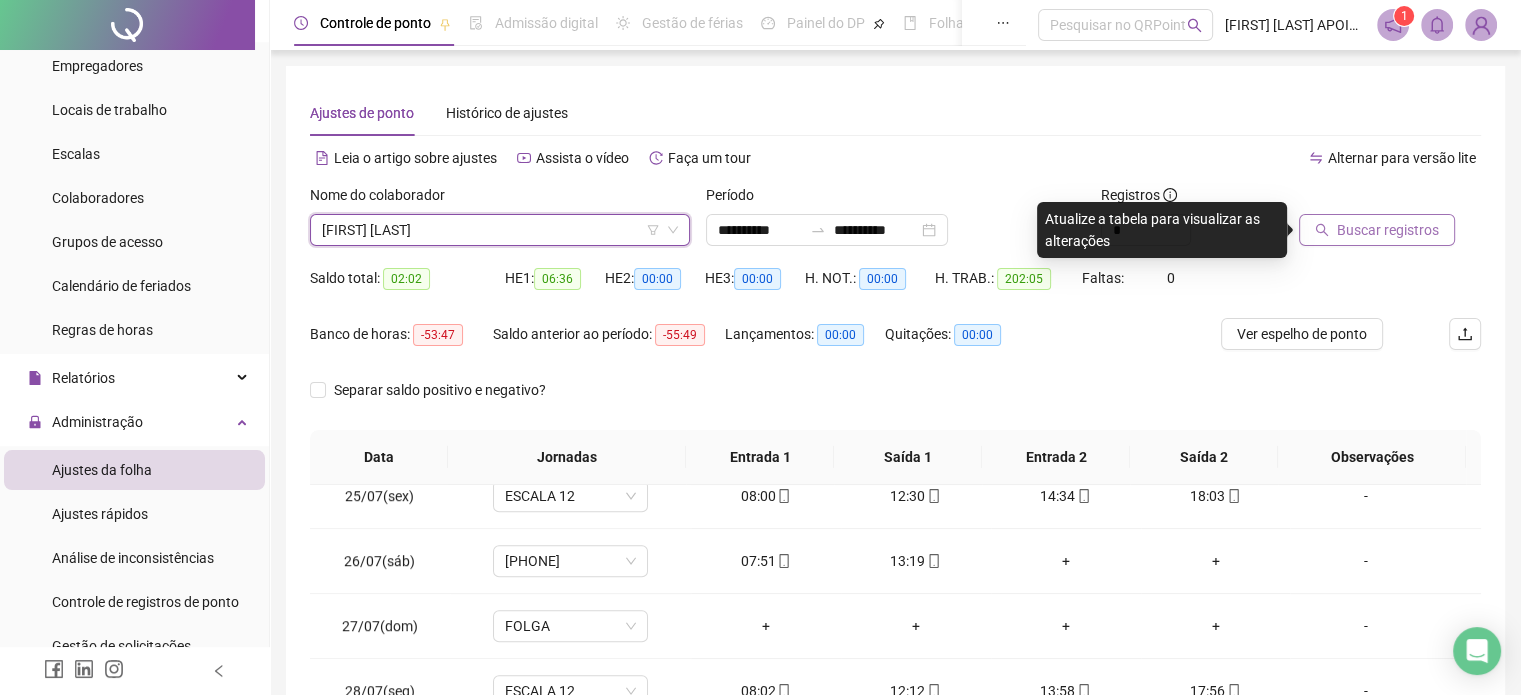 click on "Buscar registros" at bounding box center (1388, 230) 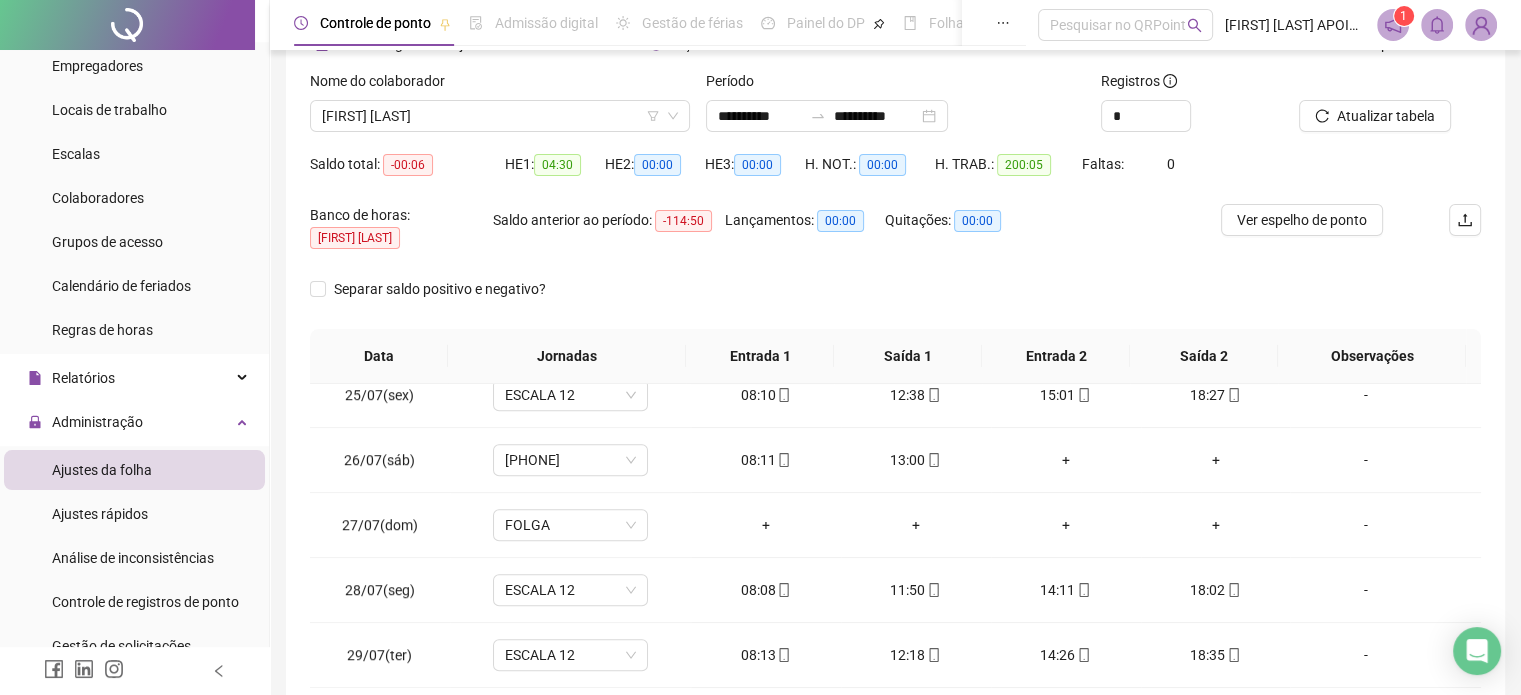 scroll, scrollTop: 200, scrollLeft: 0, axis: vertical 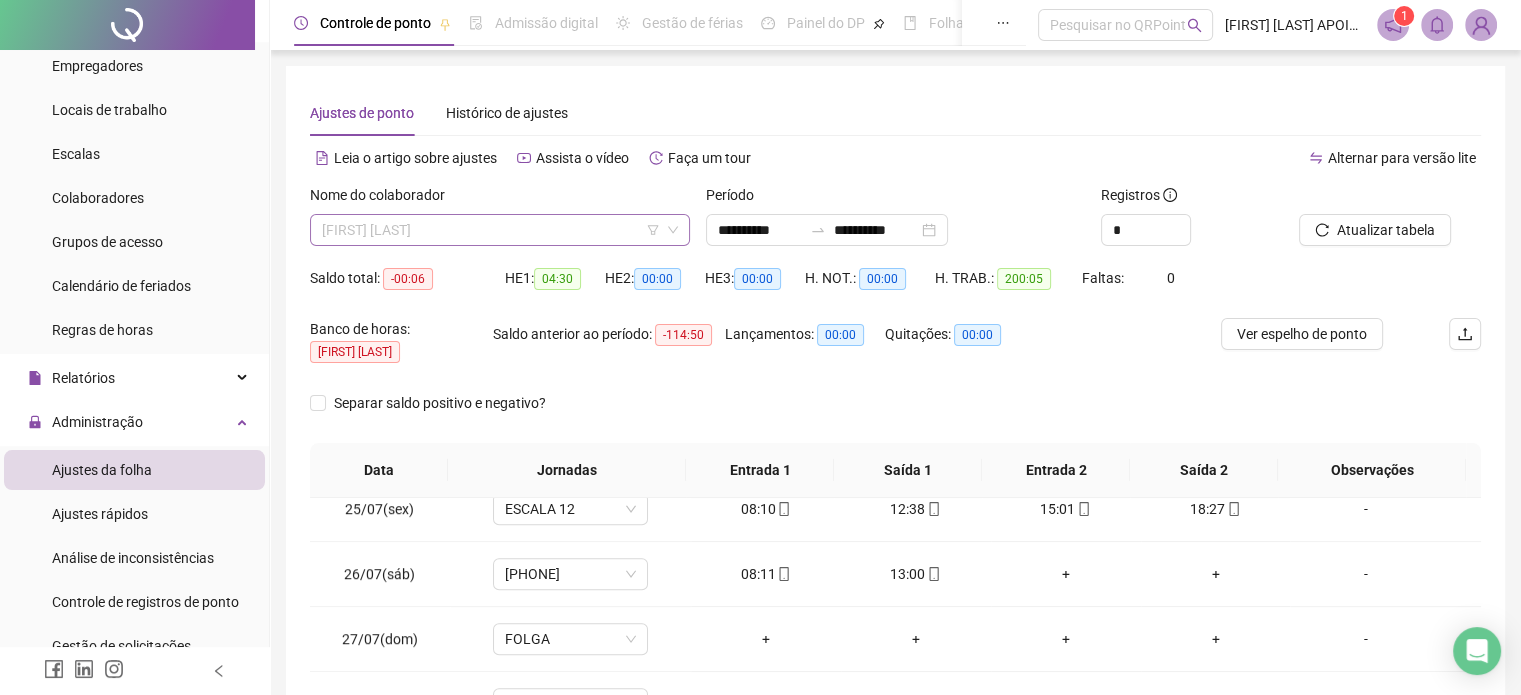 click on "[FIRST] [LAST]" at bounding box center (500, 230) 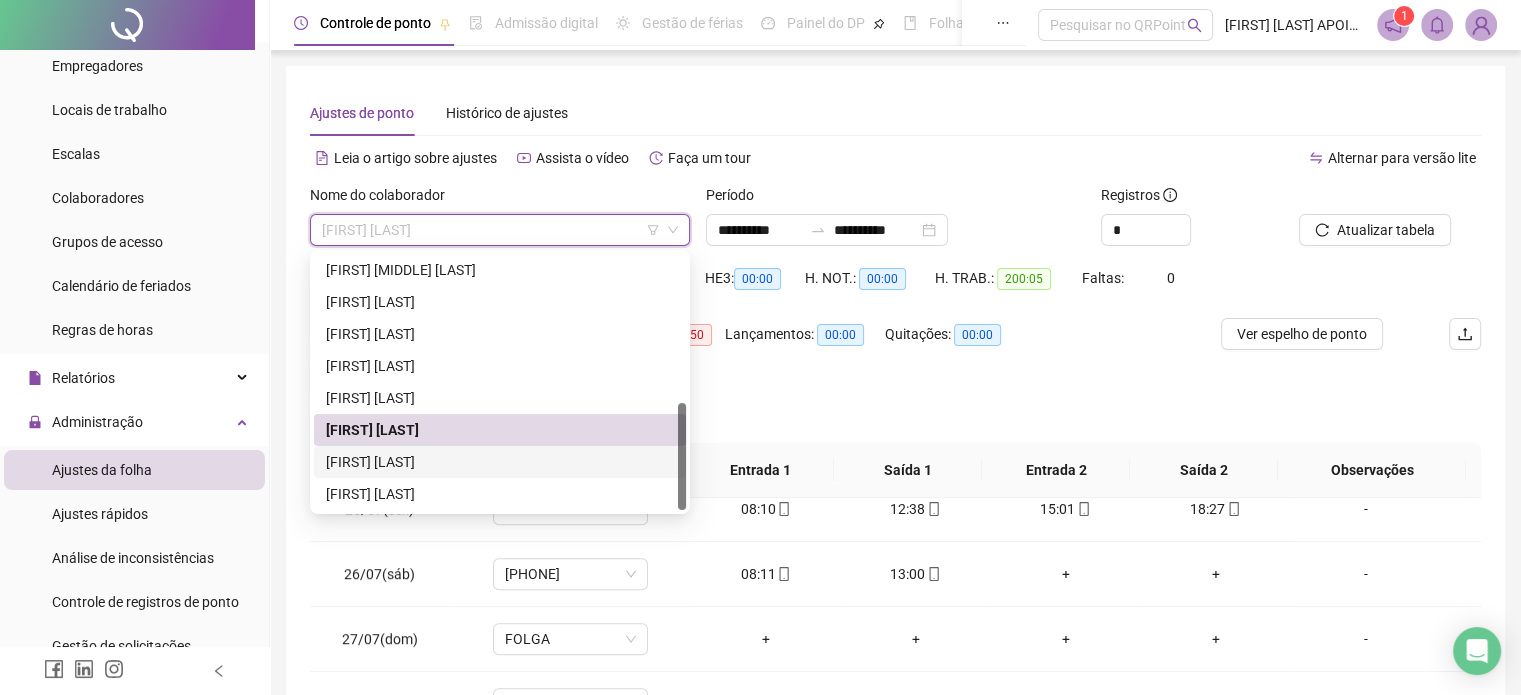 click on "[FIRST] [LAST]" at bounding box center [500, 462] 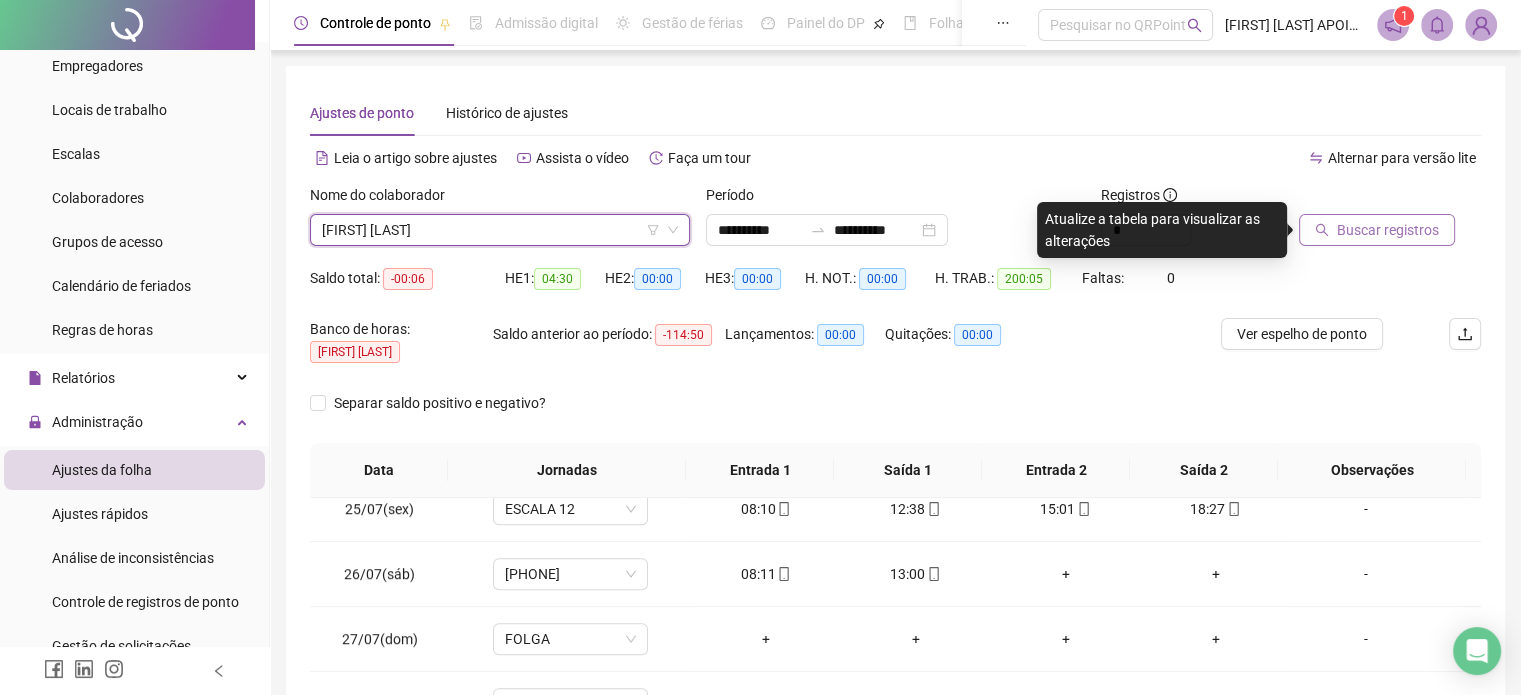 click on "Buscar registros" at bounding box center [1388, 230] 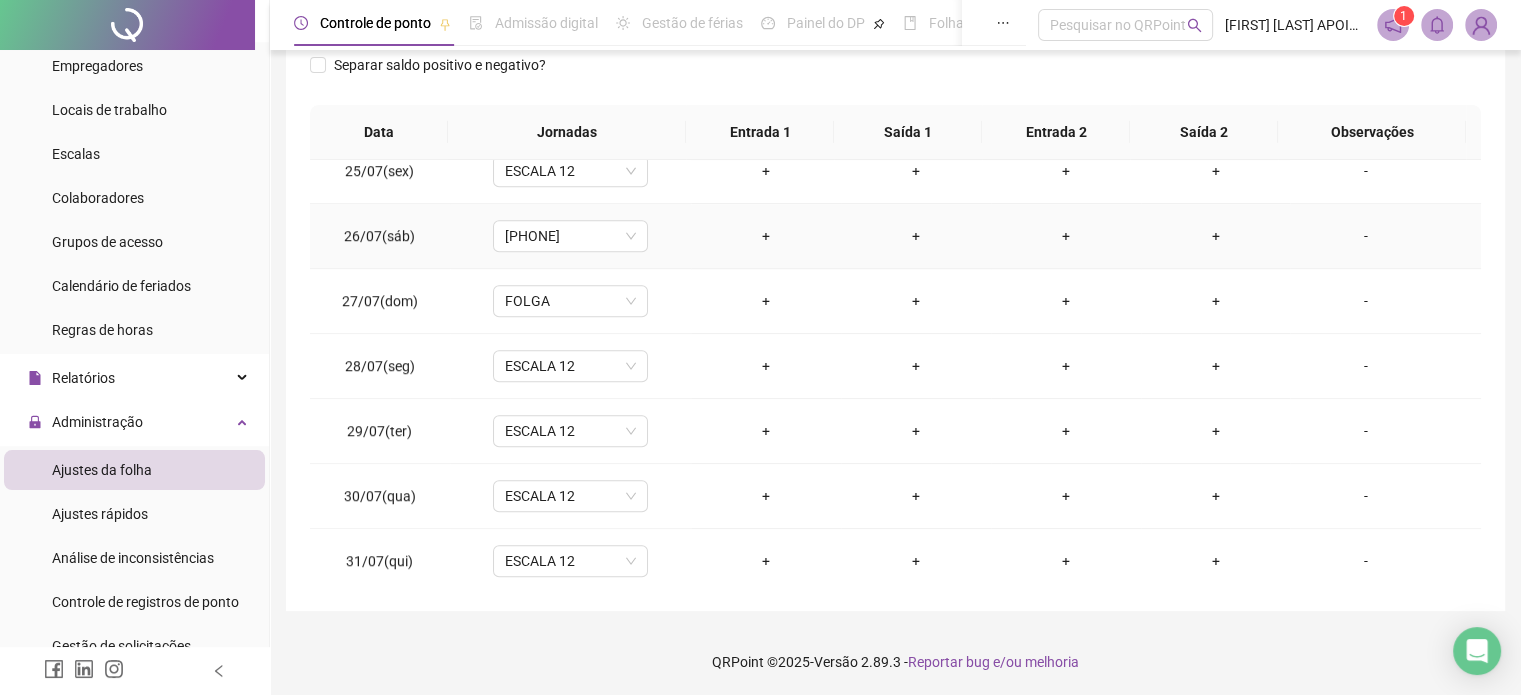 scroll, scrollTop: 326, scrollLeft: 0, axis: vertical 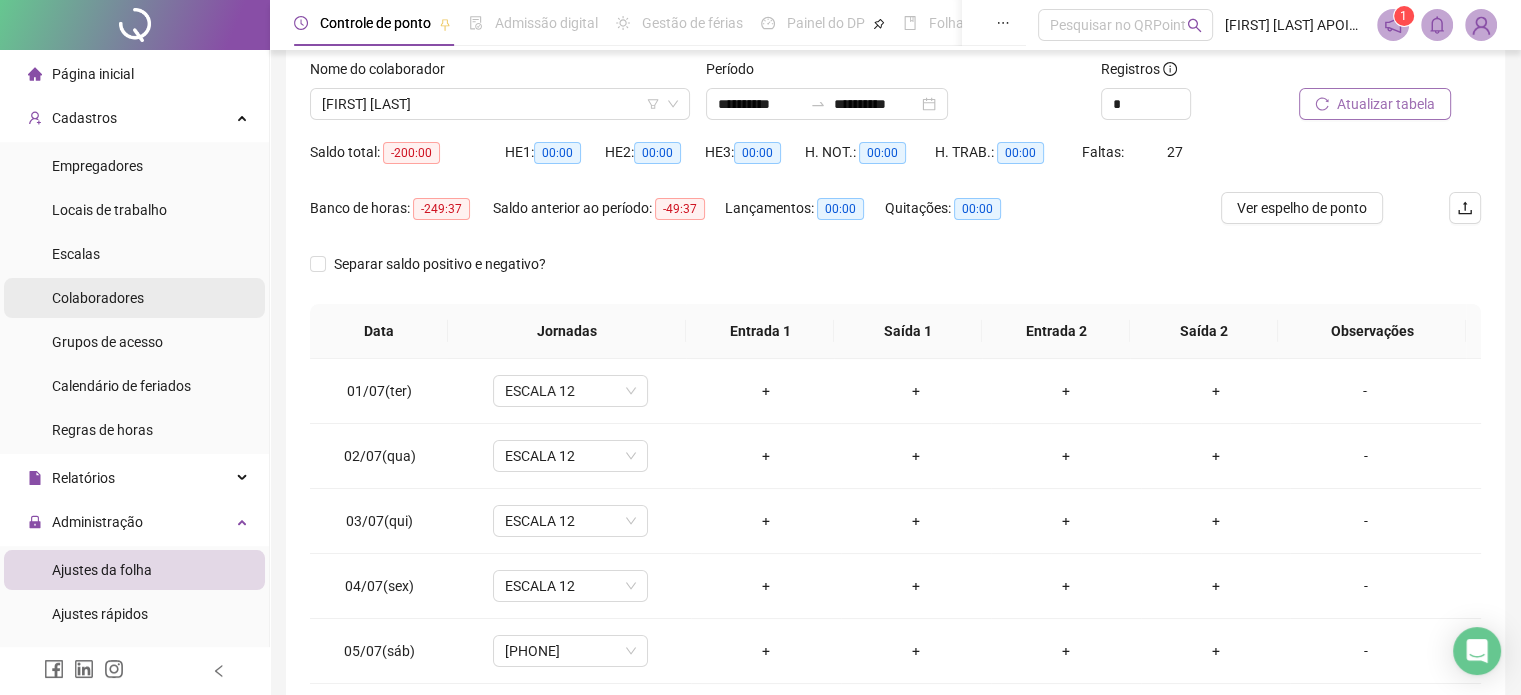 click on "Colaboradores" at bounding box center [134, 298] 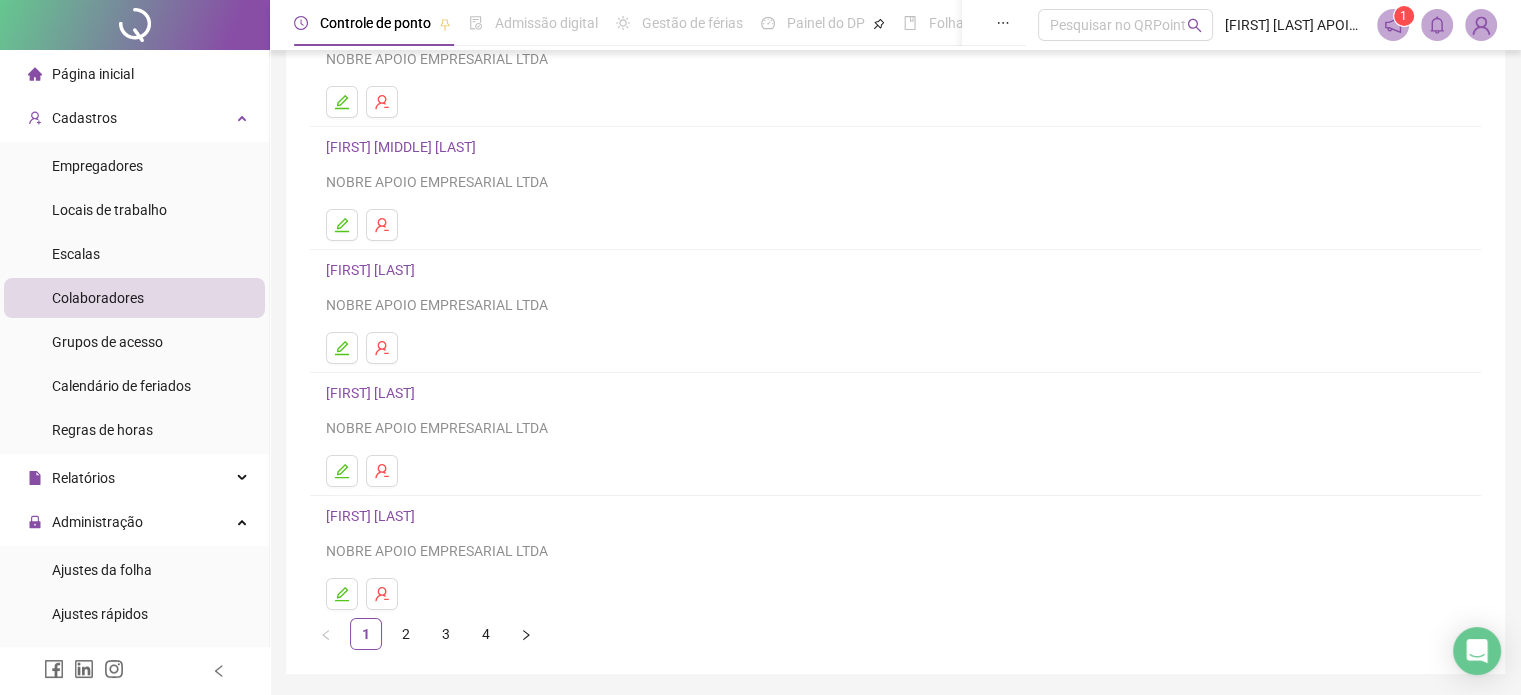 scroll, scrollTop: 271, scrollLeft: 0, axis: vertical 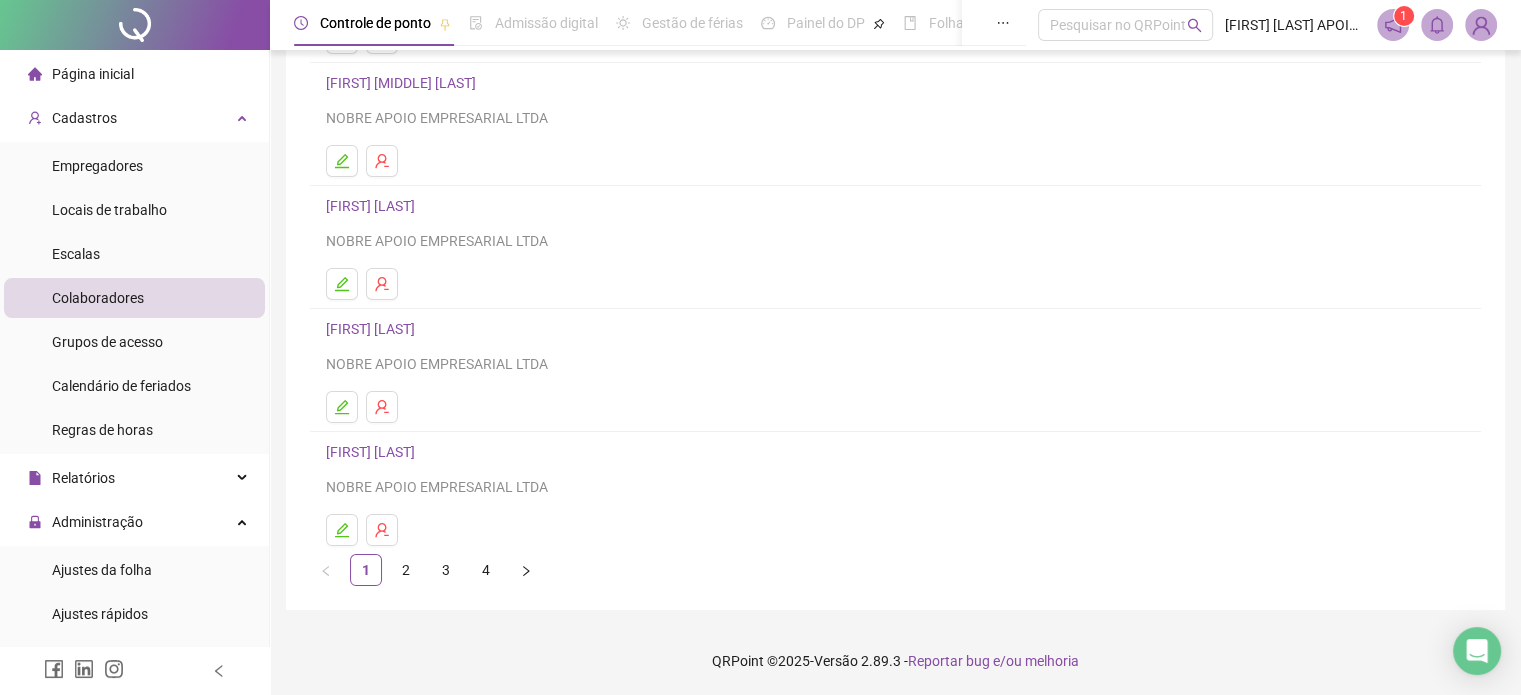 click on "Leia o artigo sobre colaboradores Assista o vídeo Faça tour Alternar para versão lite Nome do colaborador [FIRST] [LAST]   NOBRE APOIO EMPRESARIAL LTDA [FIRST] [LAST]   NOBRE APOIO EMPRESARIAL LTDA [FIRST] [LAST]   NOBRE APOIO EMPRESARIAL LTDA [FIRST] [LAST]   NOBRE APOIO EMPRESARIAL LTDA [FIRST] [LAST]   NOBRE APOIO EMPRESARIAL LTDA 1 2 3 4" at bounding box center (895, 202) 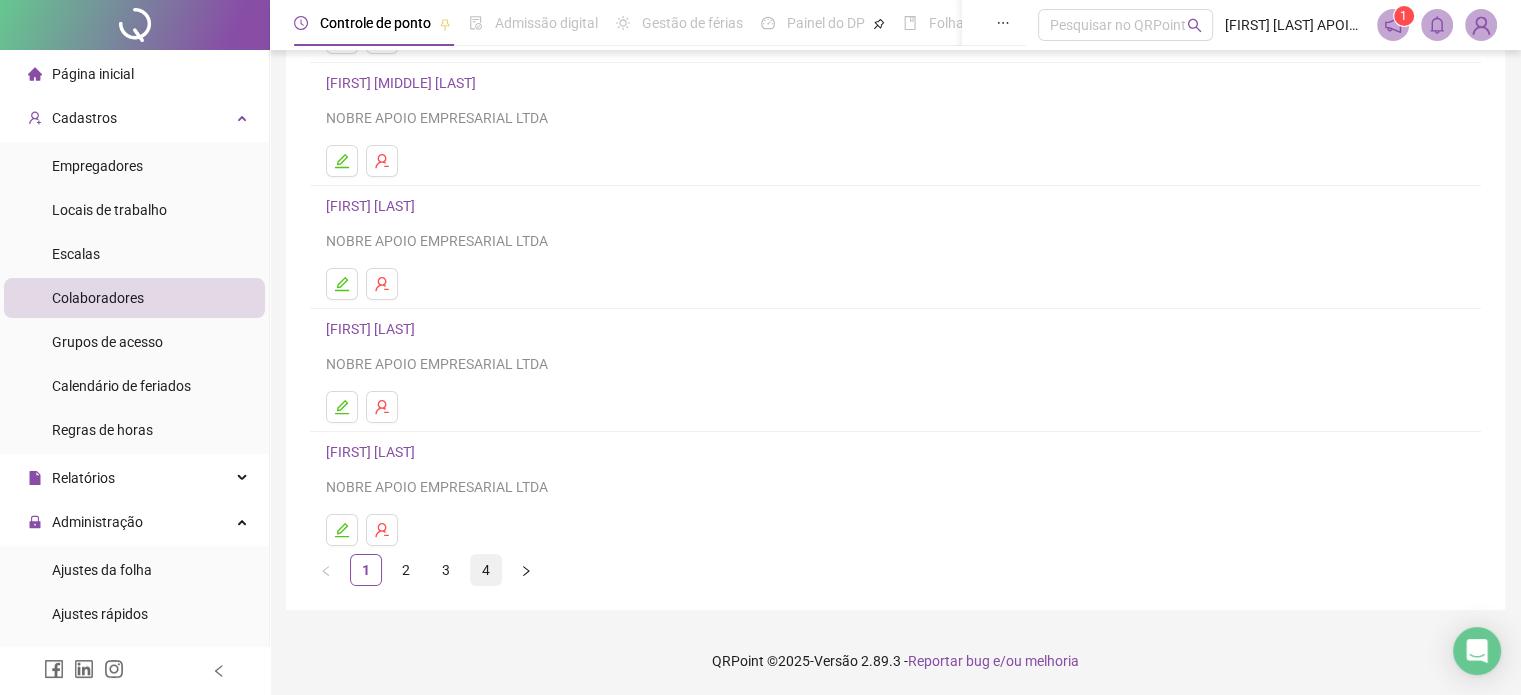 click on "4" at bounding box center [486, 570] 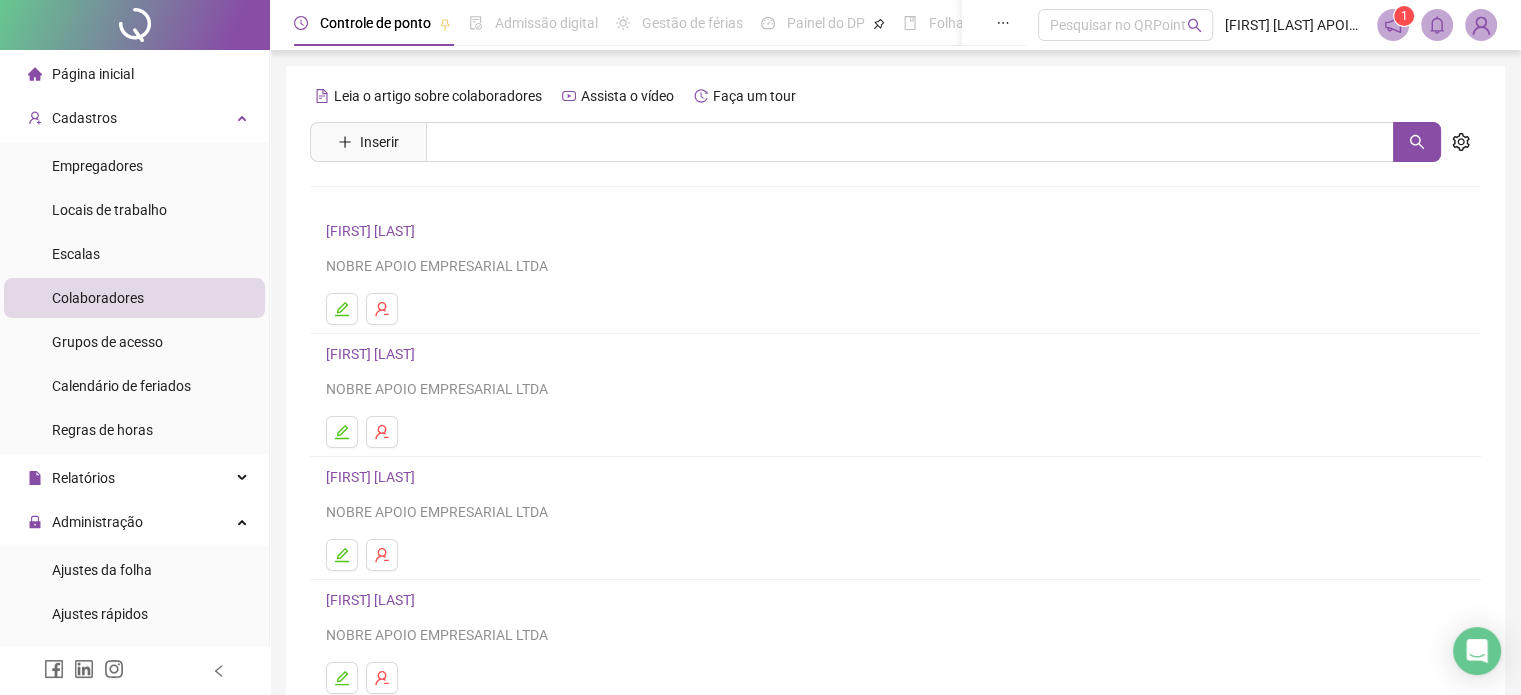 click on "[FIRST] [LAST]" at bounding box center (373, 477) 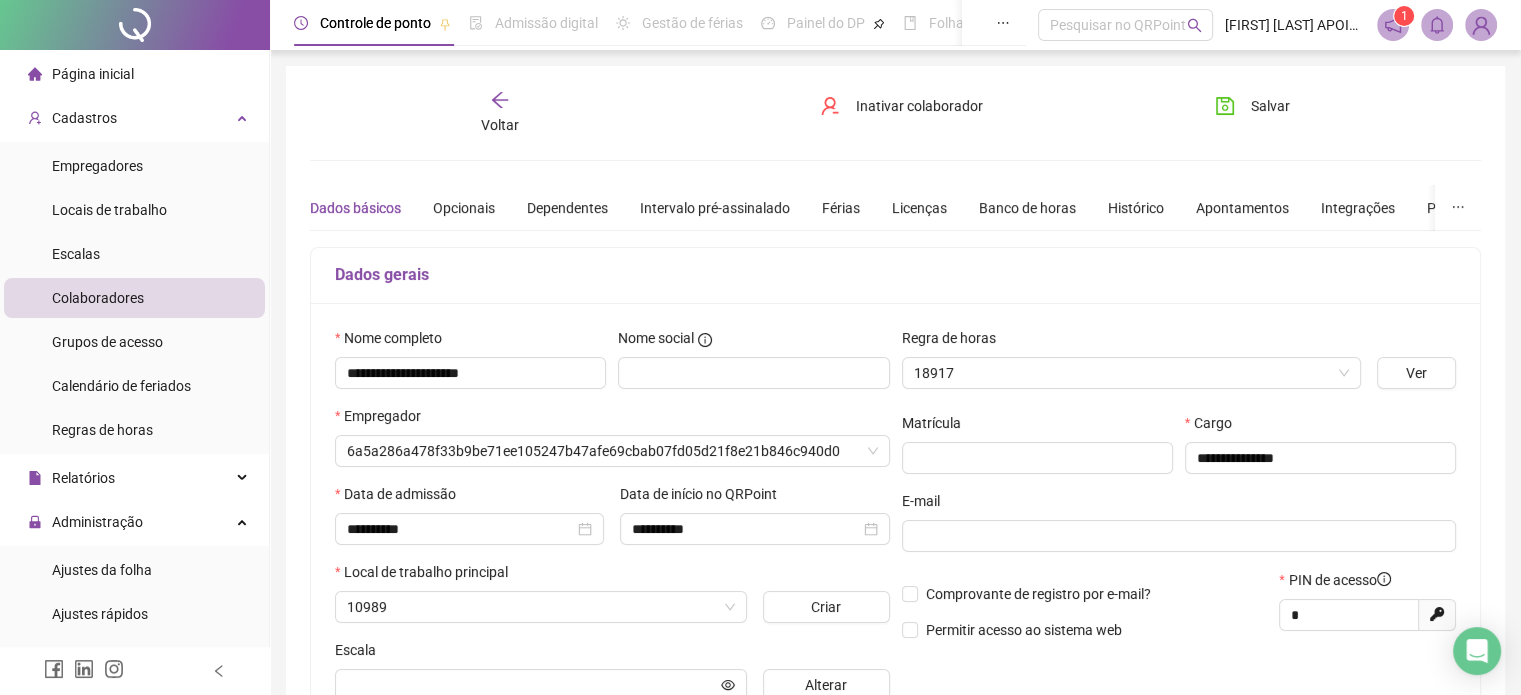 type on "**********" 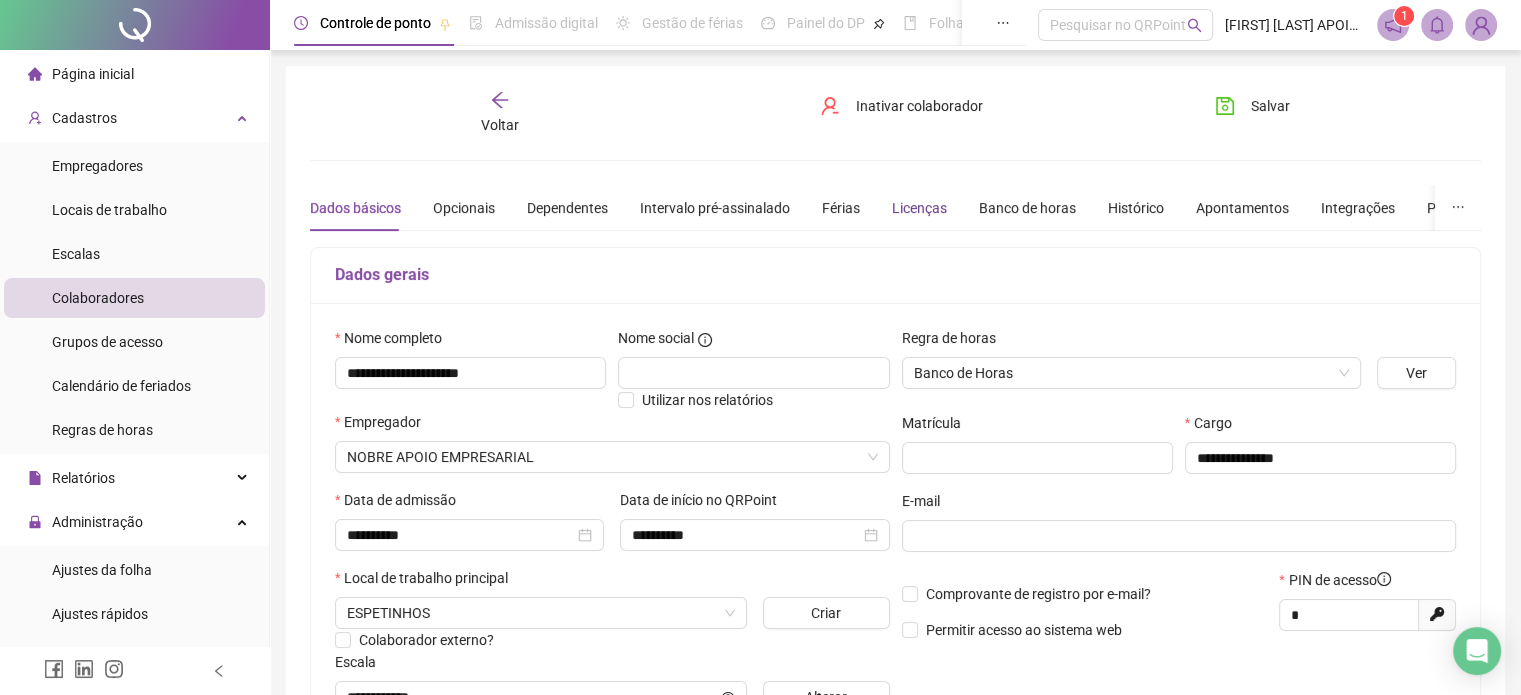 click on "Licenças" at bounding box center (919, 208) 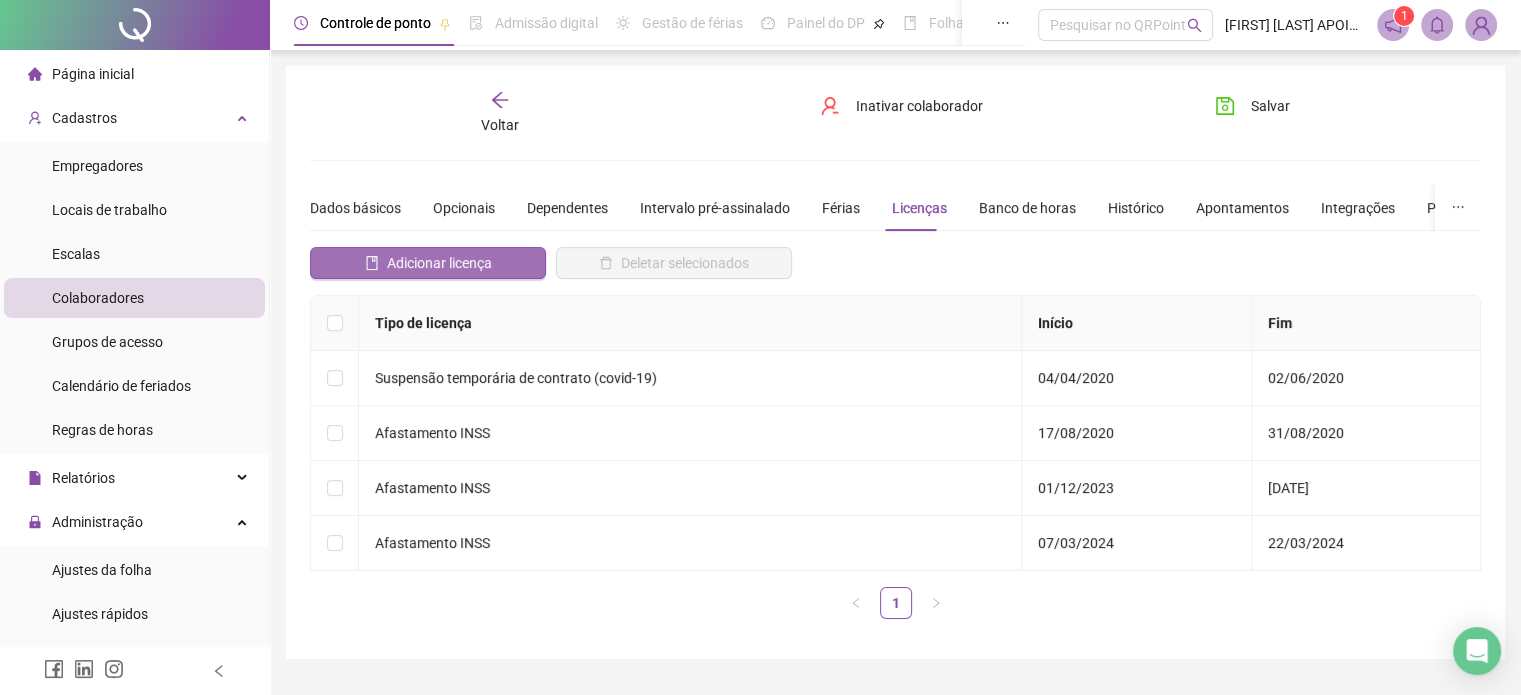 click on "Adicionar licença" at bounding box center [428, 263] 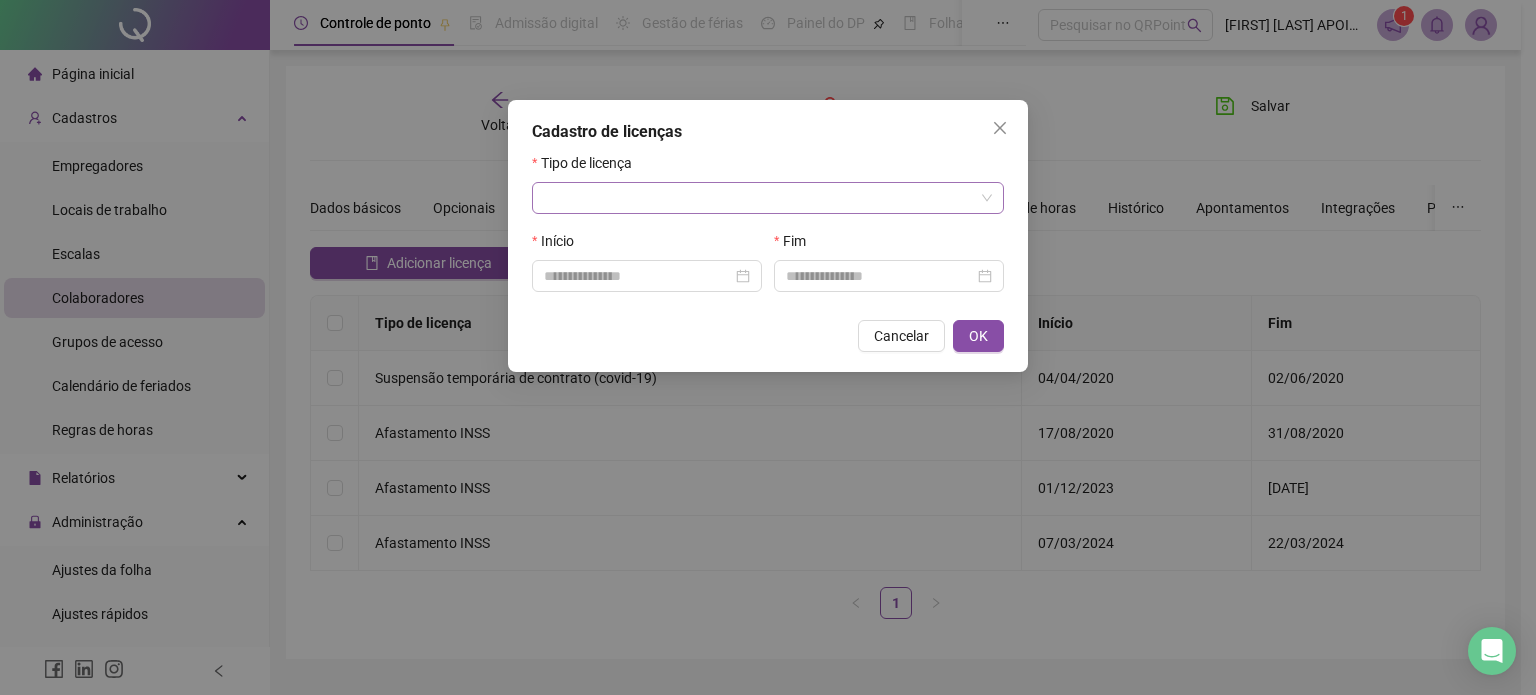 click at bounding box center (759, 198) 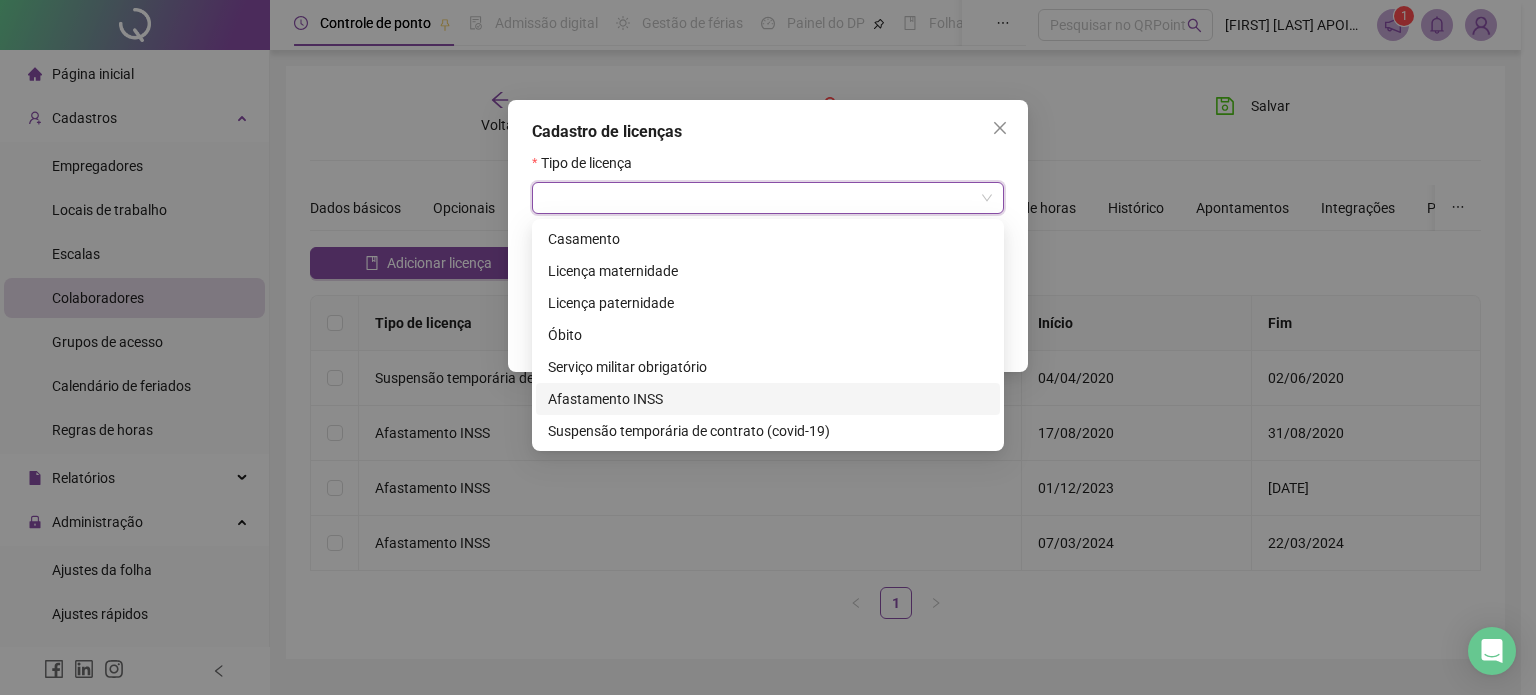 click on "Afastamento INSS" at bounding box center (768, 399) 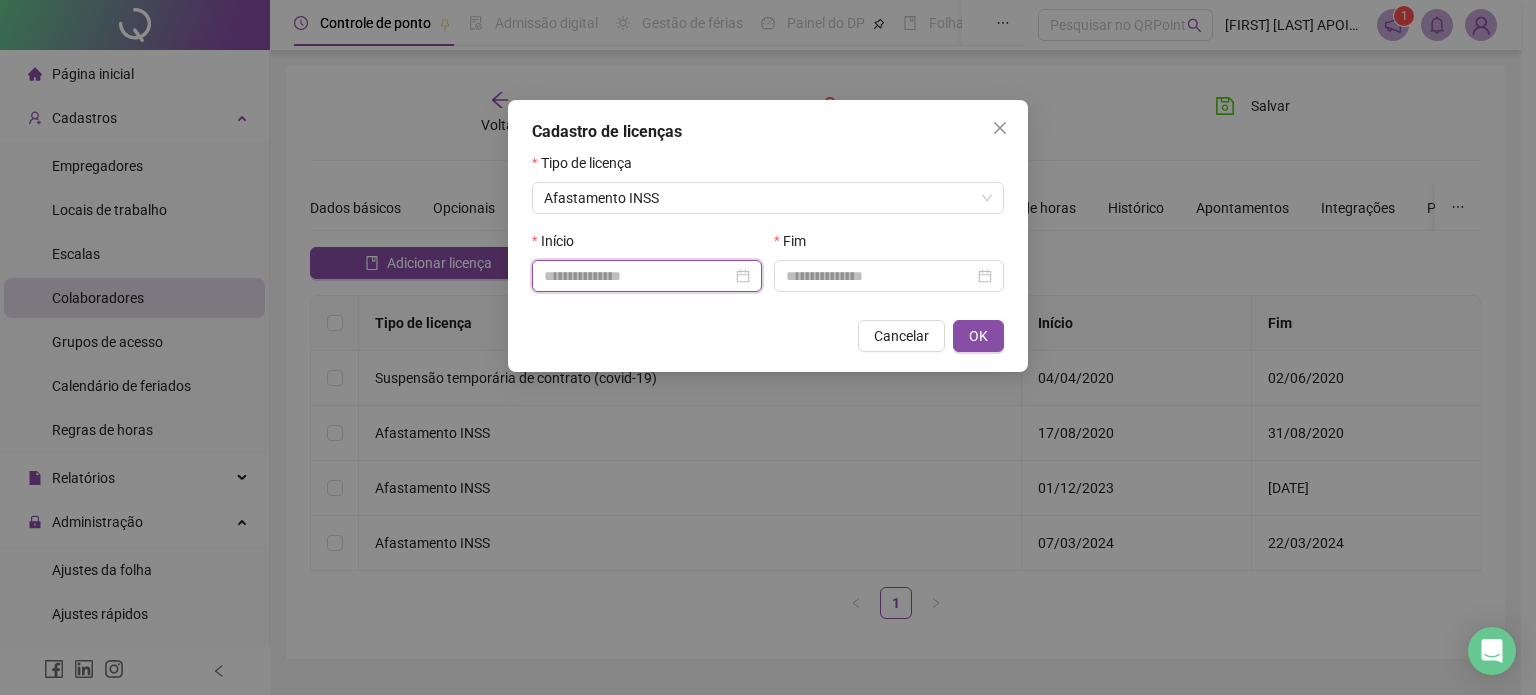 click at bounding box center (638, 276) 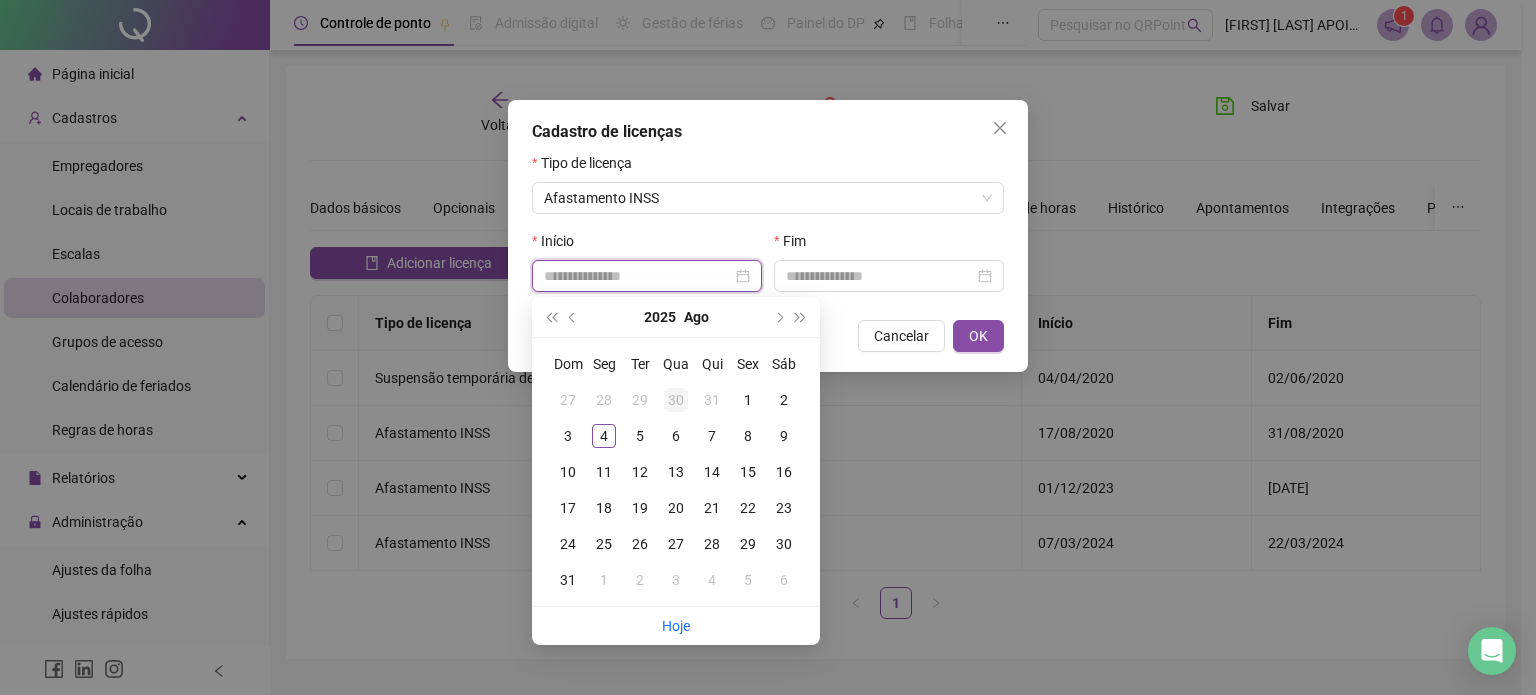 type on "**********" 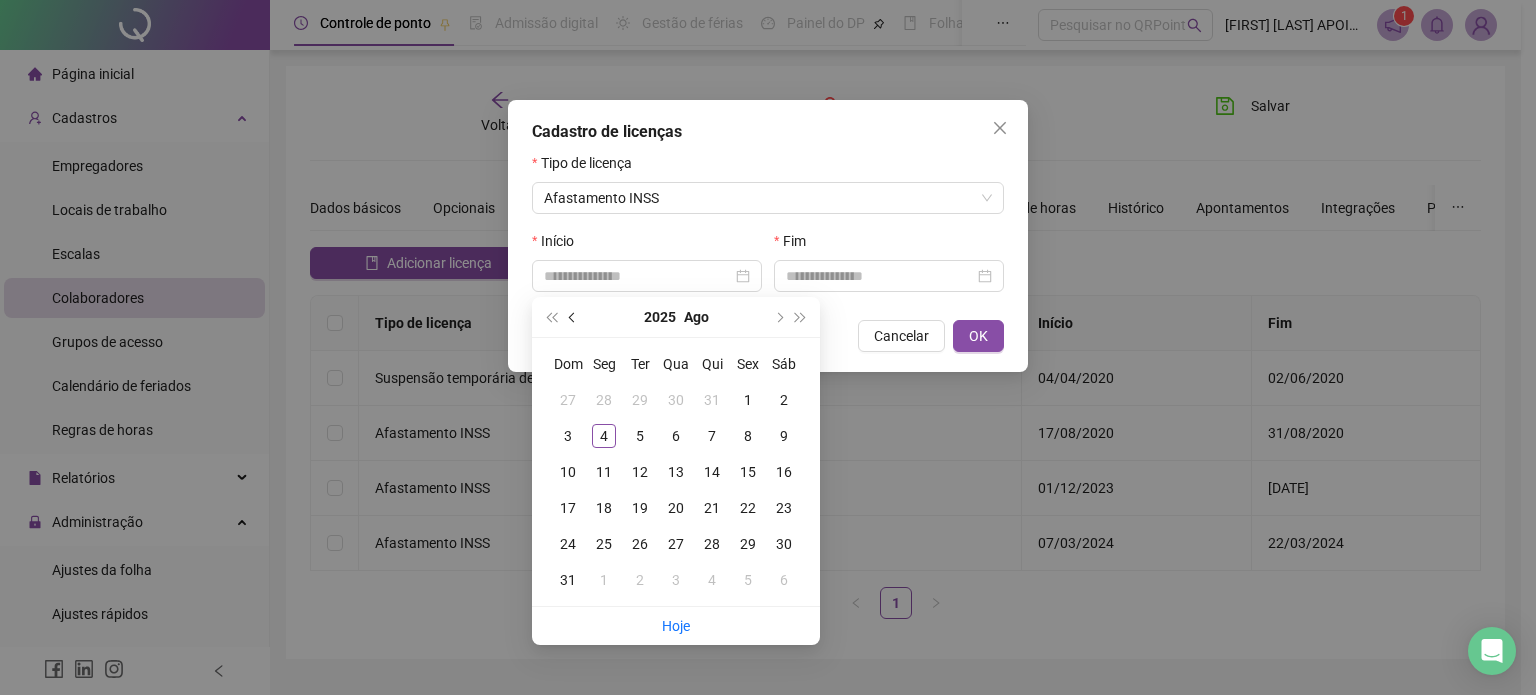 click at bounding box center [573, 317] 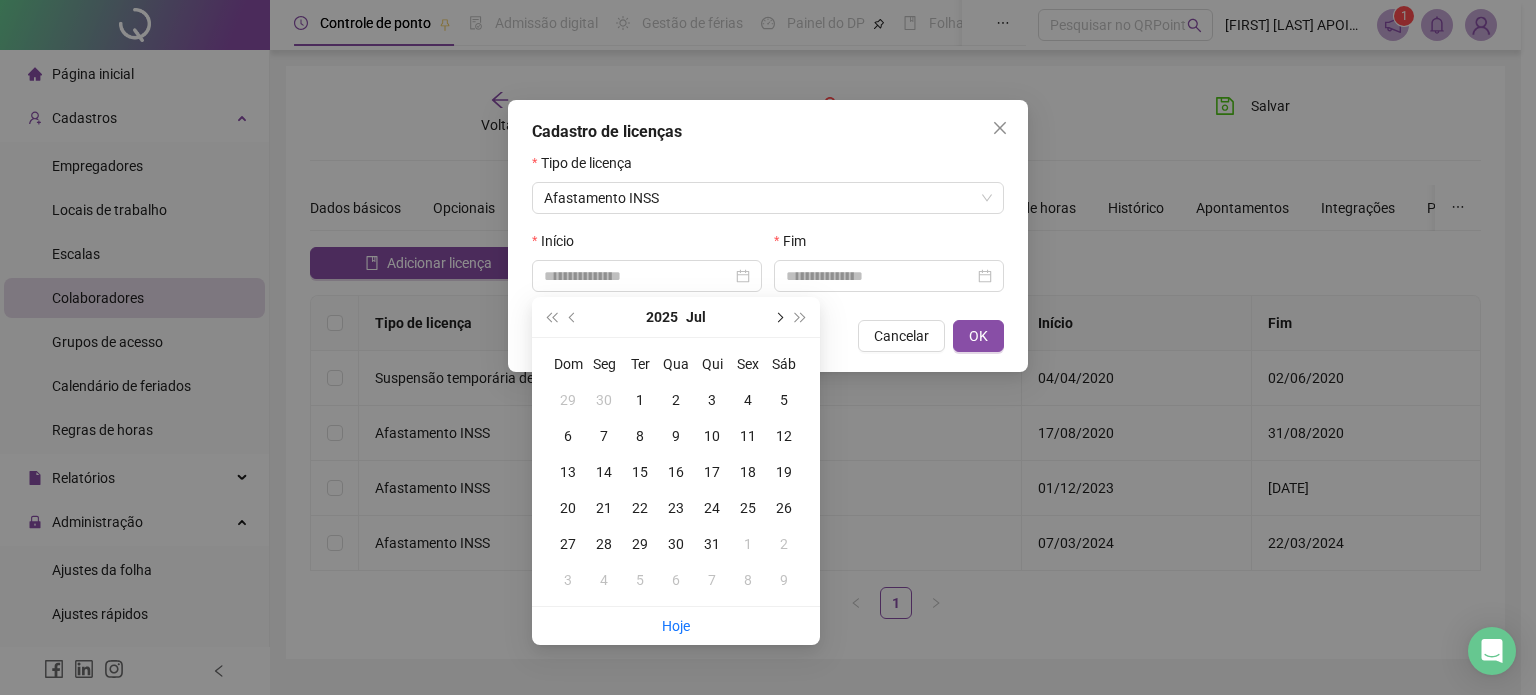 click at bounding box center (778, 317) 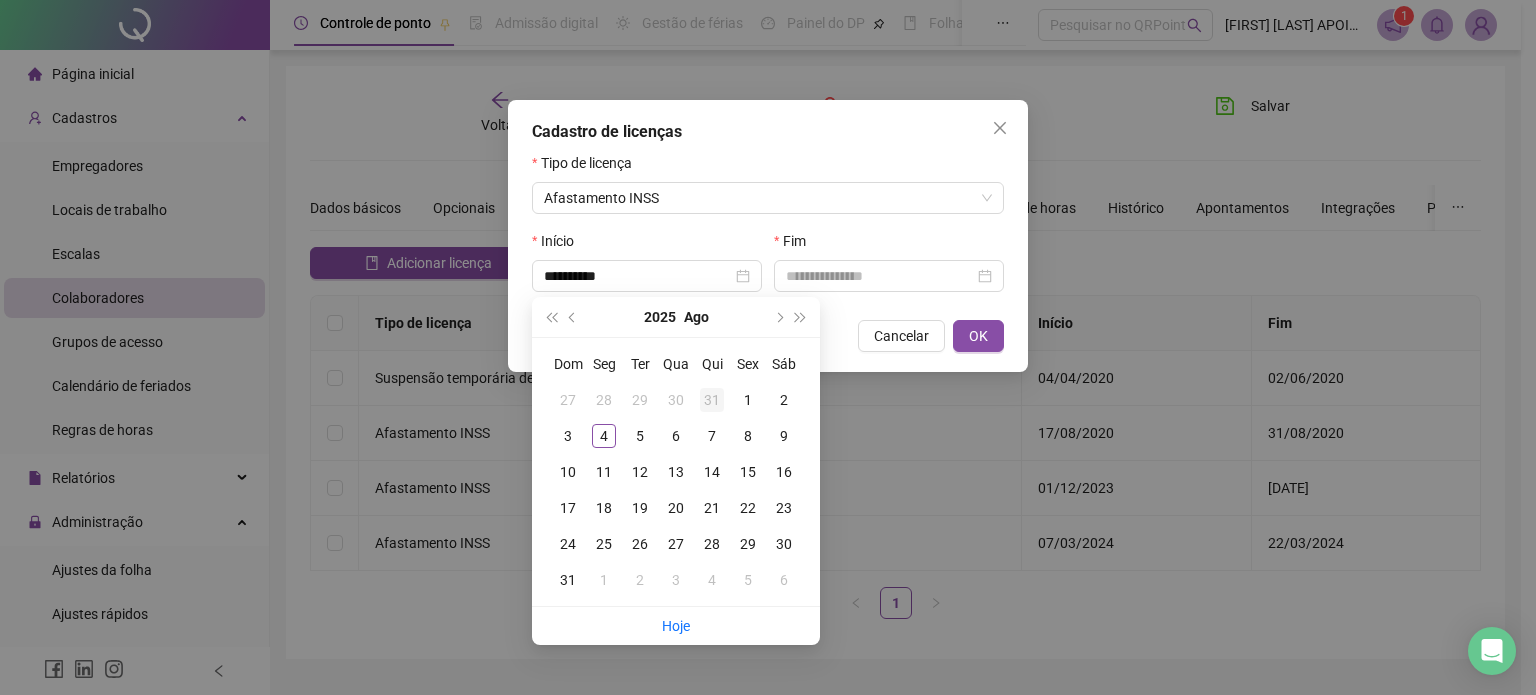 type on "**********" 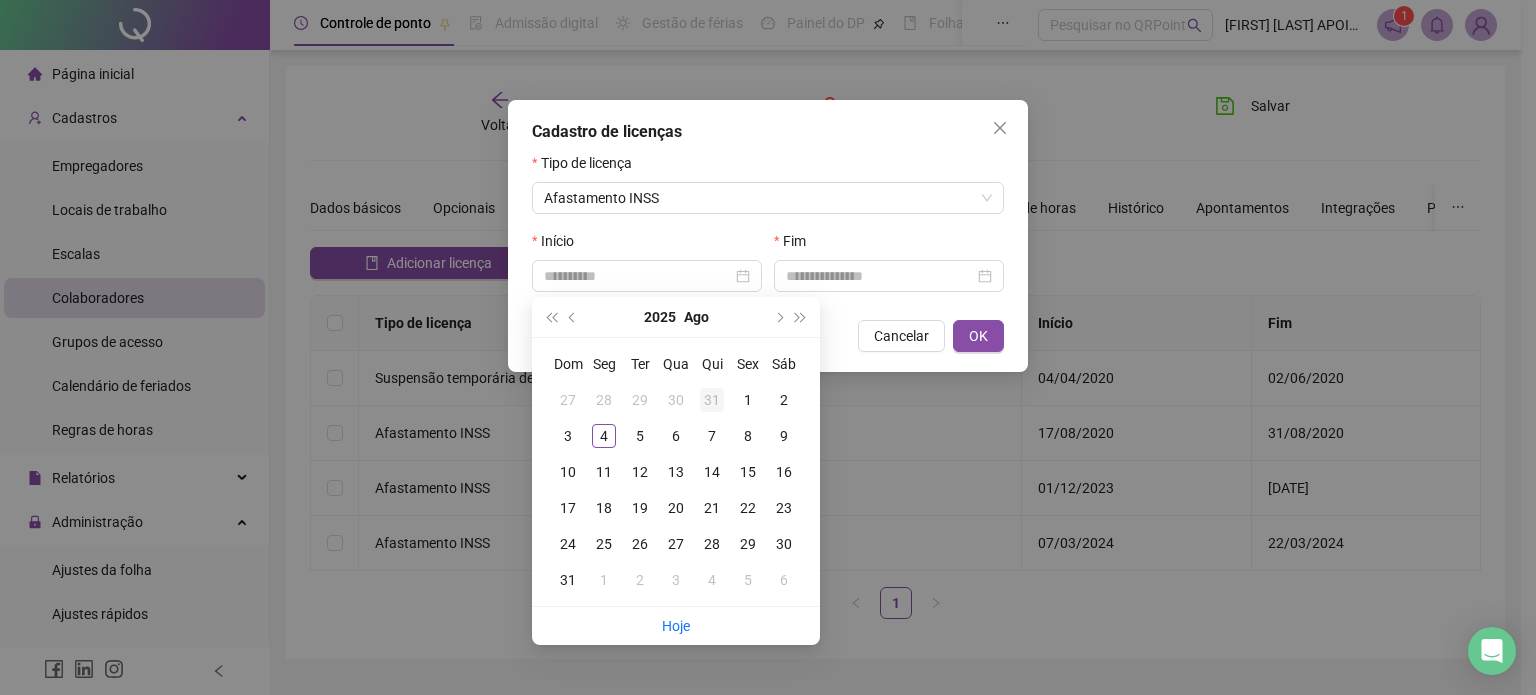 click on "31" at bounding box center [712, 400] 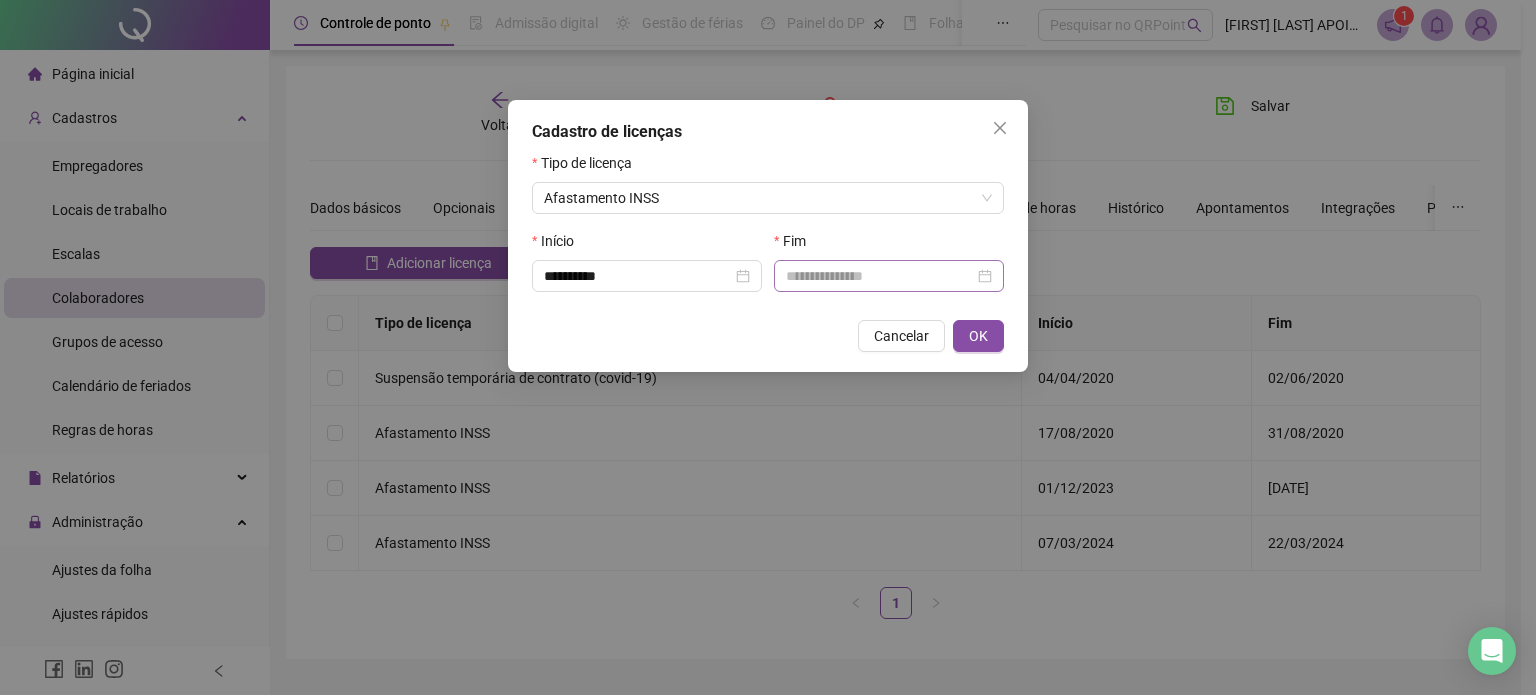 click at bounding box center [889, 276] 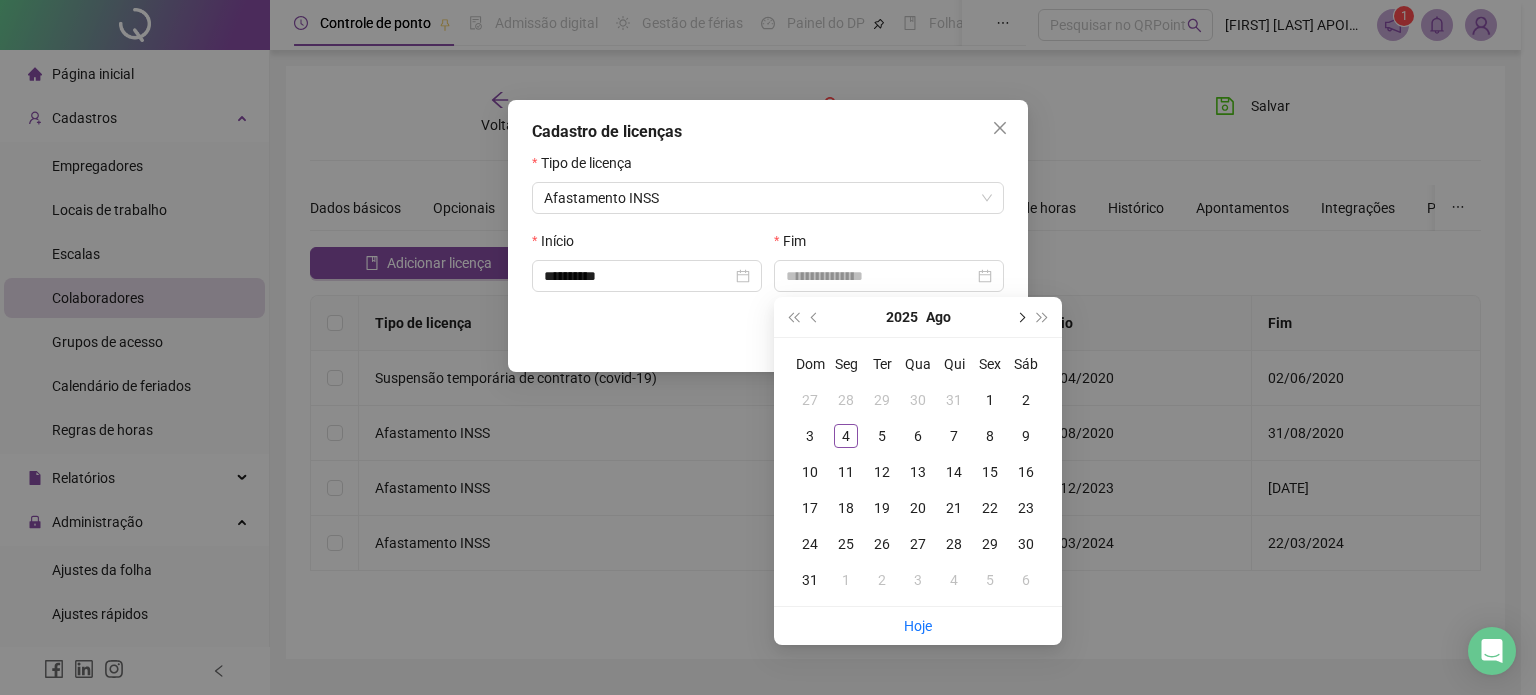 click at bounding box center [1020, 317] 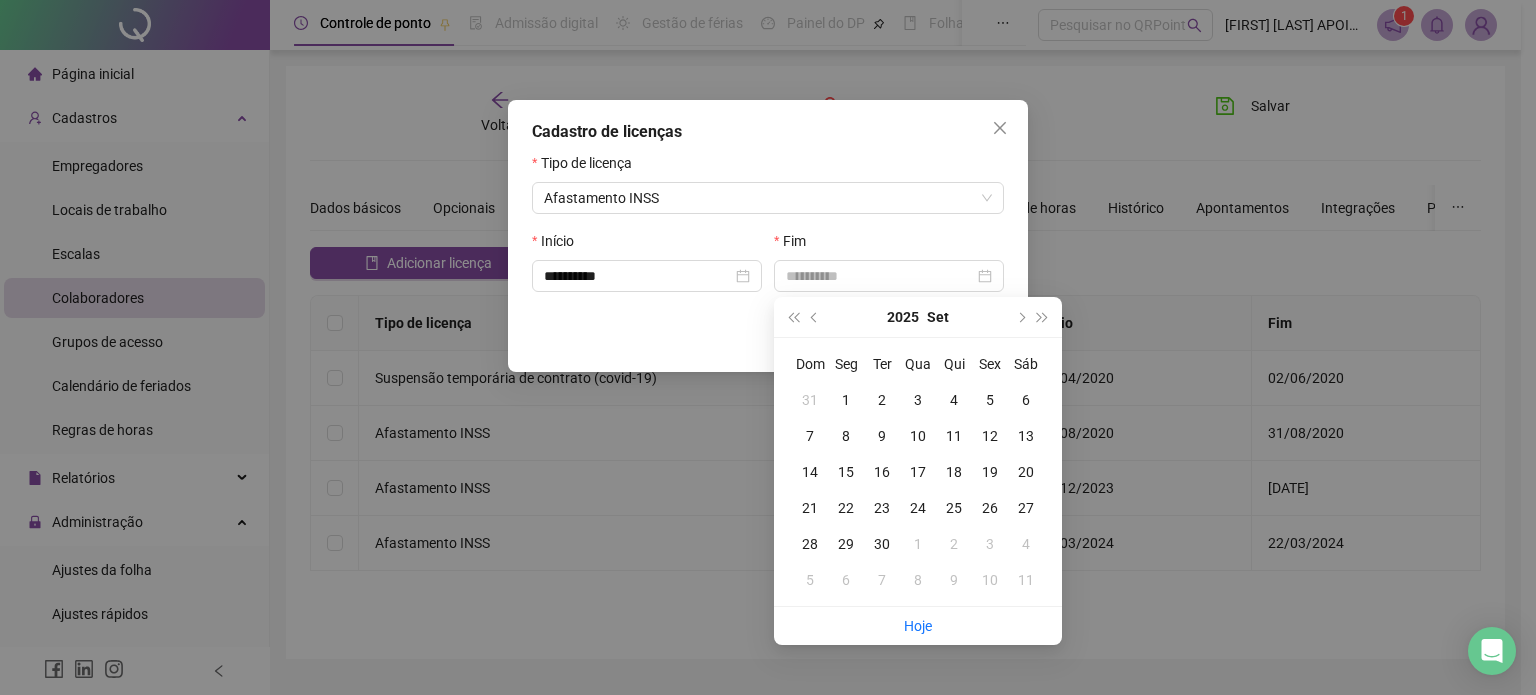 type on "**********" 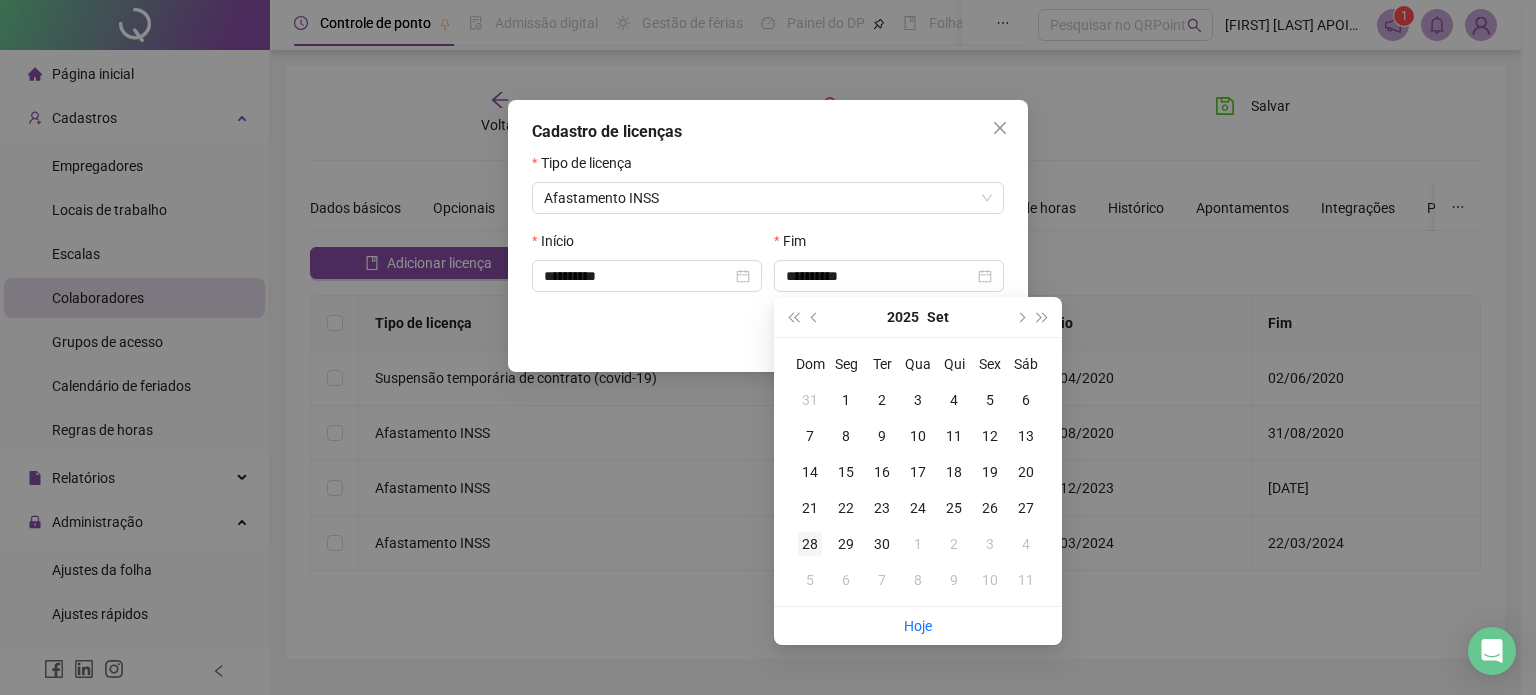 type on "**********" 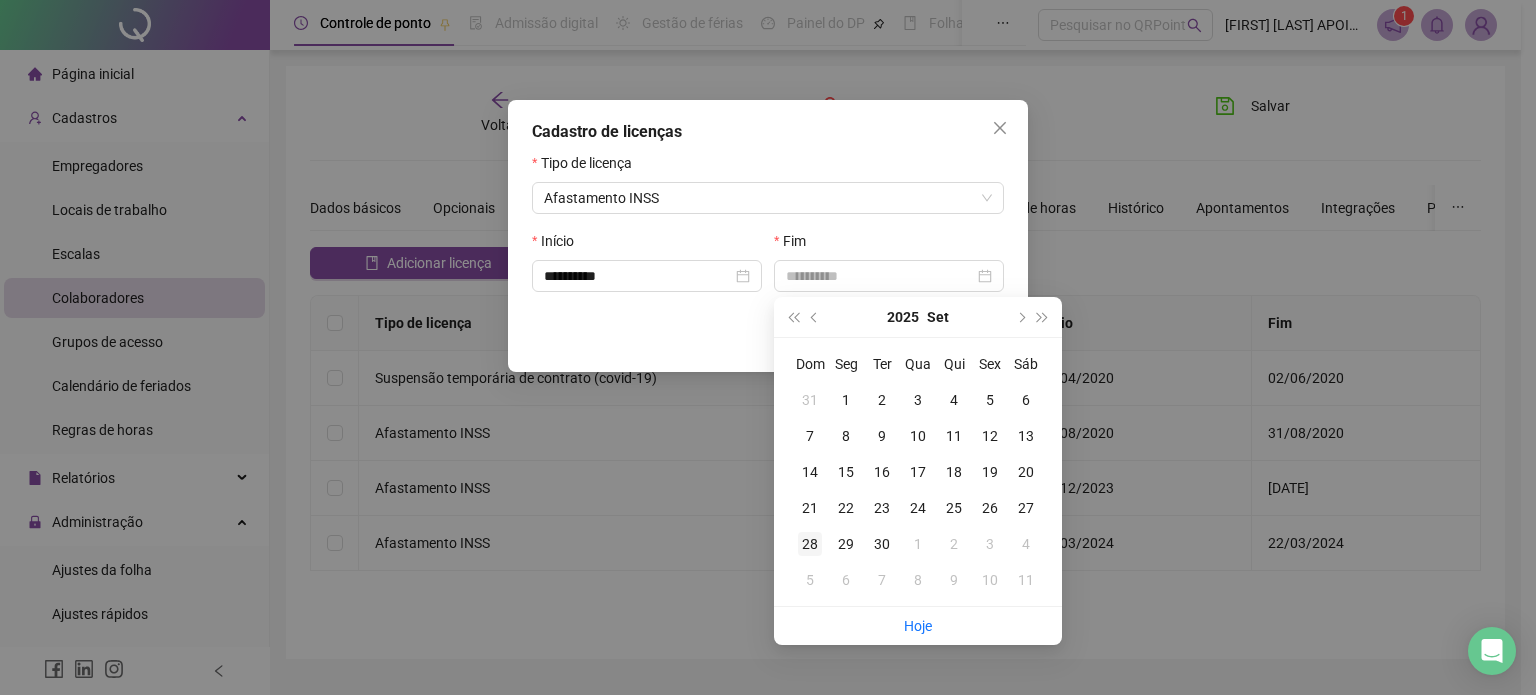 click on "28" at bounding box center [810, 544] 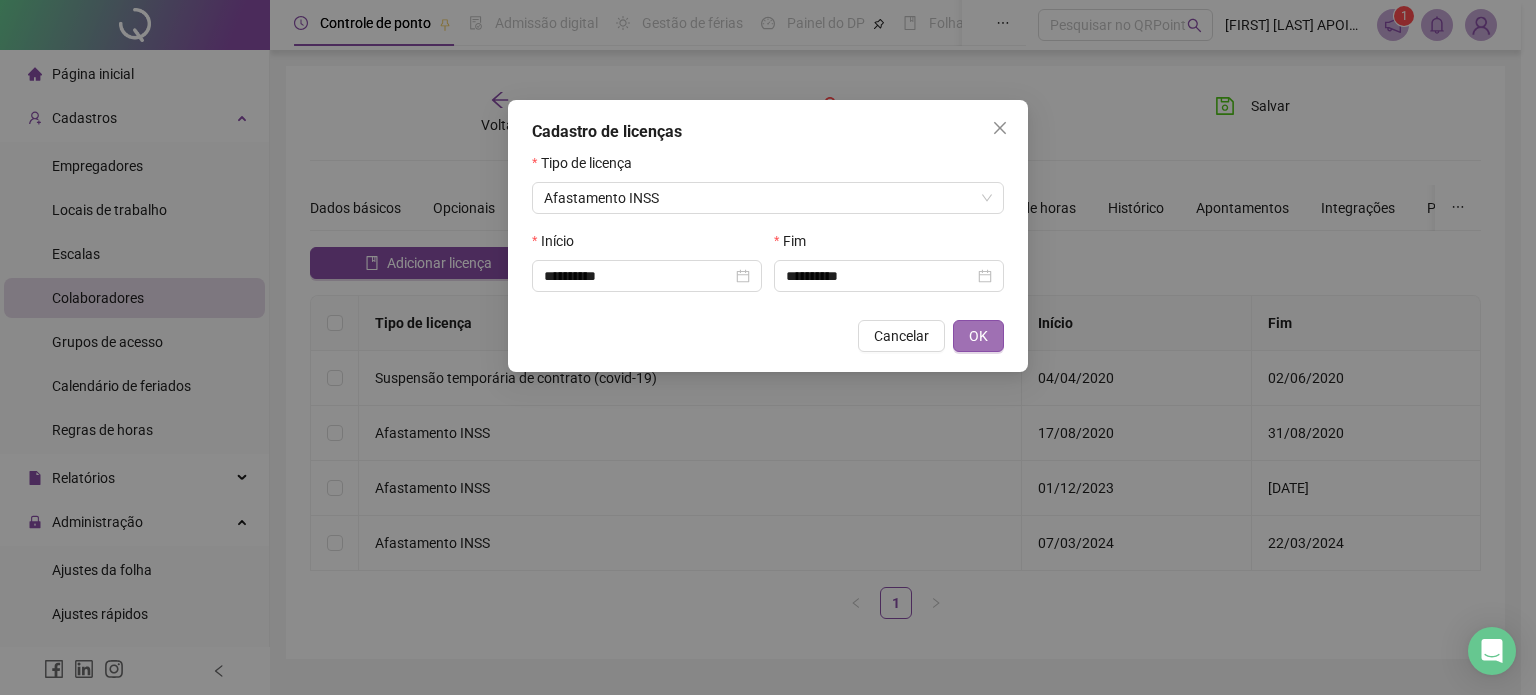 click on "OK" at bounding box center (978, 336) 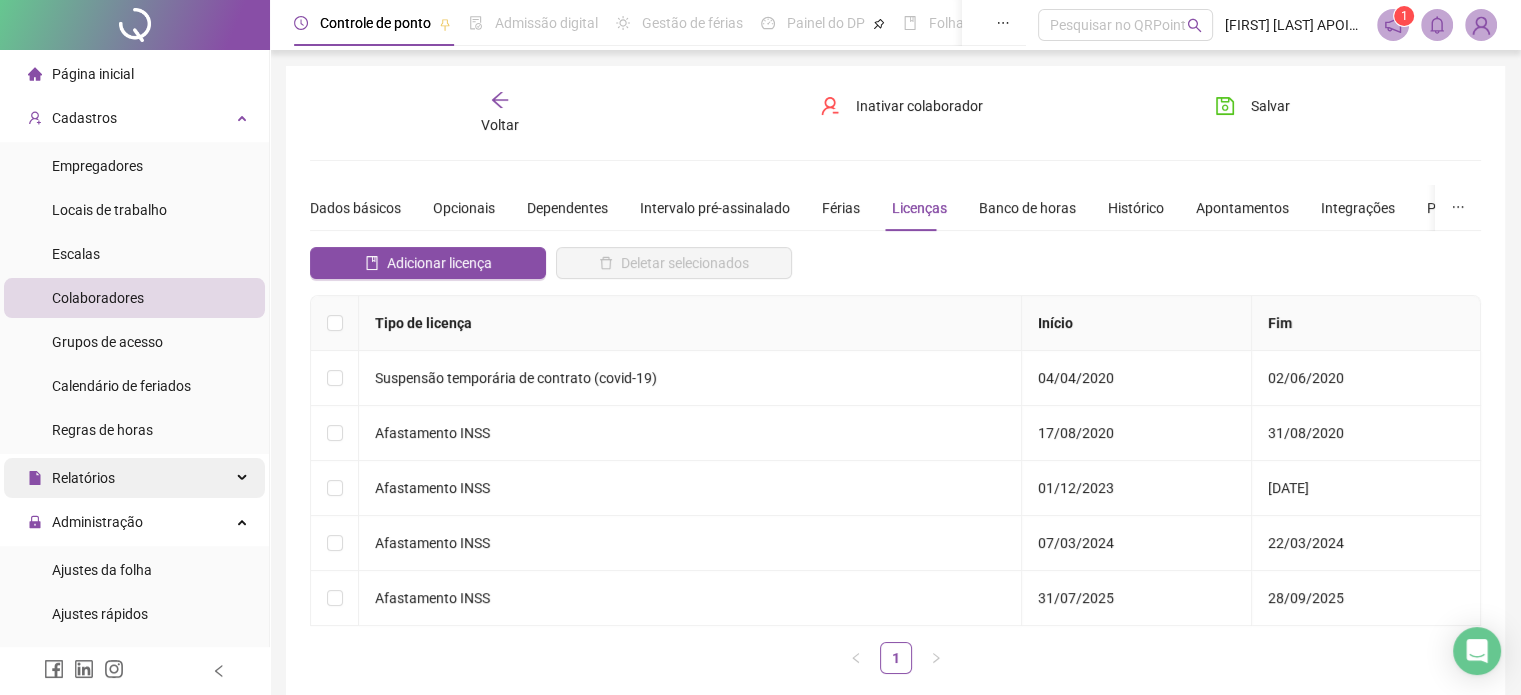 click on "Relatórios" at bounding box center (134, 478) 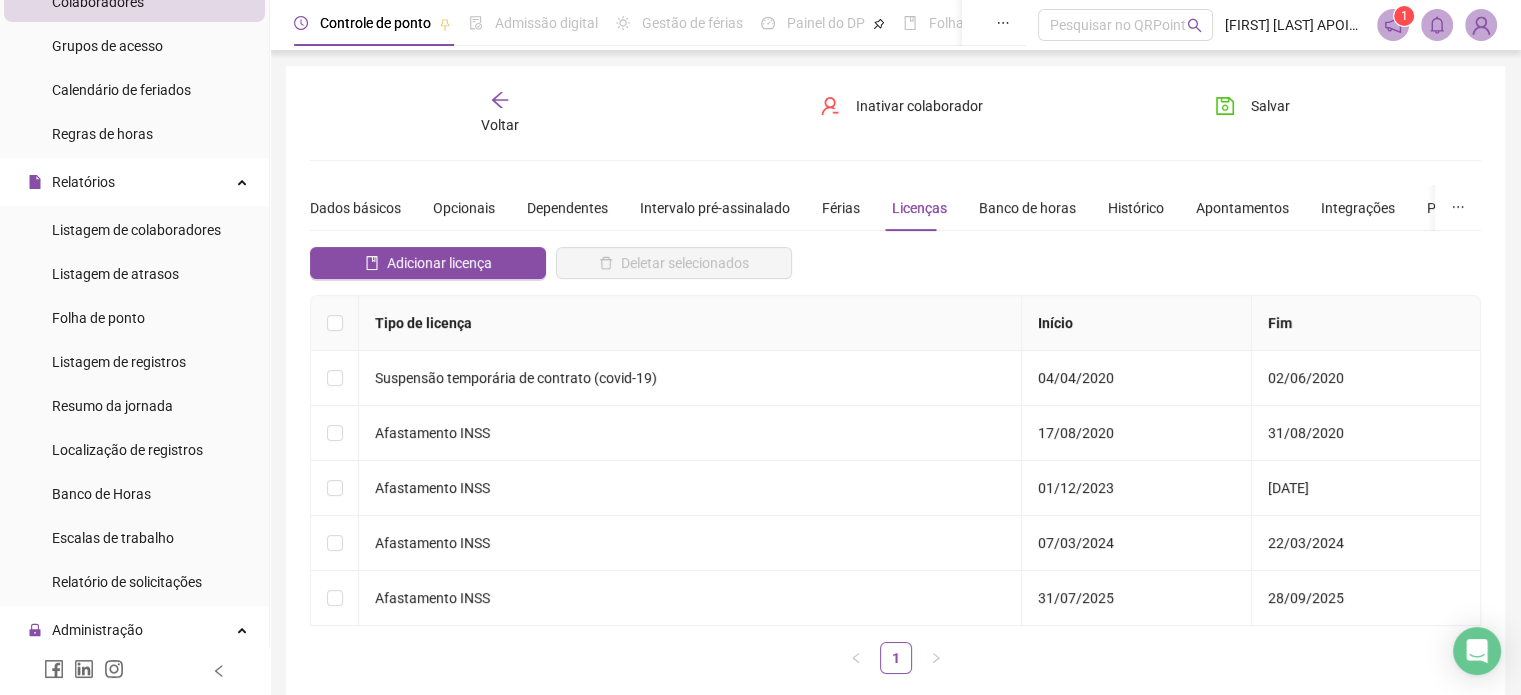 scroll, scrollTop: 300, scrollLeft: 0, axis: vertical 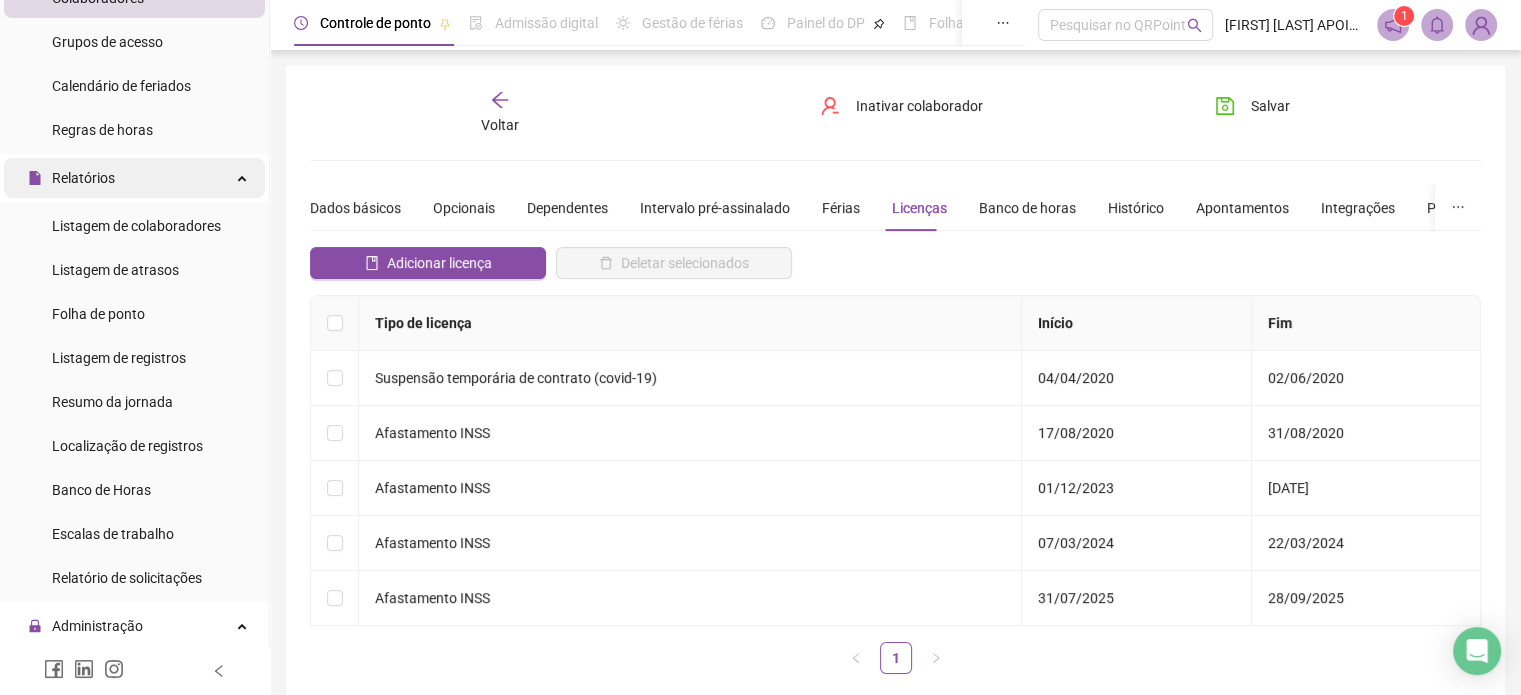 click on "Relatórios" at bounding box center (134, 178) 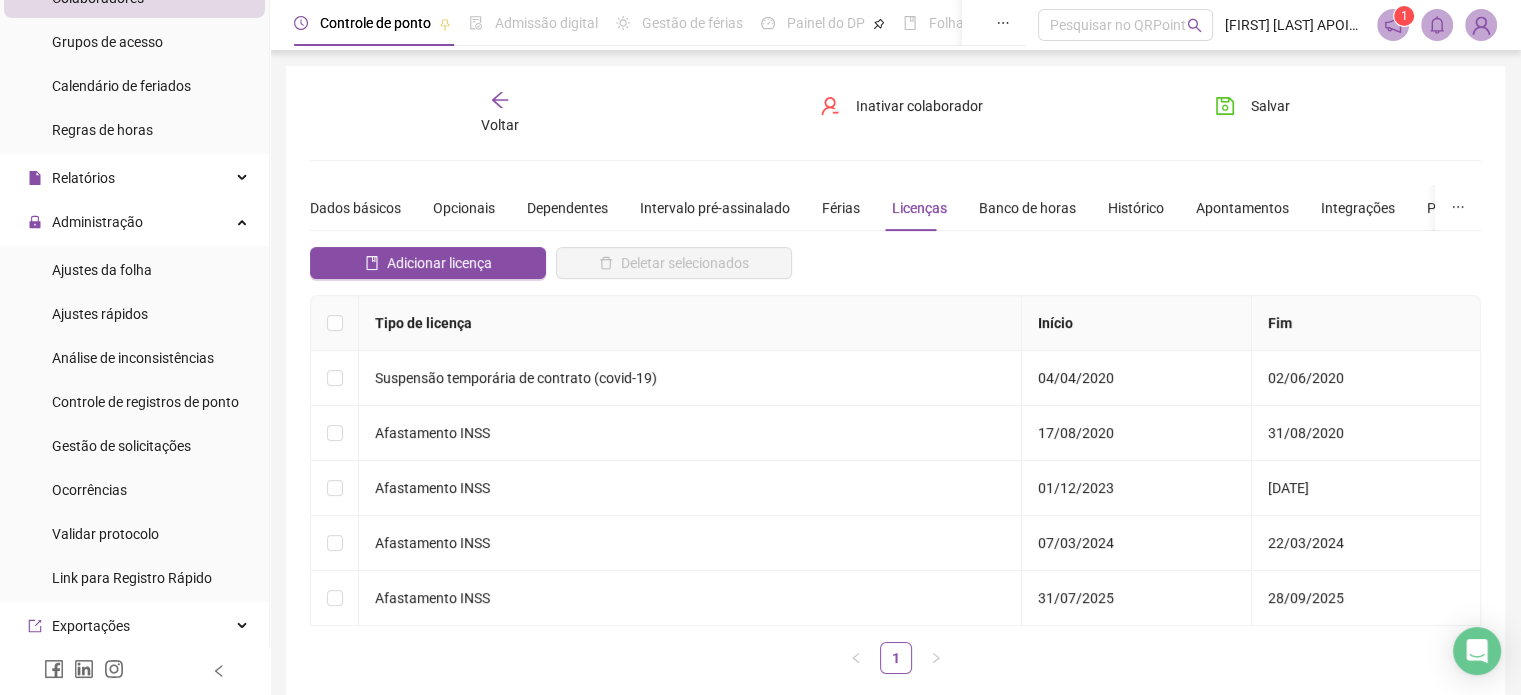 click on "Ajustes da folha Ajustes rápidos Análise de inconsistências Controle de registros de ponto Gestão de solicitações Ocorrências Validar protocolo Link para Registro Rápido" at bounding box center (134, 424) 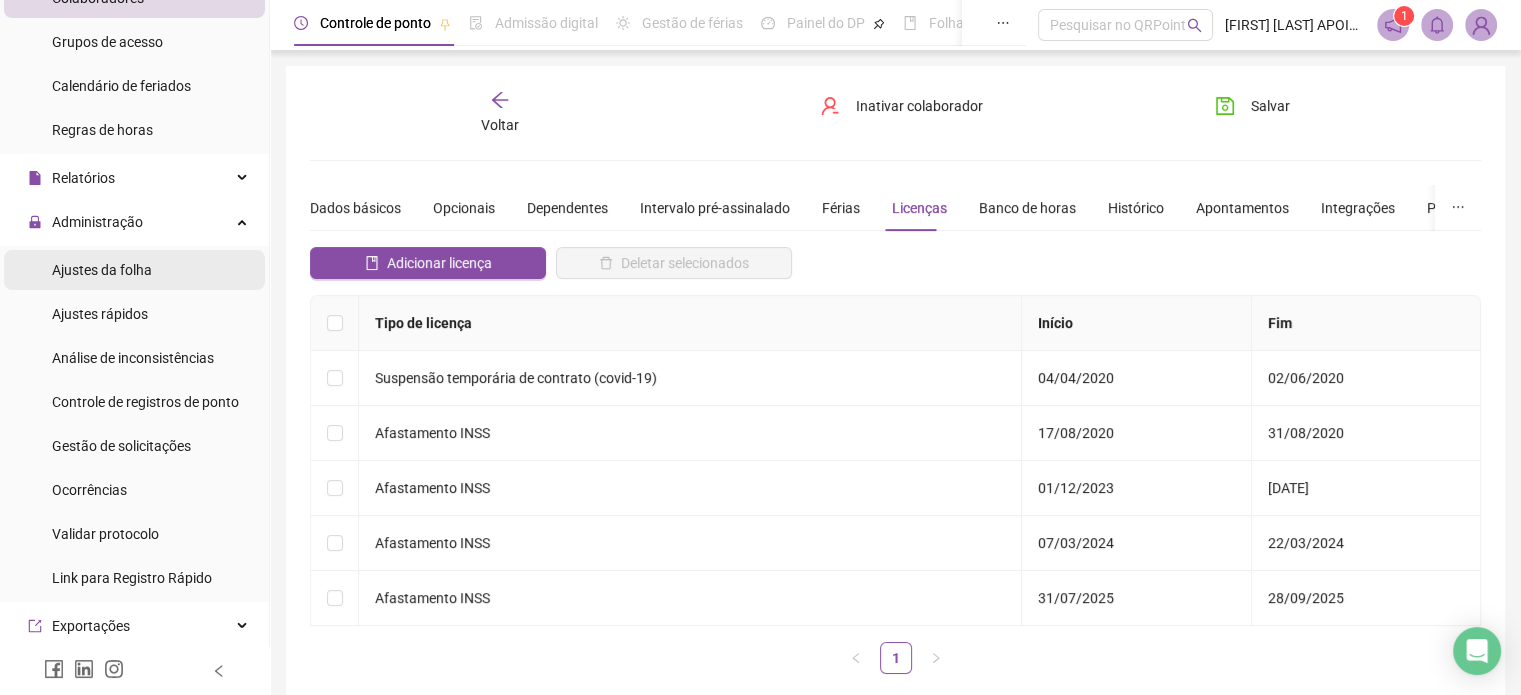 click on "Ajustes da folha" at bounding box center [102, 270] 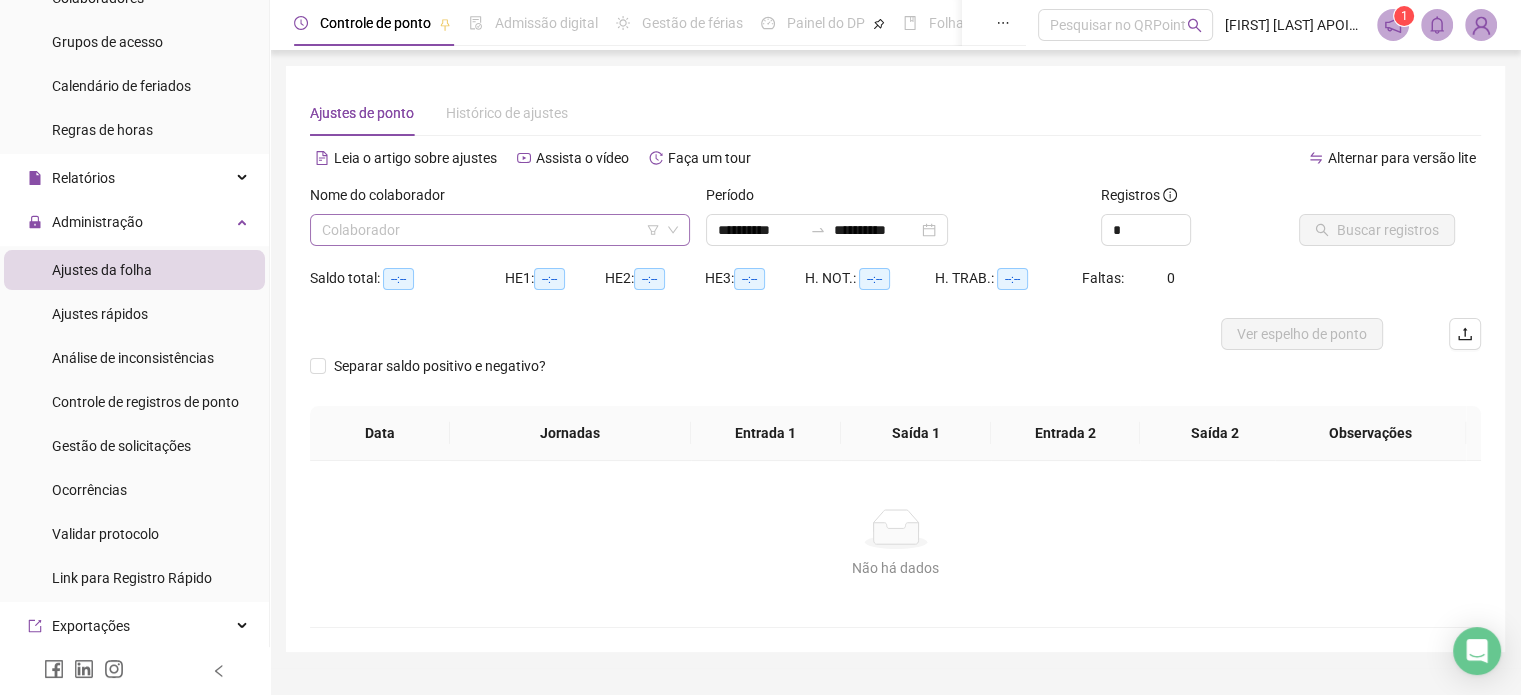 click at bounding box center [491, 230] 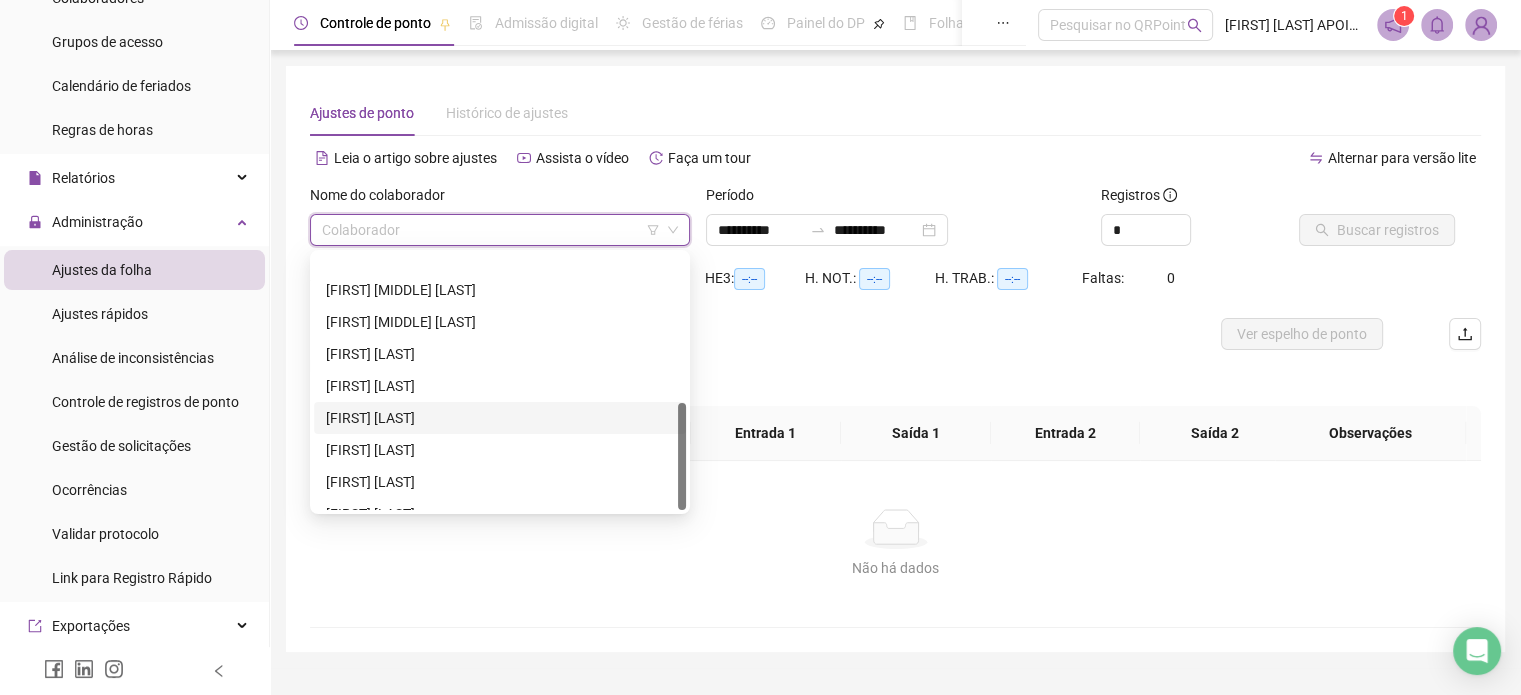 scroll, scrollTop: 352, scrollLeft: 0, axis: vertical 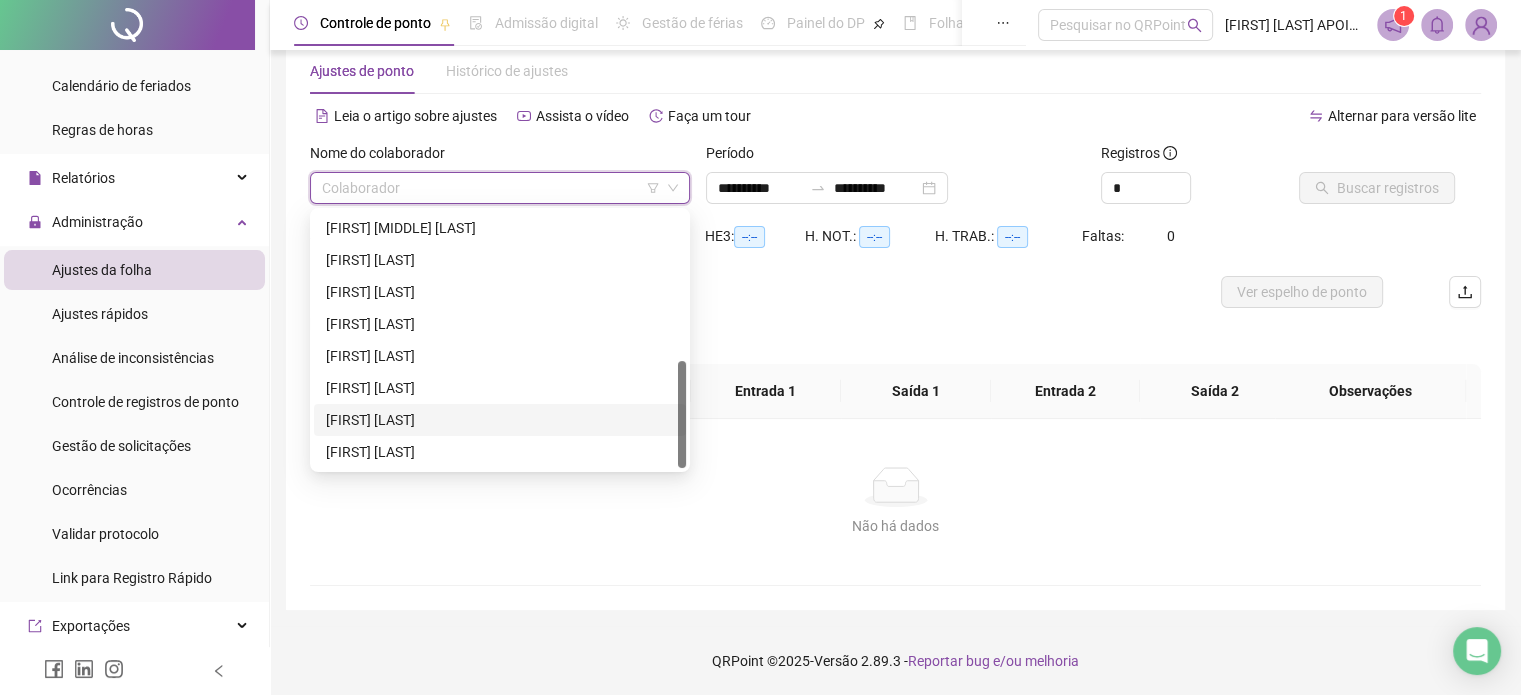 click on "[FIRST] [LAST]" at bounding box center (500, 420) 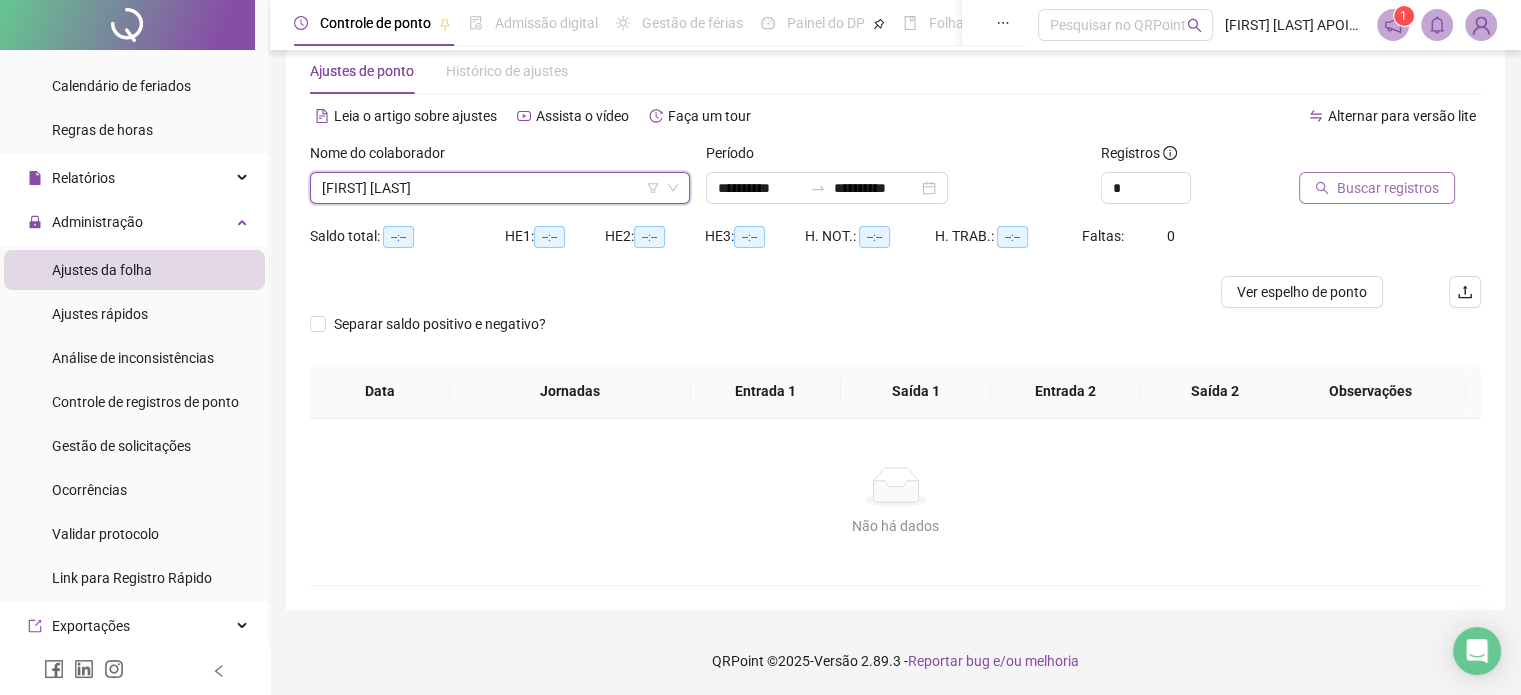 click on "Buscar registros" at bounding box center [1388, 188] 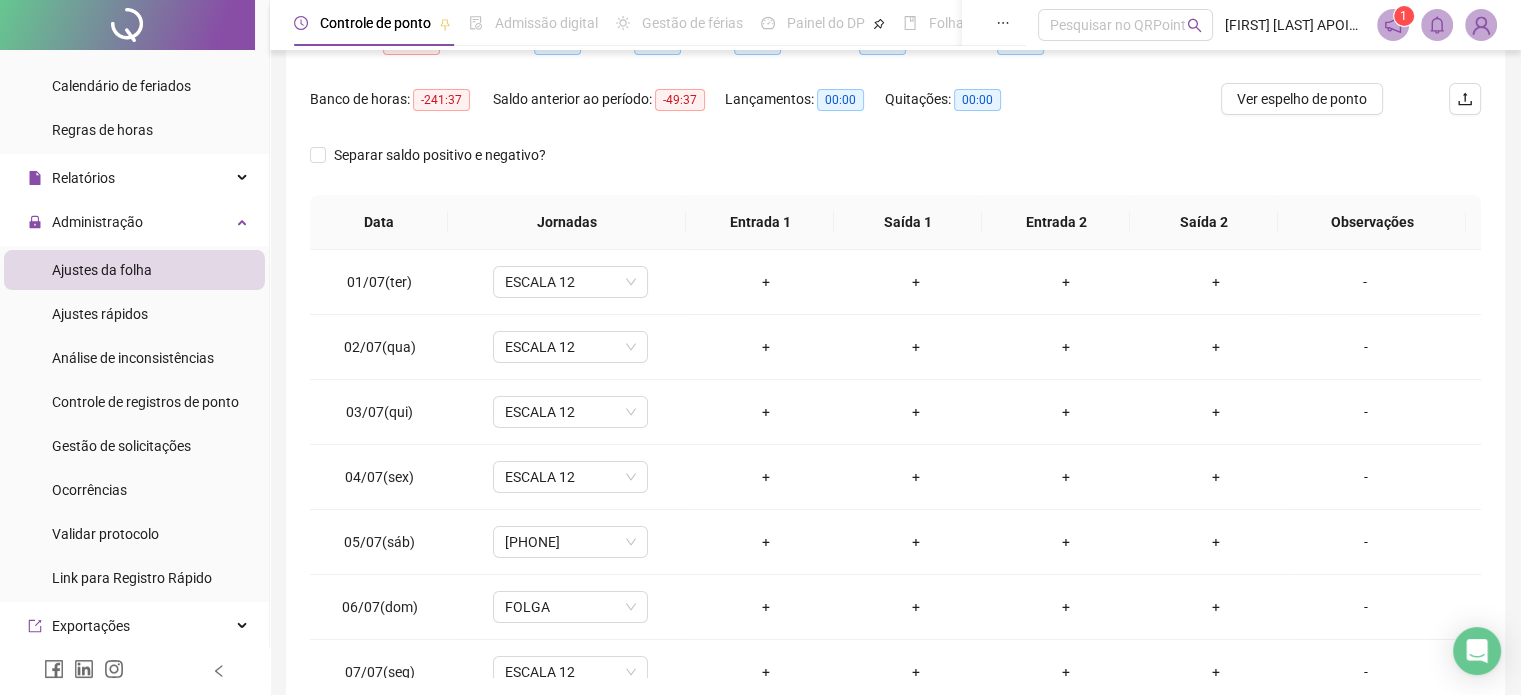 scroll, scrollTop: 242, scrollLeft: 0, axis: vertical 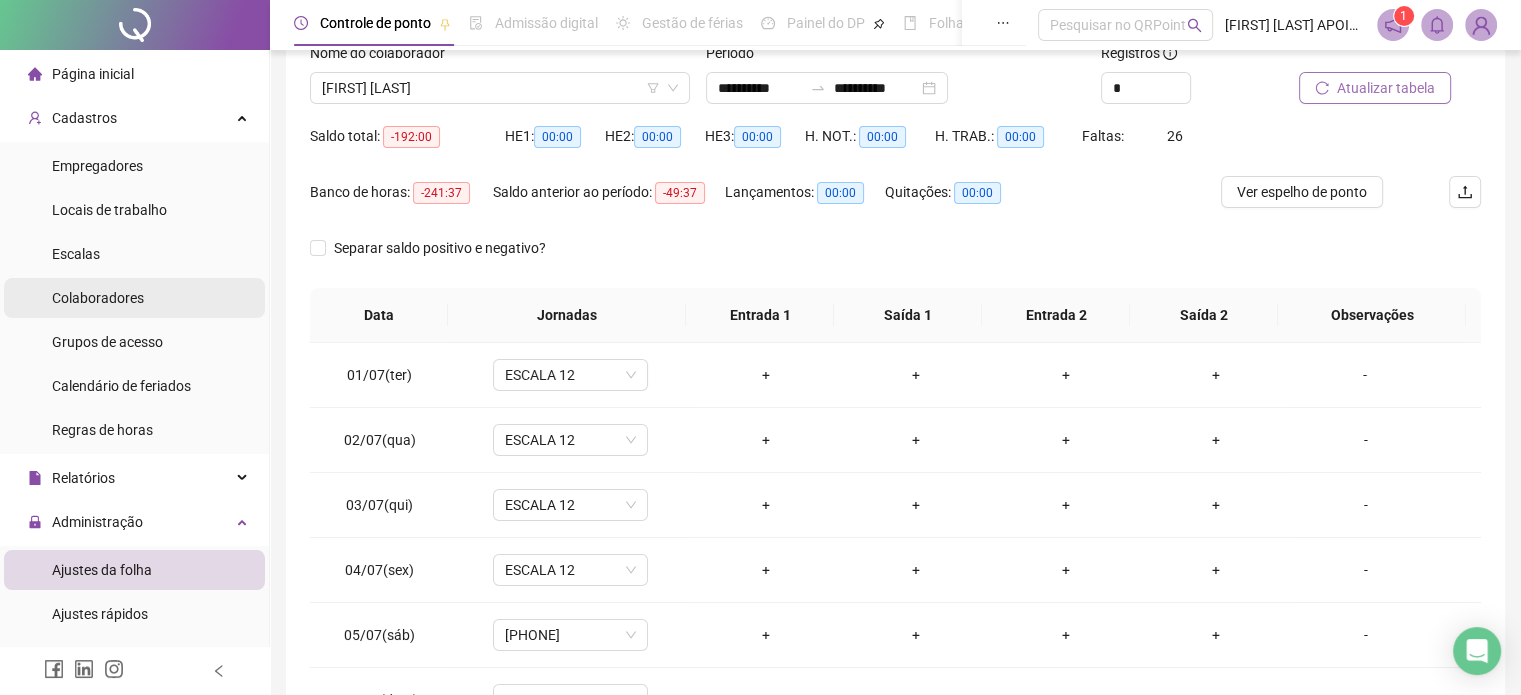 click on "Colaboradores" at bounding box center [98, 298] 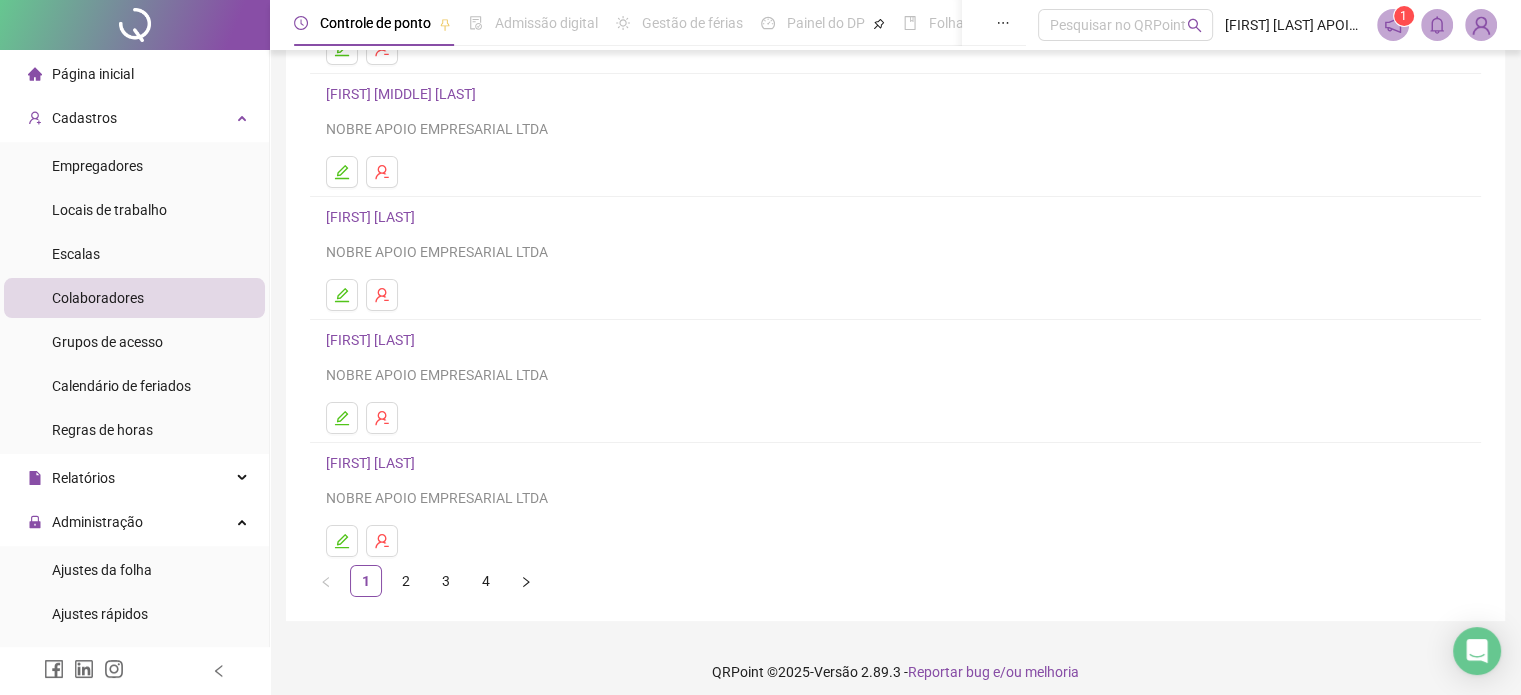 scroll, scrollTop: 271, scrollLeft: 0, axis: vertical 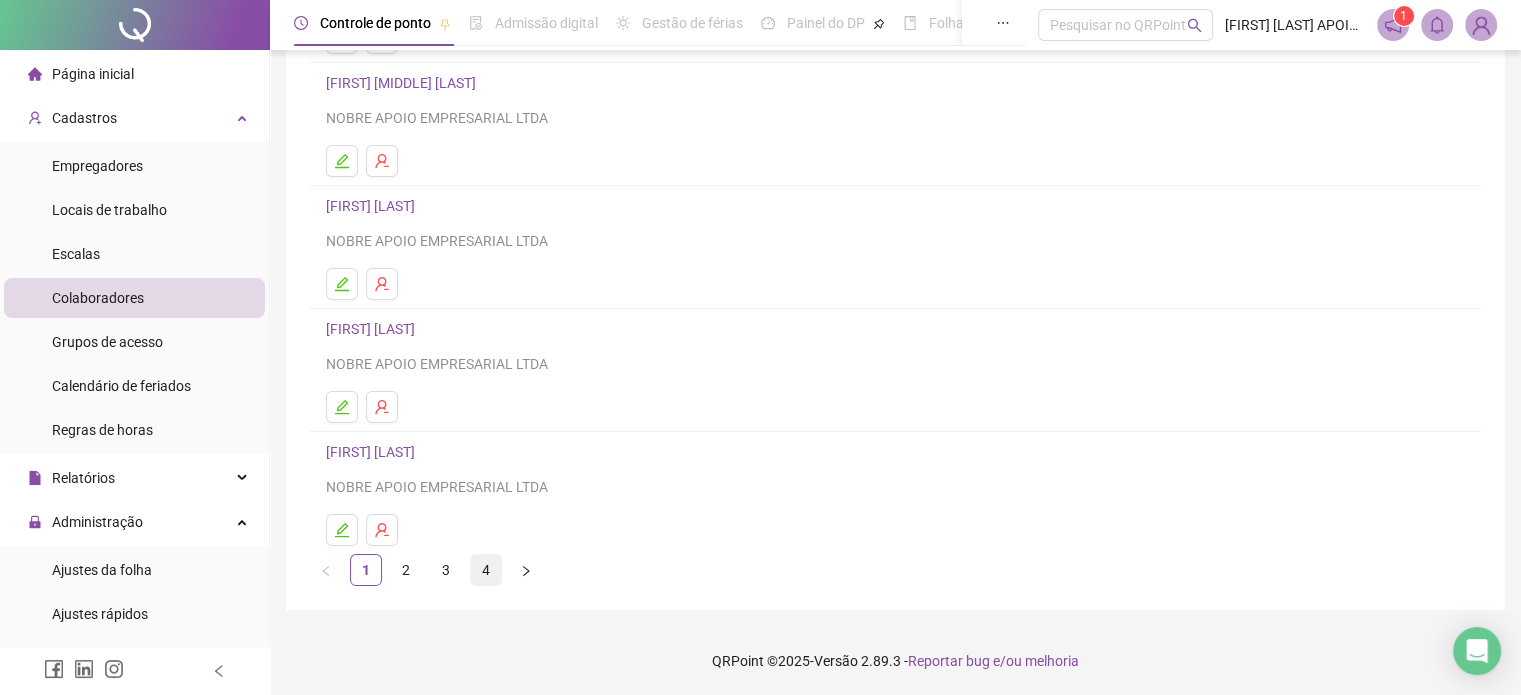 click on "4" at bounding box center (486, 570) 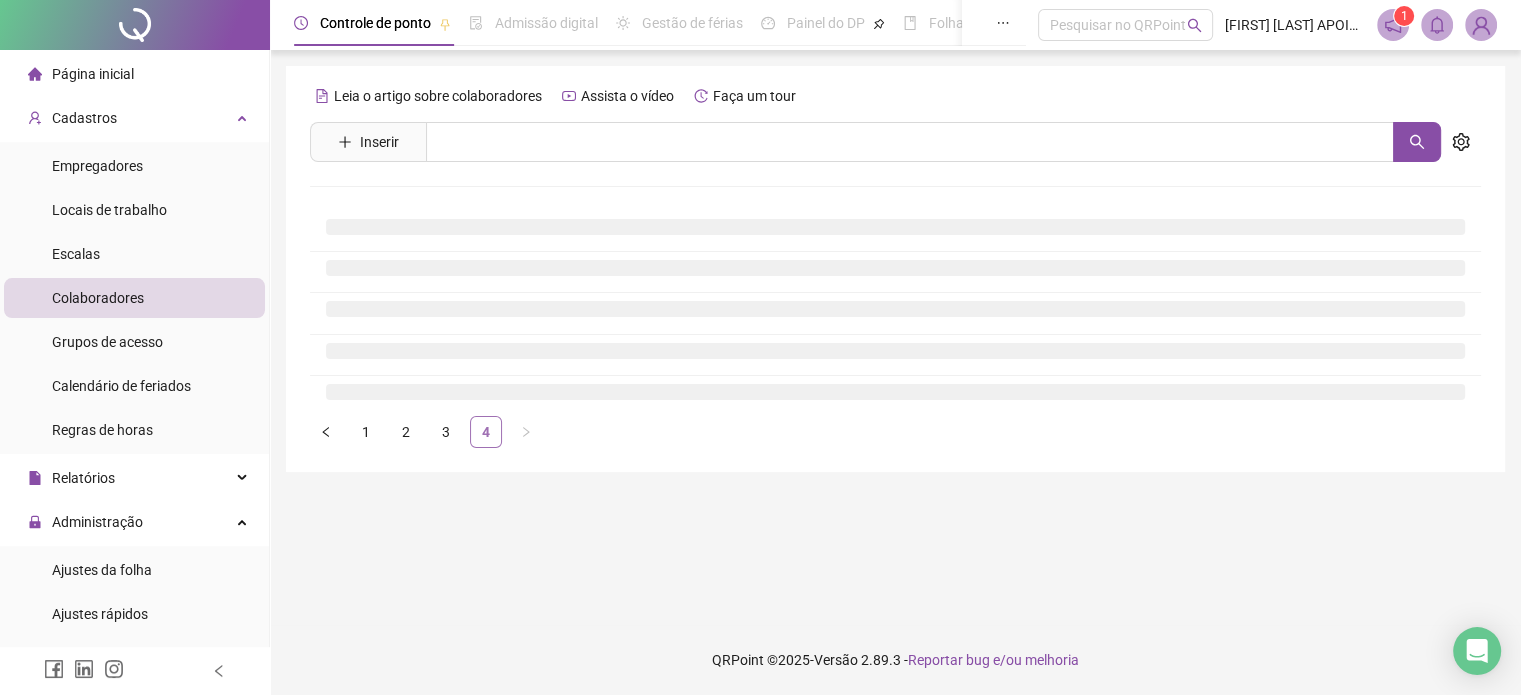 scroll, scrollTop: 0, scrollLeft: 0, axis: both 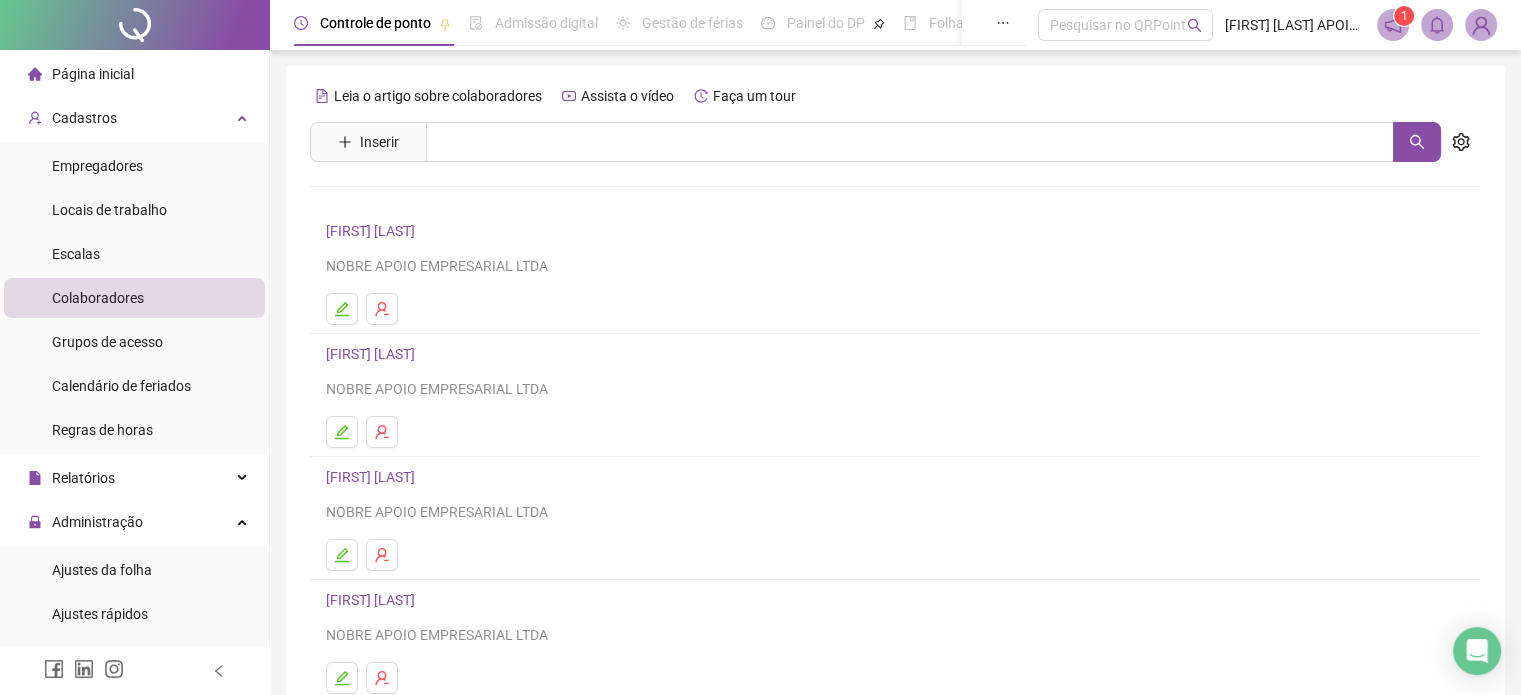 click on "[FIRST] [LAST]" at bounding box center (373, 477) 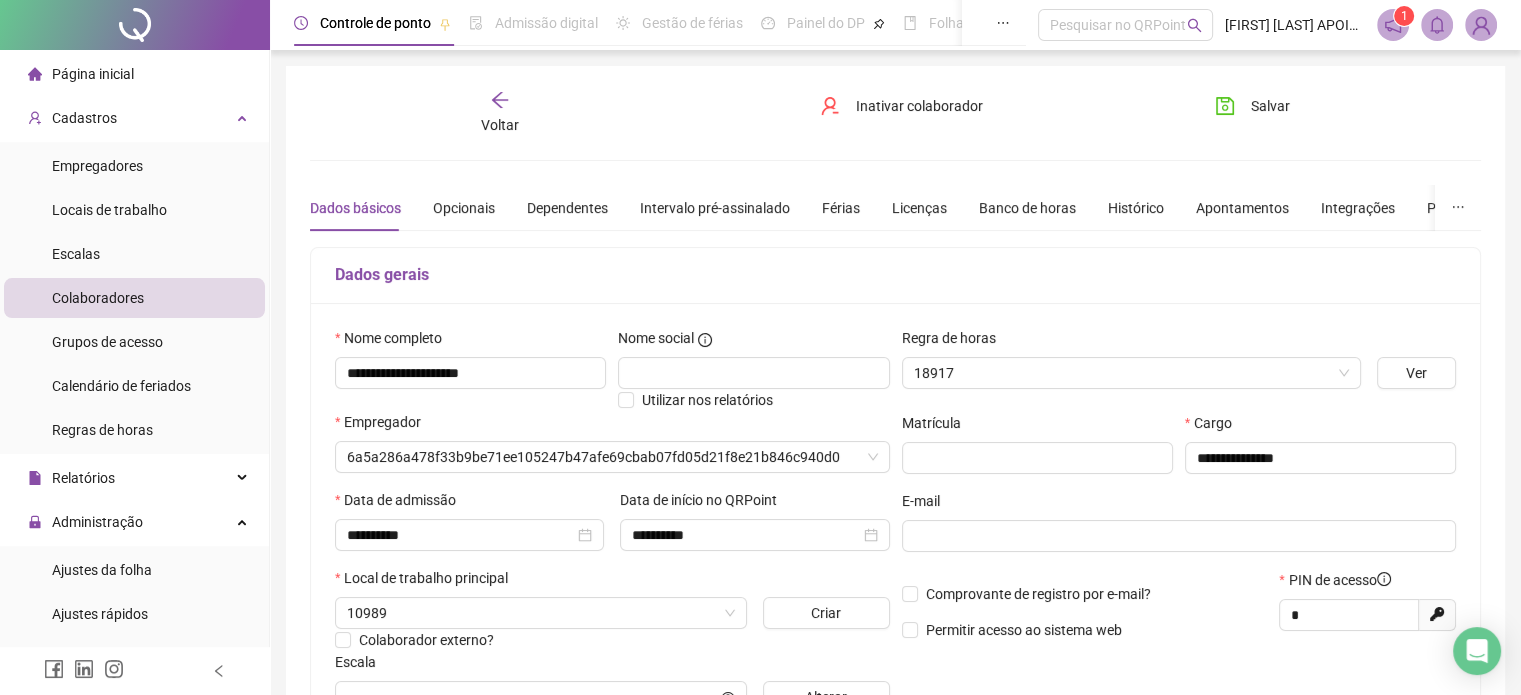 type on "**********" 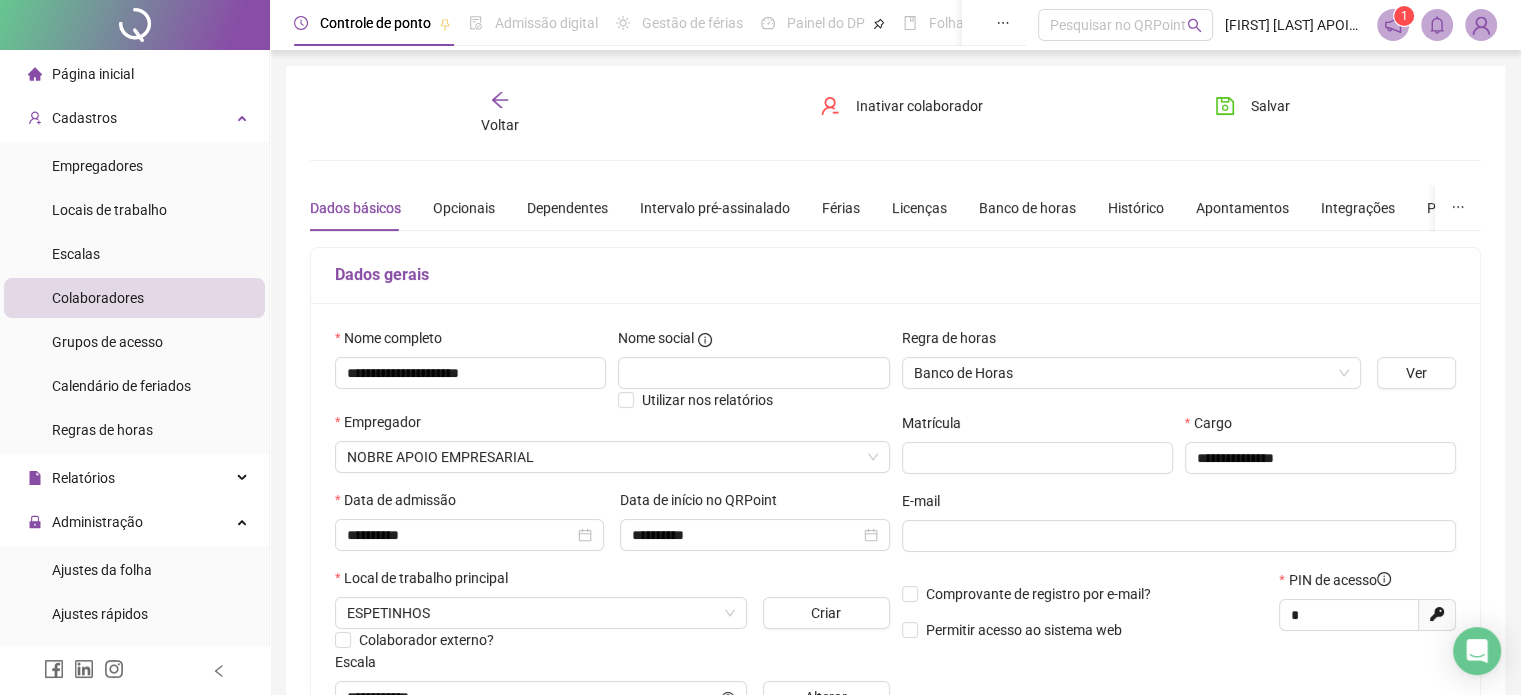 click on "Dados básicos Opcionais Dependentes Intervalo pré-assinalado Férias Licenças Banco de horas Histórico Apontamentos Integrações Preferências" at bounding box center [907, 208] 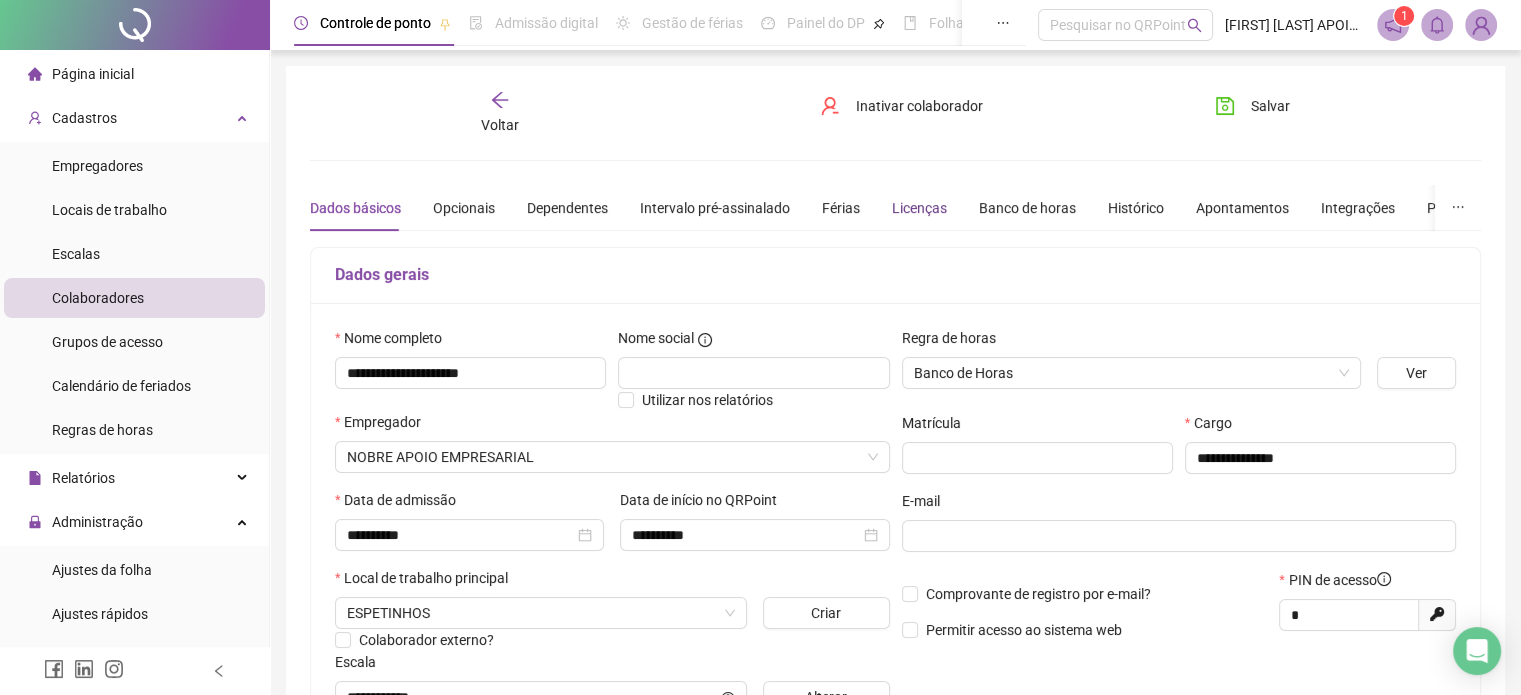click on "Licenças" at bounding box center (919, 208) 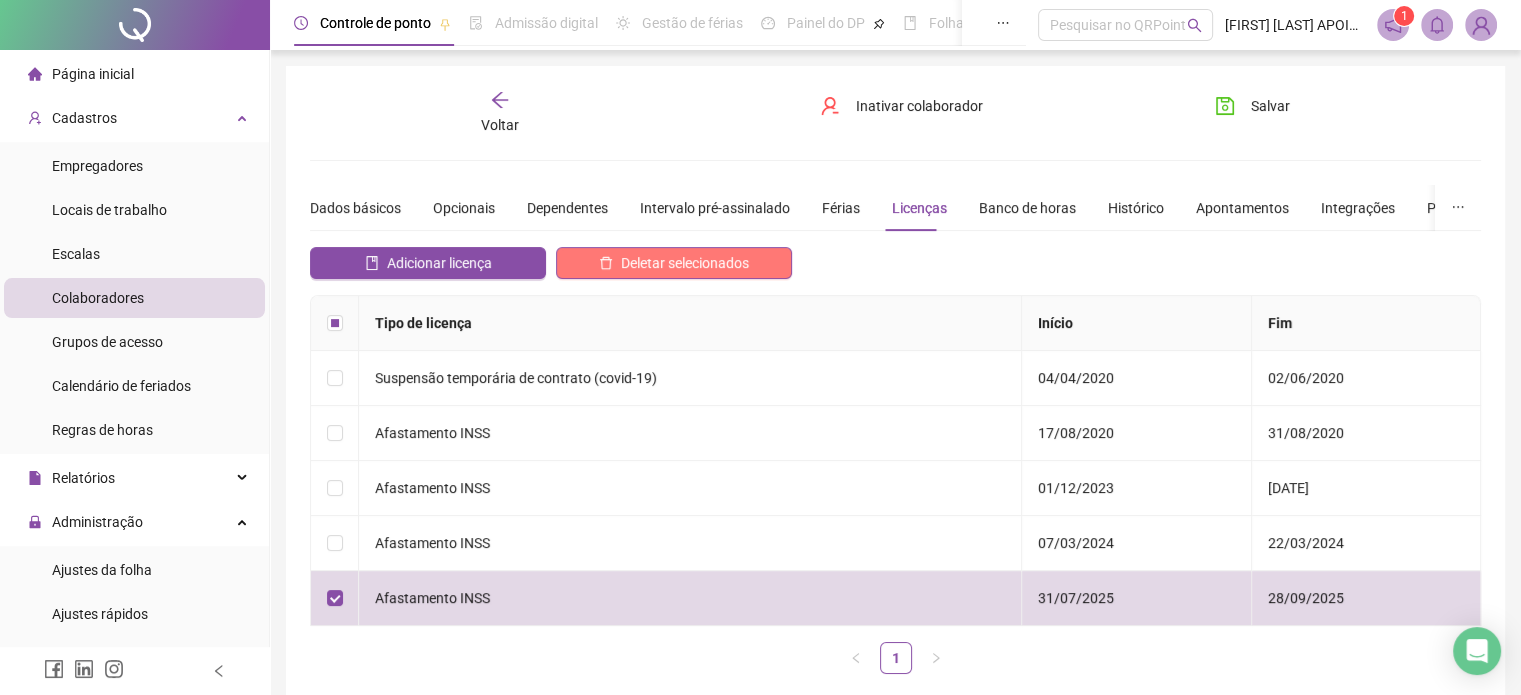 click on "Deletar selecionados" at bounding box center [674, 263] 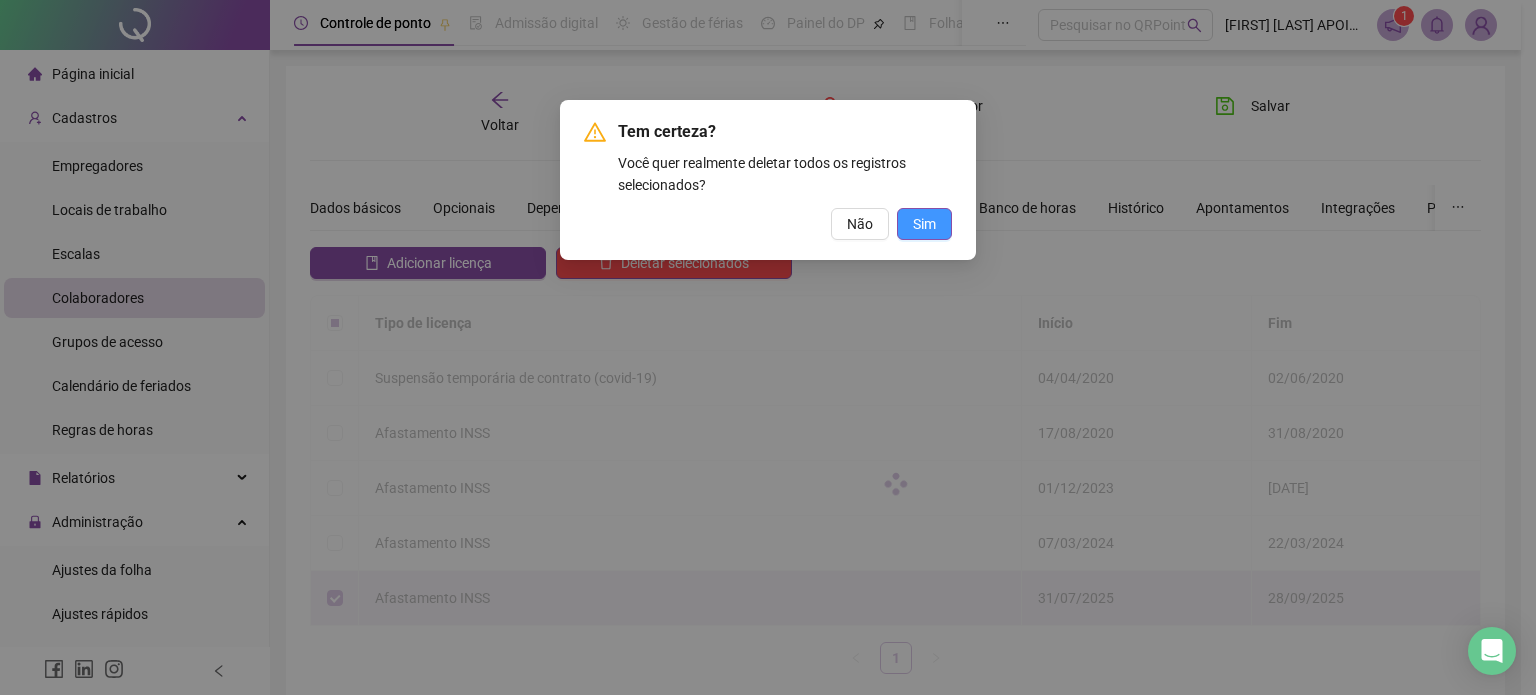 click on "Sim" at bounding box center (924, 224) 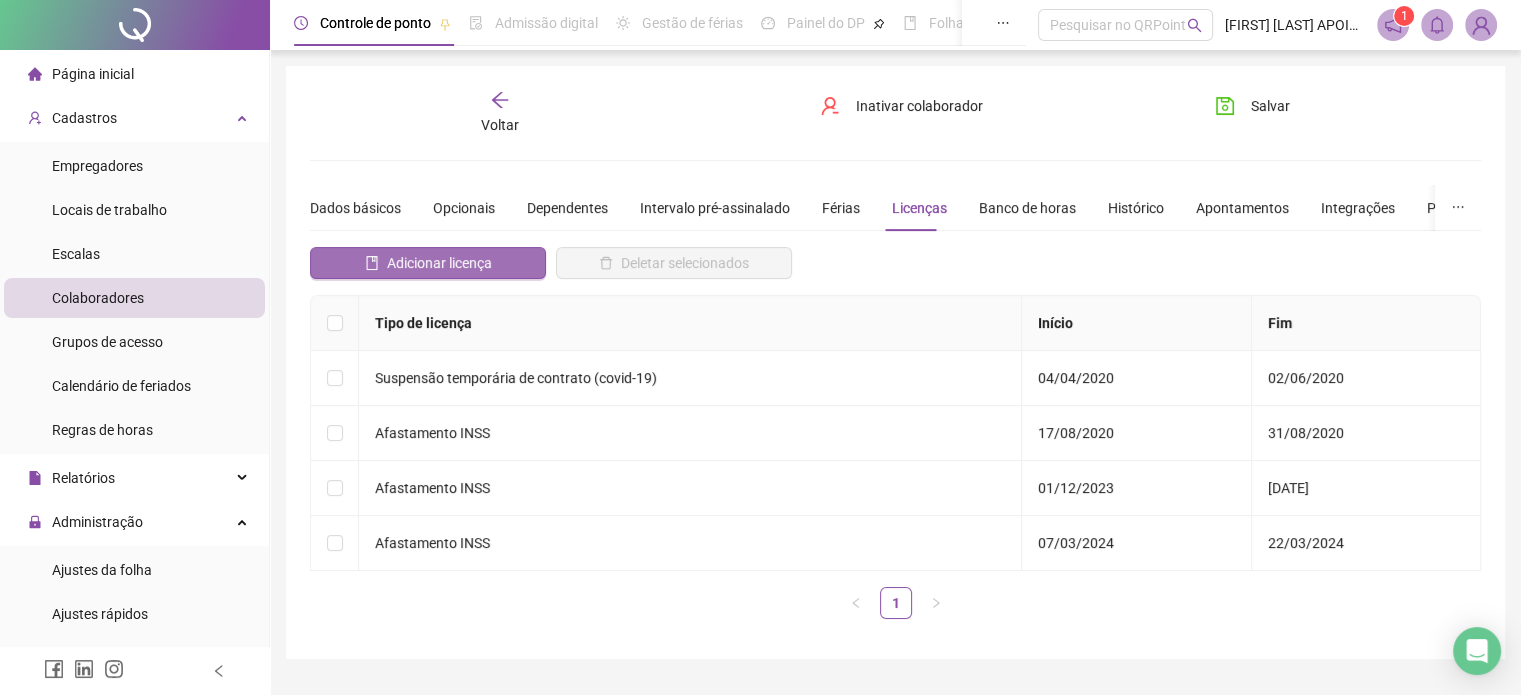 click on "Adicionar licença" at bounding box center [439, 263] 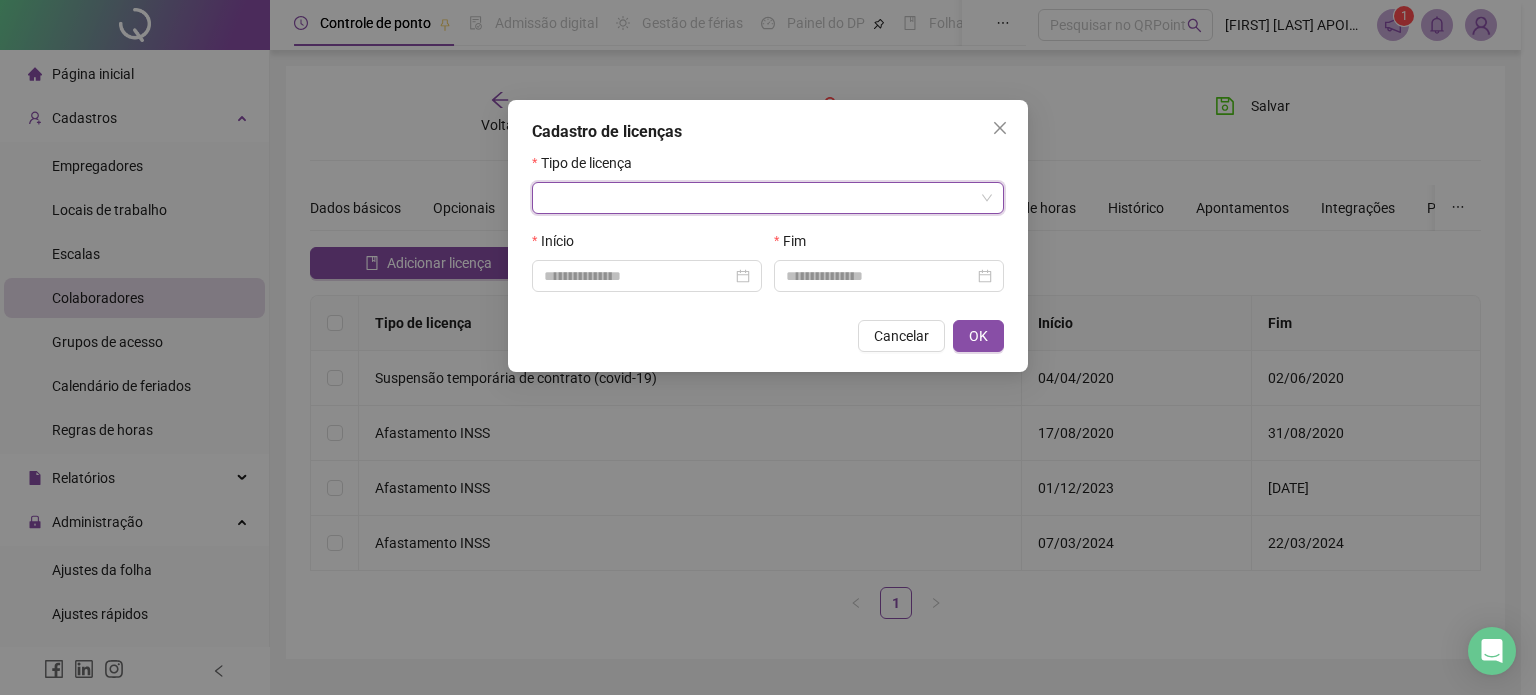 click at bounding box center (759, 198) 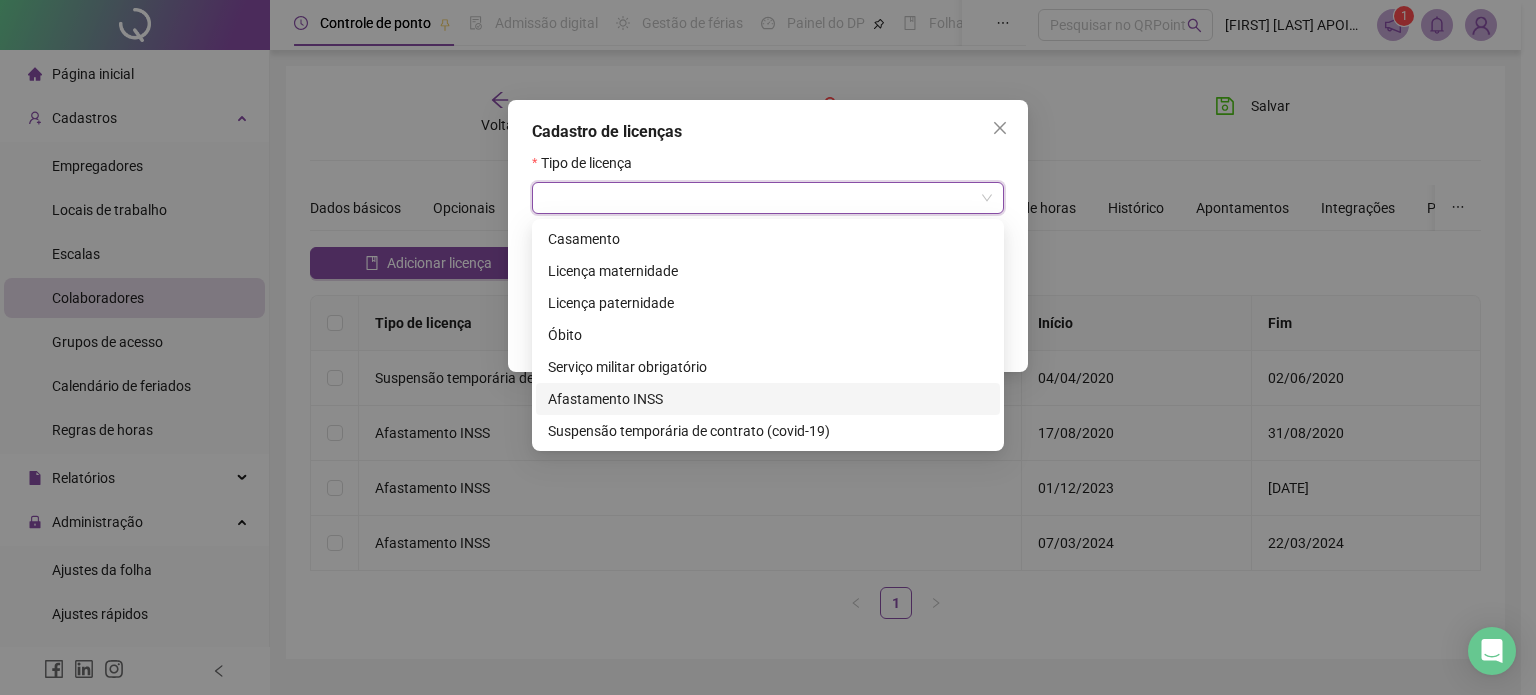 click on "Afastamento INSS" at bounding box center (768, 399) 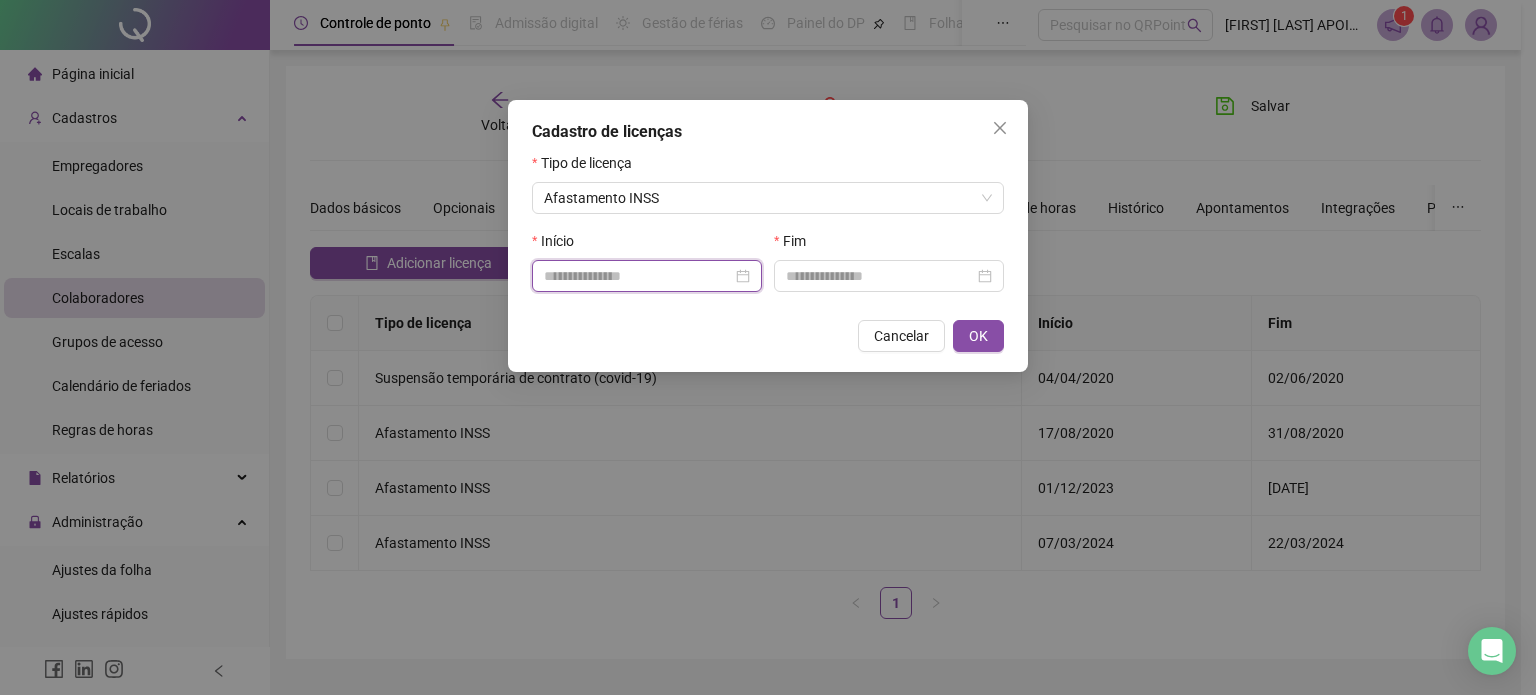 click at bounding box center [638, 276] 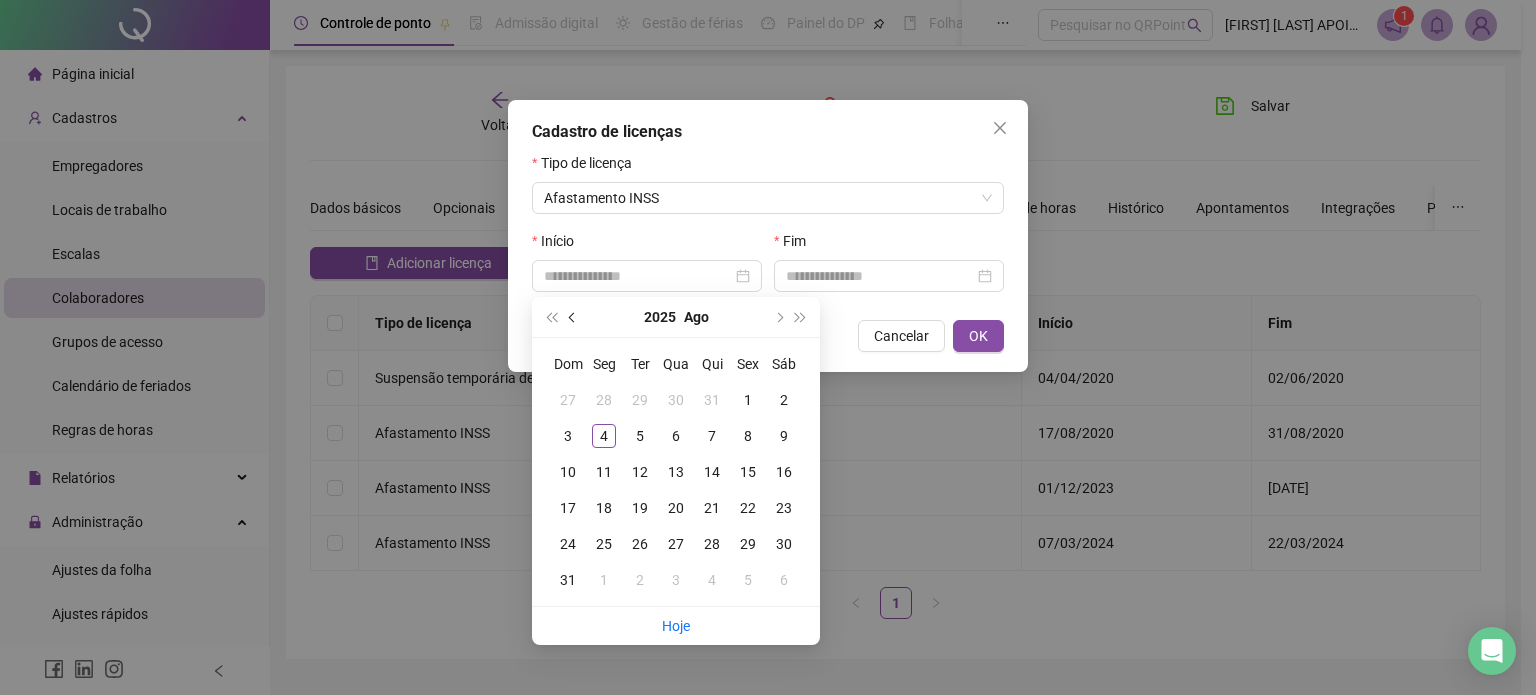 click at bounding box center (574, 317) 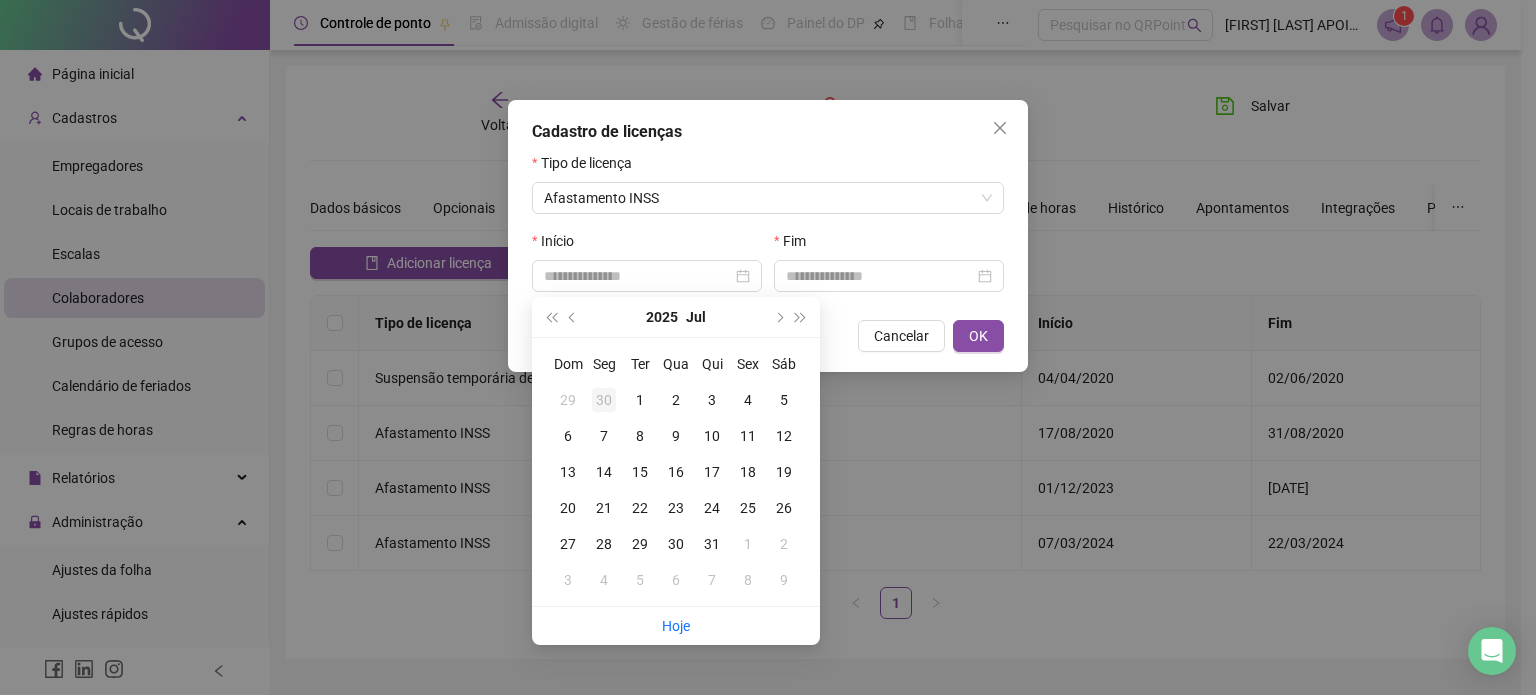 type on "**********" 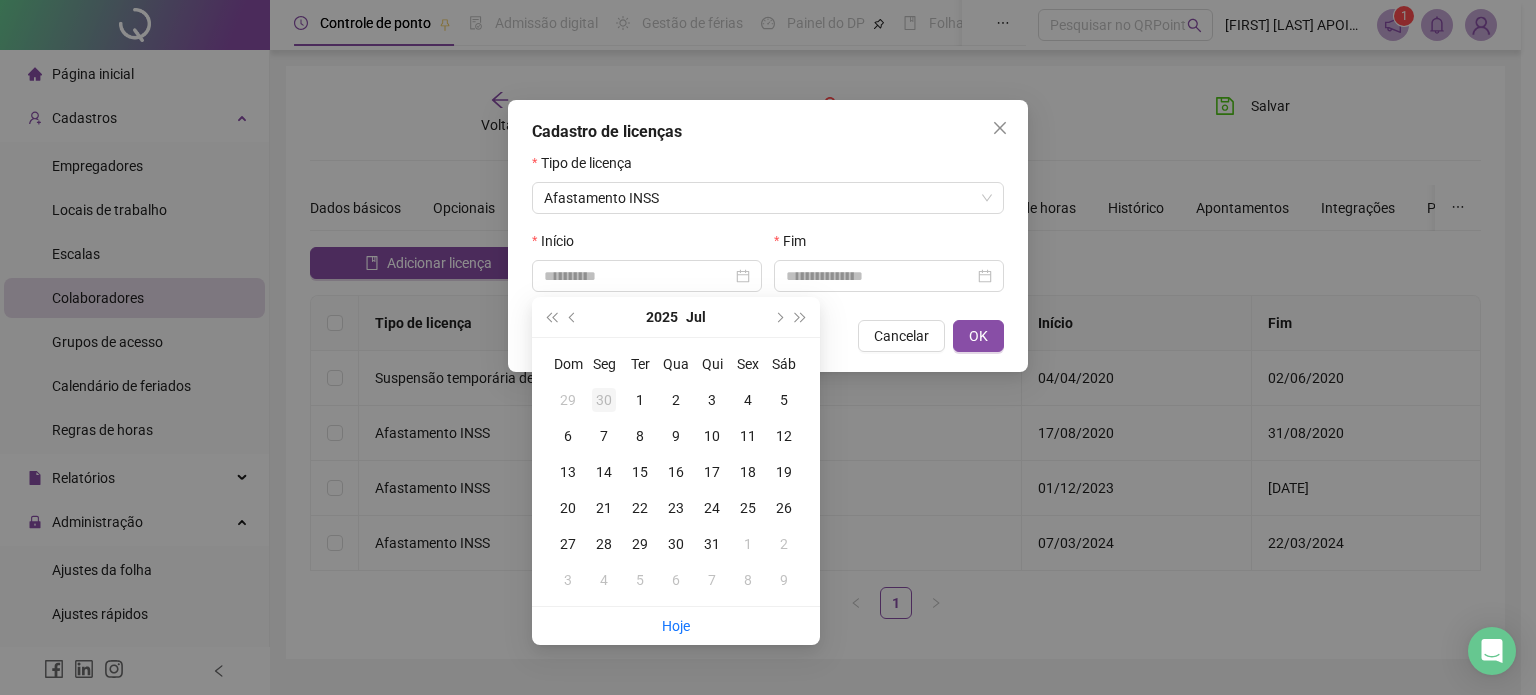 click on "30" at bounding box center (604, 400) 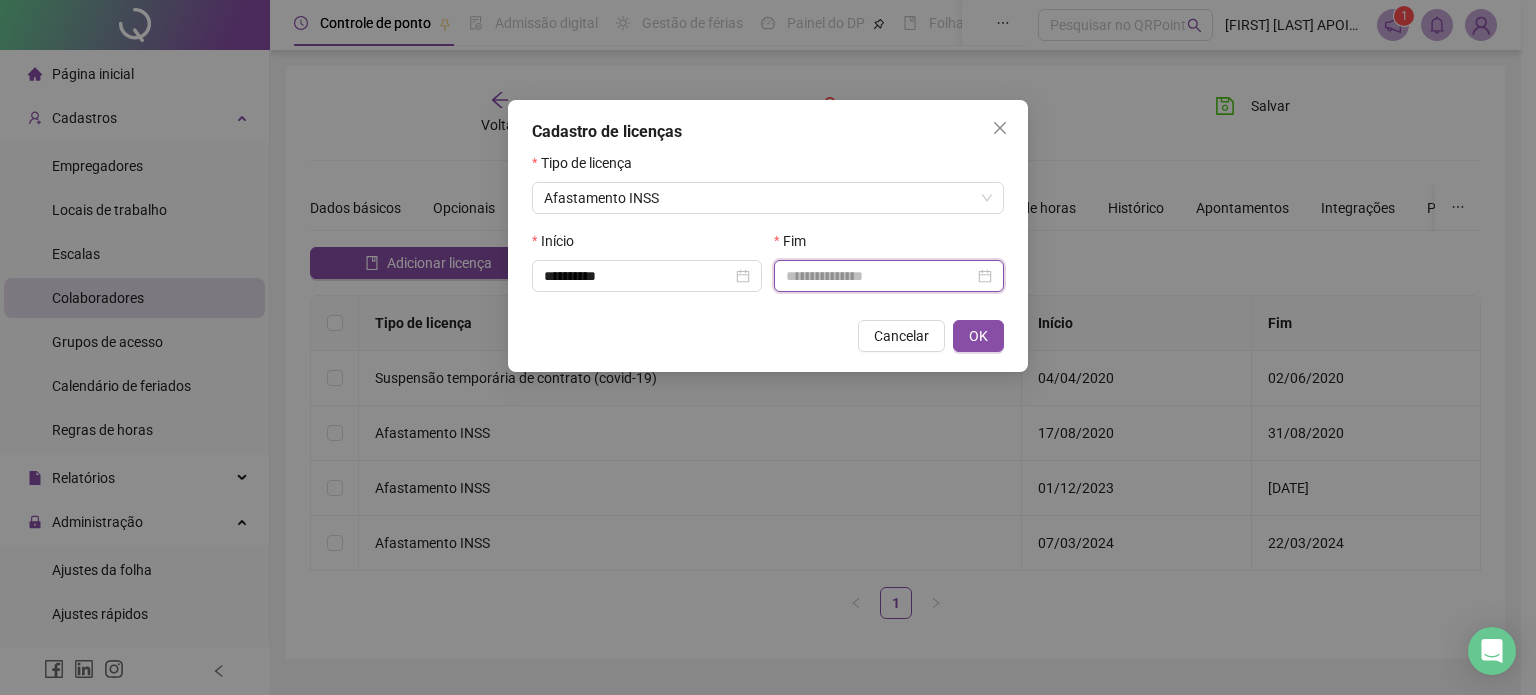 click at bounding box center [880, 276] 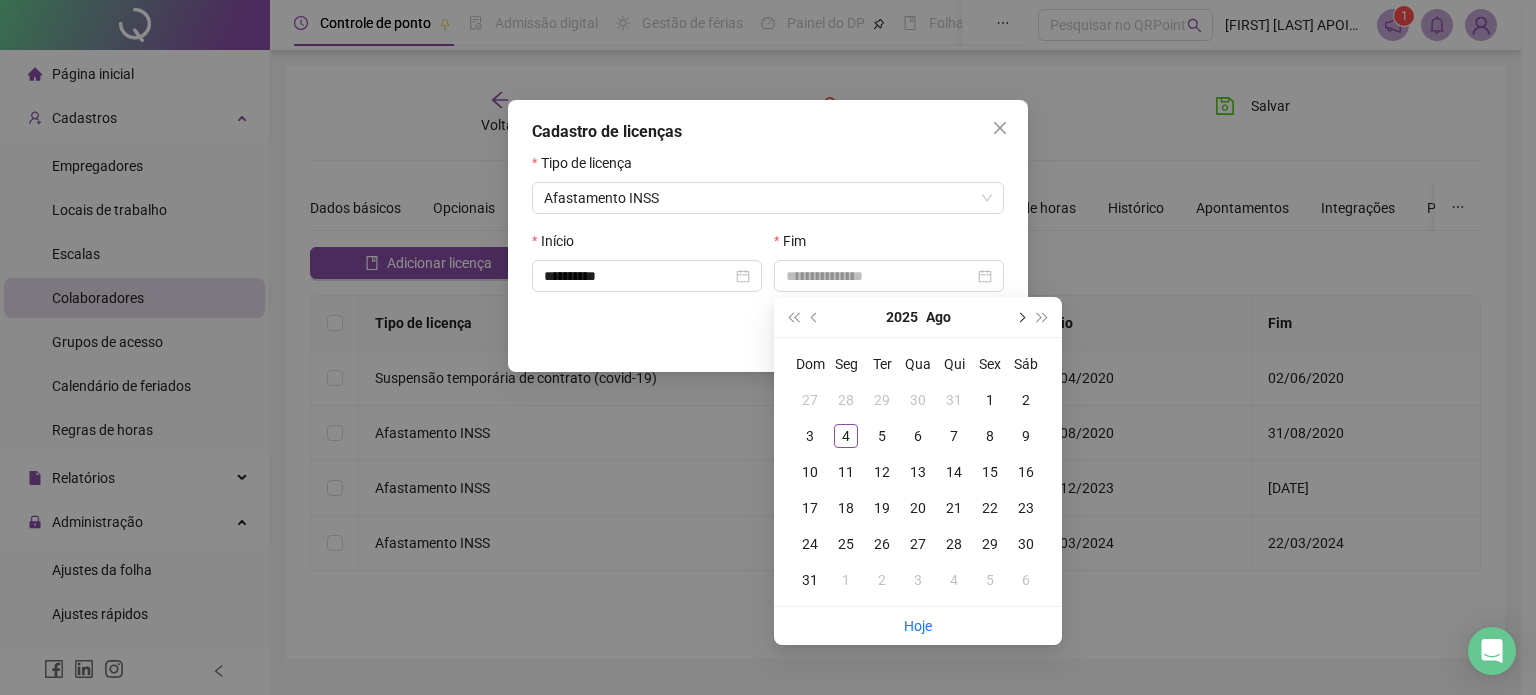 click at bounding box center (1020, 317) 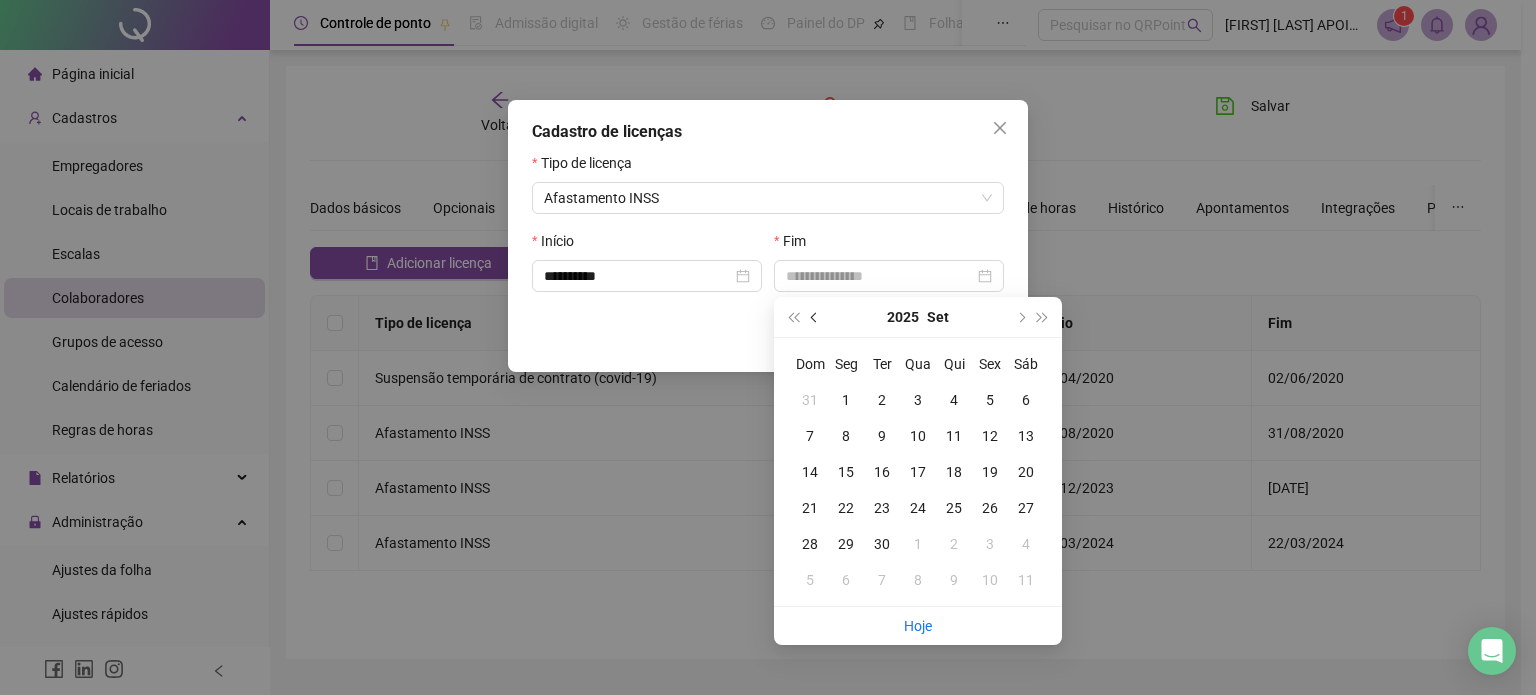 click at bounding box center [815, 317] 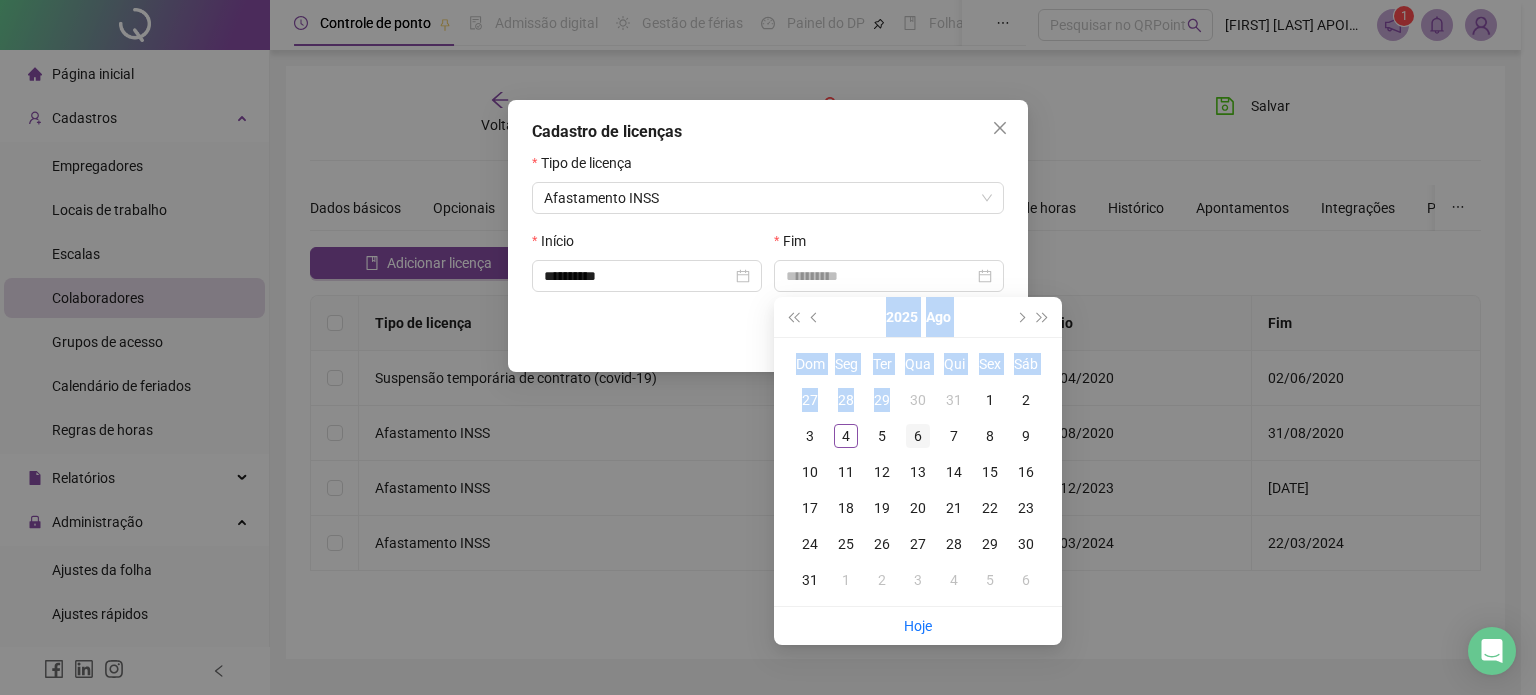 drag, startPoint x: 872, startPoint y: 371, endPoint x: 902, endPoint y: 437, distance: 72.498276 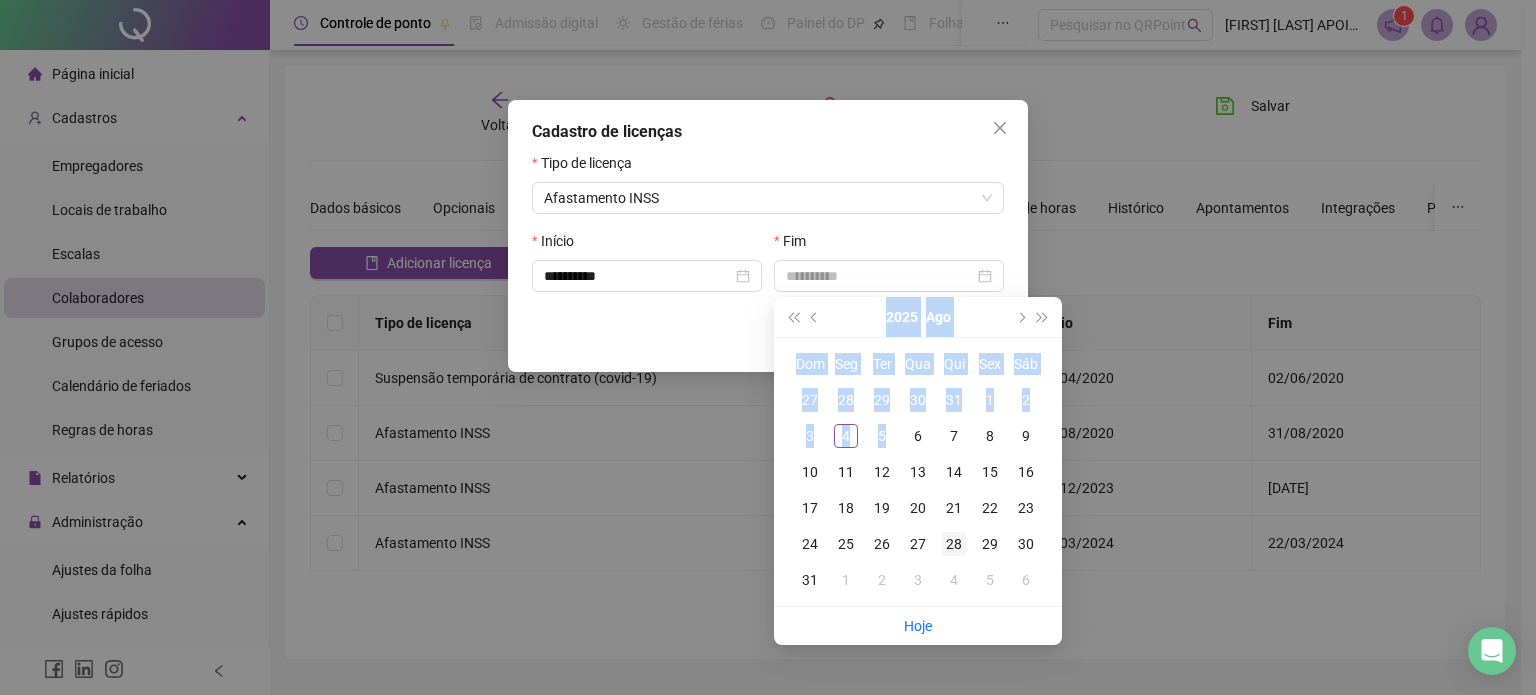 type on "**********" 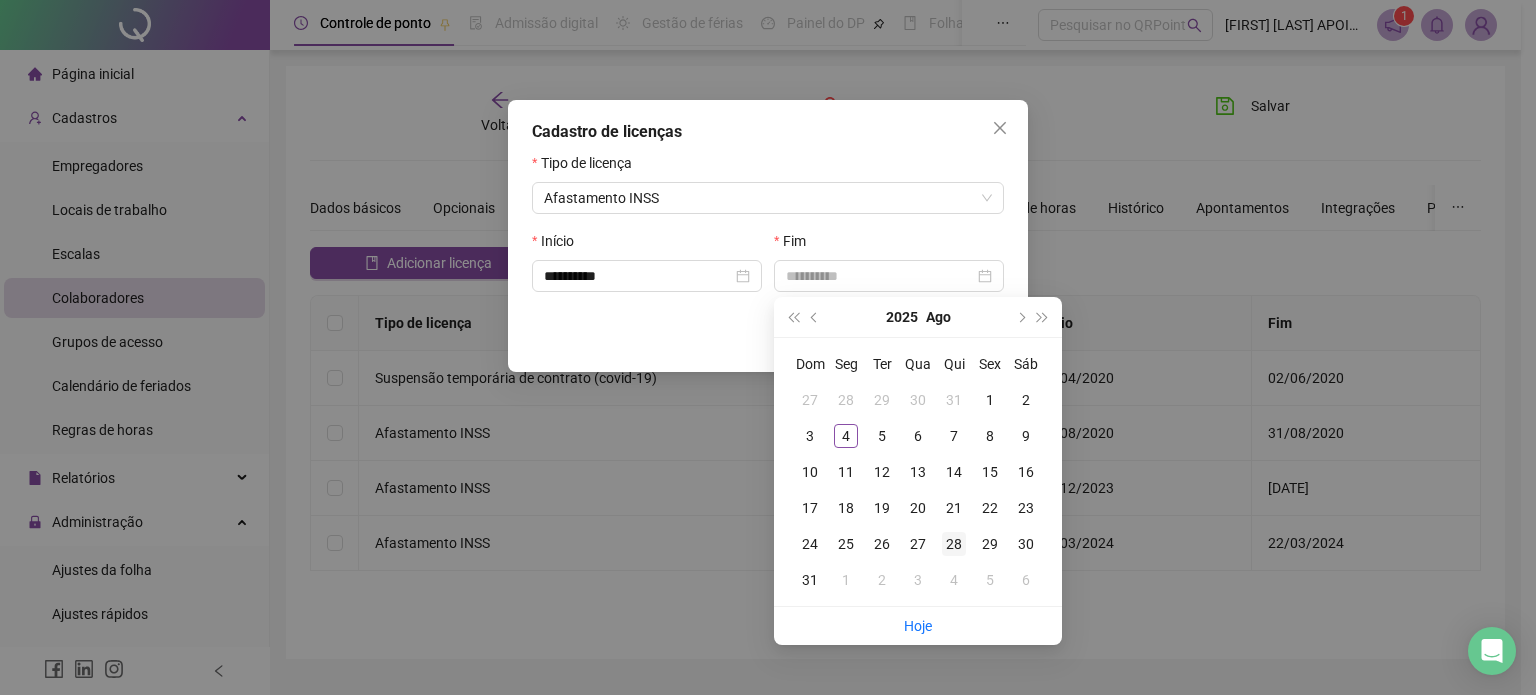 click on "28" at bounding box center (954, 544) 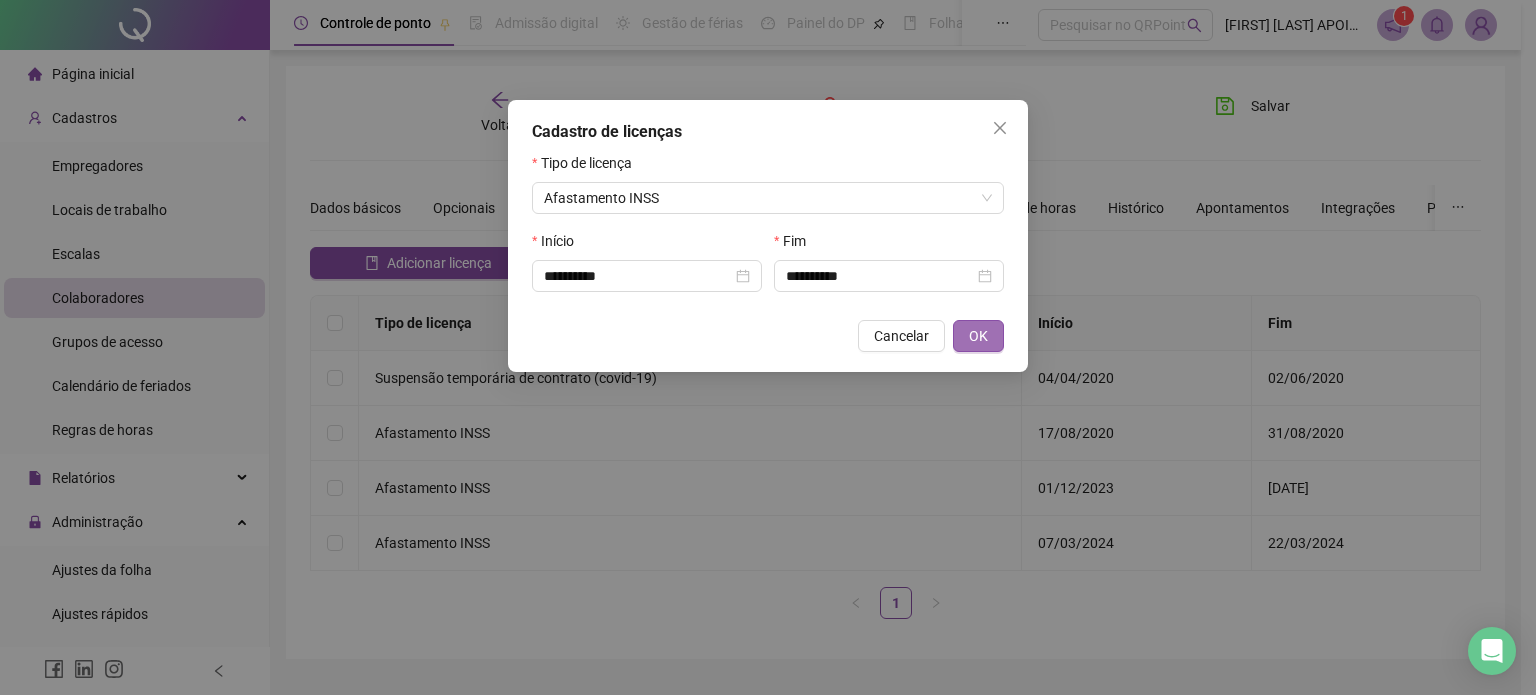 click on "OK" at bounding box center (978, 336) 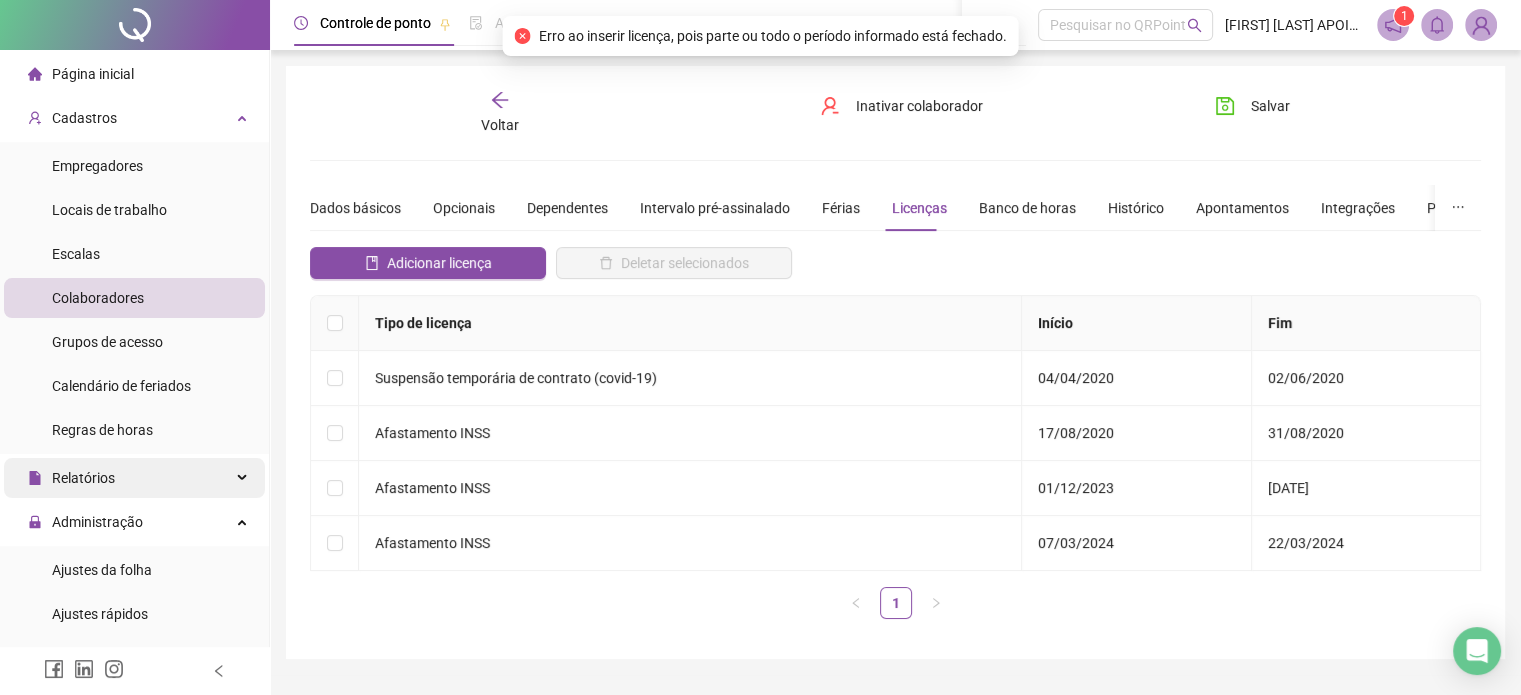 click on "Relatórios" at bounding box center [134, 478] 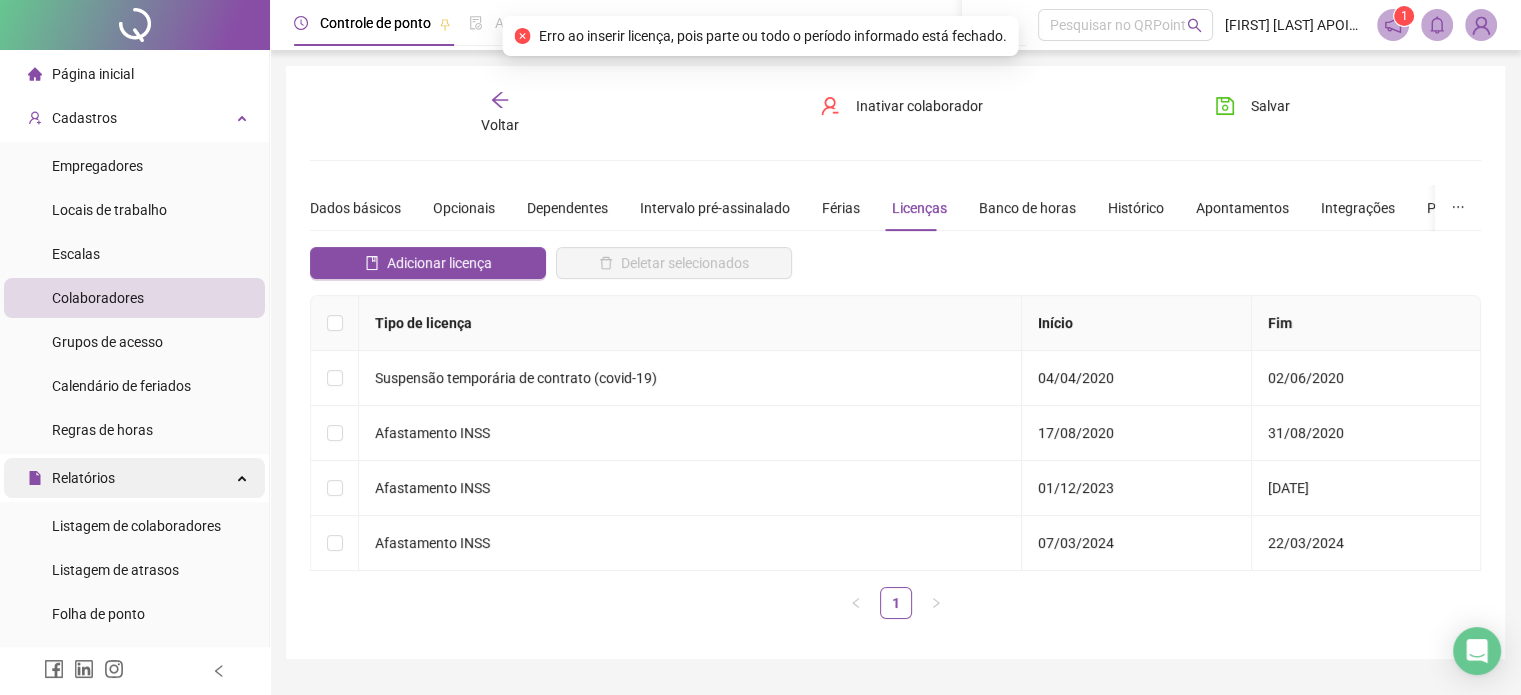 click on "Relatórios" at bounding box center [134, 478] 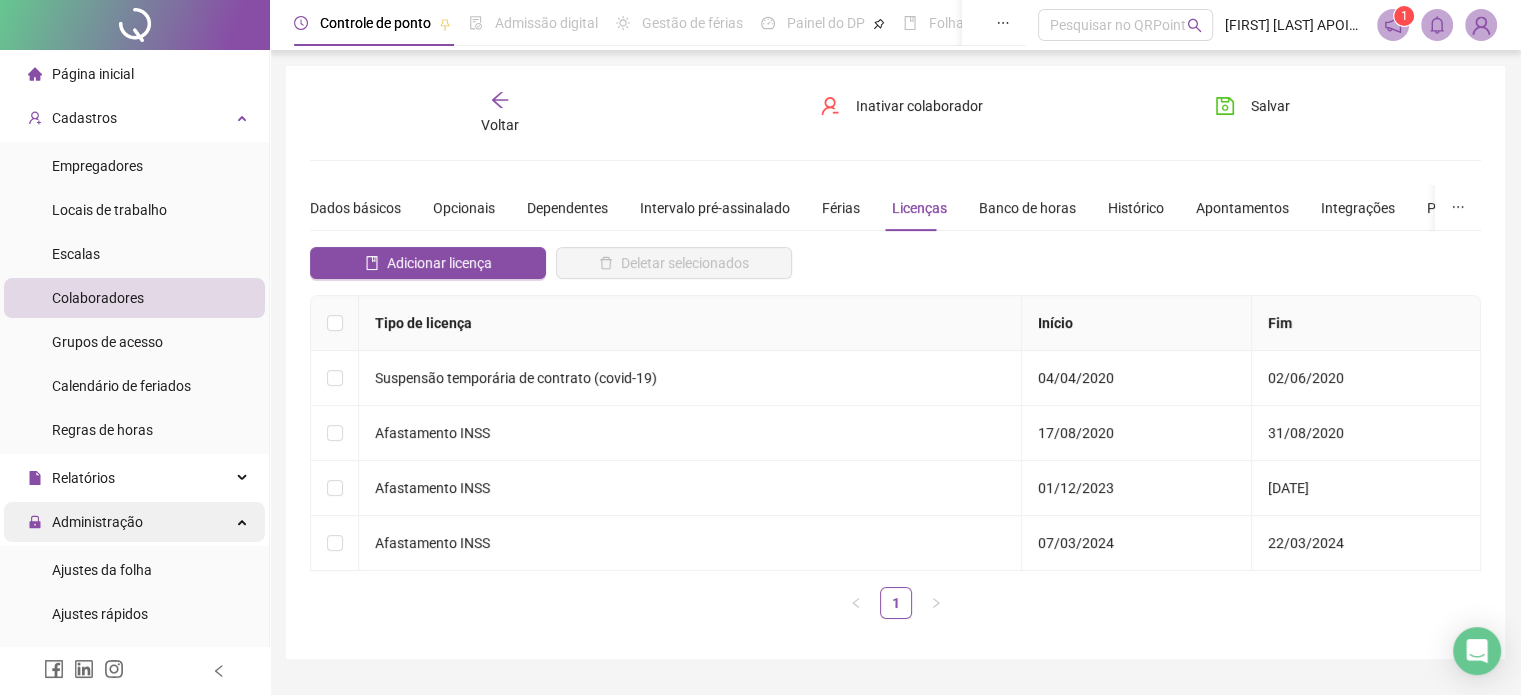 click on "Administração" at bounding box center [134, 522] 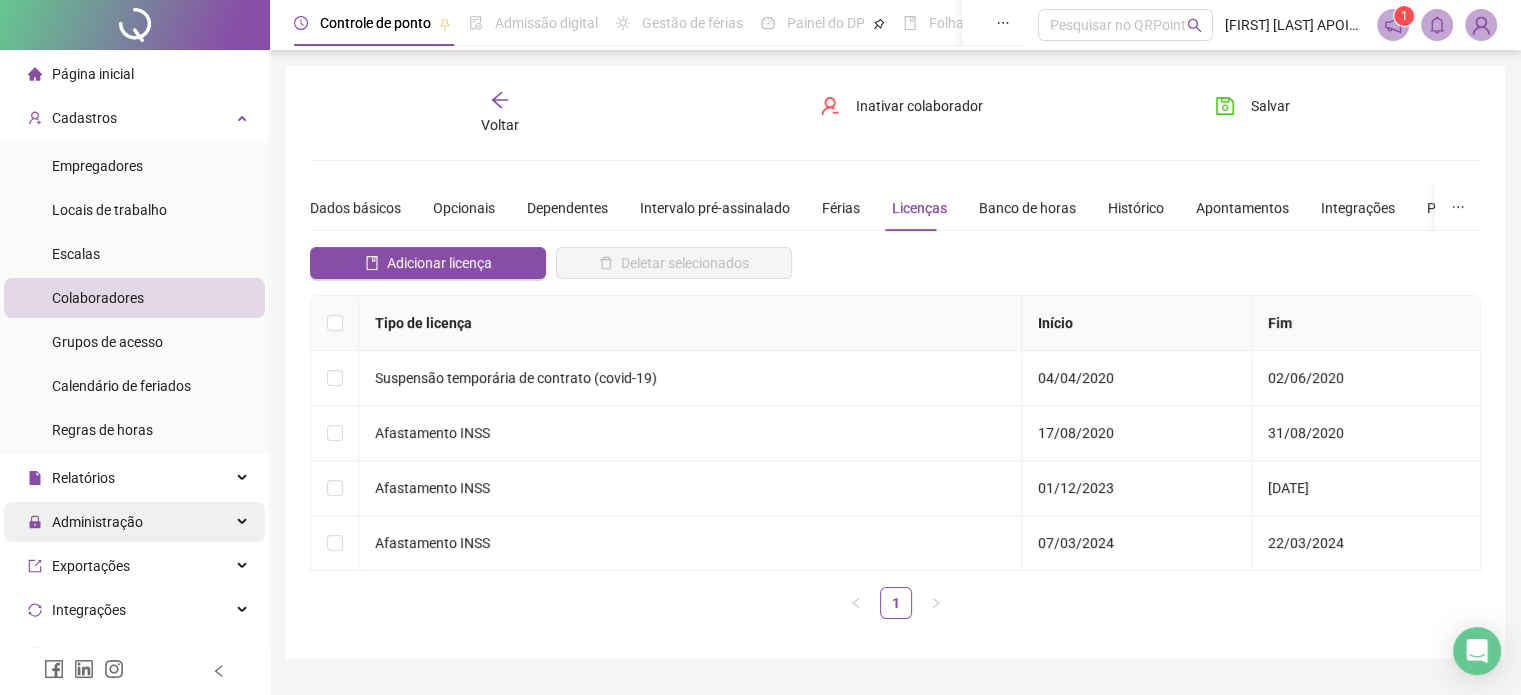 click on "Administração" at bounding box center (134, 522) 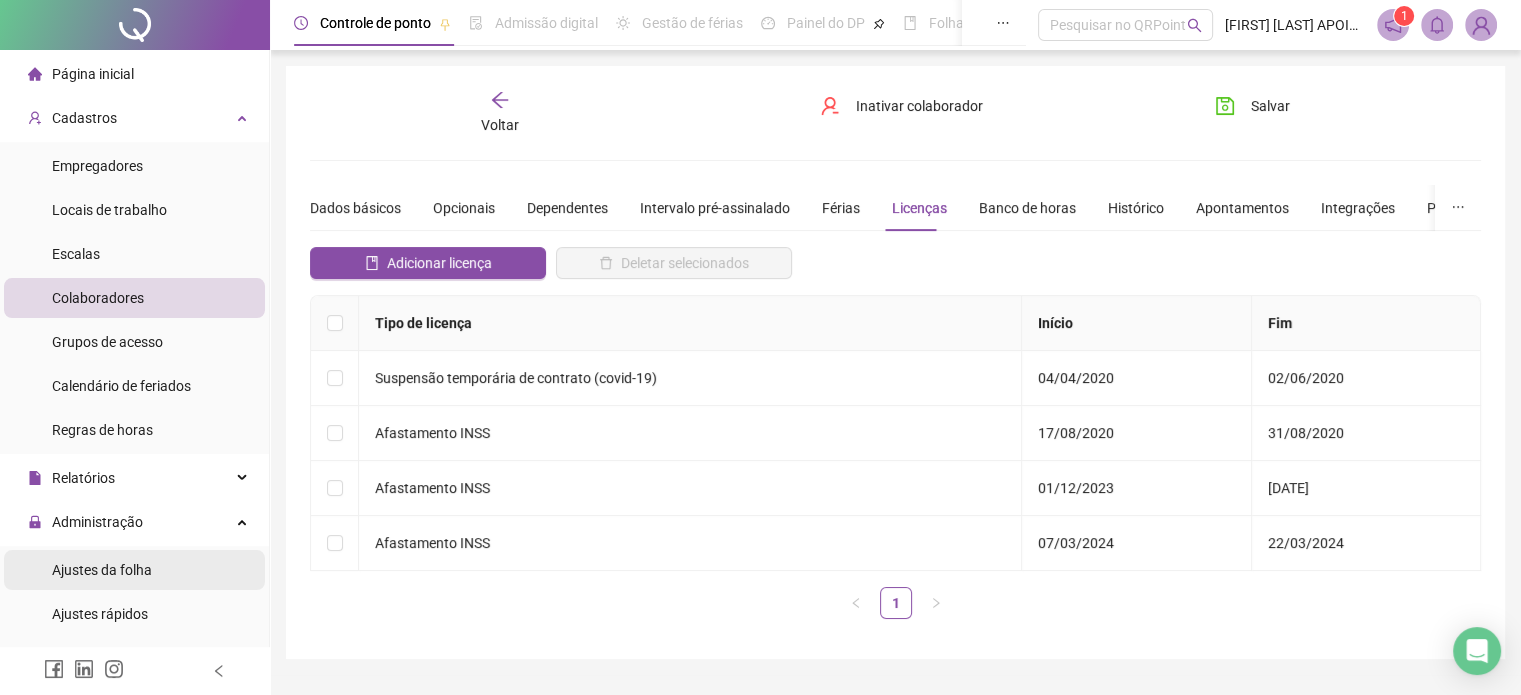 click on "Ajustes da folha" at bounding box center [102, 570] 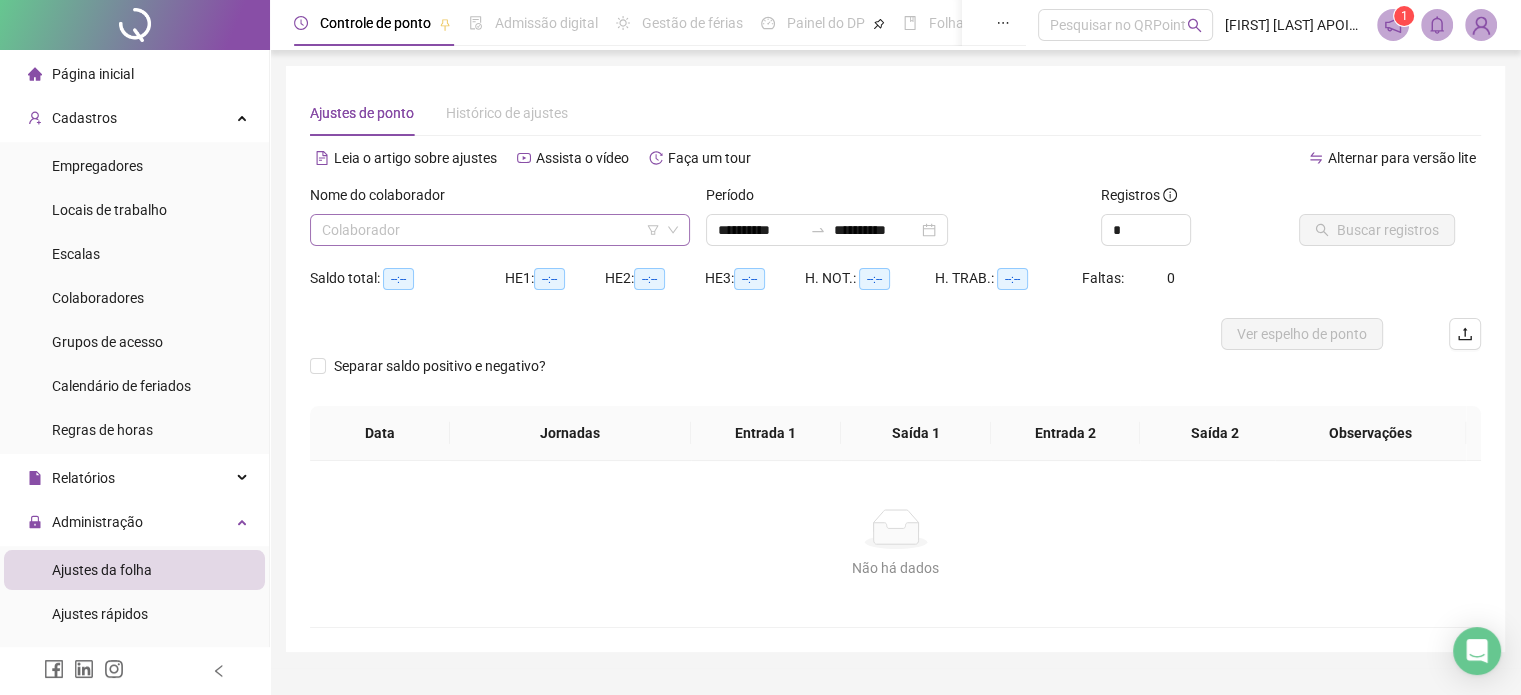 click at bounding box center [491, 230] 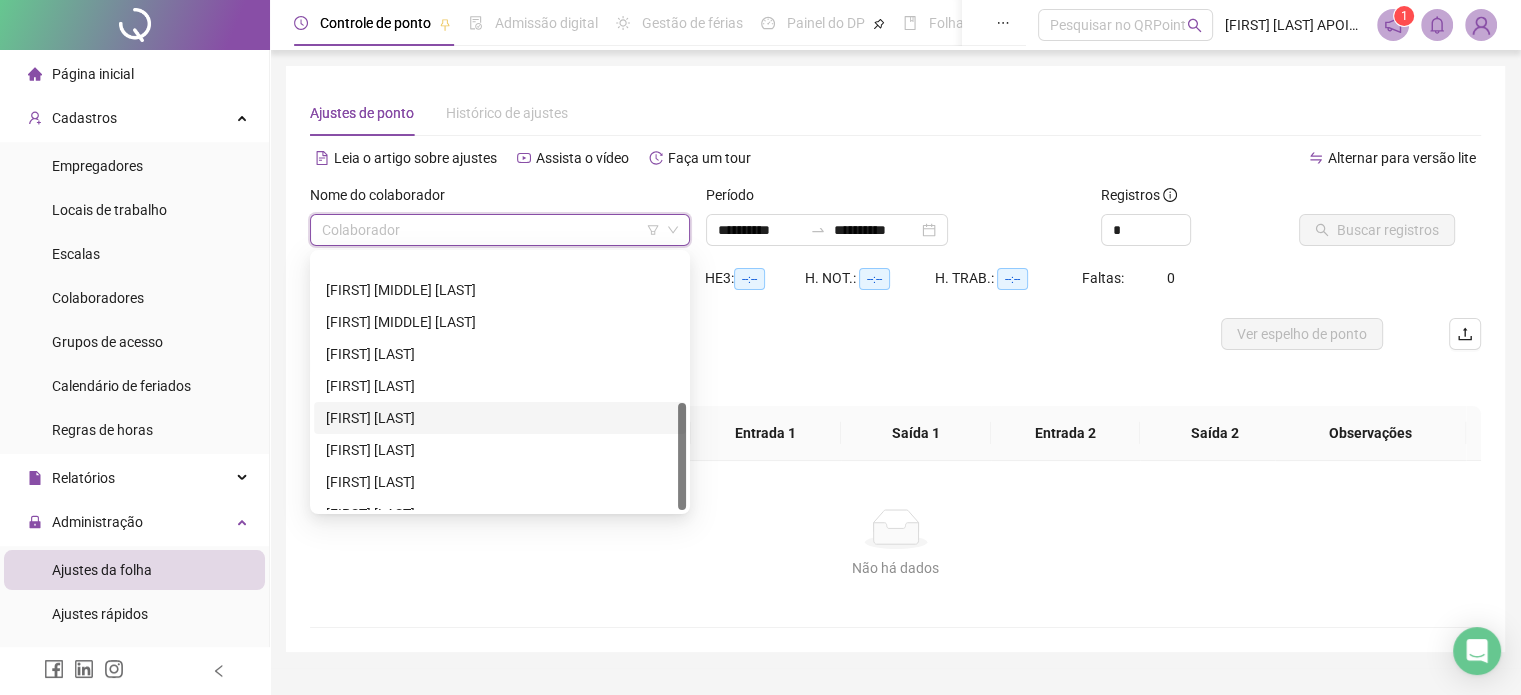 scroll, scrollTop: 352, scrollLeft: 0, axis: vertical 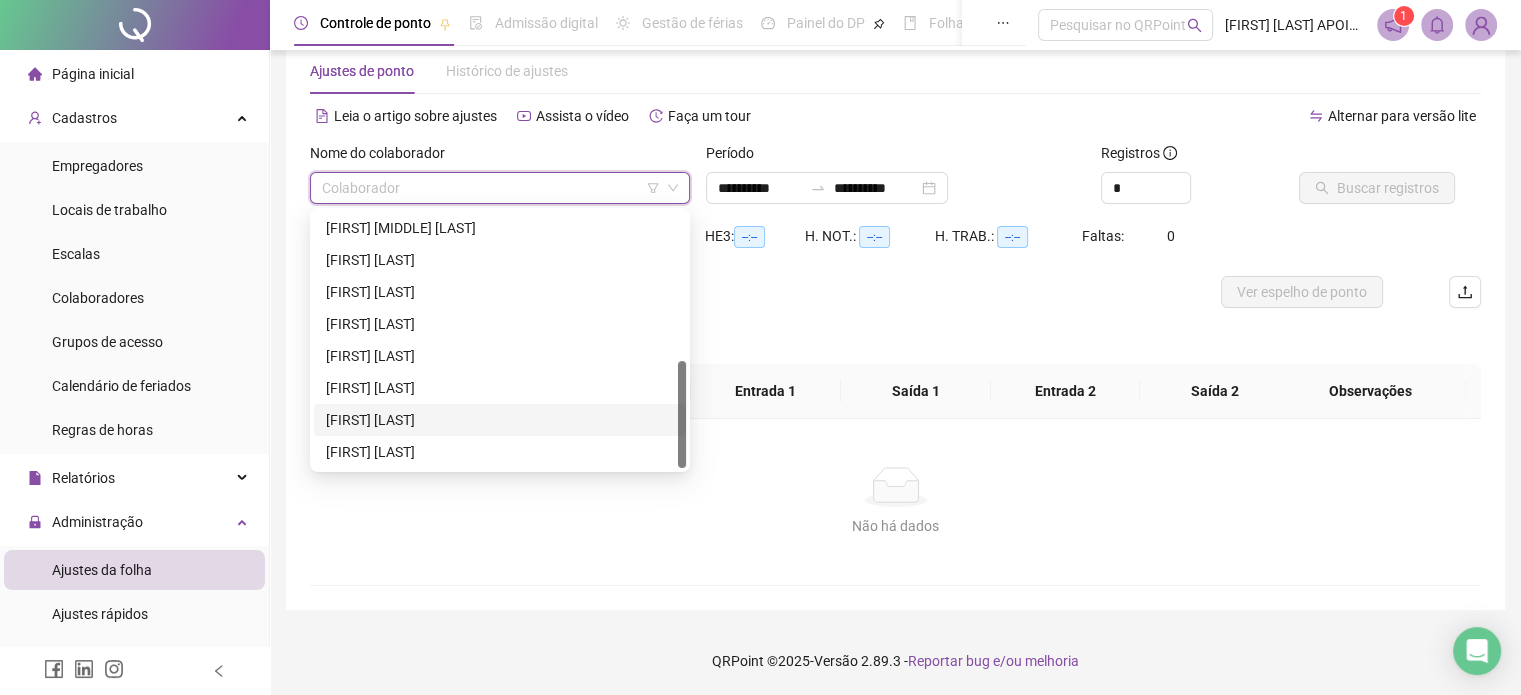 click on "[FIRST] [LAST]" at bounding box center (500, 420) 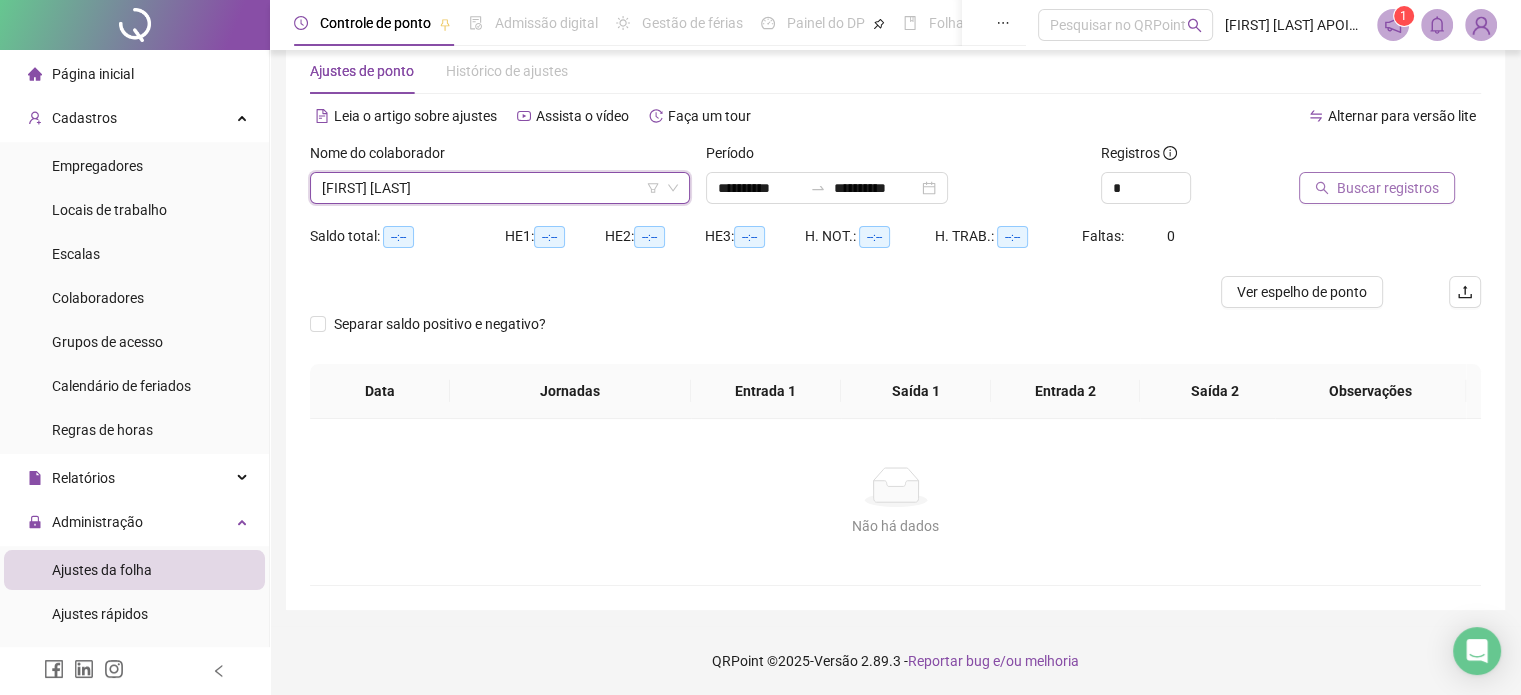 click on "Buscar registros" at bounding box center [1388, 188] 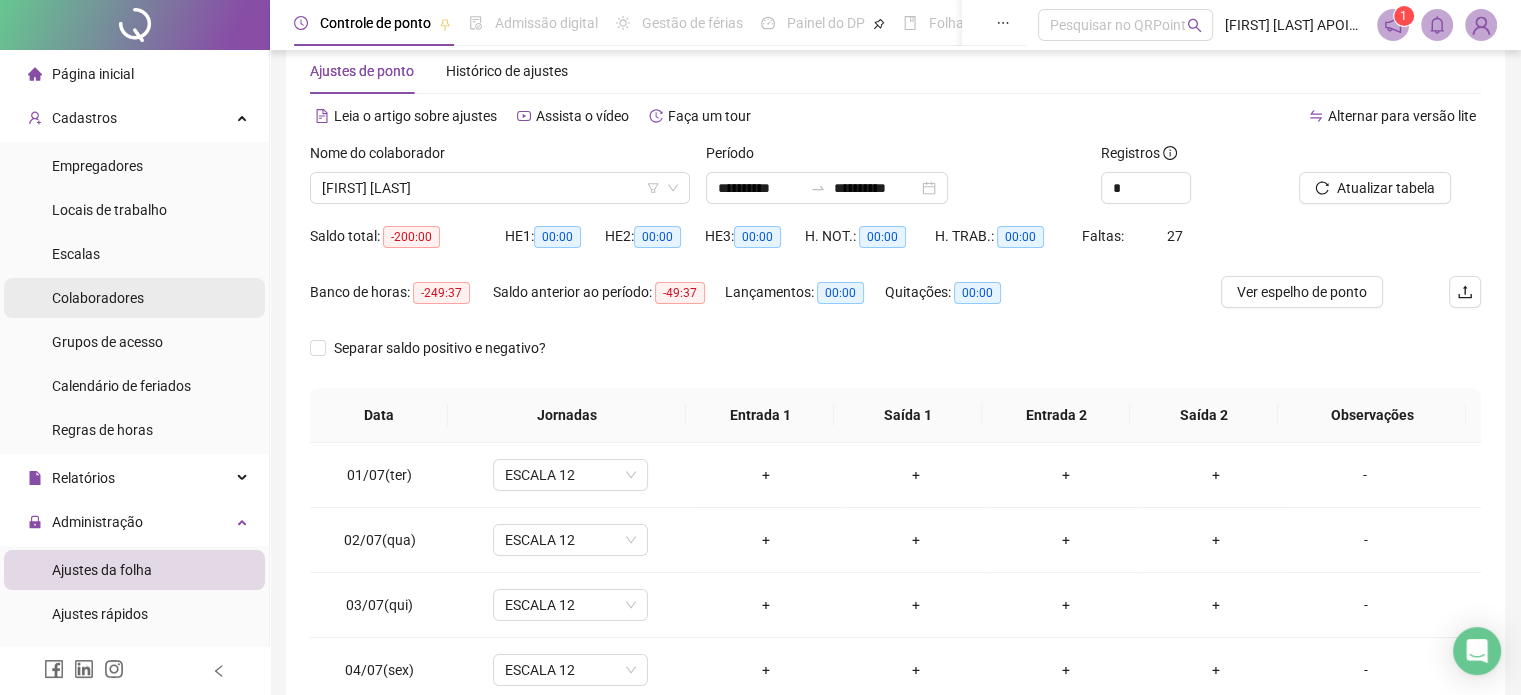 click on "Colaboradores" at bounding box center (98, 298) 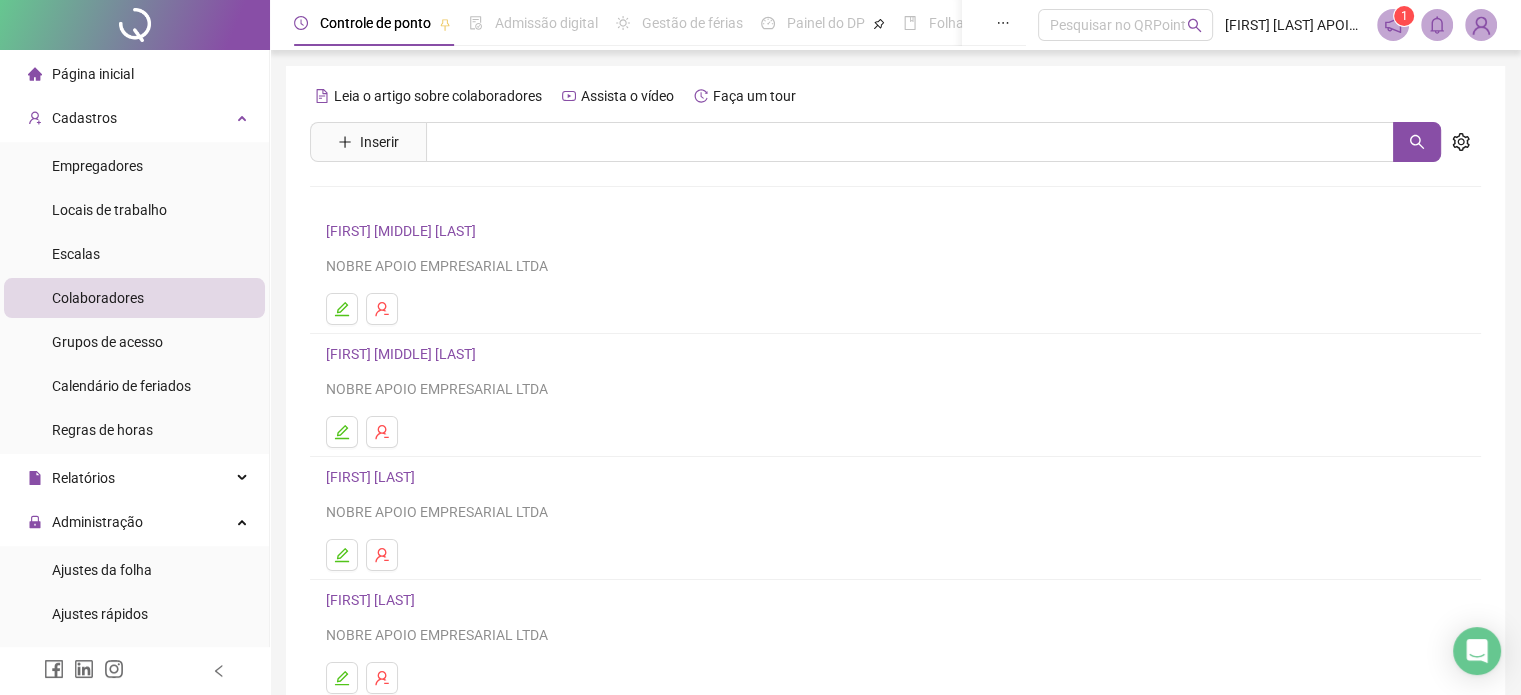 scroll, scrollTop: 271, scrollLeft: 0, axis: vertical 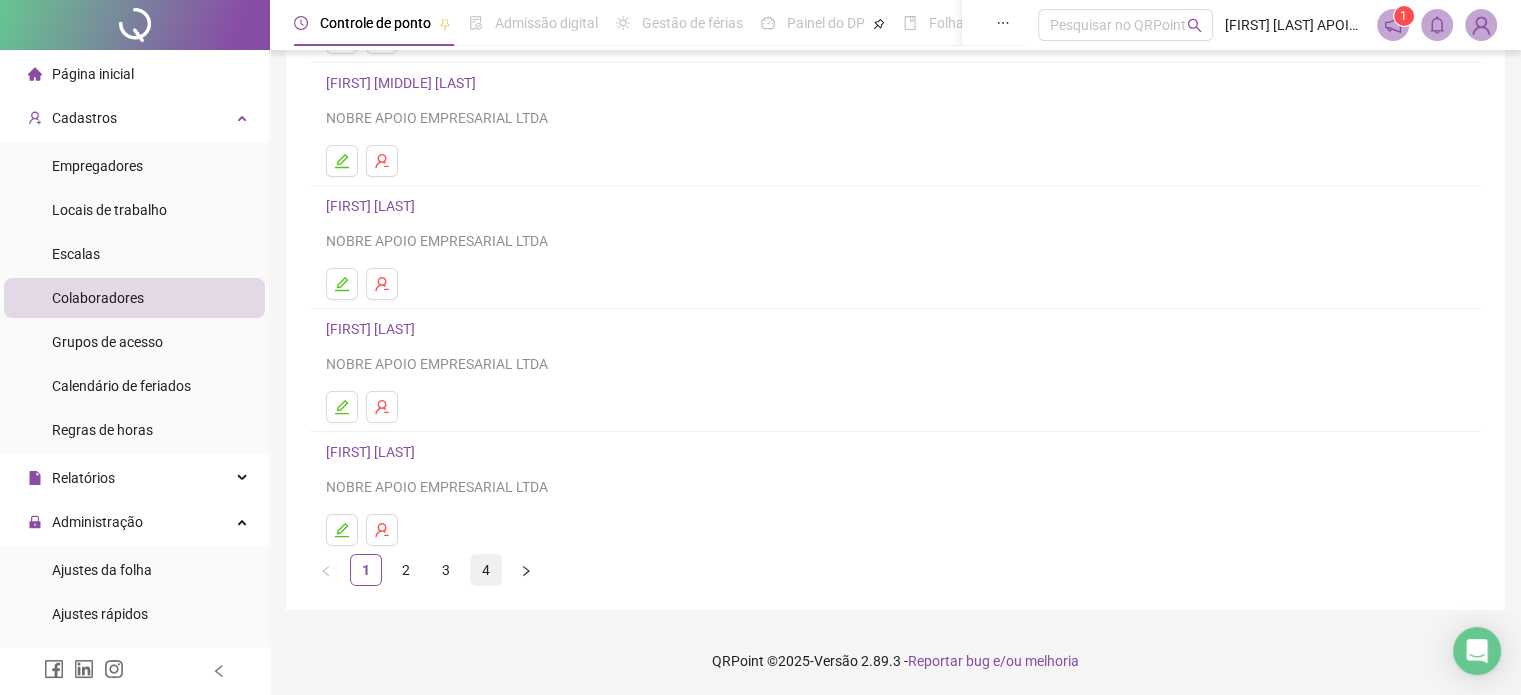 click on "4" at bounding box center (486, 570) 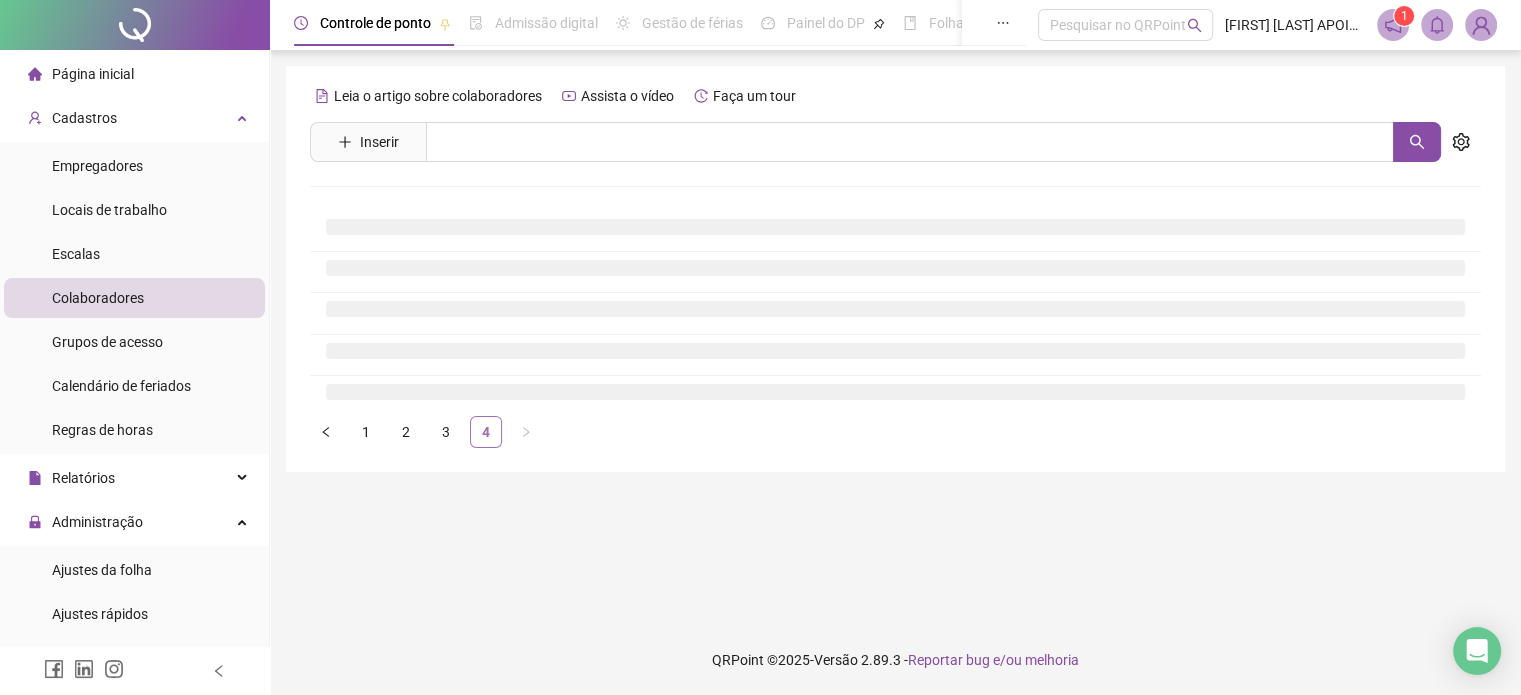 scroll, scrollTop: 0, scrollLeft: 0, axis: both 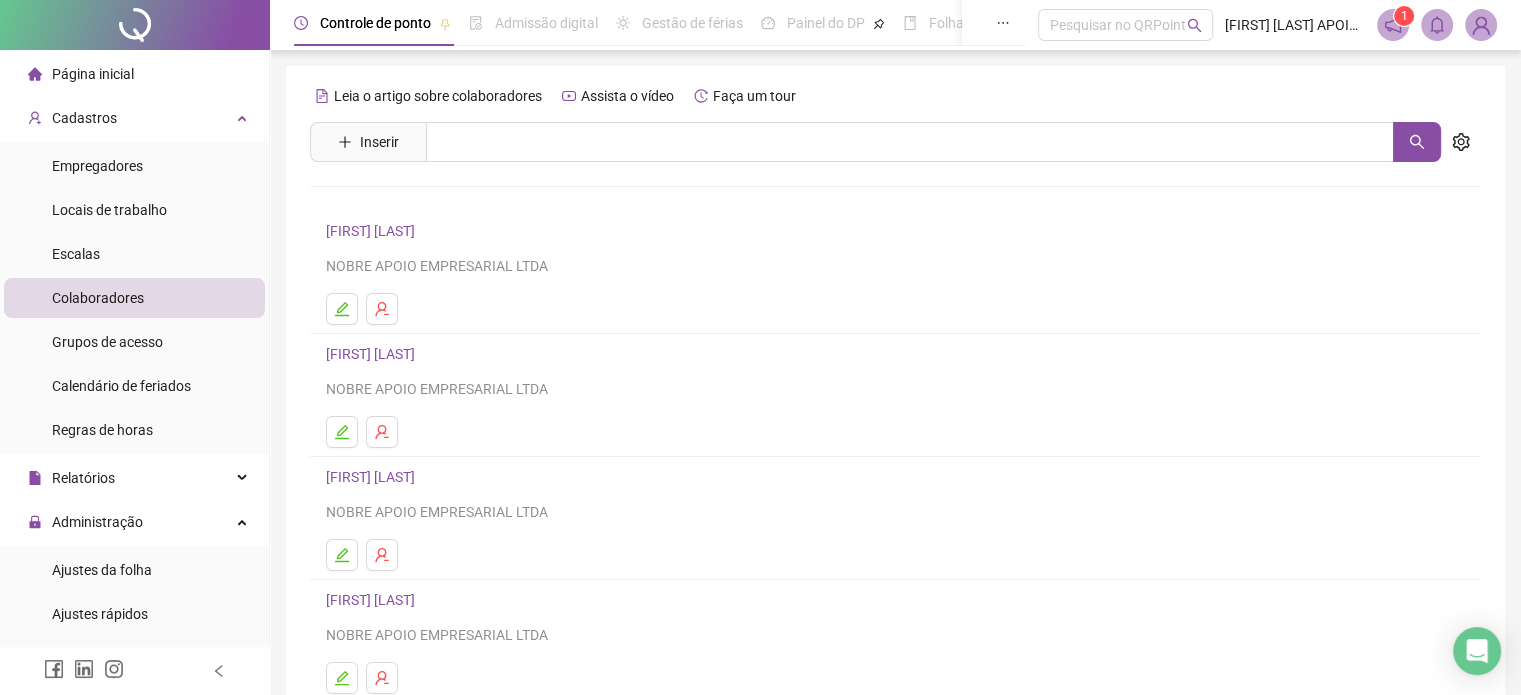 click on "[FIRST] [LAST]    NOBRE APOIO EMPRESARIAL LTDA" at bounding box center (895, 518) 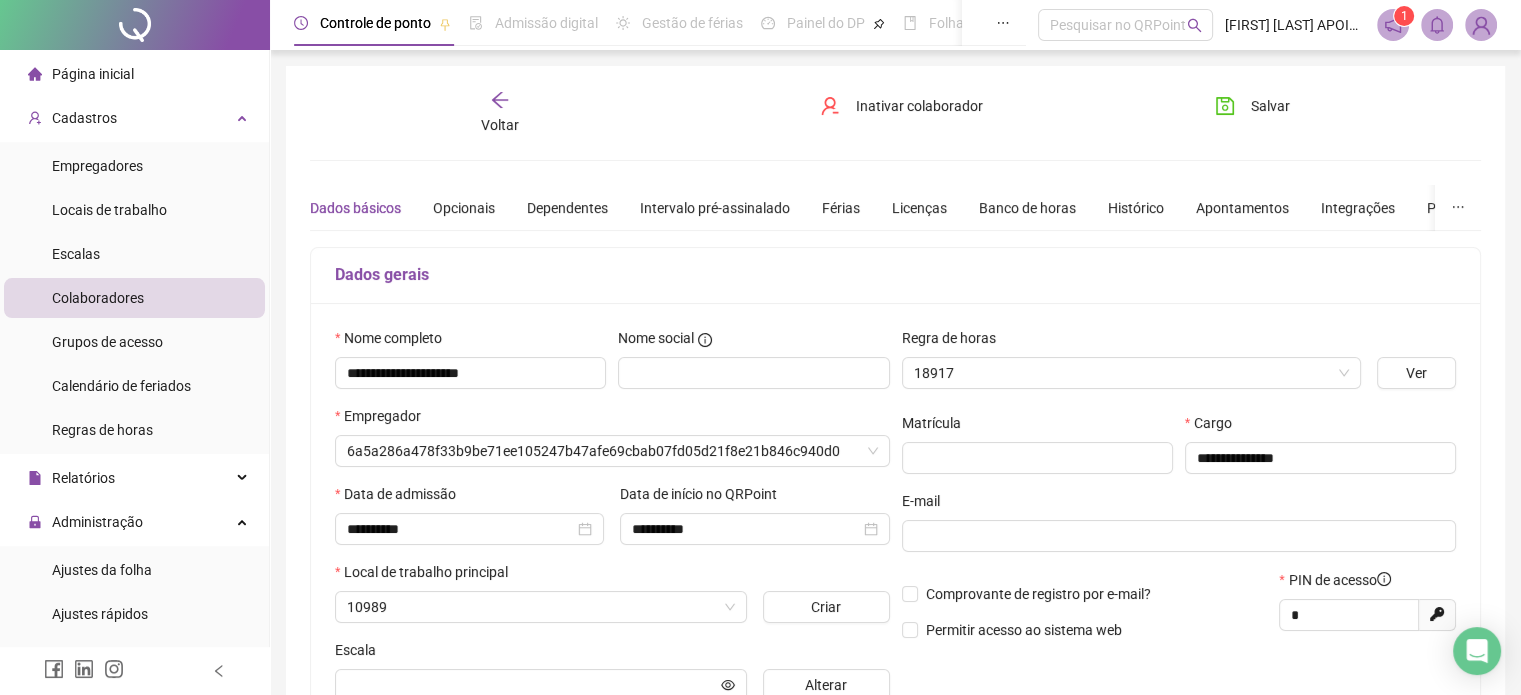 type on "**********" 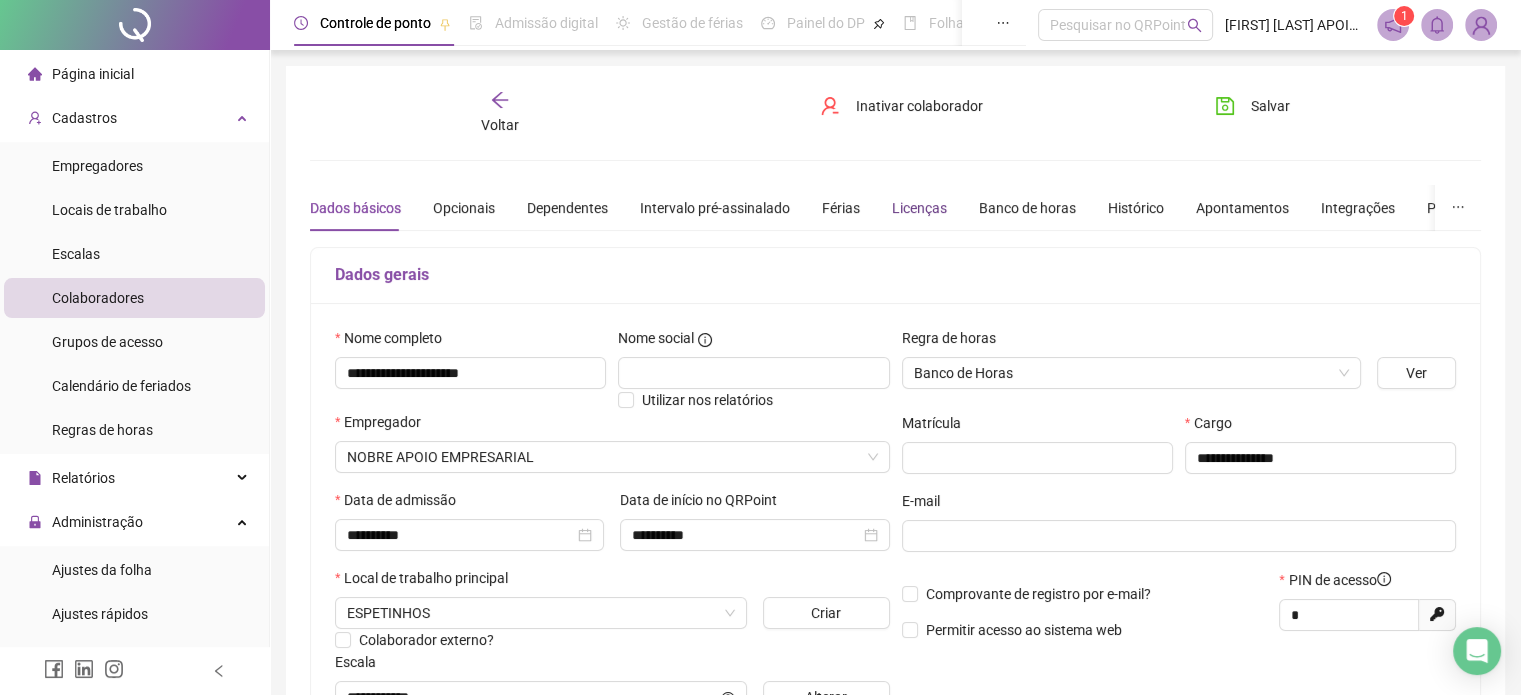 click on "Licenças" at bounding box center (919, 208) 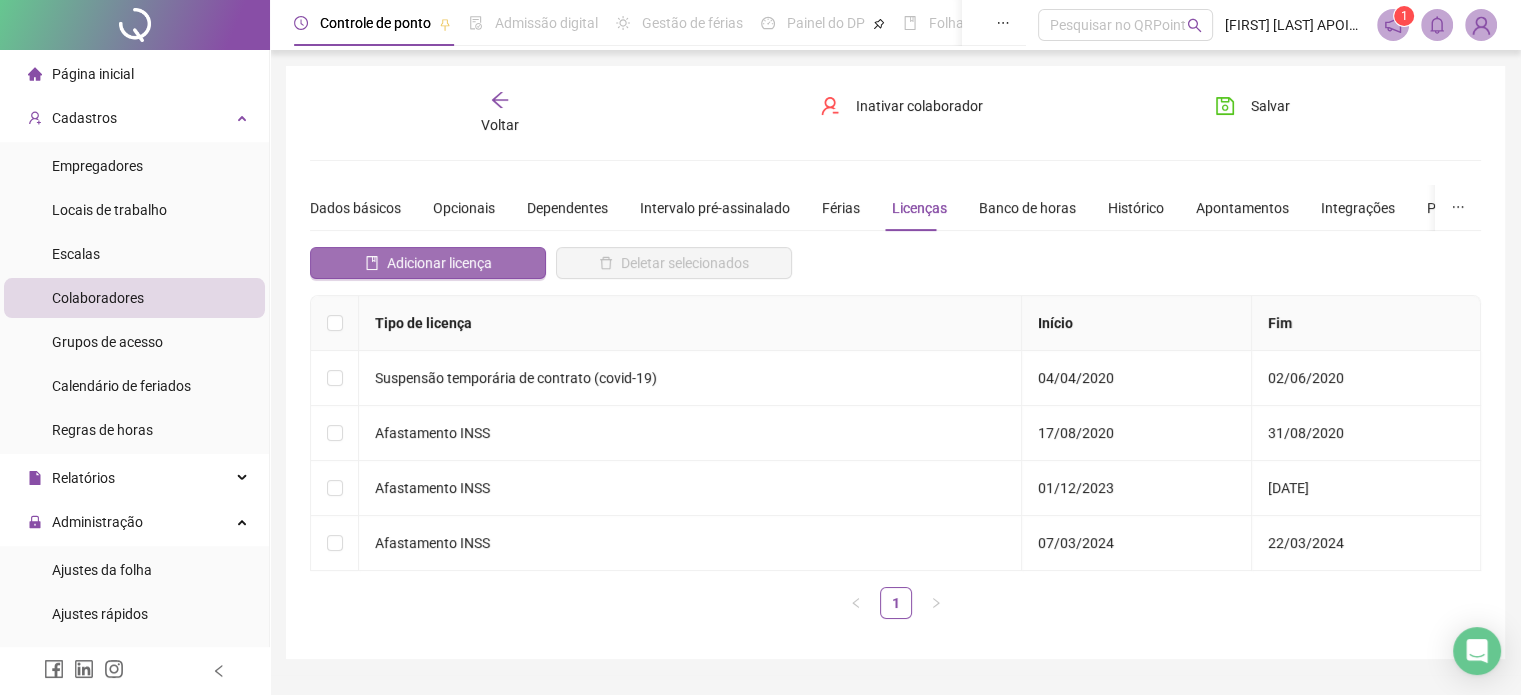click on "Adicionar licença" at bounding box center [439, 263] 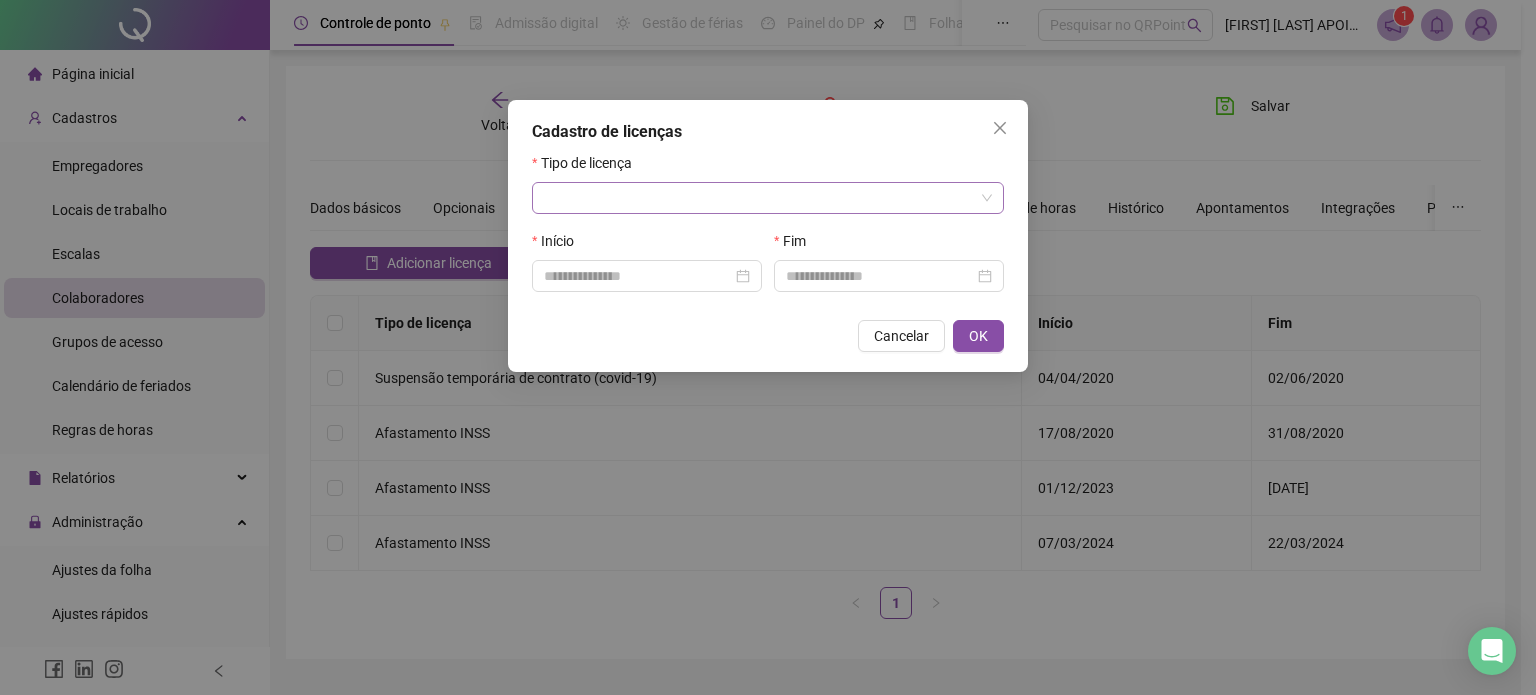 click at bounding box center [759, 198] 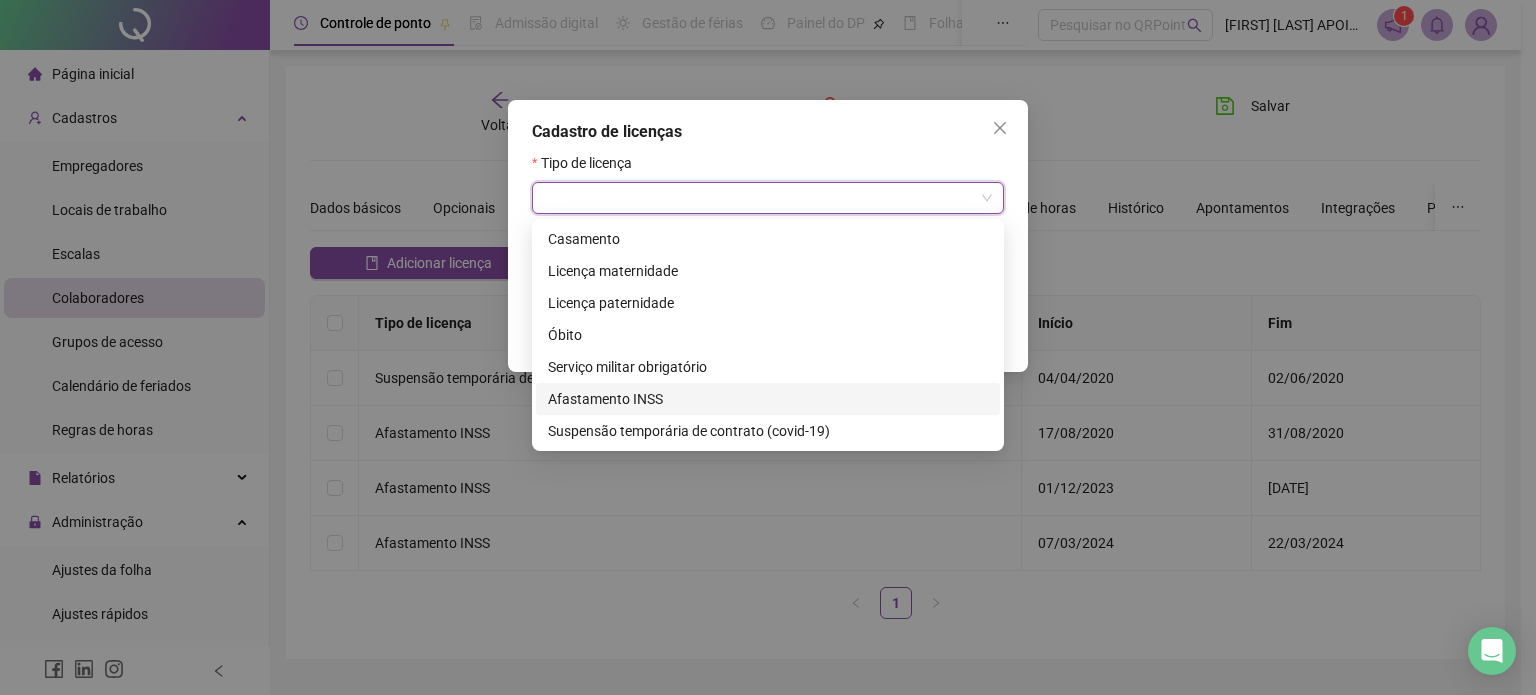 click on "Afastamento INSS" at bounding box center (768, 399) 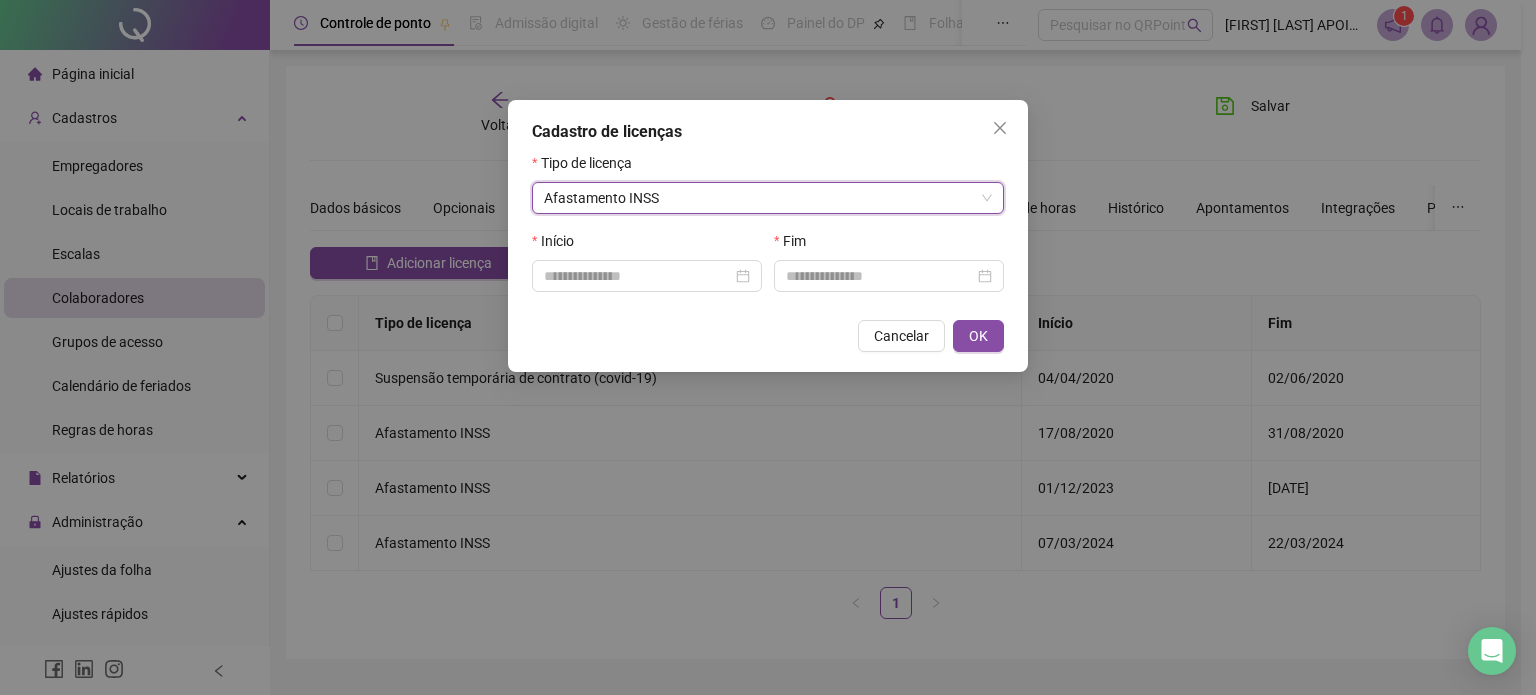click on "Início" at bounding box center [647, 269] 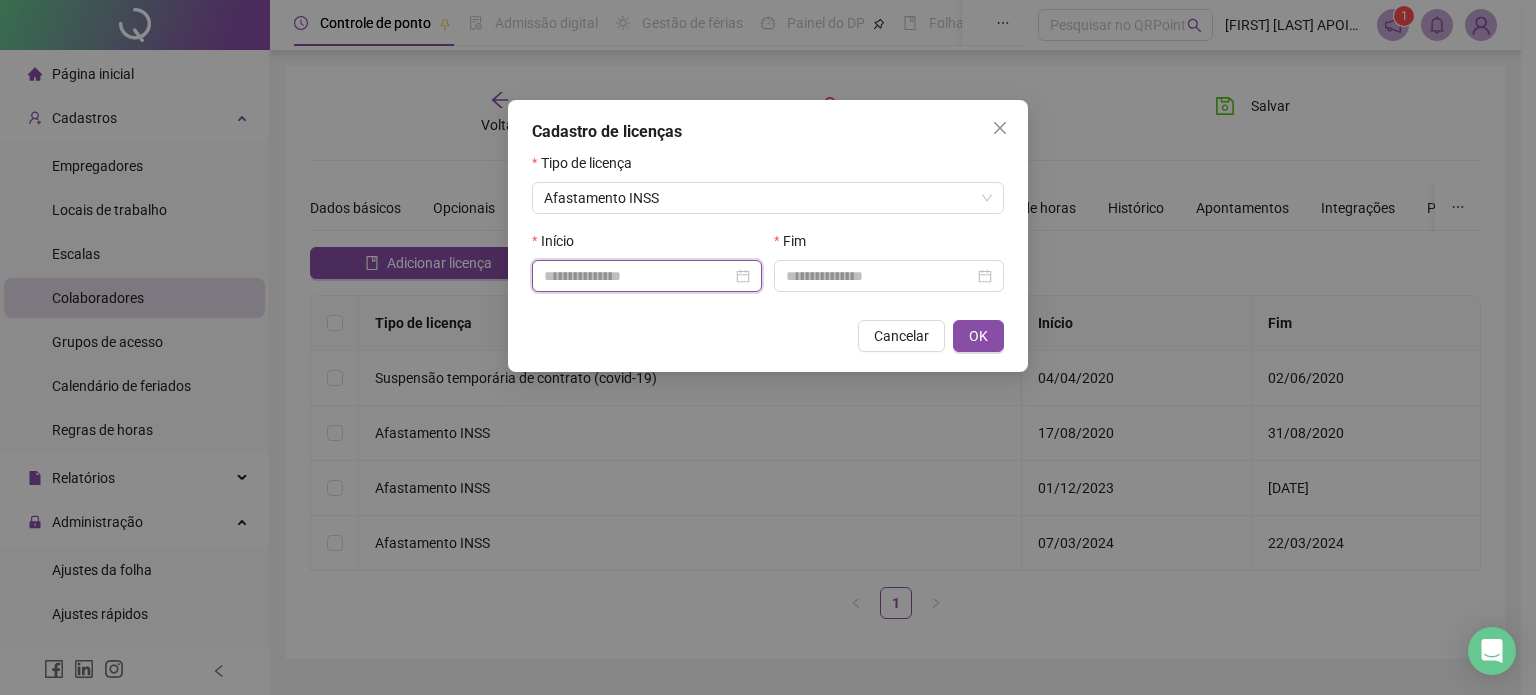 click at bounding box center [638, 276] 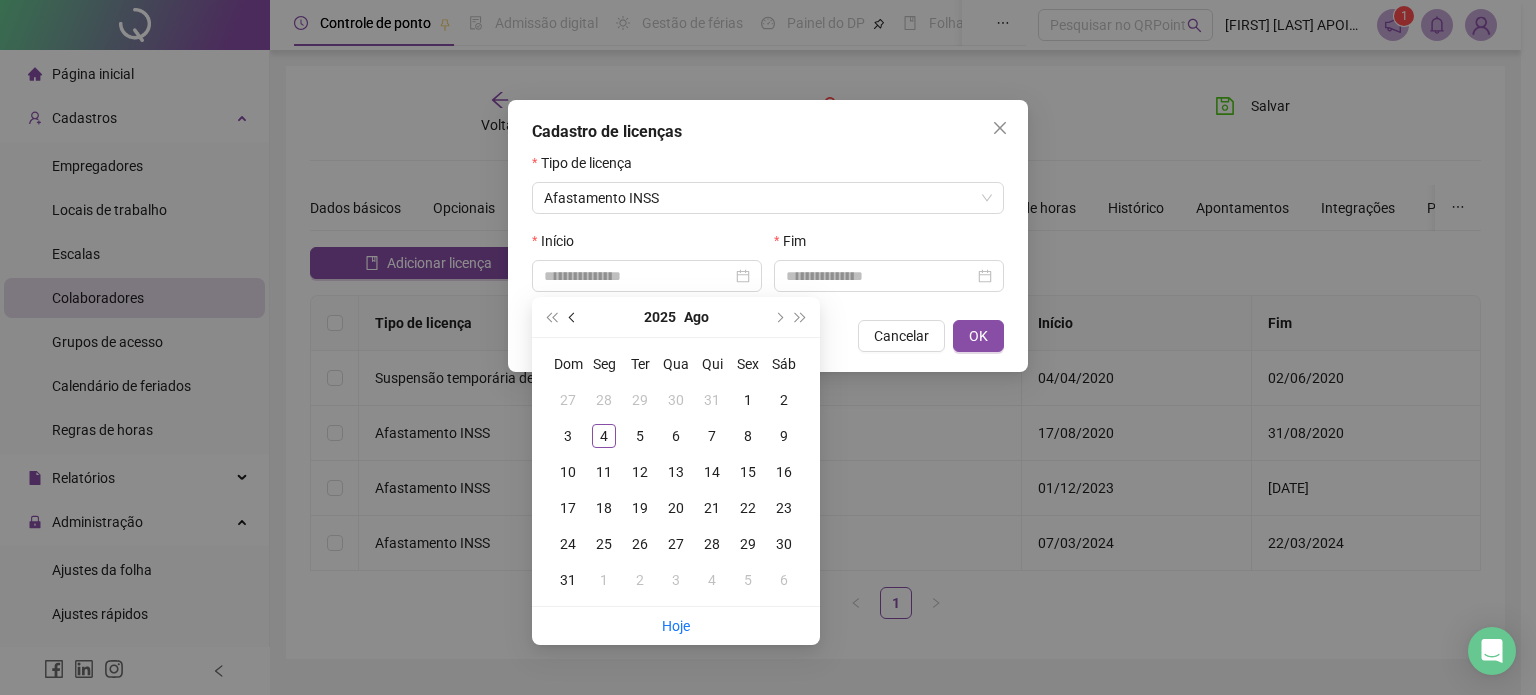 click at bounding box center [574, 317] 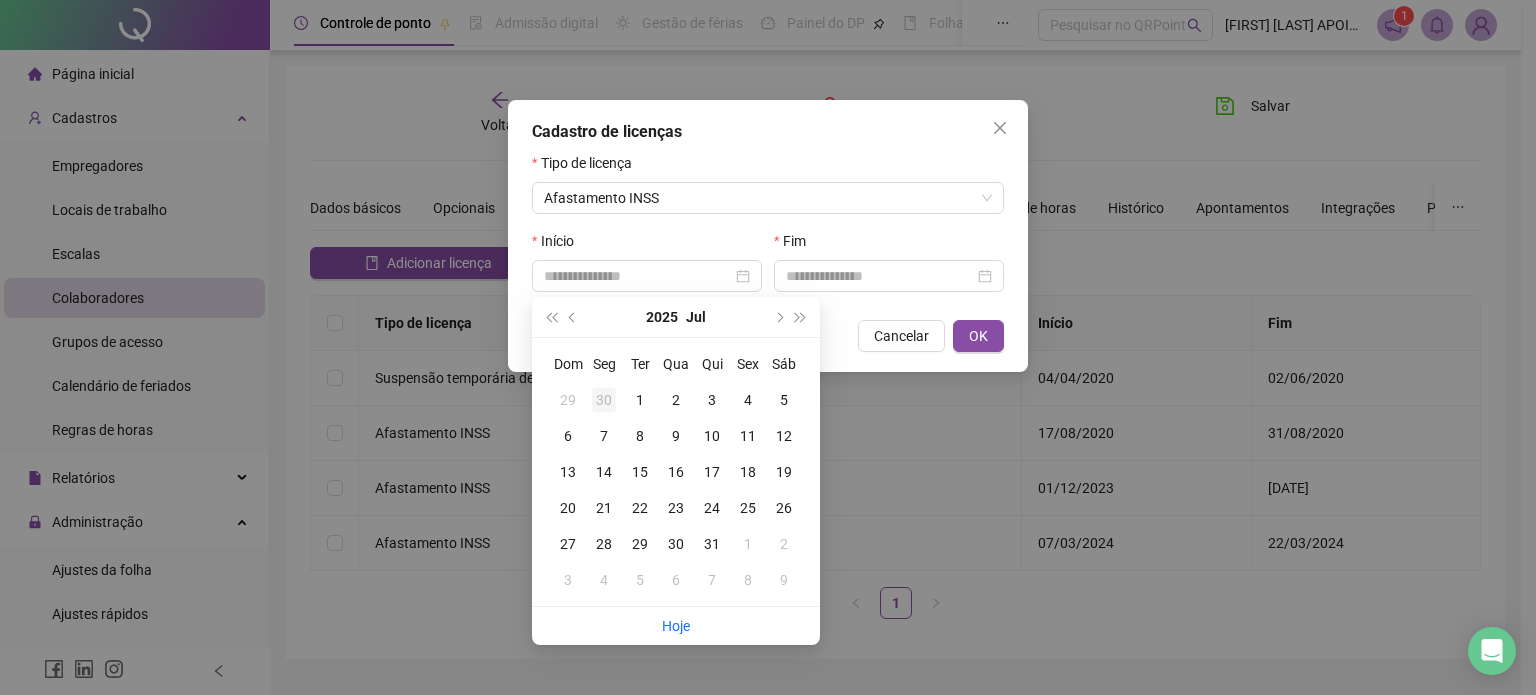 type on "**********" 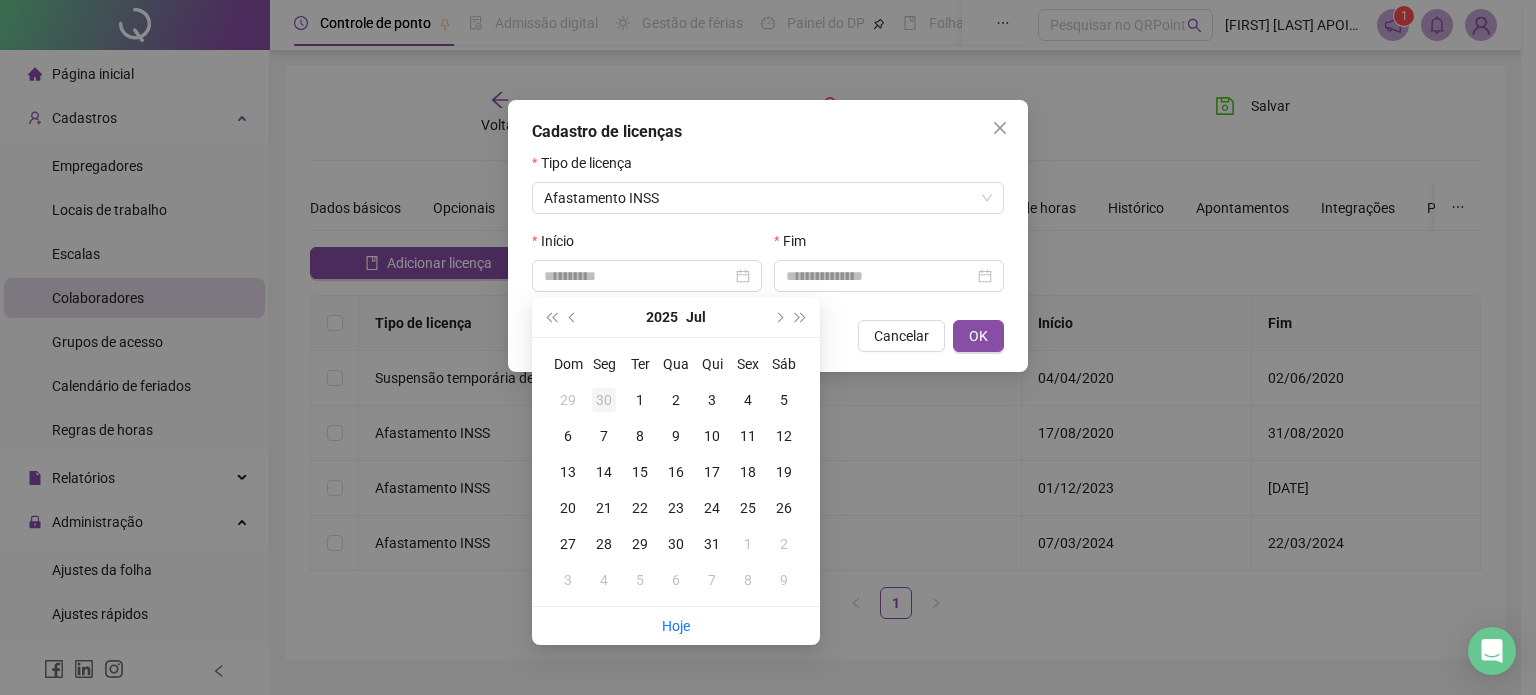 click on "30" at bounding box center (604, 400) 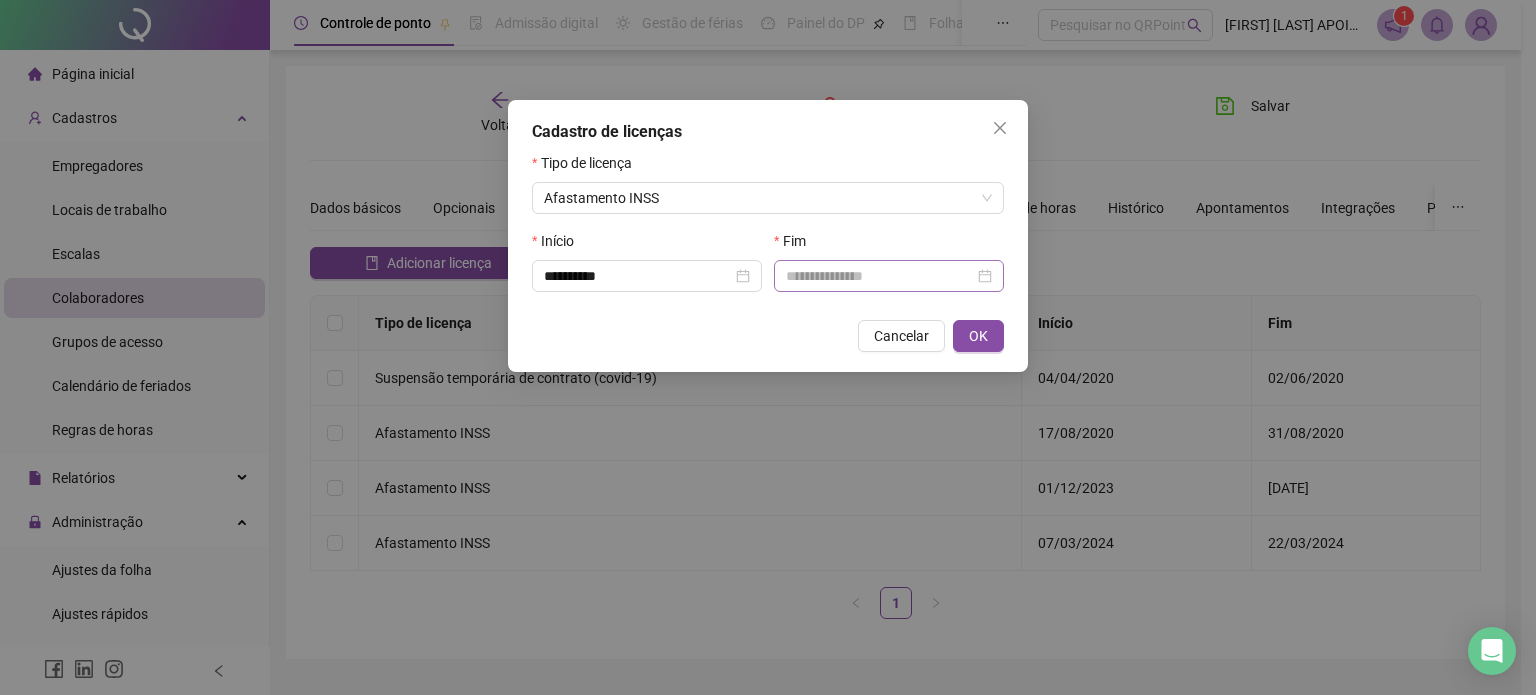 click at bounding box center [889, 276] 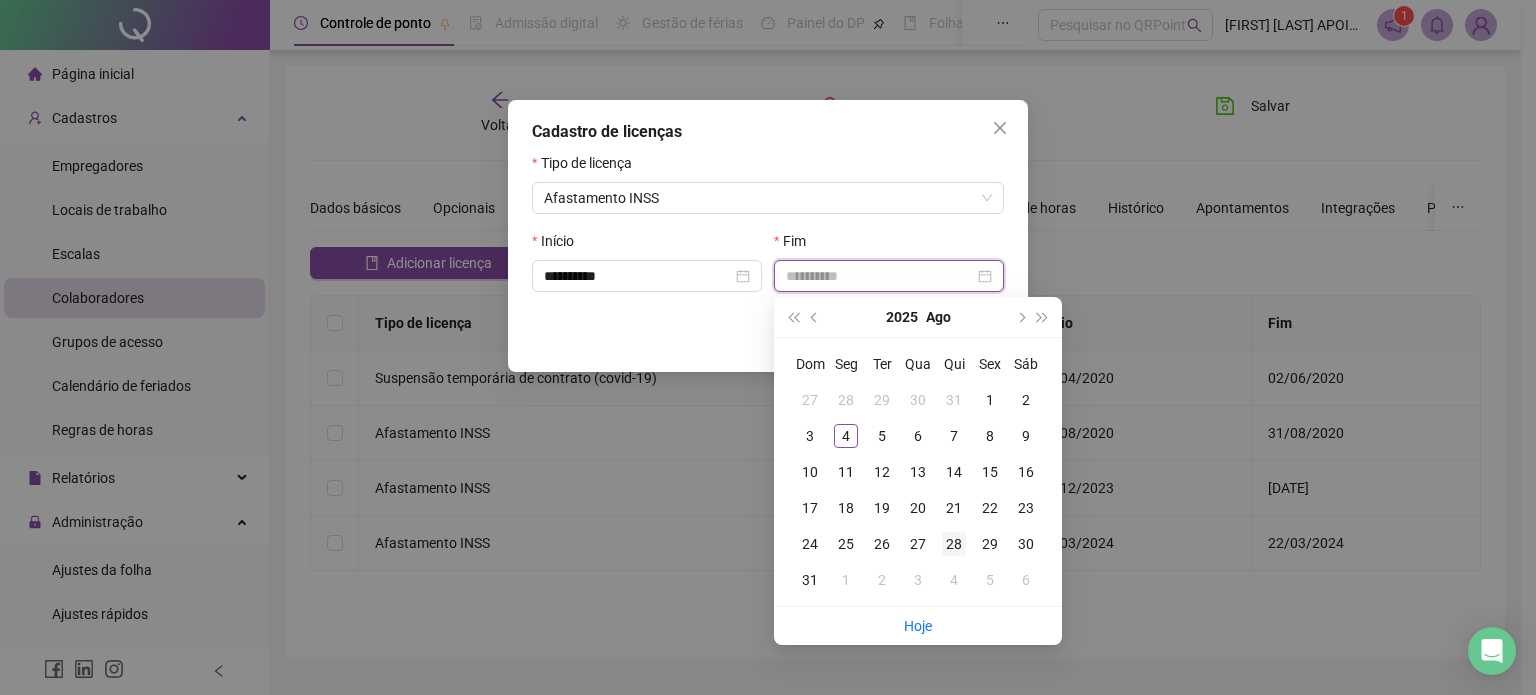 type on "**********" 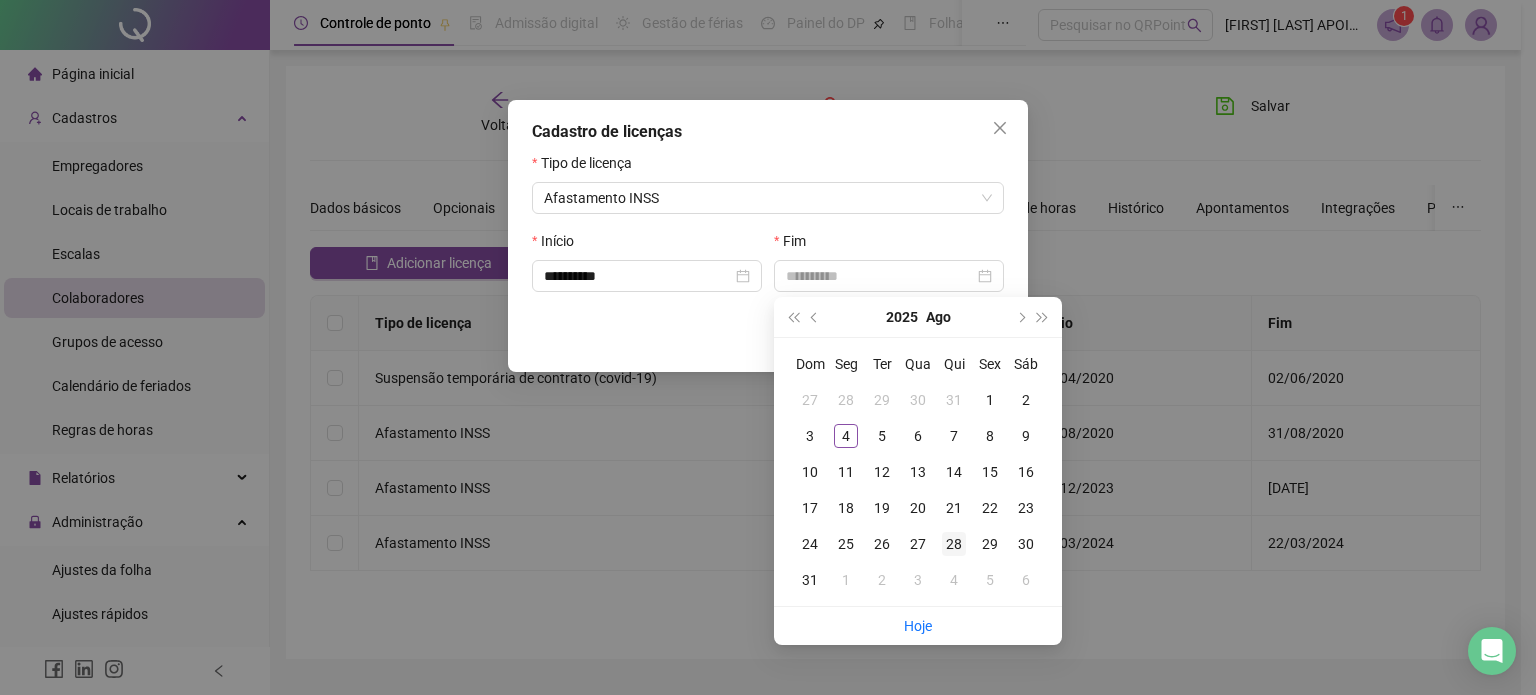 click on "28" at bounding box center (954, 544) 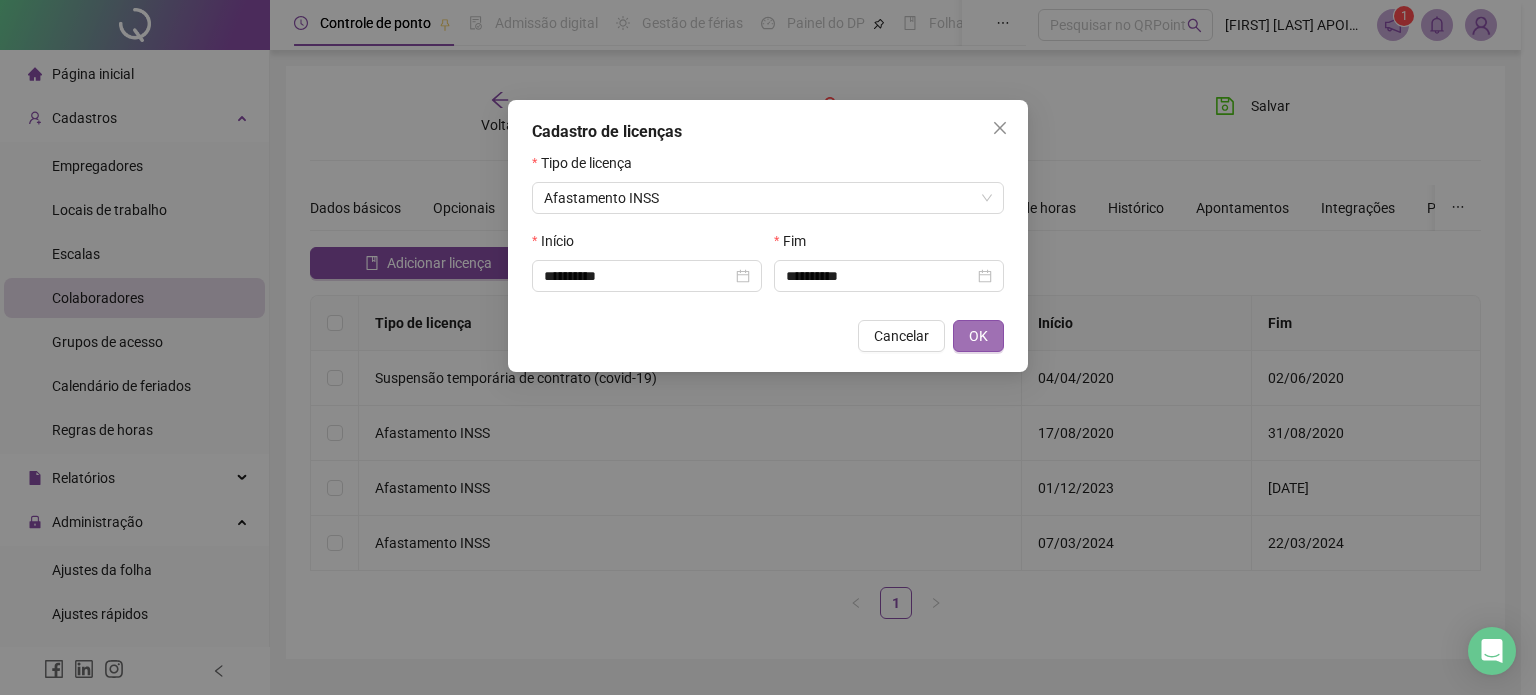 click on "OK" at bounding box center [978, 336] 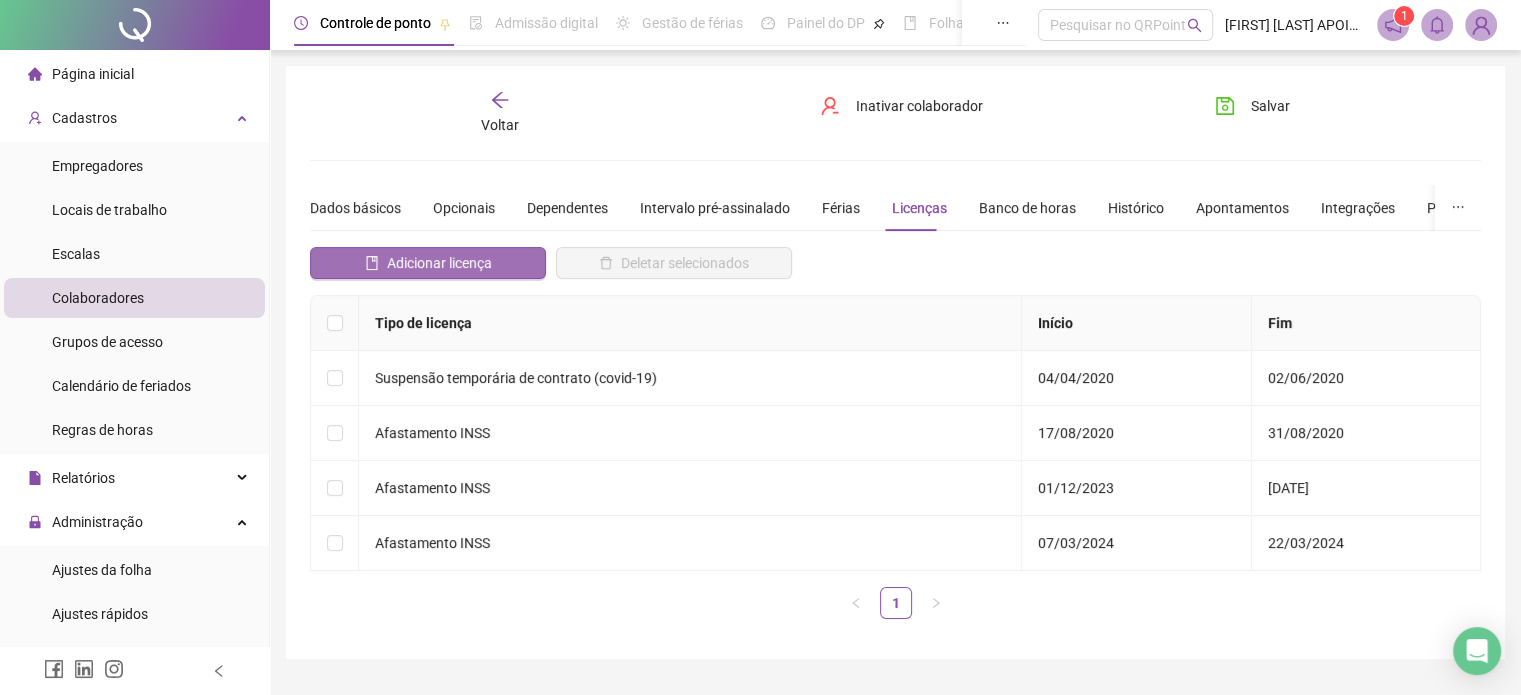 click on "Adicionar licença" at bounding box center [439, 263] 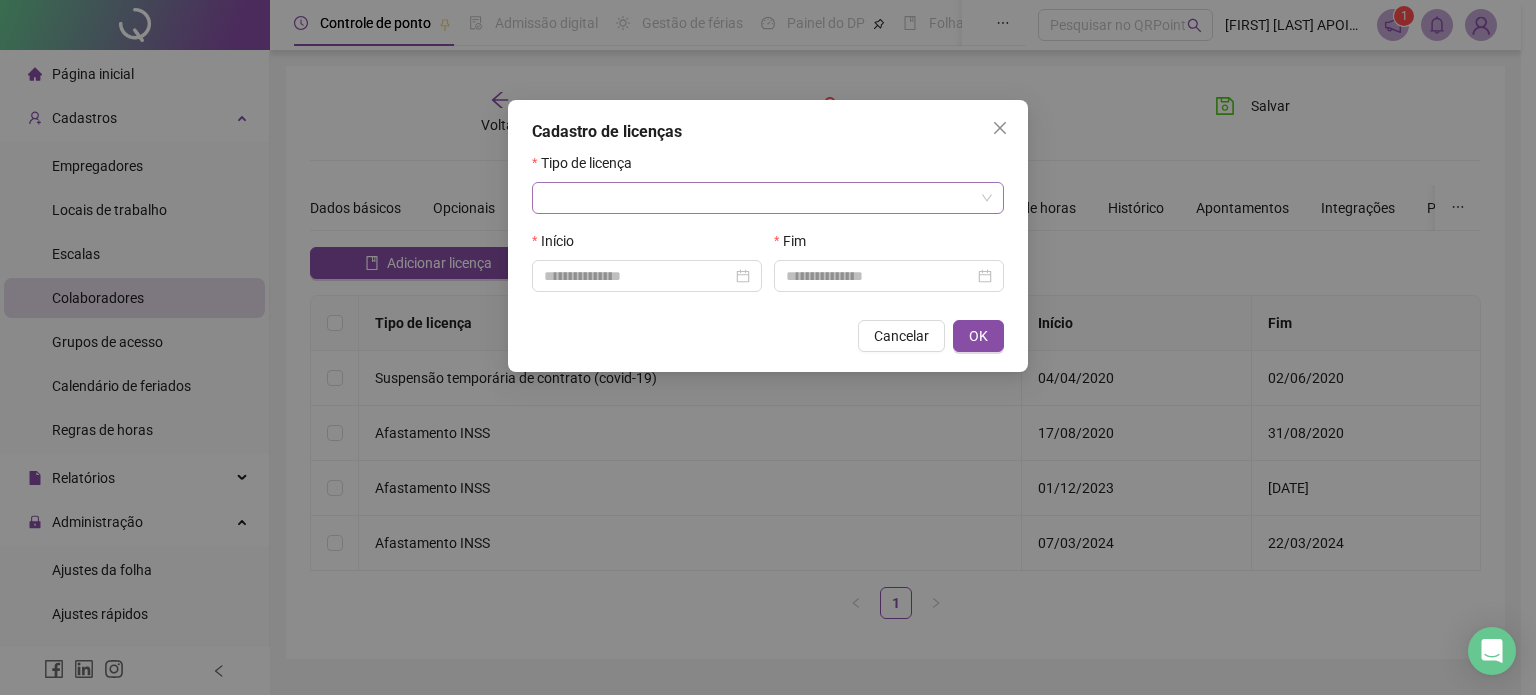 click at bounding box center [759, 198] 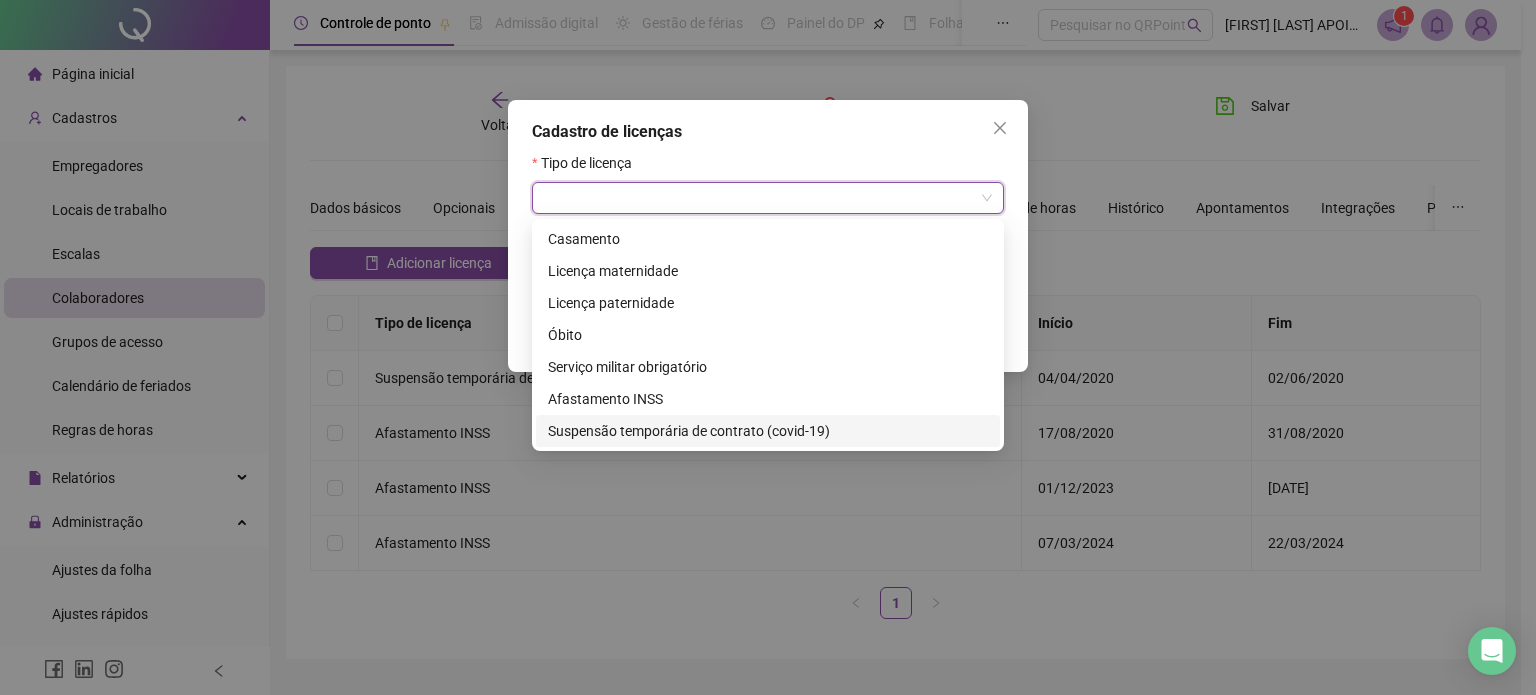 click on "Suspensão temporária de contrato (covid-19)" at bounding box center (768, 431) 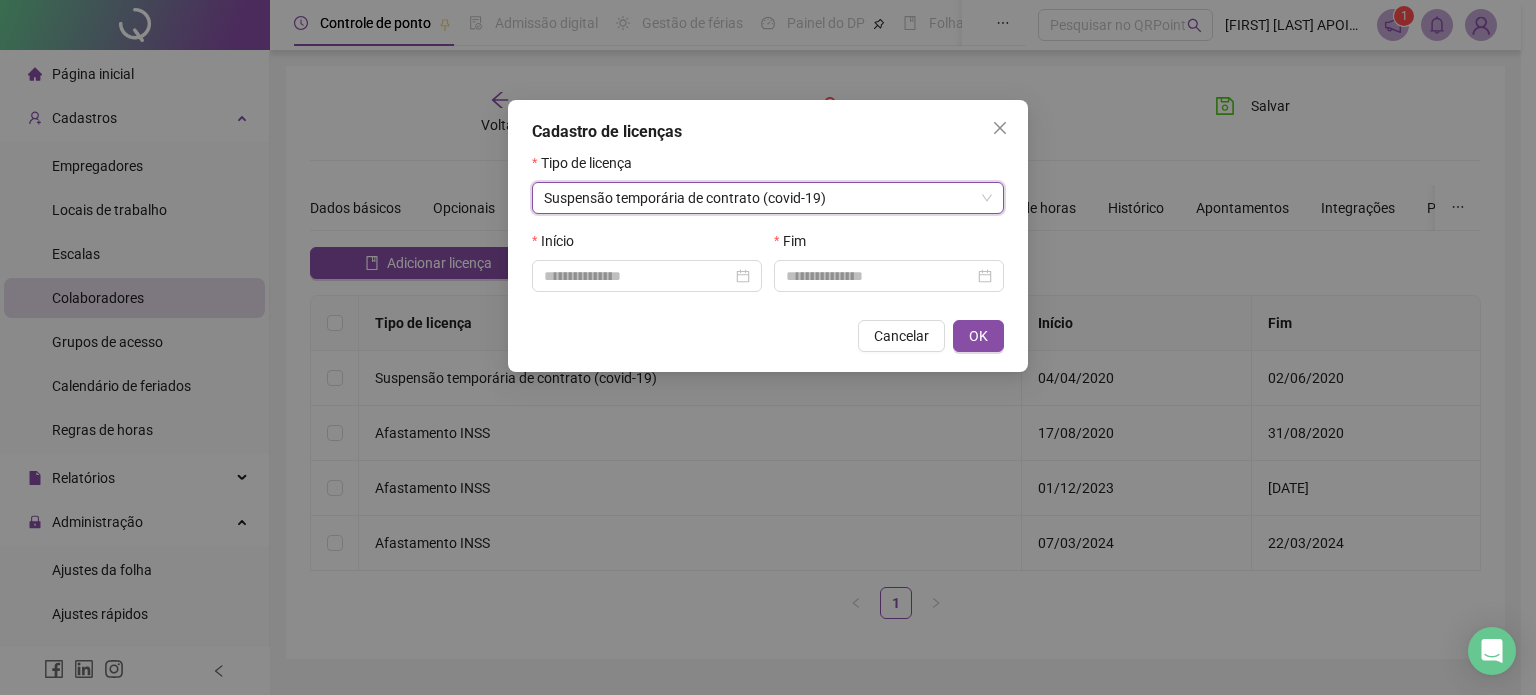 click on "Suspensão temporária de contrato (covid-19)" at bounding box center [768, 198] 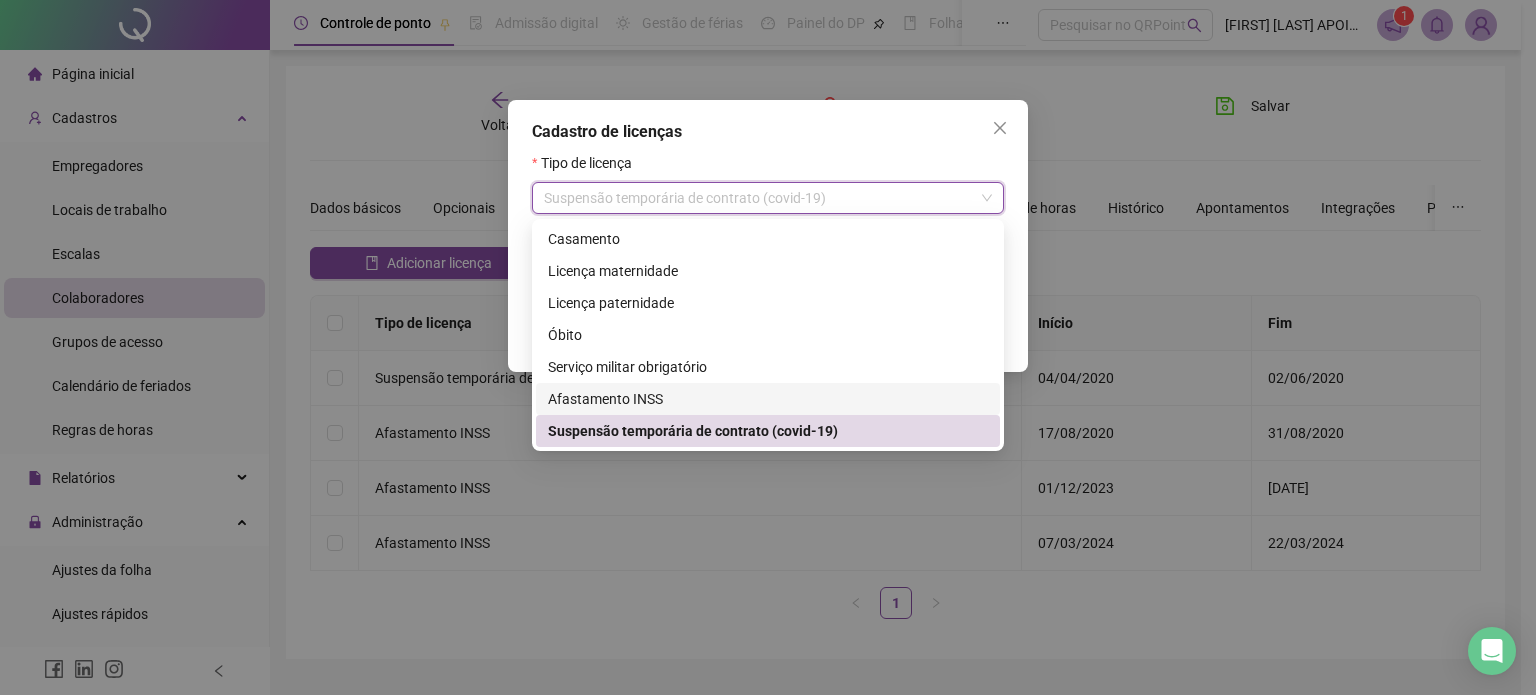 click on "Afastamento INSS" at bounding box center [768, 399] 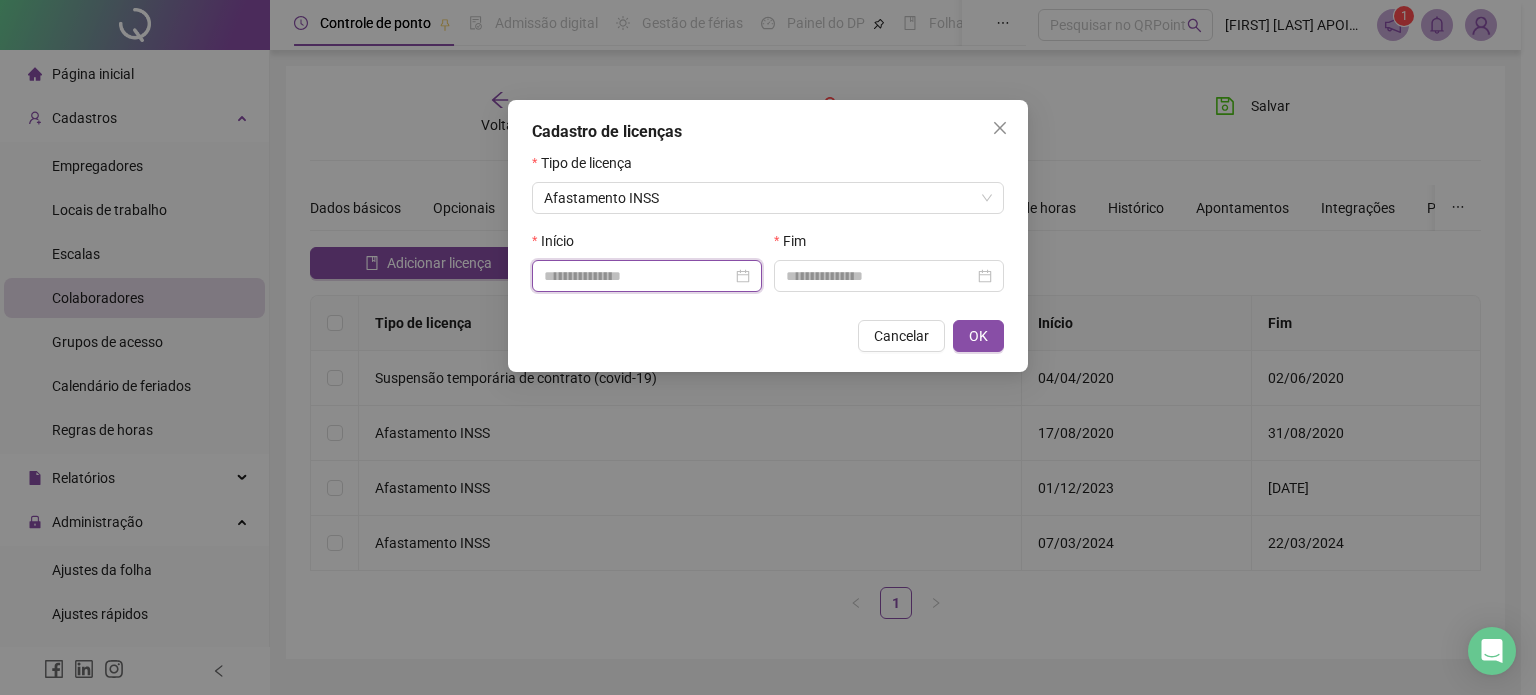 click at bounding box center [638, 276] 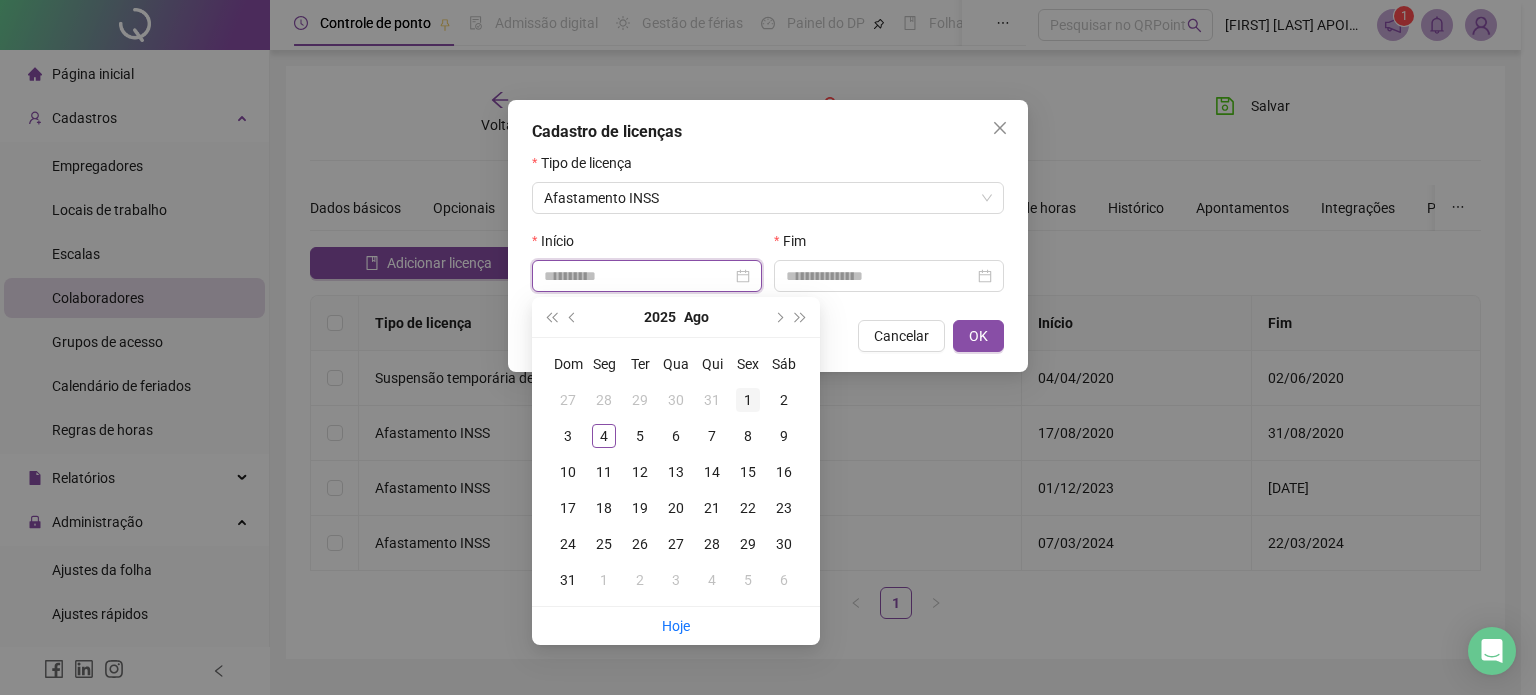 type on "**********" 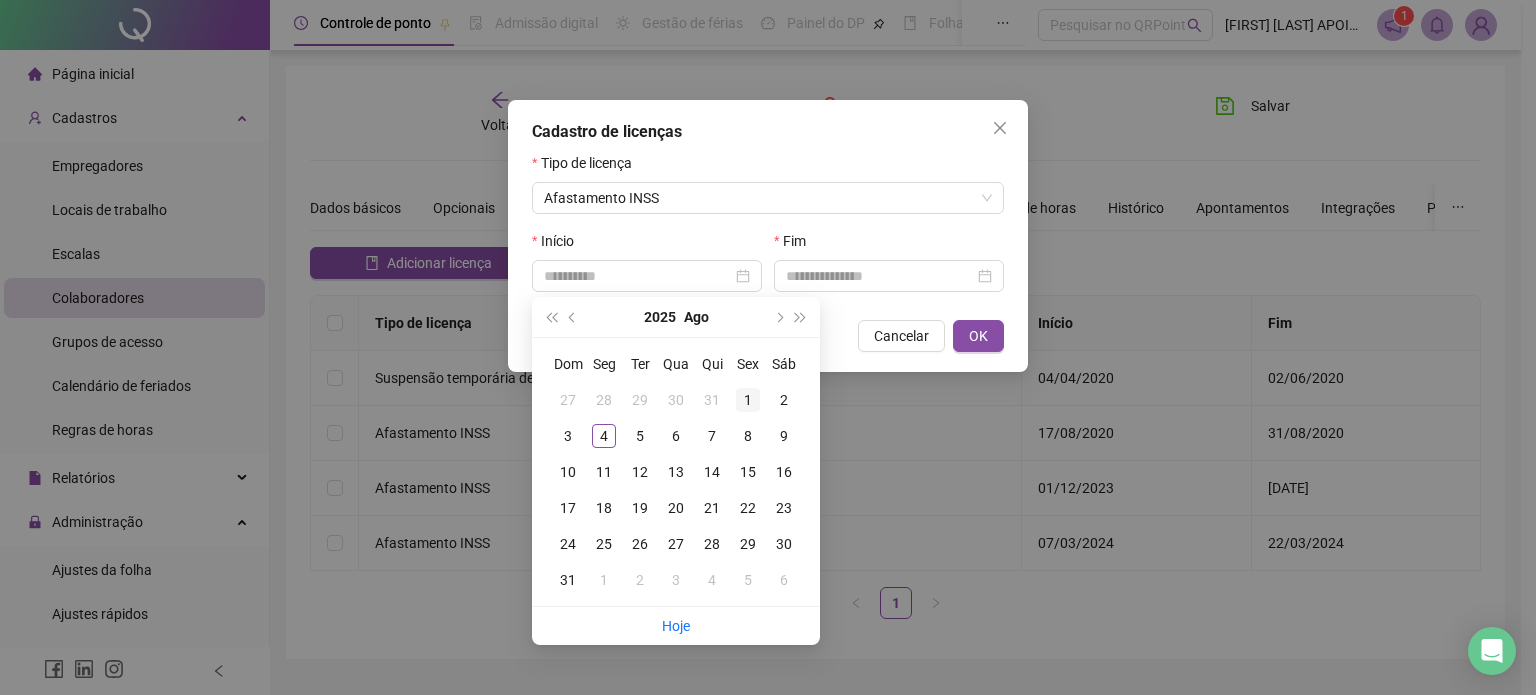 click on "1" at bounding box center [748, 400] 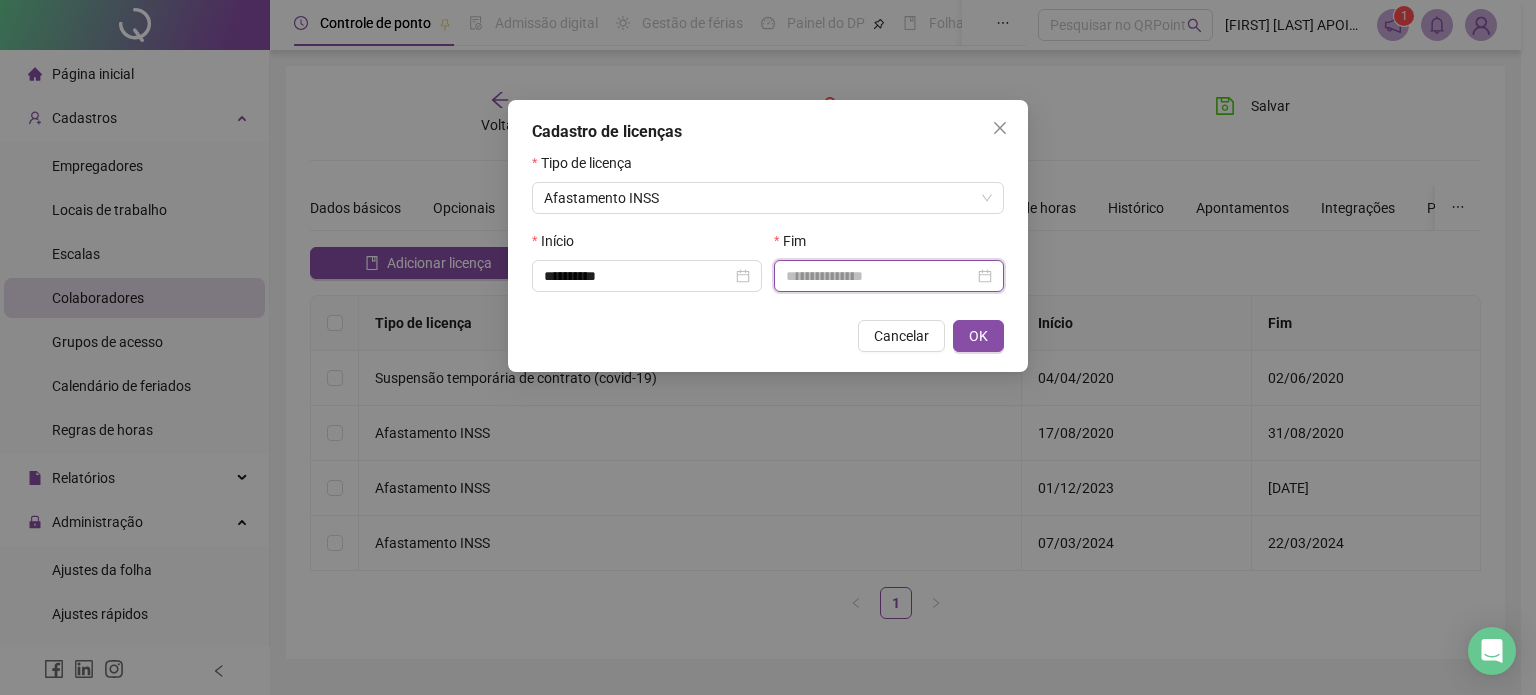 click at bounding box center [880, 276] 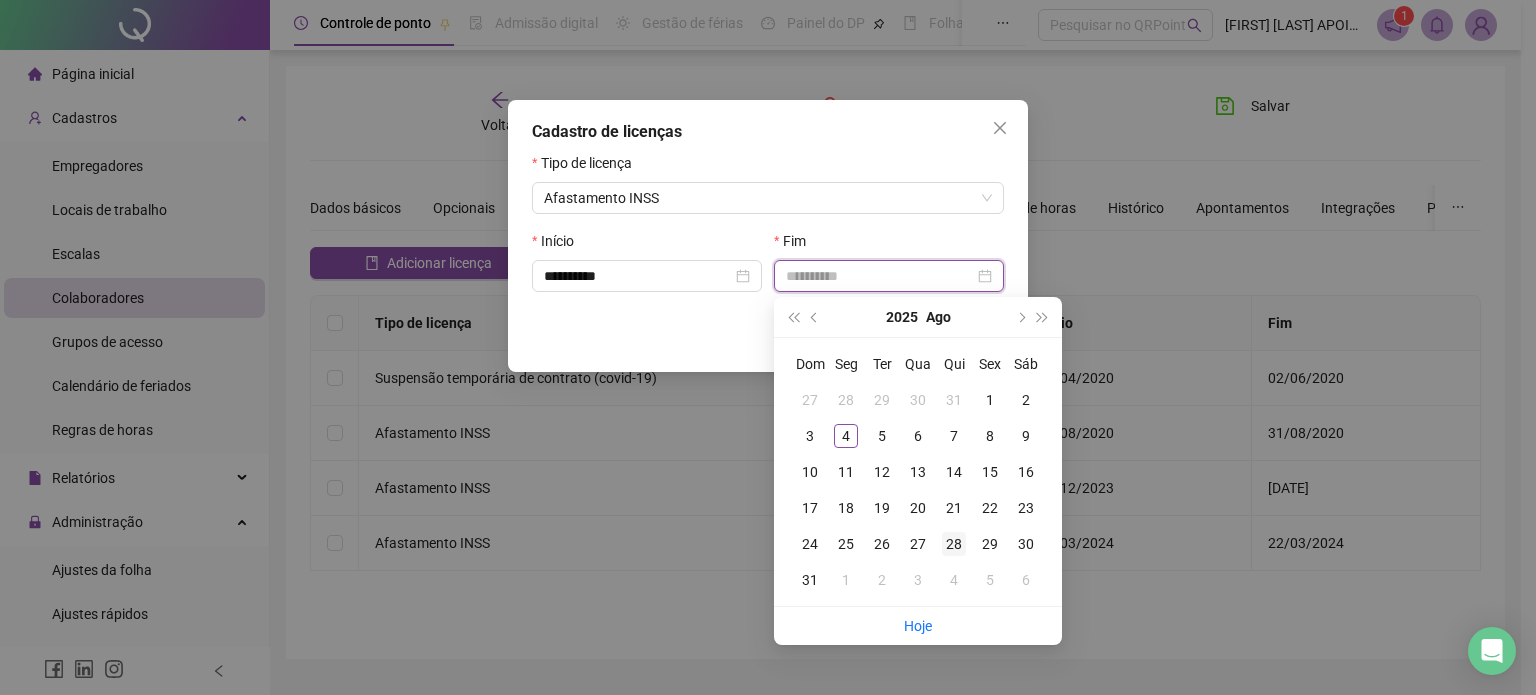 type on "**********" 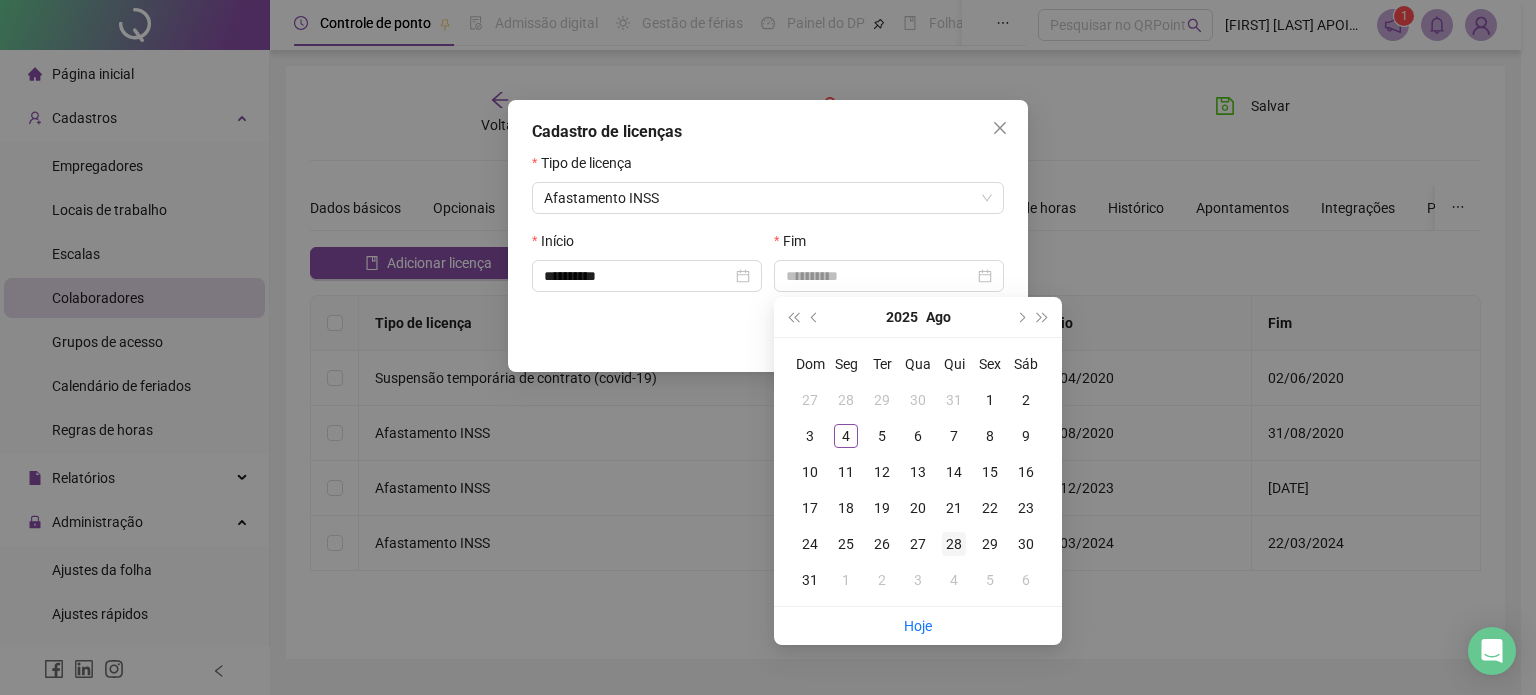 click on "28" at bounding box center [954, 544] 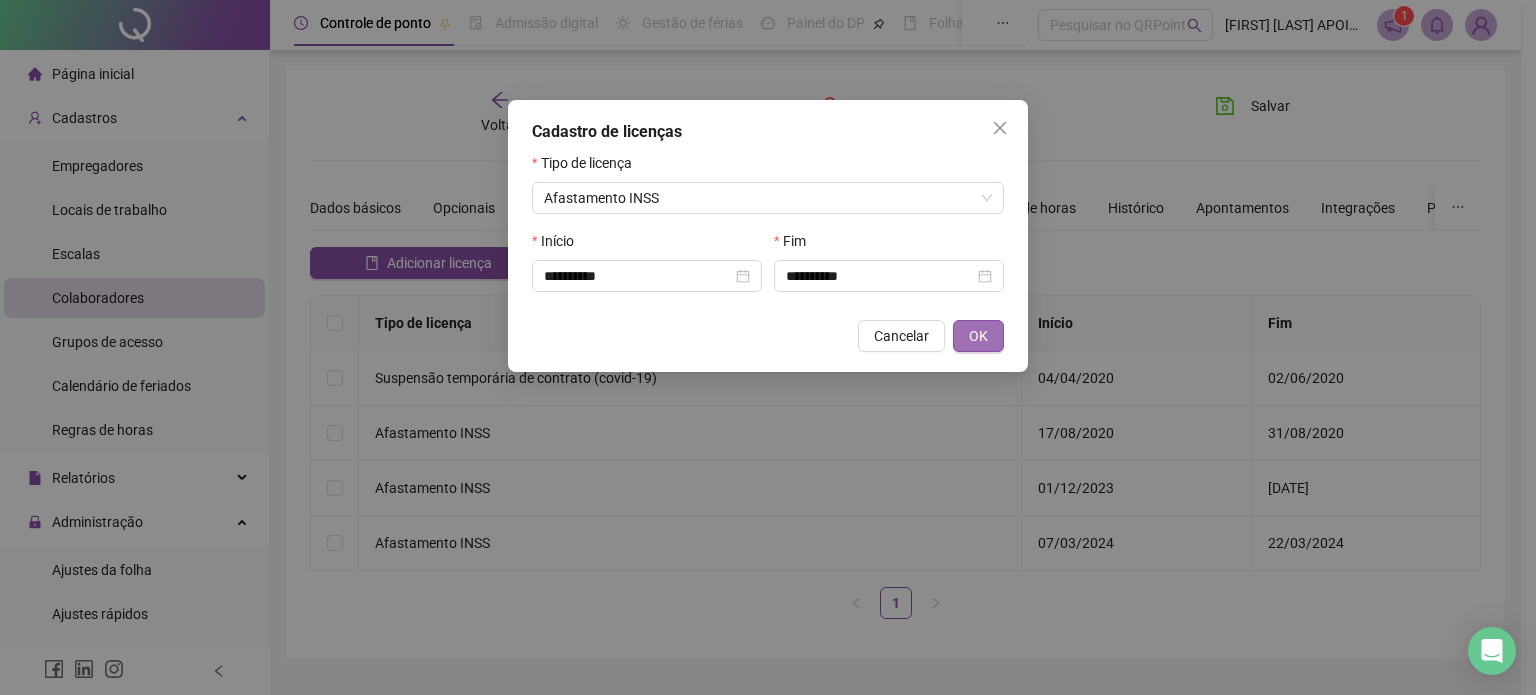 drag, startPoint x: 968, startPoint y: 327, endPoint x: 976, endPoint y: 343, distance: 17.888544 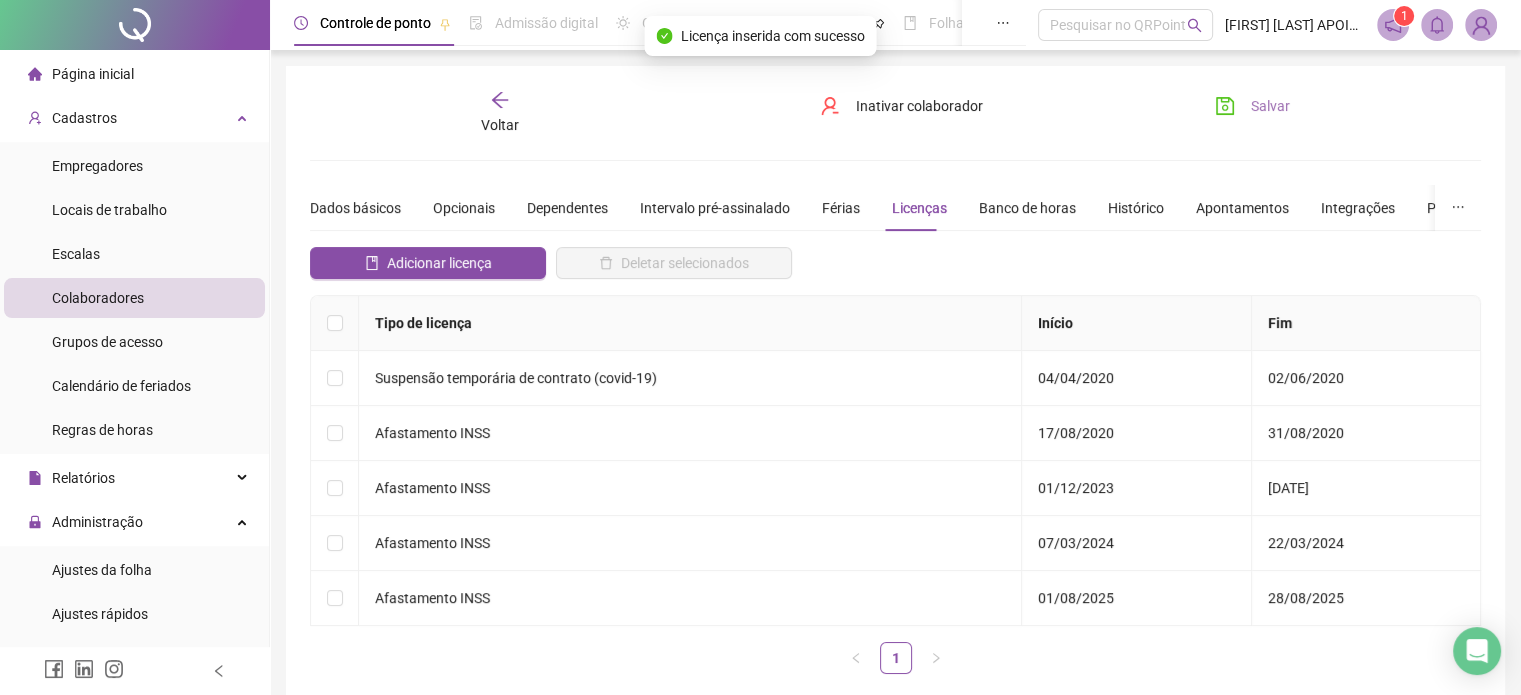 click on "Salvar" at bounding box center (1252, 106) 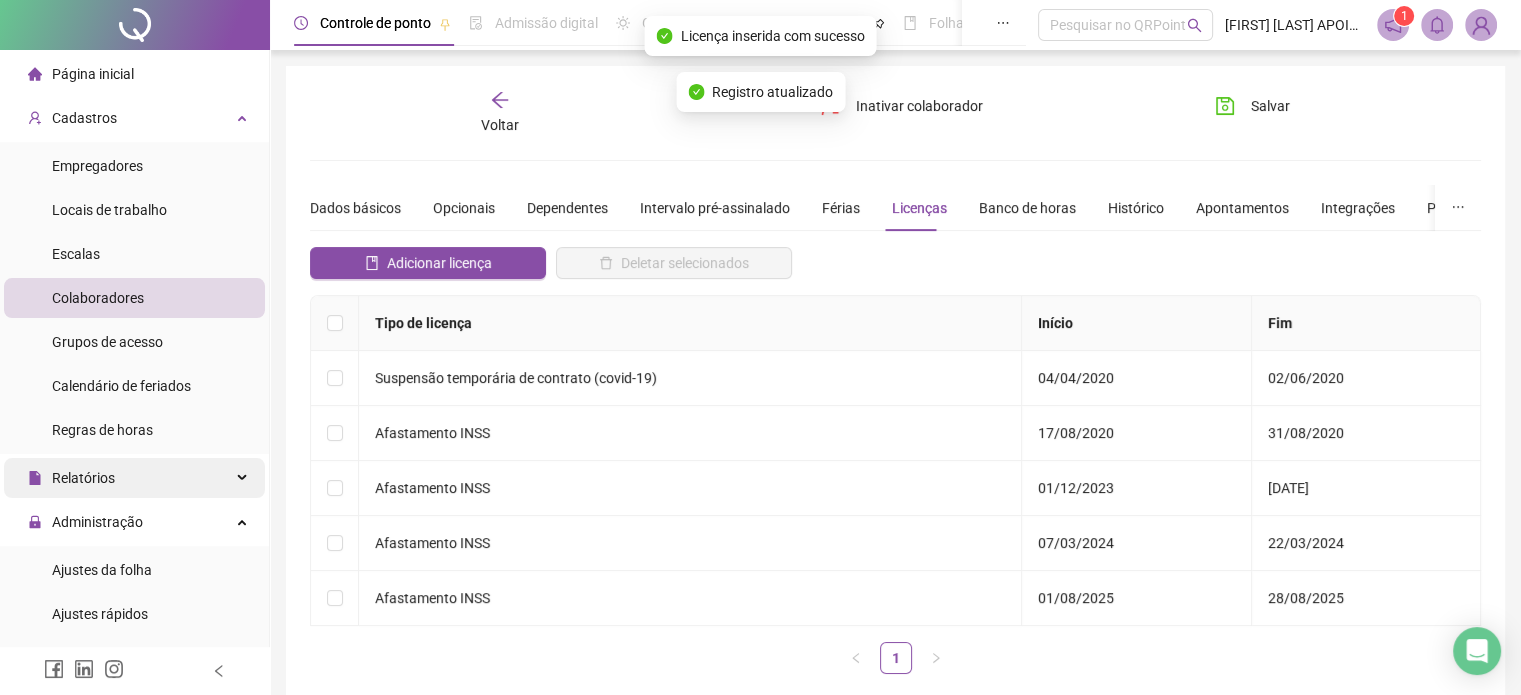 click on "Relatórios" at bounding box center (71, 478) 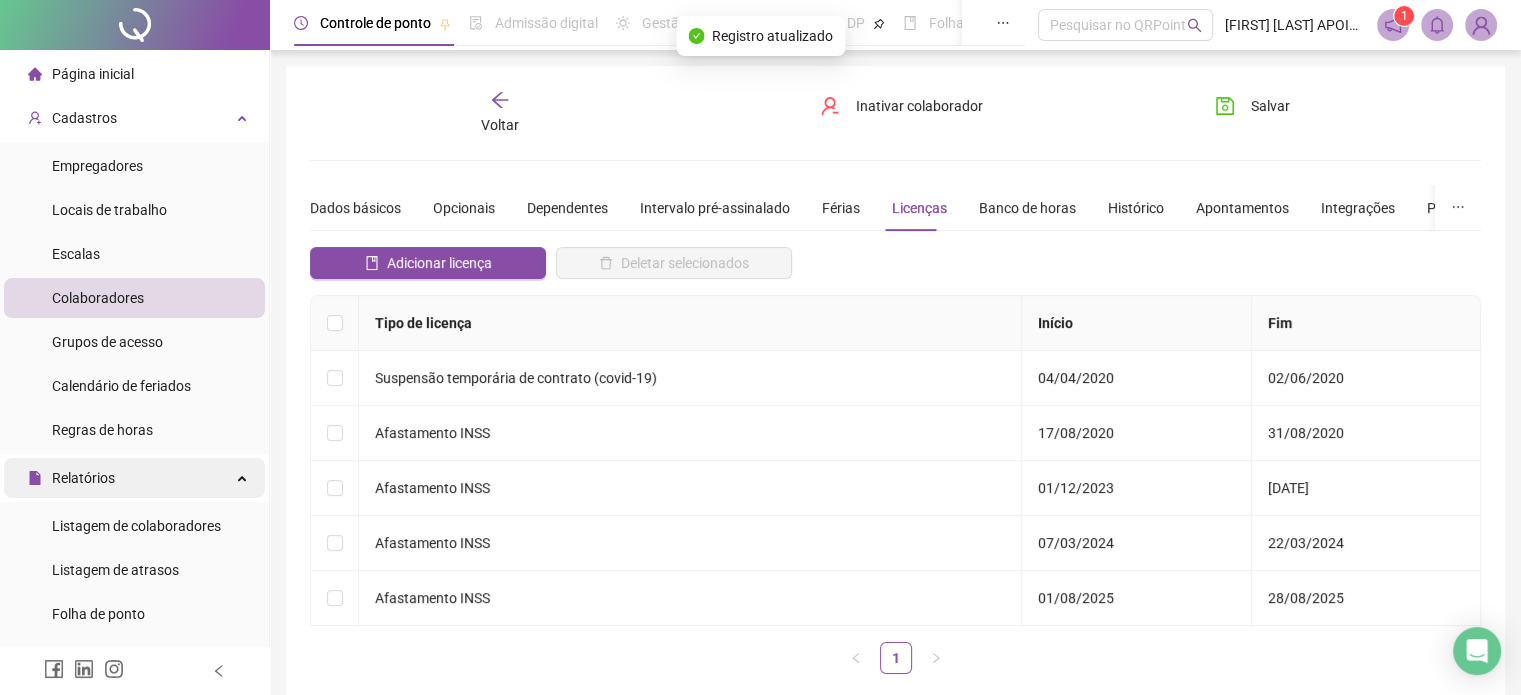 click on "Relatórios" at bounding box center (83, 478) 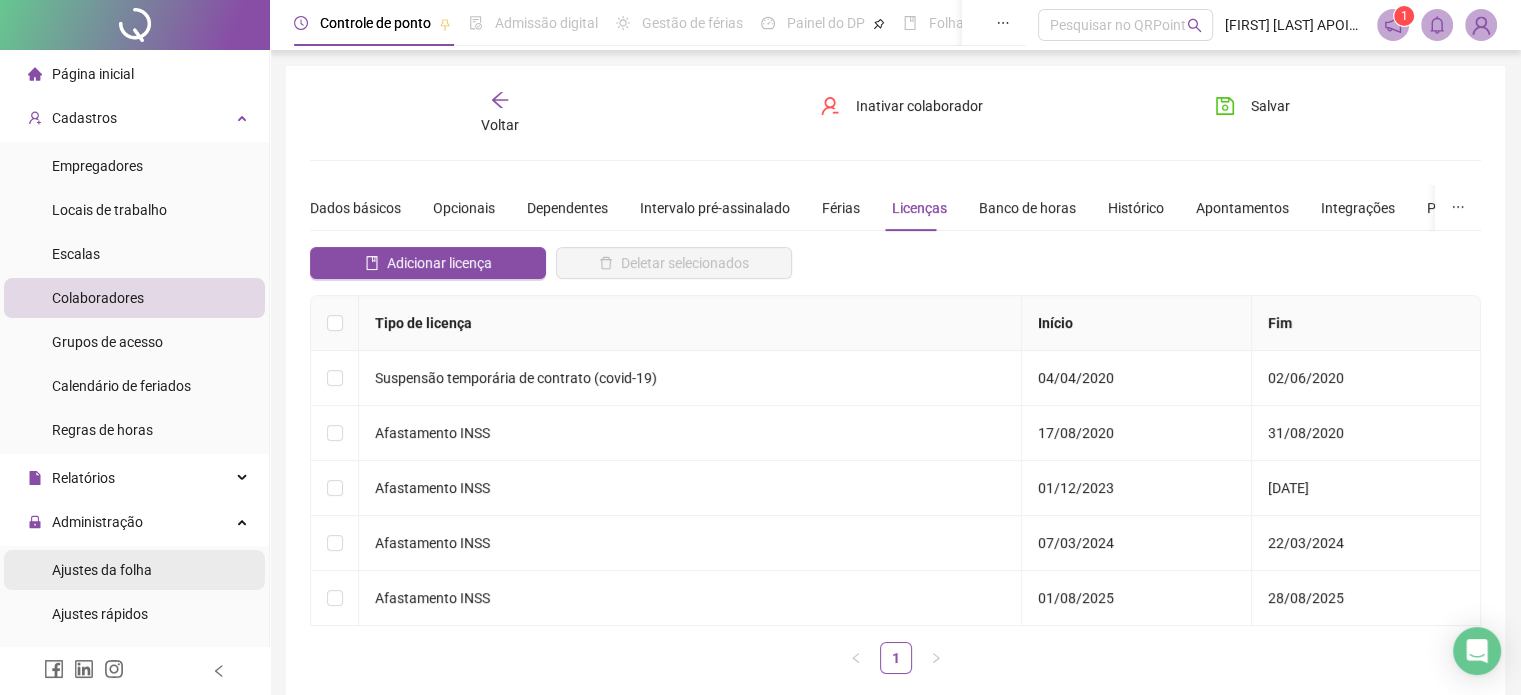 click on "Ajustes da folha" at bounding box center (102, 570) 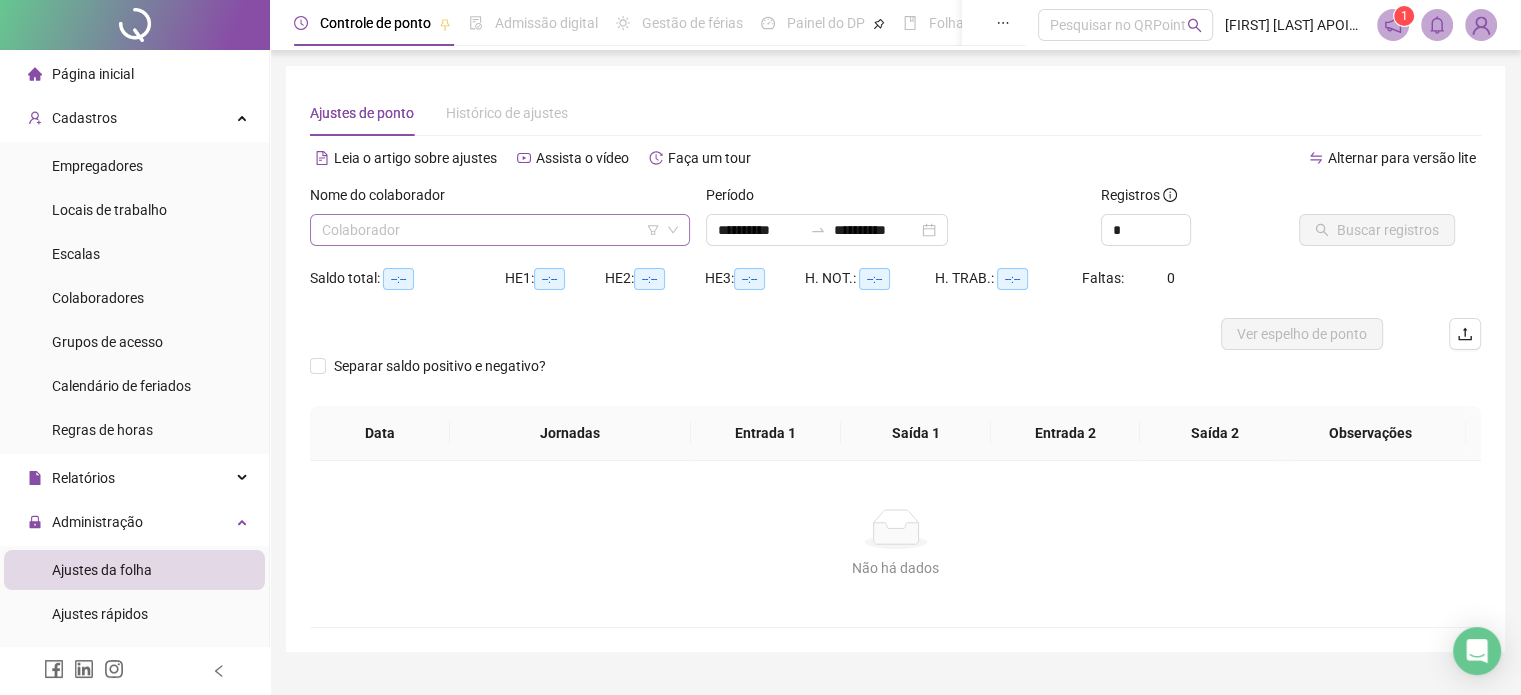 click at bounding box center (491, 230) 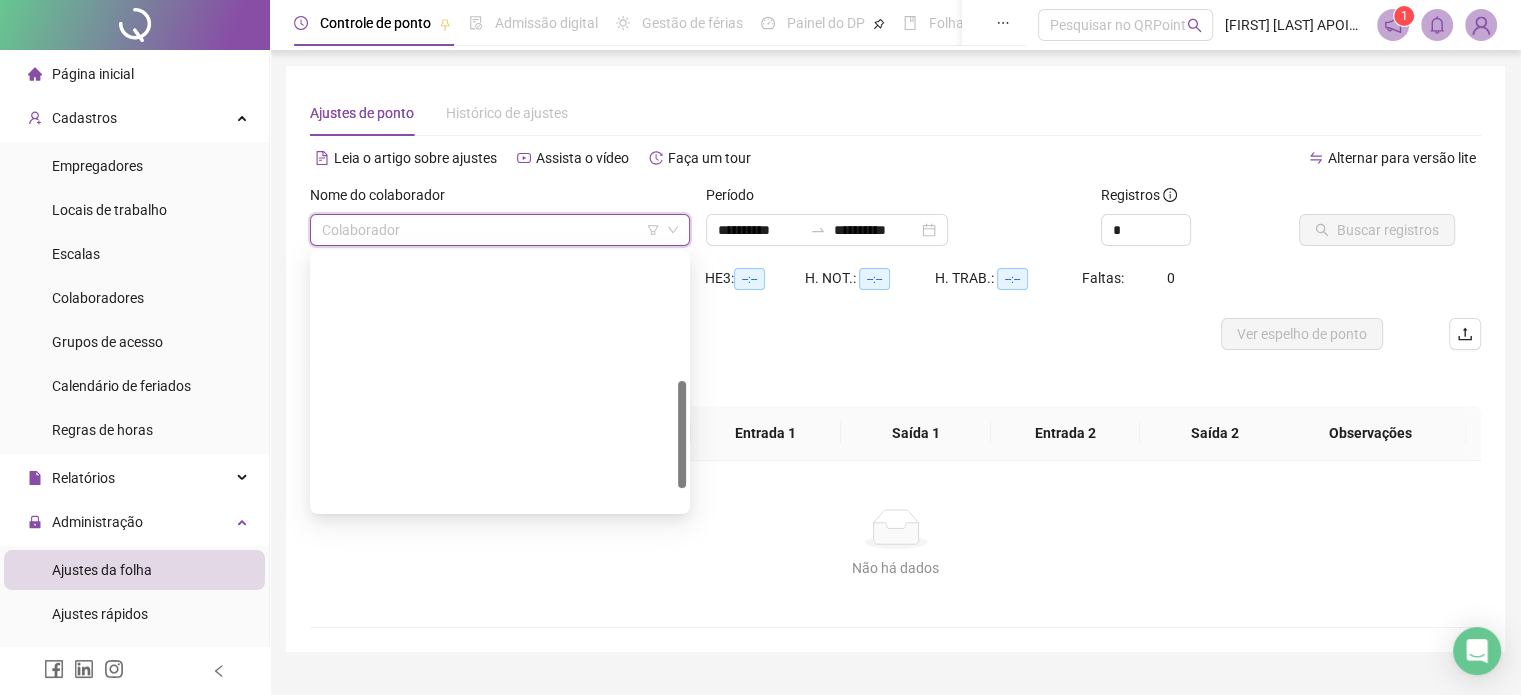 scroll, scrollTop: 352, scrollLeft: 0, axis: vertical 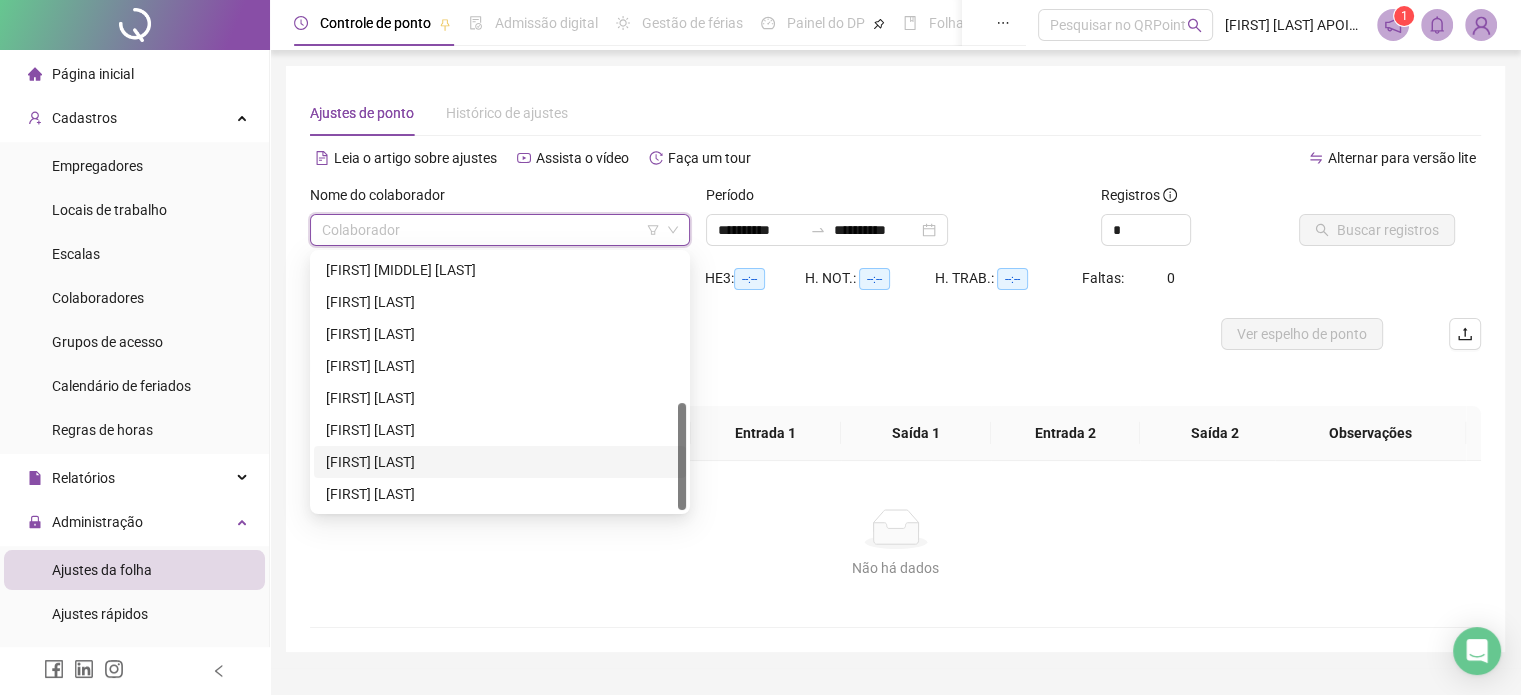 click on "[FIRST] [LAST]" at bounding box center [500, 462] 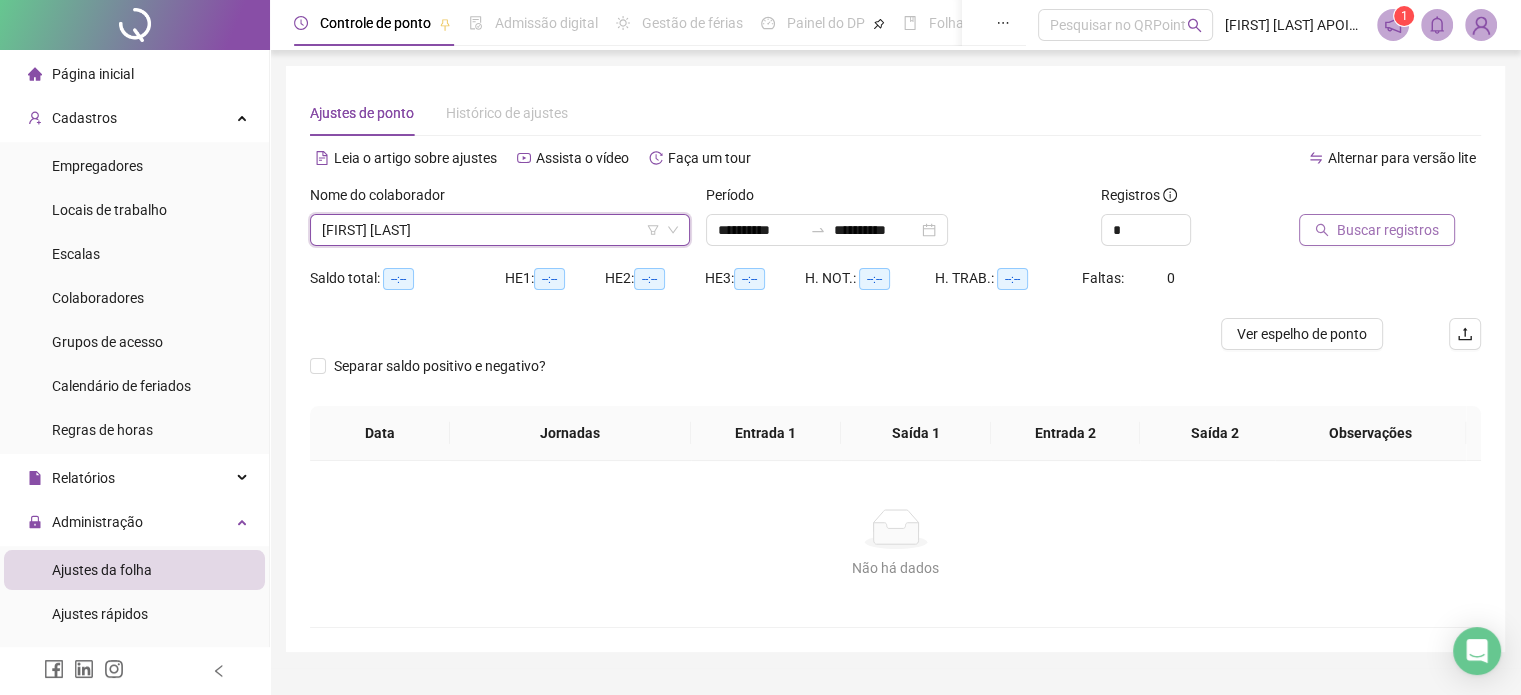 click on "Buscar registros" at bounding box center [1377, 230] 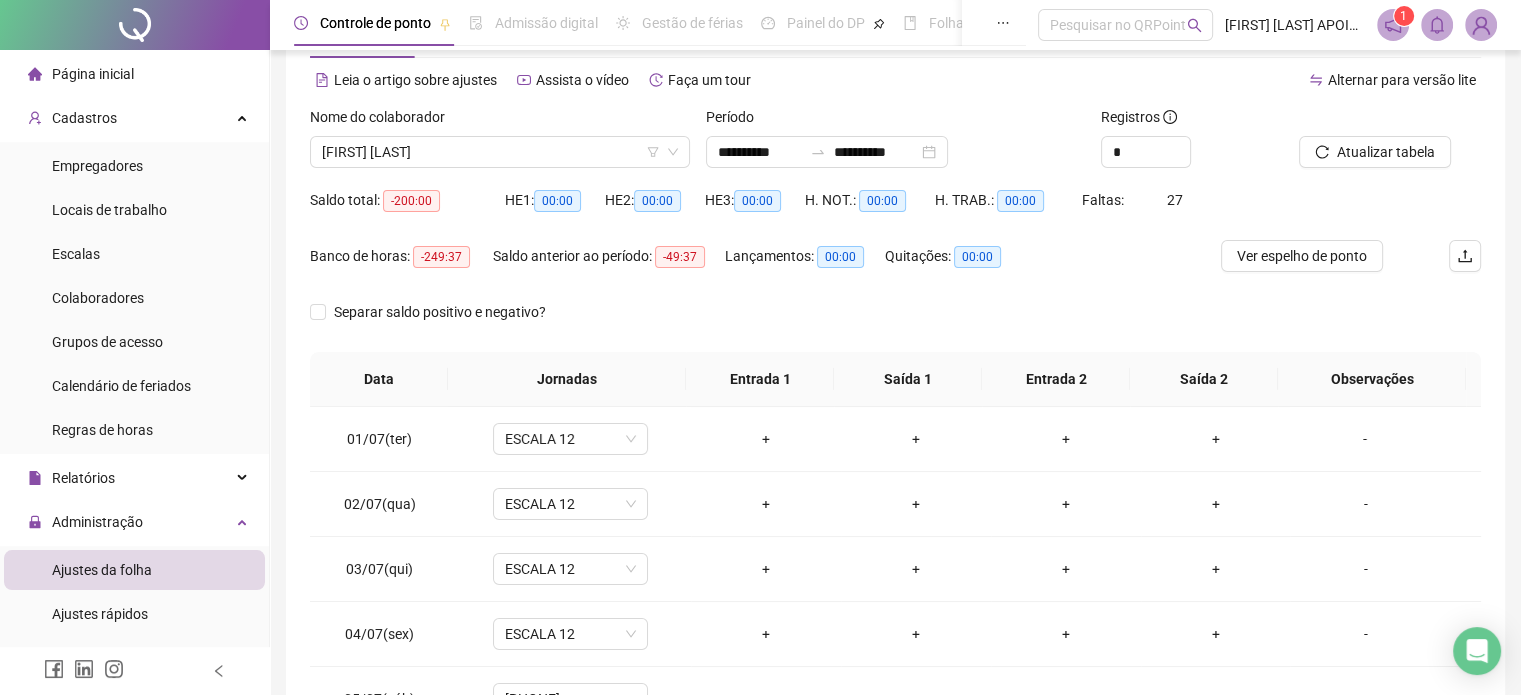 scroll, scrollTop: 100, scrollLeft: 0, axis: vertical 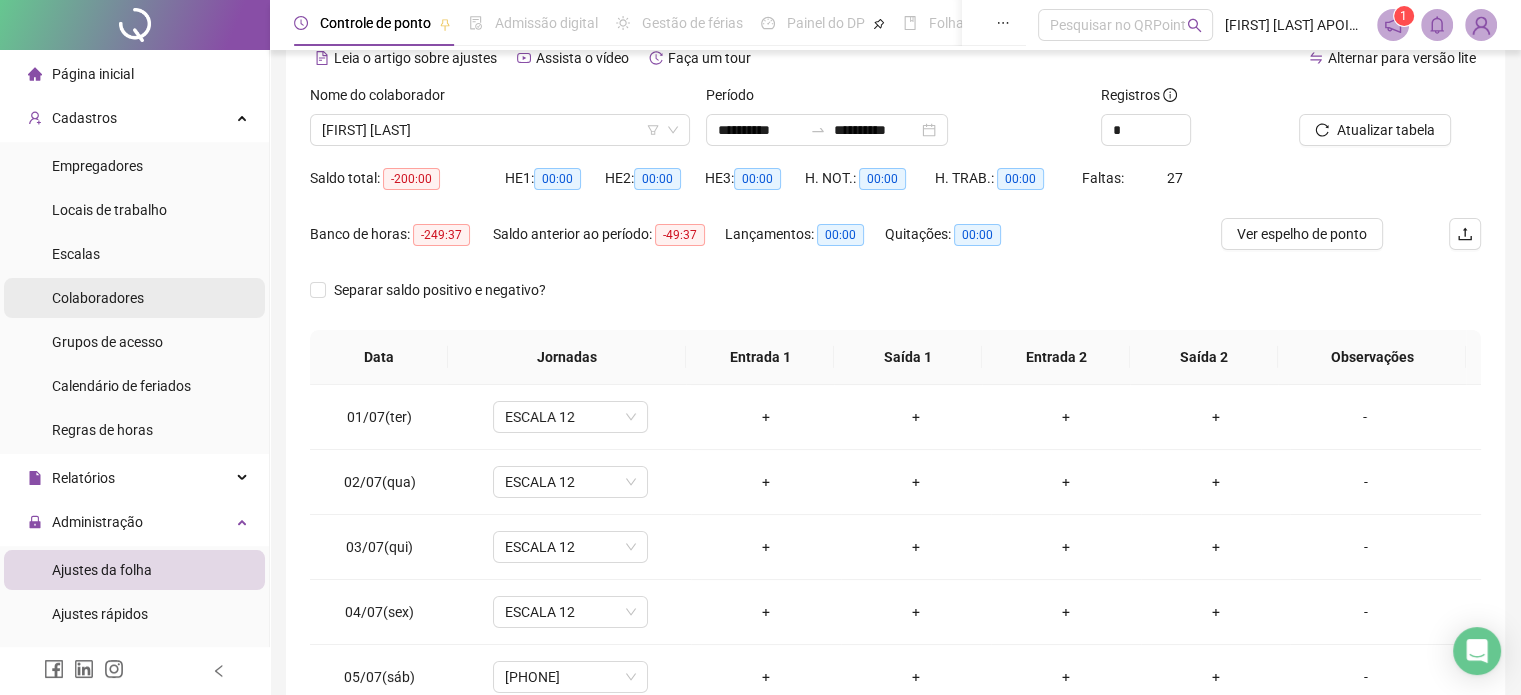 click on "Colaboradores" at bounding box center [98, 298] 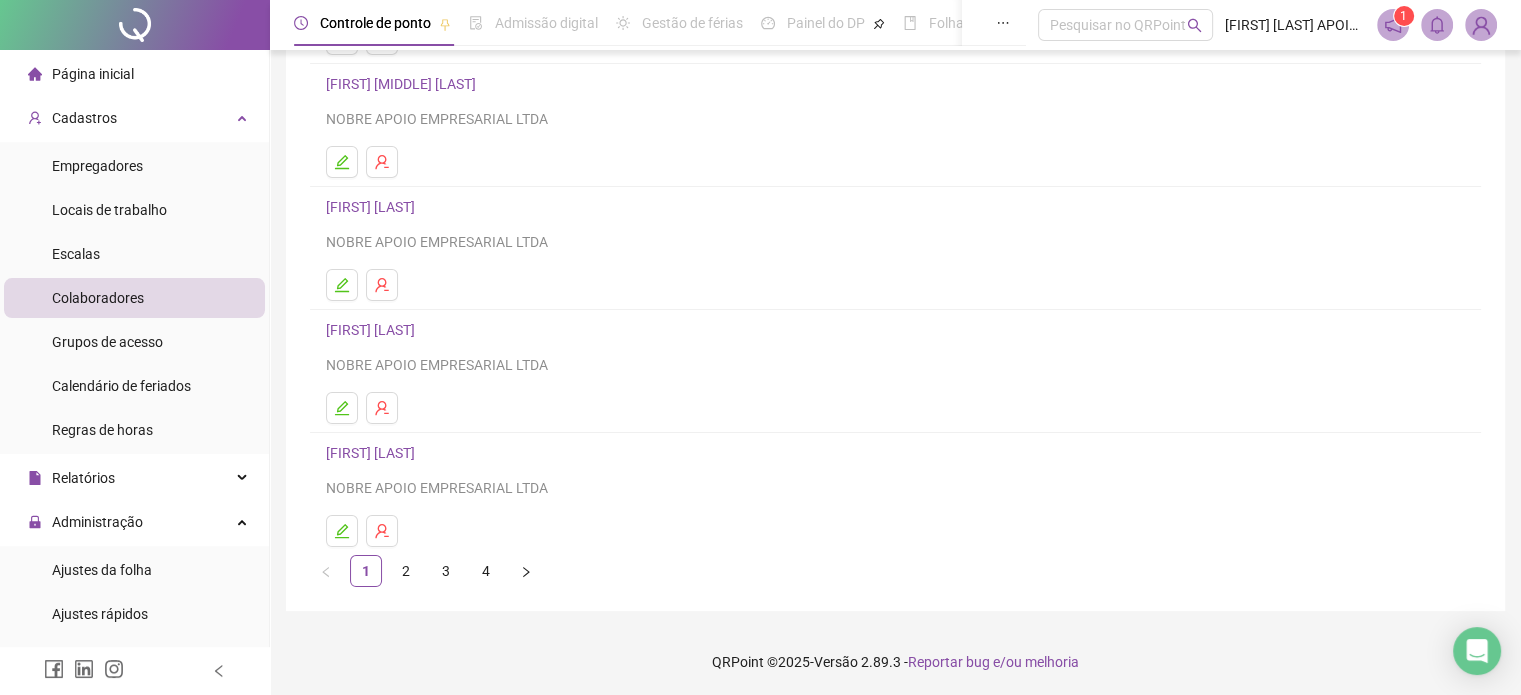 scroll, scrollTop: 271, scrollLeft: 0, axis: vertical 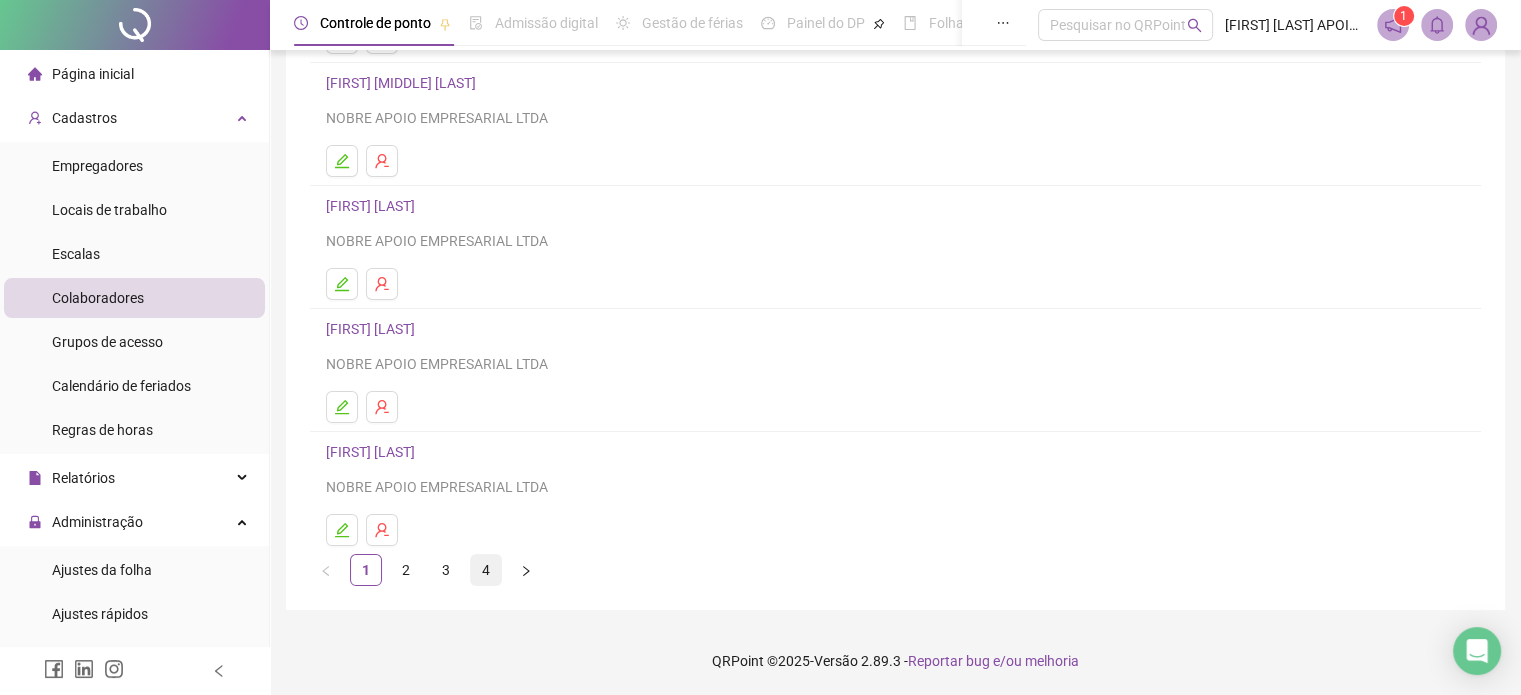 click on "4" at bounding box center [486, 570] 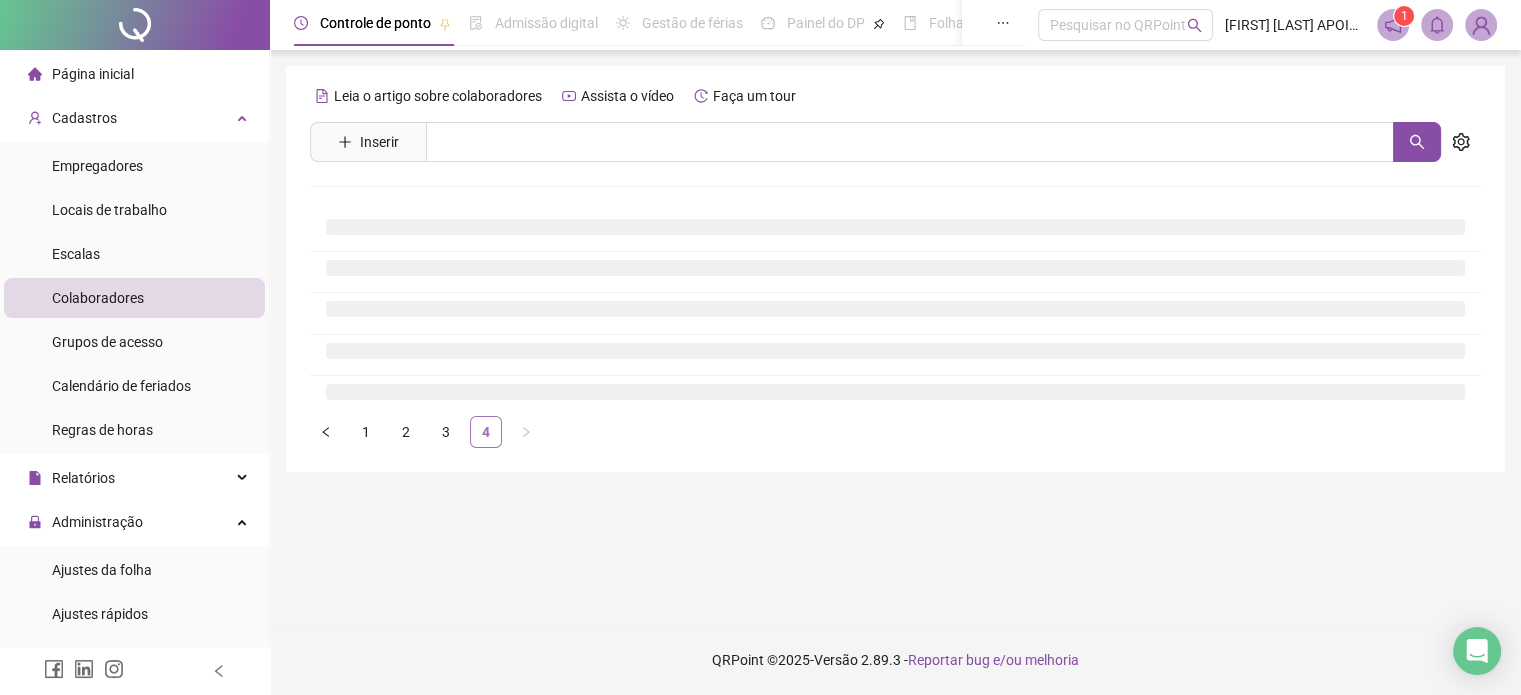 scroll, scrollTop: 0, scrollLeft: 0, axis: both 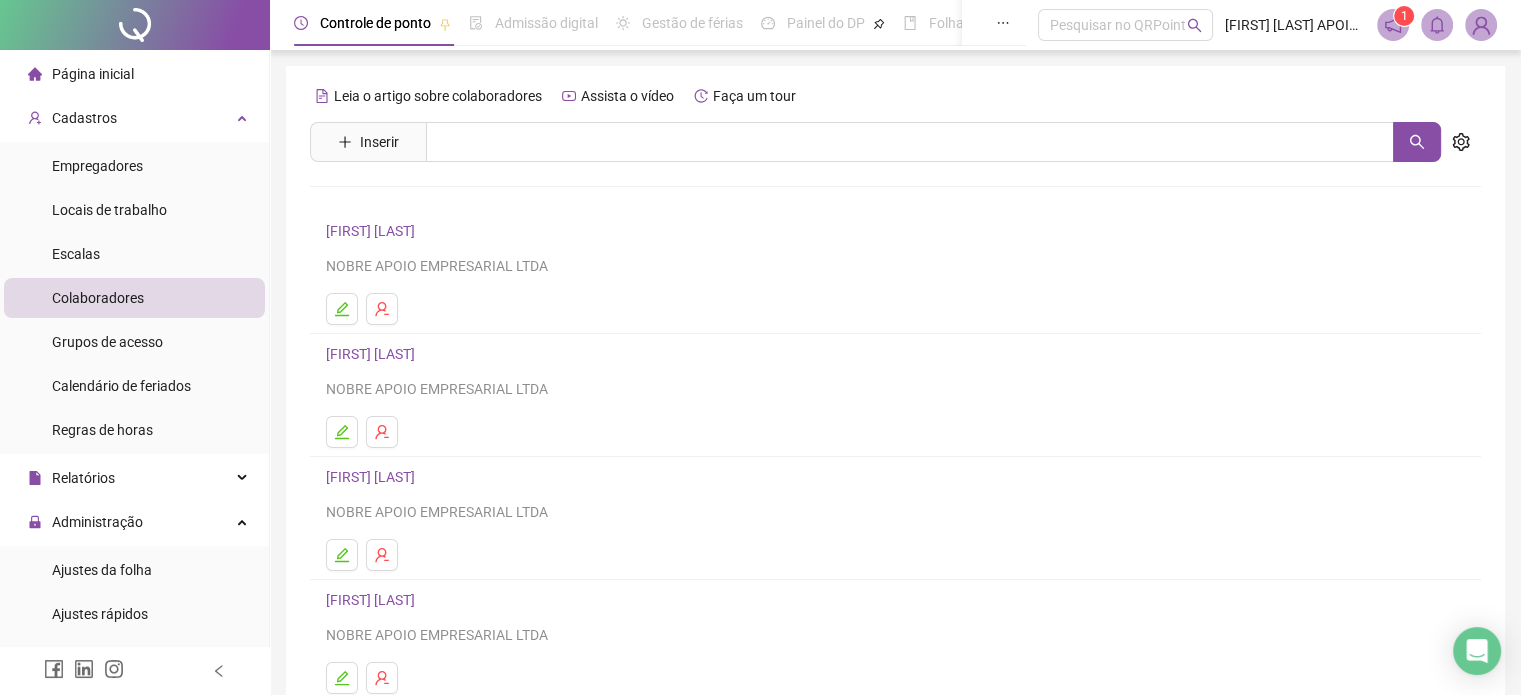 click on "[FIRST] [LAST]" at bounding box center [373, 477] 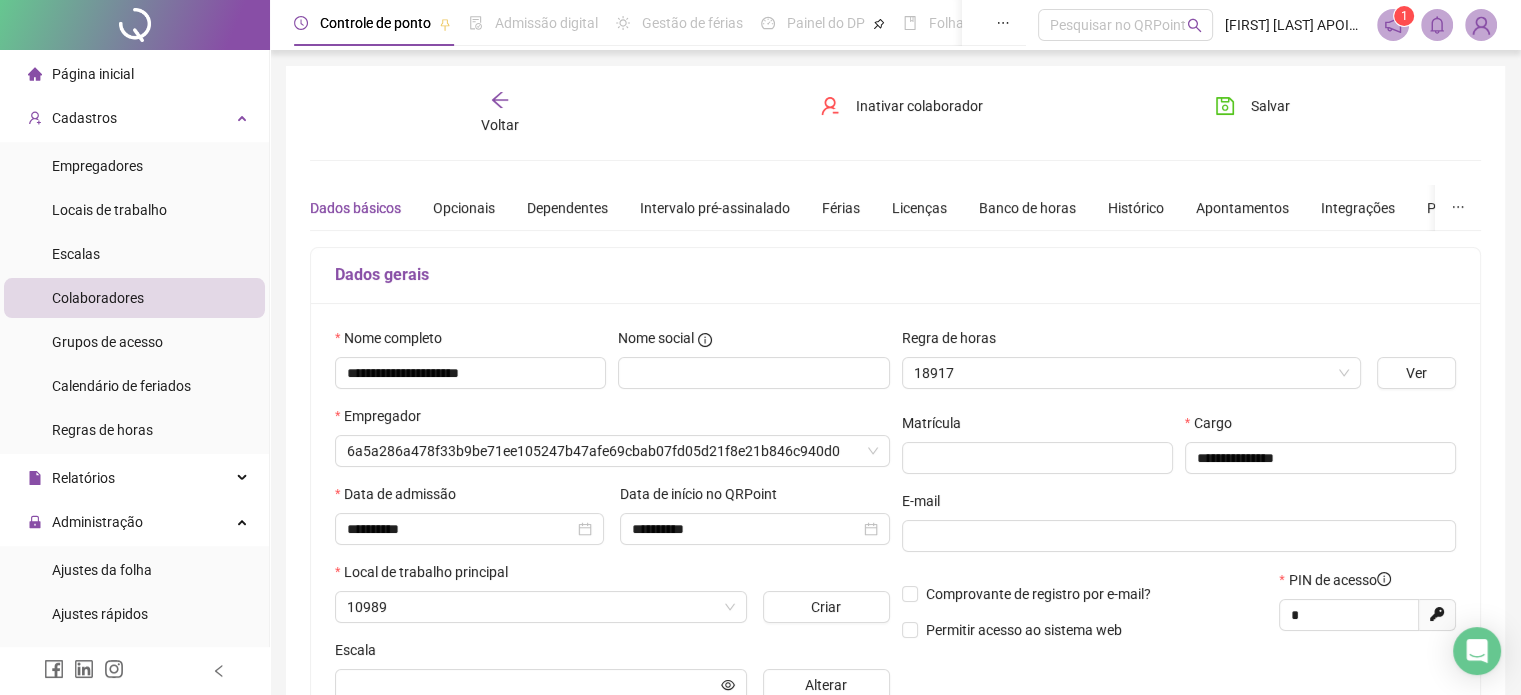 type on "**********" 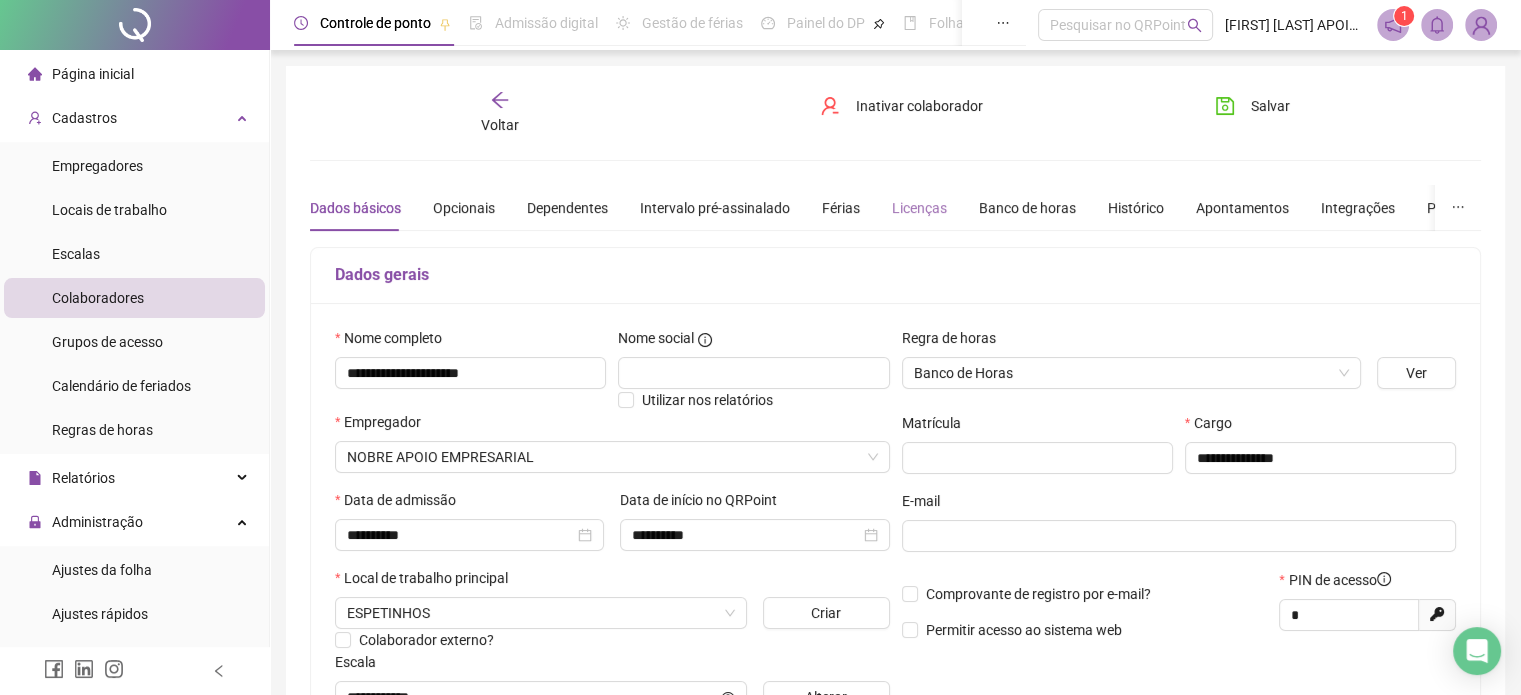 click on "Licenças" at bounding box center [919, 208] 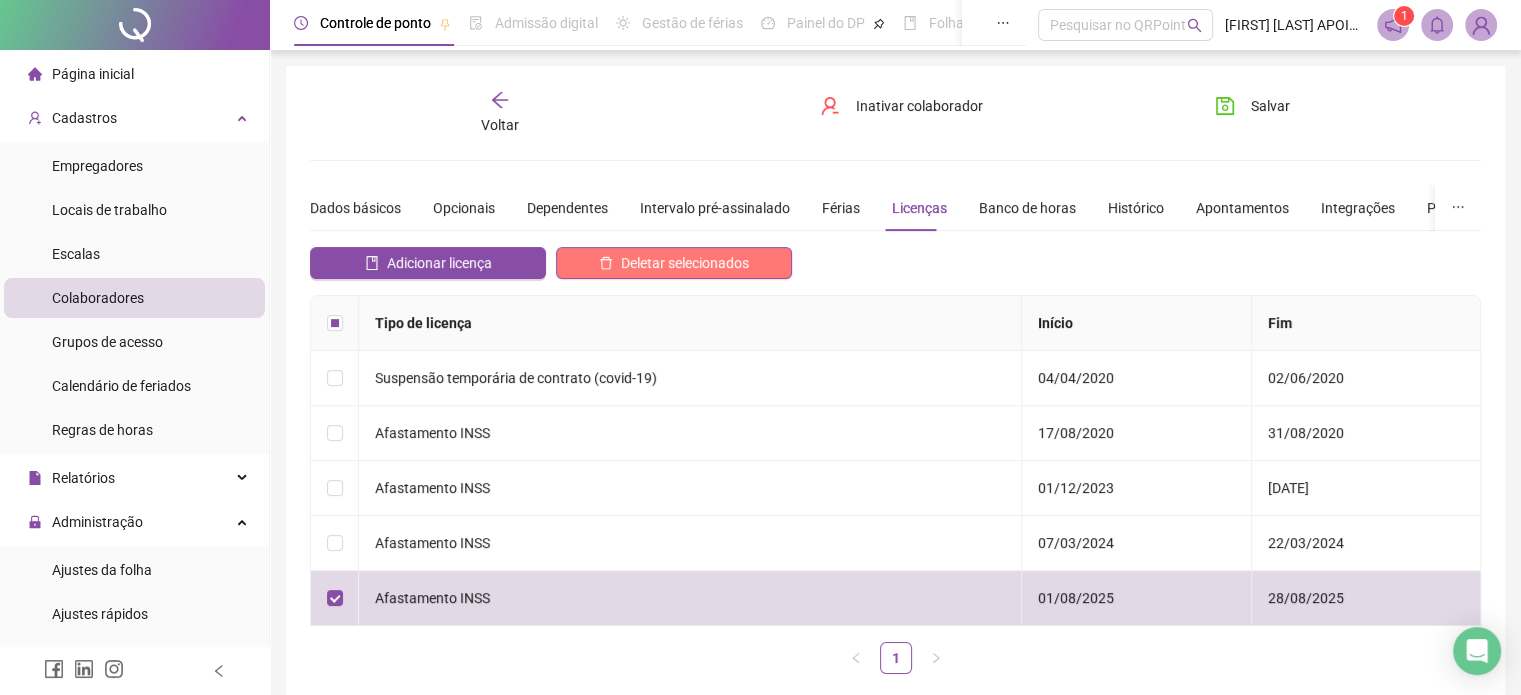 click on "Deletar selecionados" at bounding box center [685, 263] 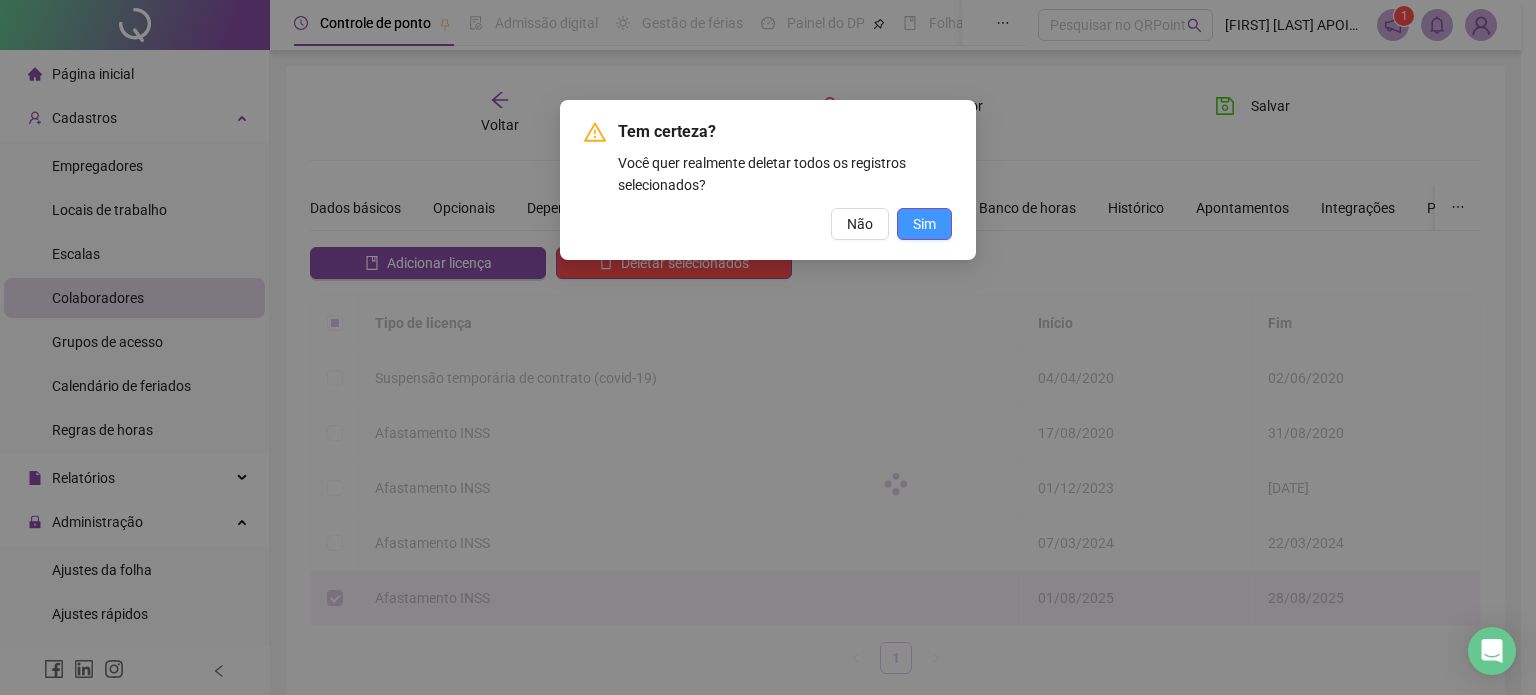 click on "Sim" at bounding box center (924, 224) 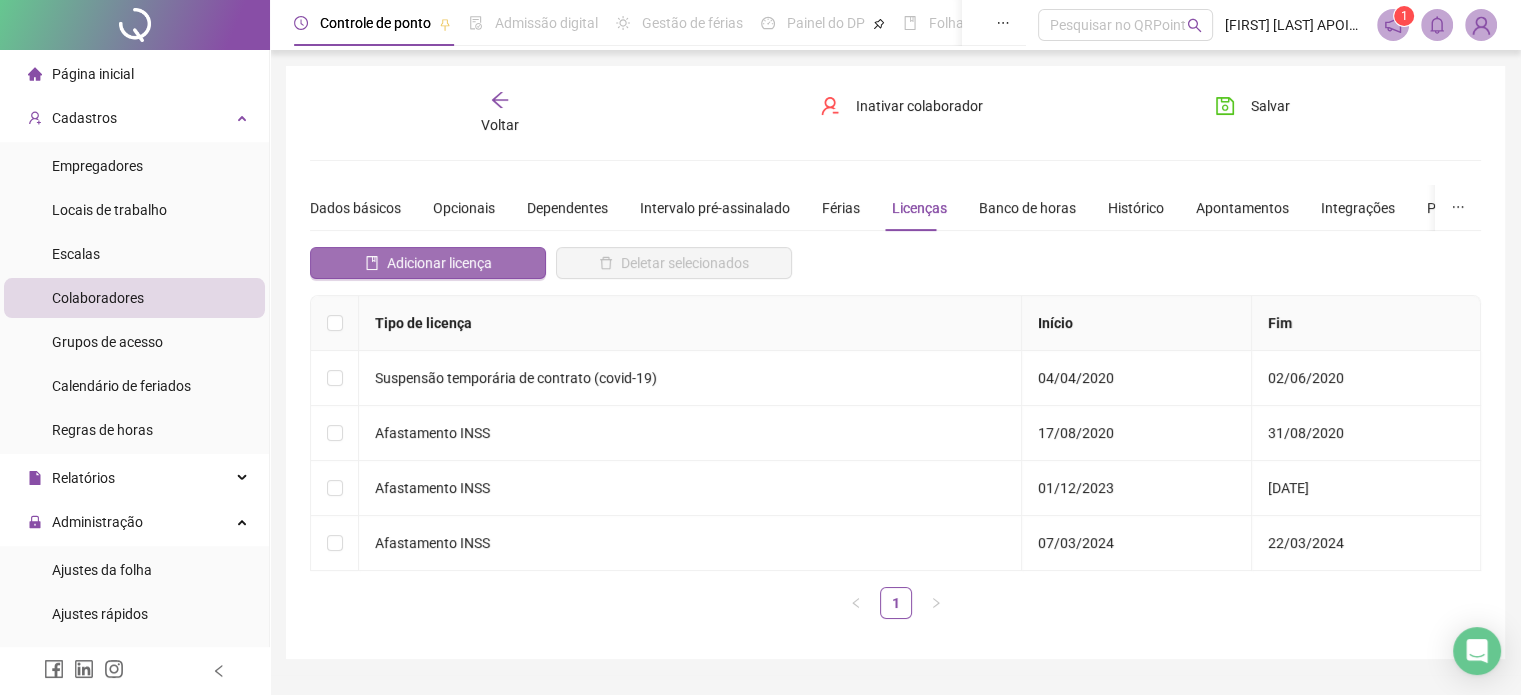 click on "Adicionar licença" at bounding box center [428, 263] 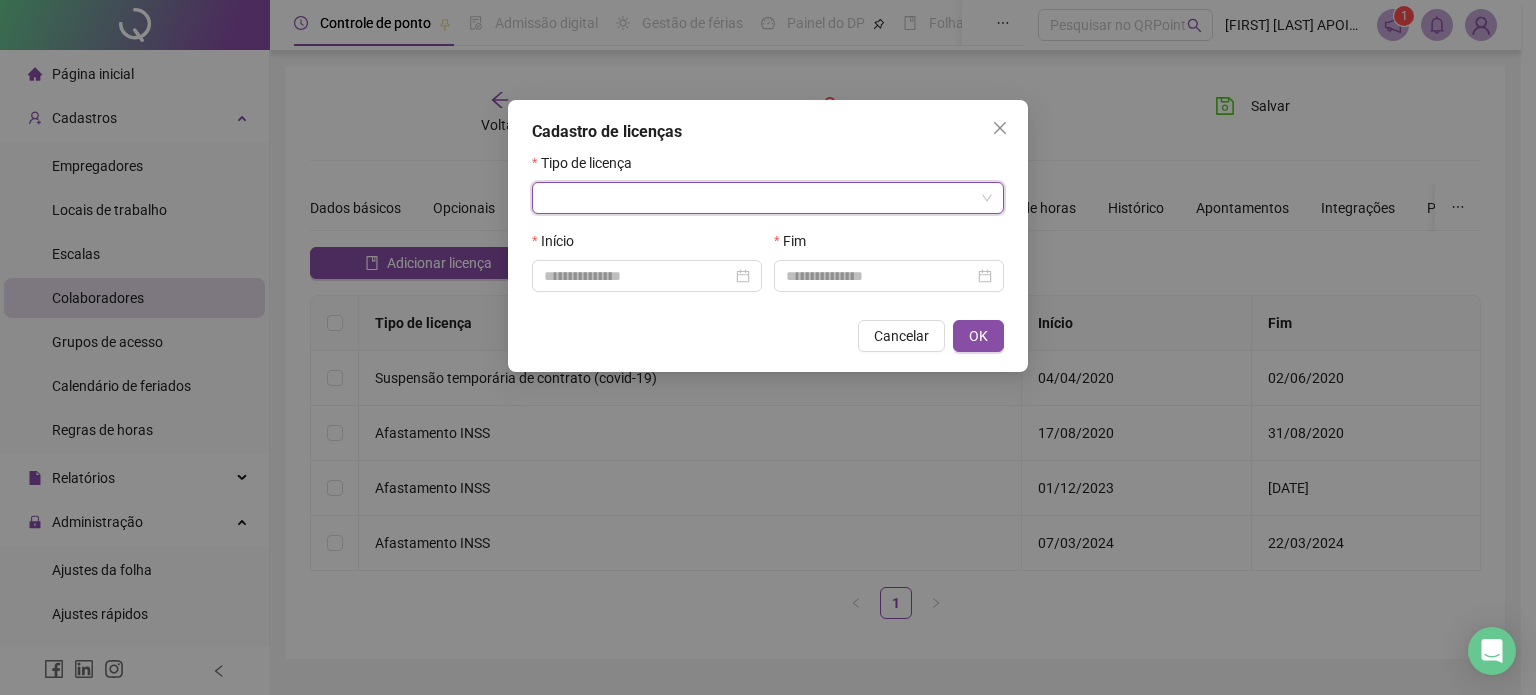 click at bounding box center [759, 198] 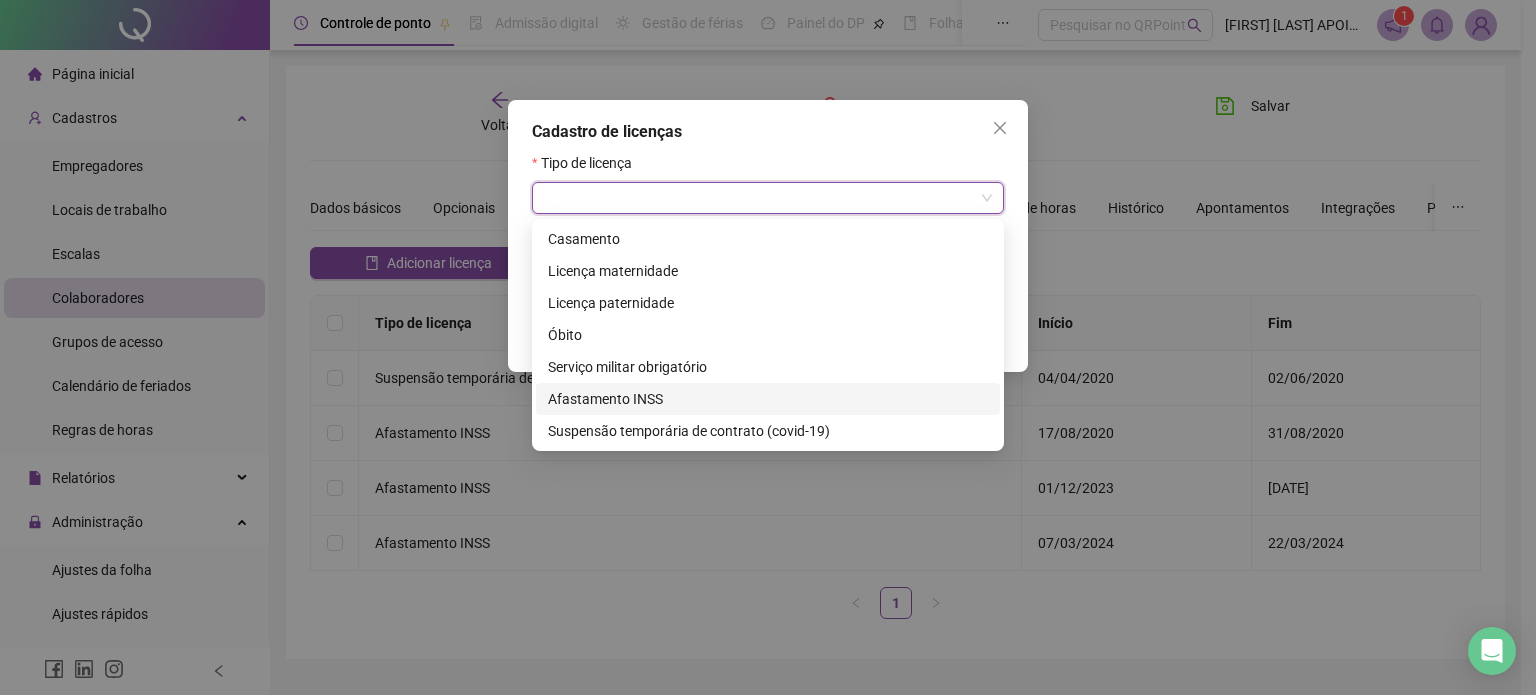 click on "Afastamento INSS" at bounding box center (768, 399) 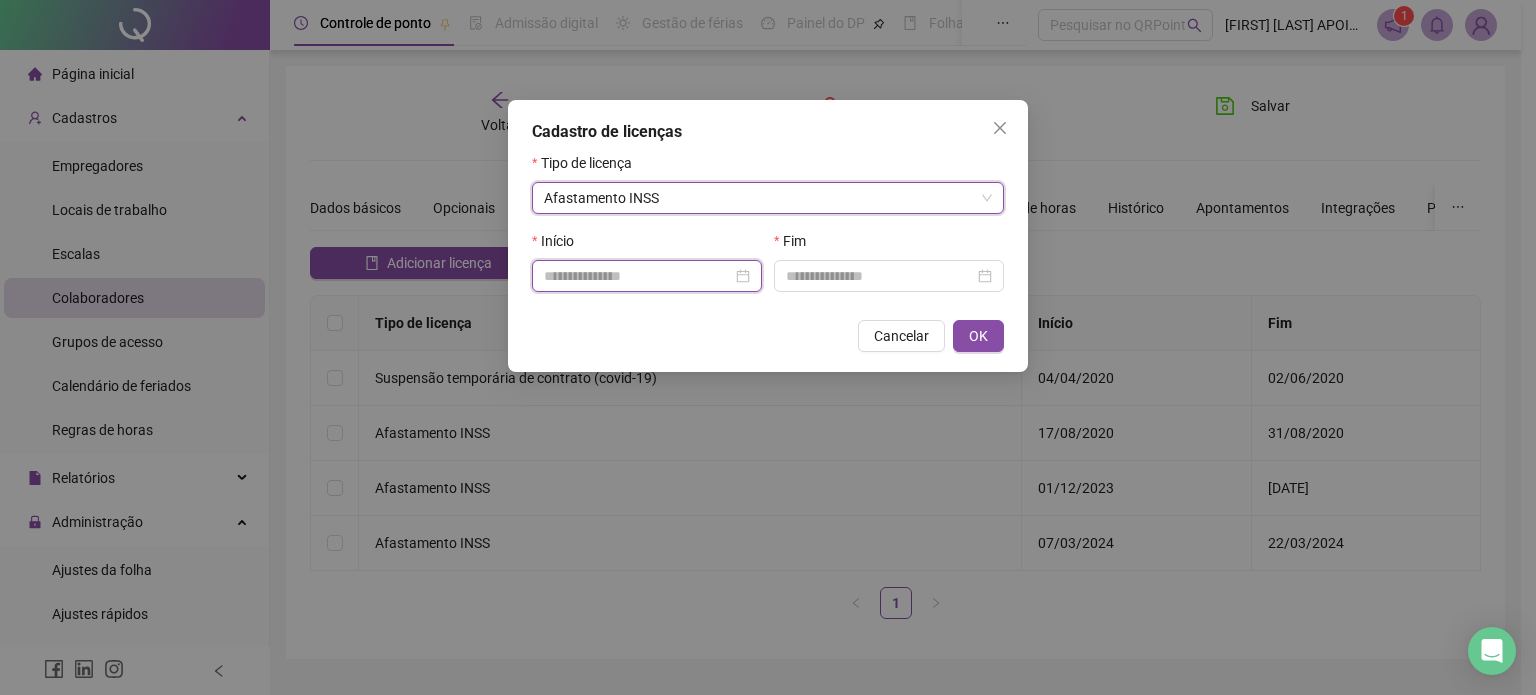 click at bounding box center [638, 276] 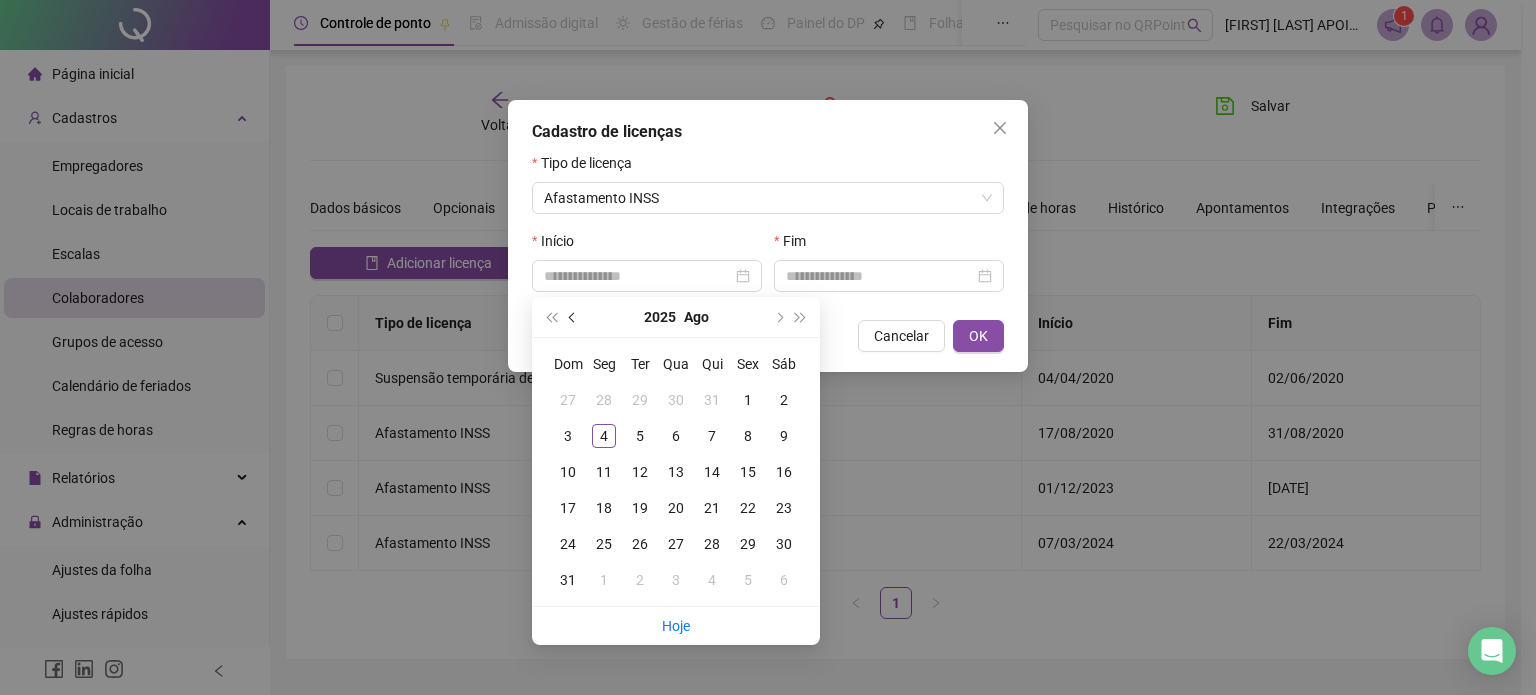 click at bounding box center [573, 317] 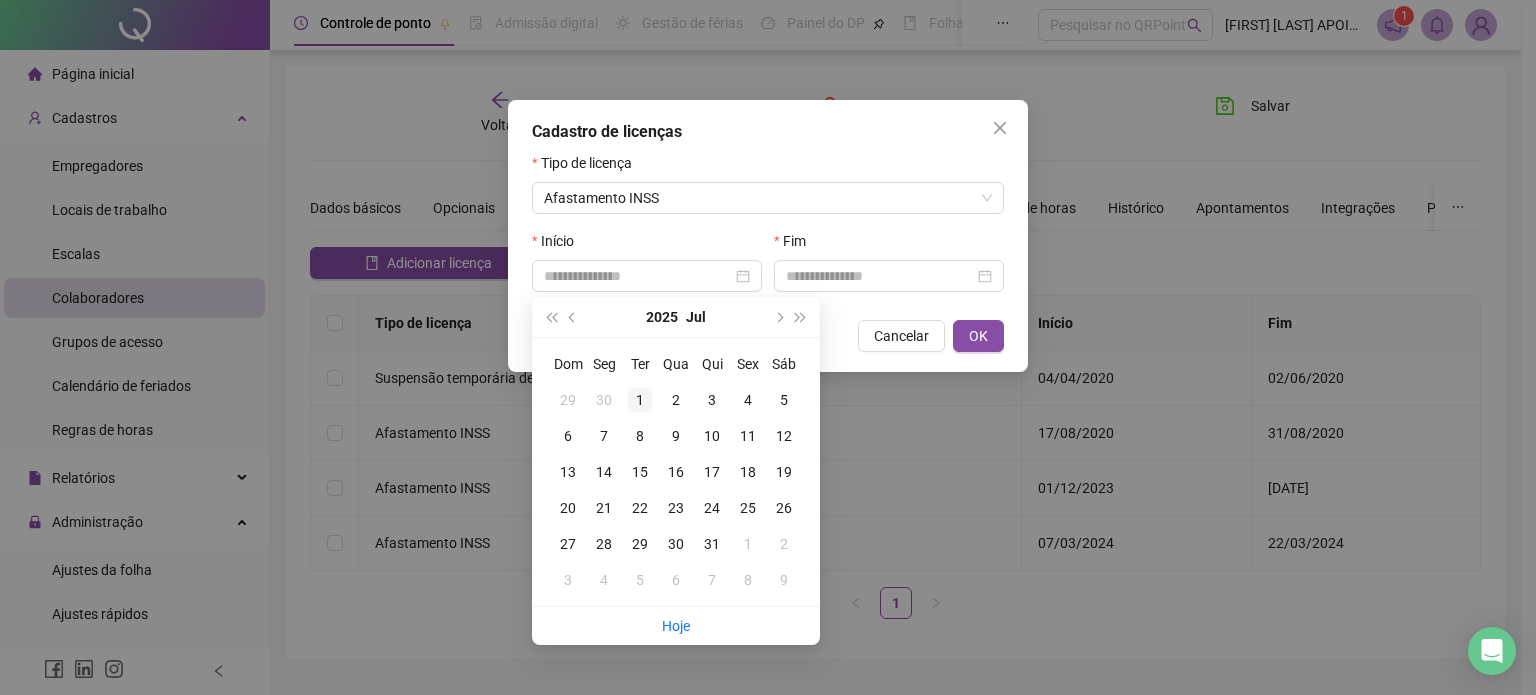 type on "**********" 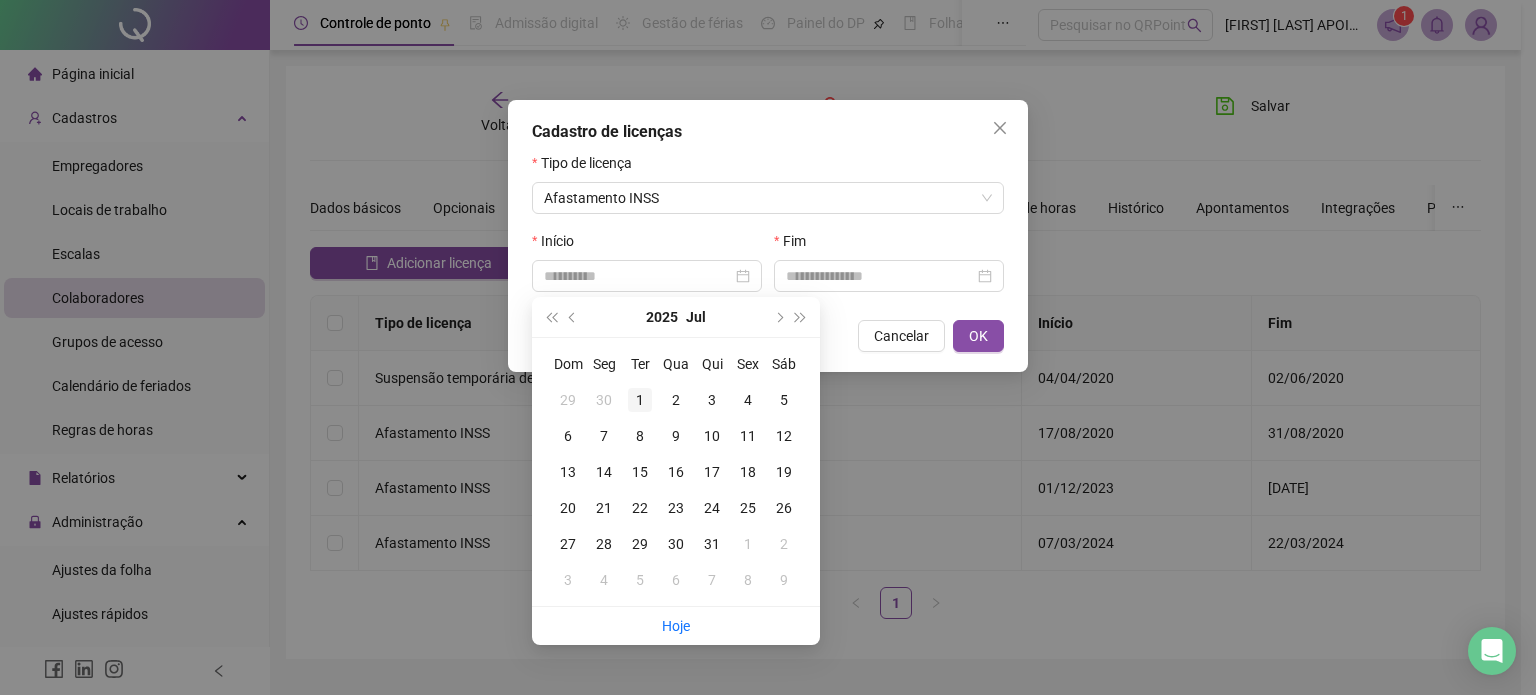 click on "1" at bounding box center [640, 400] 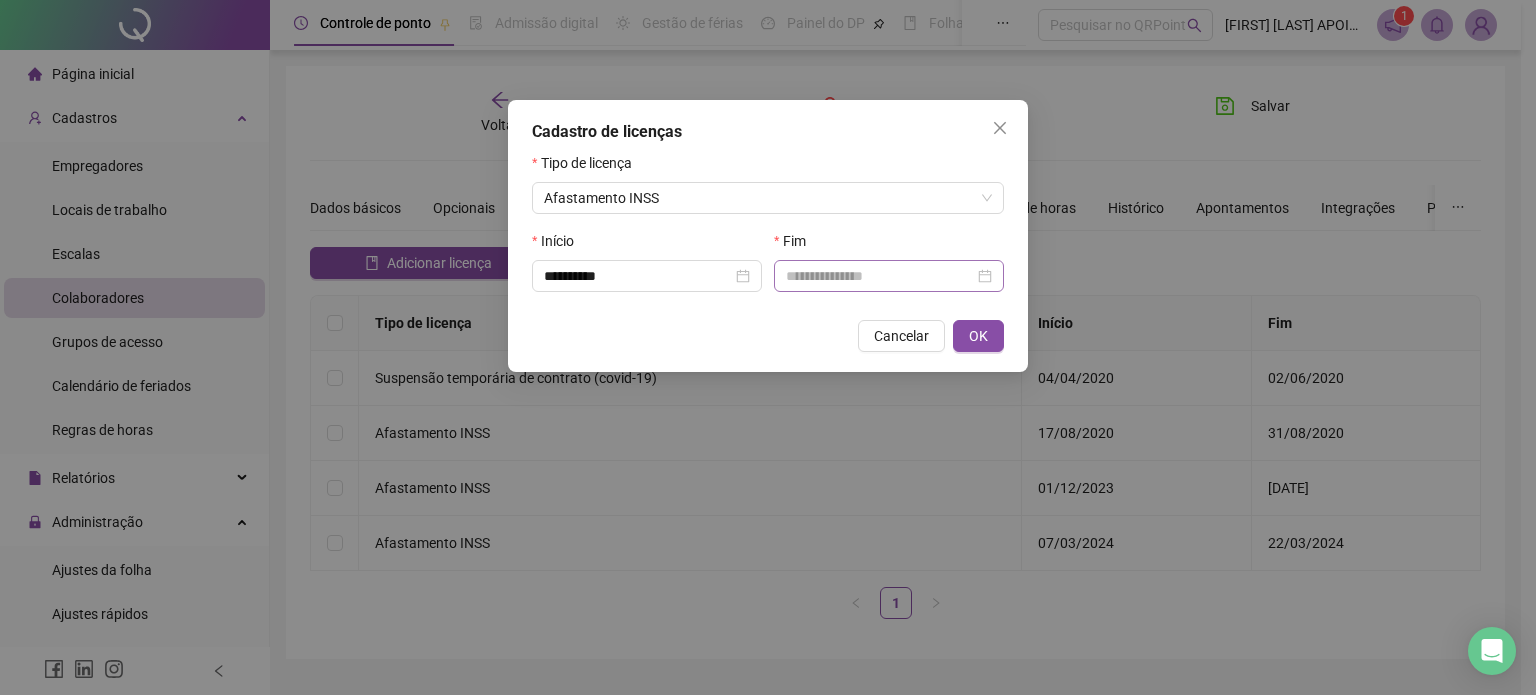 click at bounding box center (889, 276) 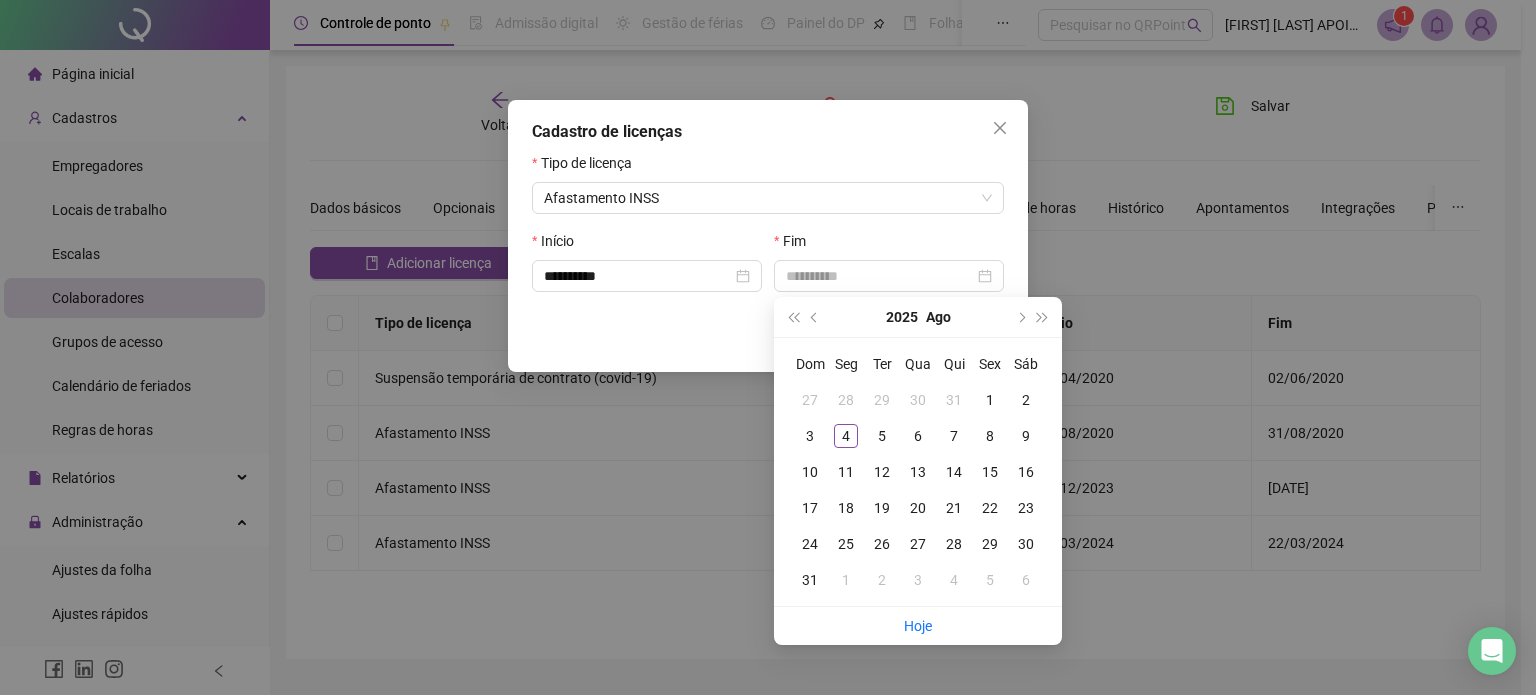 click on "29" at bounding box center (990, 544) 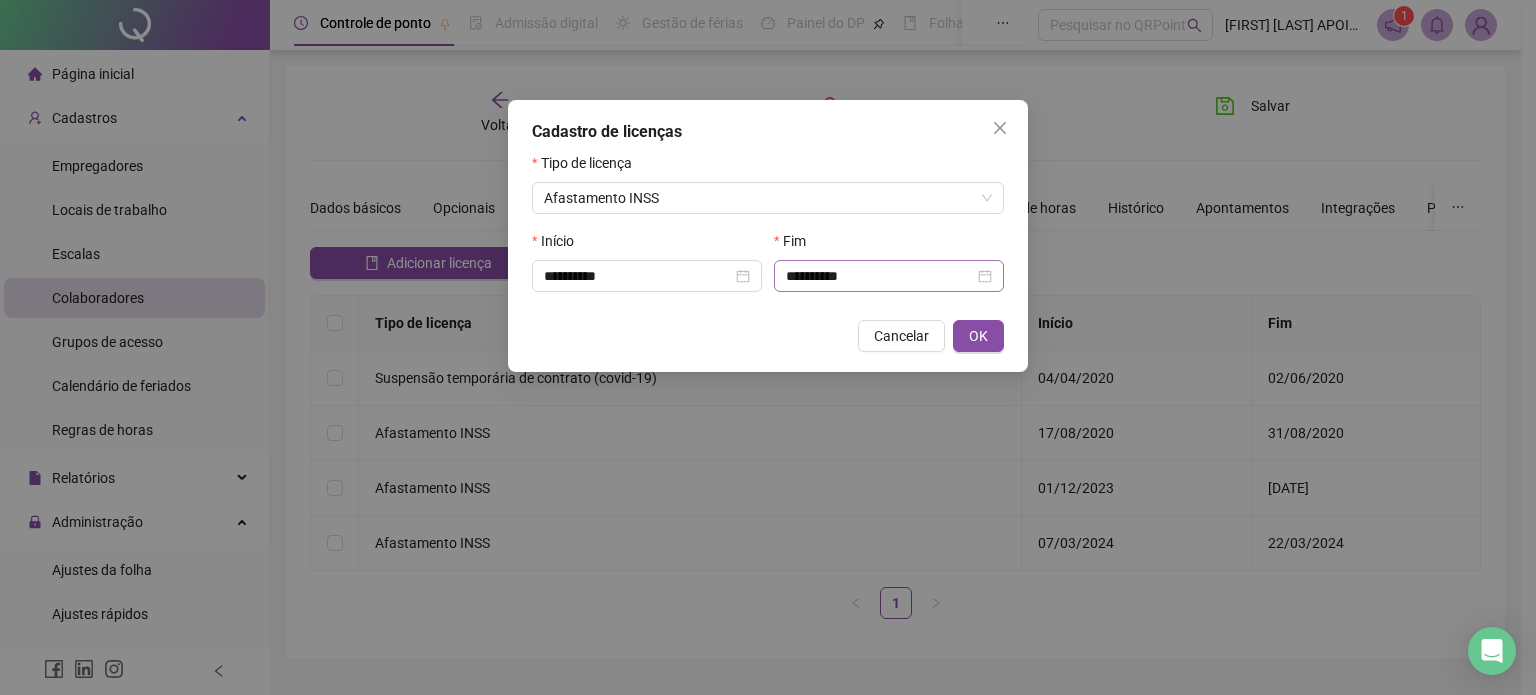 click on "**********" at bounding box center [889, 276] 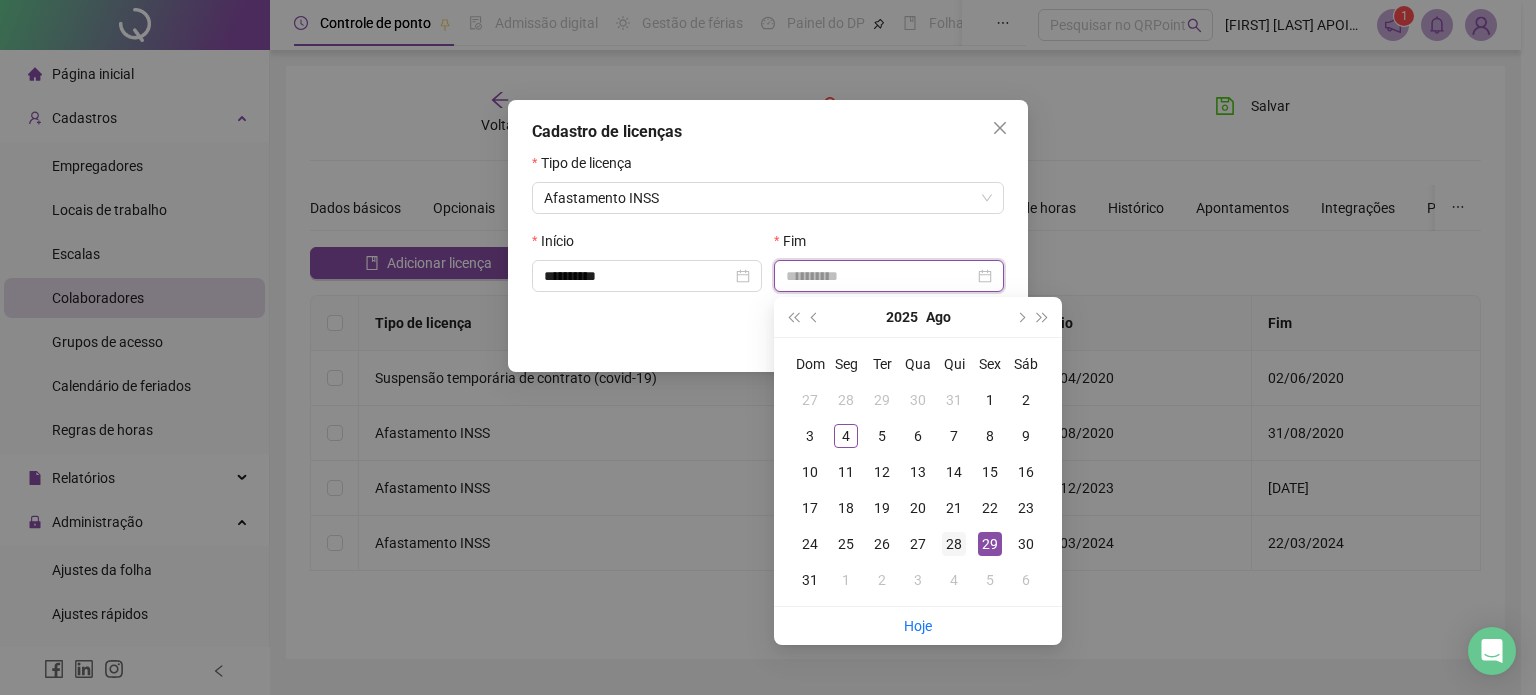 type on "**********" 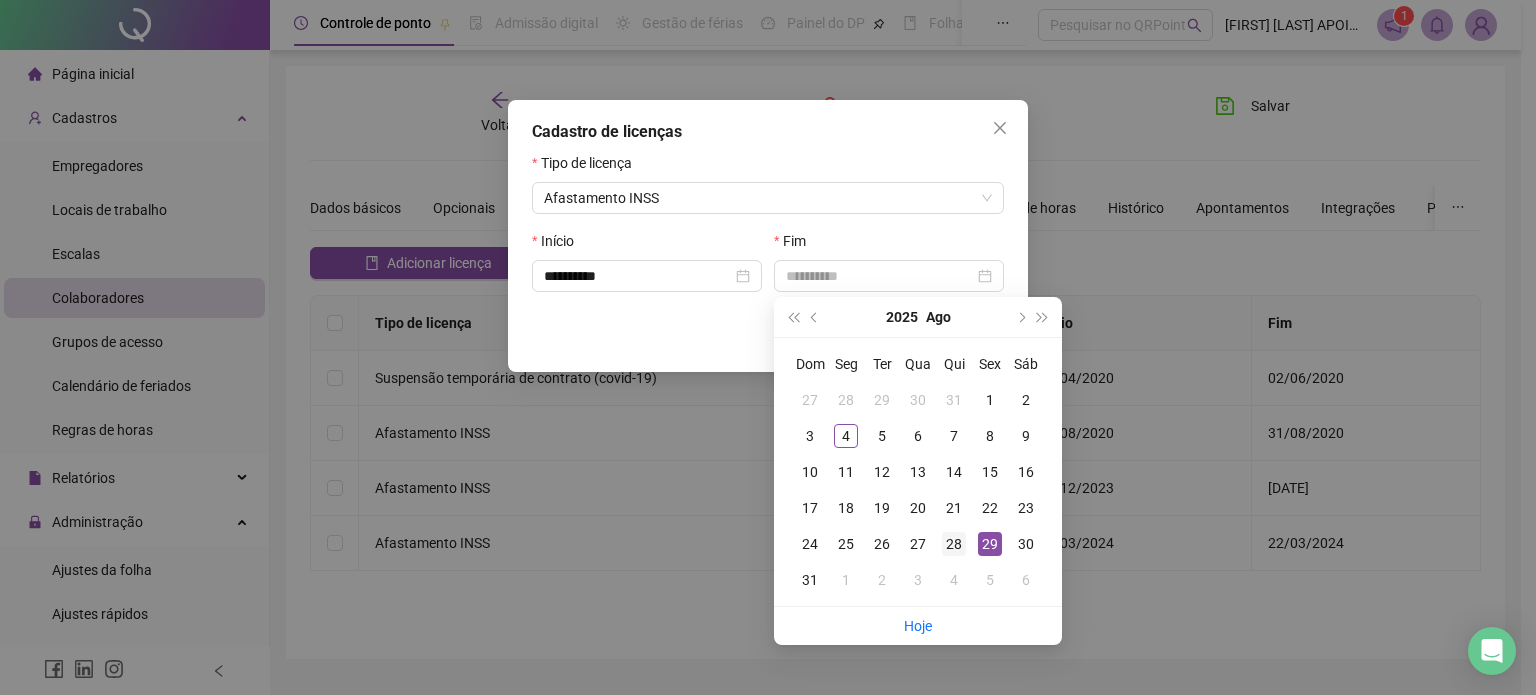 click on "28" at bounding box center [954, 544] 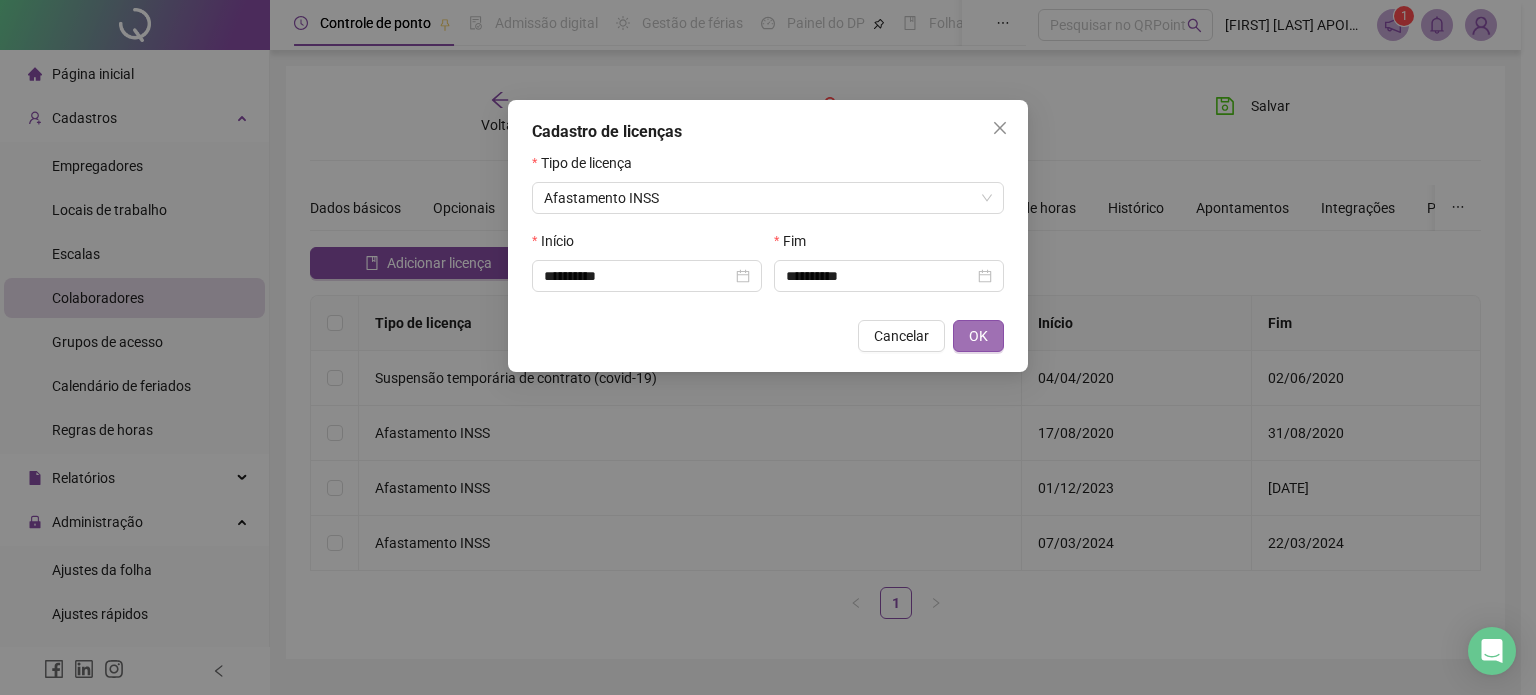 click on "OK" at bounding box center (978, 336) 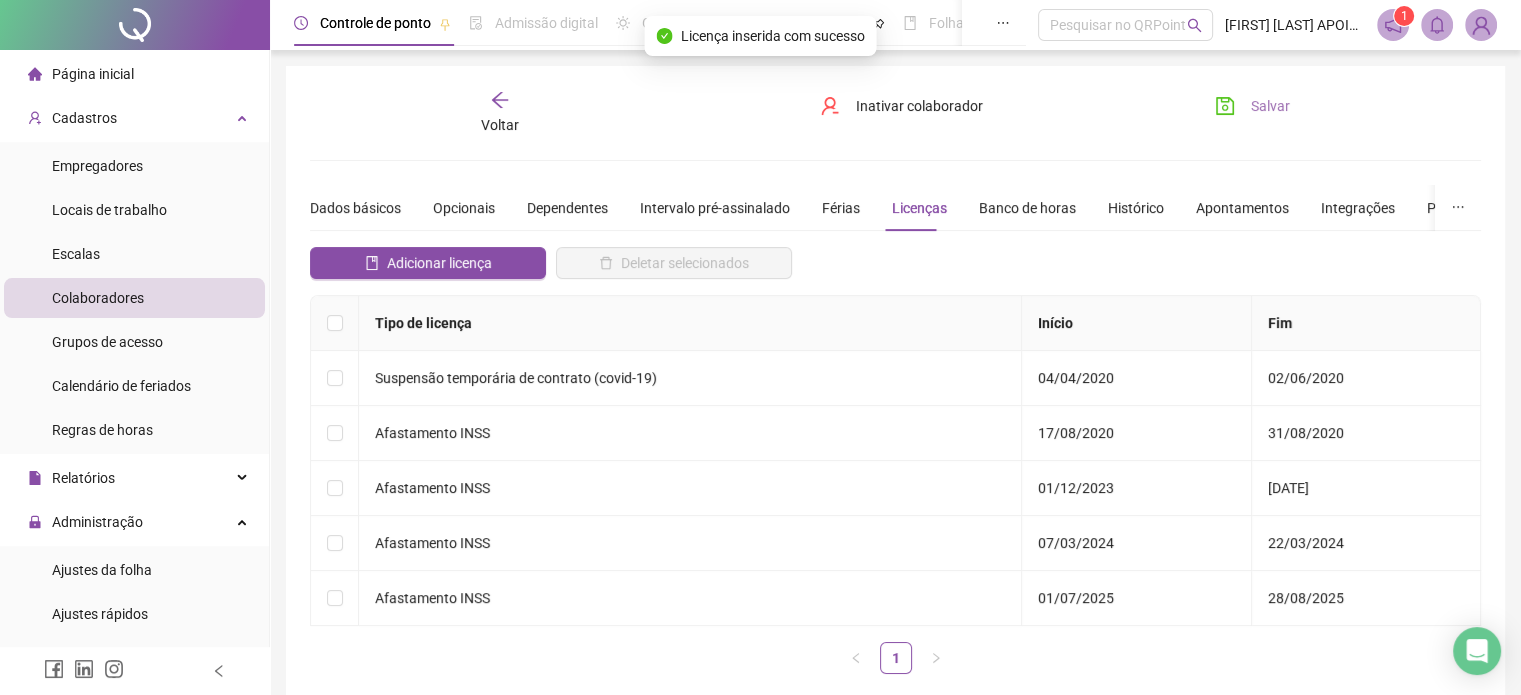 click 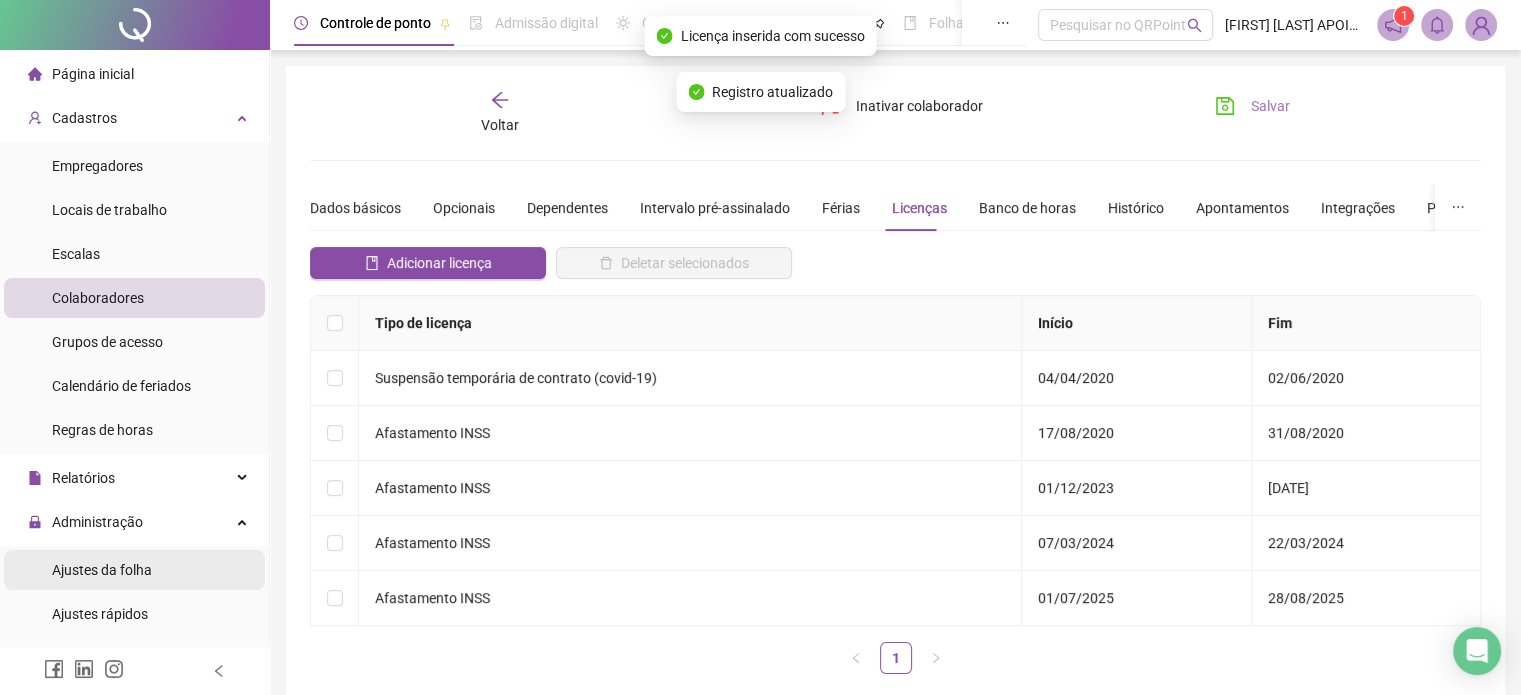 click on "Ajustes da folha" at bounding box center [102, 570] 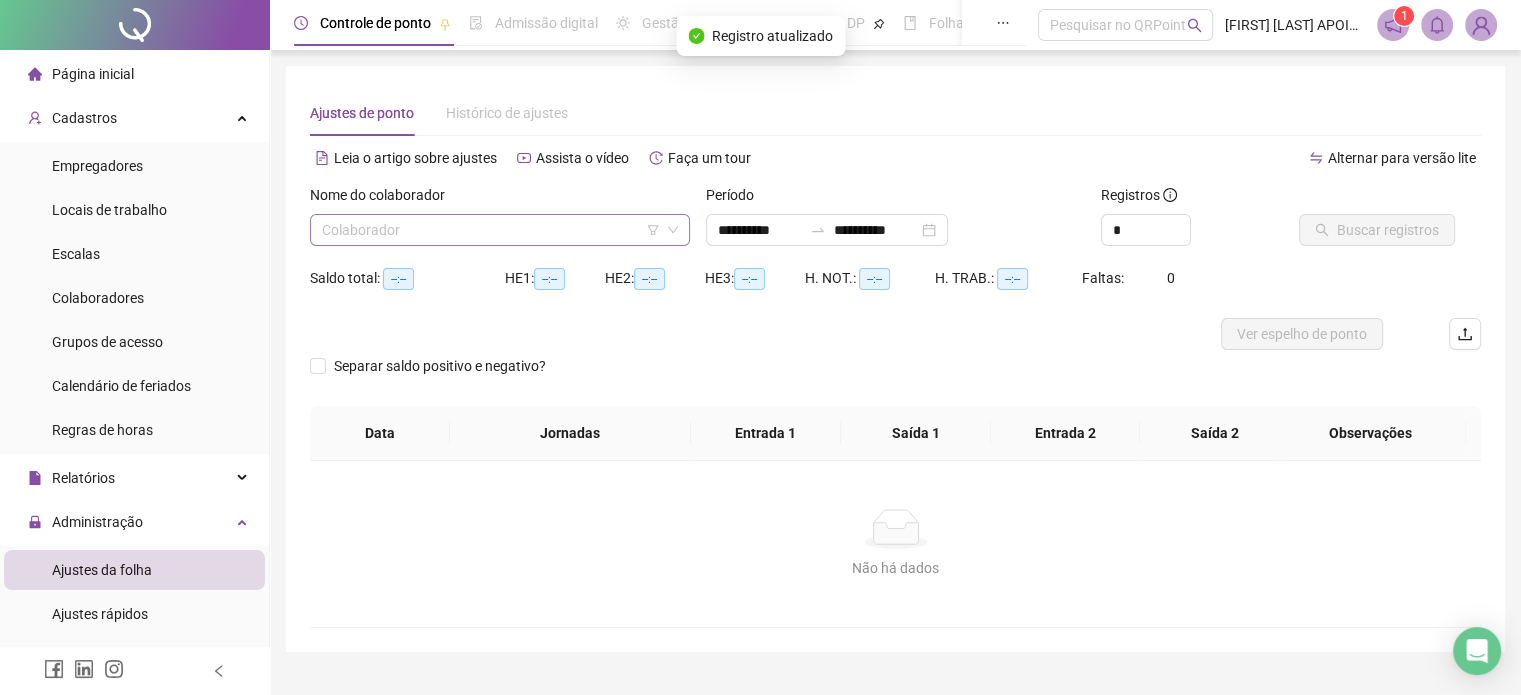 click at bounding box center [491, 230] 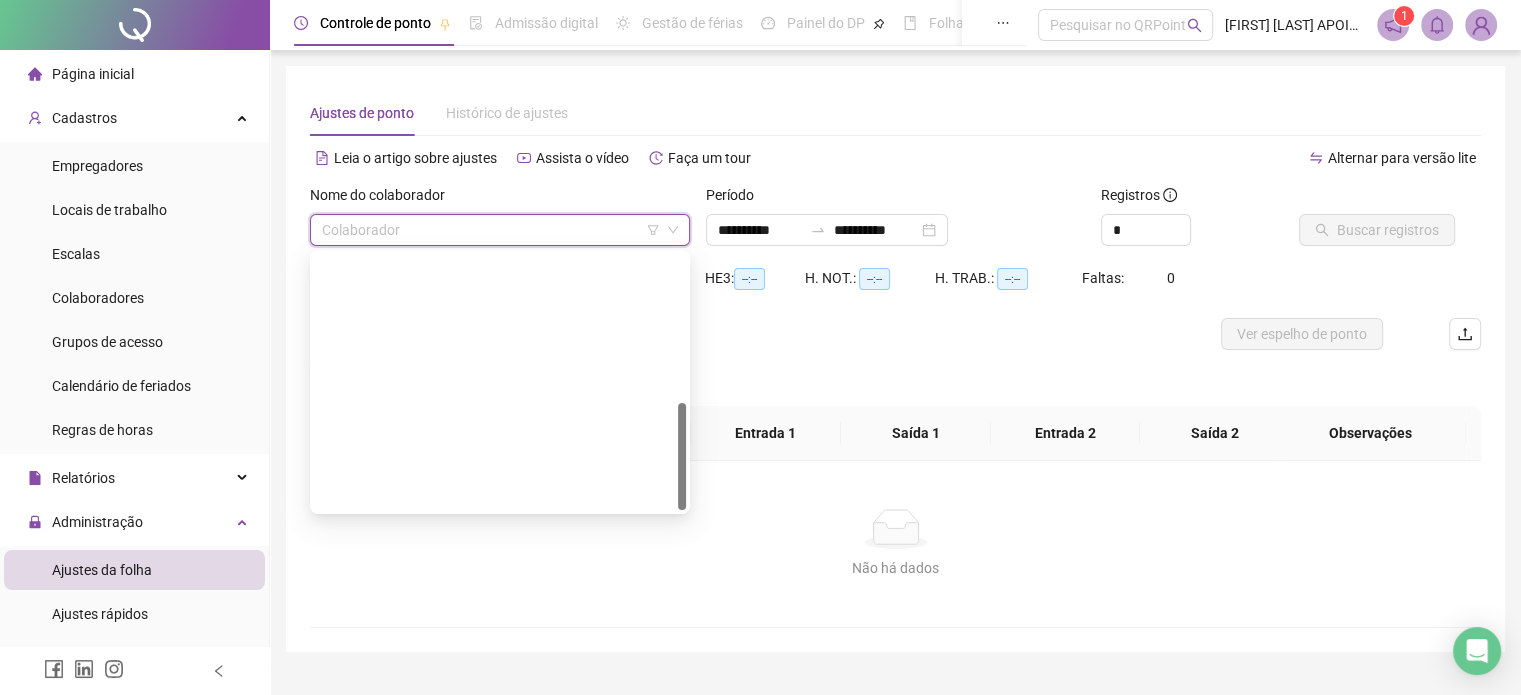scroll, scrollTop: 352, scrollLeft: 0, axis: vertical 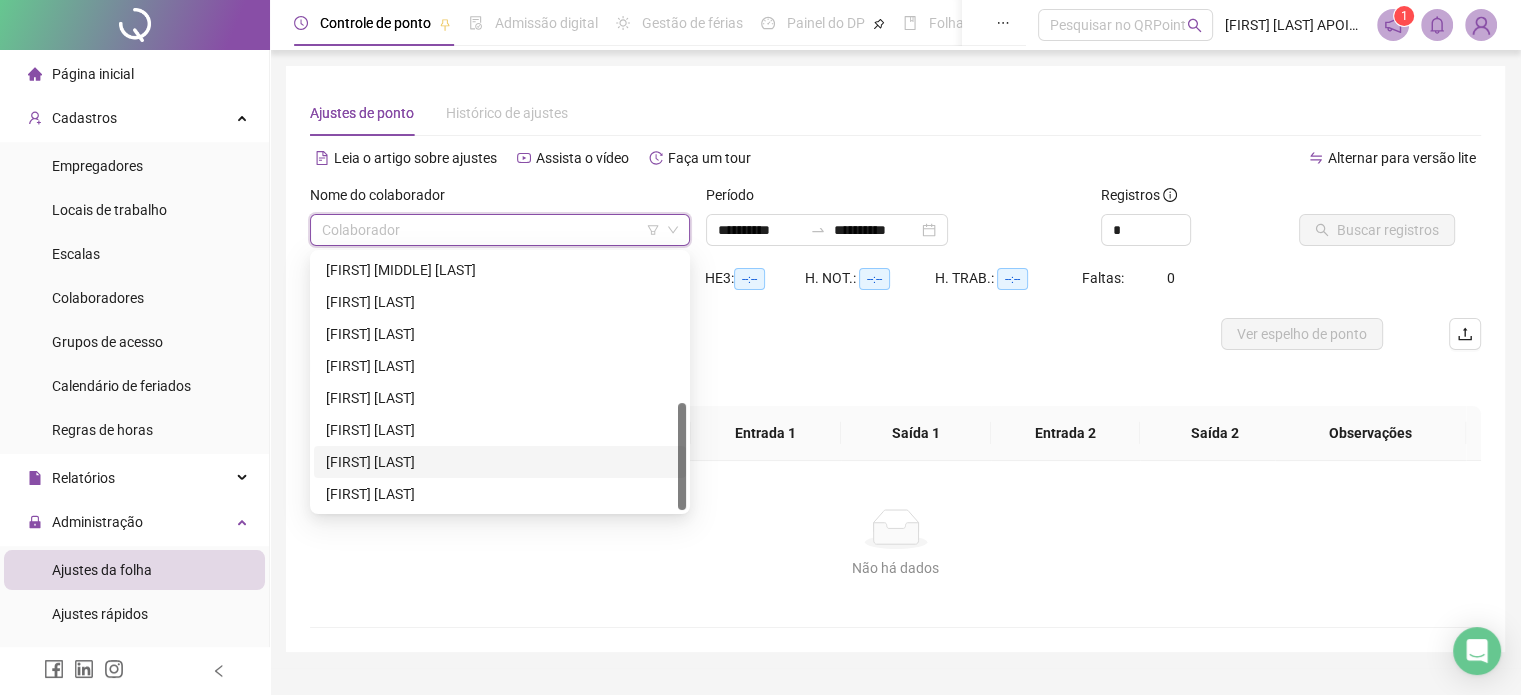 click on "[FIRST] [LAST]" at bounding box center (500, 462) 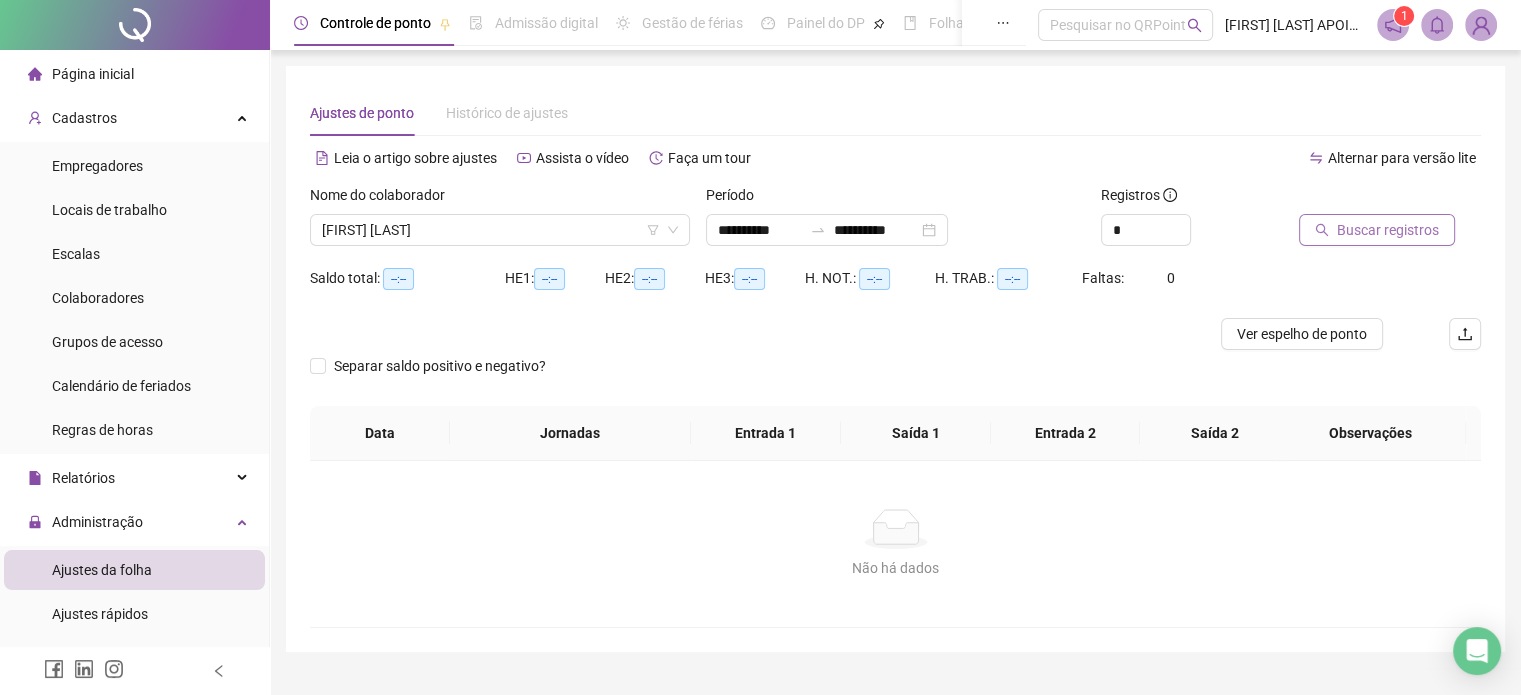 click on "Buscar registros" at bounding box center [1377, 230] 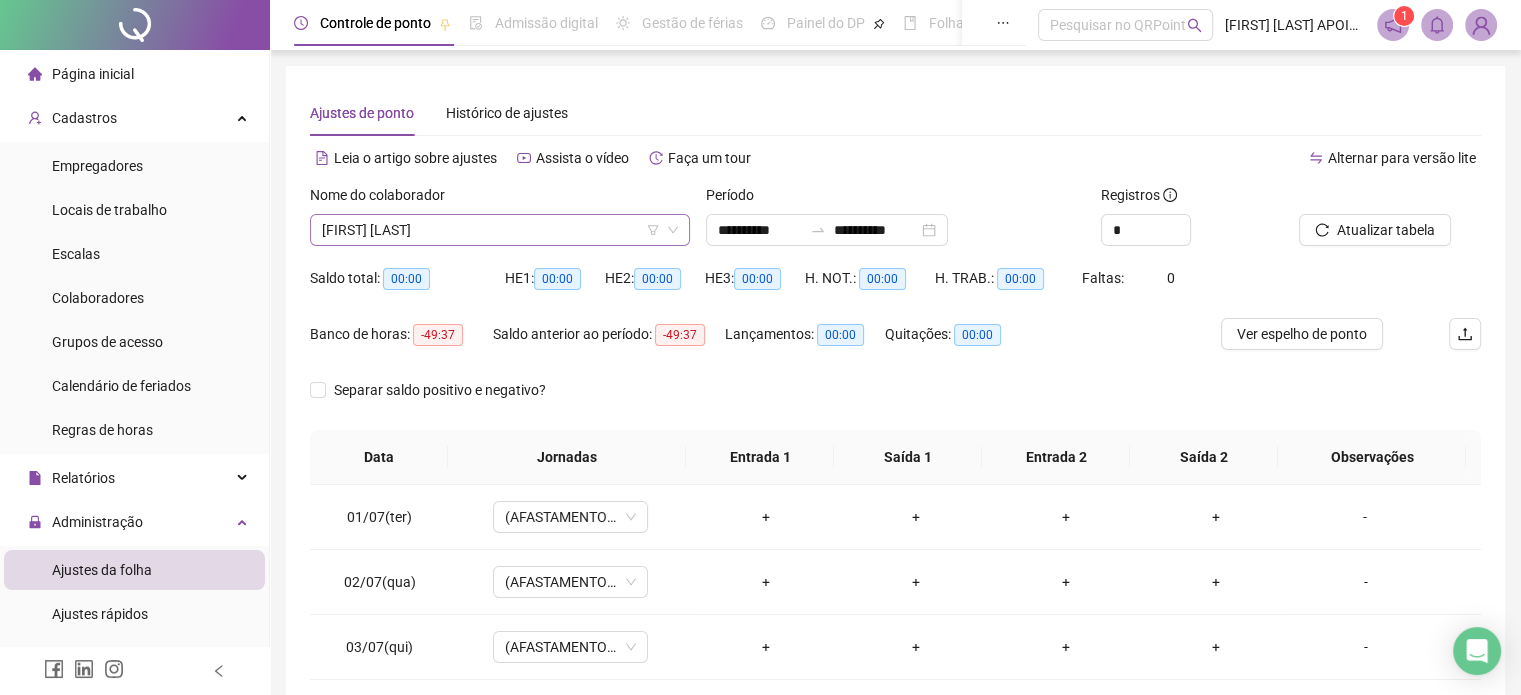 click on "[FIRST] [LAST]" at bounding box center [500, 230] 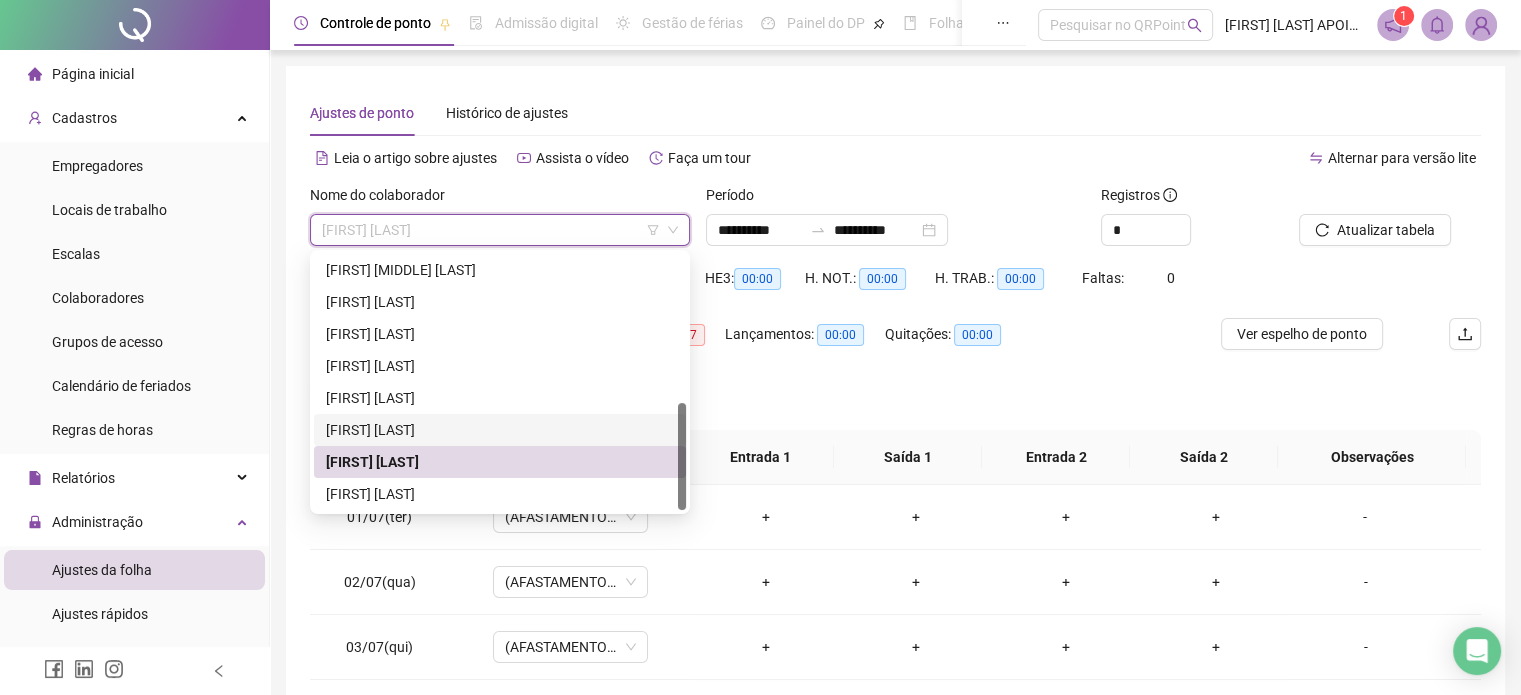 scroll, scrollTop: 200, scrollLeft: 0, axis: vertical 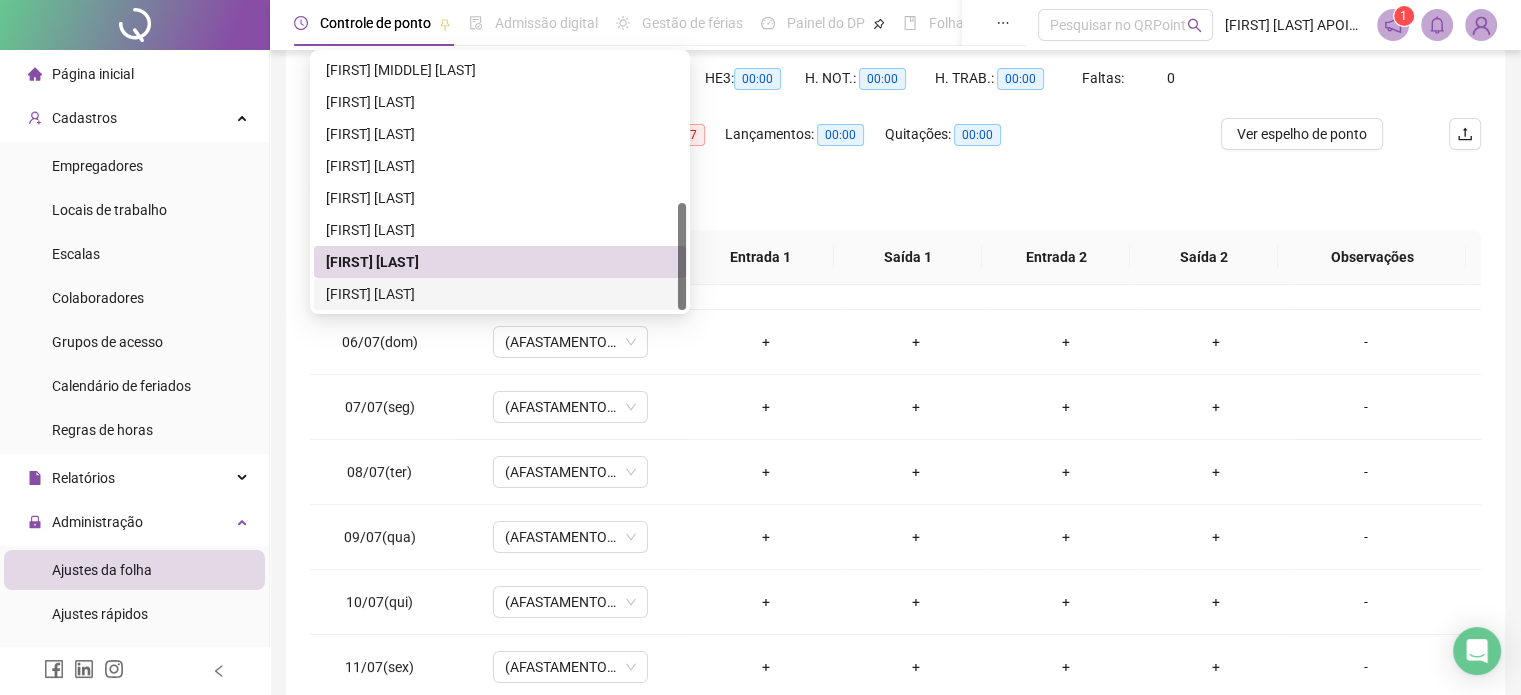 click on "[FIRST] [LAST]" at bounding box center (500, 294) 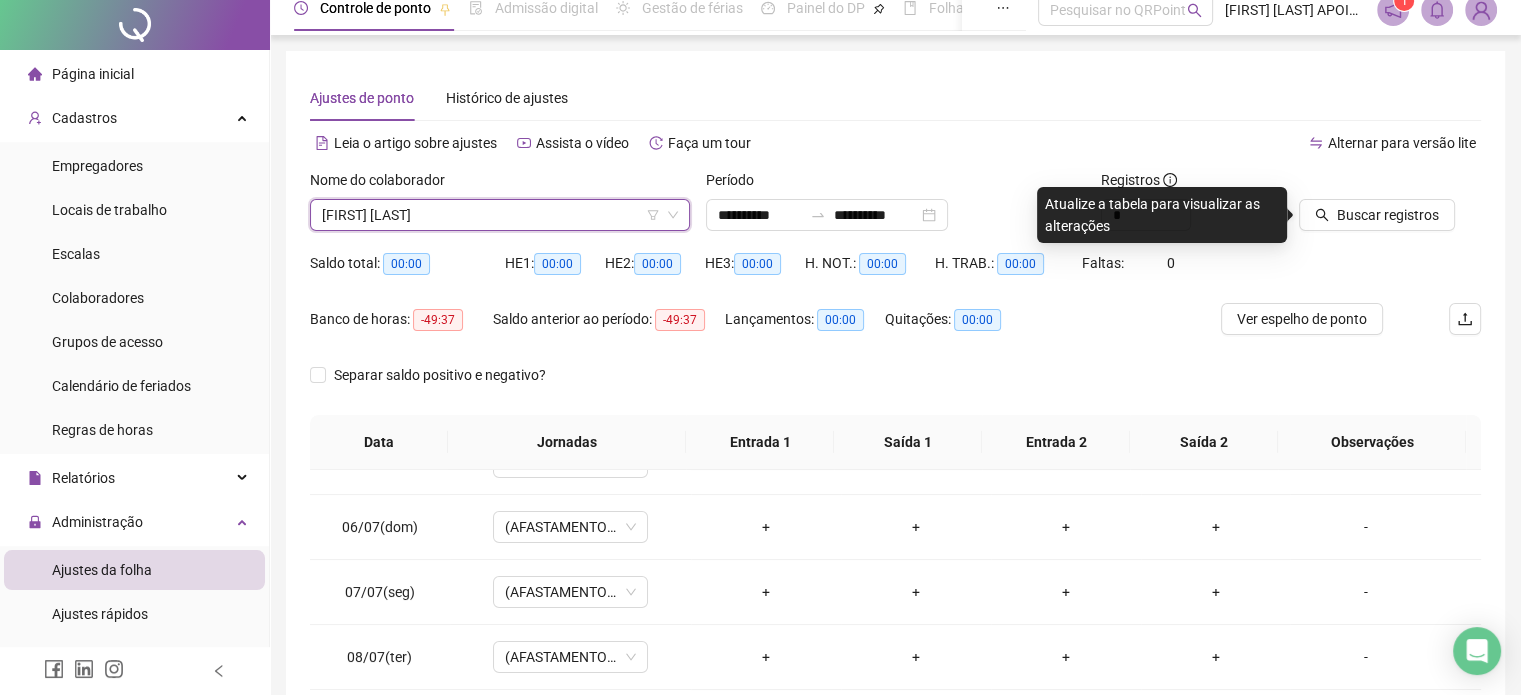scroll, scrollTop: 0, scrollLeft: 0, axis: both 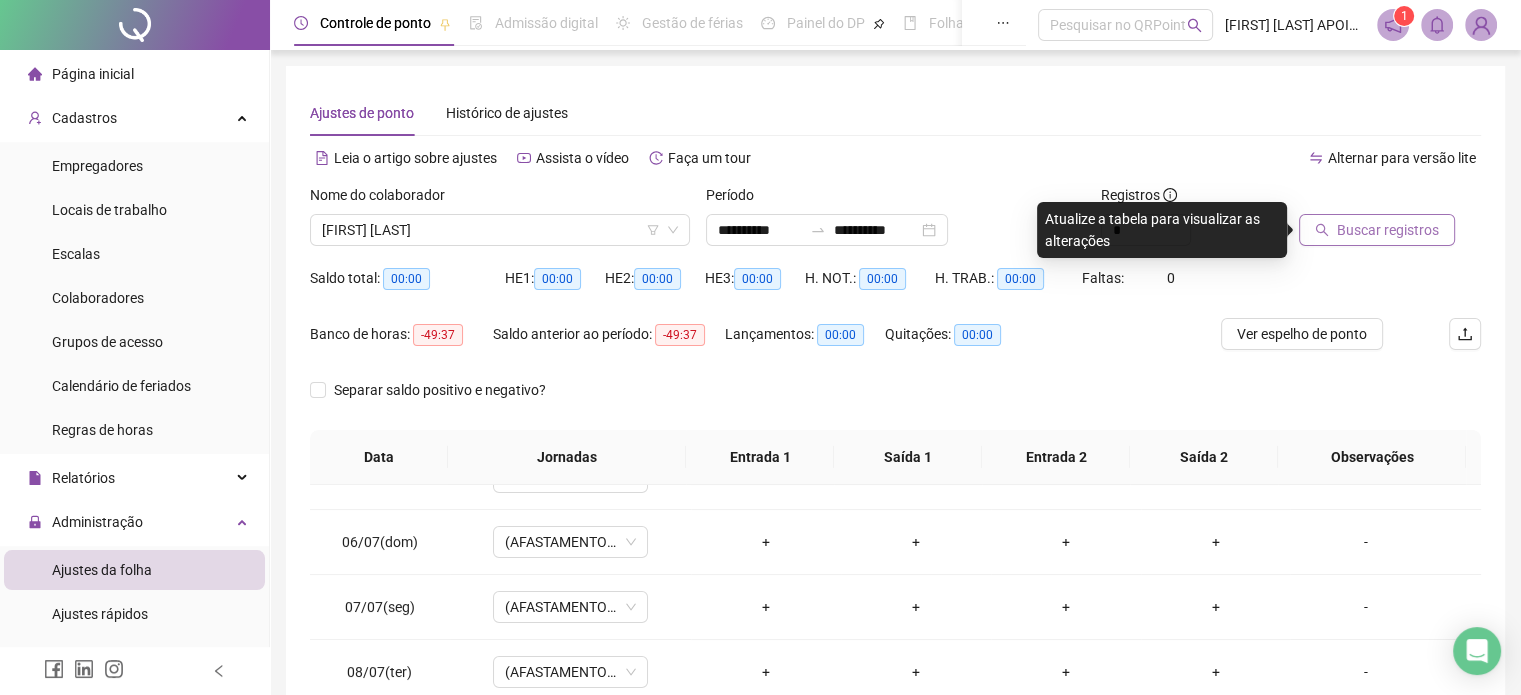 click on "Buscar registros" at bounding box center [1377, 230] 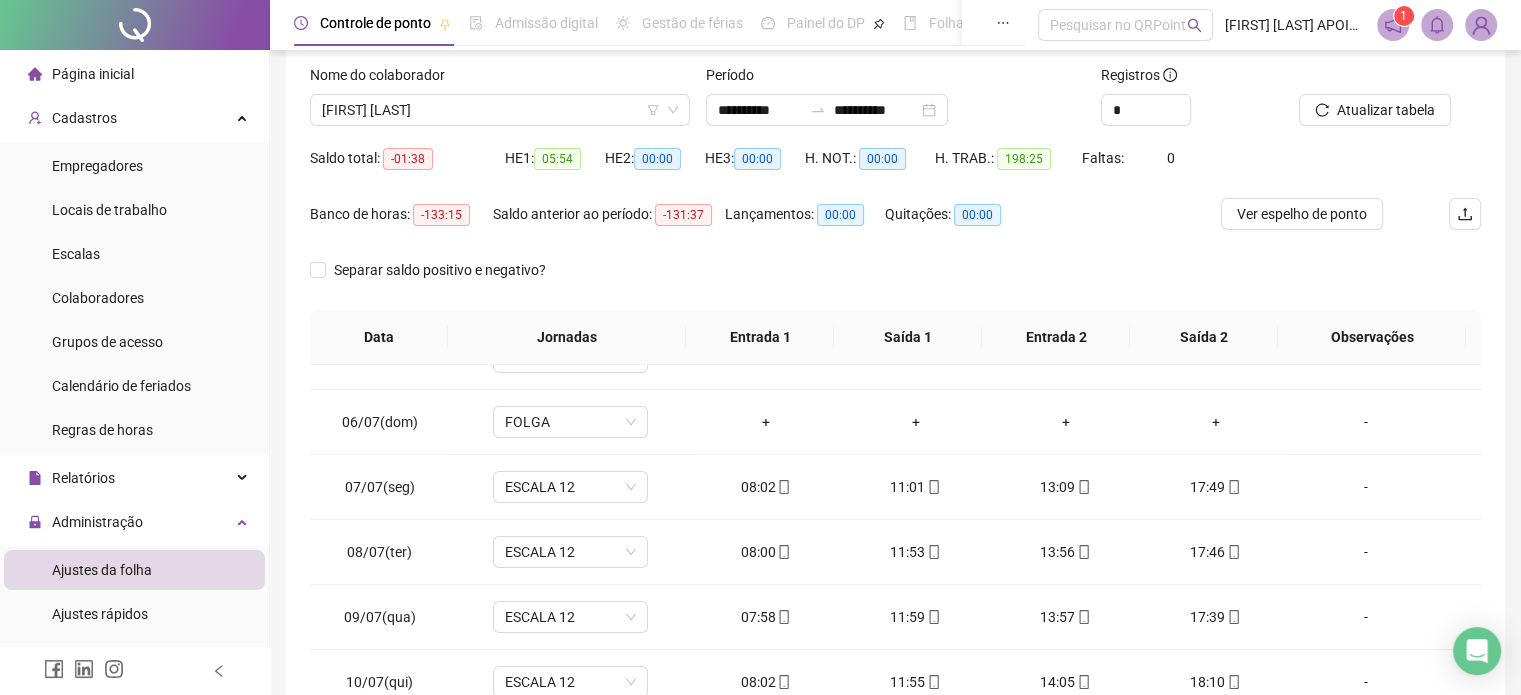 scroll, scrollTop: 200, scrollLeft: 0, axis: vertical 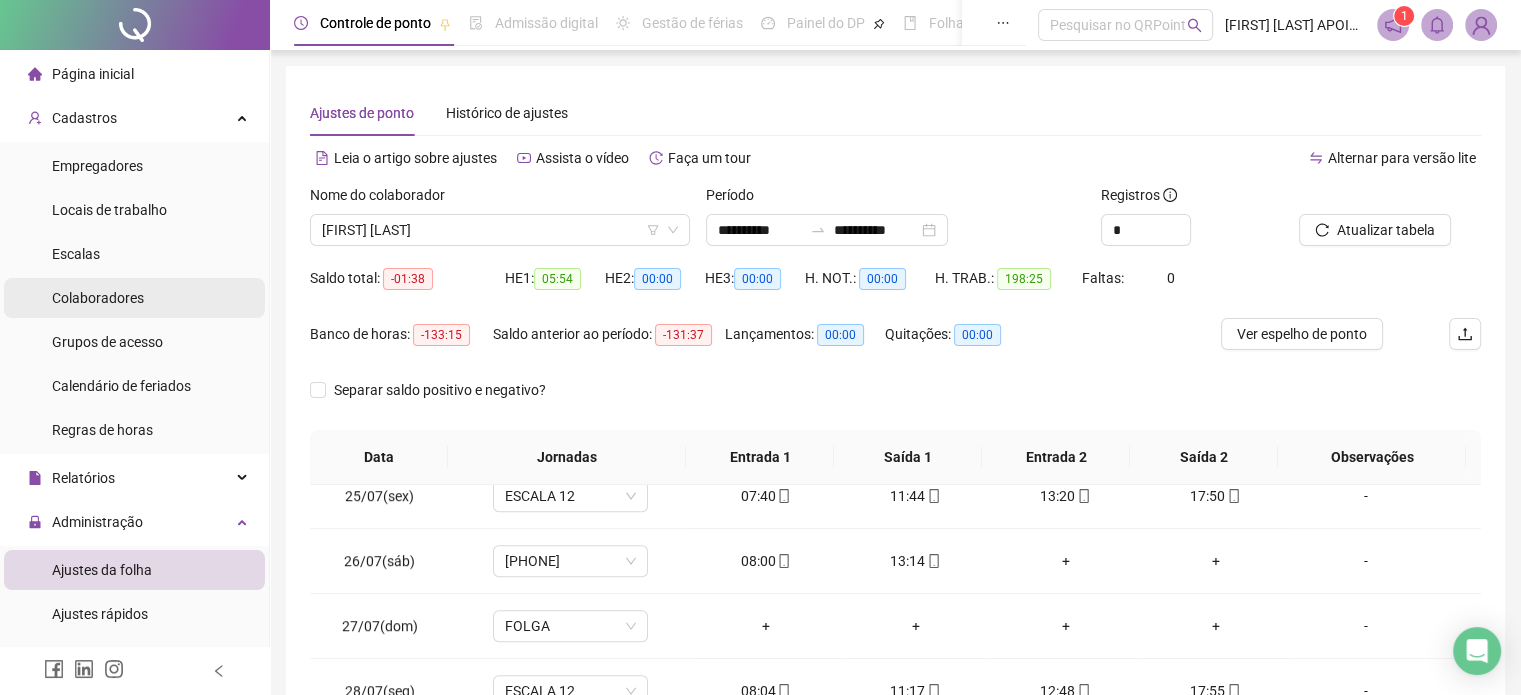 click on "Colaboradores" at bounding box center [98, 298] 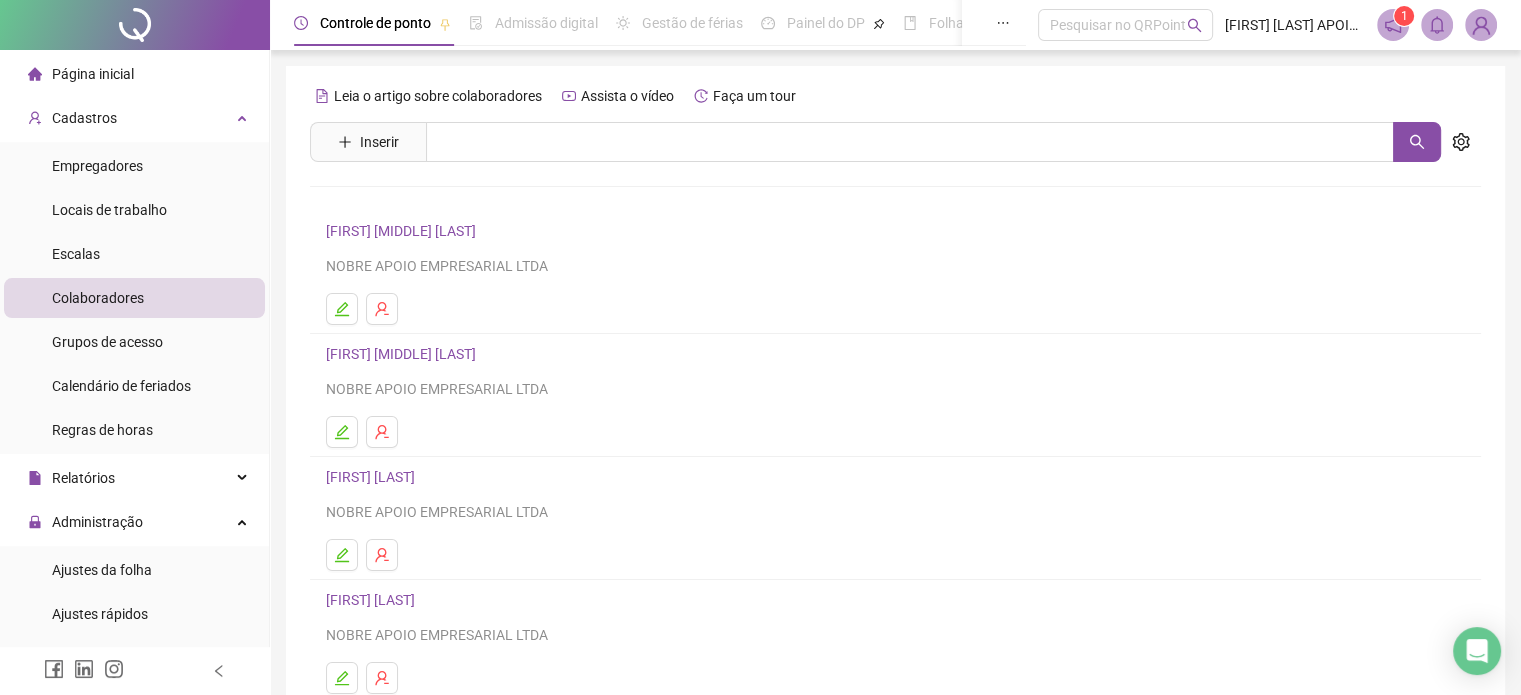 click on "[FIRST] [MIDDLE] [LAST]" at bounding box center (404, 231) 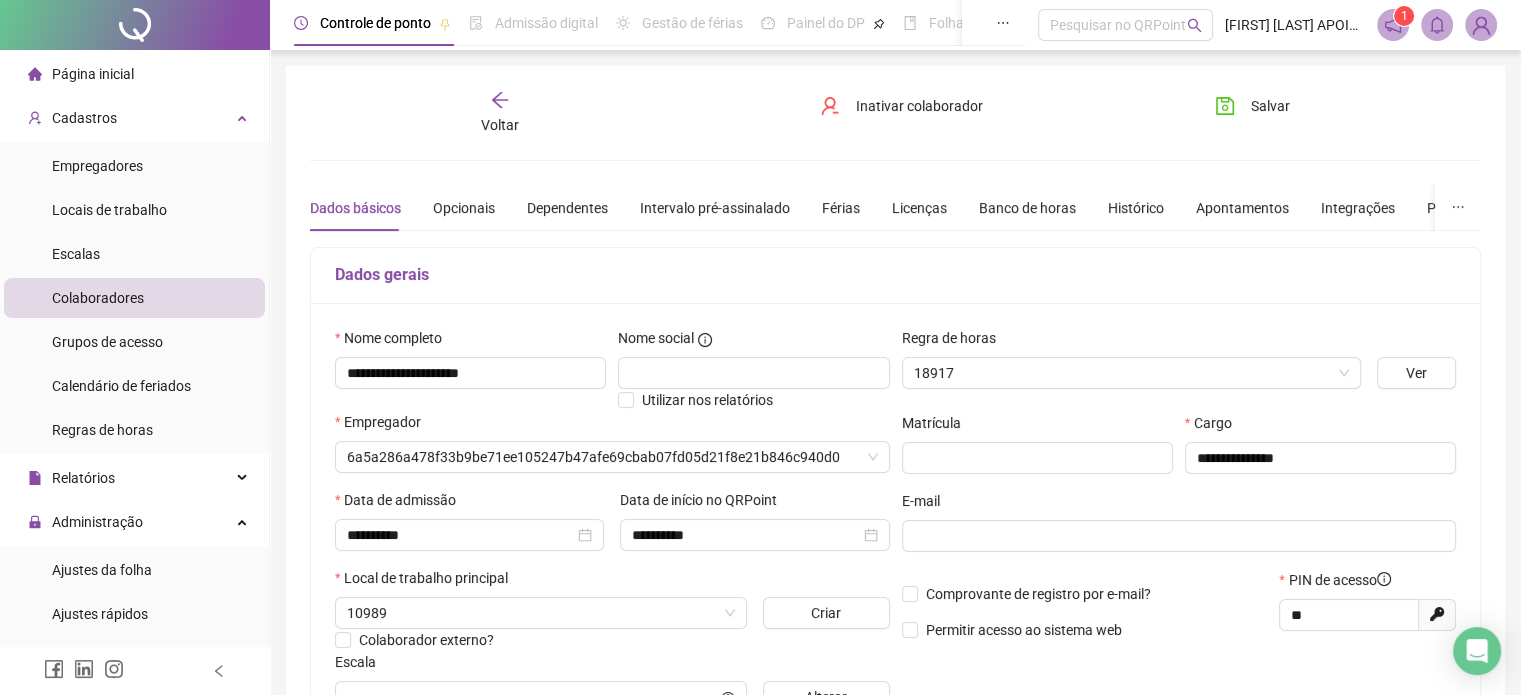 type on "**********" 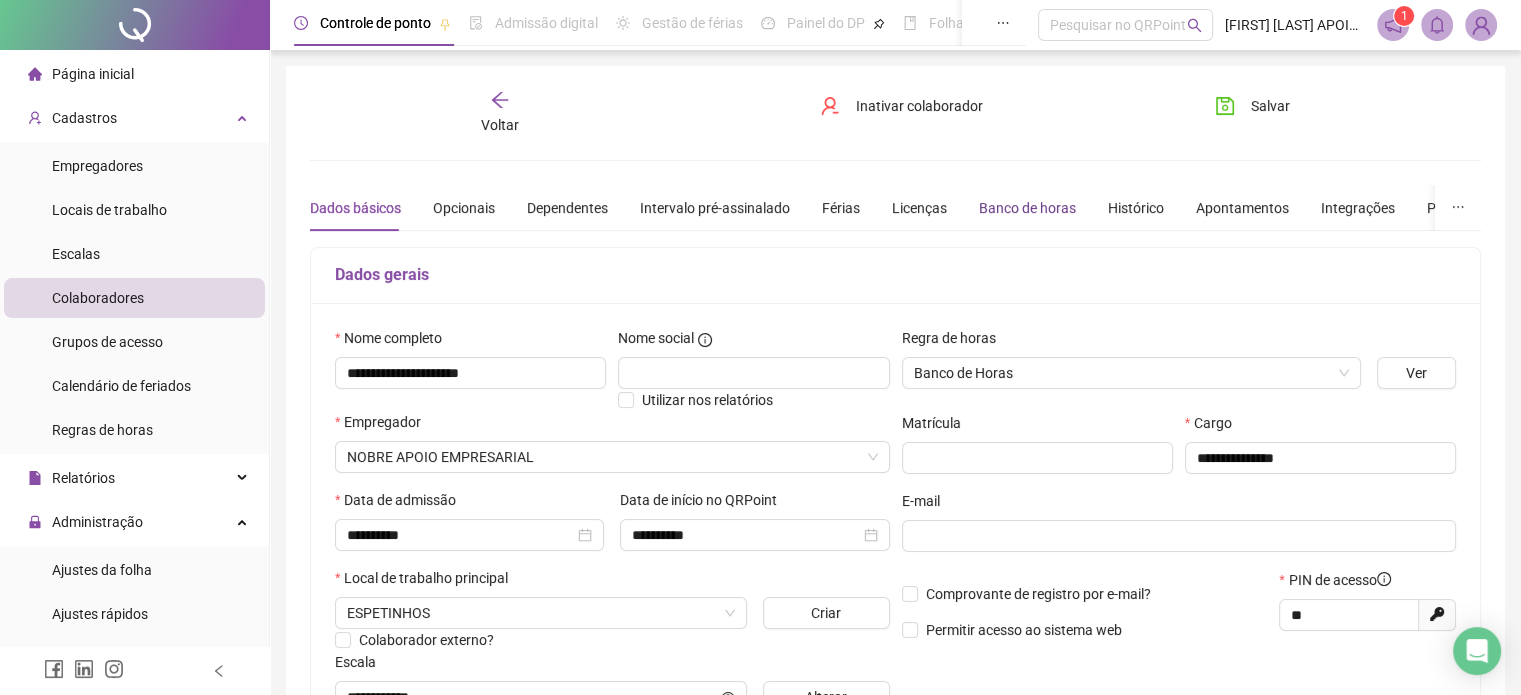 click on "Banco de horas" at bounding box center [1027, 208] 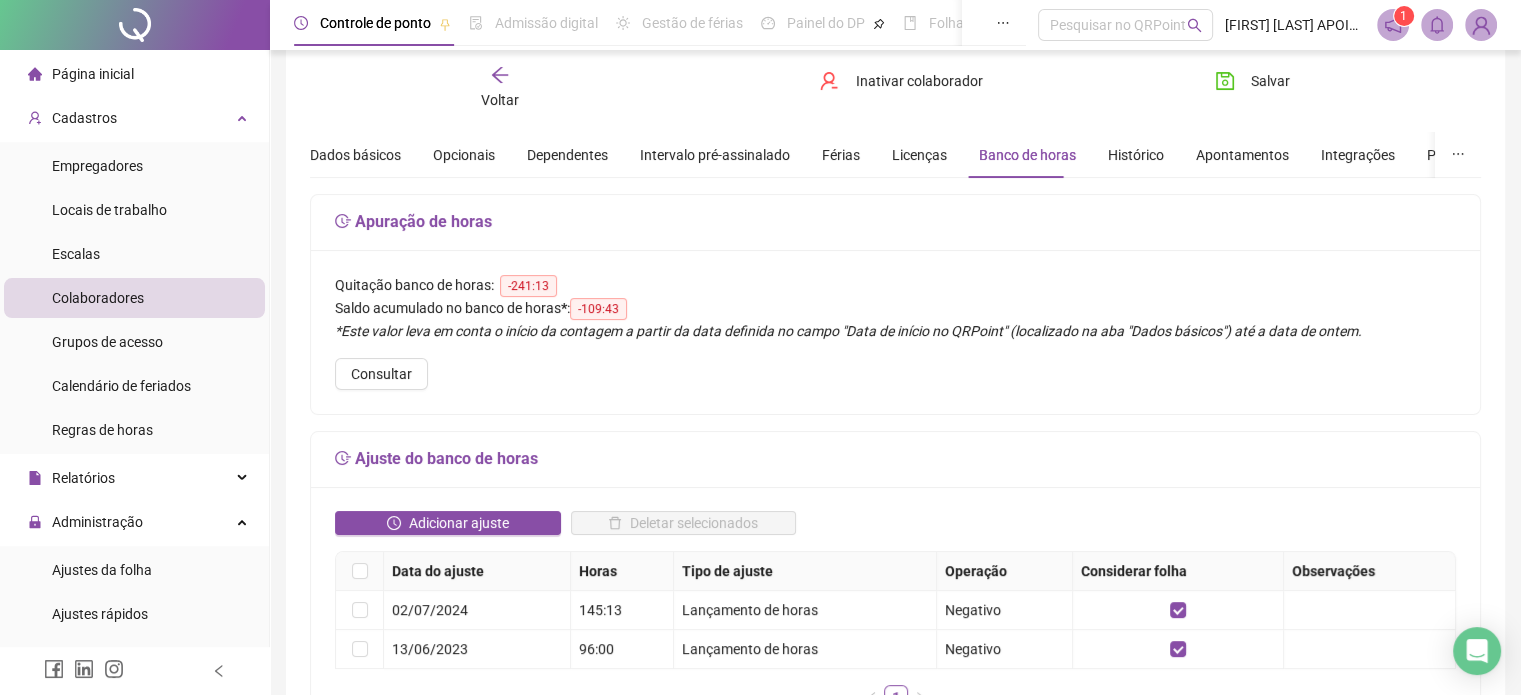 scroll, scrollTop: 100, scrollLeft: 0, axis: vertical 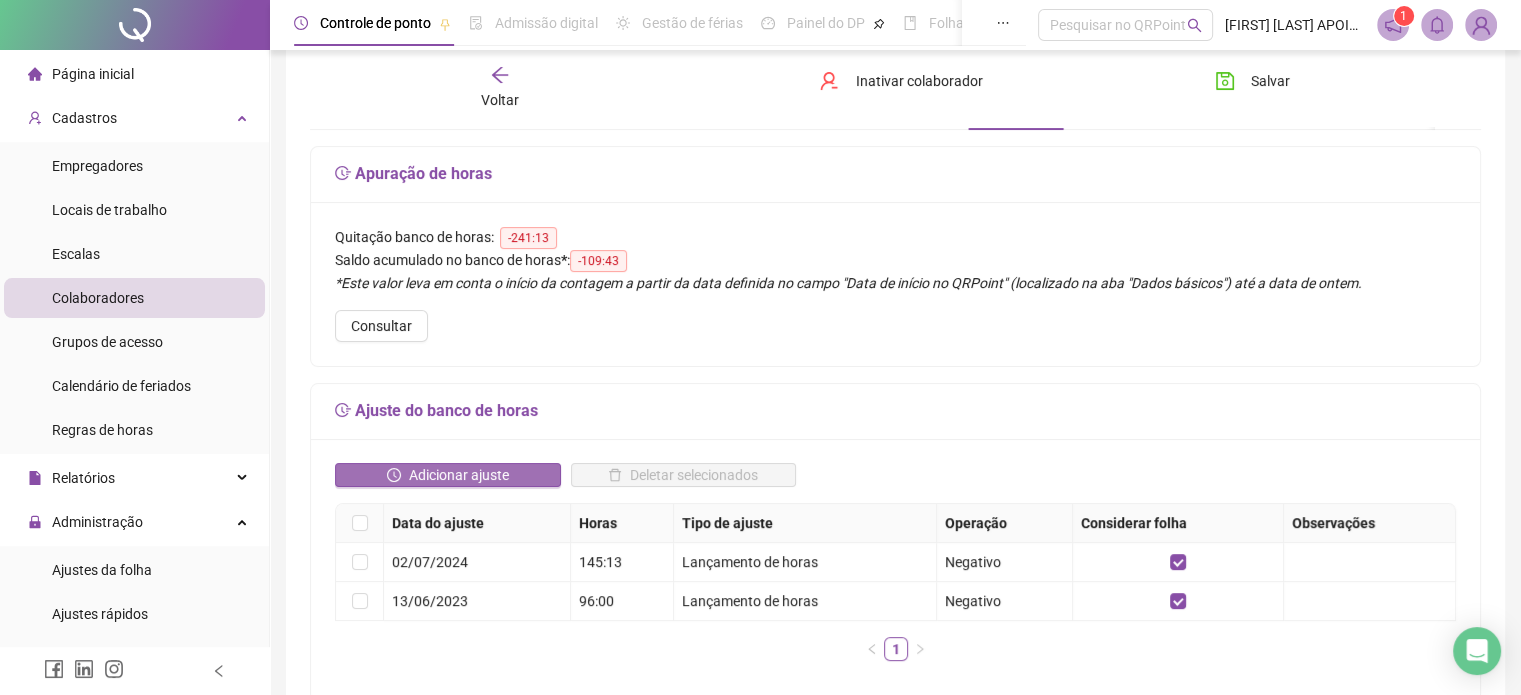 click on "Adicionar ajuste" at bounding box center (459, 475) 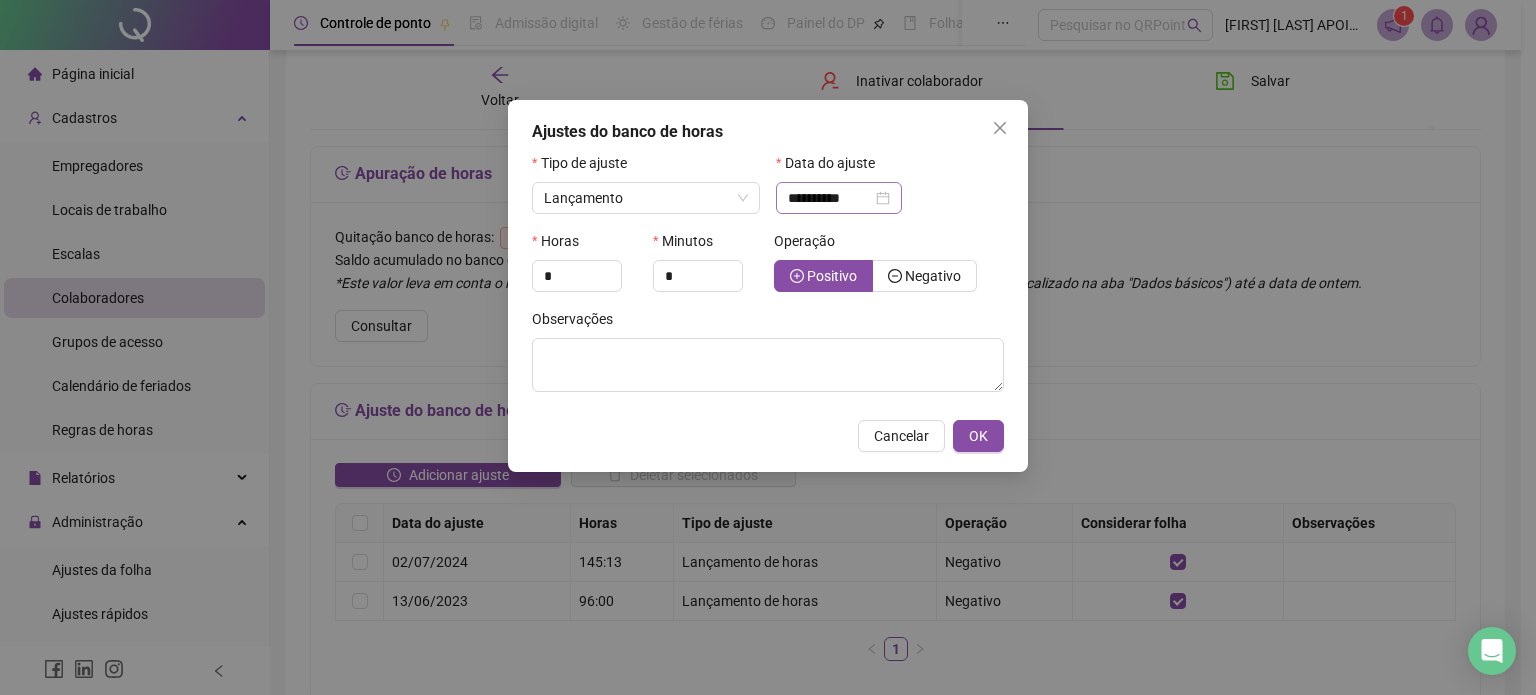 click on "**********" at bounding box center [839, 198] 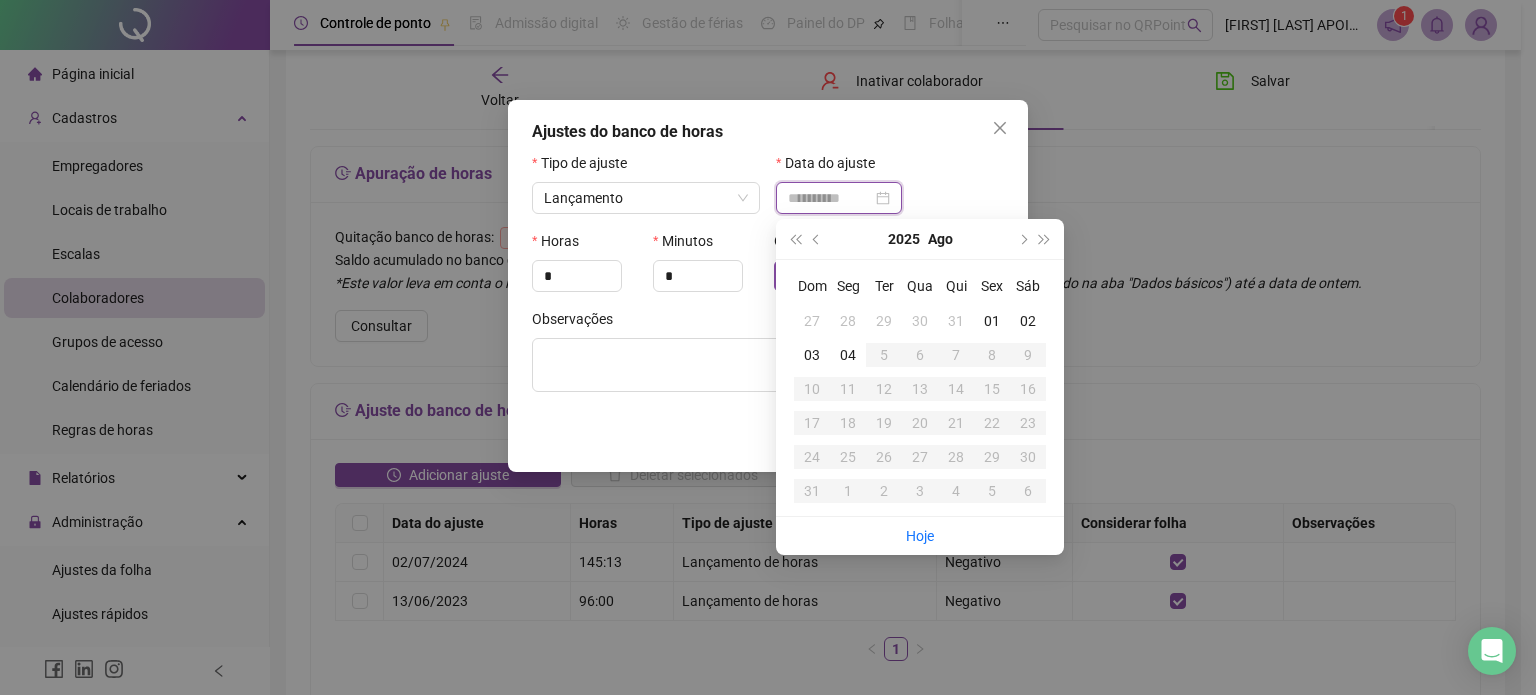 type on "**********" 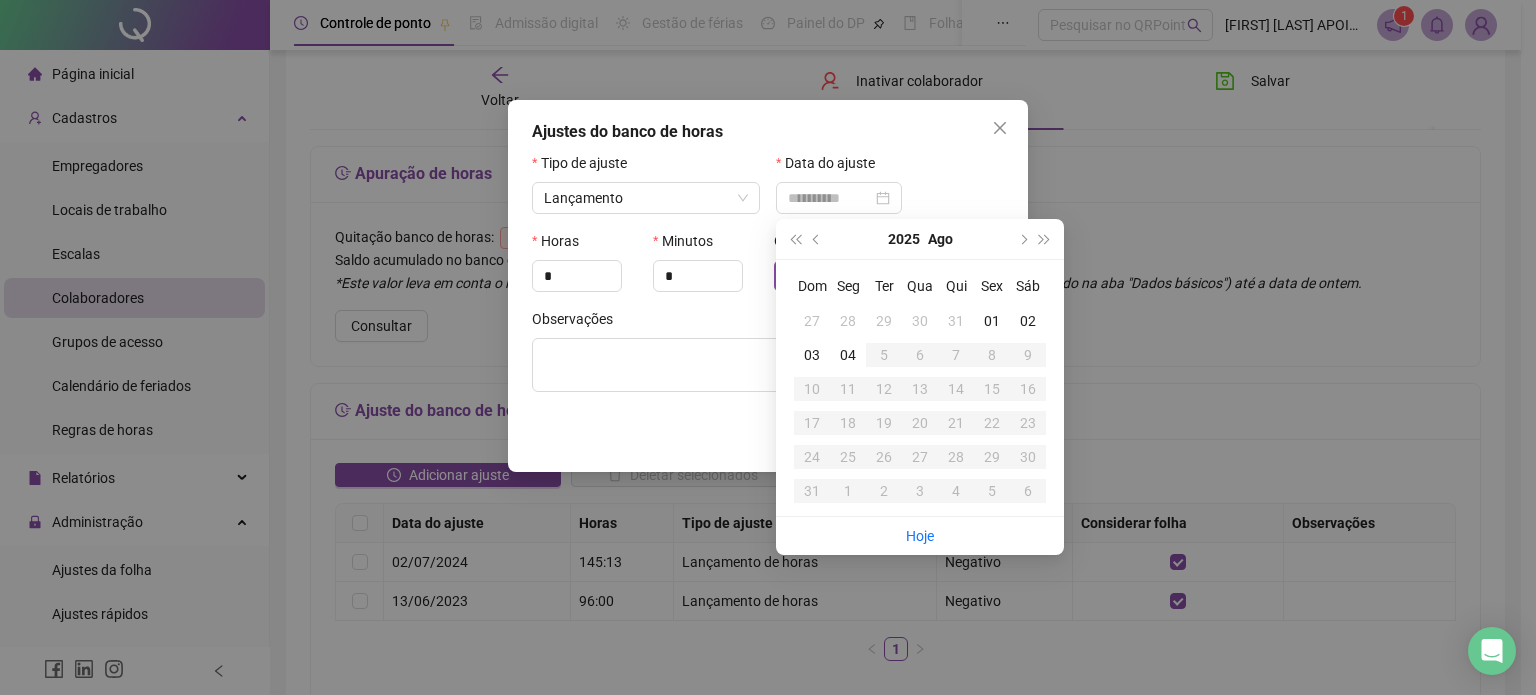 click on "31" at bounding box center [956, 321] 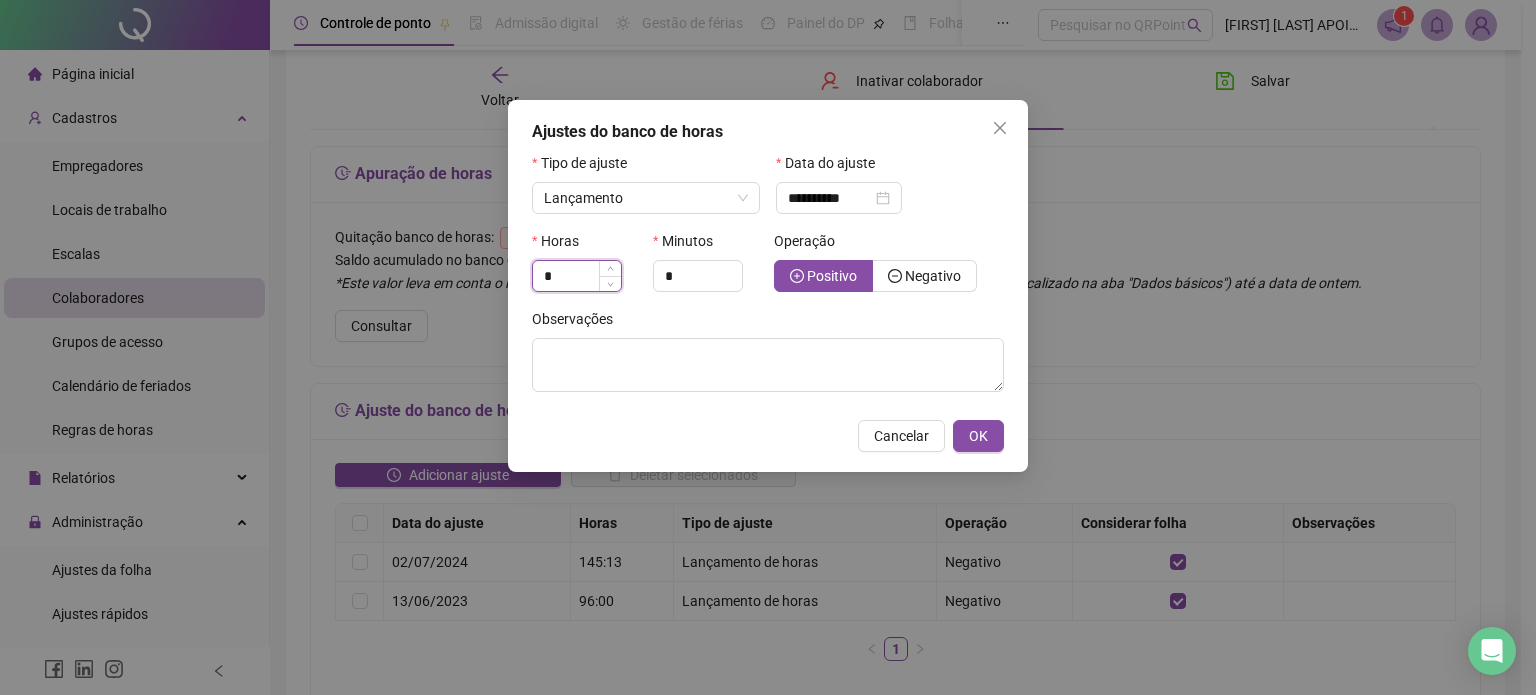 click on "*" at bounding box center [577, 276] 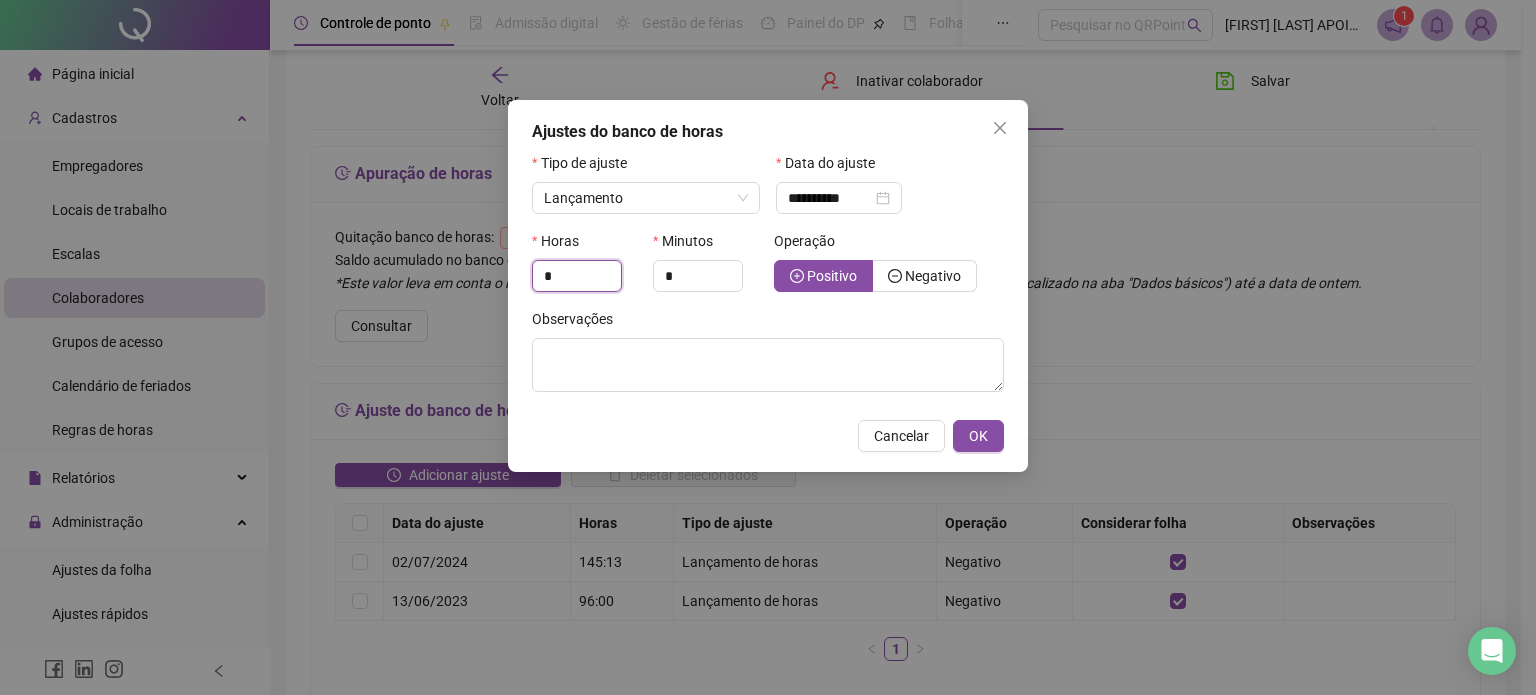 drag, startPoint x: 572, startPoint y: 283, endPoint x: 519, endPoint y: 294, distance: 54.129475 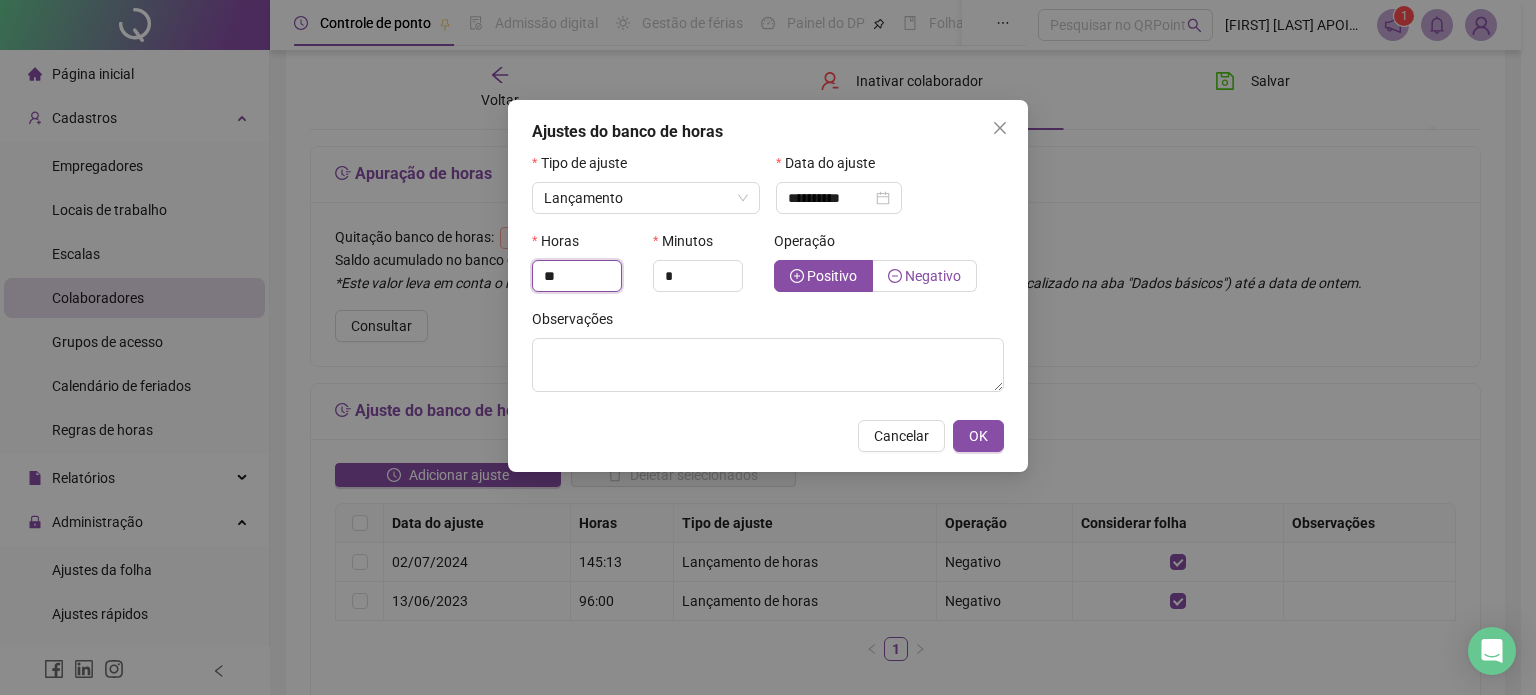 type on "**" 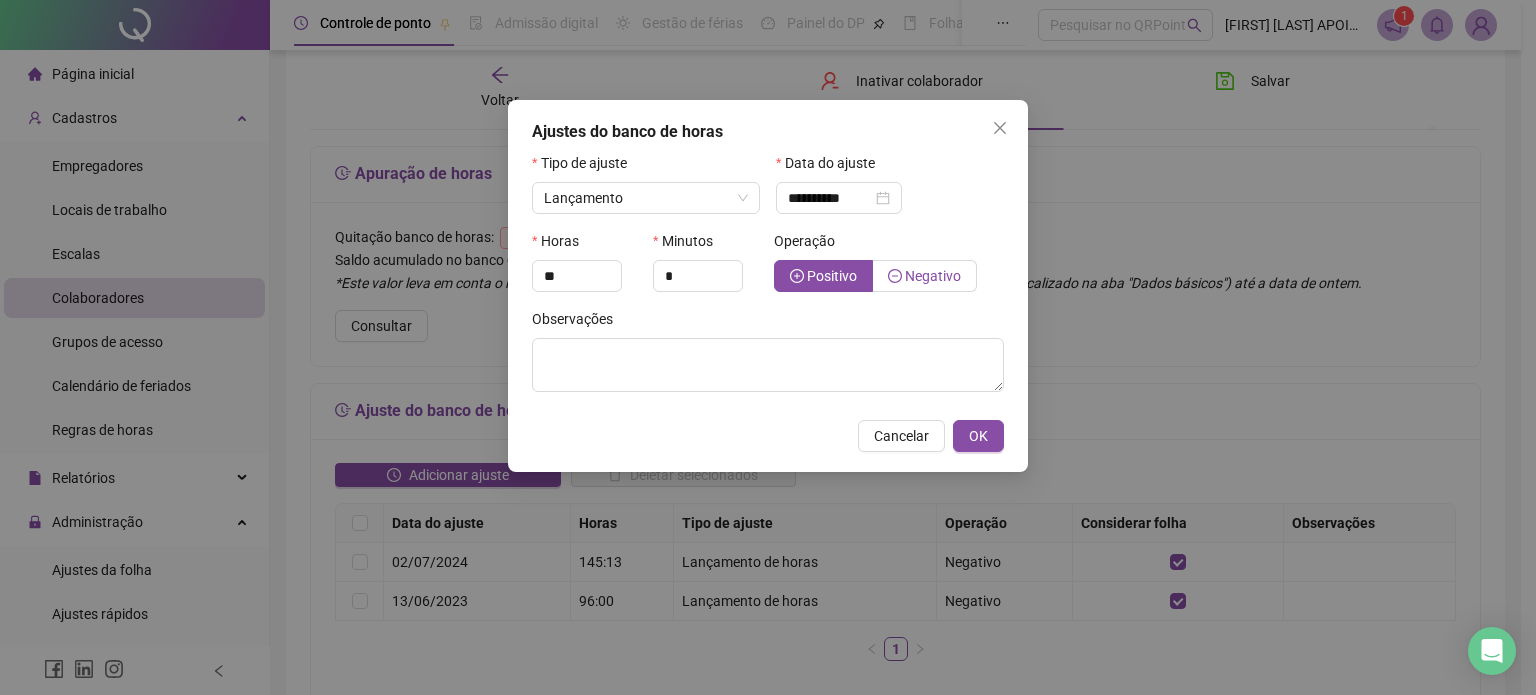 click on "Negativo" at bounding box center (933, 276) 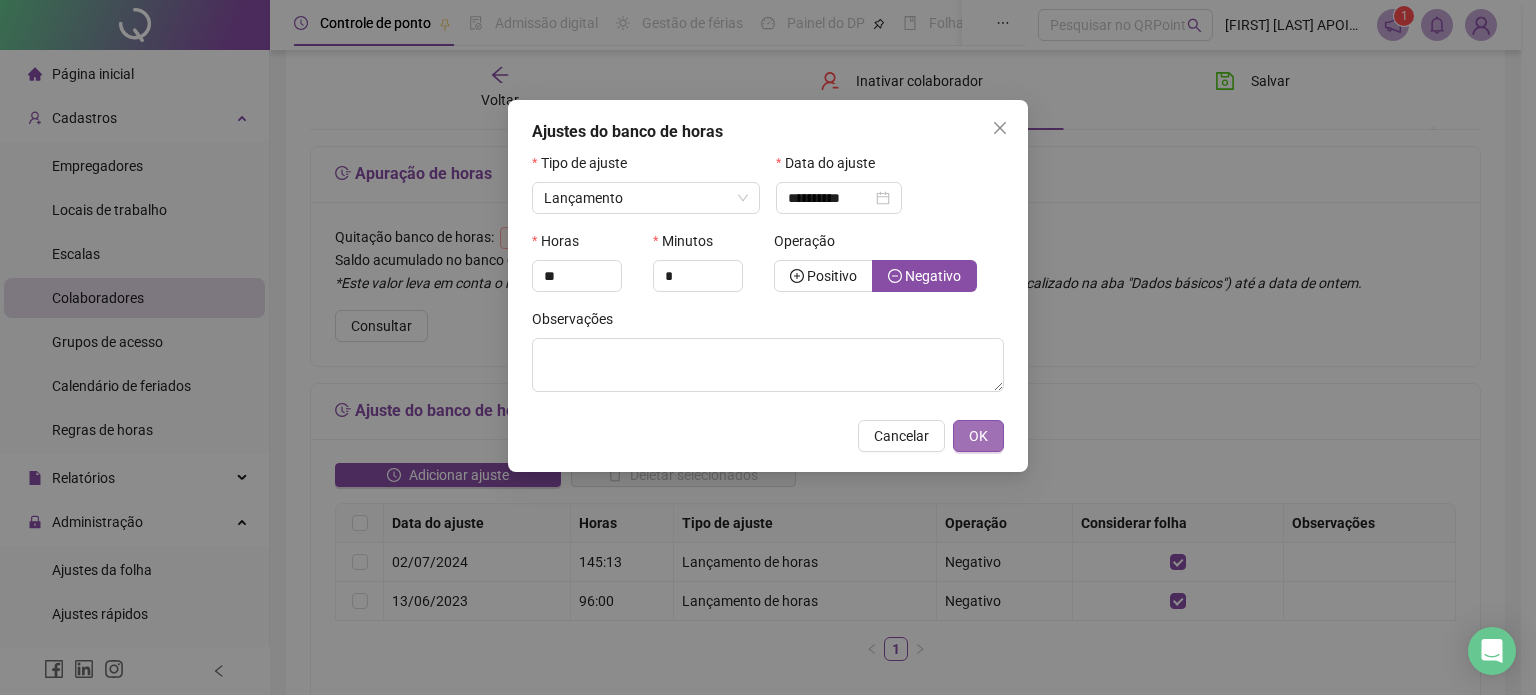 click on "OK" at bounding box center (978, 436) 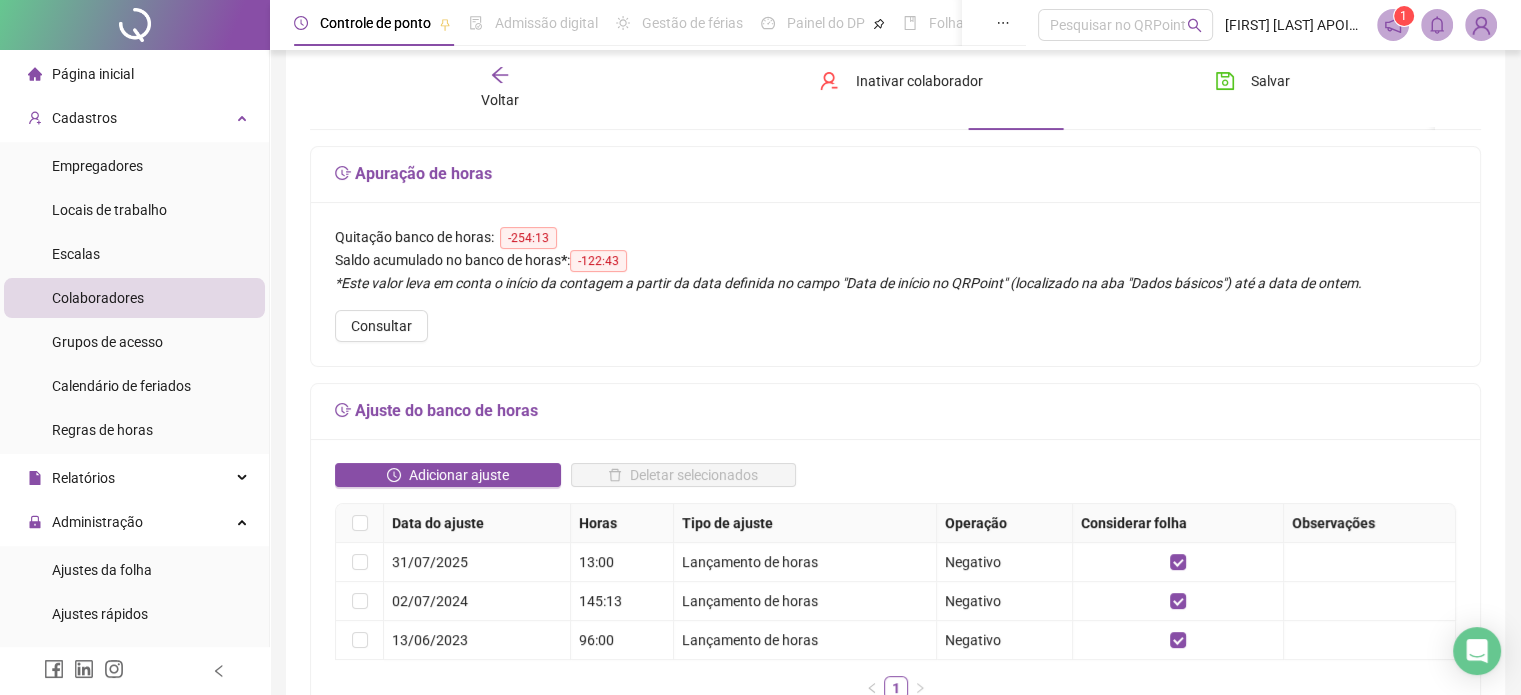 click on "Voltar" at bounding box center [500, 100] 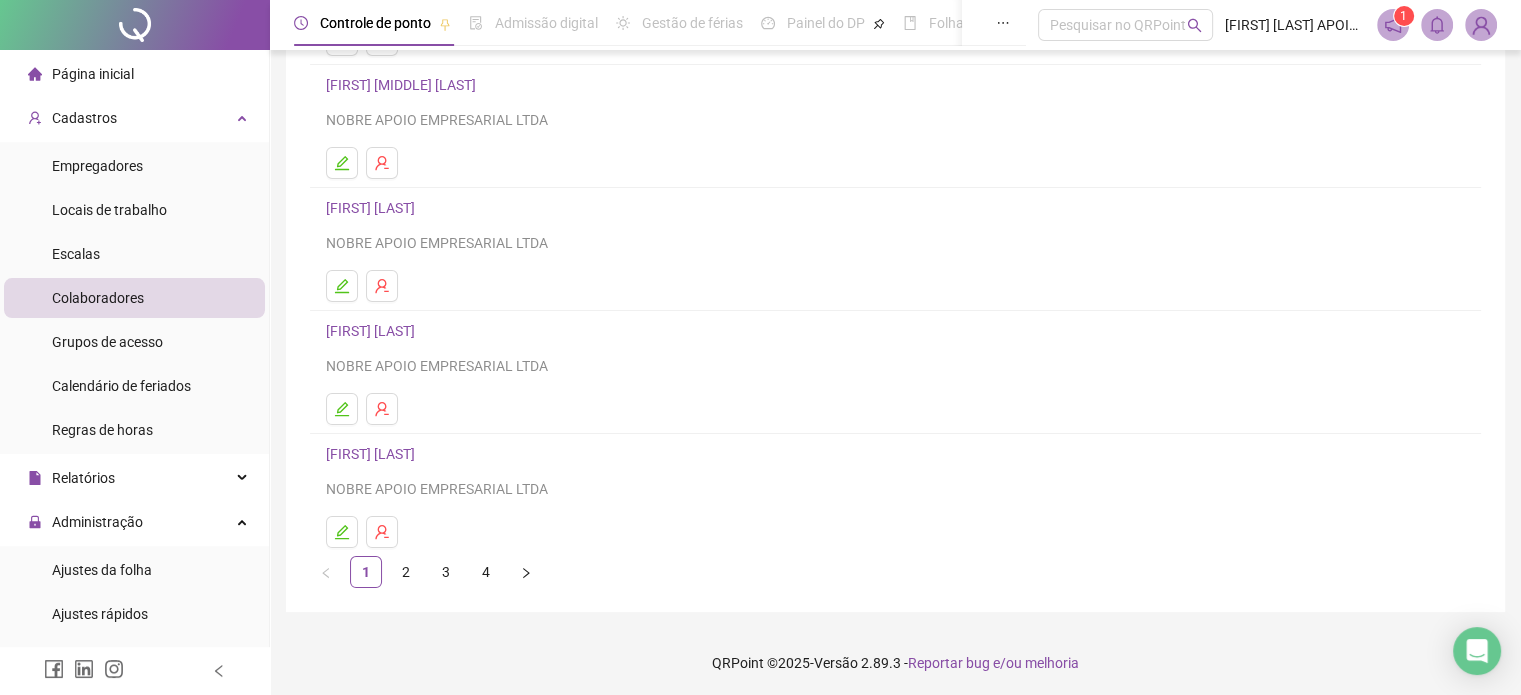 scroll, scrollTop: 271, scrollLeft: 0, axis: vertical 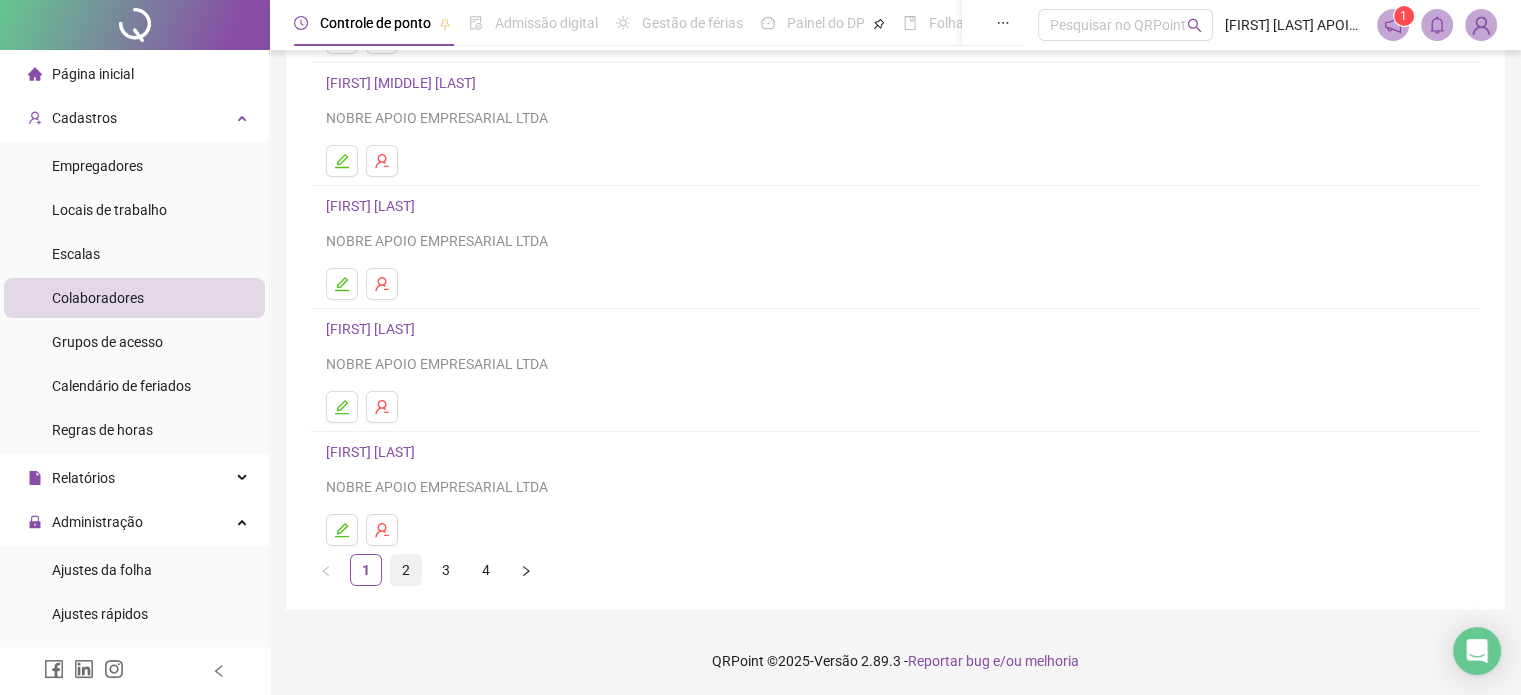 click on "2" at bounding box center [406, 570] 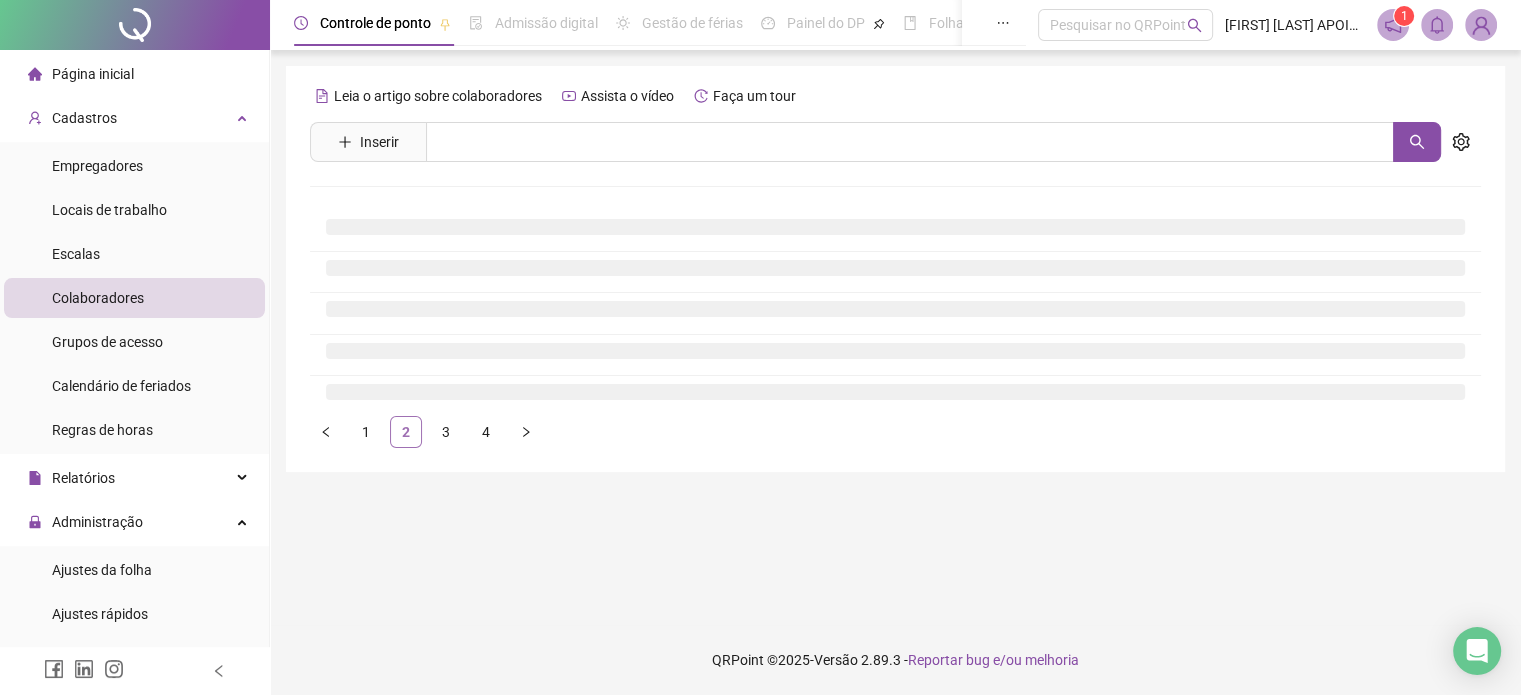 scroll, scrollTop: 0, scrollLeft: 0, axis: both 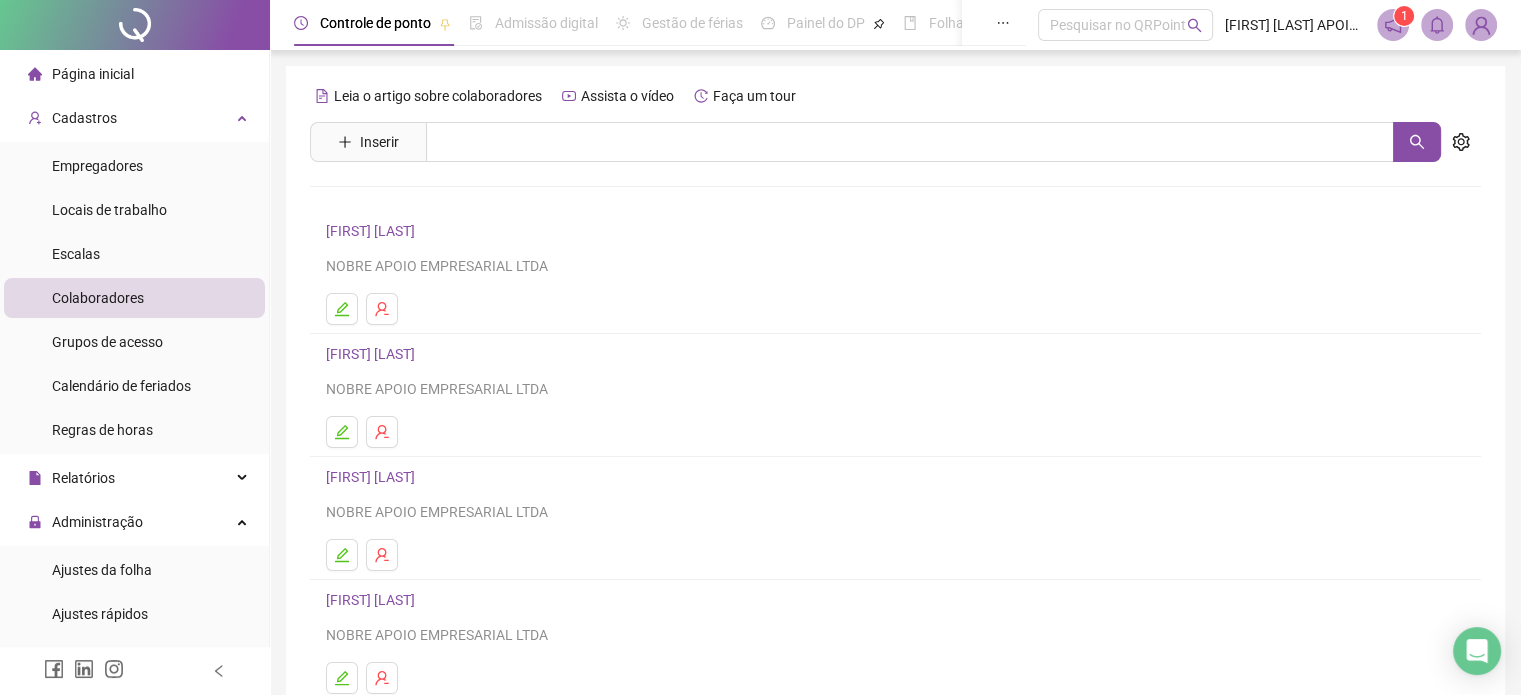 click on "[FIRST] [LAST]" at bounding box center [373, 231] 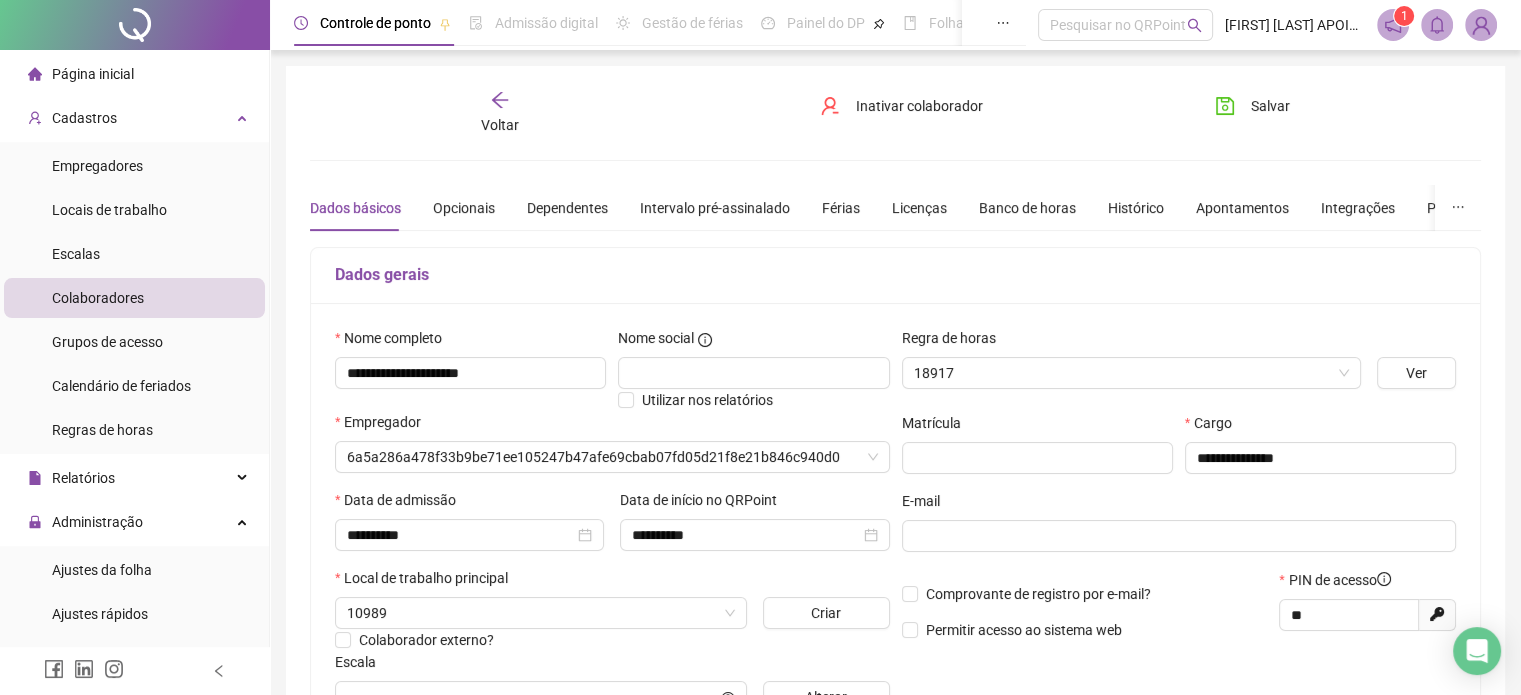 type on "**********" 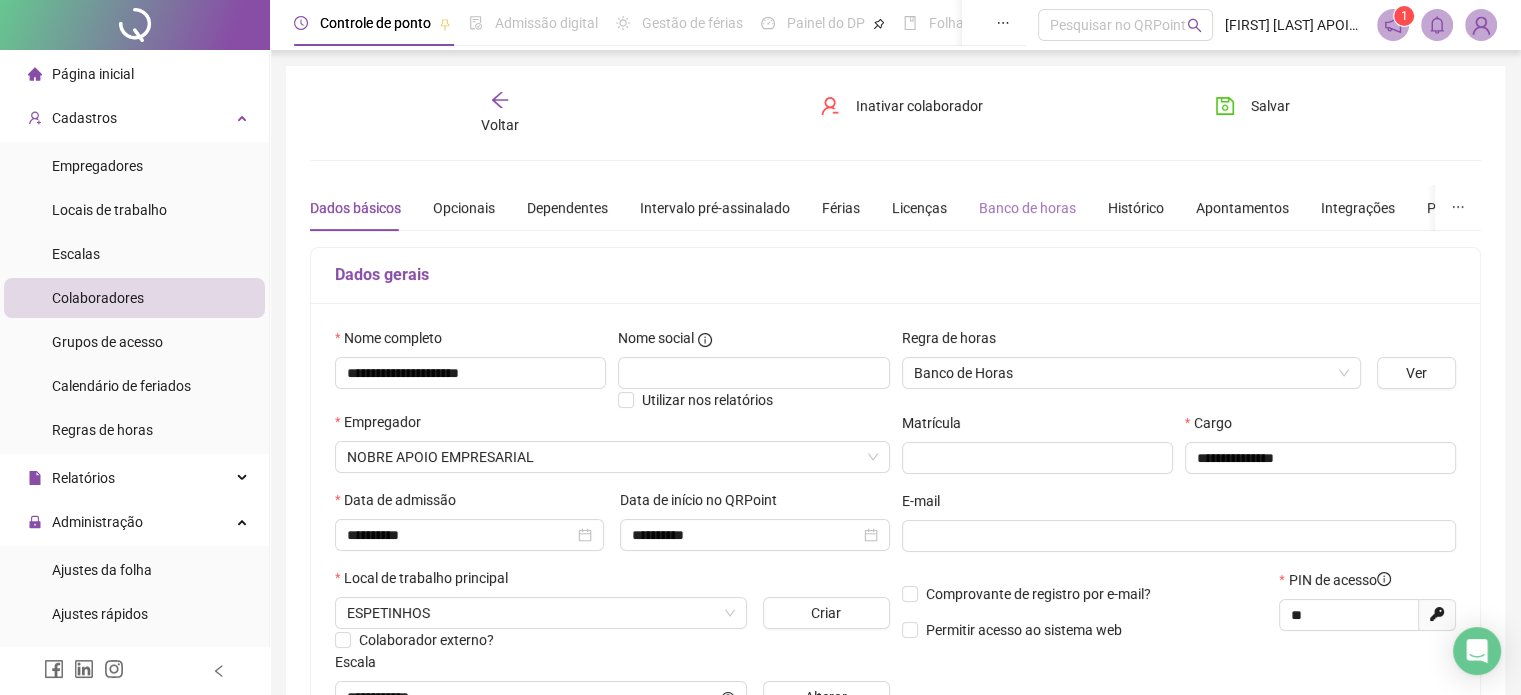 click on "Banco de horas" at bounding box center [1027, 208] 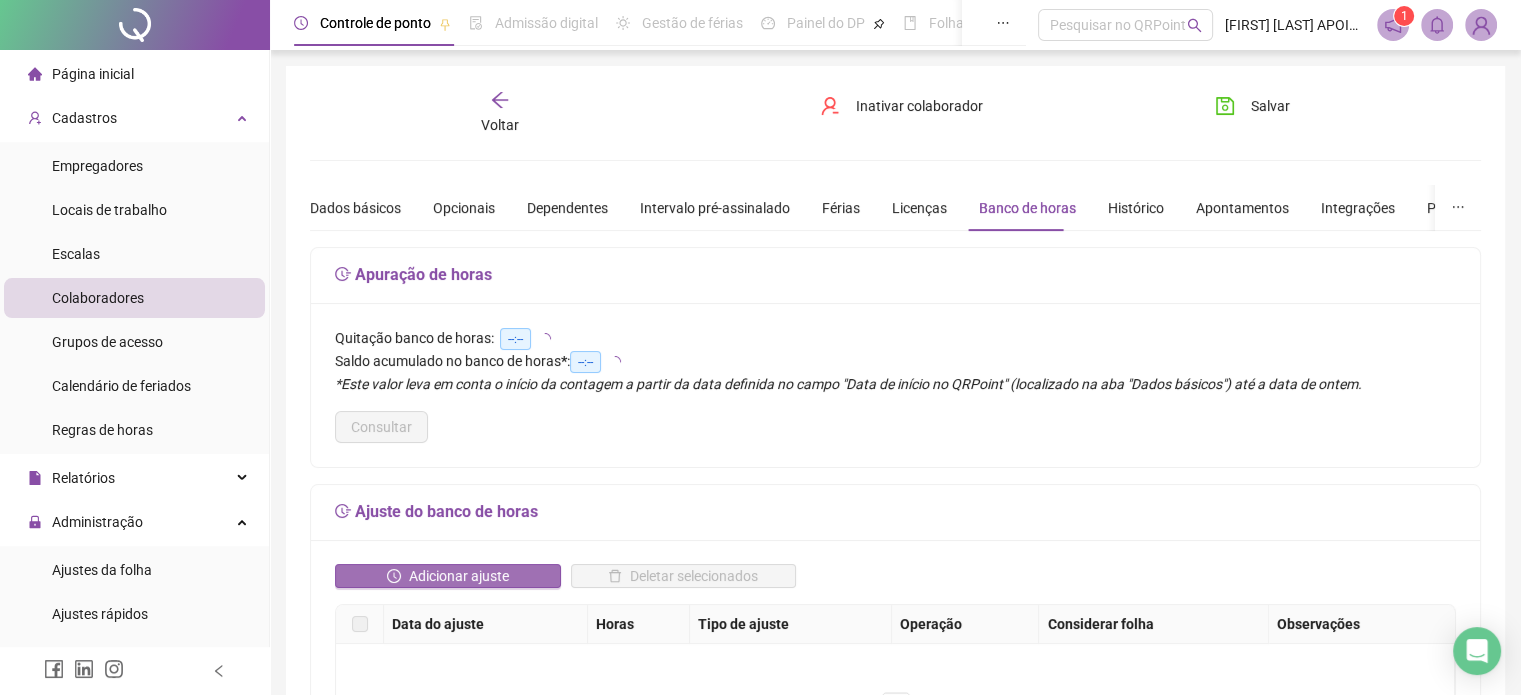 click on "Adicionar ajuste" at bounding box center [459, 576] 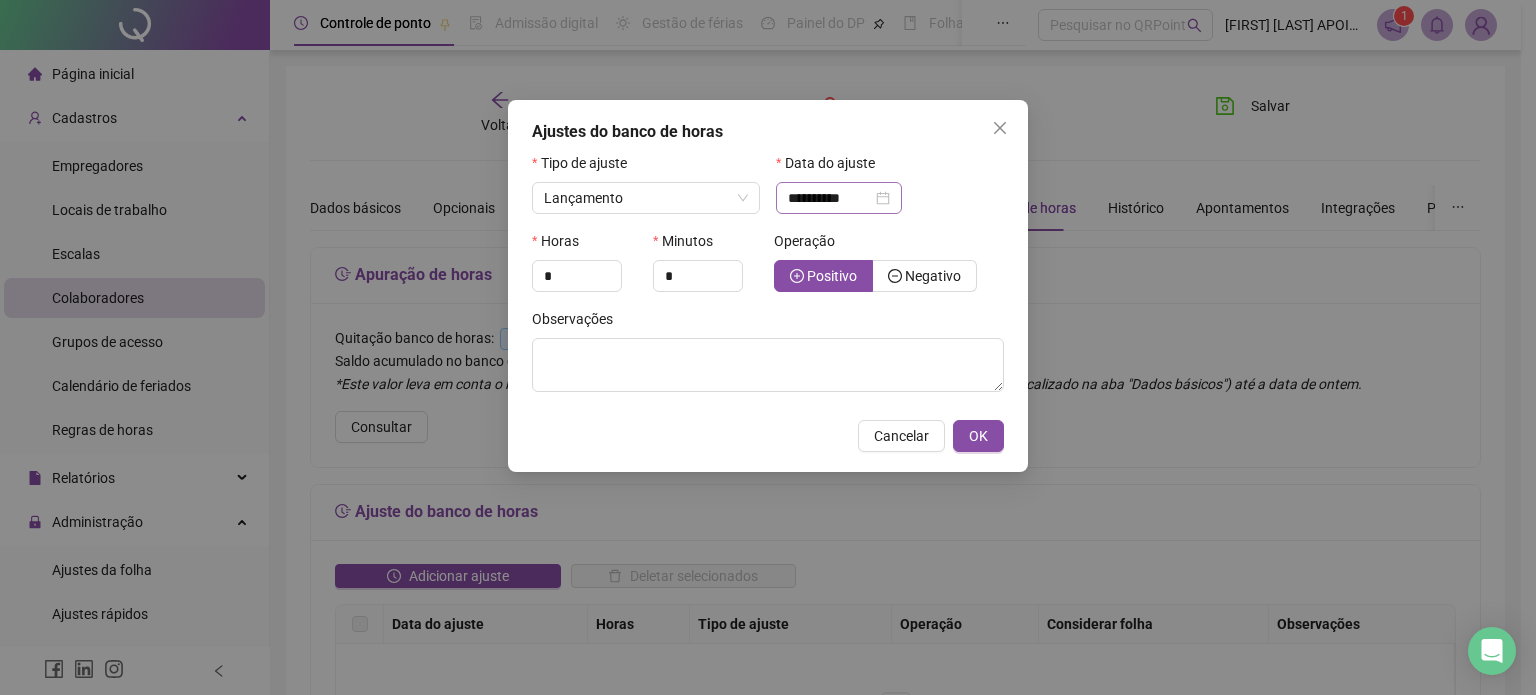 click on "**********" at bounding box center (839, 198) 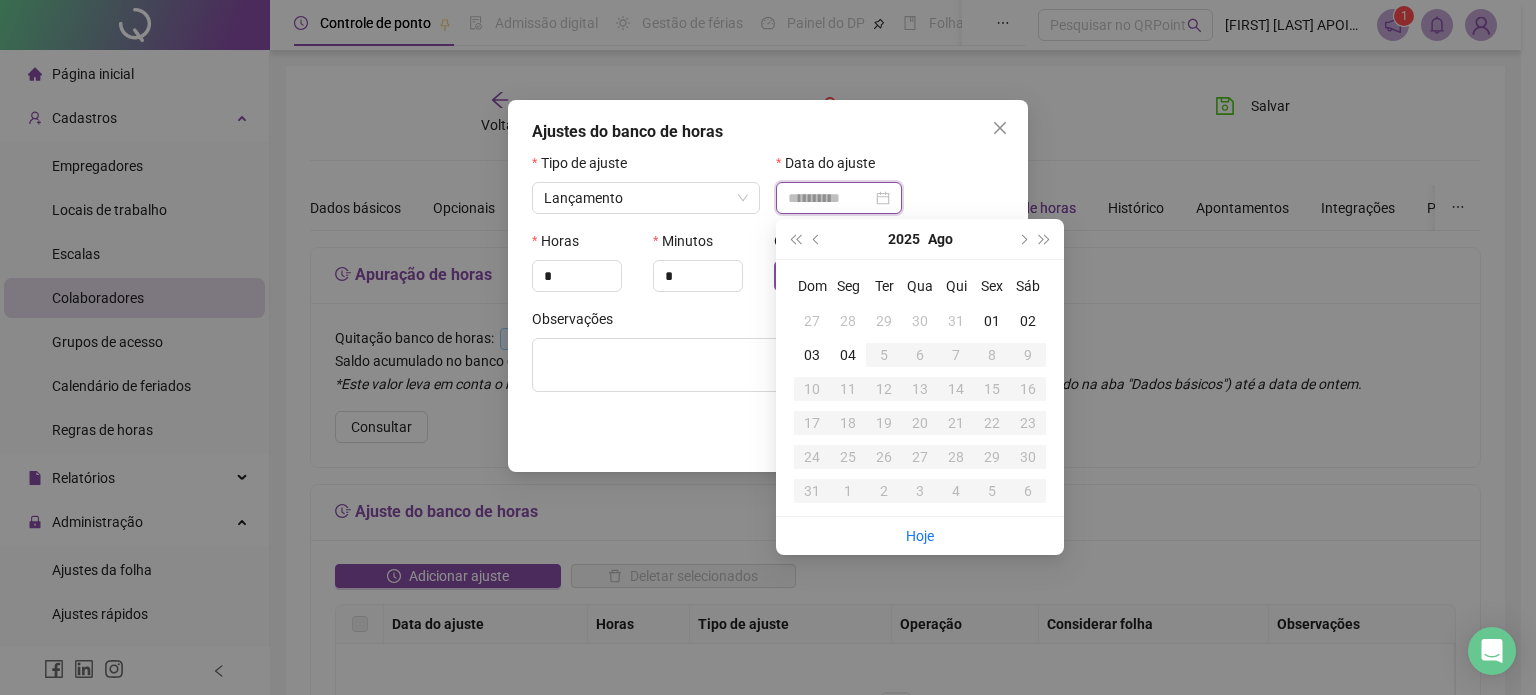type on "**********" 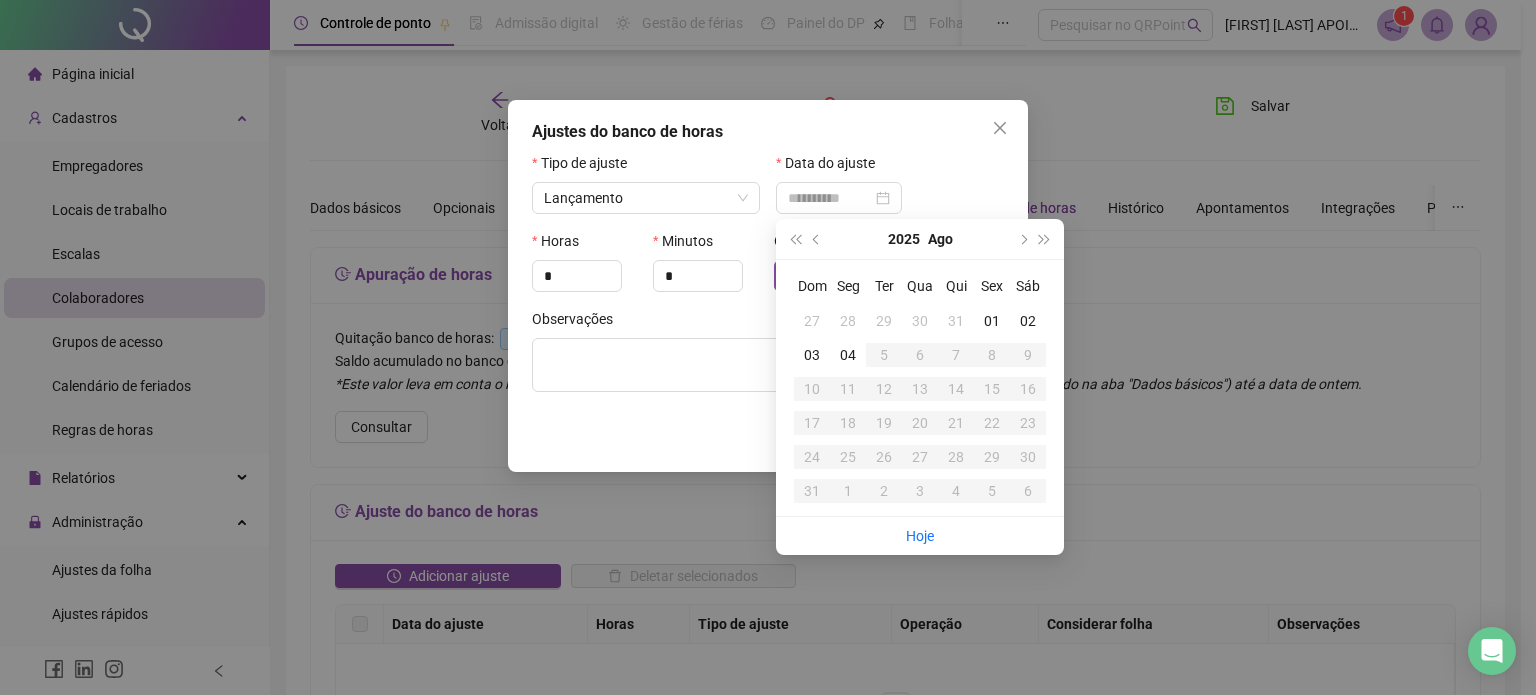 click on "31" at bounding box center (956, 321) 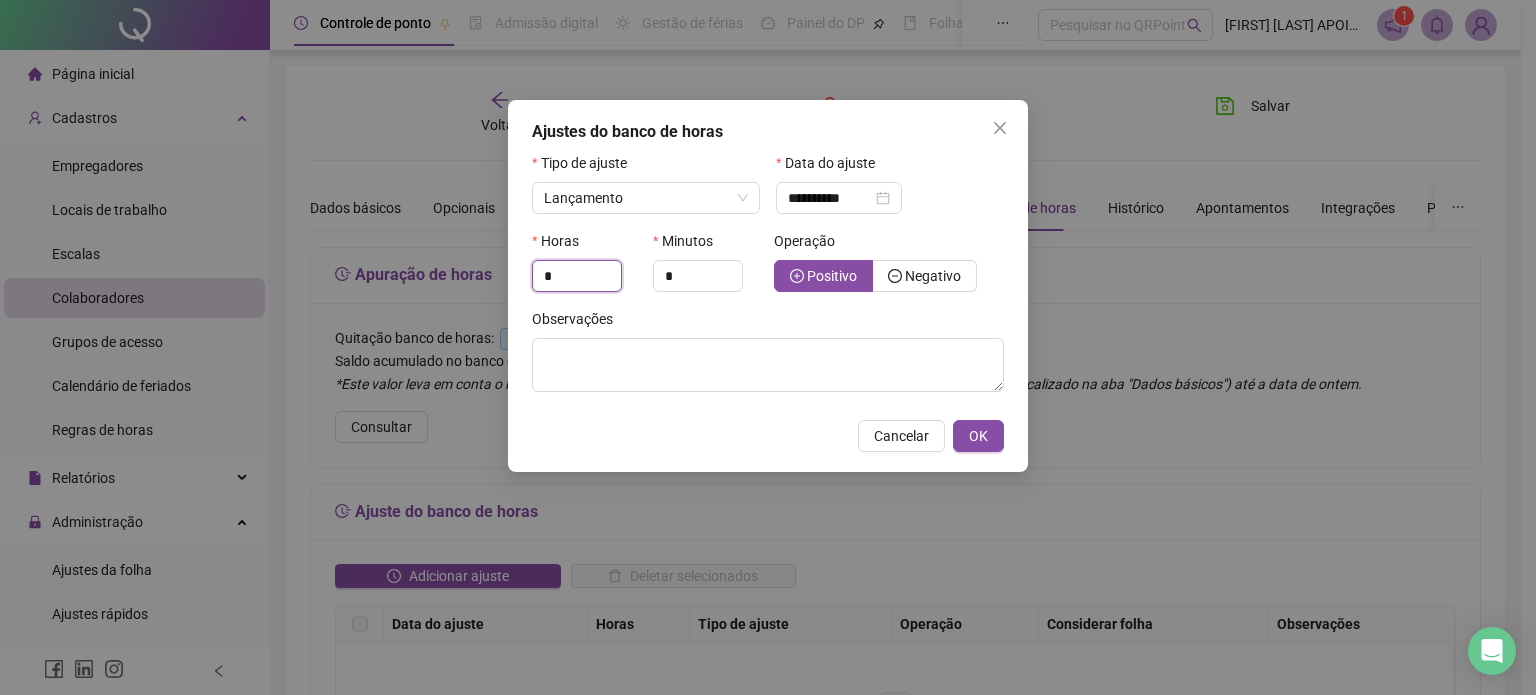 drag, startPoint x: 587, startPoint y: 271, endPoint x: 471, endPoint y: 289, distance: 117.388245 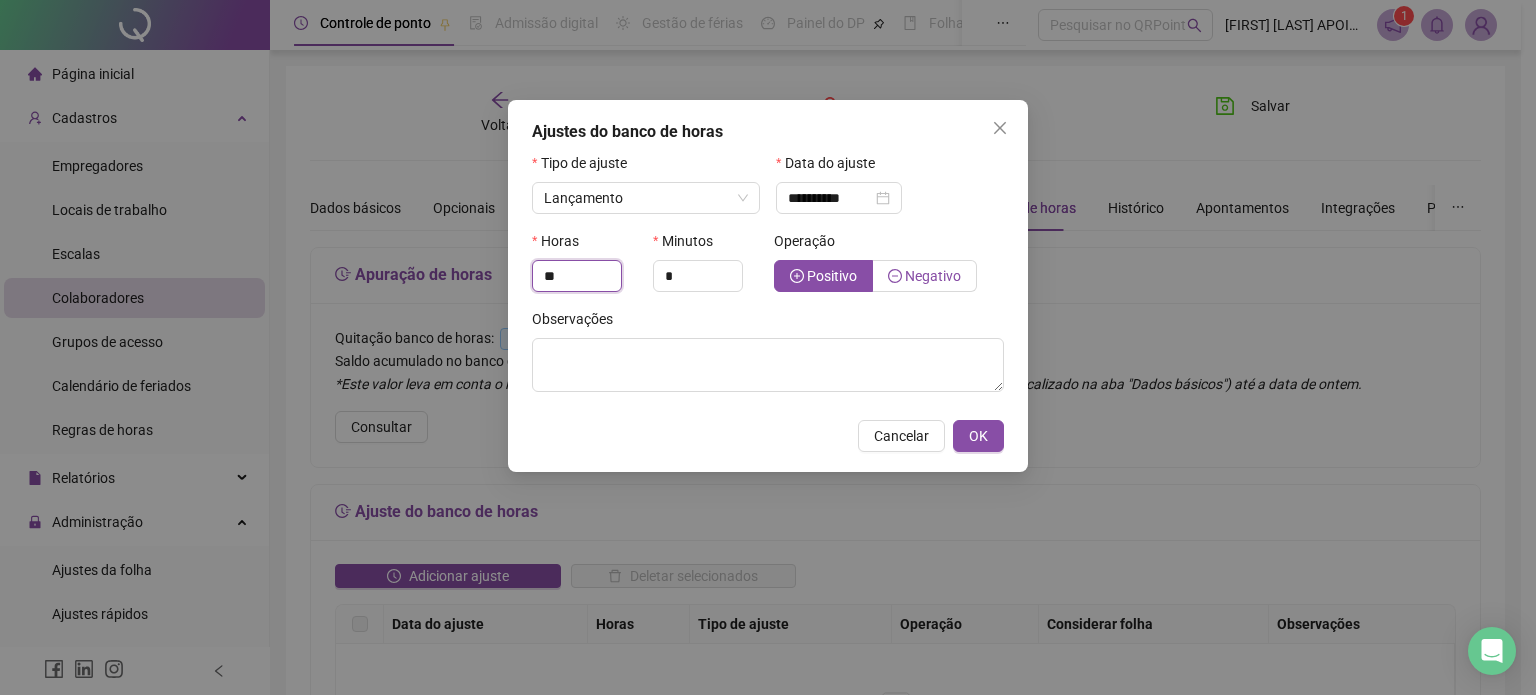 type on "**" 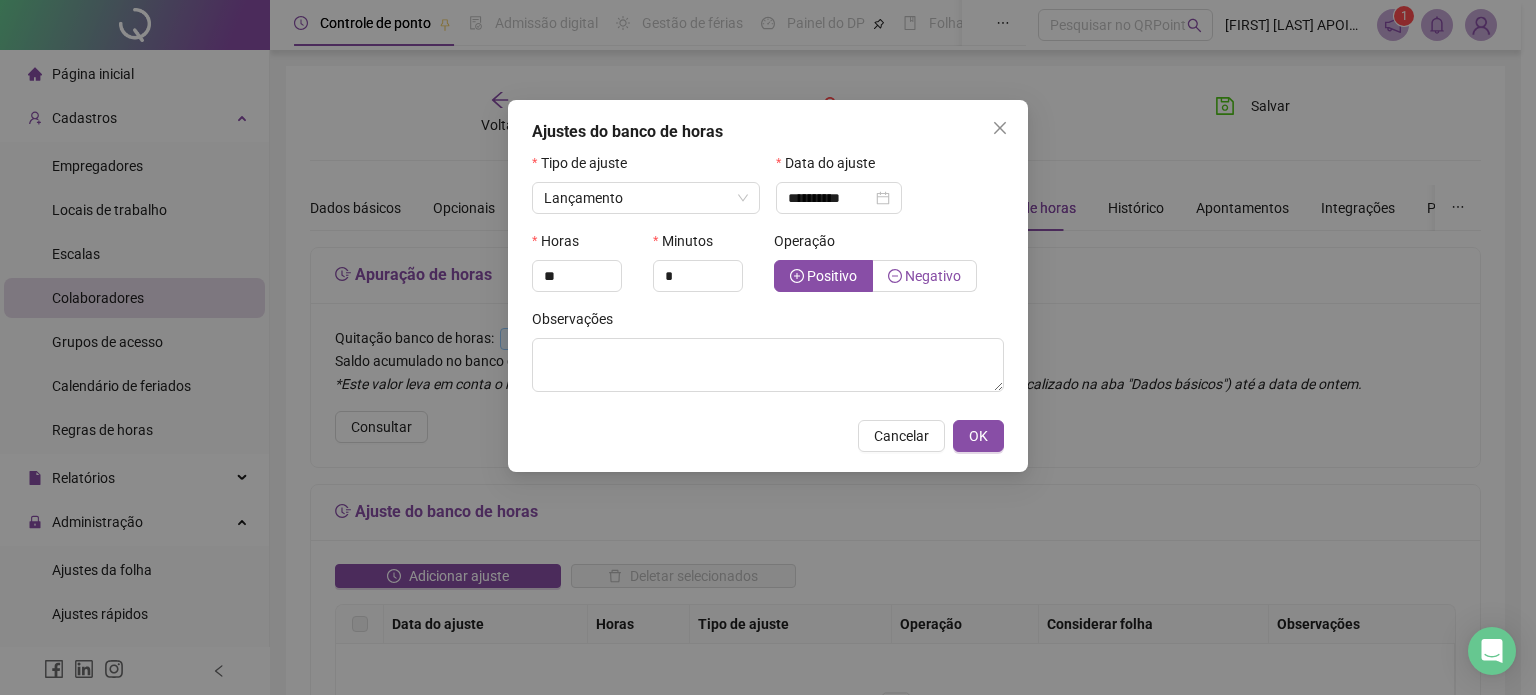 click 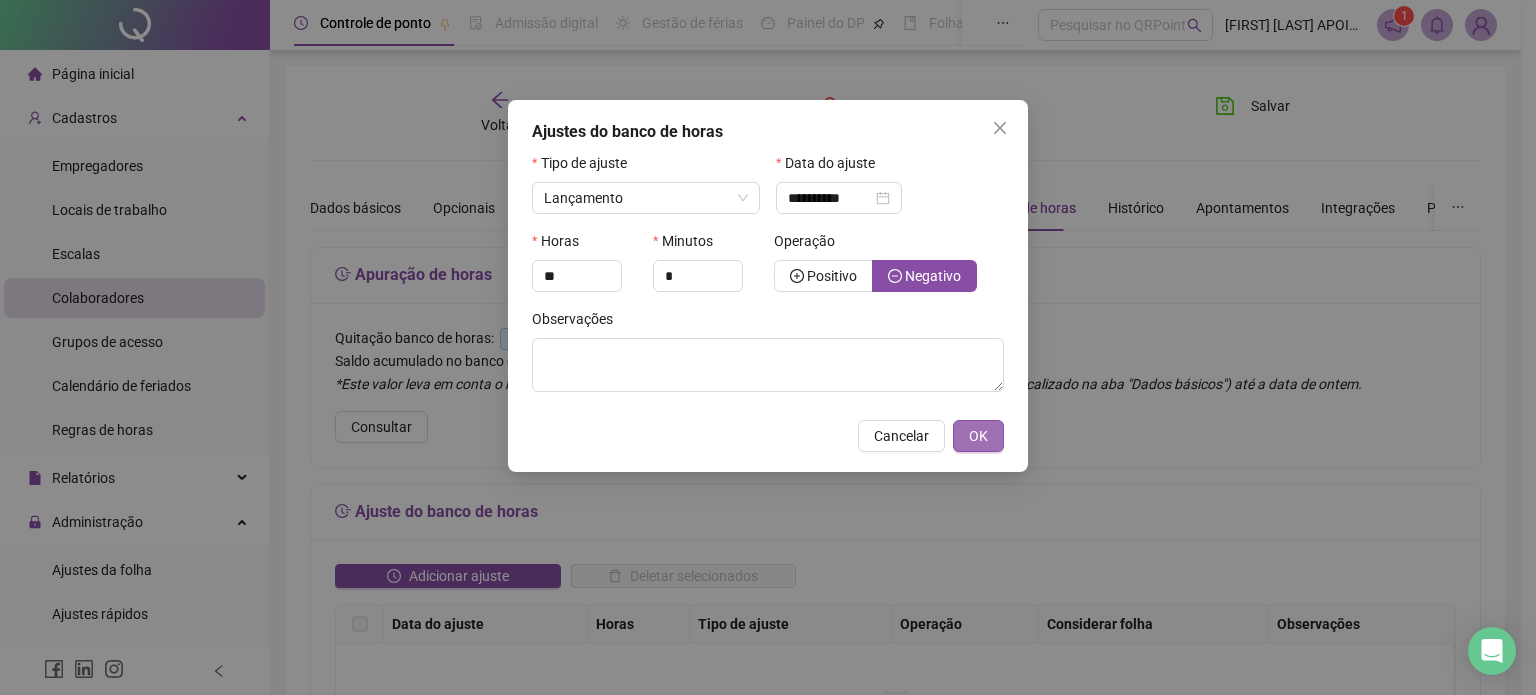 click on "OK" at bounding box center [978, 436] 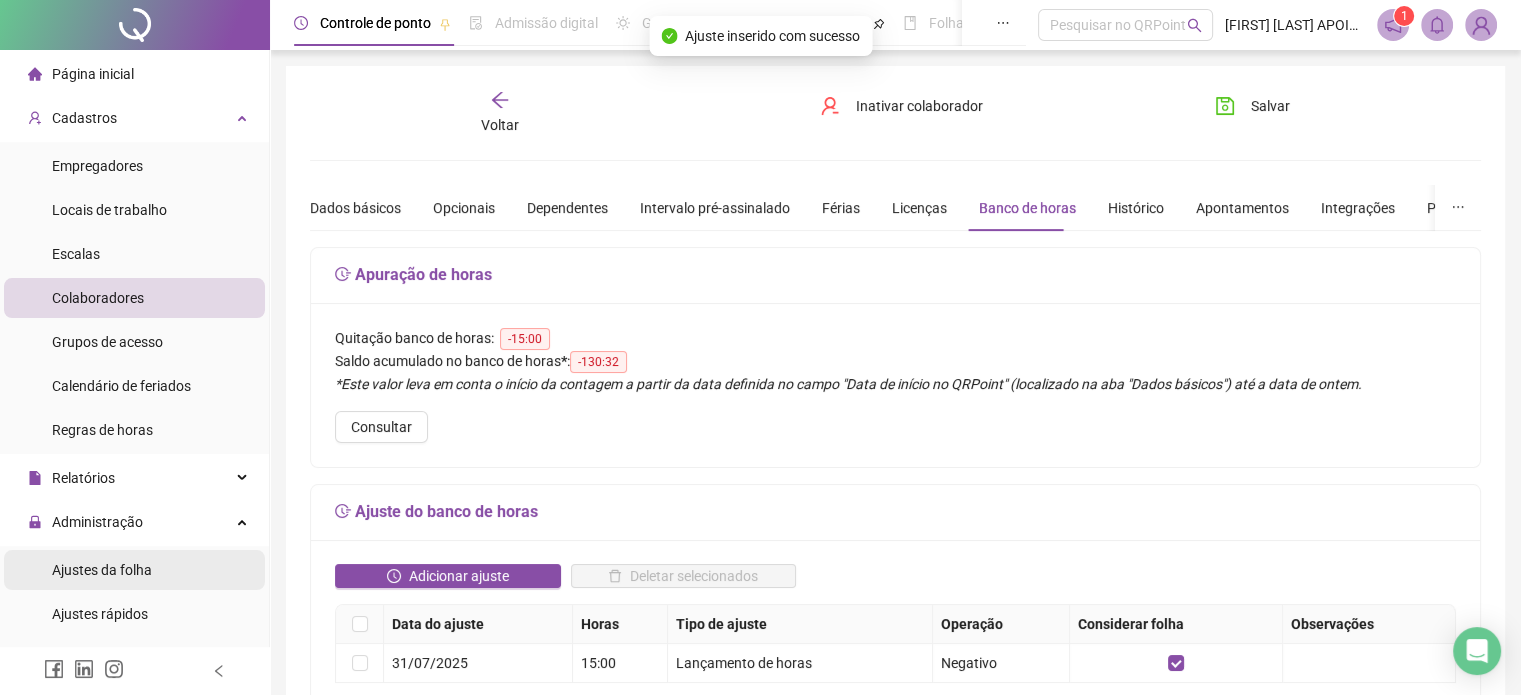 click on "Ajustes da folha" at bounding box center (102, 570) 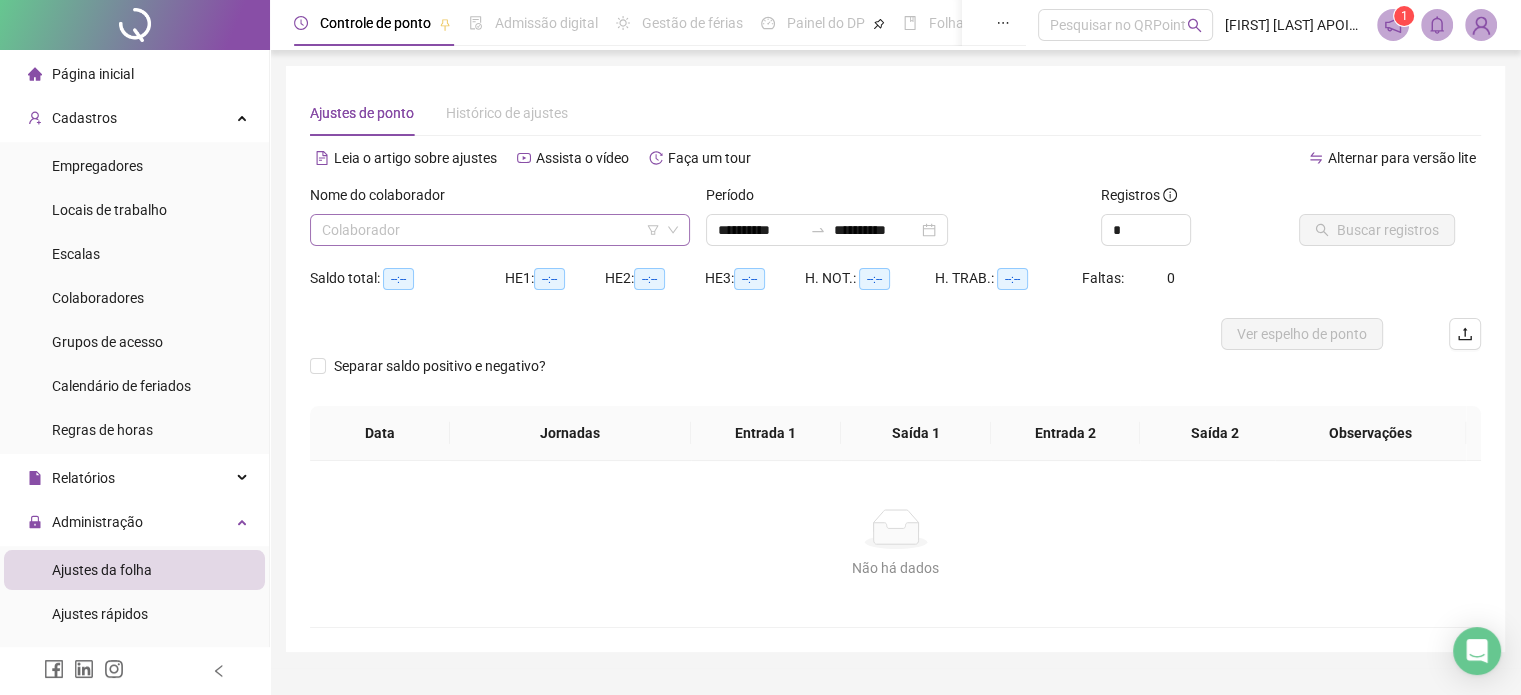 click at bounding box center (491, 230) 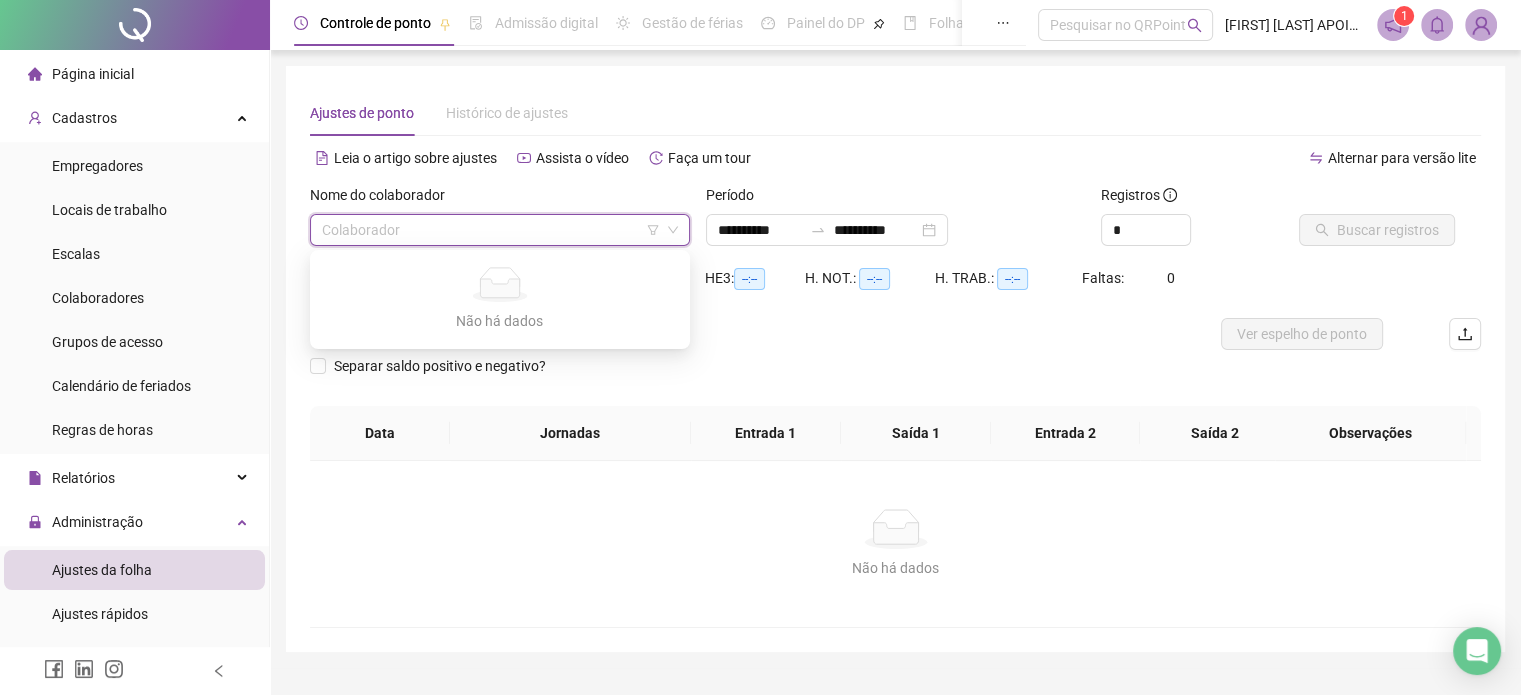 click at bounding box center [491, 230] 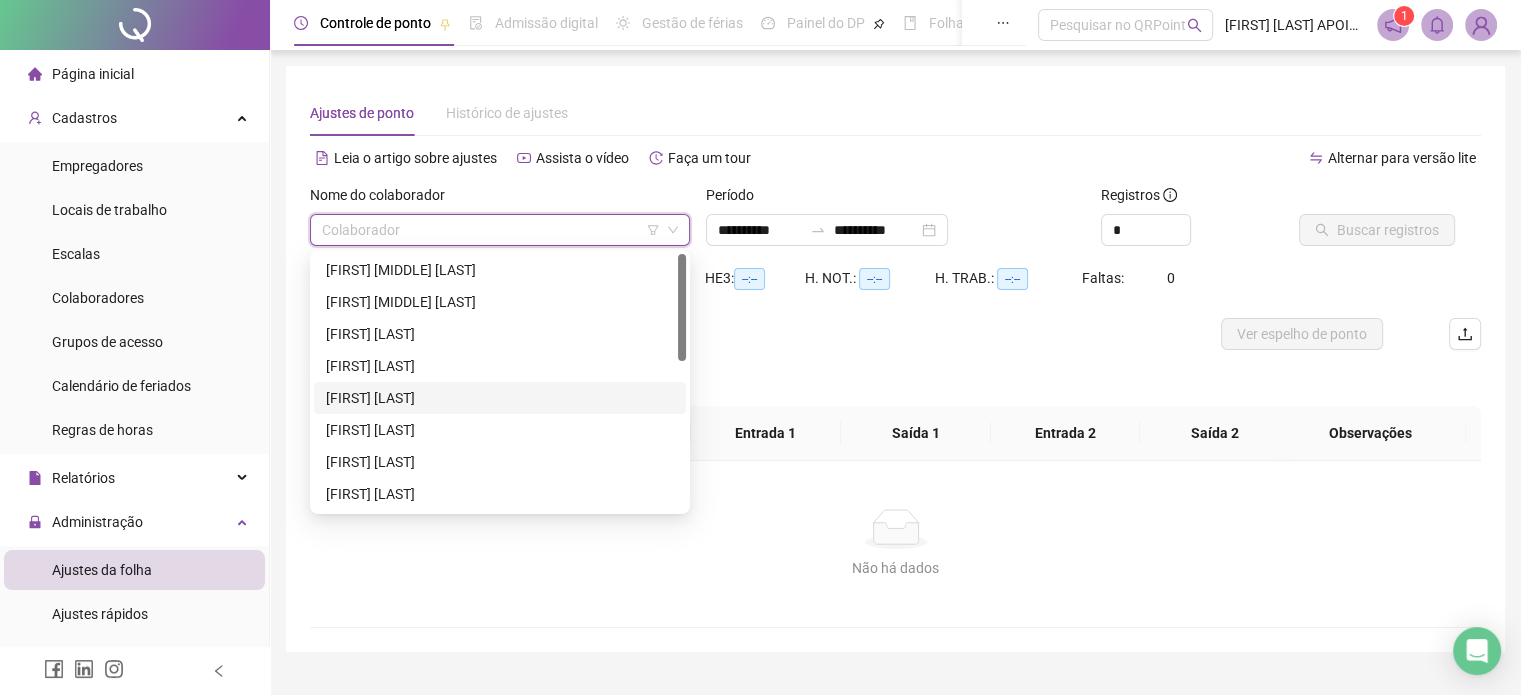 click on "[FIRST] [LAST]" at bounding box center (500, 398) 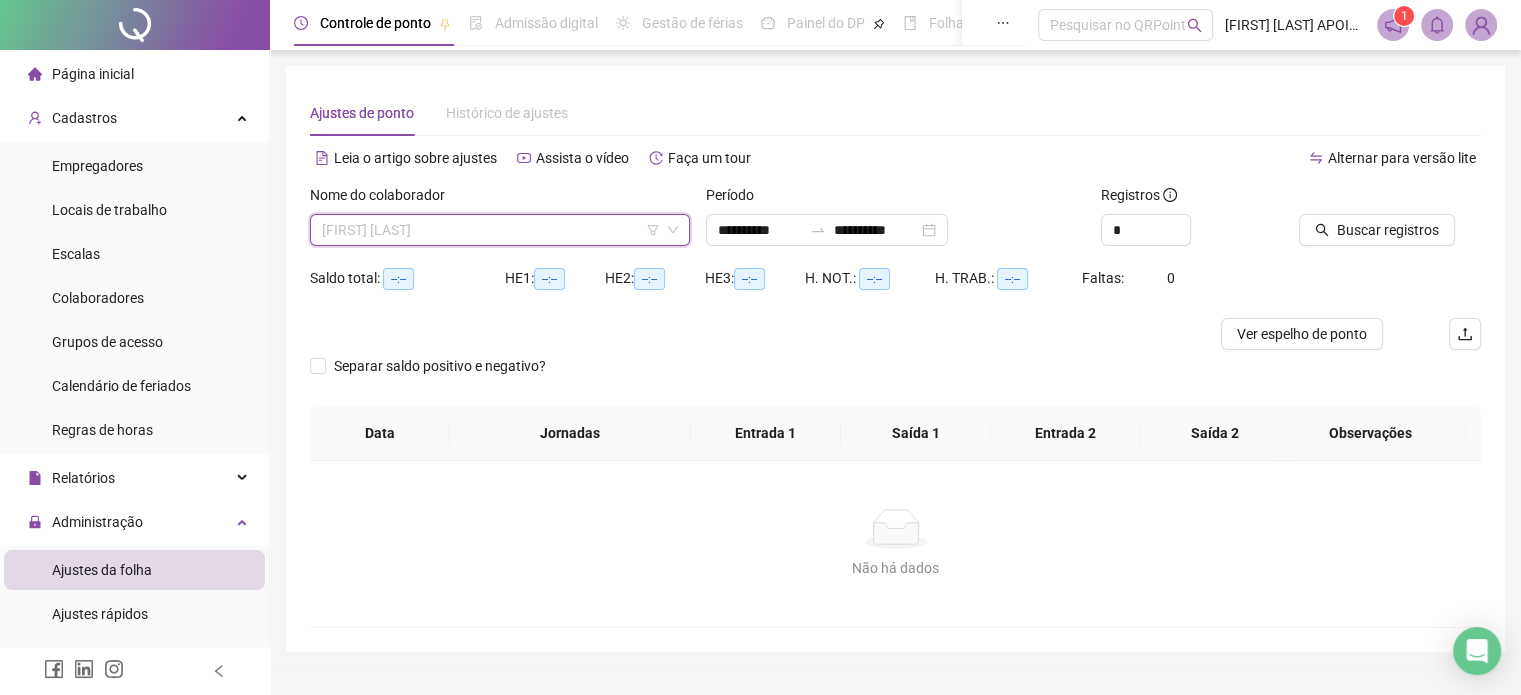 click on "[FIRST] [LAST]" at bounding box center [500, 230] 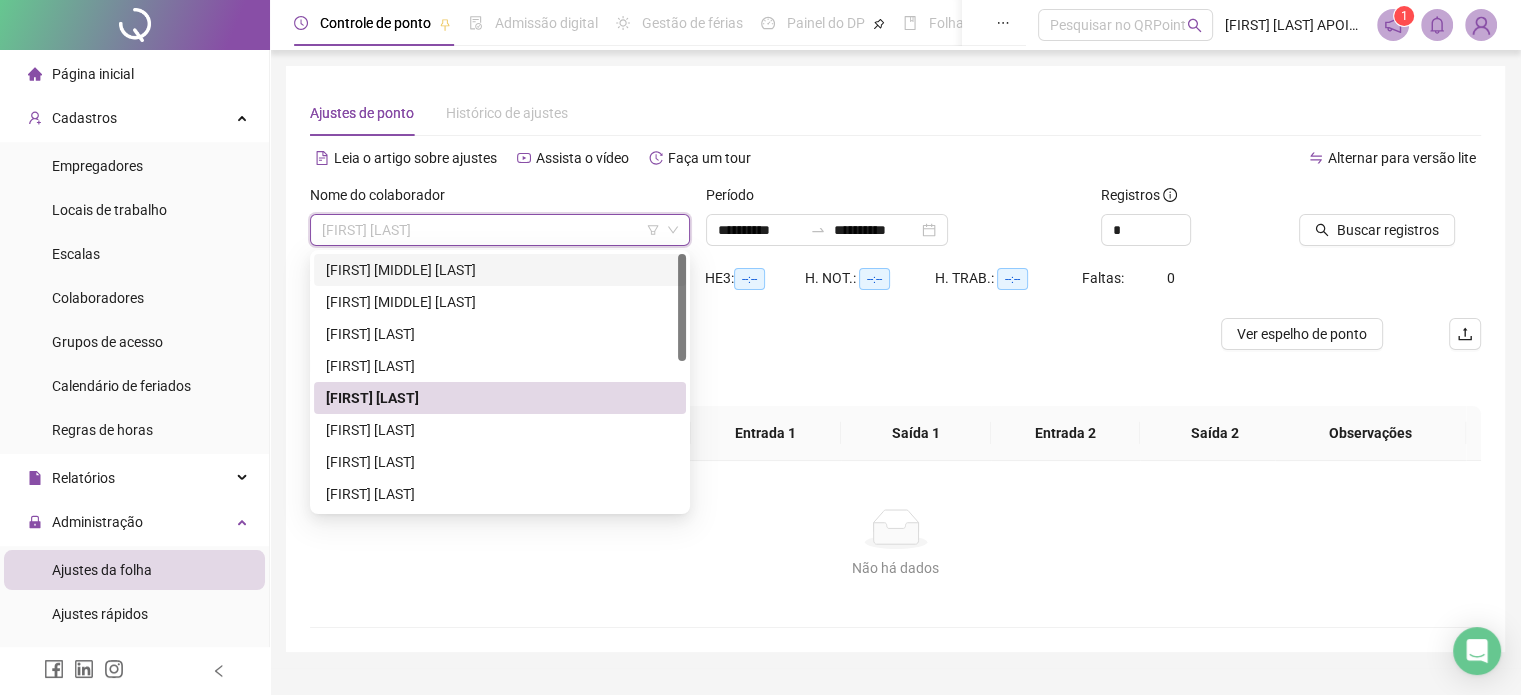 click on "[FIRST] [MIDDLE] [LAST]" at bounding box center [500, 270] 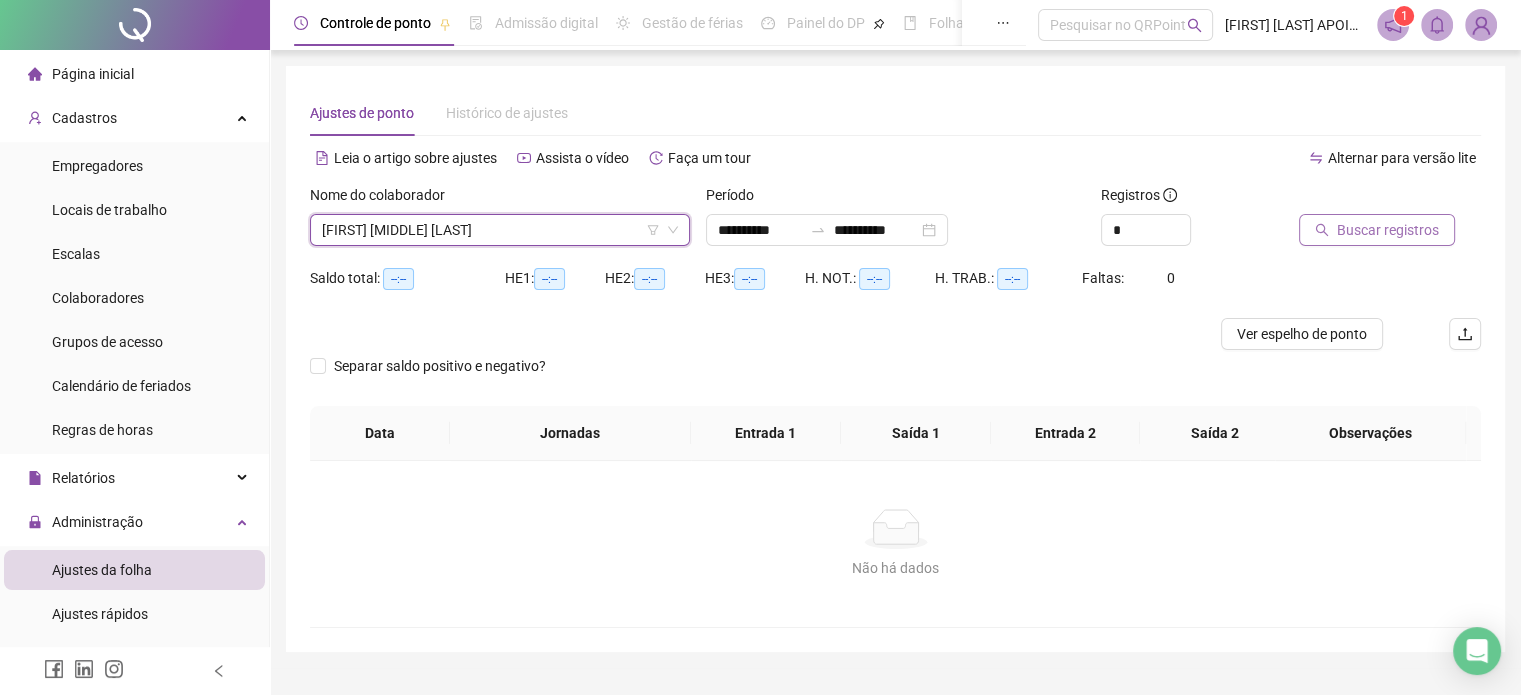 click on "Buscar registros" at bounding box center [1388, 230] 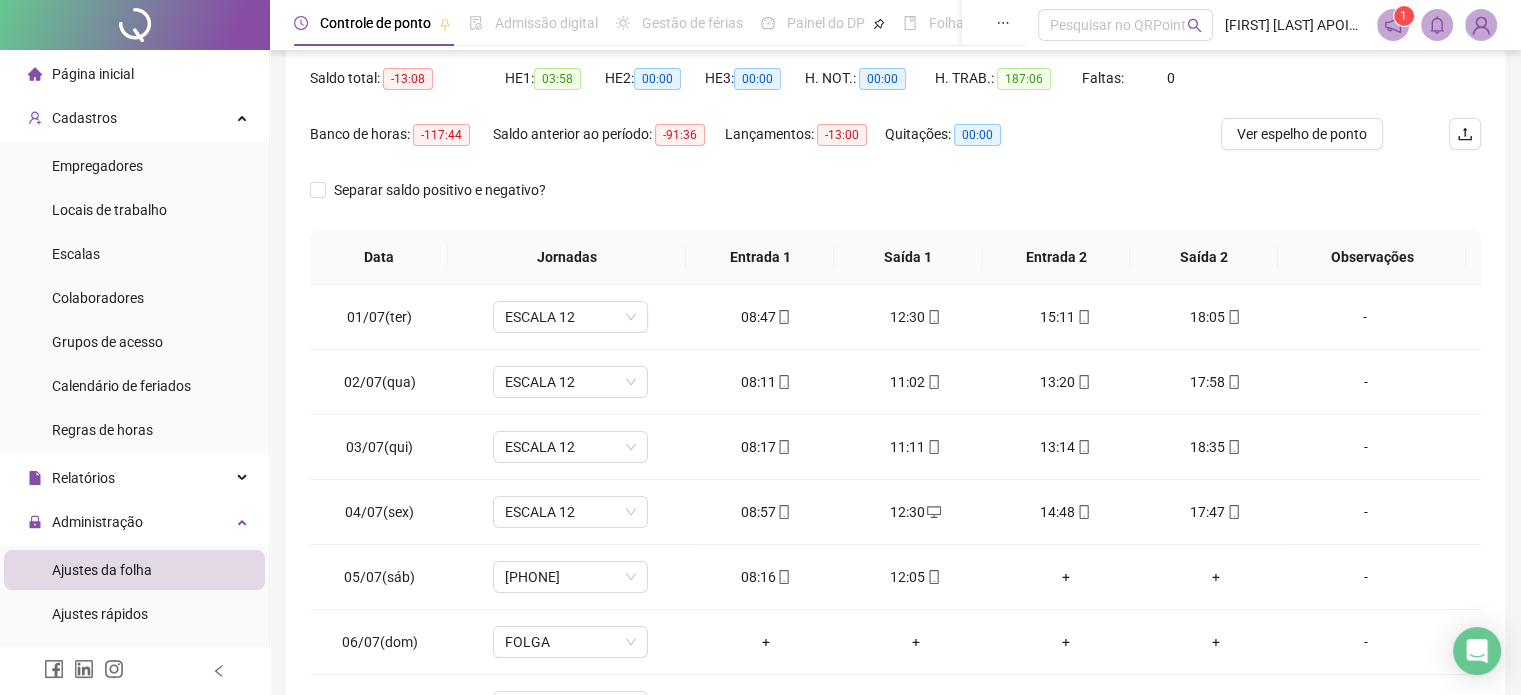 scroll, scrollTop: 100, scrollLeft: 0, axis: vertical 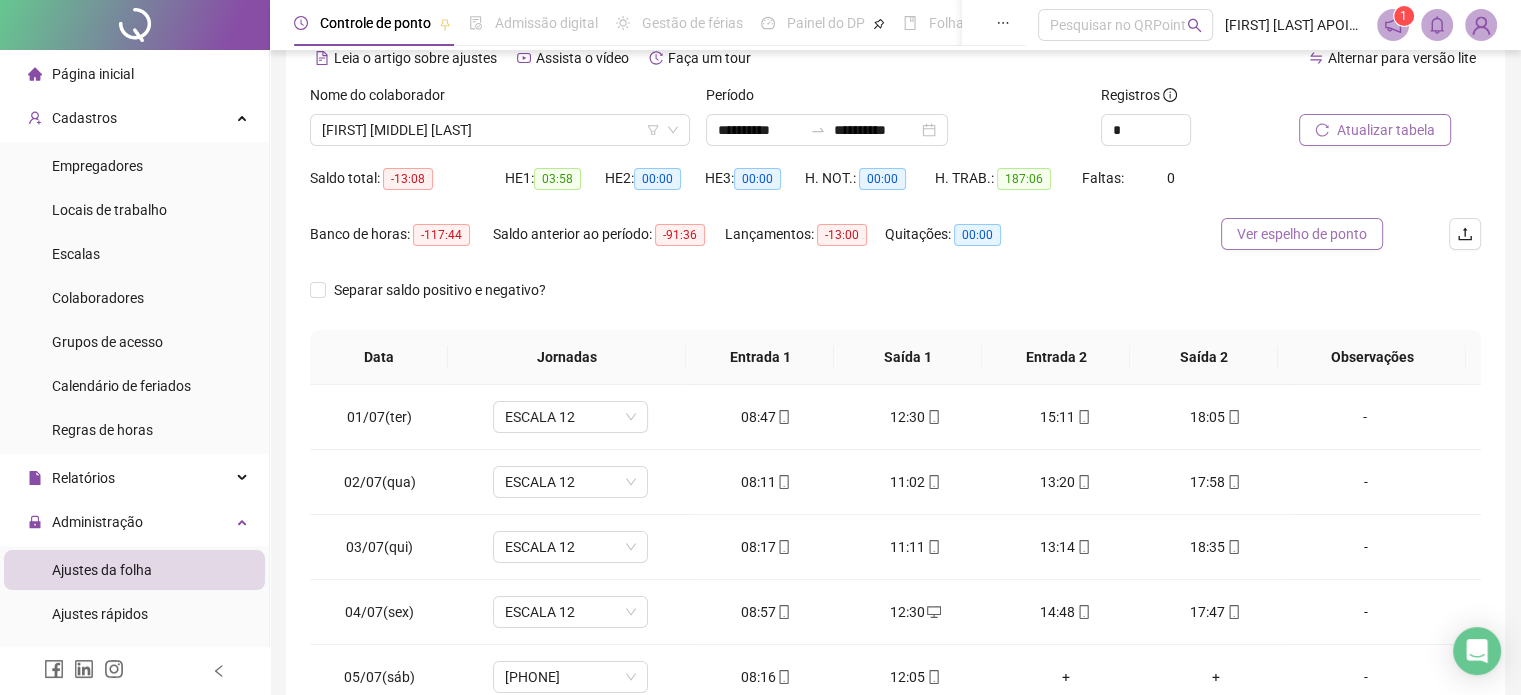 click on "Ver espelho de ponto" at bounding box center (1302, 234) 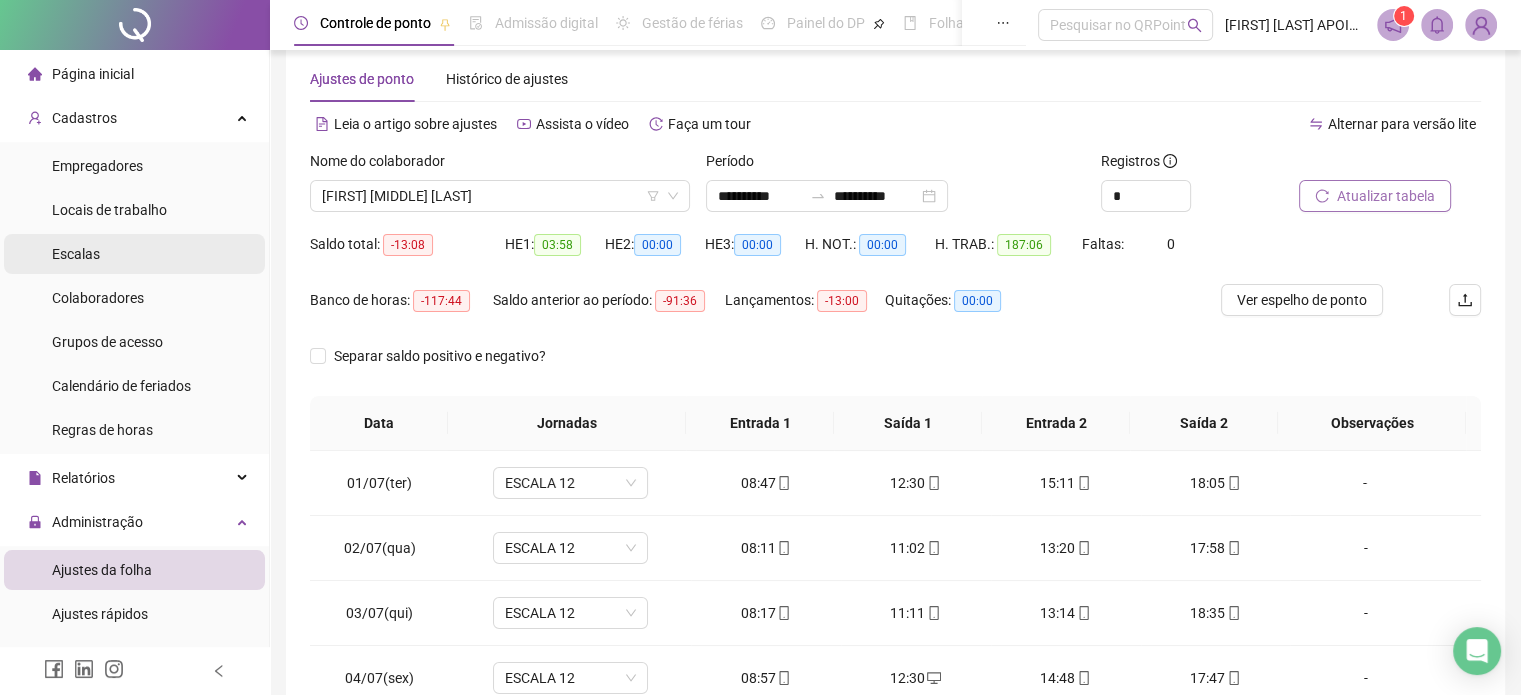 scroll, scrollTop: 0, scrollLeft: 0, axis: both 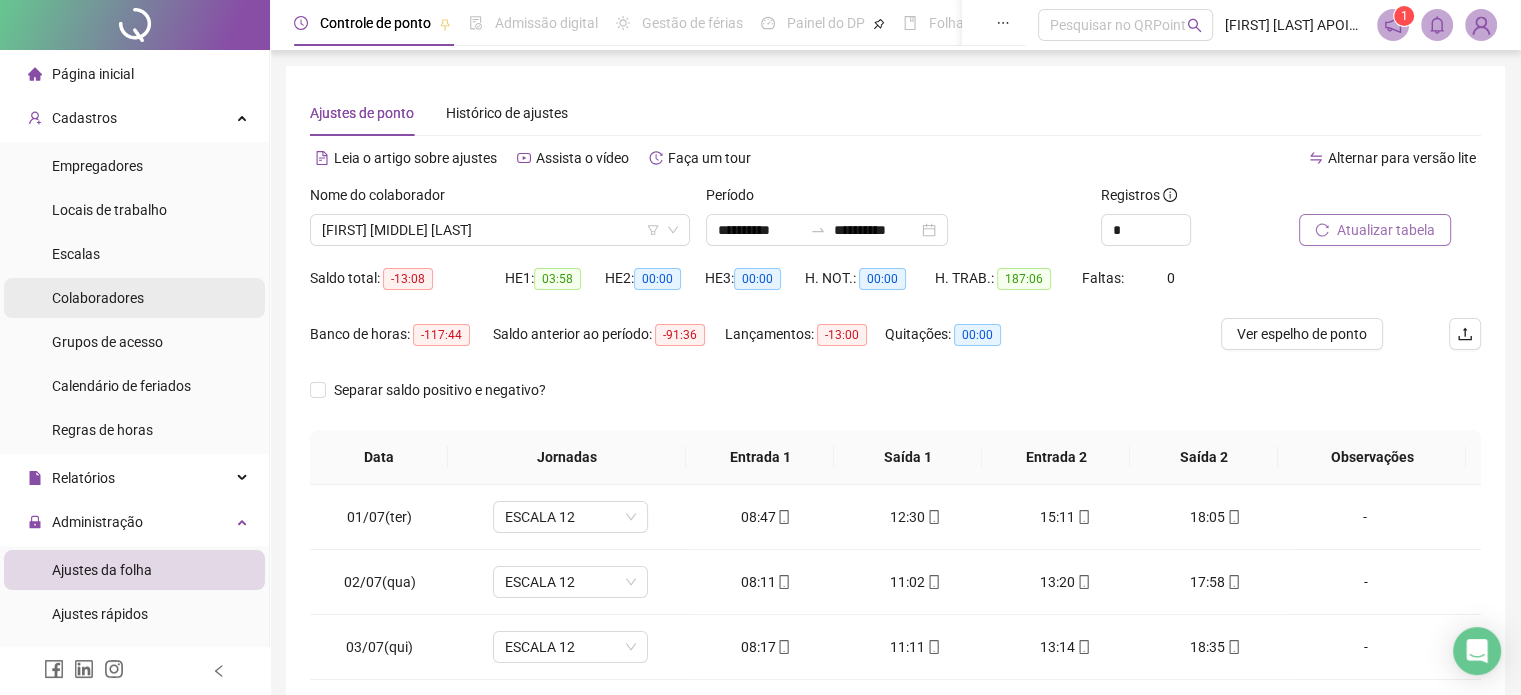 click on "Colaboradores" at bounding box center [98, 298] 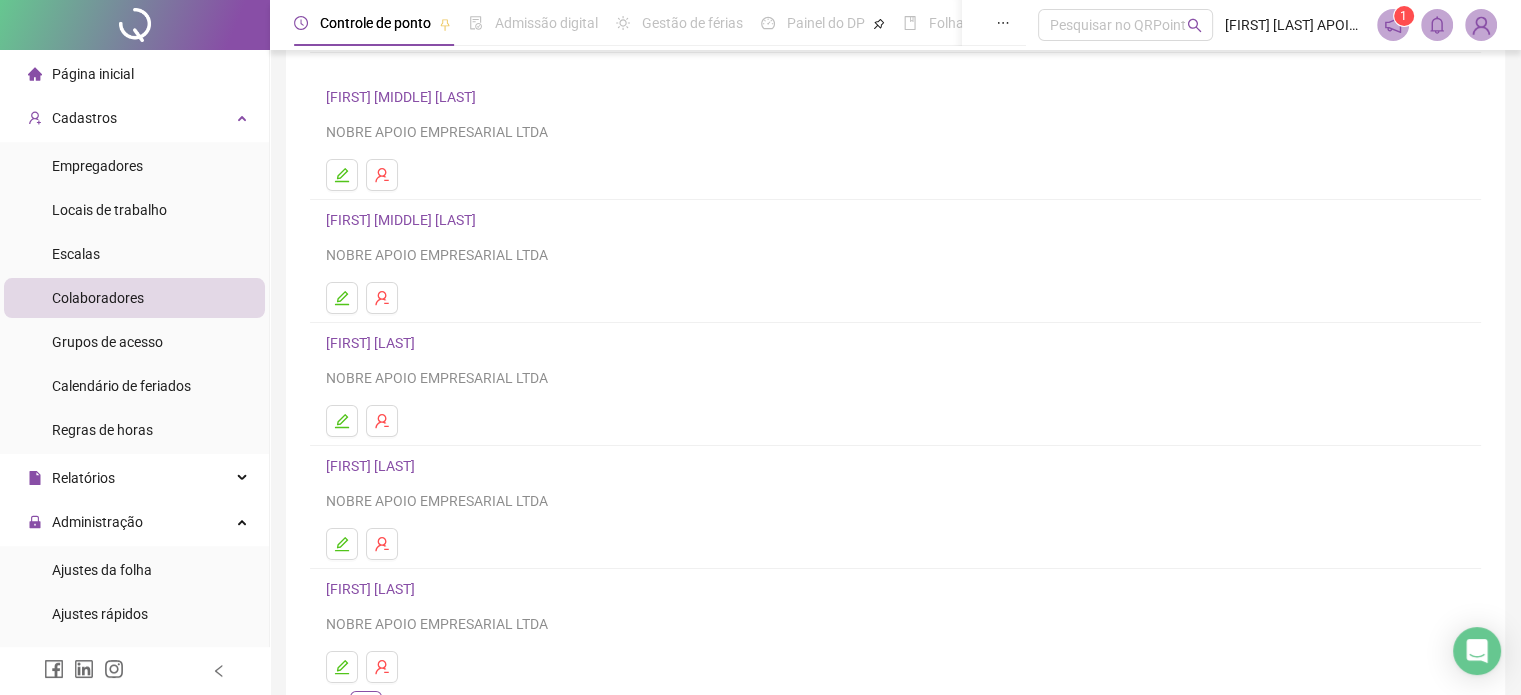 scroll, scrollTop: 100, scrollLeft: 0, axis: vertical 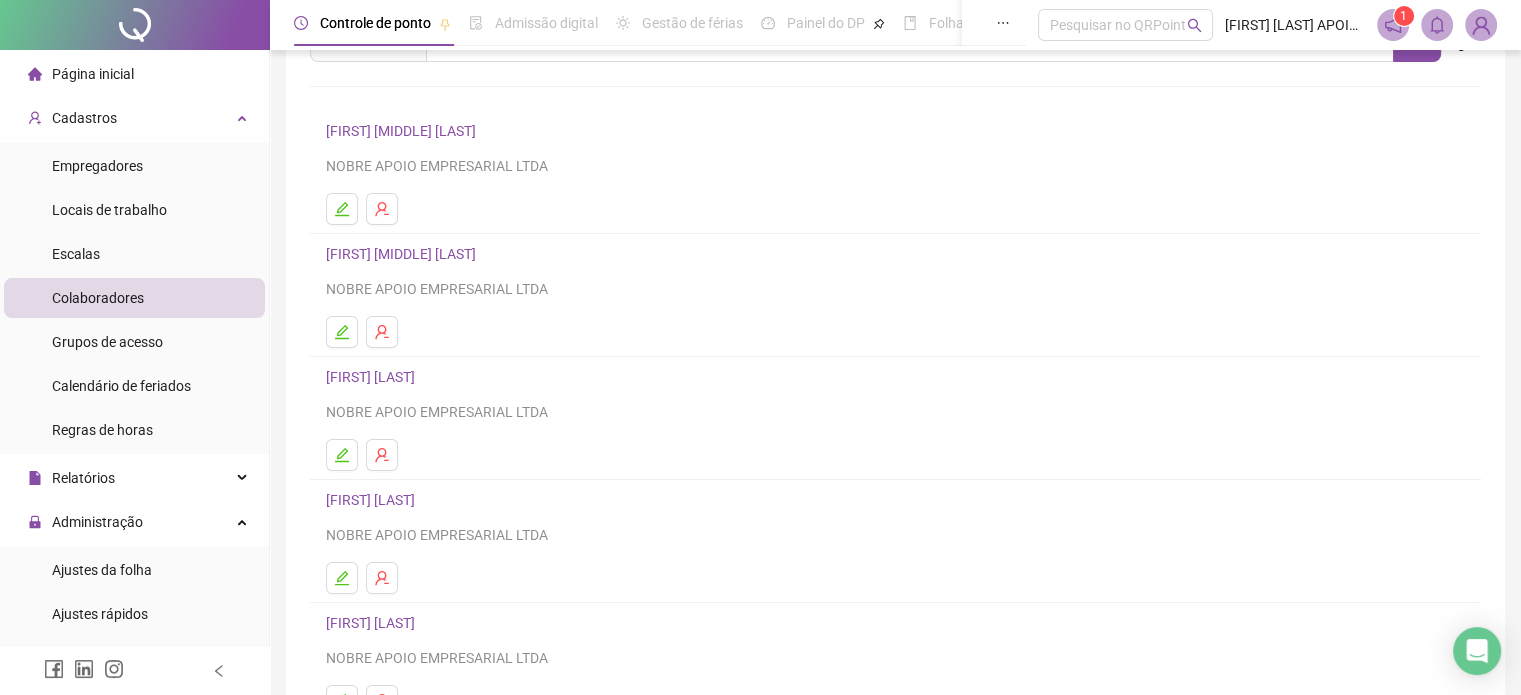 click on "[FIRST] [MIDDLE] [LAST]" at bounding box center (404, 131) 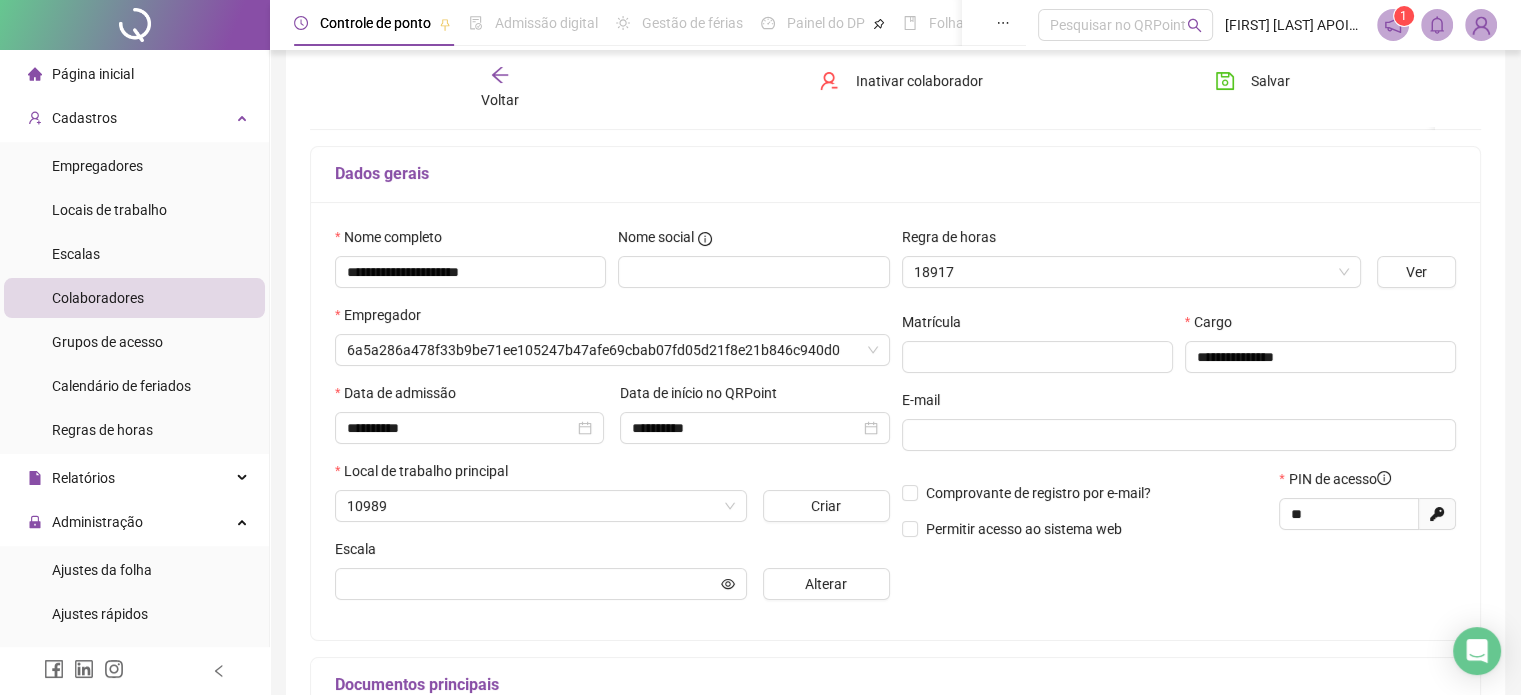 scroll, scrollTop: 110, scrollLeft: 0, axis: vertical 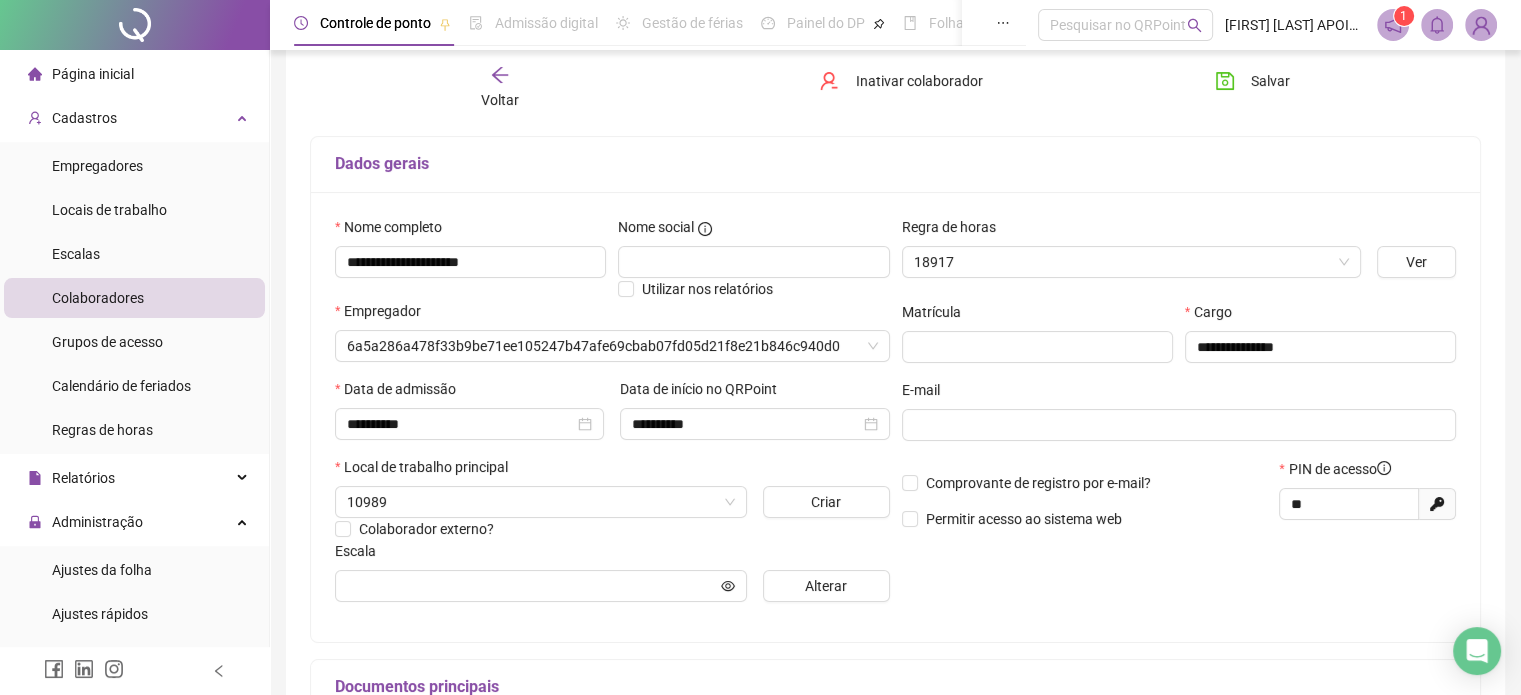 type on "**********" 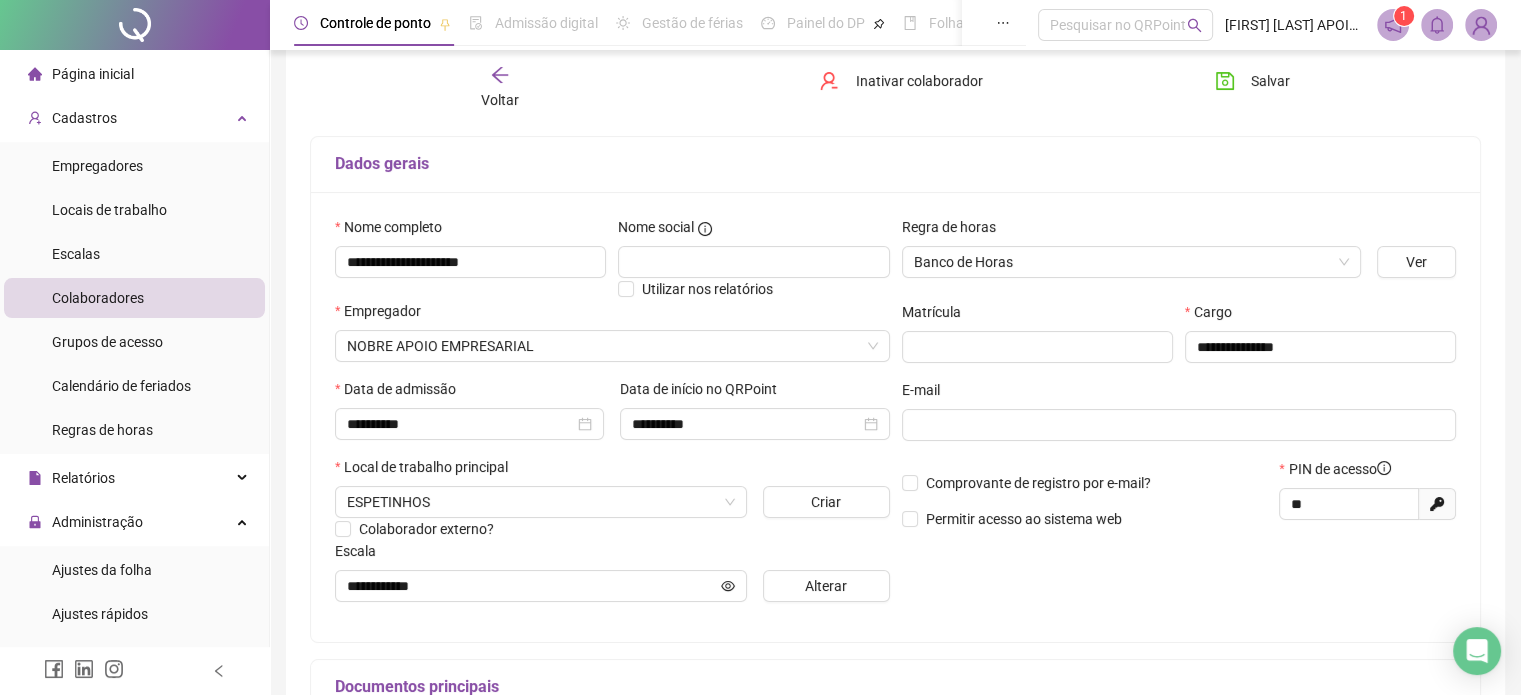 scroll, scrollTop: 10, scrollLeft: 0, axis: vertical 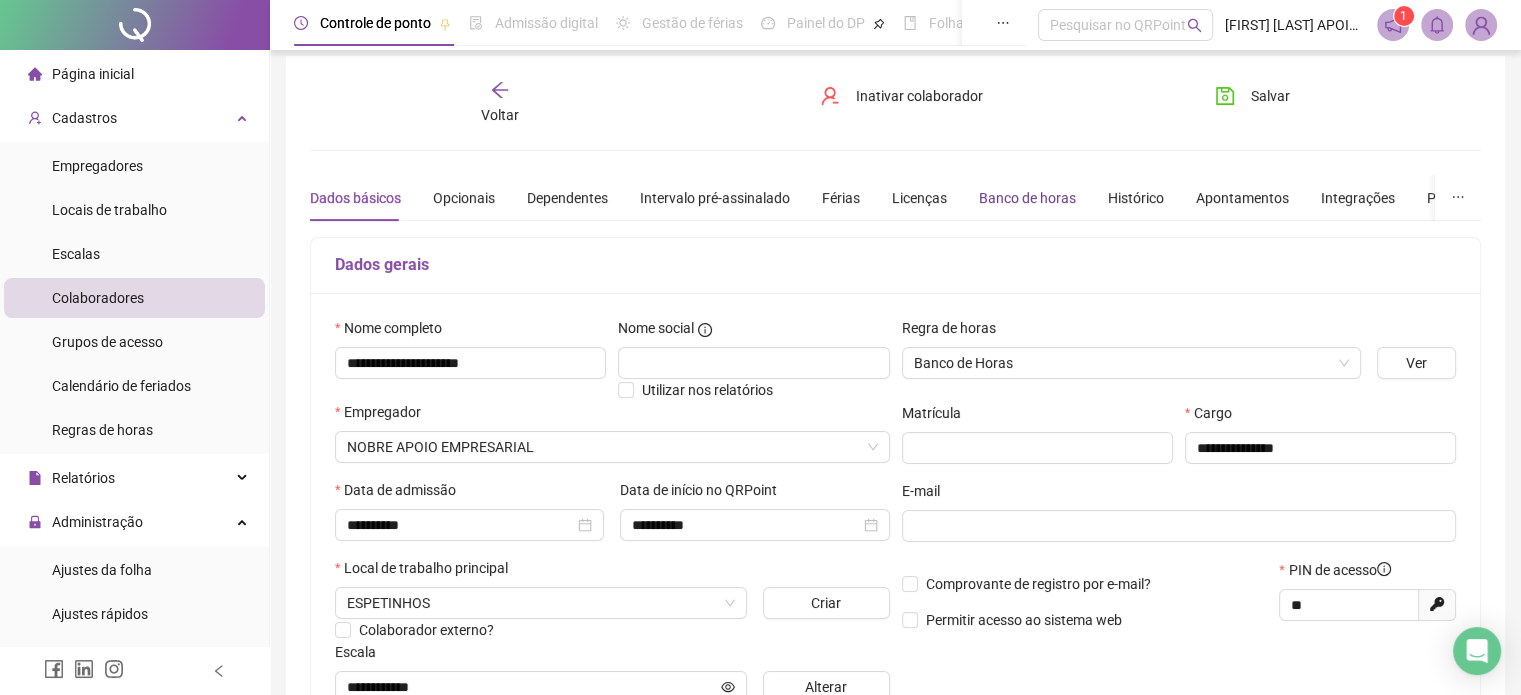 click on "Banco de horas" at bounding box center (1027, 198) 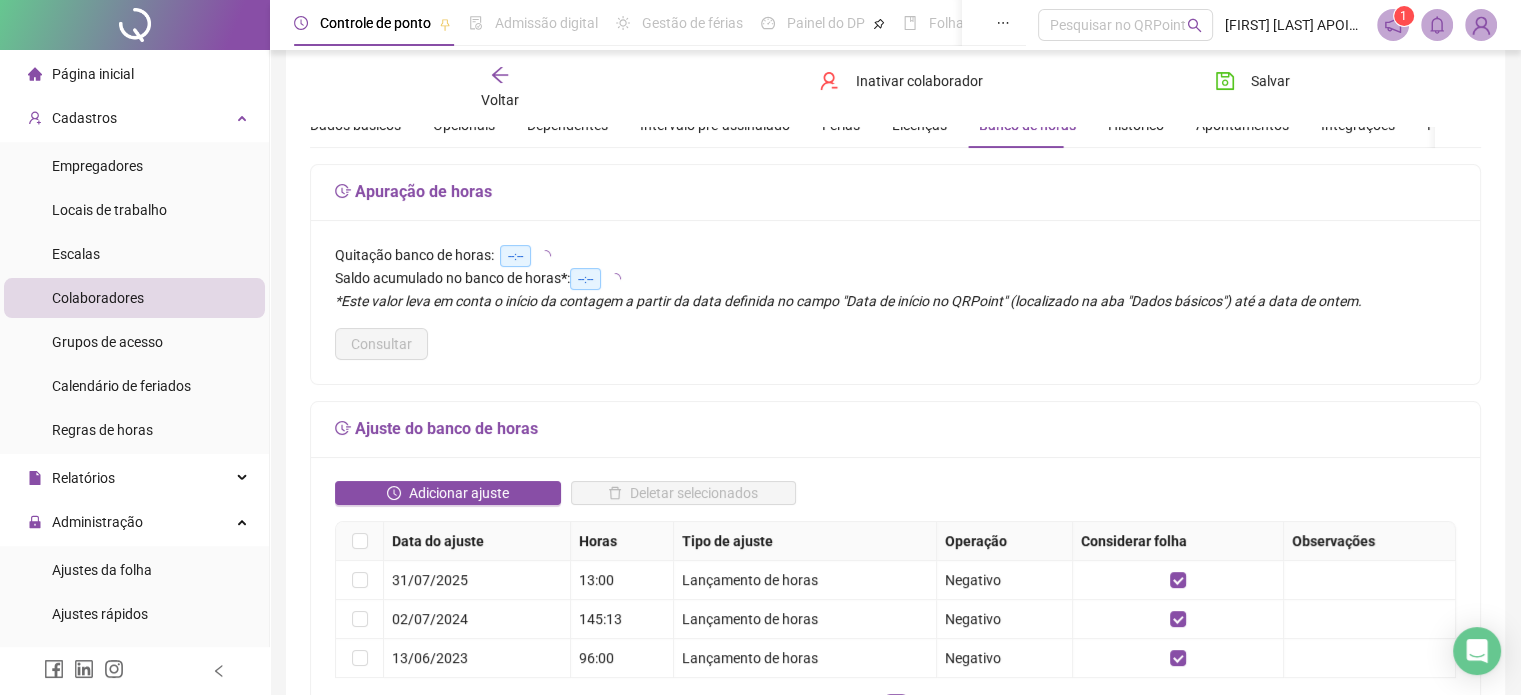 scroll, scrollTop: 210, scrollLeft: 0, axis: vertical 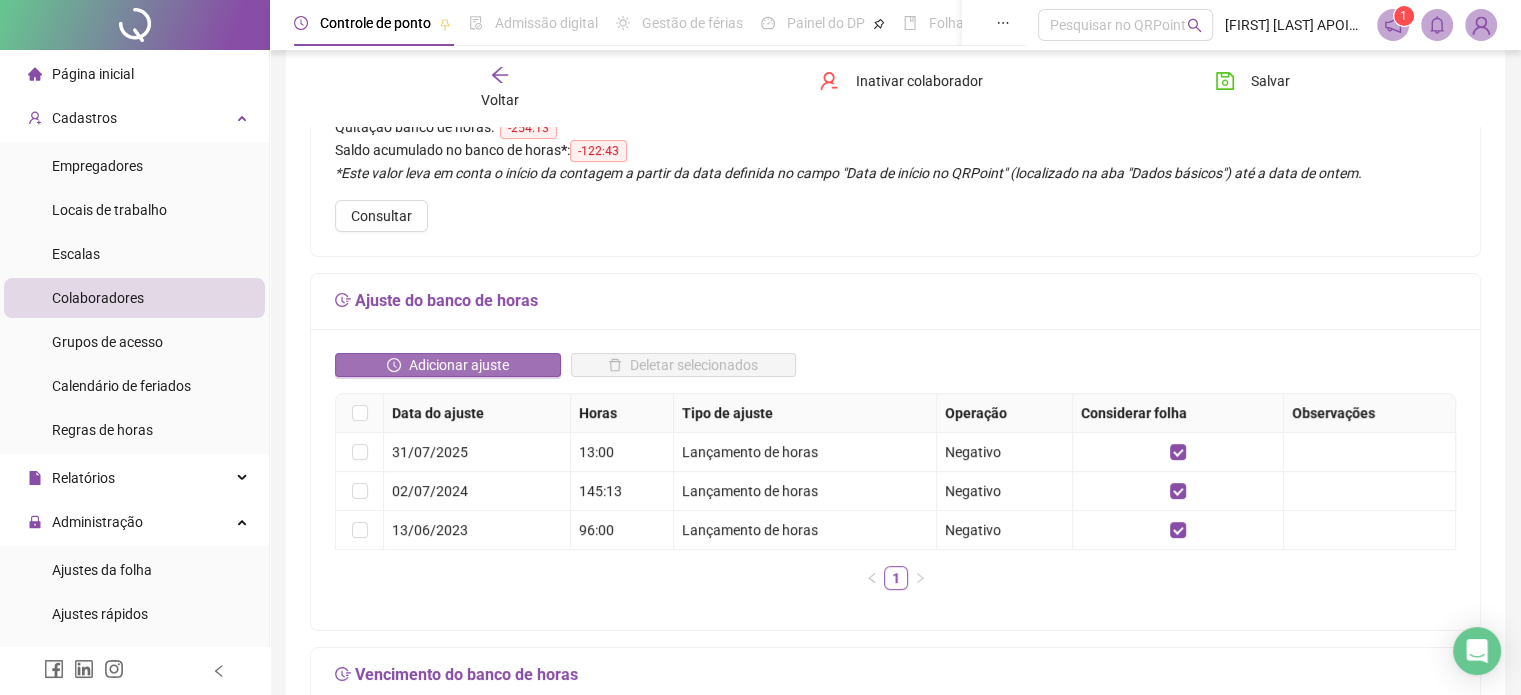 click on "Adicionar ajuste" at bounding box center (459, 365) 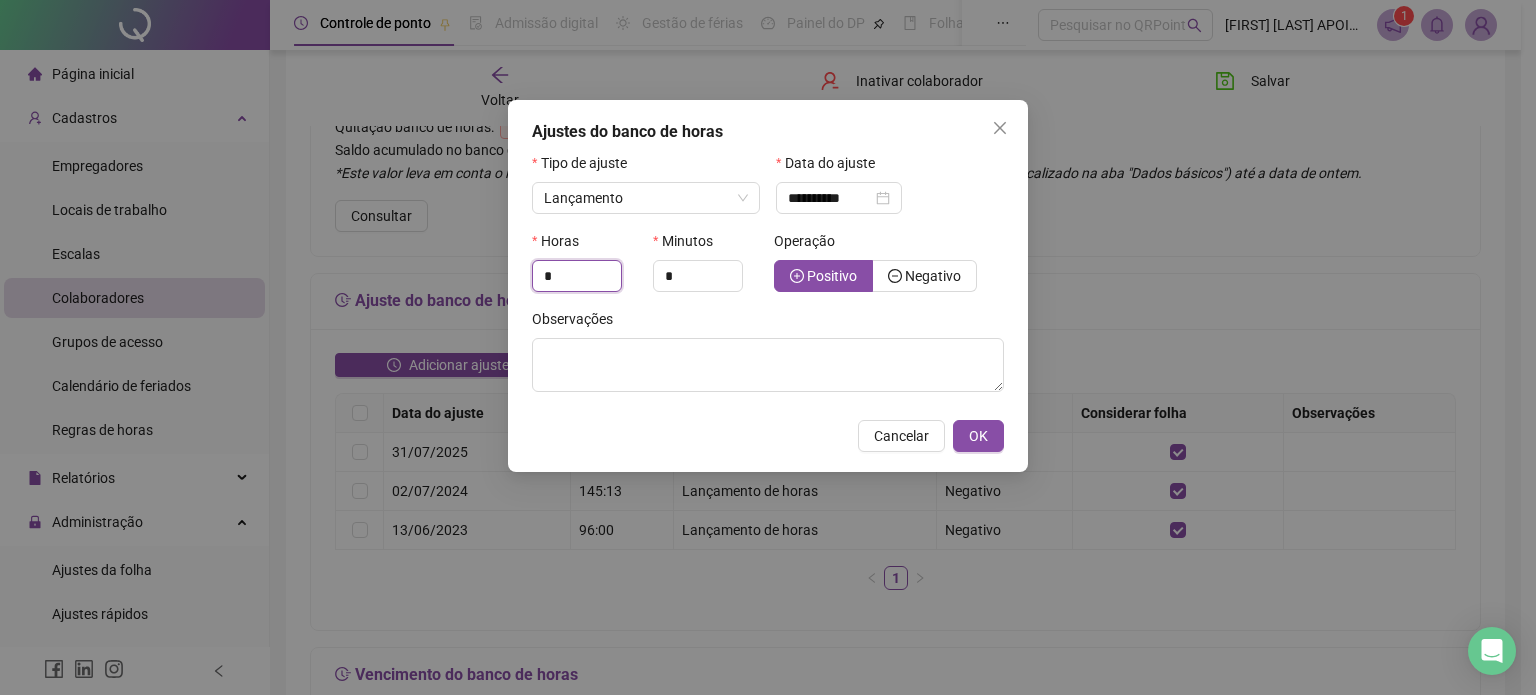 drag, startPoint x: 588, startPoint y: 282, endPoint x: 522, endPoint y: 285, distance: 66.068146 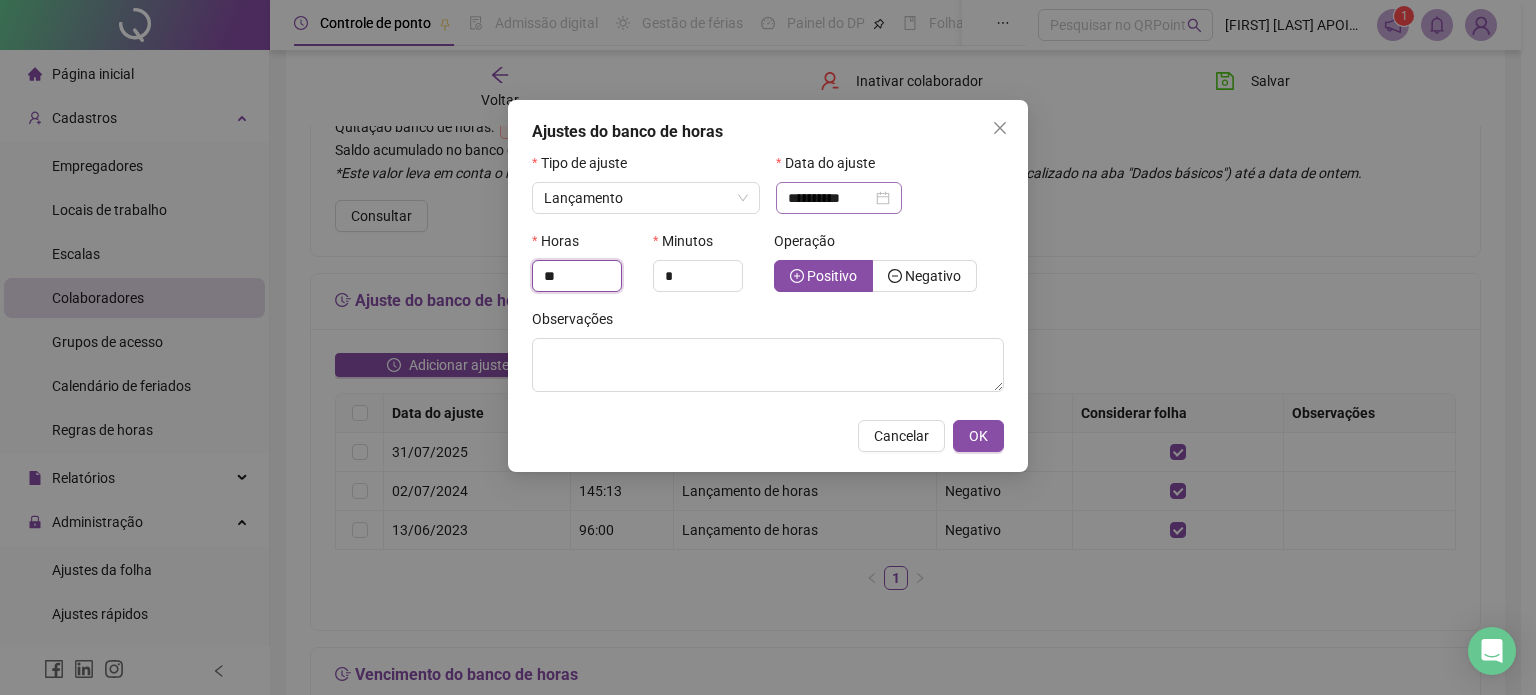 click on "**********" at bounding box center [839, 198] 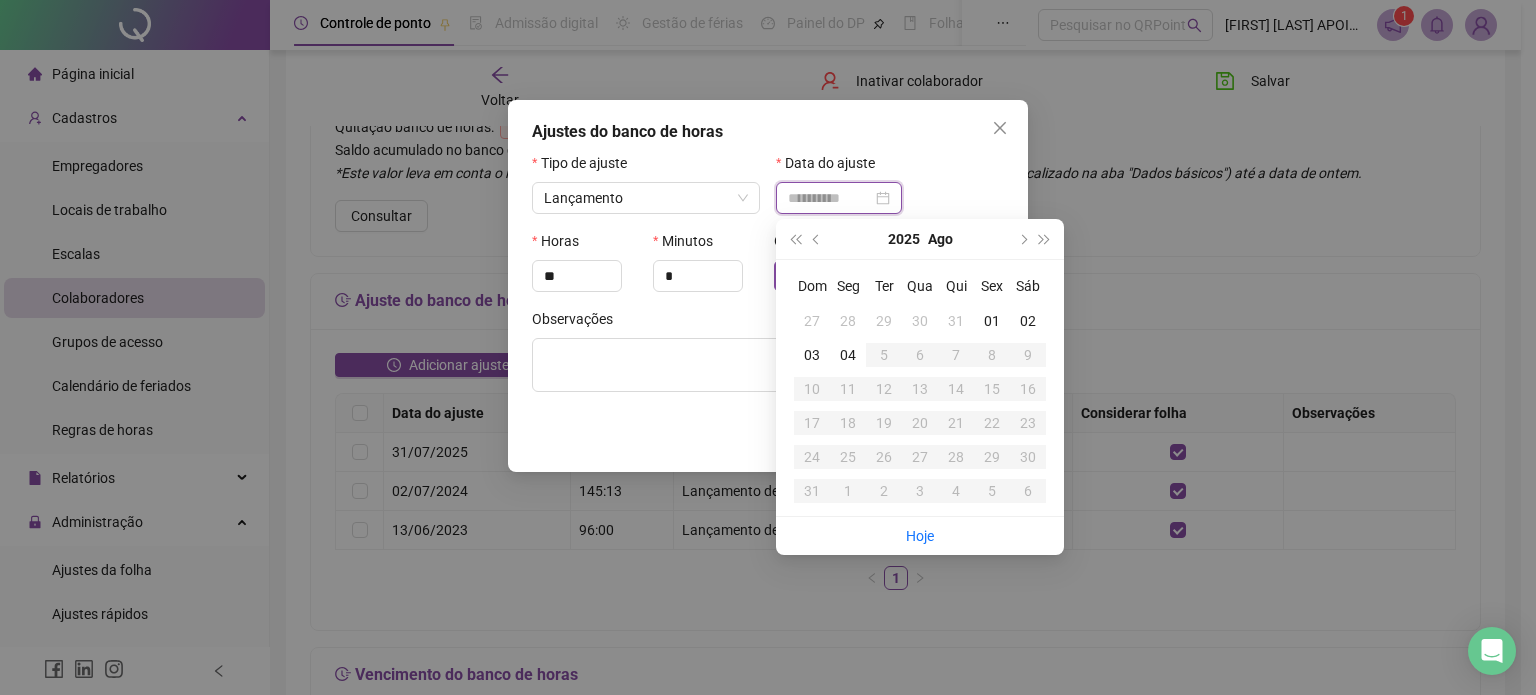 type on "**********" 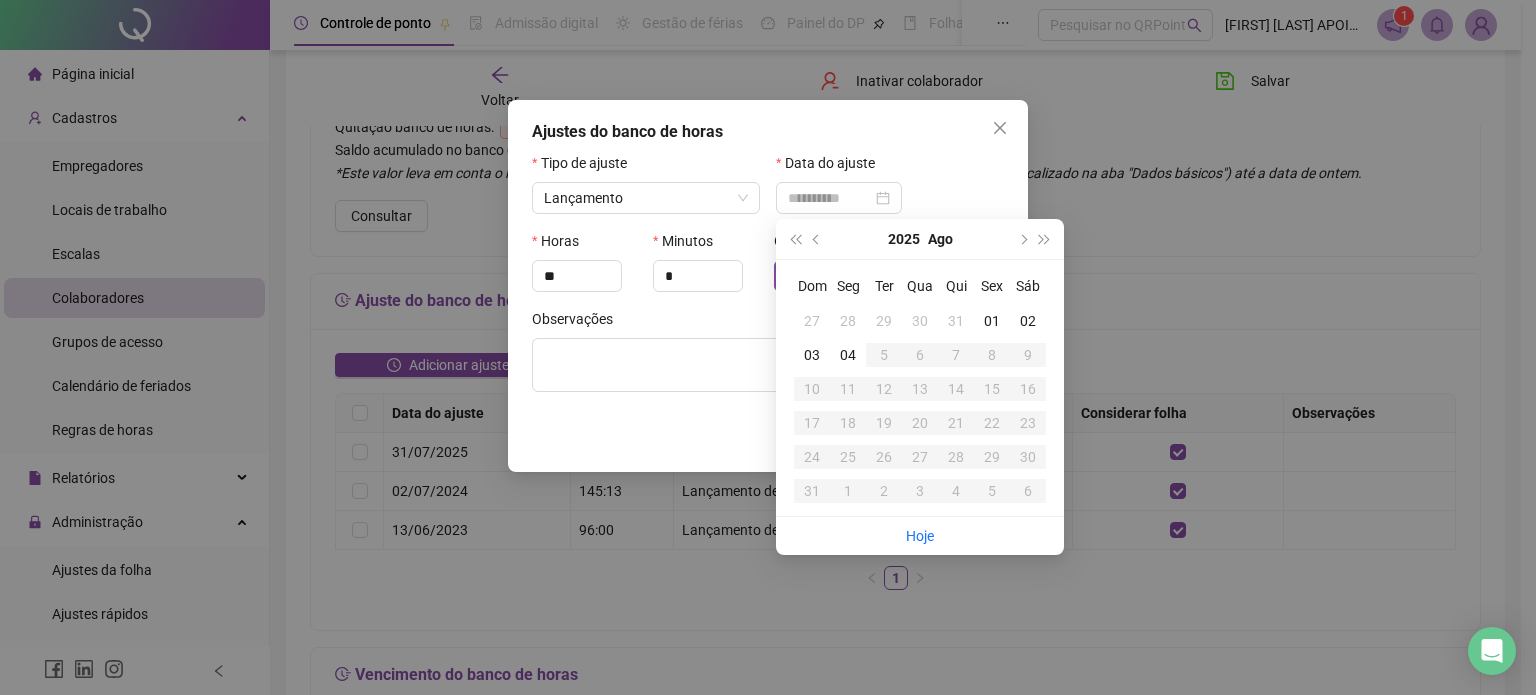 click on "31" at bounding box center [956, 321] 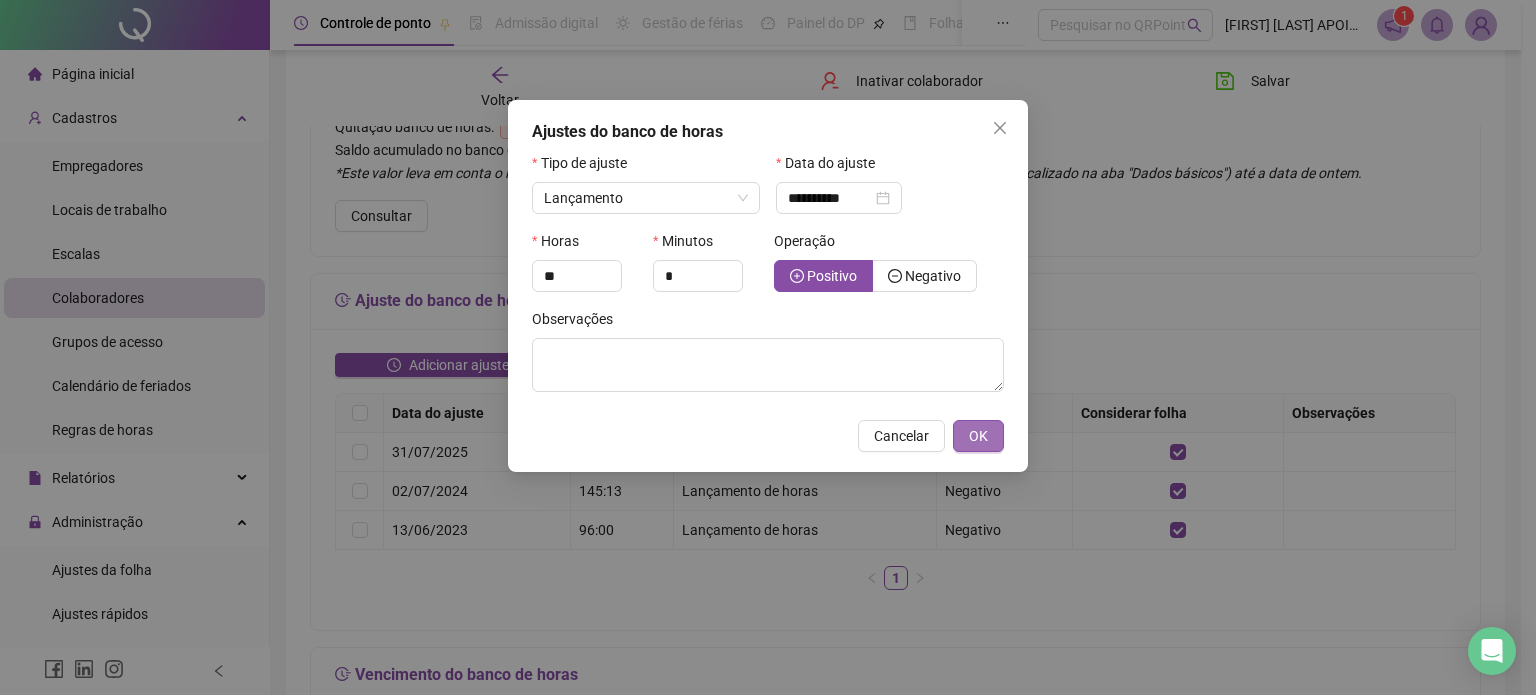 click on "OK" at bounding box center (978, 436) 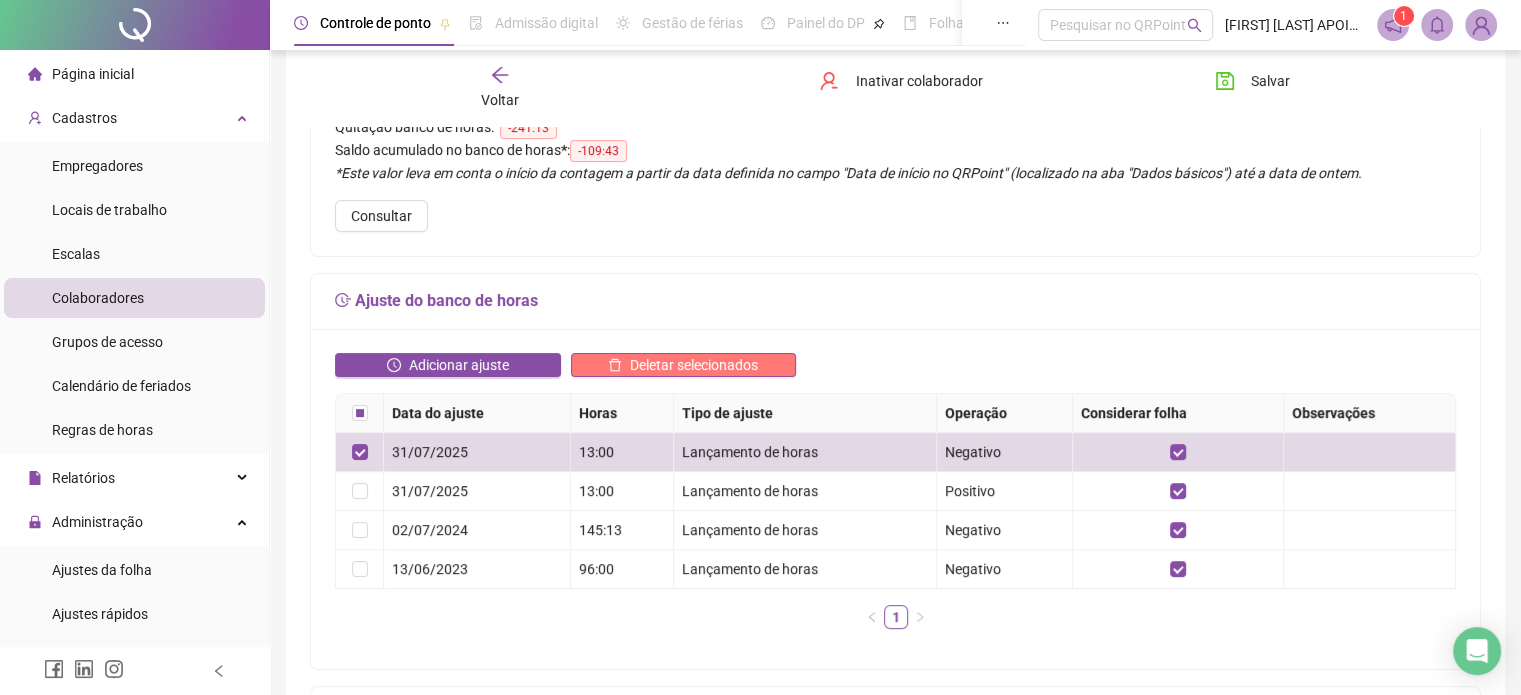 click on "Deletar selecionados" at bounding box center [694, 365] 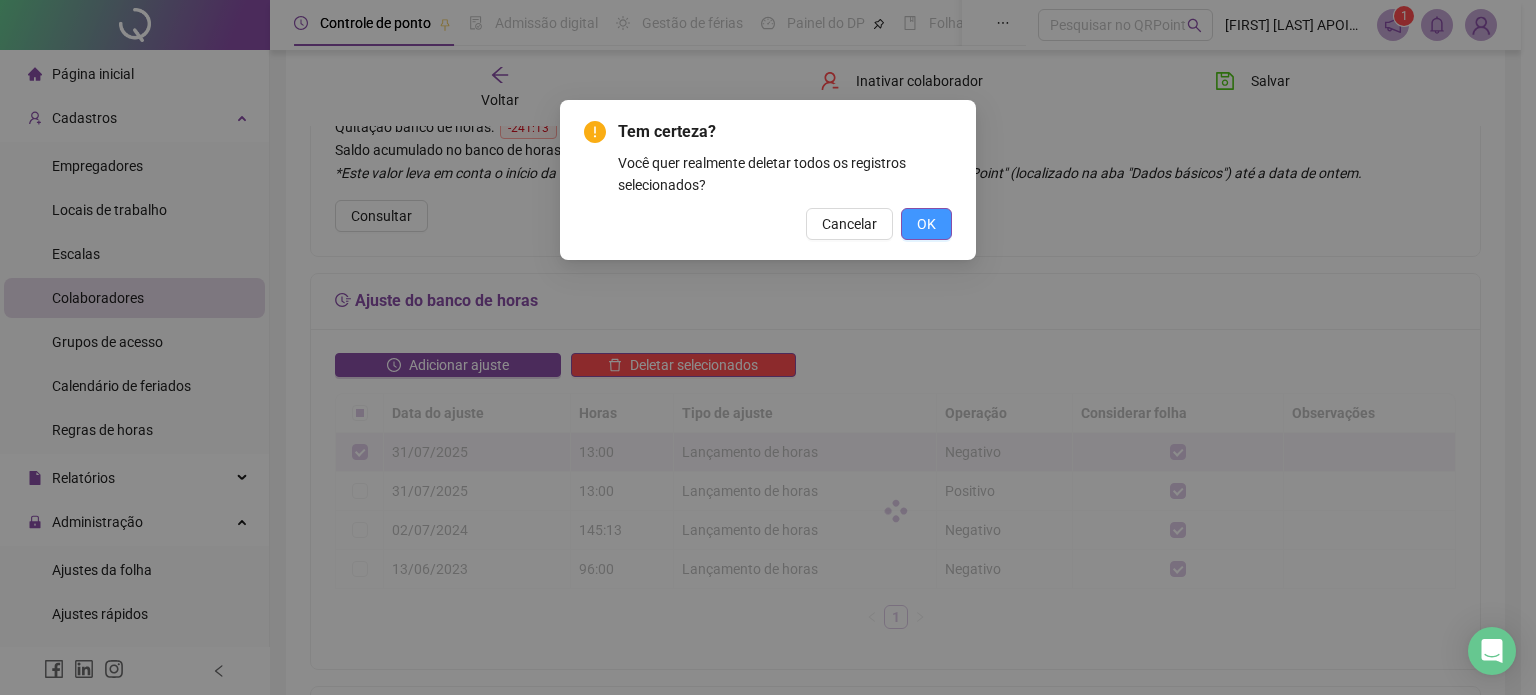 click on "OK" at bounding box center [926, 224] 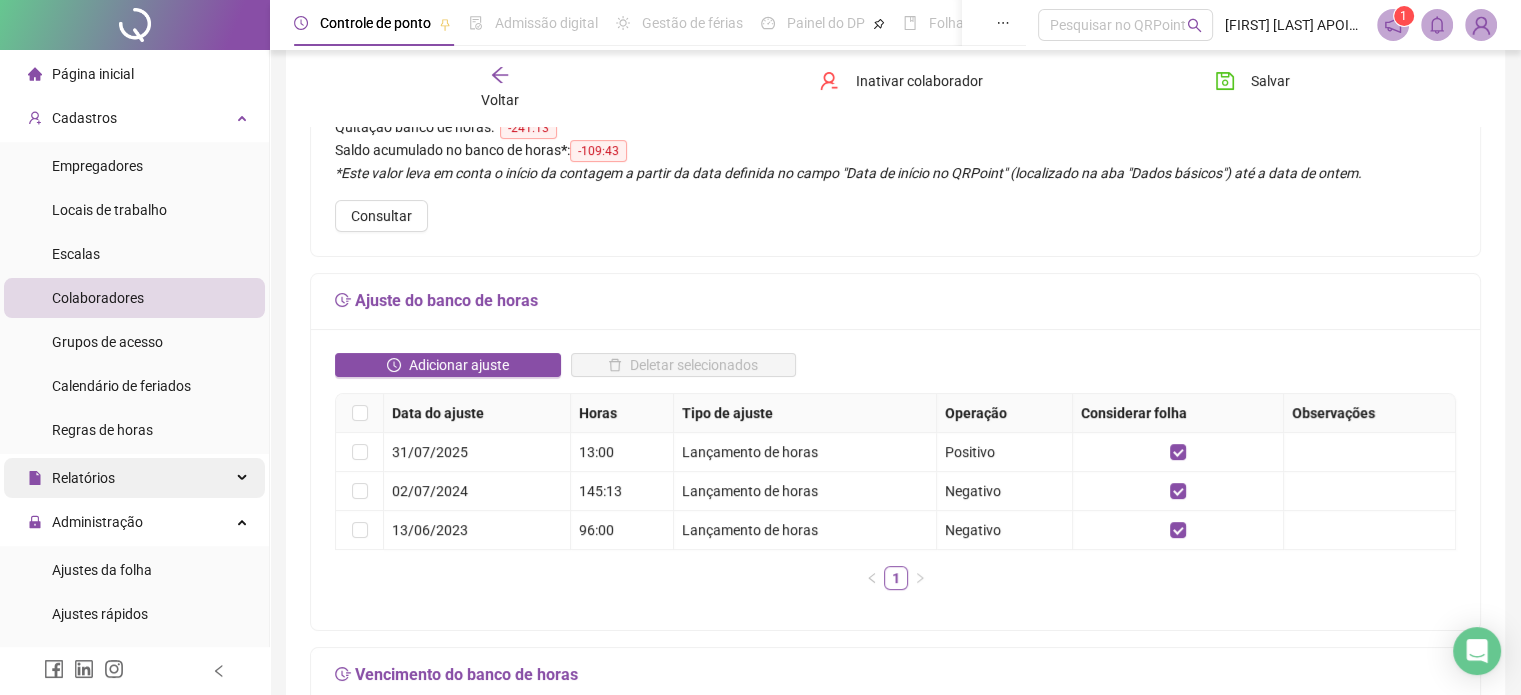 click on "Relatórios" at bounding box center [71, 478] 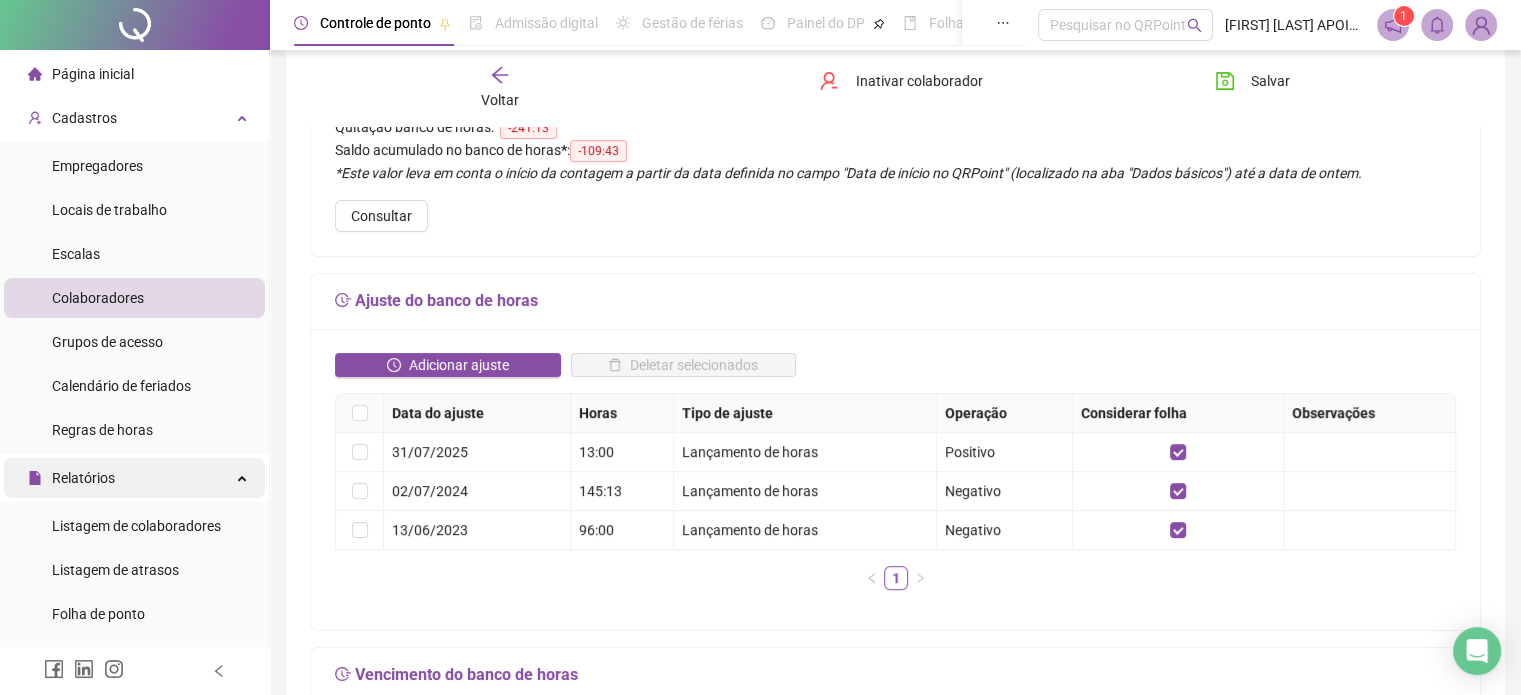 click on "Relatórios" at bounding box center [71, 478] 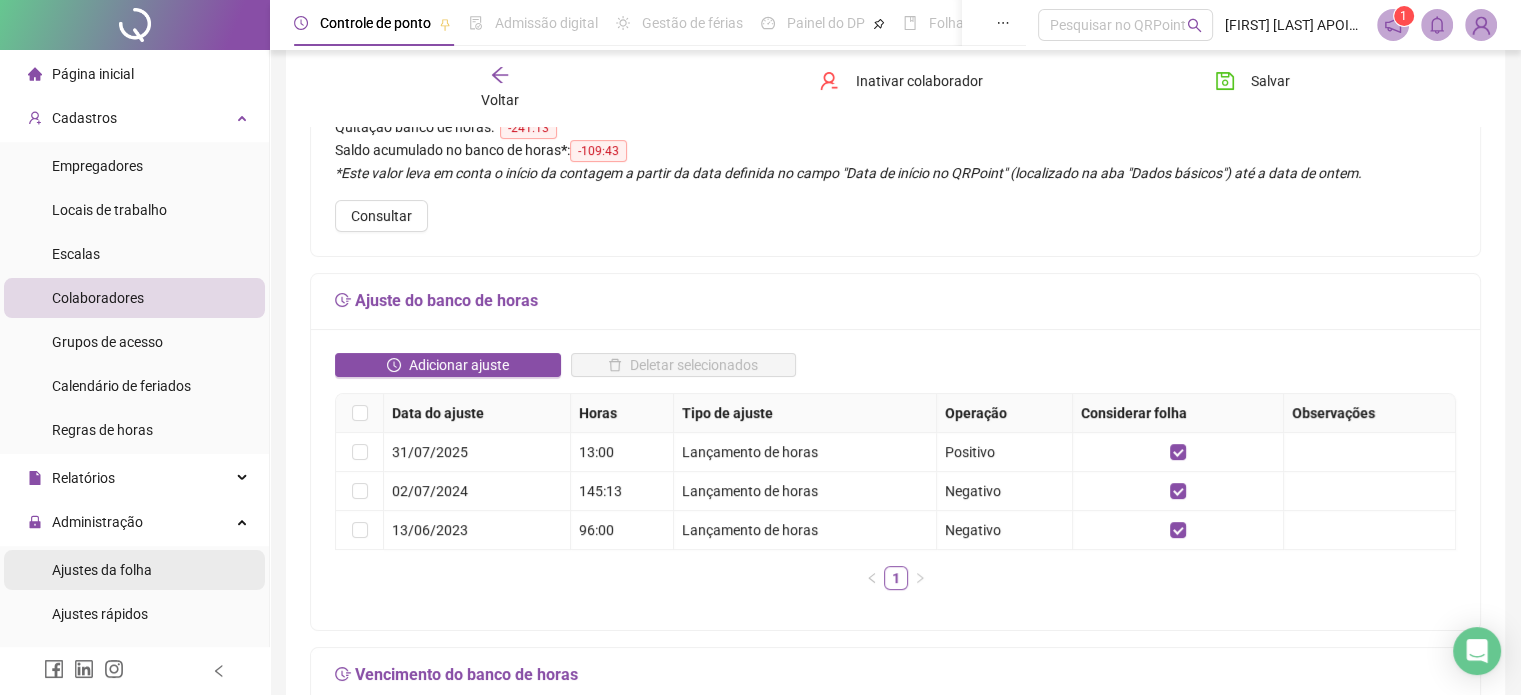 click on "Ajustes da folha" at bounding box center [102, 570] 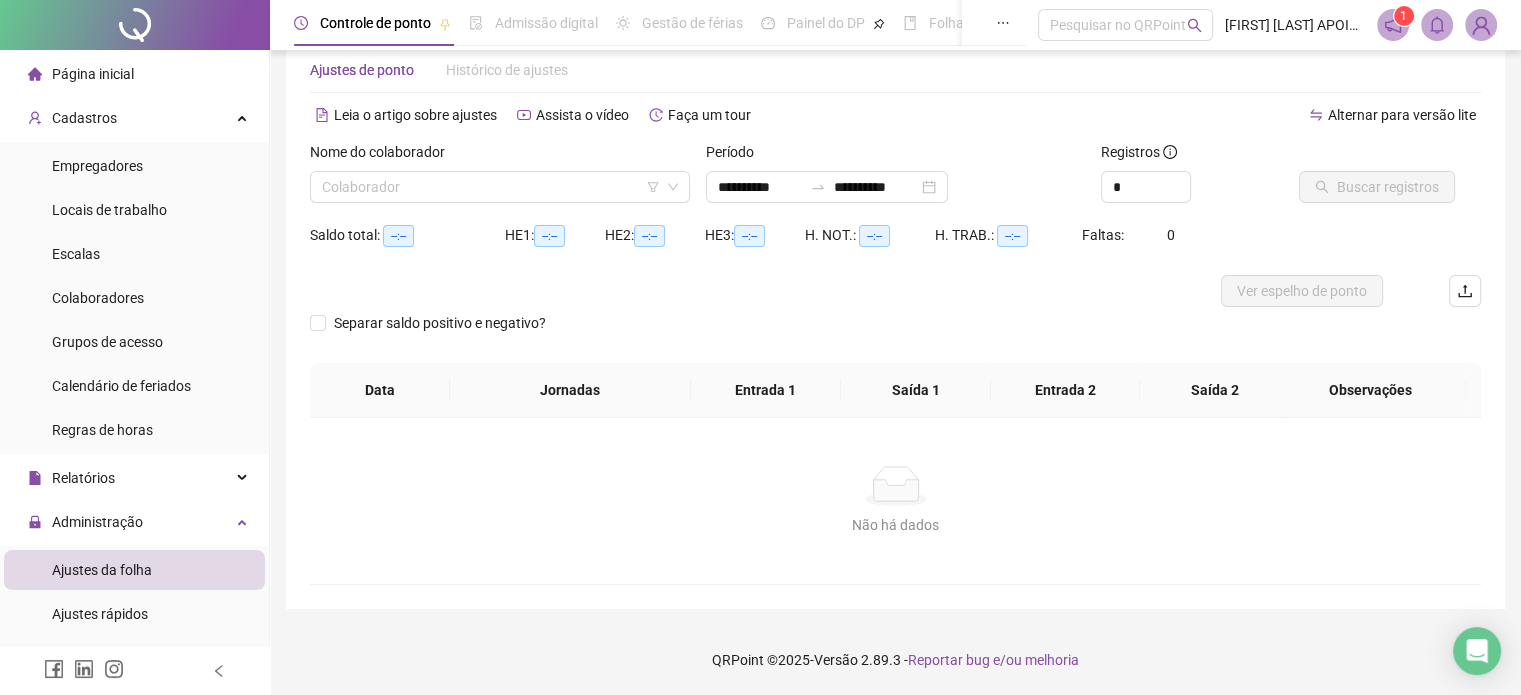 scroll, scrollTop: 42, scrollLeft: 0, axis: vertical 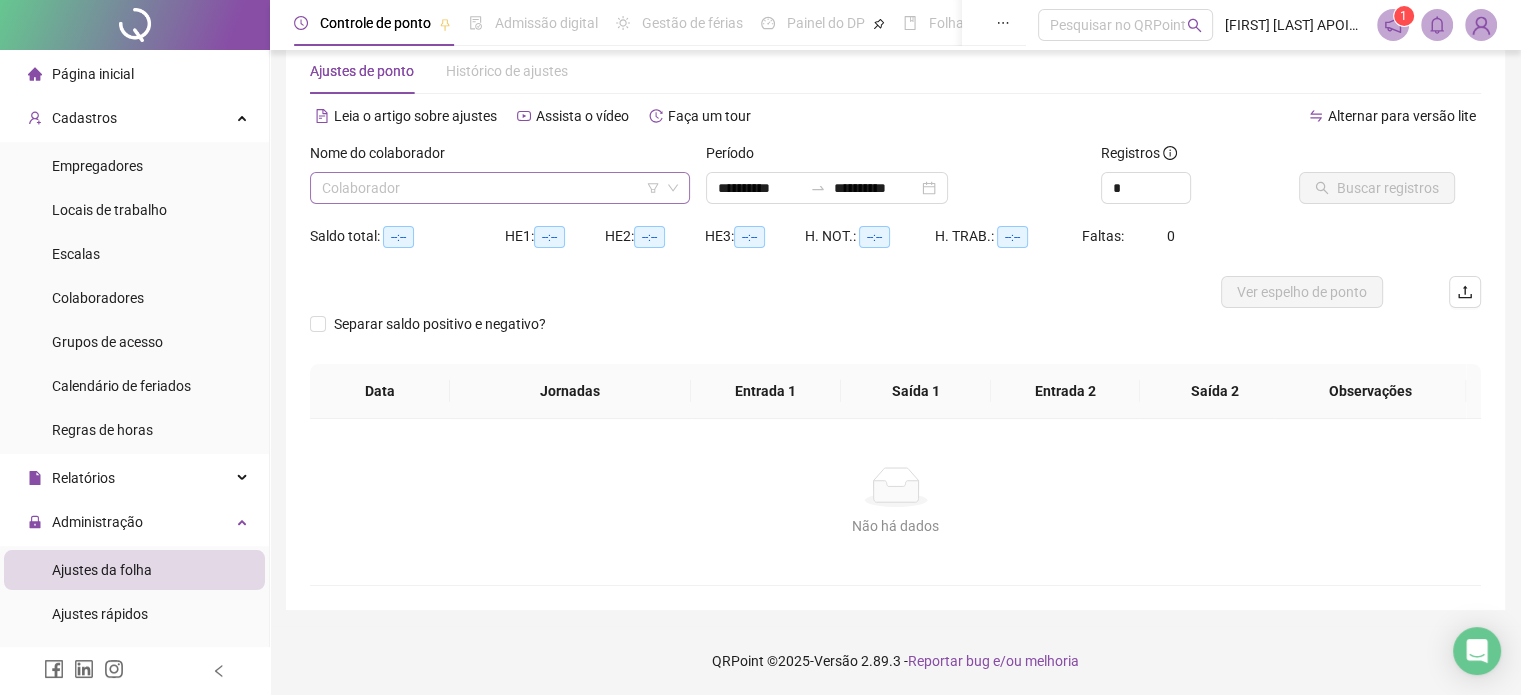 click at bounding box center [491, 188] 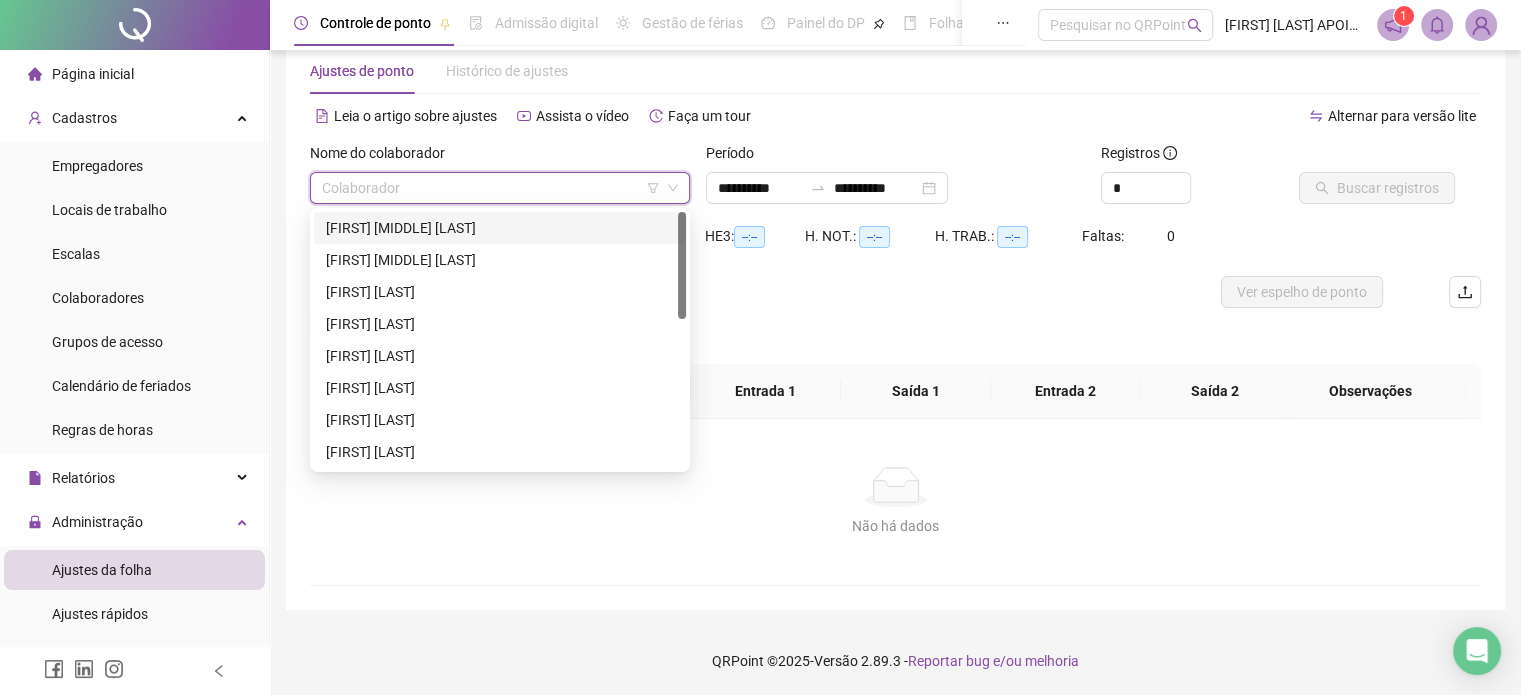 click on "[FIRST] [MIDDLE] [LAST]" at bounding box center (500, 228) 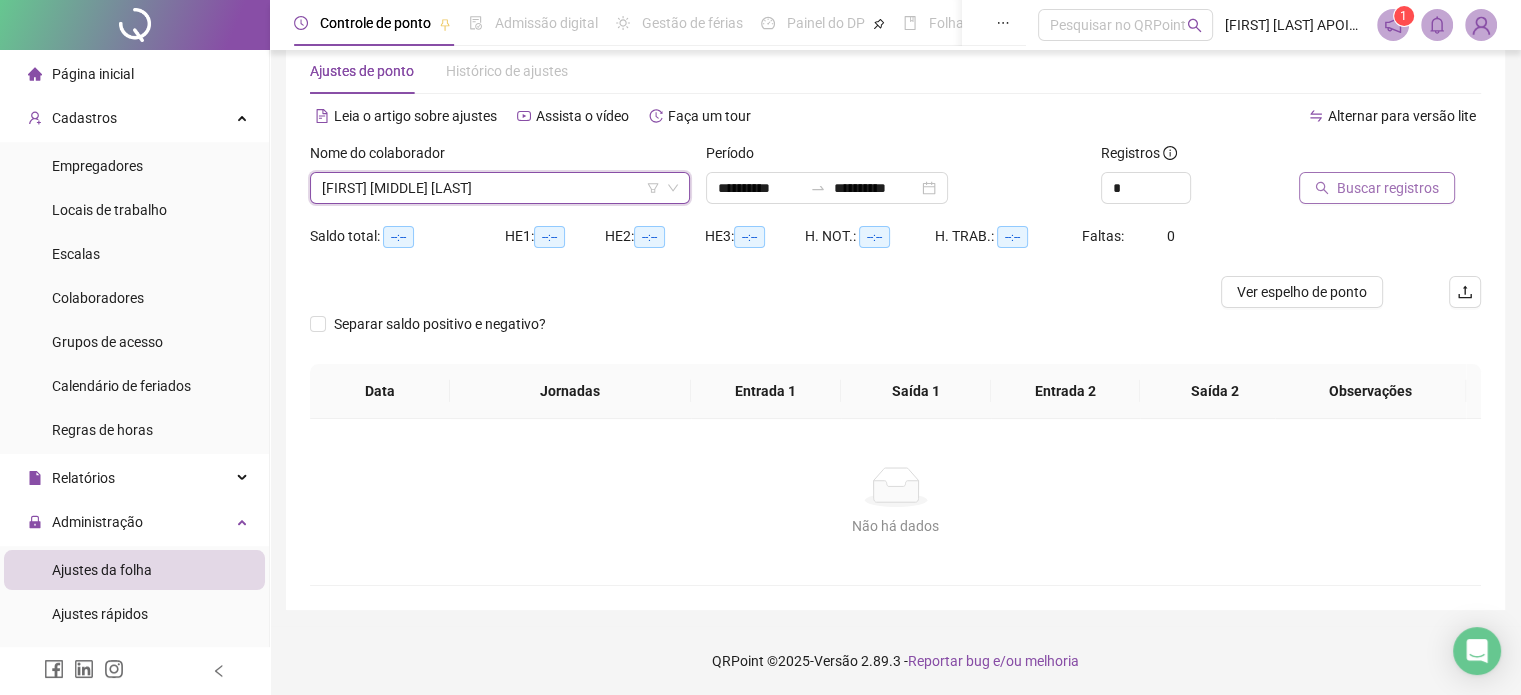 click on "Buscar registros" at bounding box center (1388, 188) 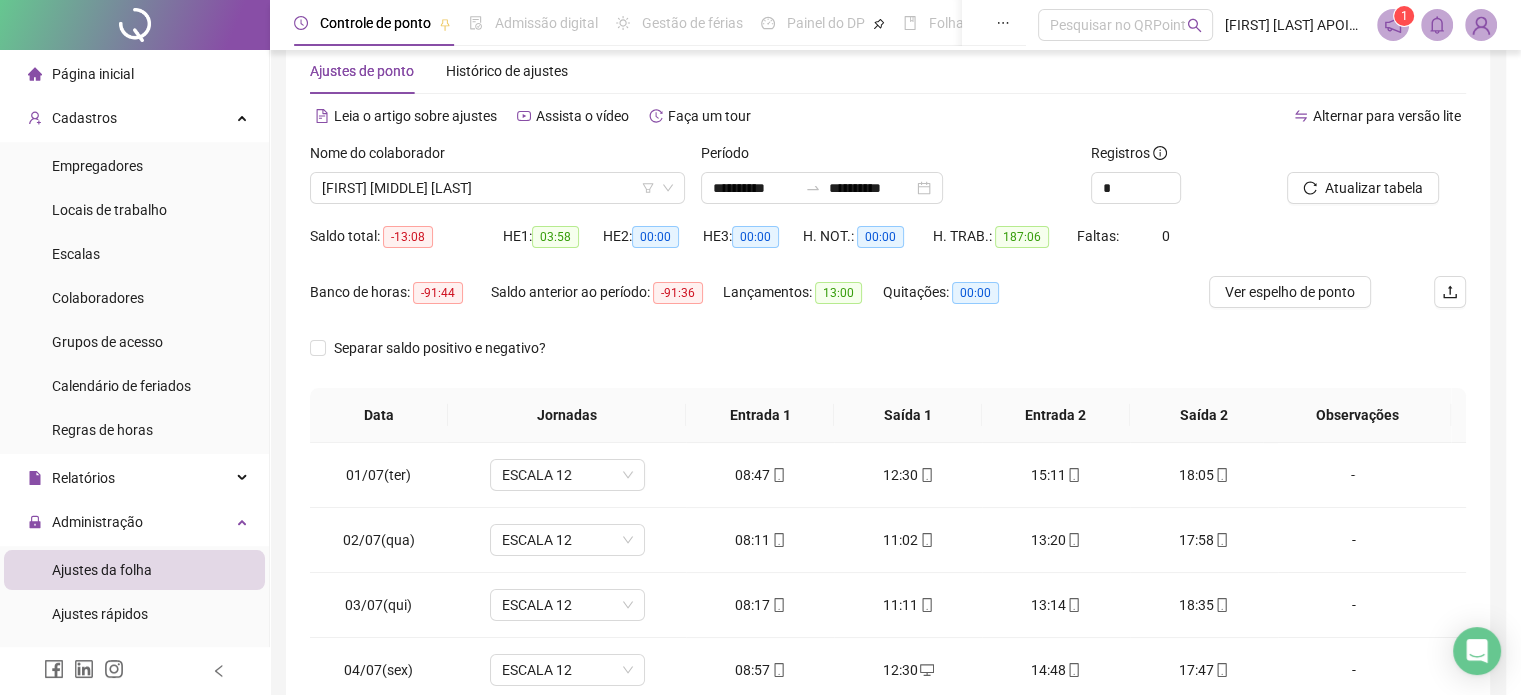 click on "Ver espelho de ponto" at bounding box center (1290, 292) 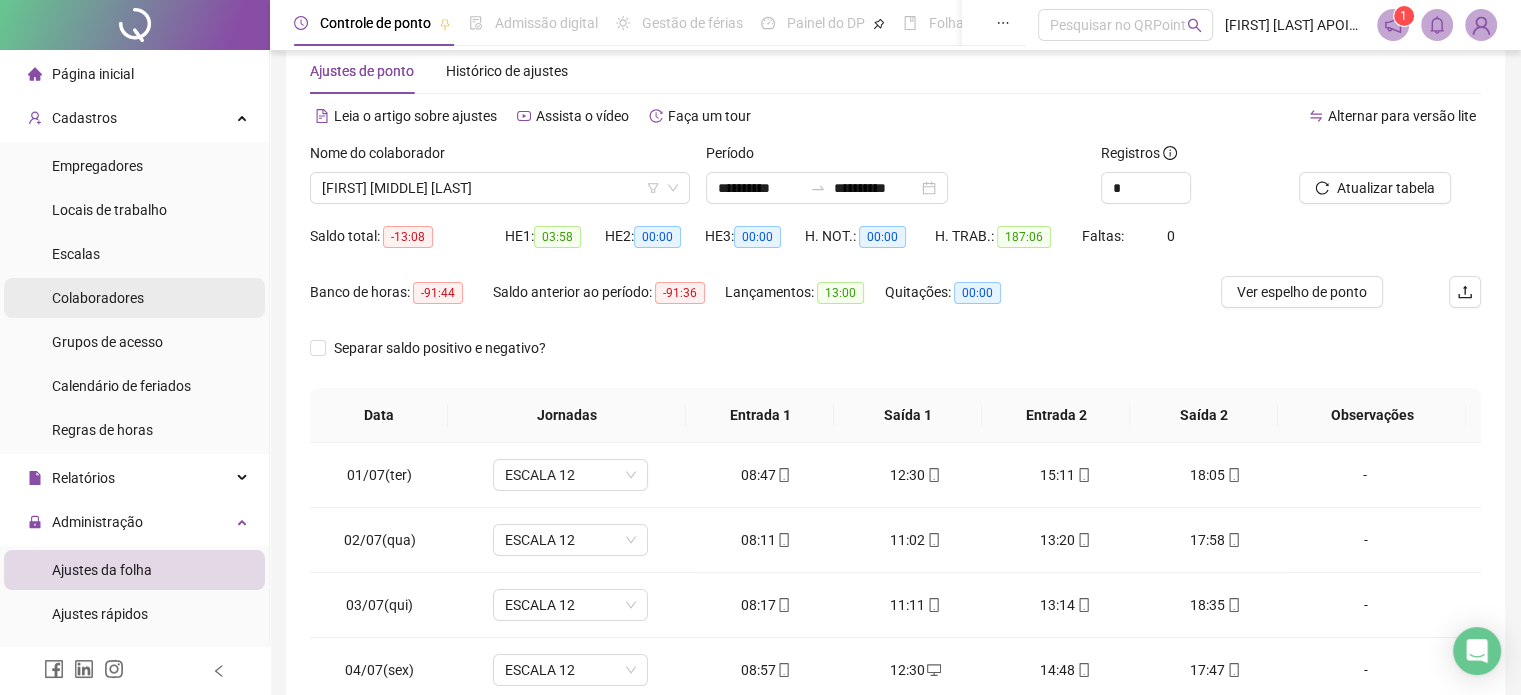 click on "Colaboradores" at bounding box center (98, 298) 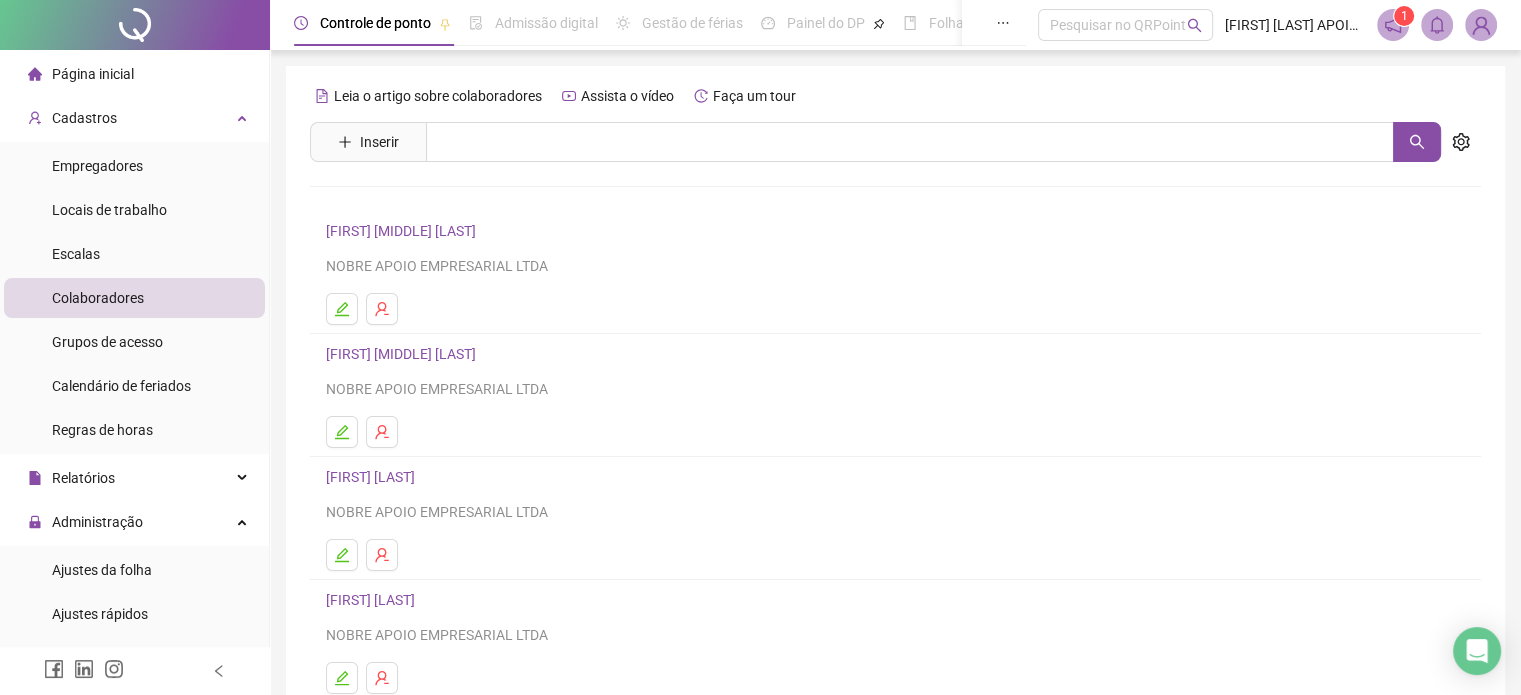 scroll, scrollTop: 271, scrollLeft: 0, axis: vertical 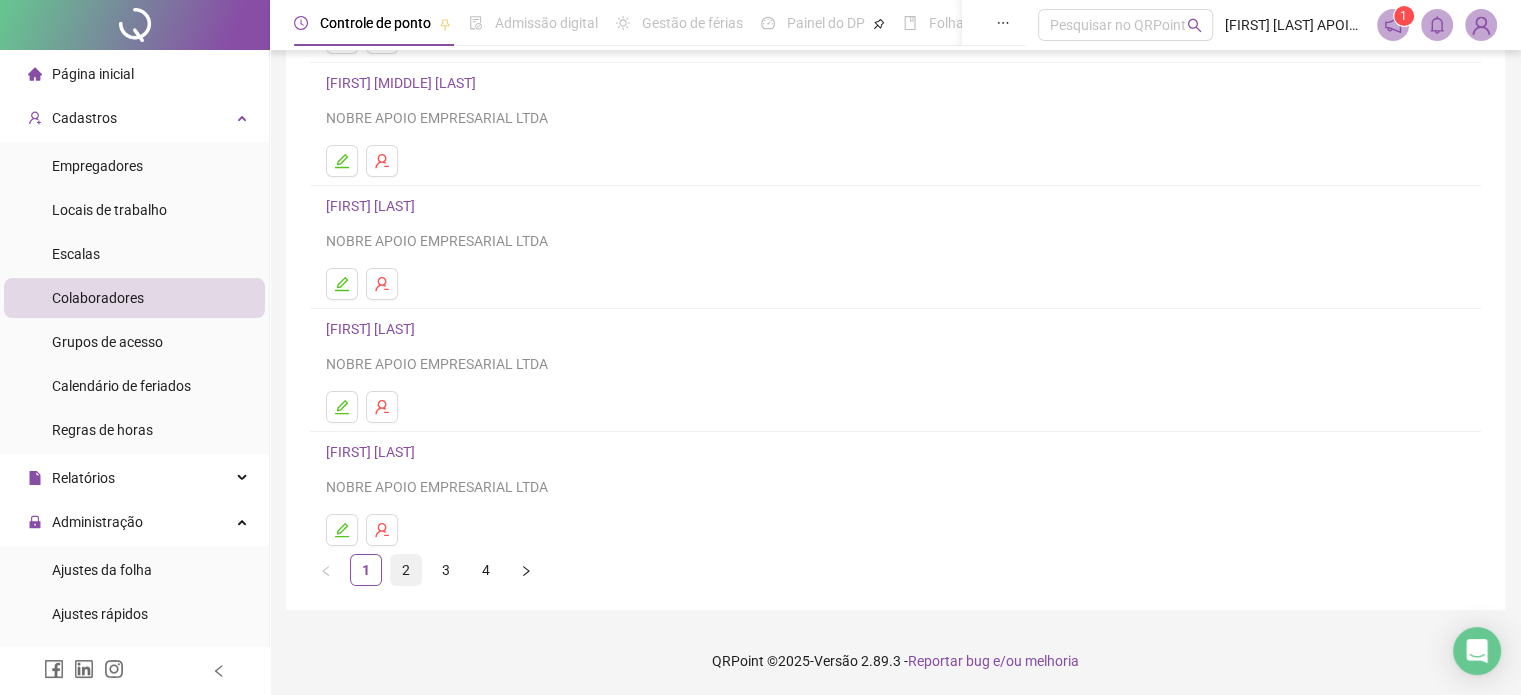 click on "2" at bounding box center (406, 570) 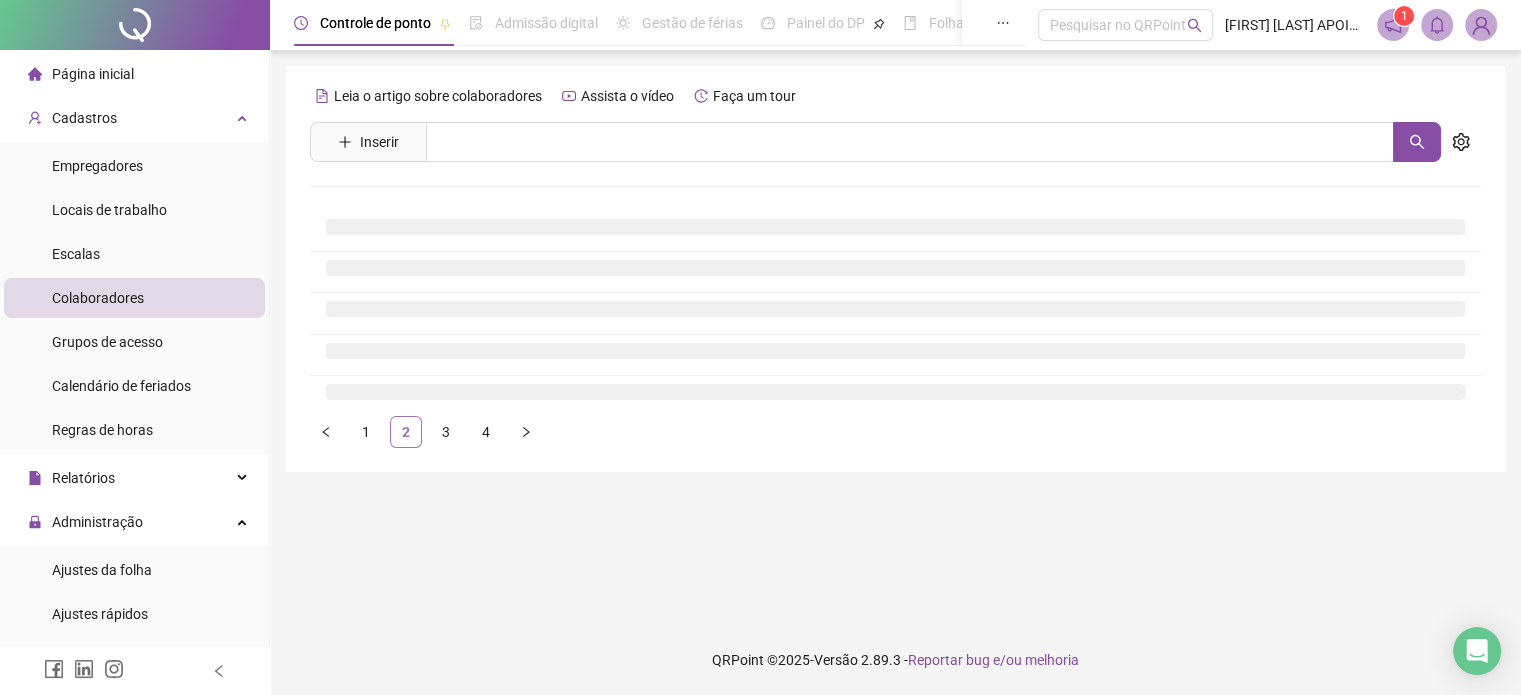 scroll, scrollTop: 0, scrollLeft: 0, axis: both 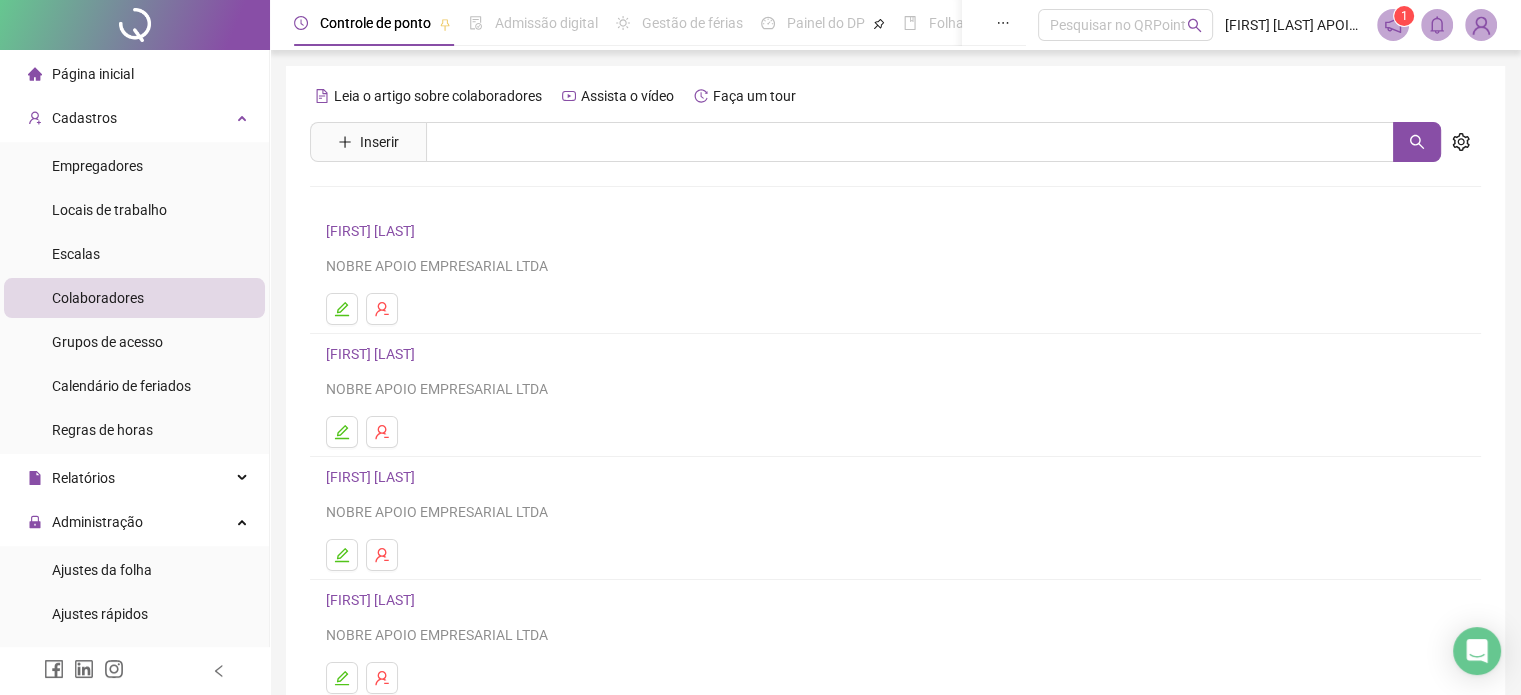 click on "[FIRST] [LAST]" at bounding box center [373, 231] 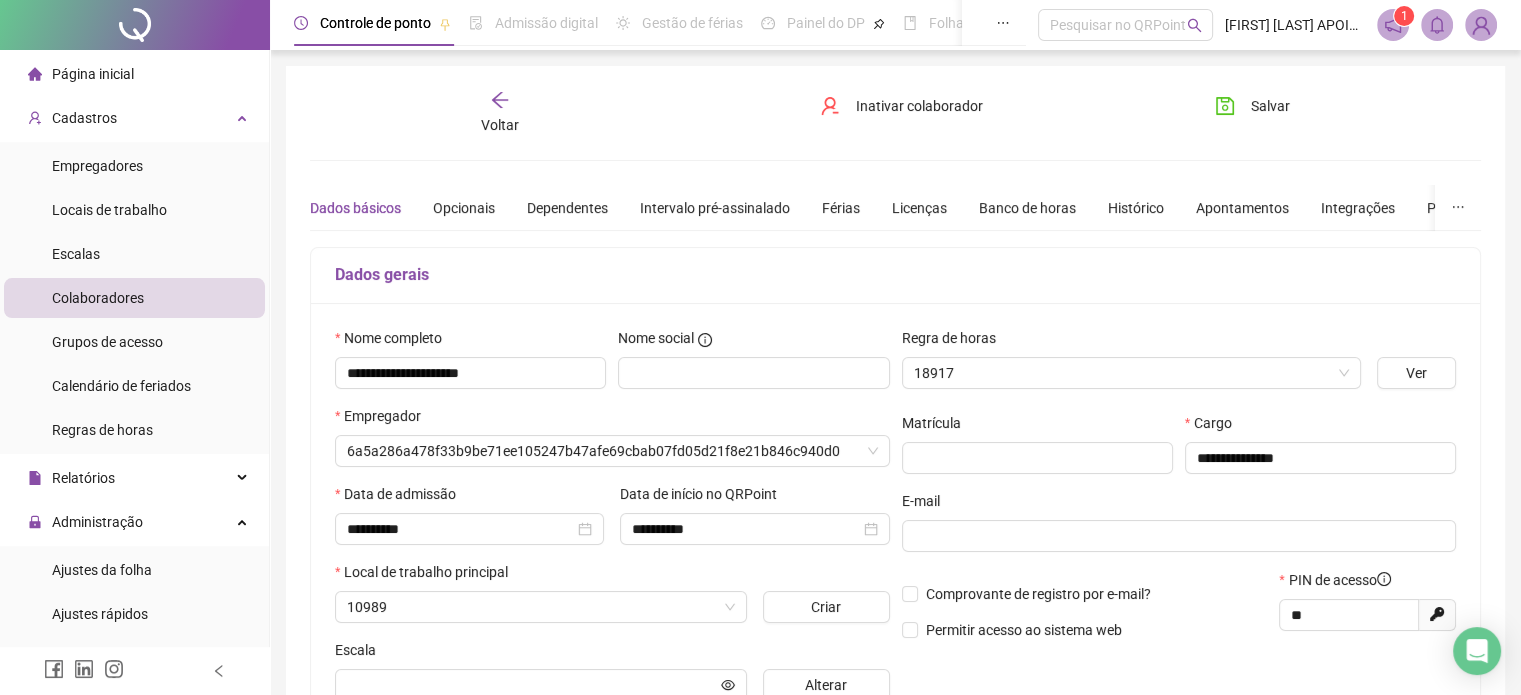 type on "**********" 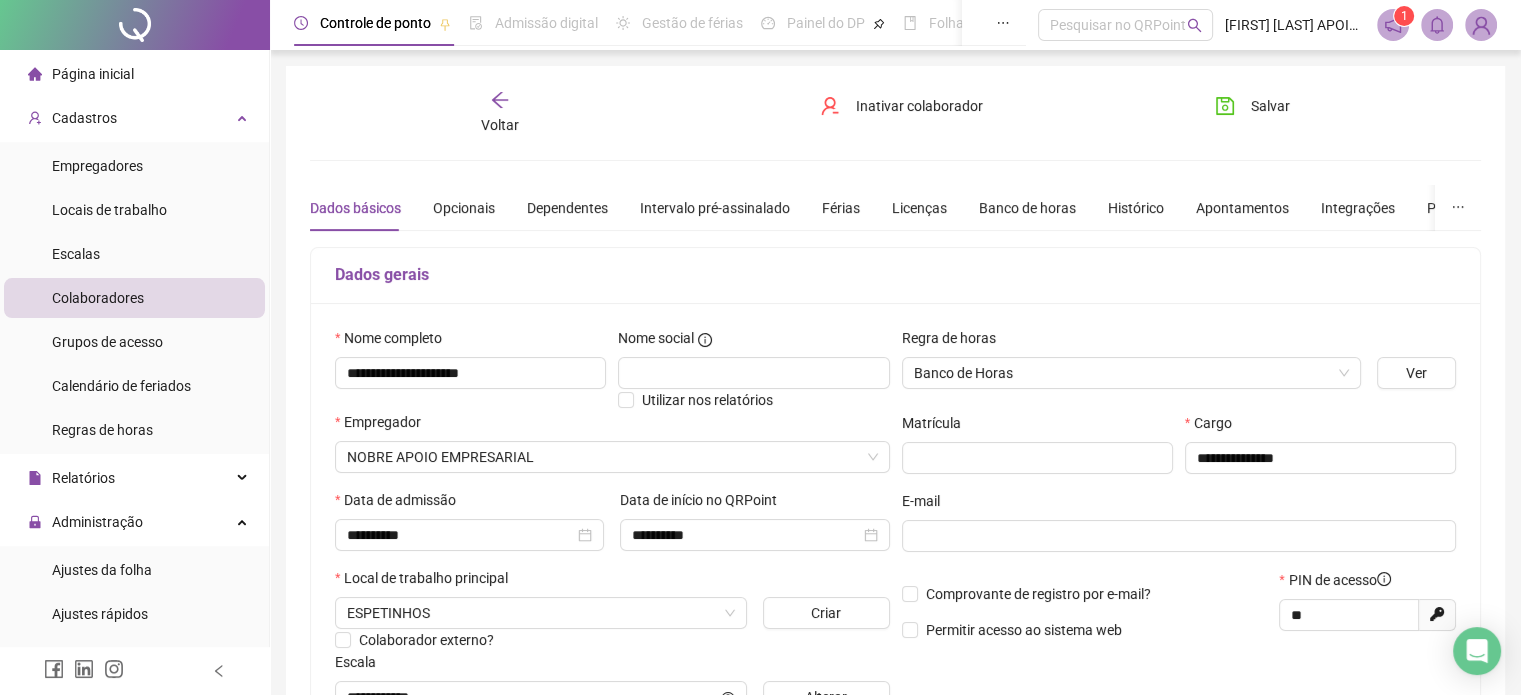 click on "Dados básicos Opcionais Dependentes Intervalo pré-assinalado Férias Licenças Banco de horas Histórico Apontamentos Integrações Preferências" at bounding box center [907, 208] 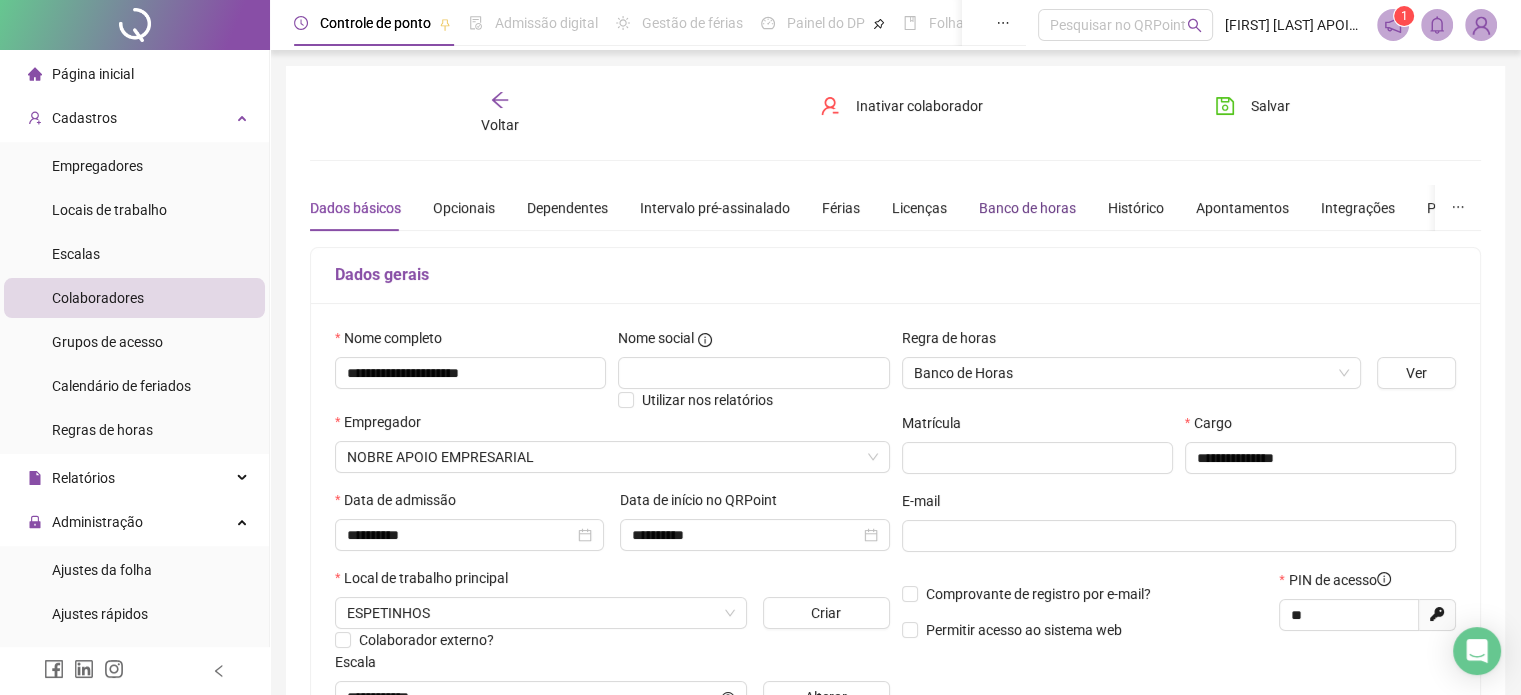 click on "Banco de horas" at bounding box center [1027, 208] 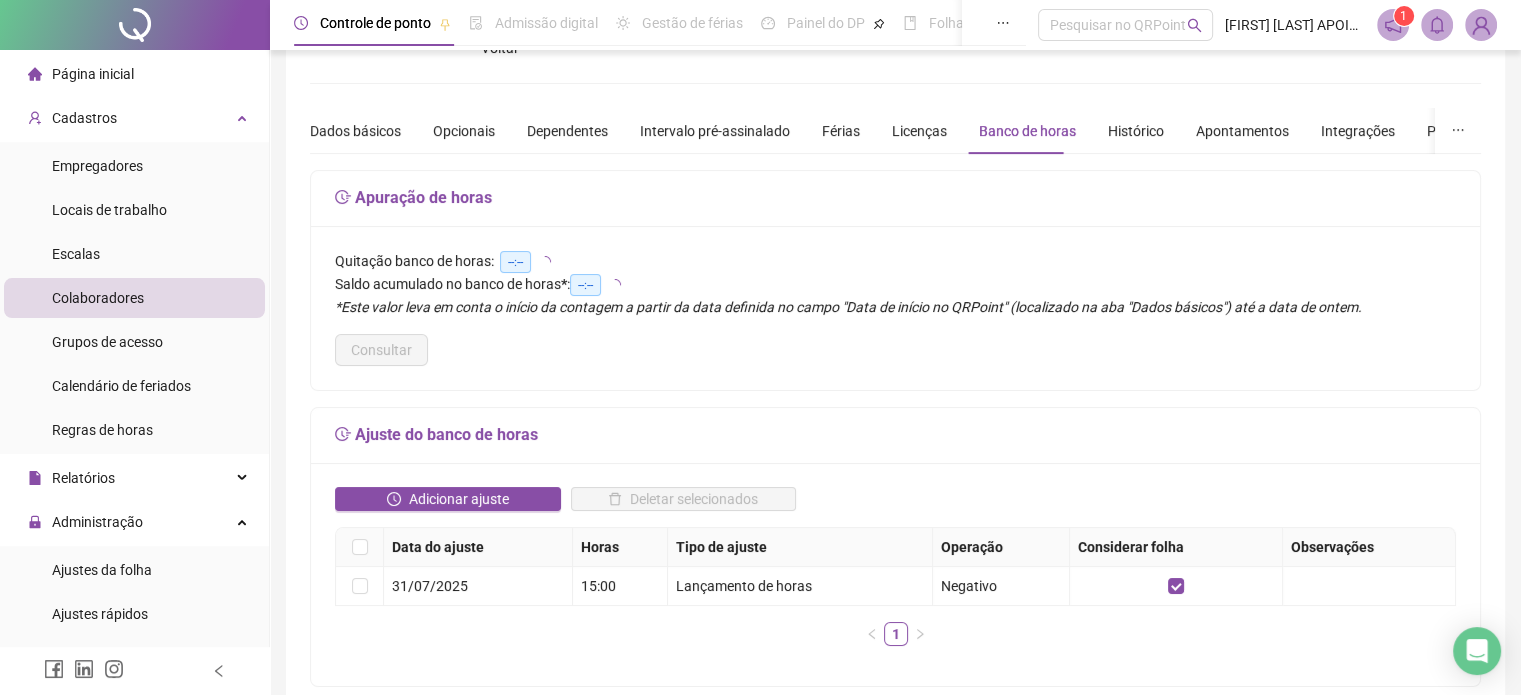 scroll, scrollTop: 100, scrollLeft: 0, axis: vertical 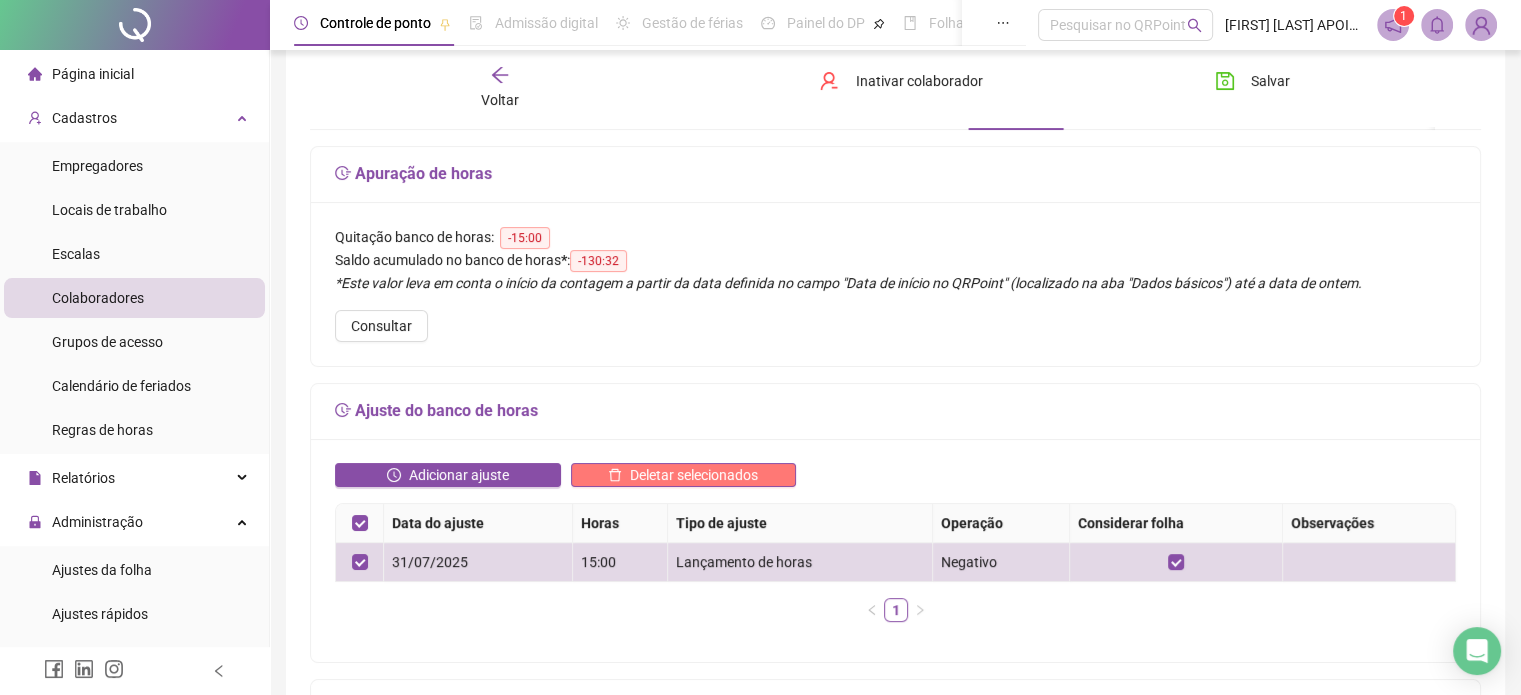 click on "Deletar selecionados" at bounding box center (694, 475) 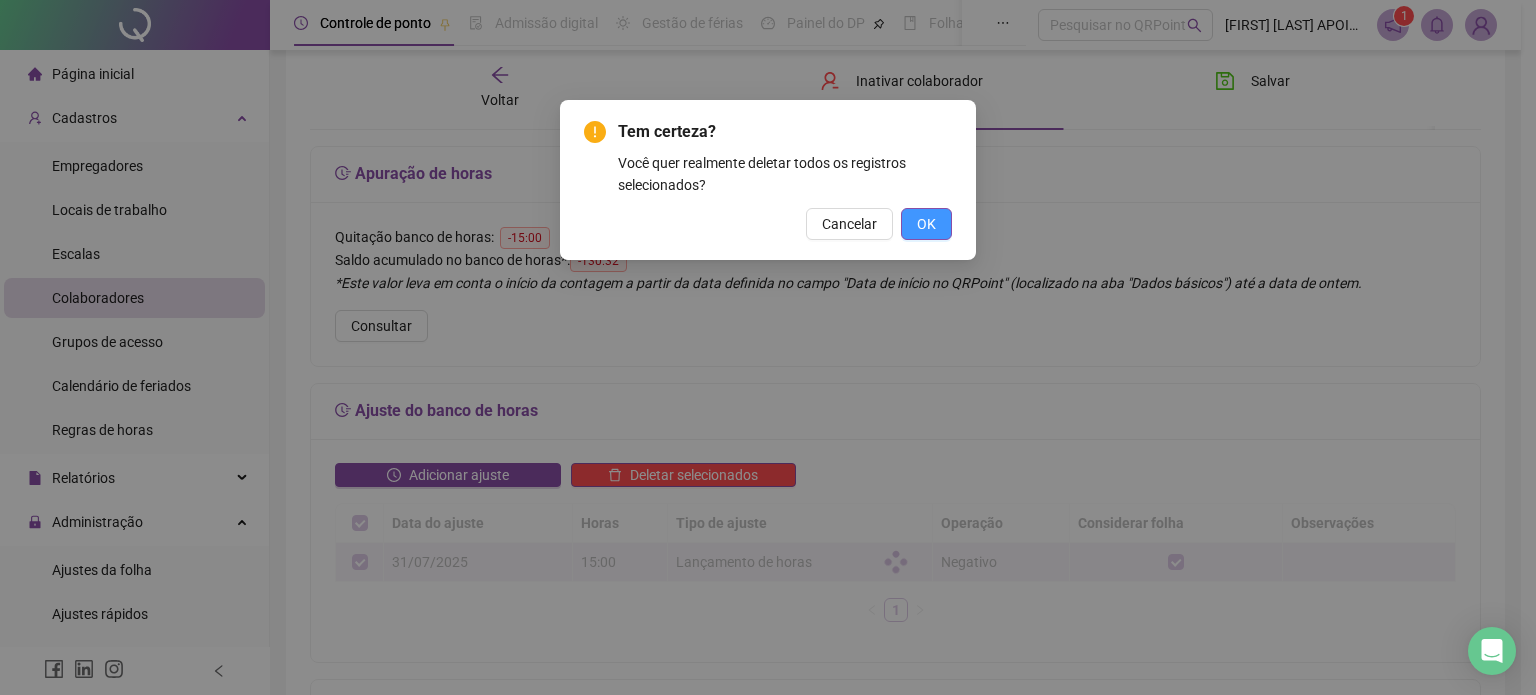 click on "OK" at bounding box center [926, 224] 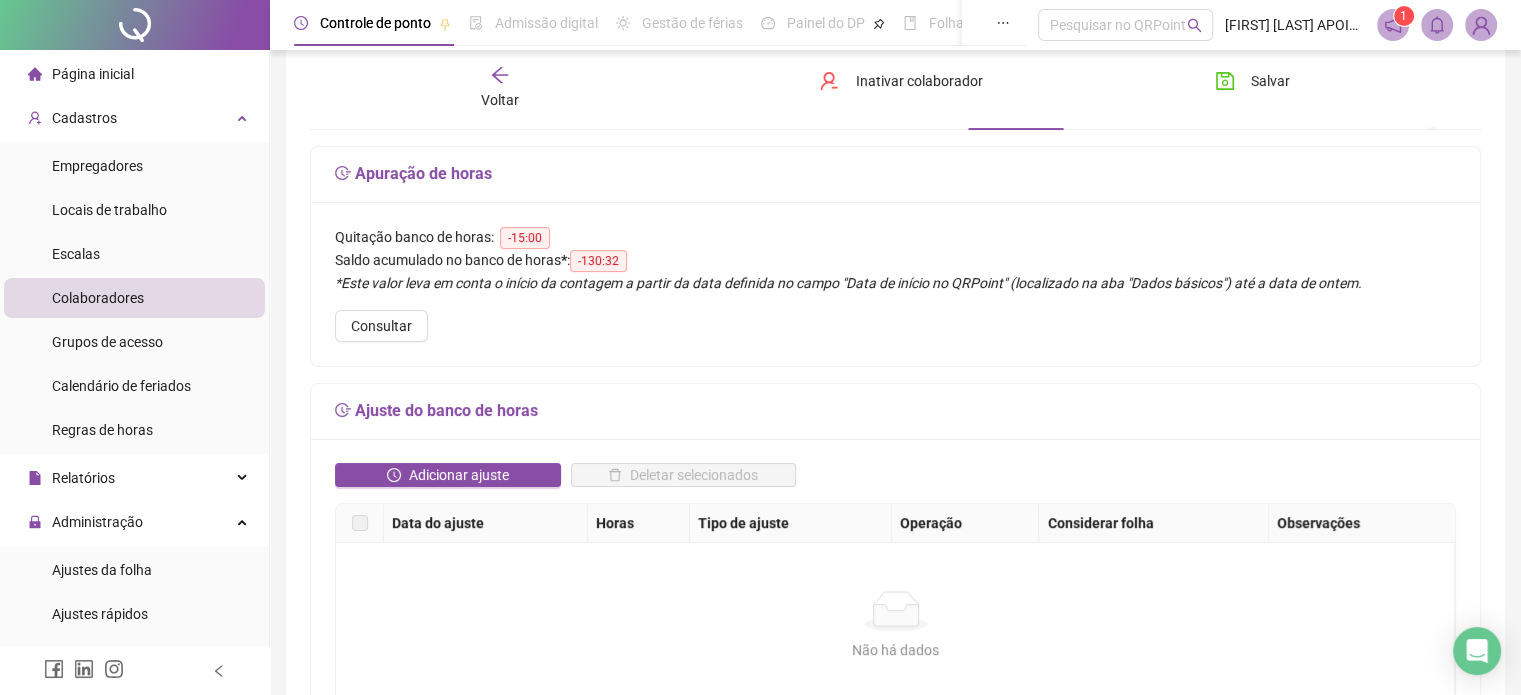click on "Adicionar ajuste Deletar selecionados Data do ajuste Horas Tipo de ajuste Operação Considerar folha Observações               Não há dados Não há dados" at bounding box center (895, 586) 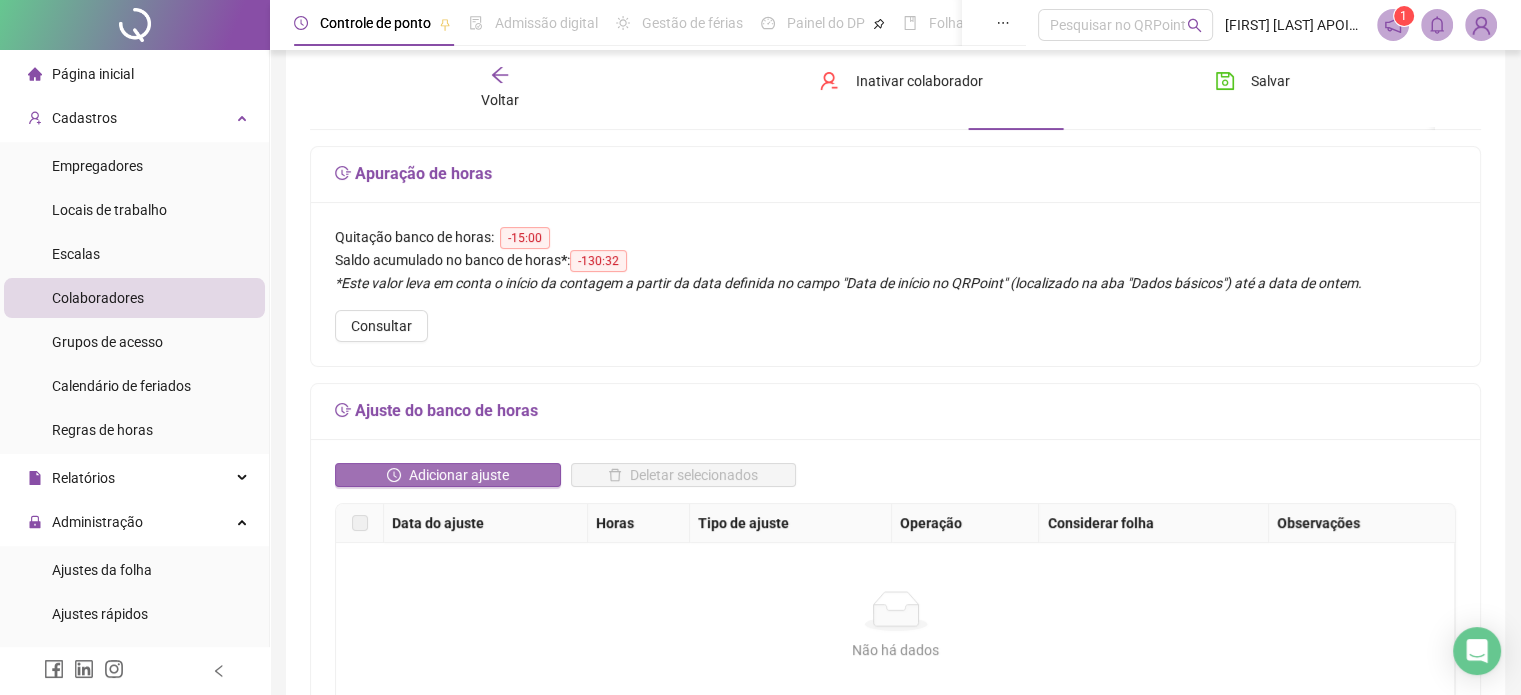 click on "Adicionar ajuste" at bounding box center (459, 475) 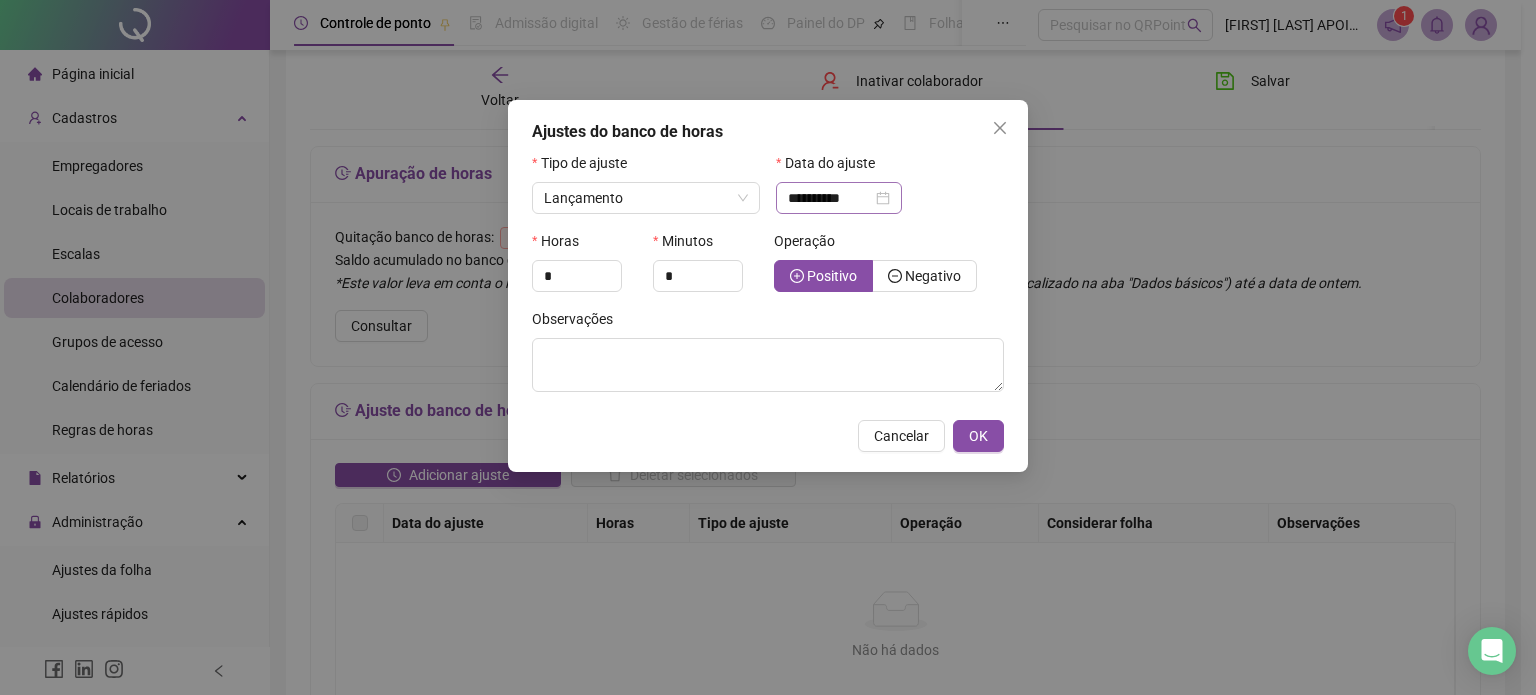 click on "**********" at bounding box center [839, 198] 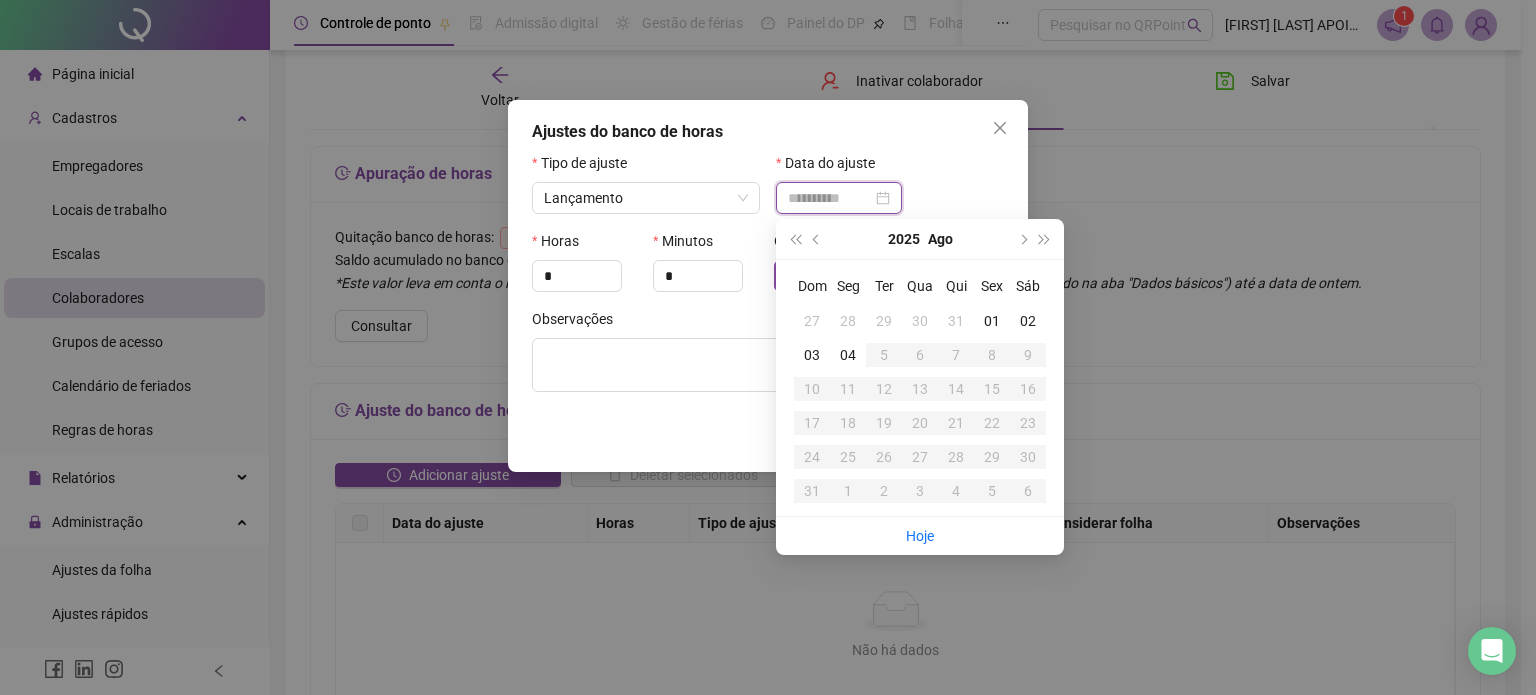 type on "**********" 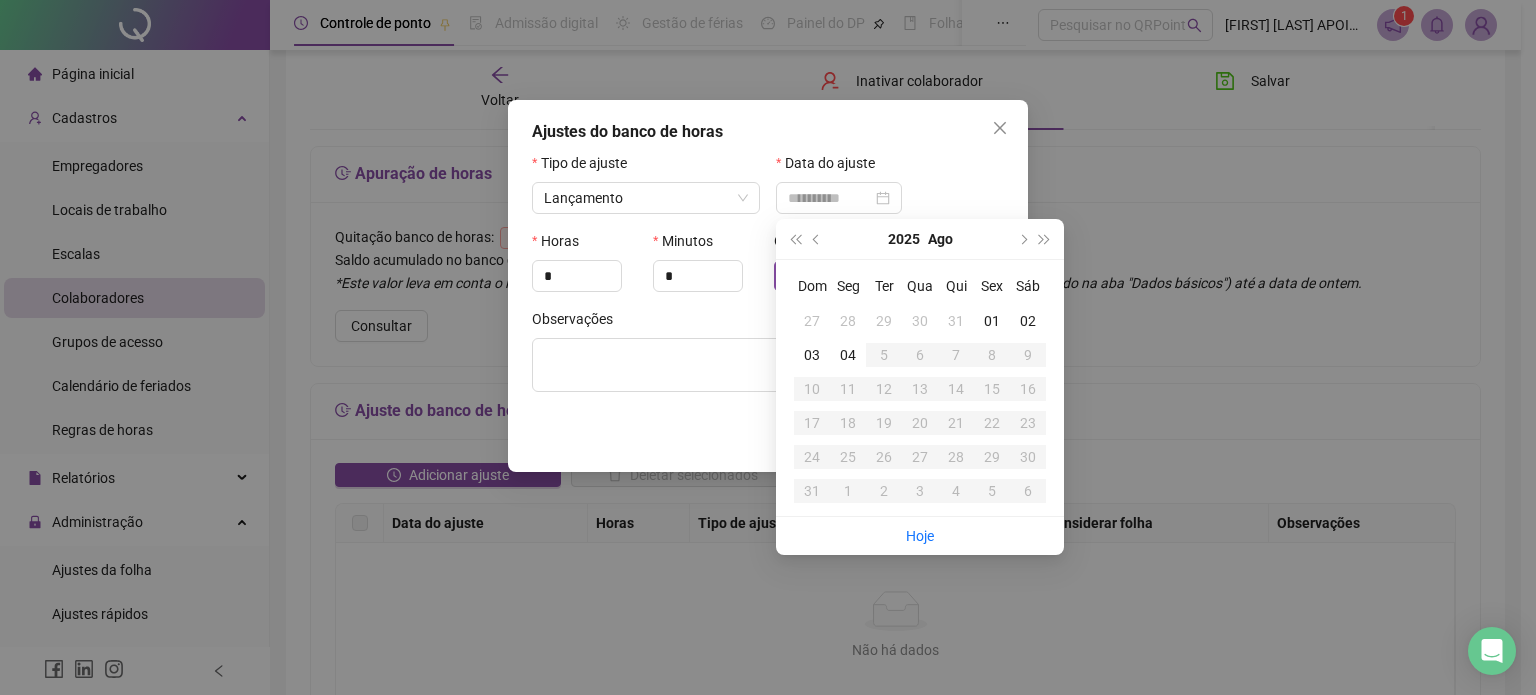 click on "31" at bounding box center [956, 321] 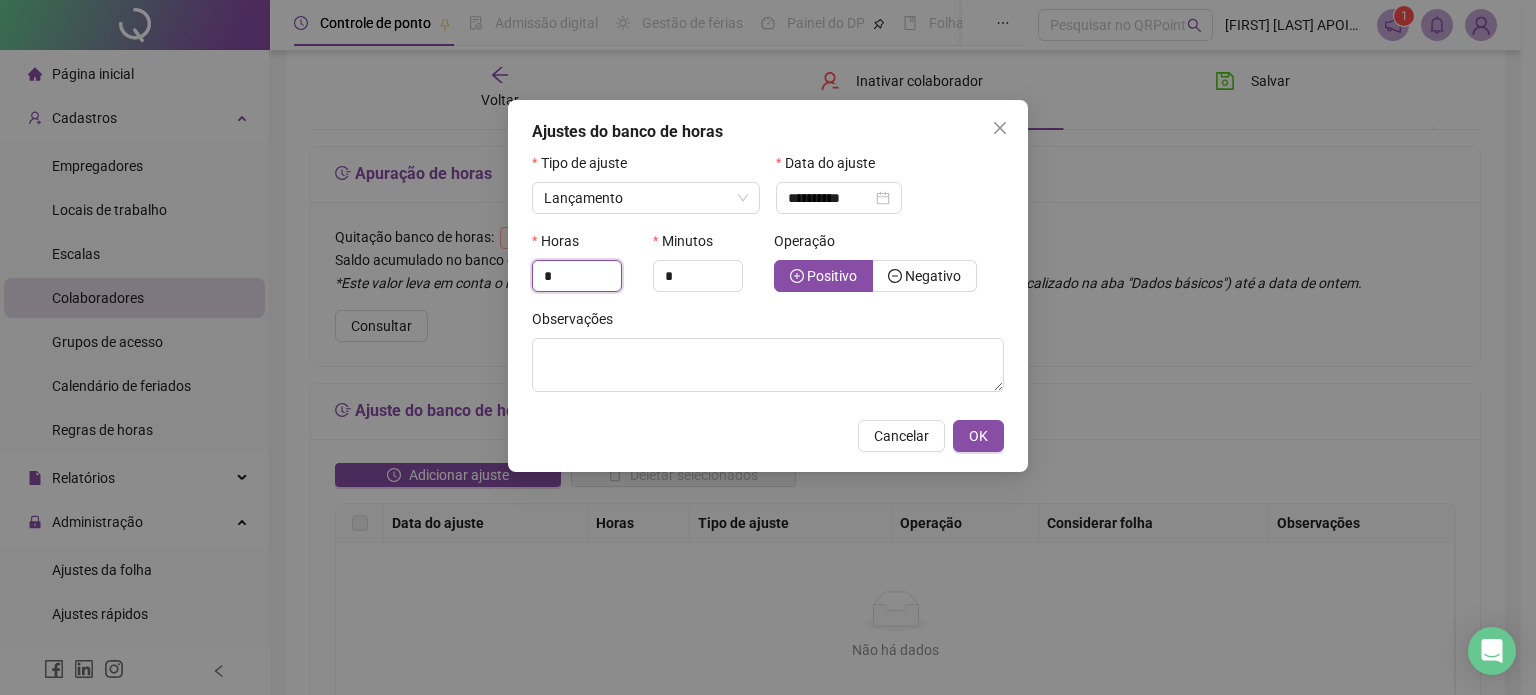 drag, startPoint x: 576, startPoint y: 280, endPoint x: 502, endPoint y: 280, distance: 74 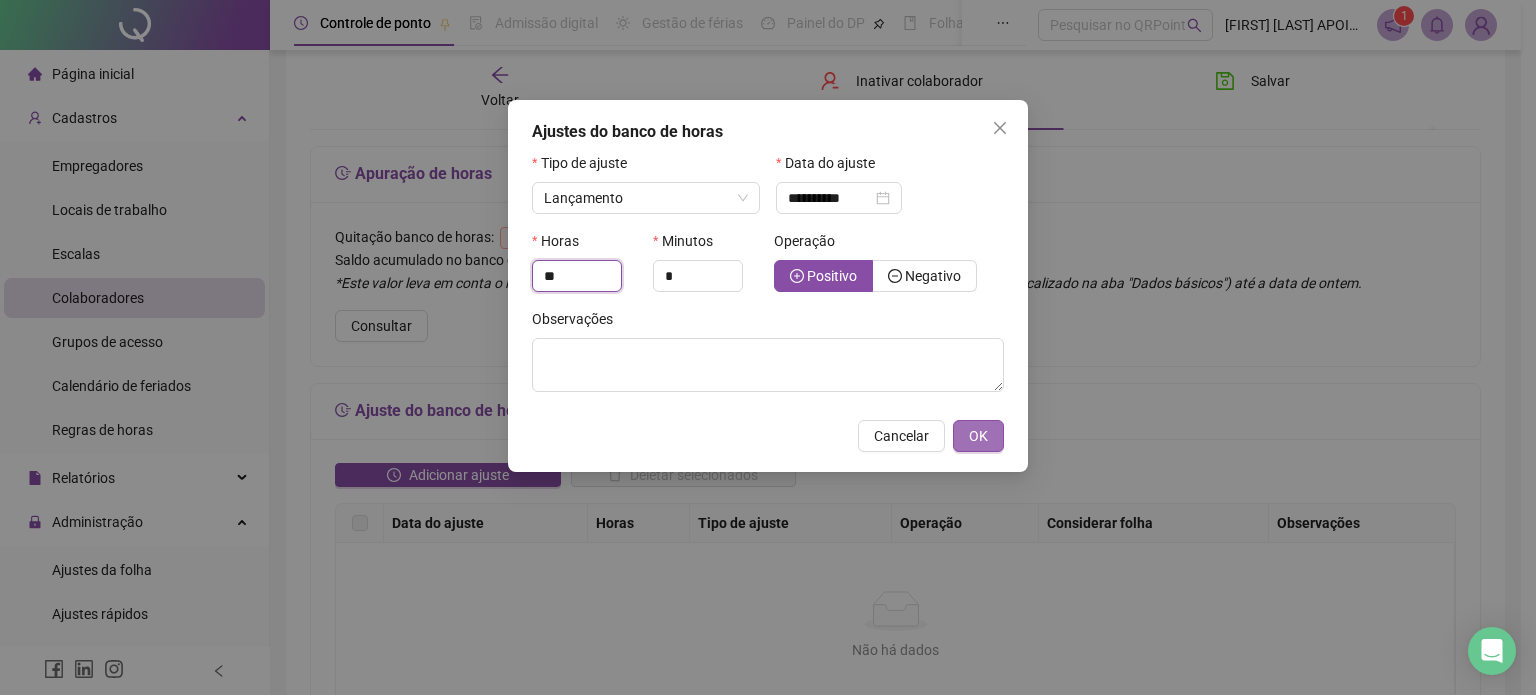 type on "**" 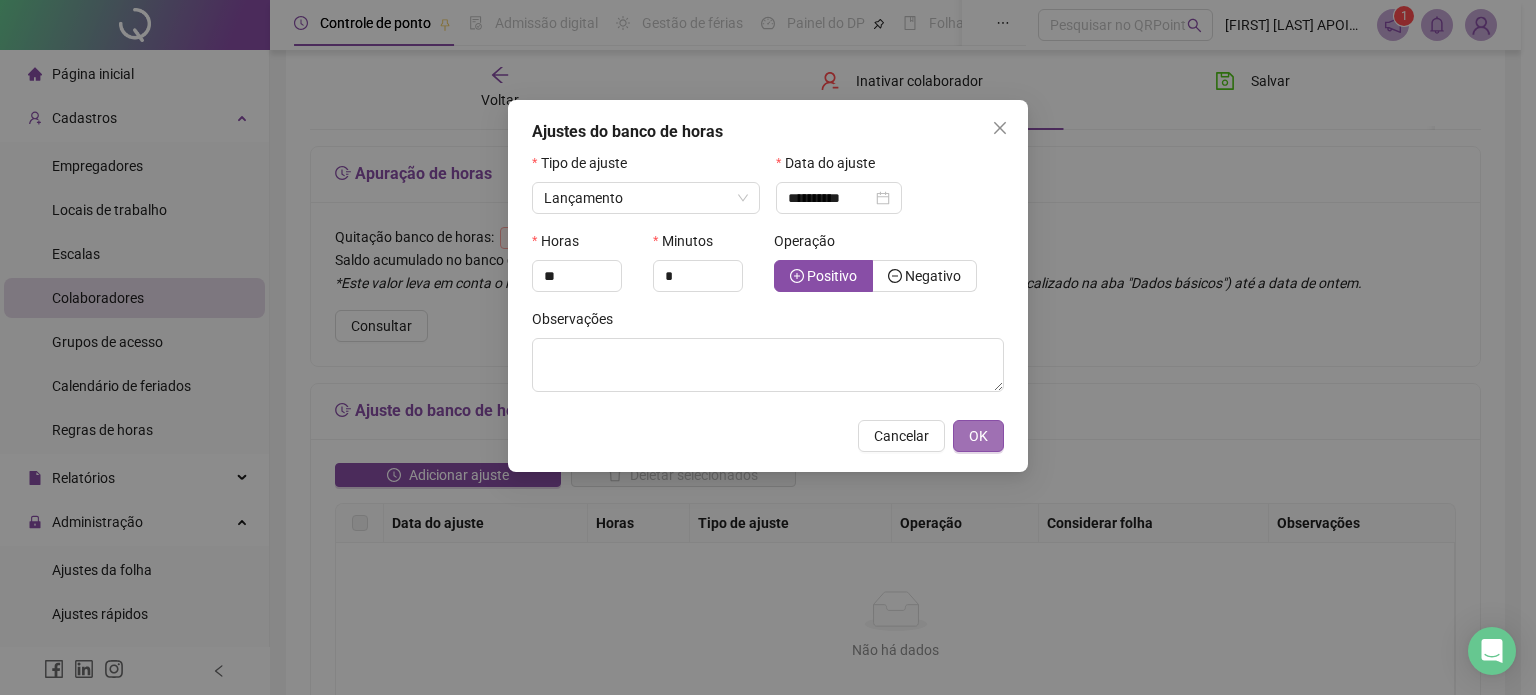 click on "OK" at bounding box center (978, 436) 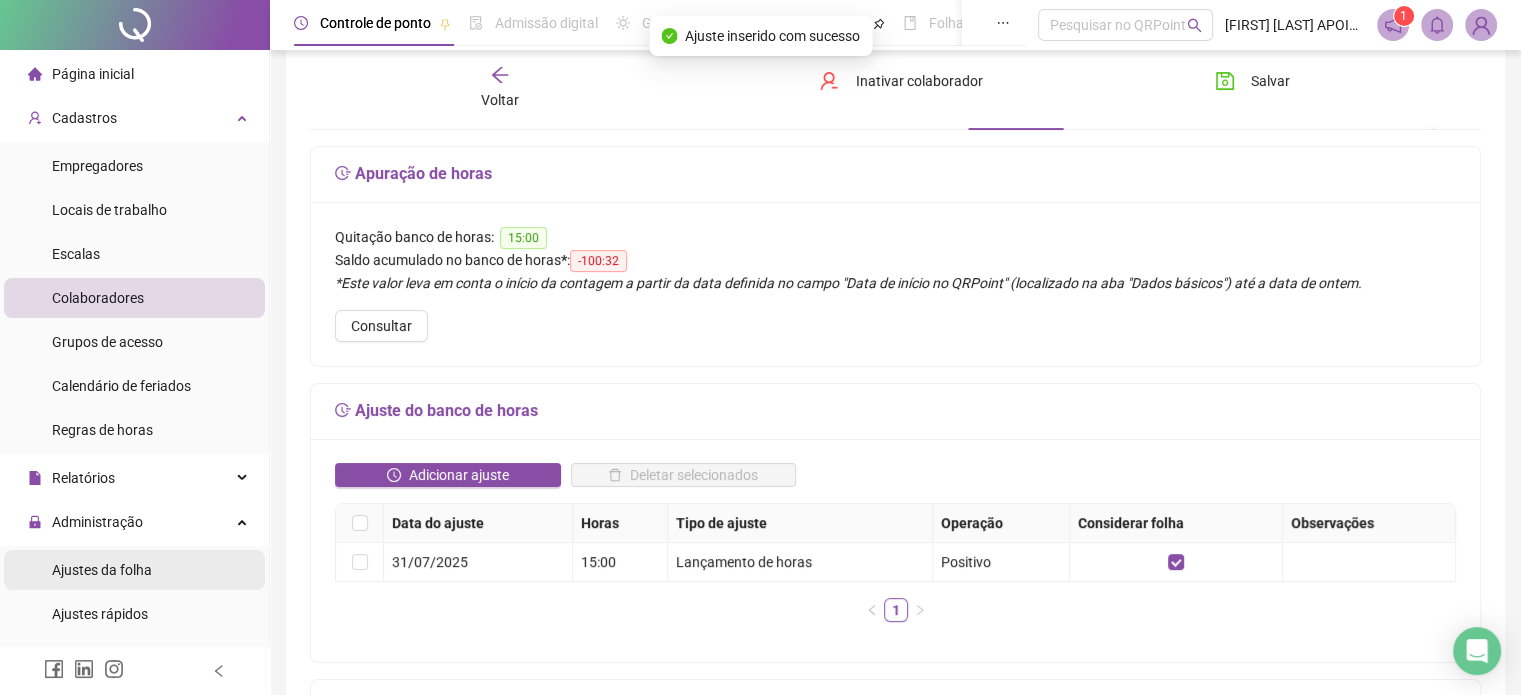 click on "Ajustes da folha" at bounding box center (134, 570) 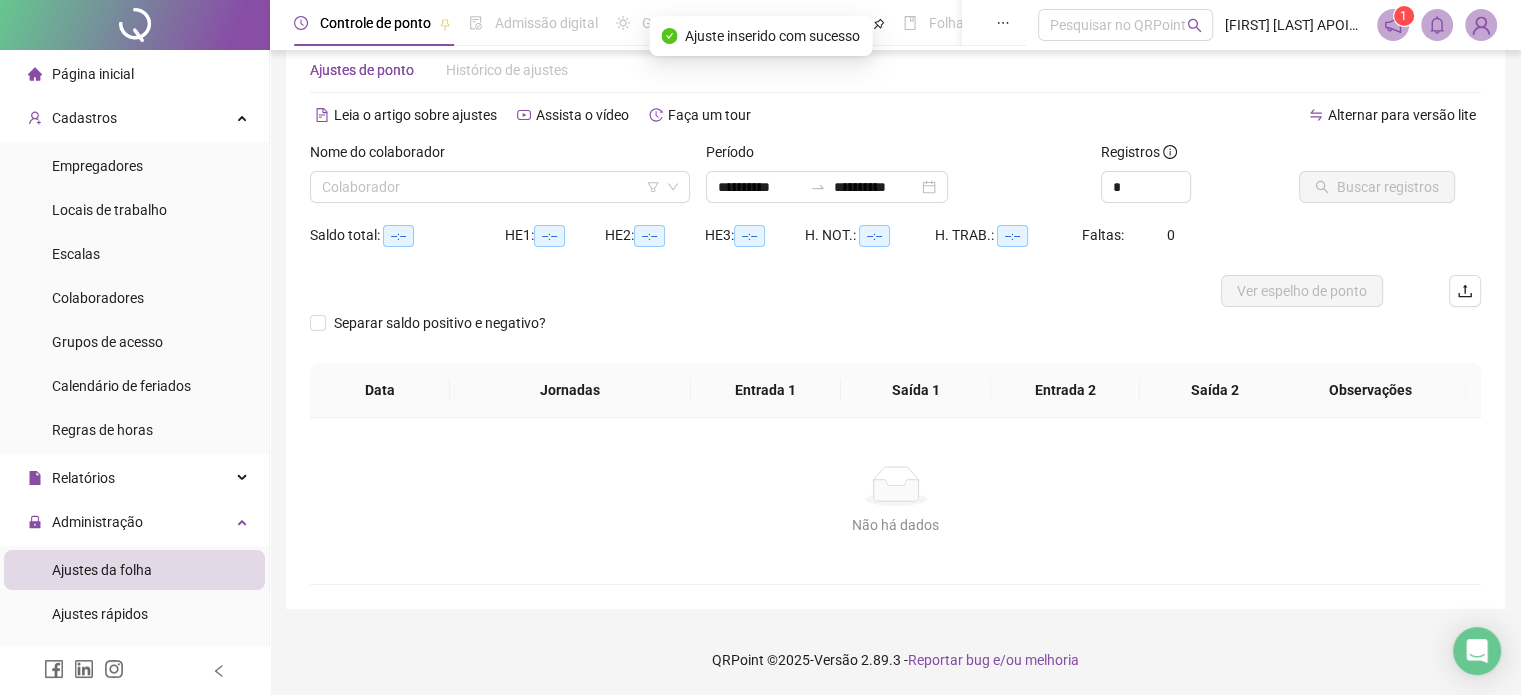 scroll, scrollTop: 42, scrollLeft: 0, axis: vertical 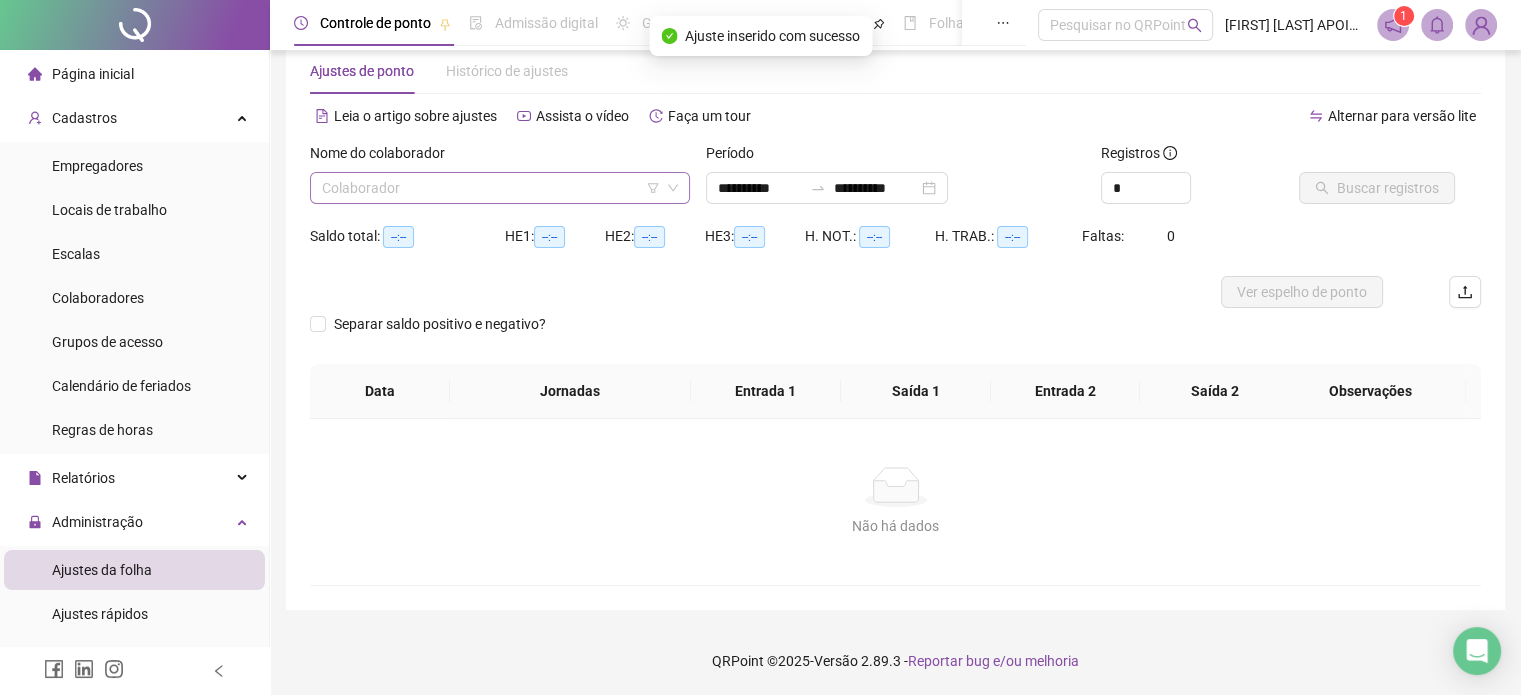 click at bounding box center [491, 188] 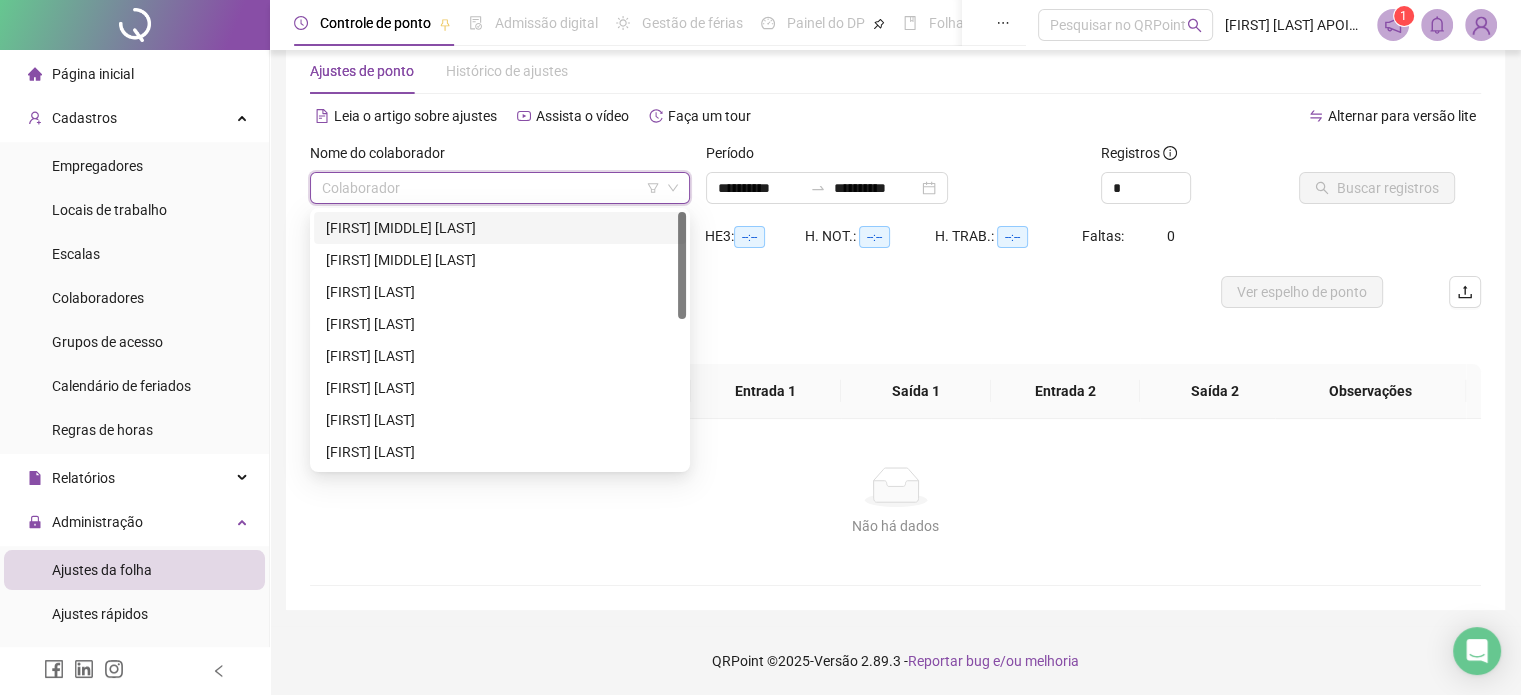scroll, scrollTop: 100, scrollLeft: 0, axis: vertical 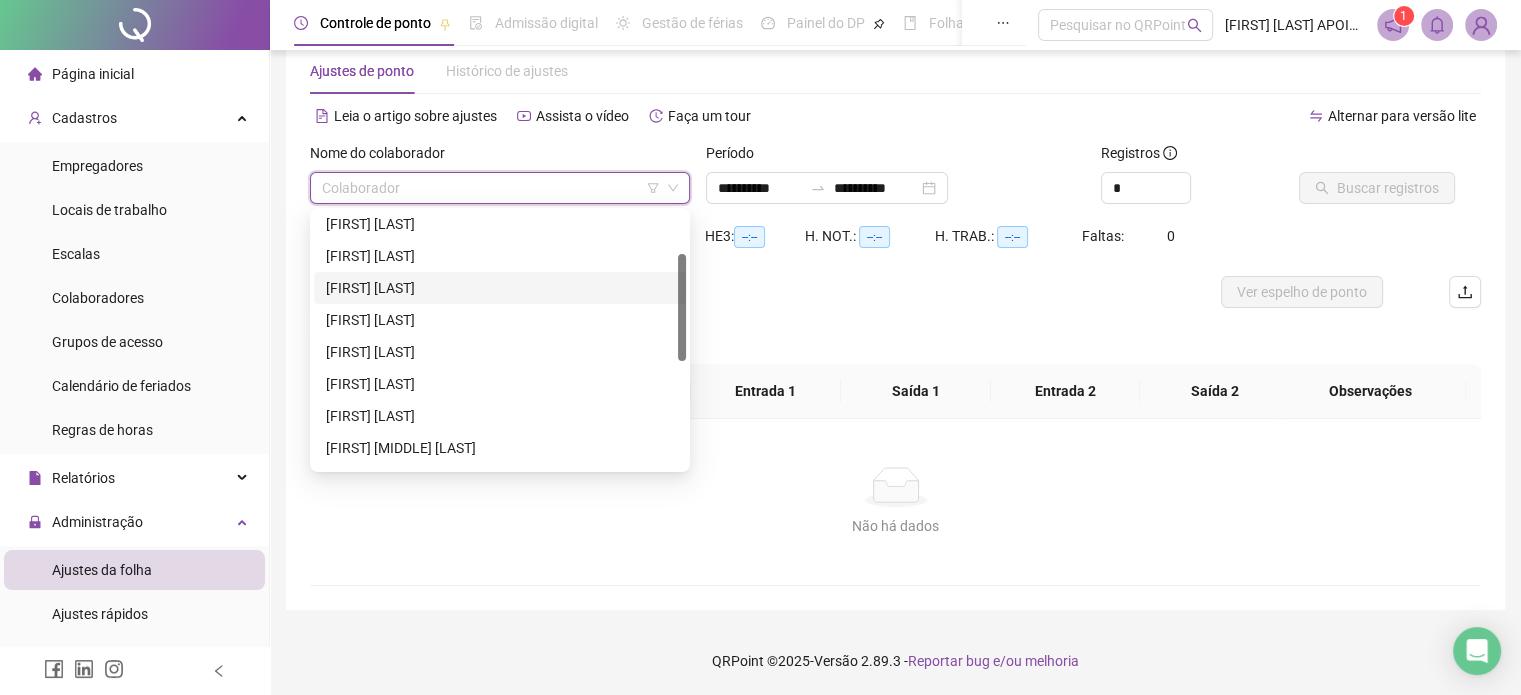 click on "[FIRST] [LAST]" at bounding box center [500, 288] 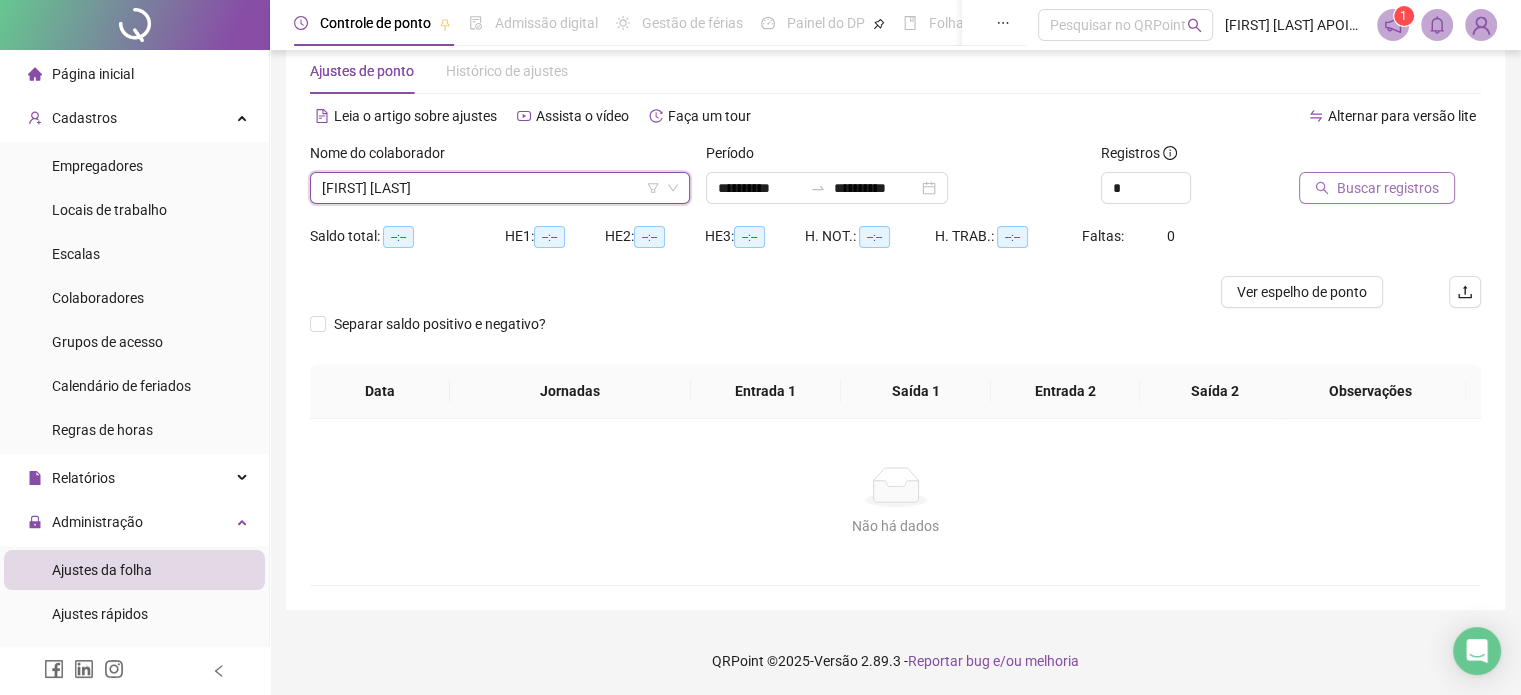 click on "Buscar registros" at bounding box center [1377, 188] 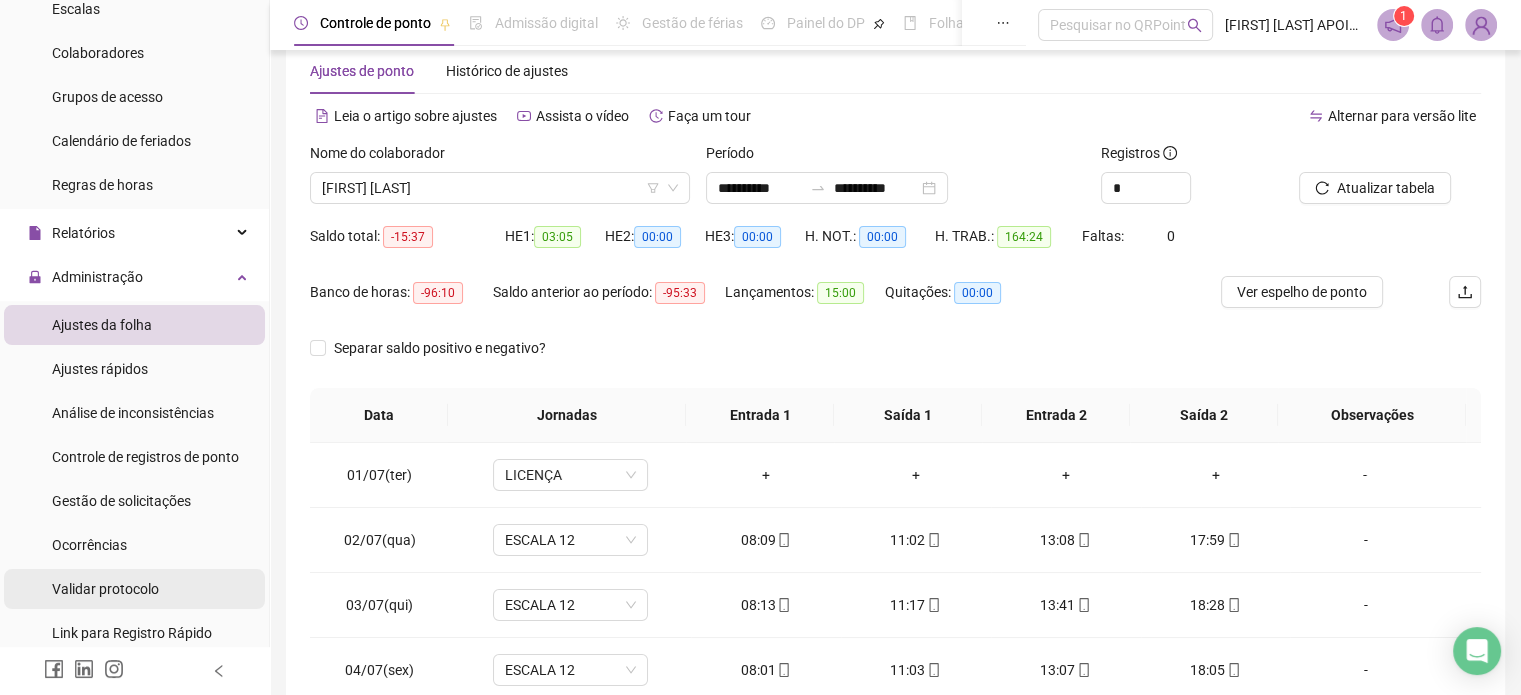 scroll, scrollTop: 300, scrollLeft: 0, axis: vertical 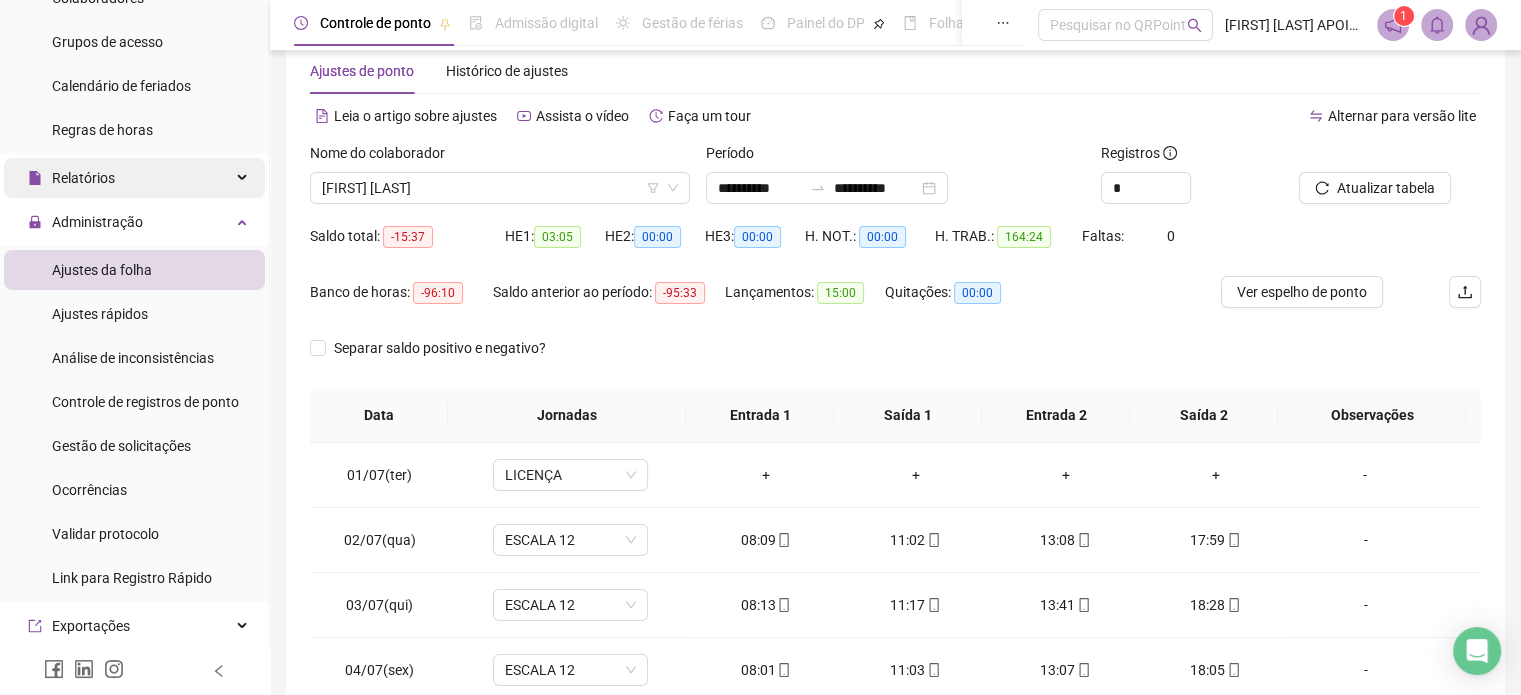 click on "Relatórios" at bounding box center (134, 178) 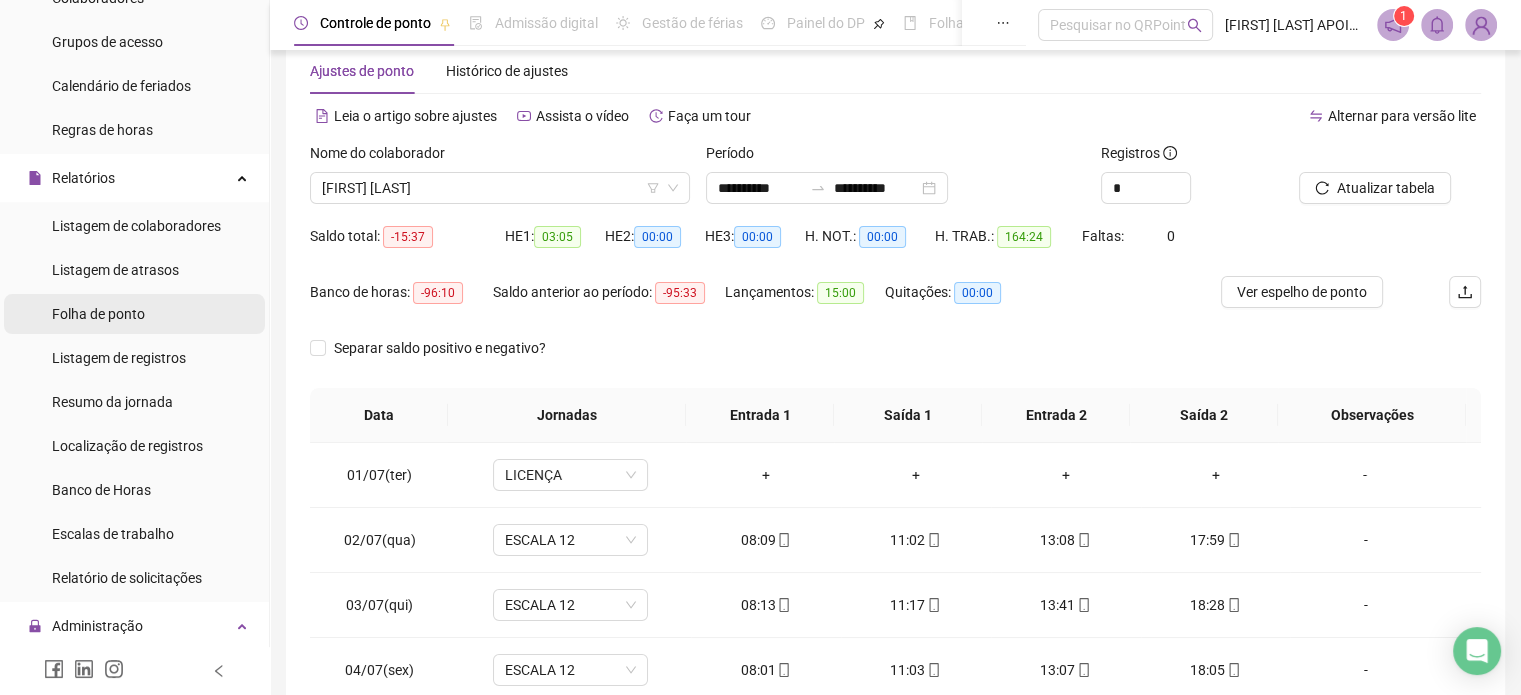 click on "Folha de ponto" at bounding box center [134, 314] 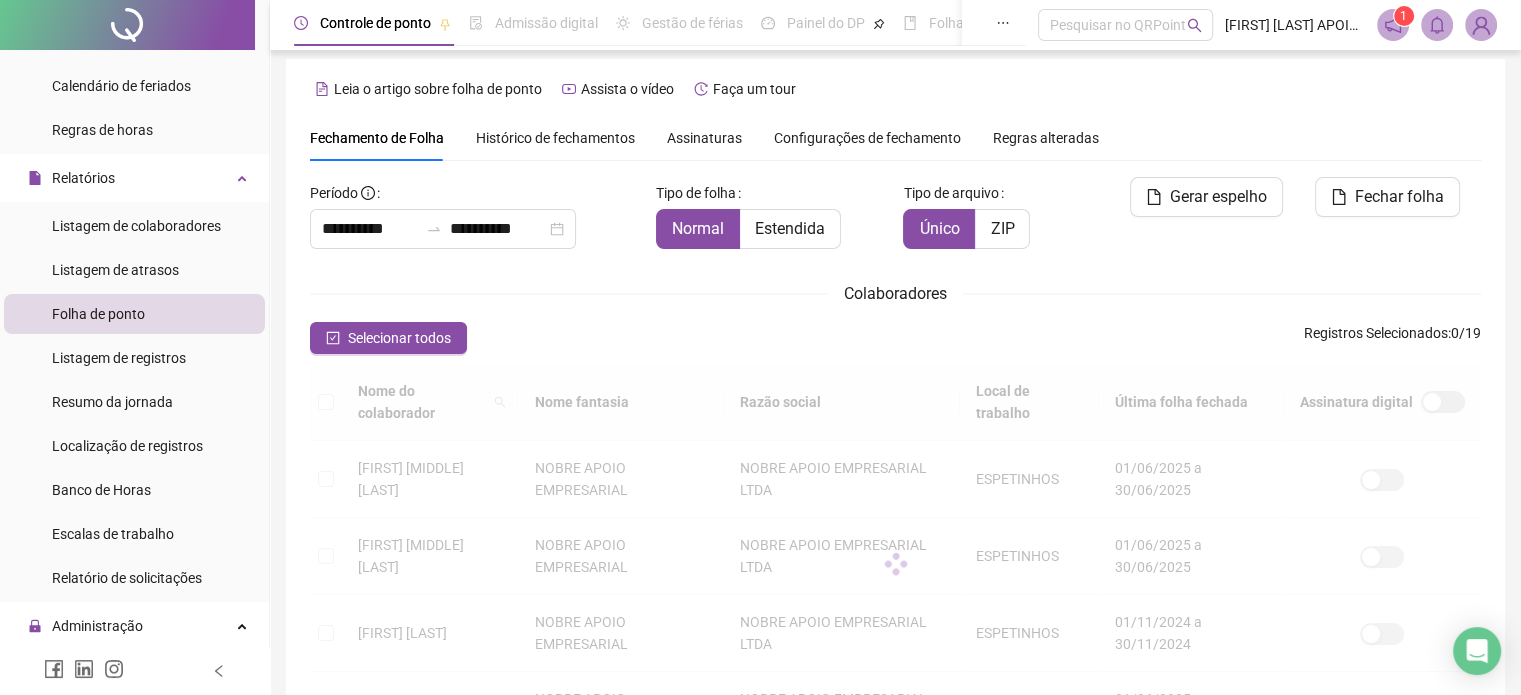 scroll, scrollTop: 42, scrollLeft: 0, axis: vertical 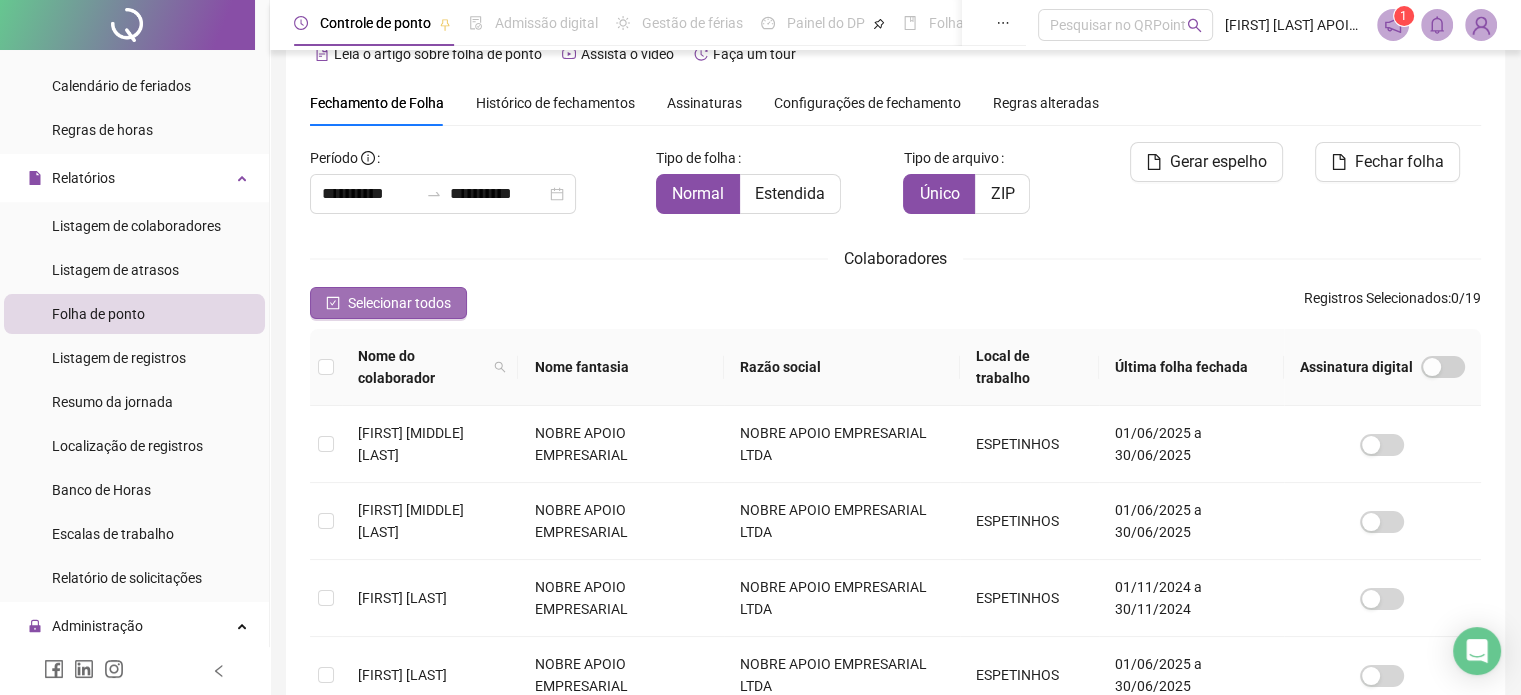 click on "Selecionar todos" at bounding box center (388, 303) 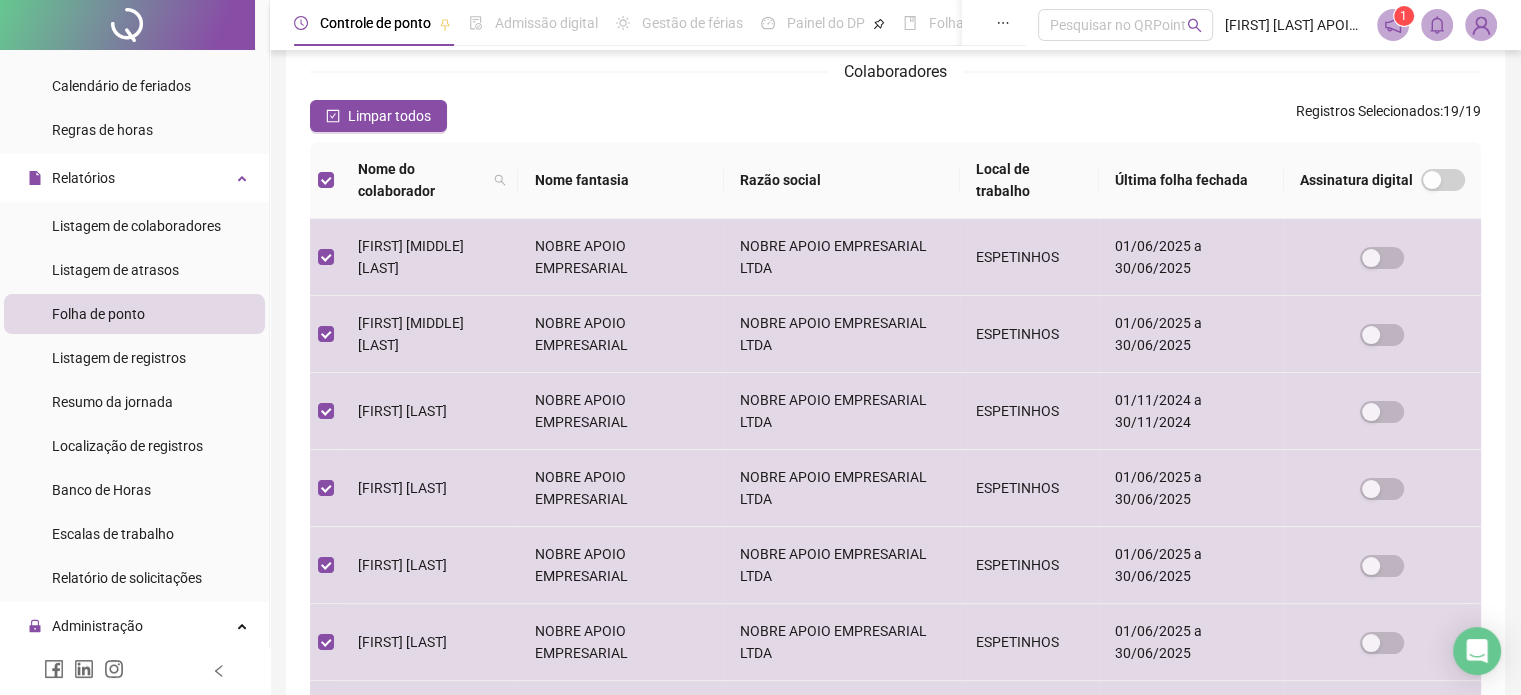 scroll, scrollTop: 242, scrollLeft: 0, axis: vertical 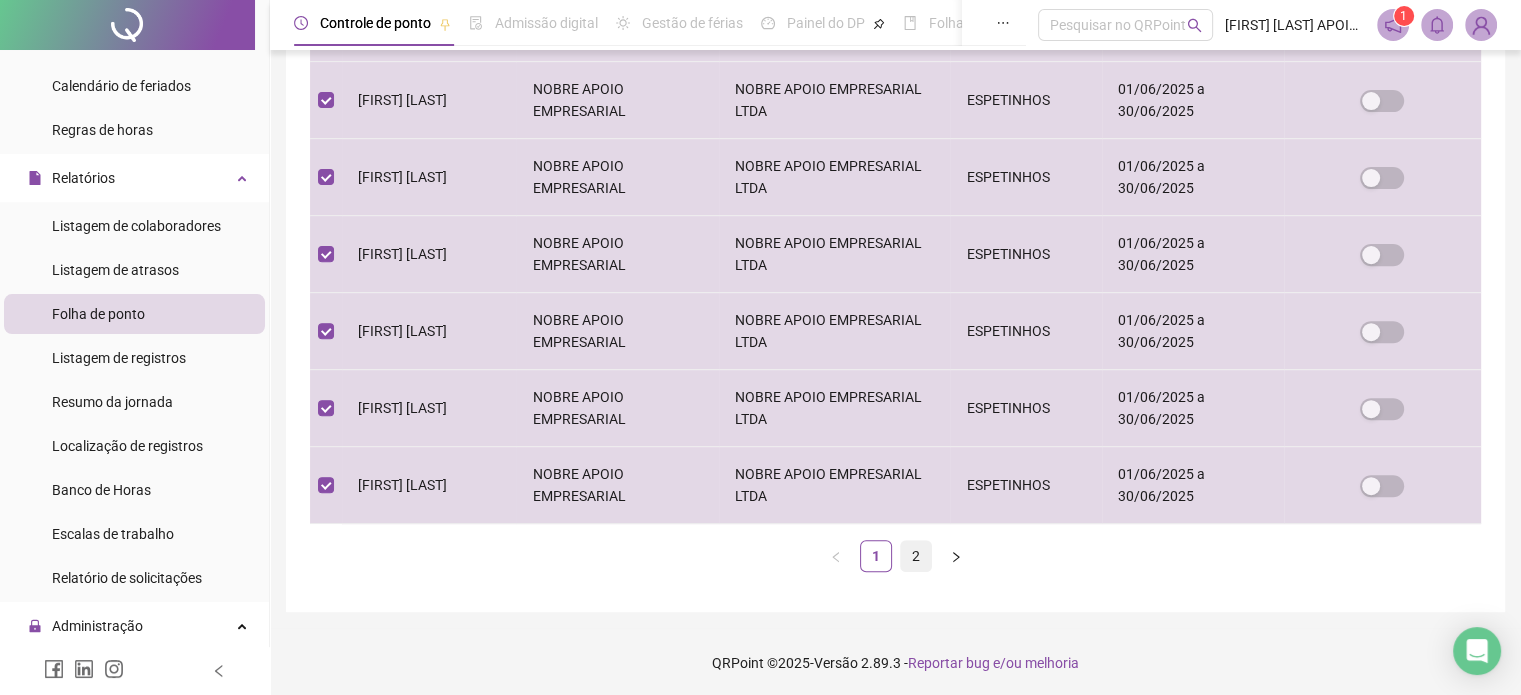 click on "2" at bounding box center (916, 556) 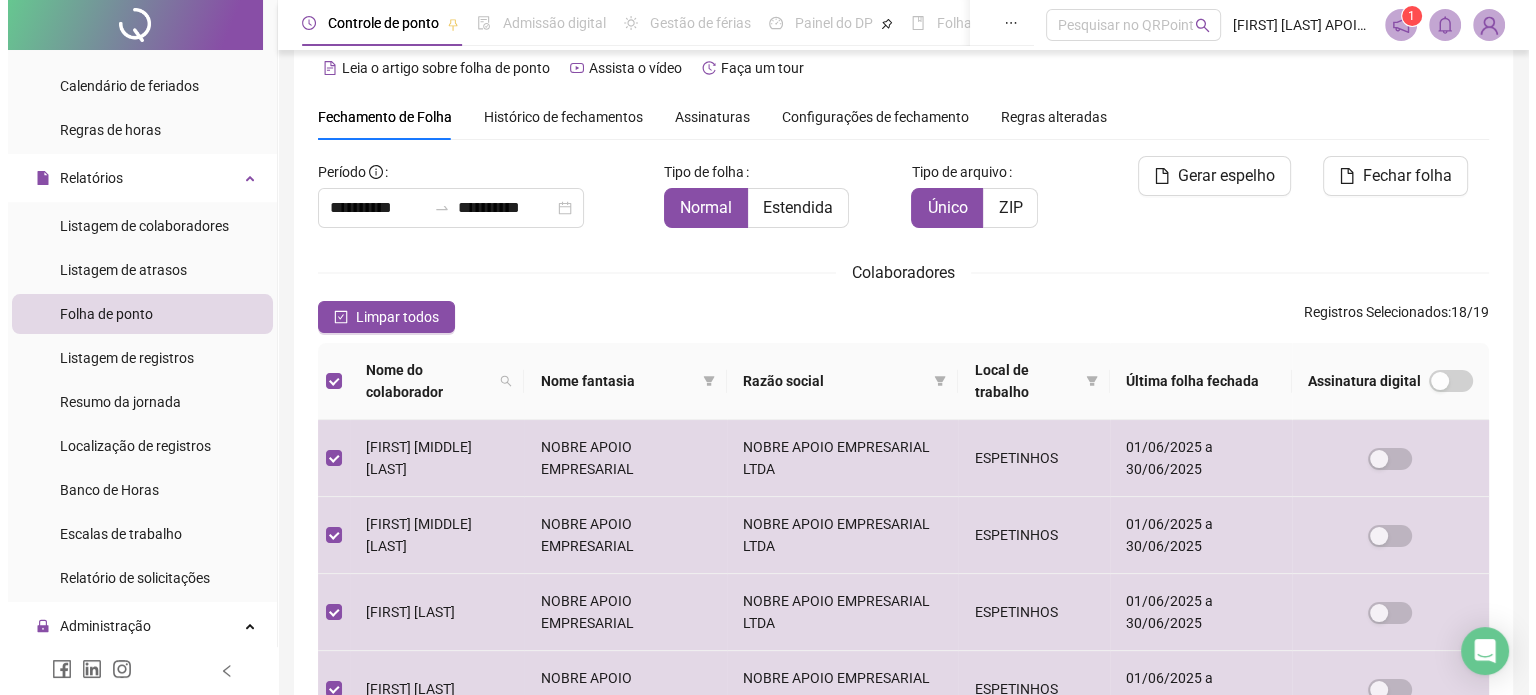 scroll, scrollTop: 17, scrollLeft: 0, axis: vertical 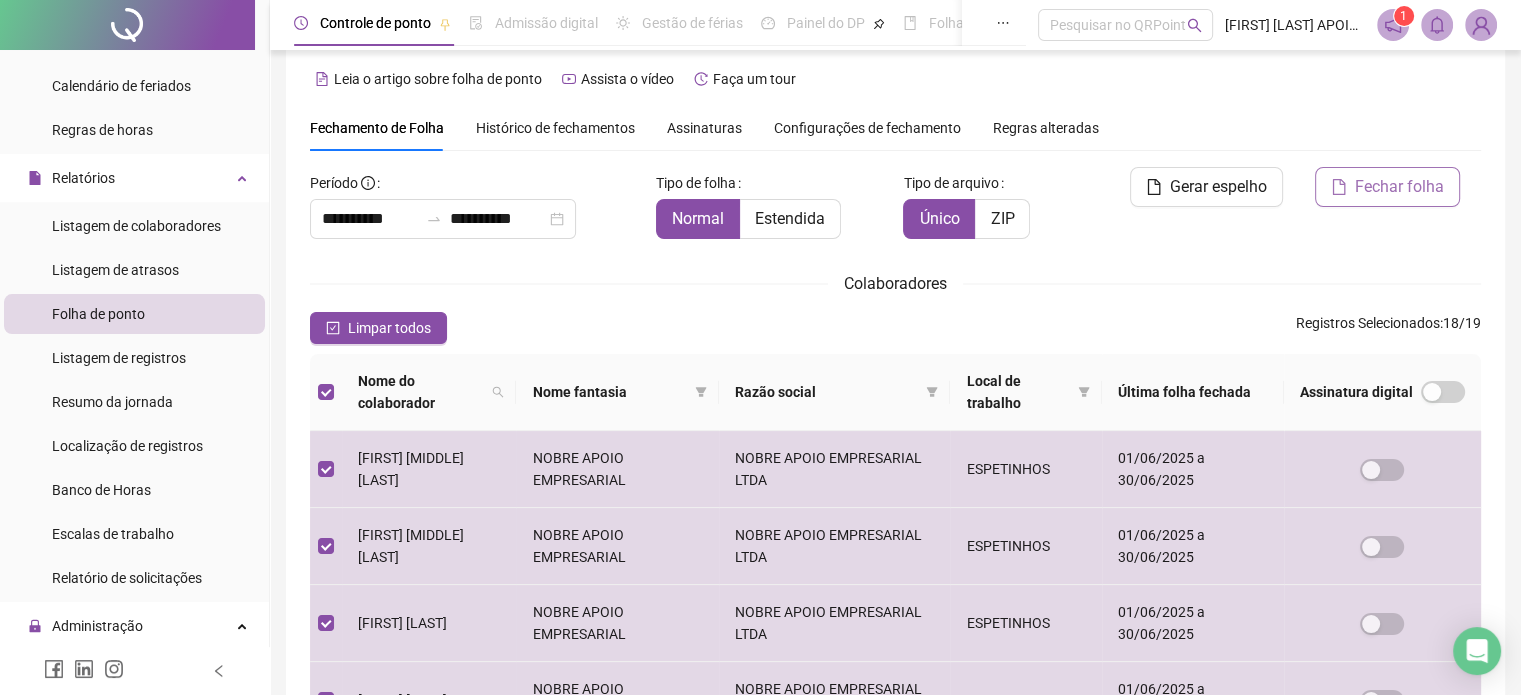click on "Fechar folha" at bounding box center [1399, 187] 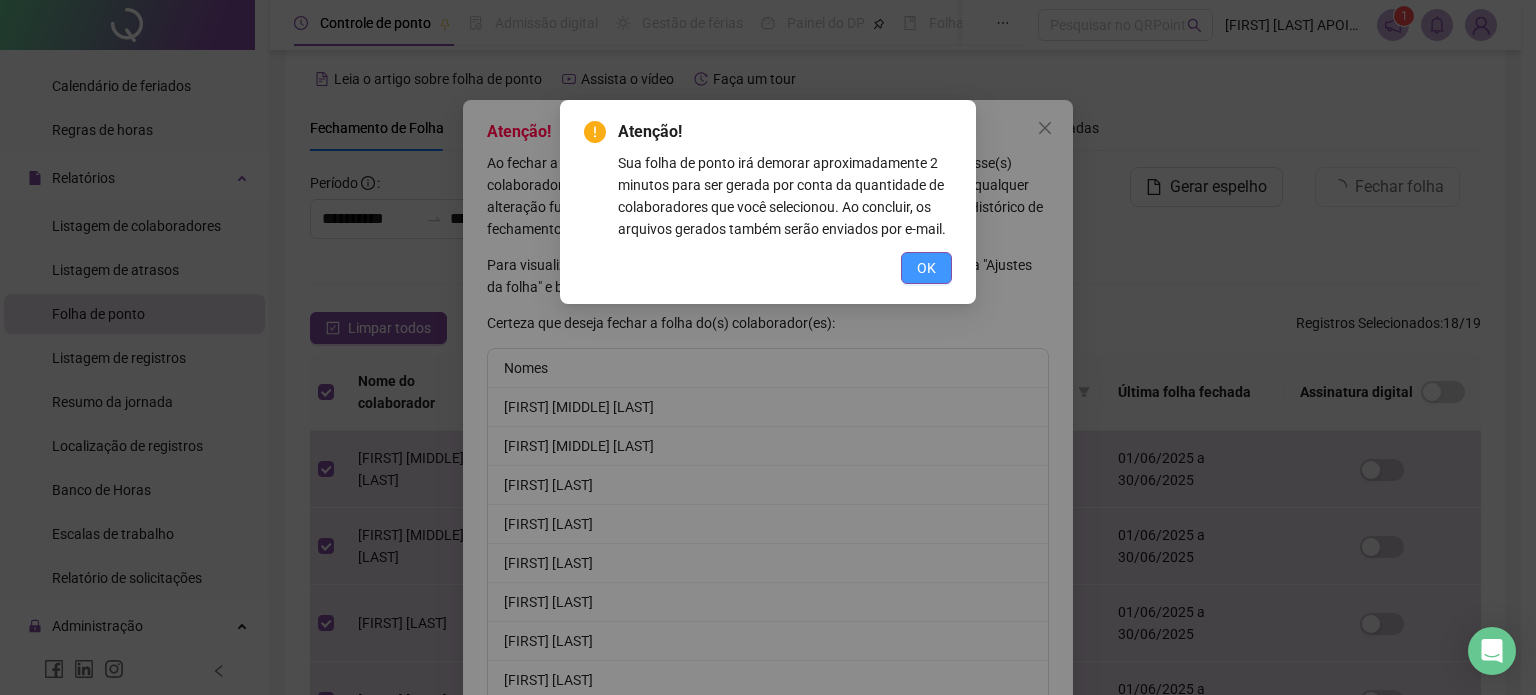 click on "OK" at bounding box center (926, 268) 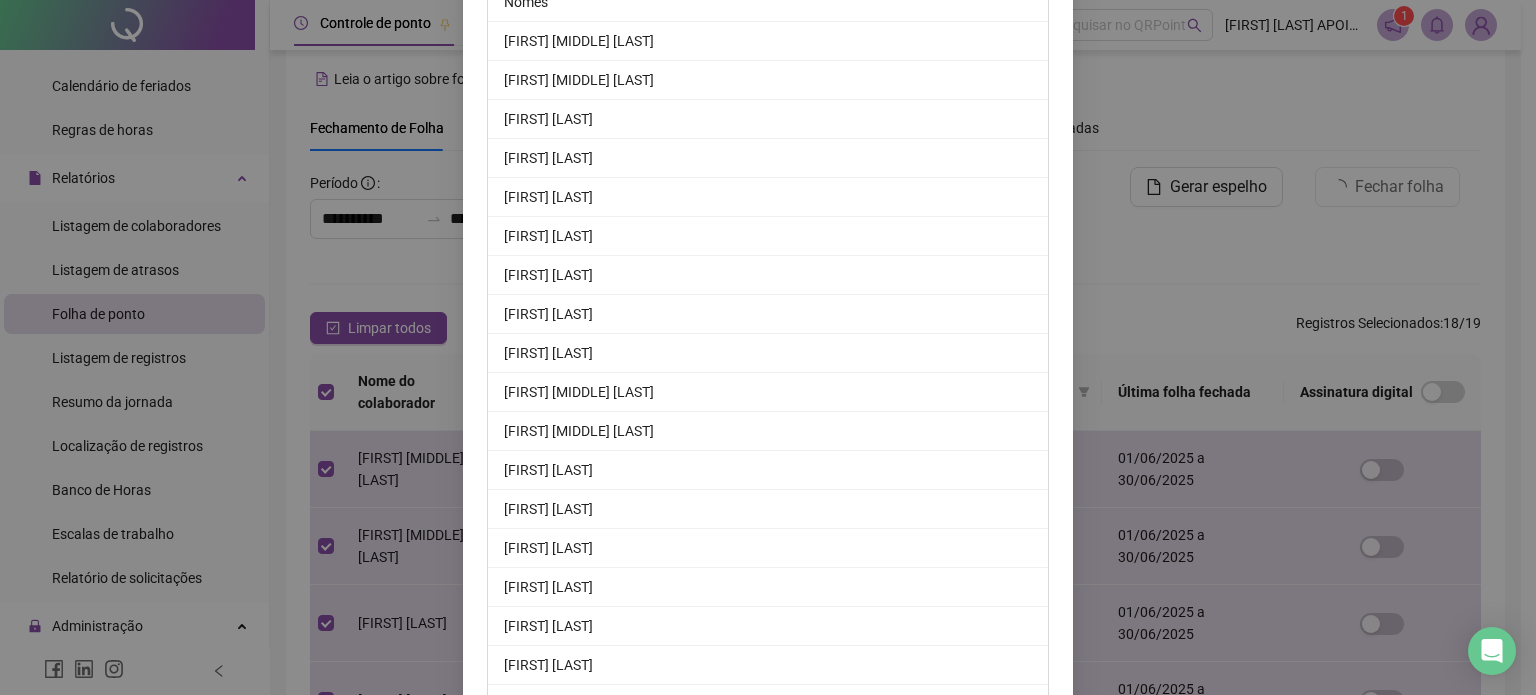 scroll, scrollTop: 479, scrollLeft: 0, axis: vertical 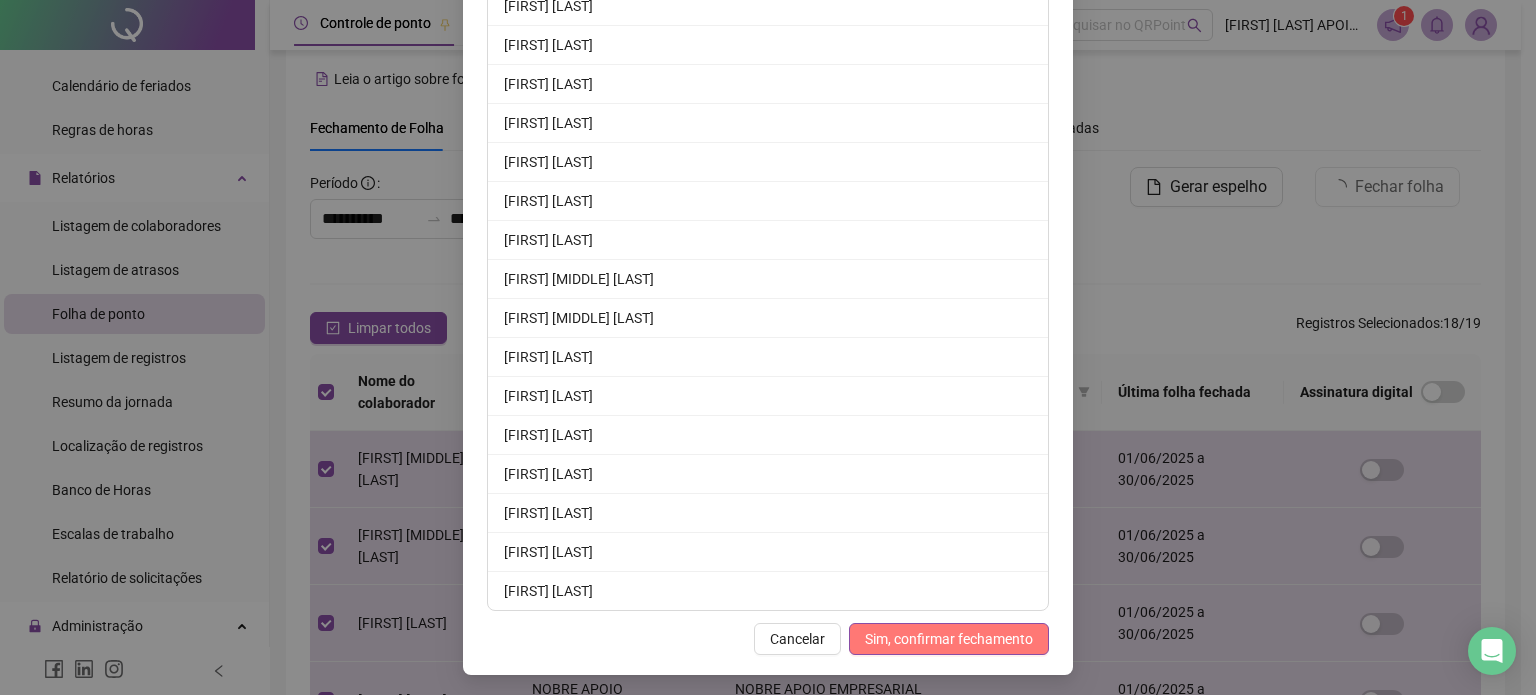 click on "Sim, confirmar fechamento" at bounding box center (949, 639) 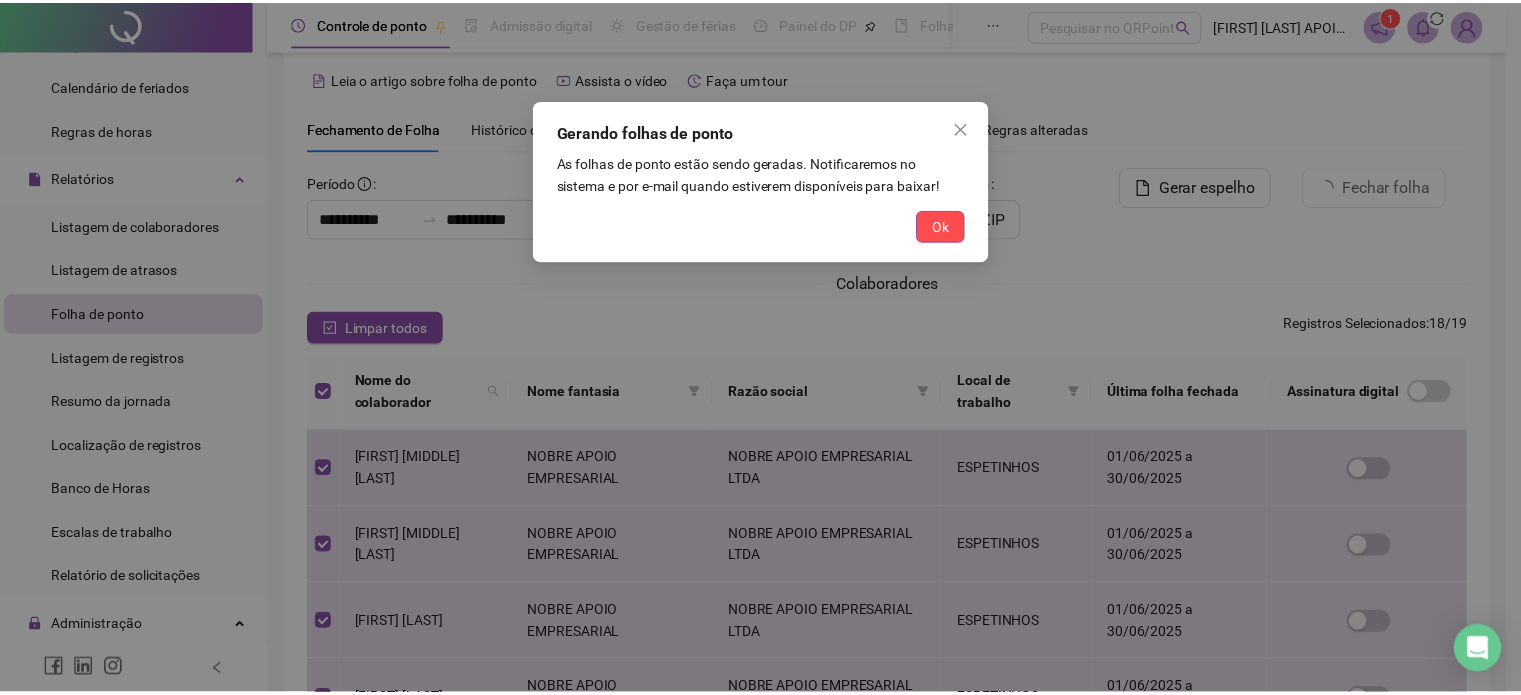 scroll, scrollTop: 0, scrollLeft: 0, axis: both 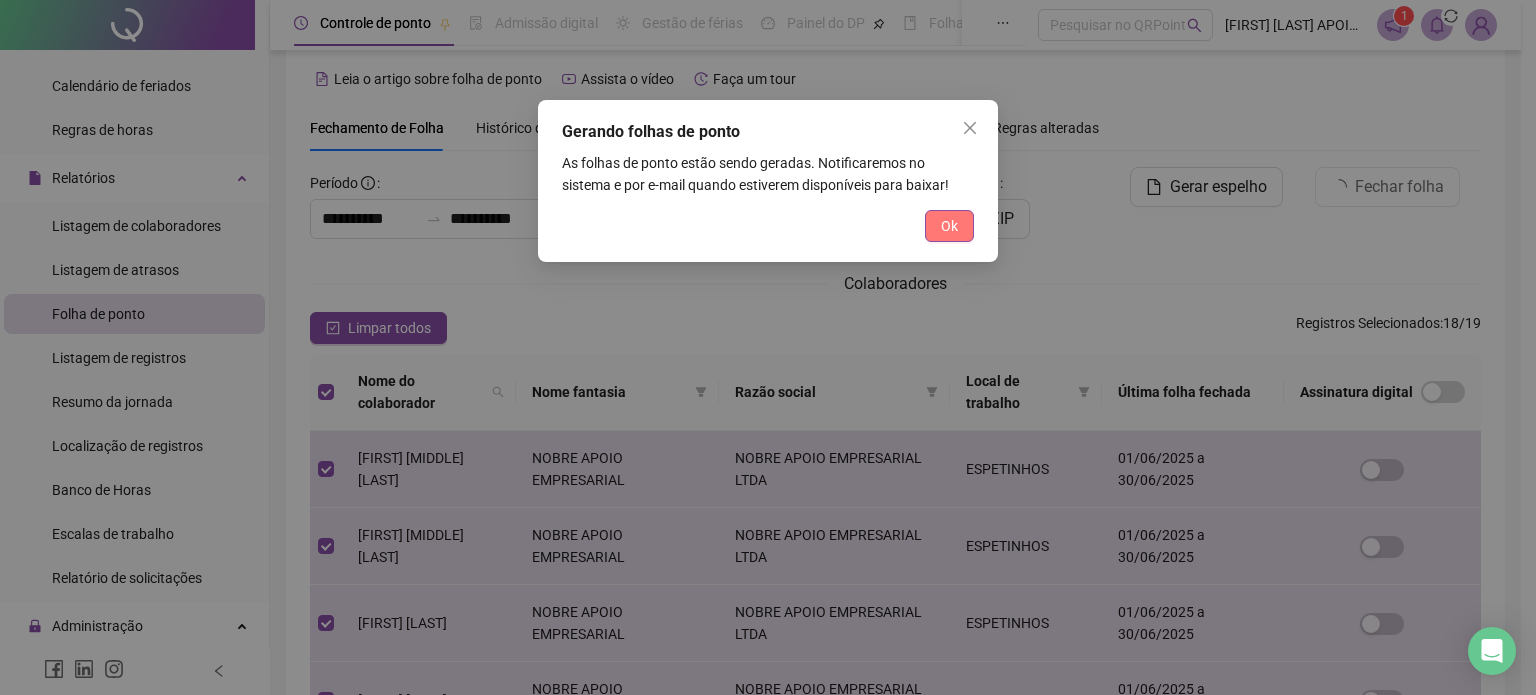 click on "Ok" at bounding box center (949, 226) 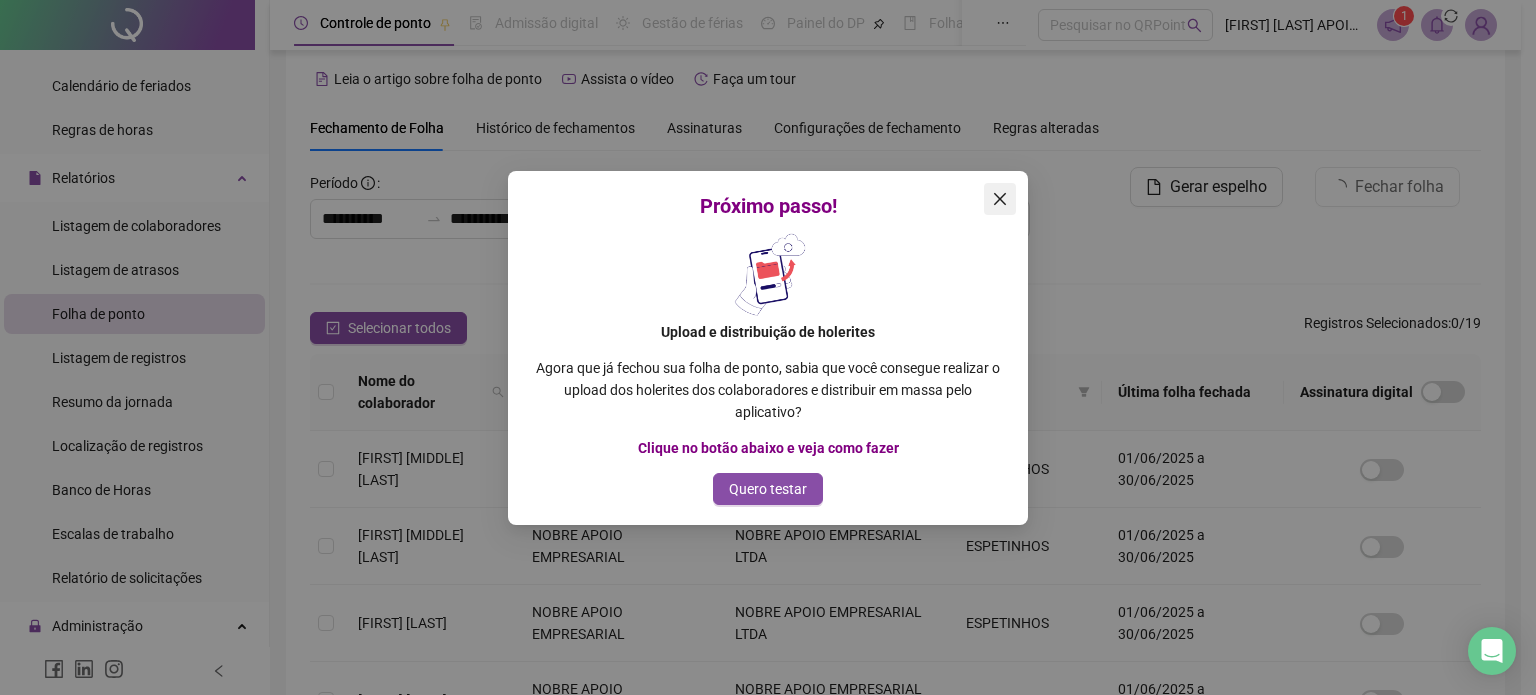 click 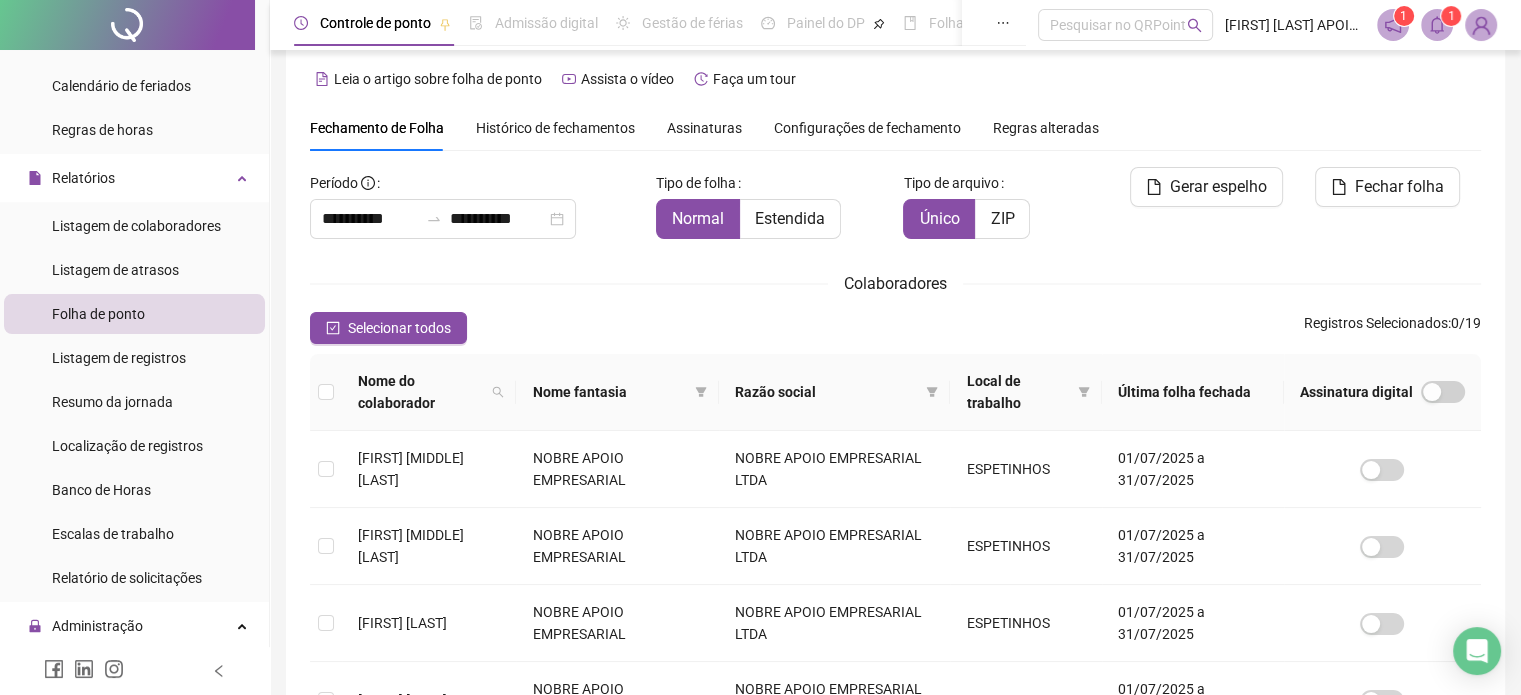 click 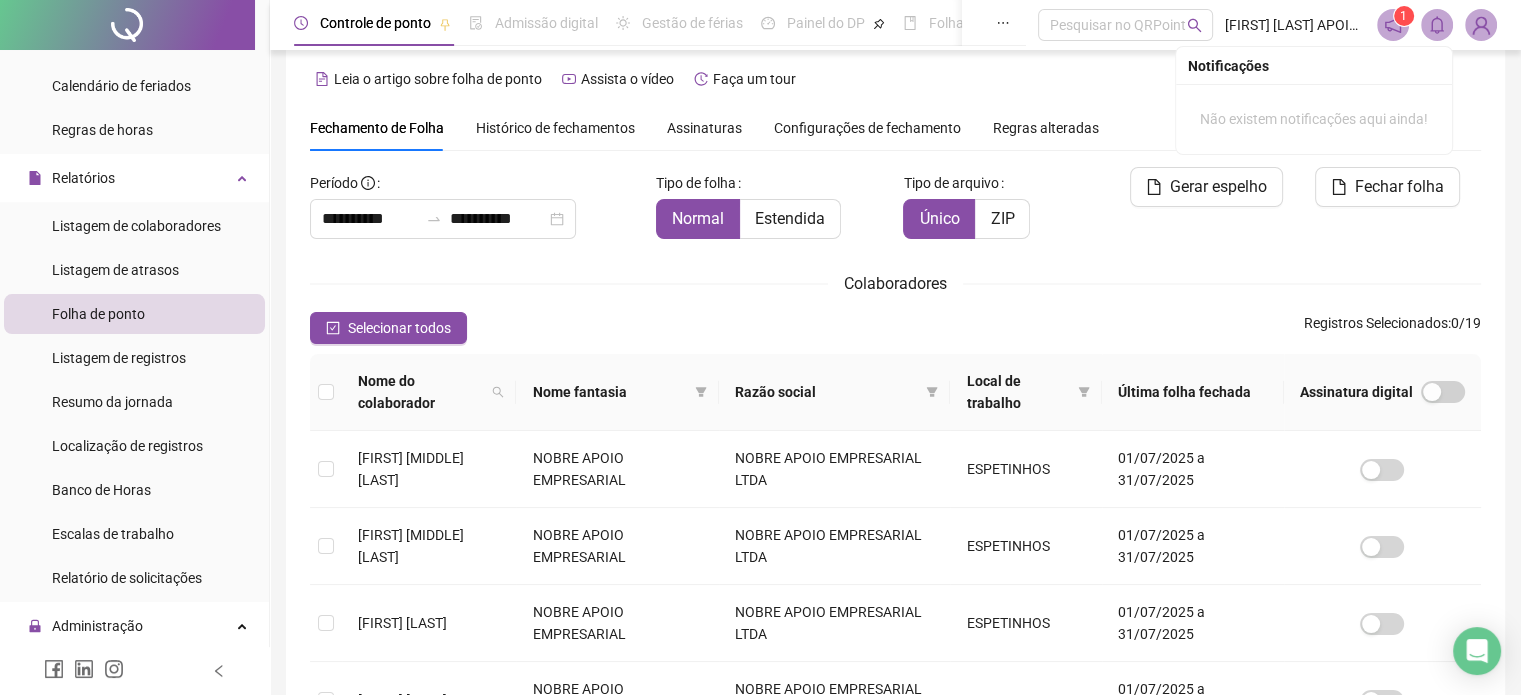 click 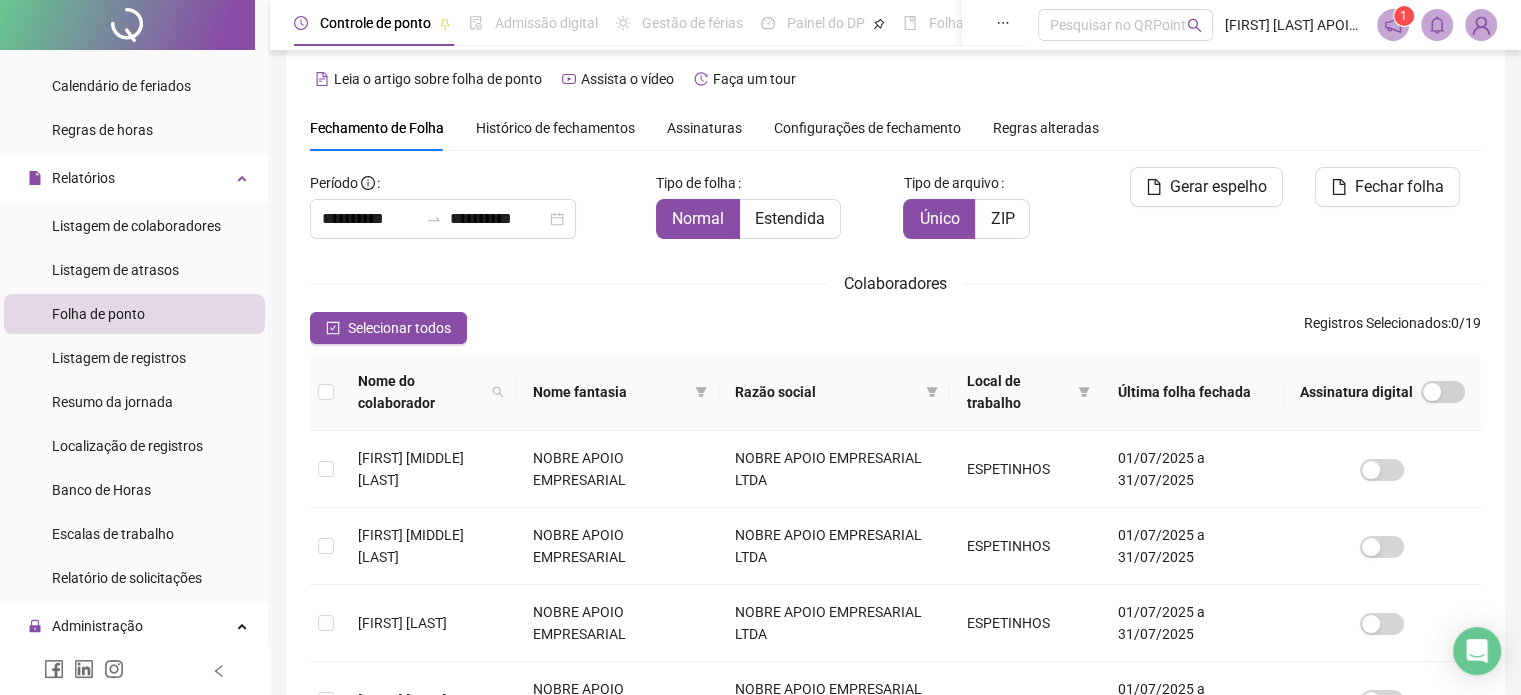 click on "Leia o artigo sobre folha de ponto Assista o vídeo Faça um tour" at bounding box center (895, 79) 